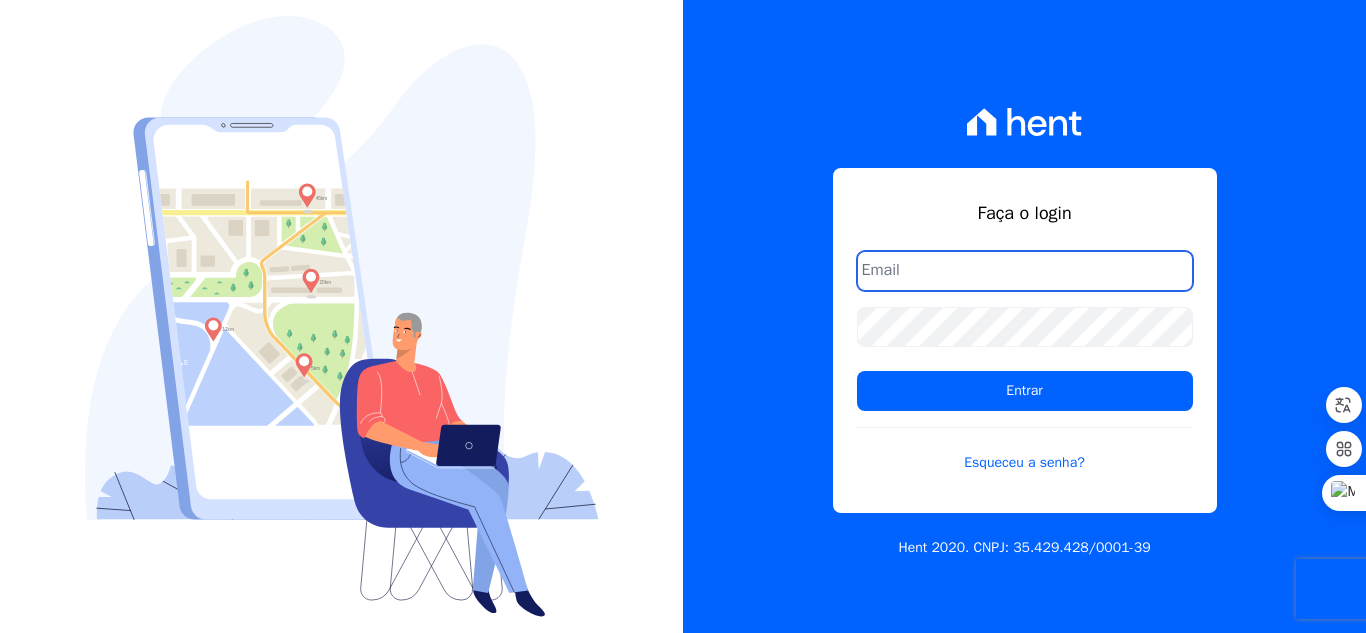 scroll, scrollTop: 0, scrollLeft: 0, axis: both 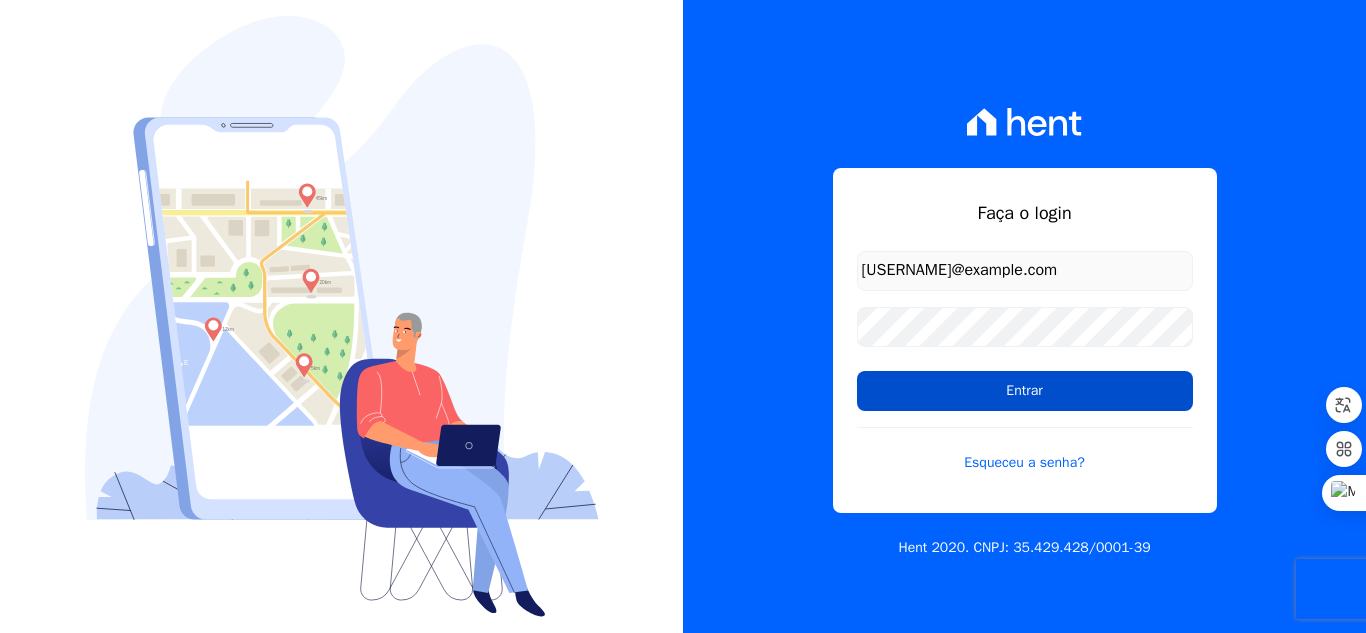 click on "Entrar" at bounding box center (1025, 391) 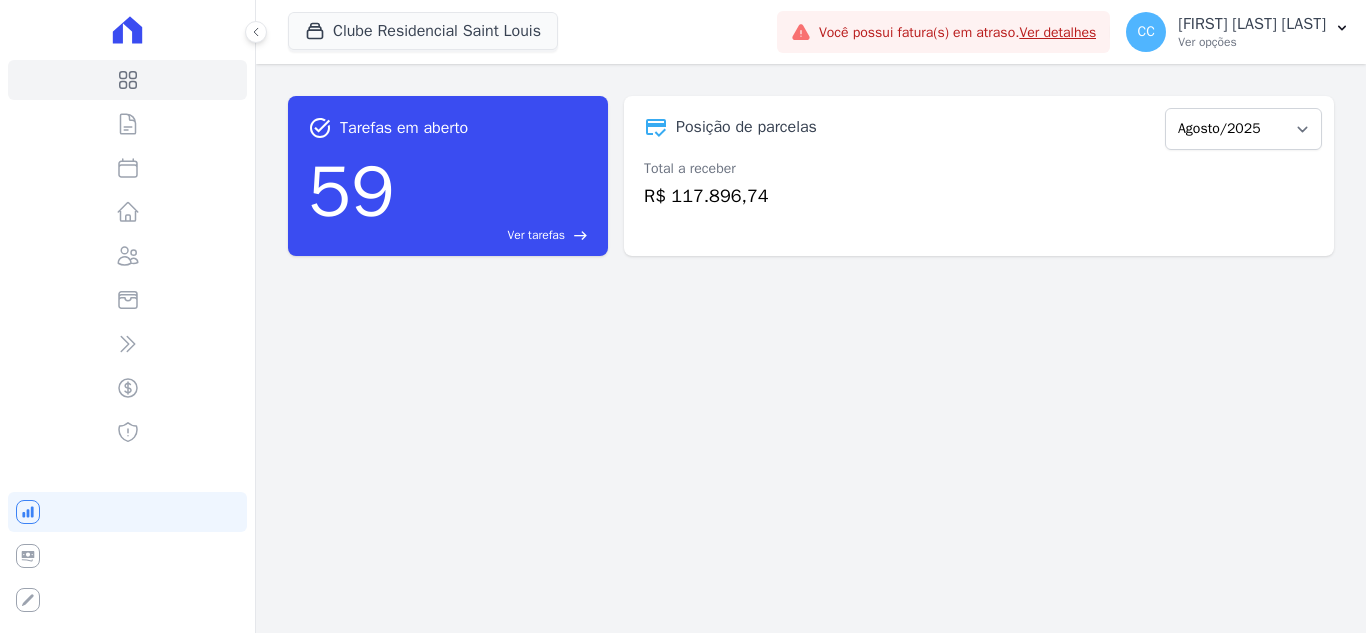 scroll, scrollTop: 0, scrollLeft: 0, axis: both 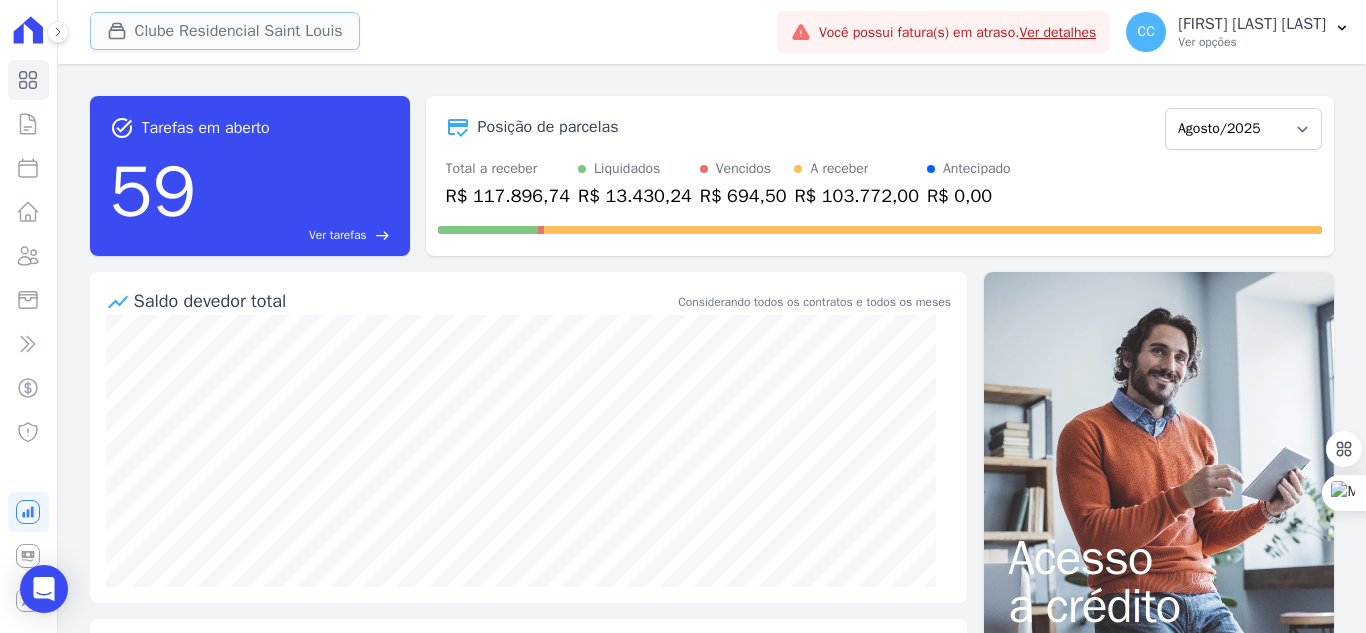 click on "Clube Residencial Saint Louis" at bounding box center (225, 31) 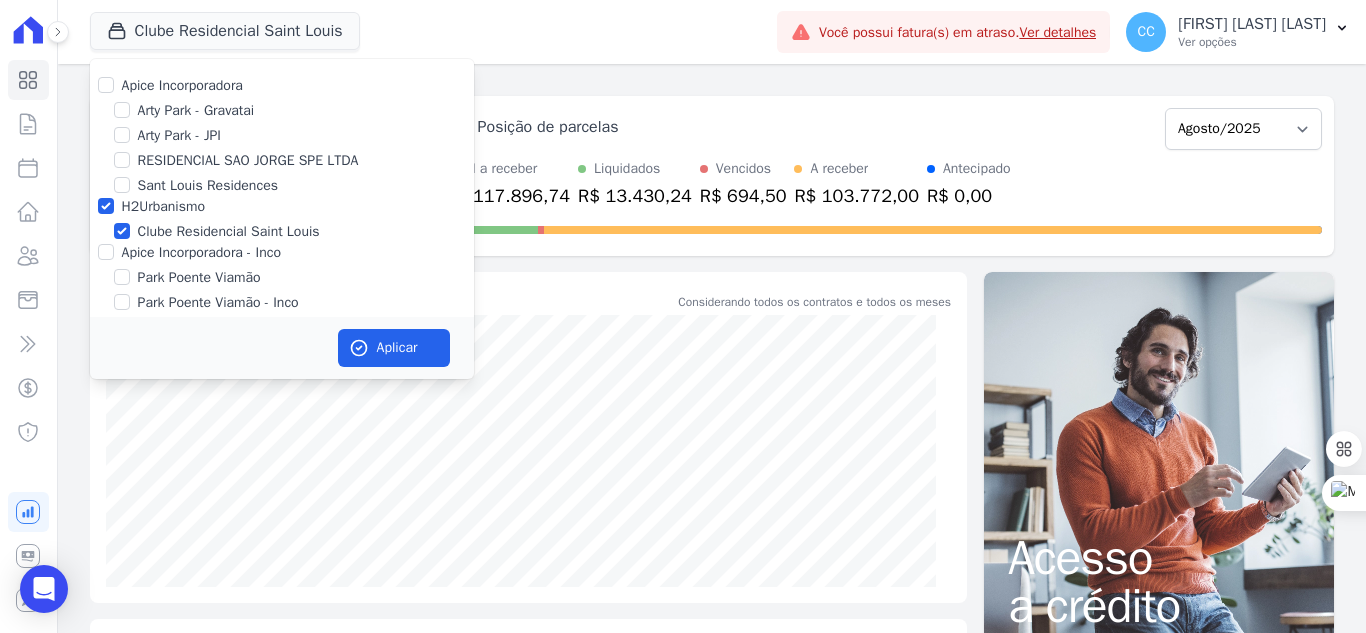 drag, startPoint x: 114, startPoint y: 68, endPoint x: 111, endPoint y: 78, distance: 10.440307 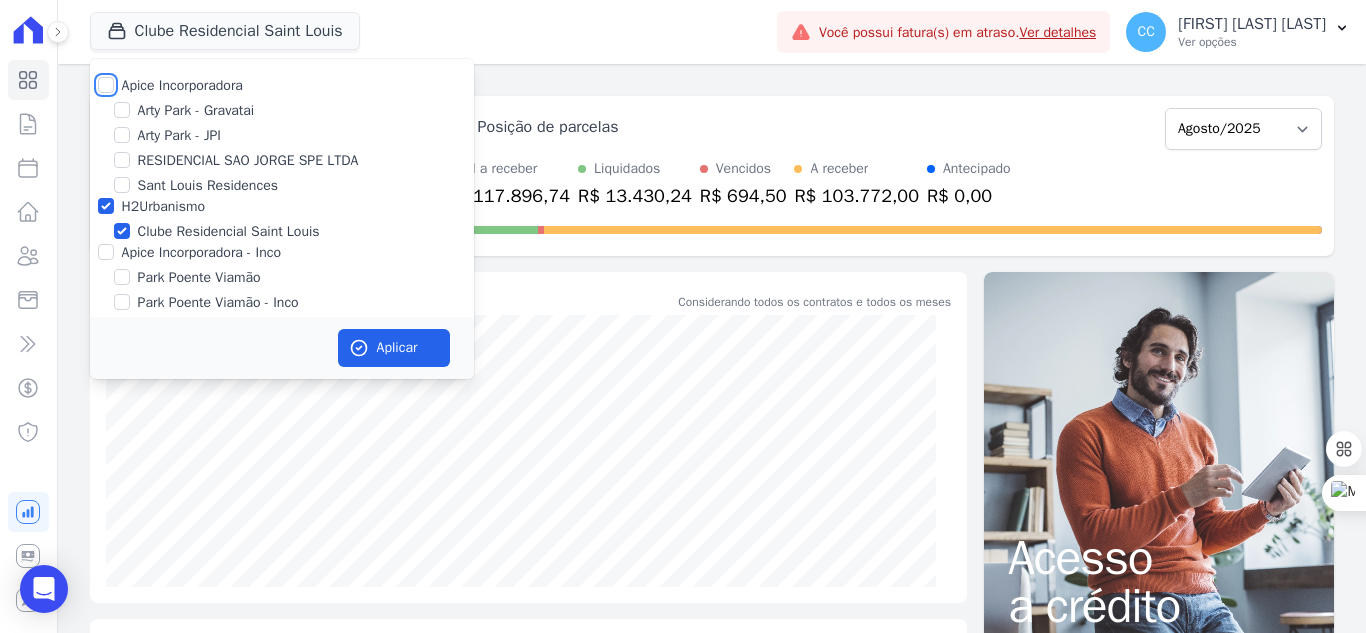 click on "Apice Incorporadora" at bounding box center [106, 85] 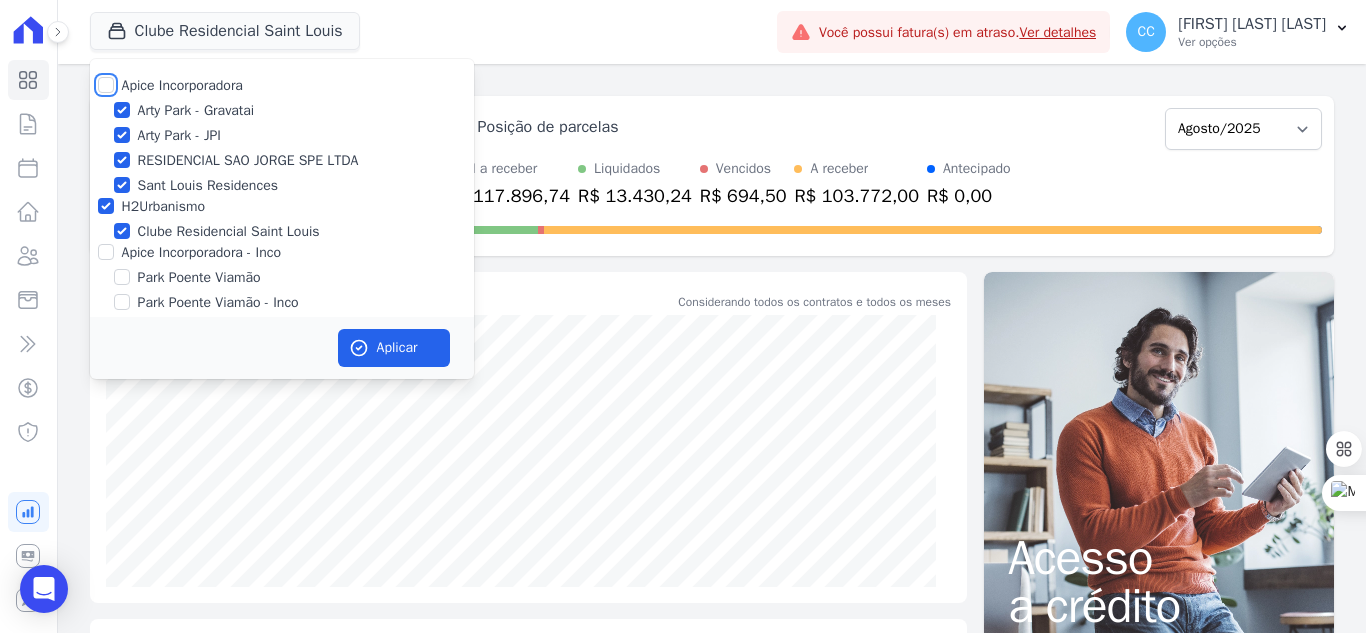 checkbox on "true" 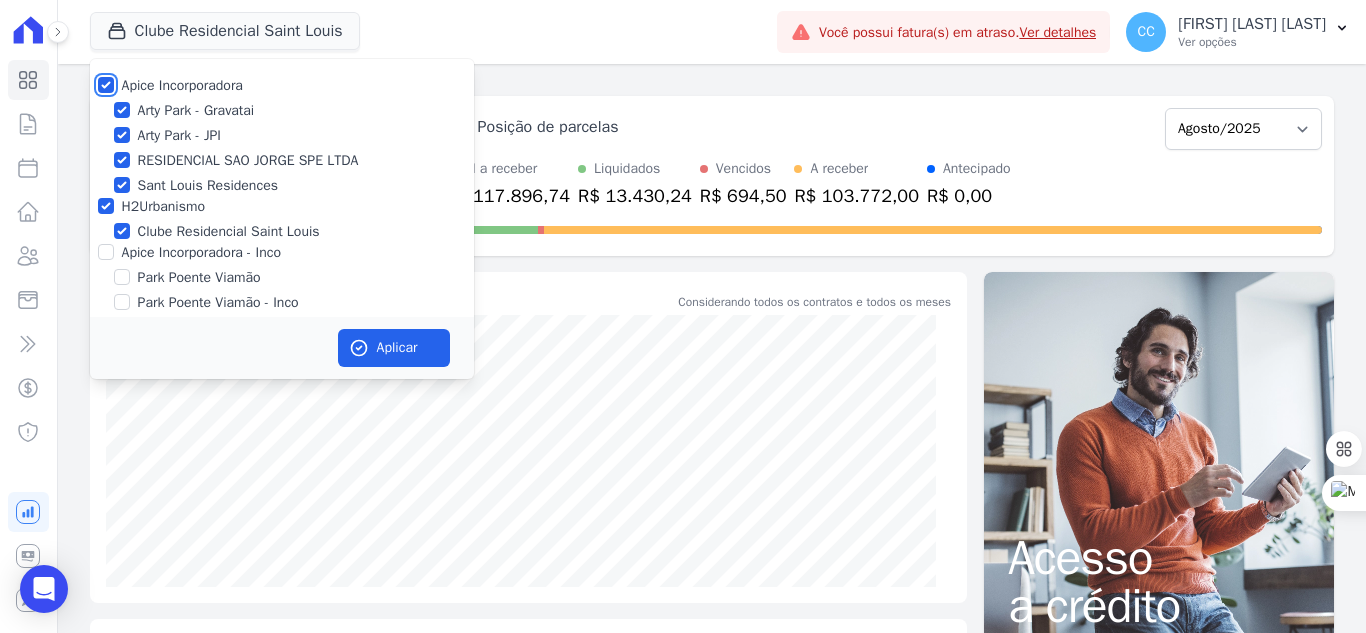 checkbox on "true" 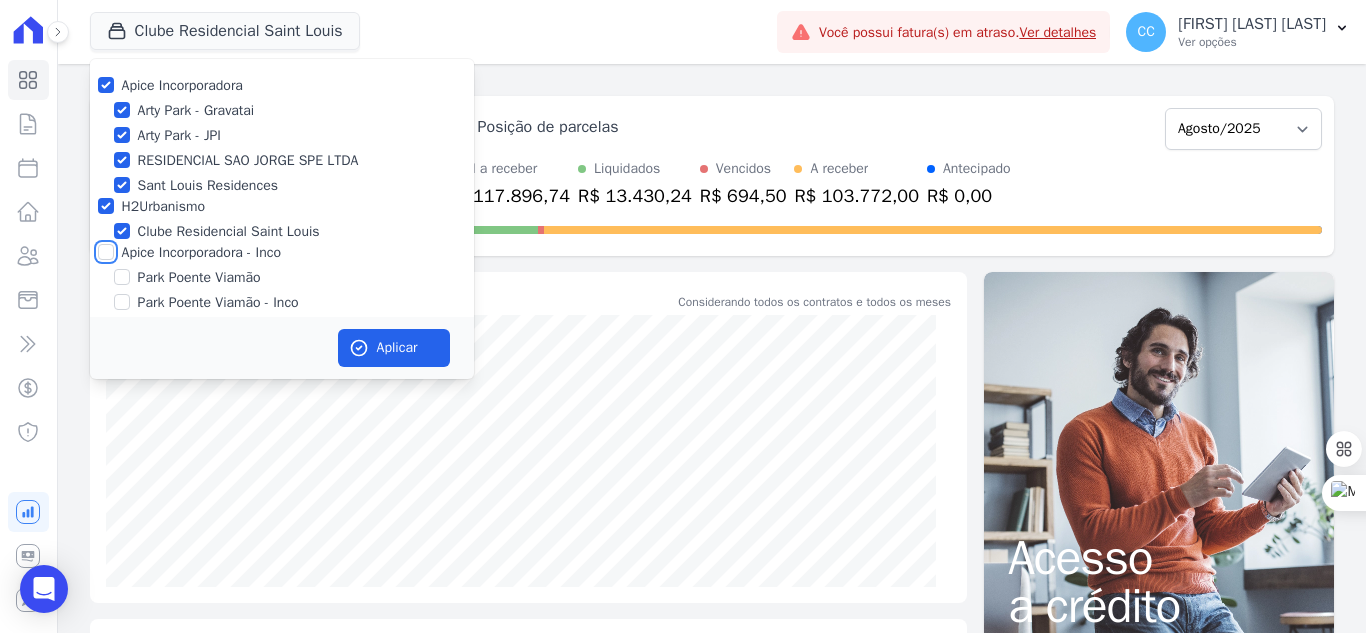 click on "Apice Incorporadora - Inco" at bounding box center [106, 252] 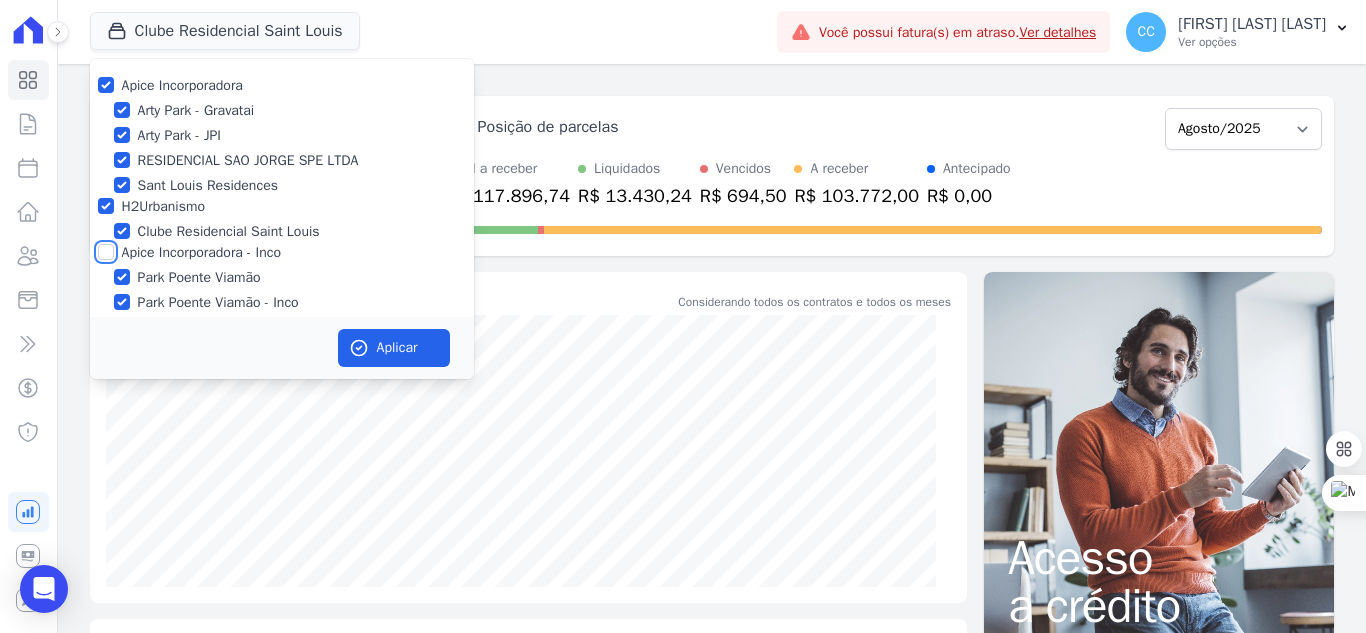 checkbox on "true" 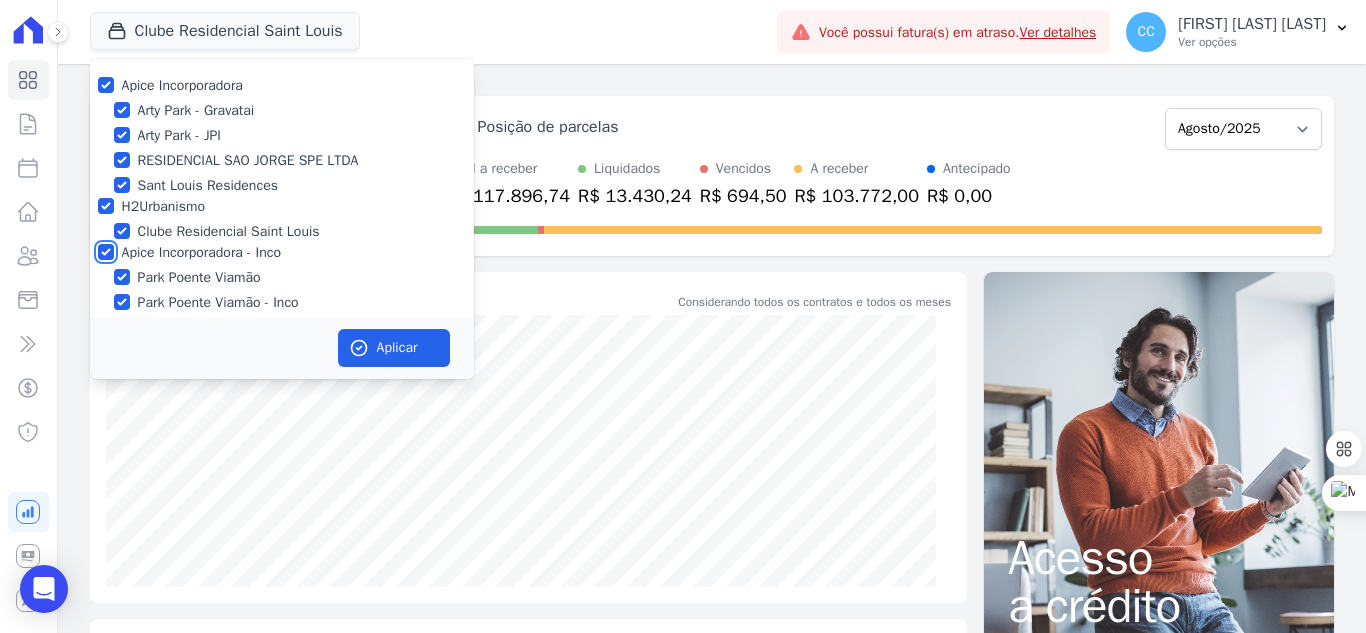checkbox on "true" 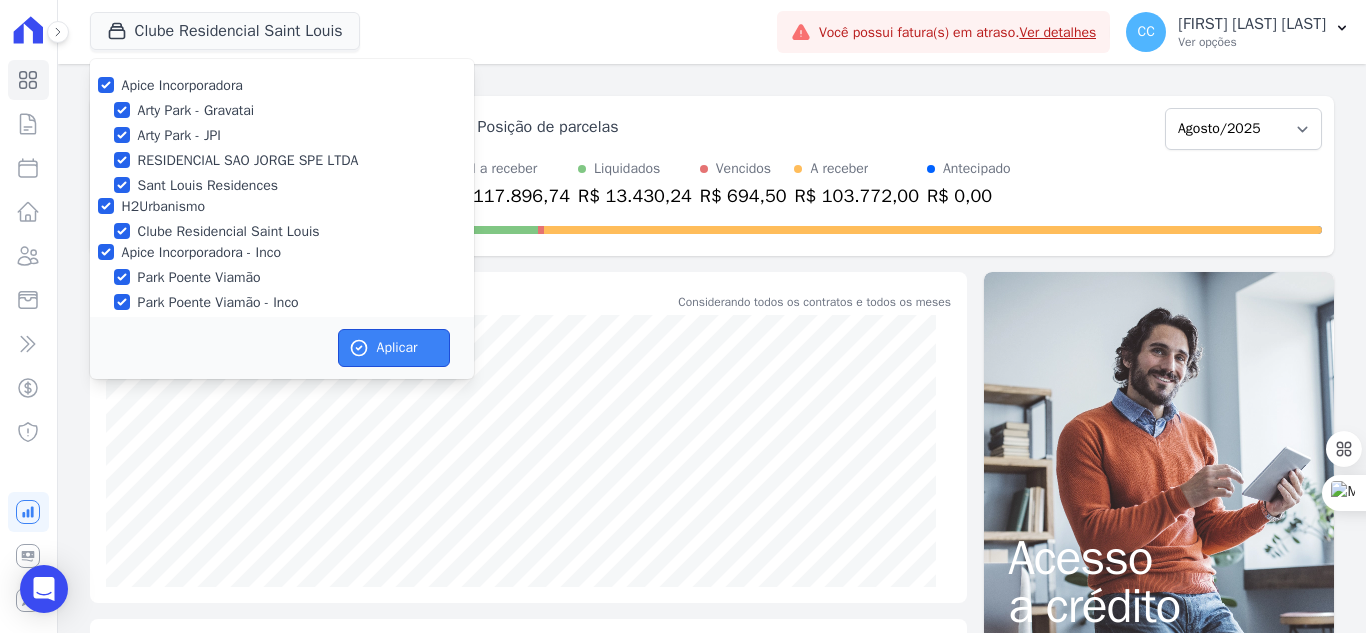 click on "Aplicar" at bounding box center (394, 348) 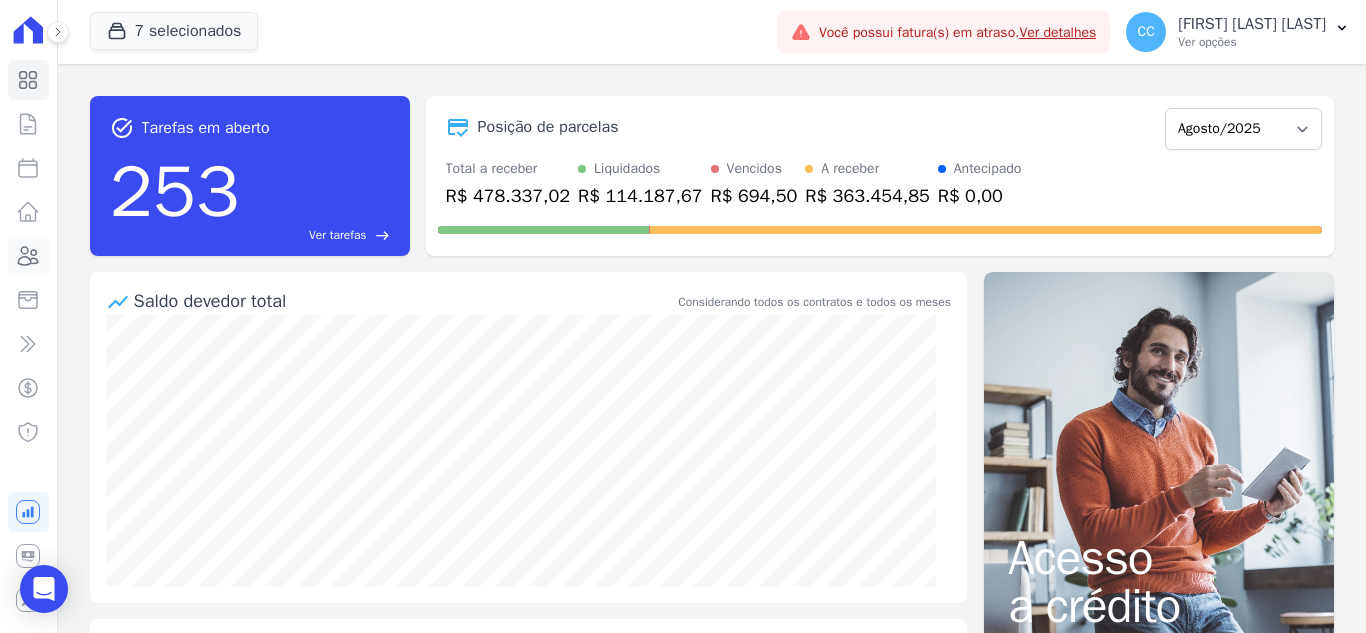 click on "Clientes" at bounding box center [28, 256] 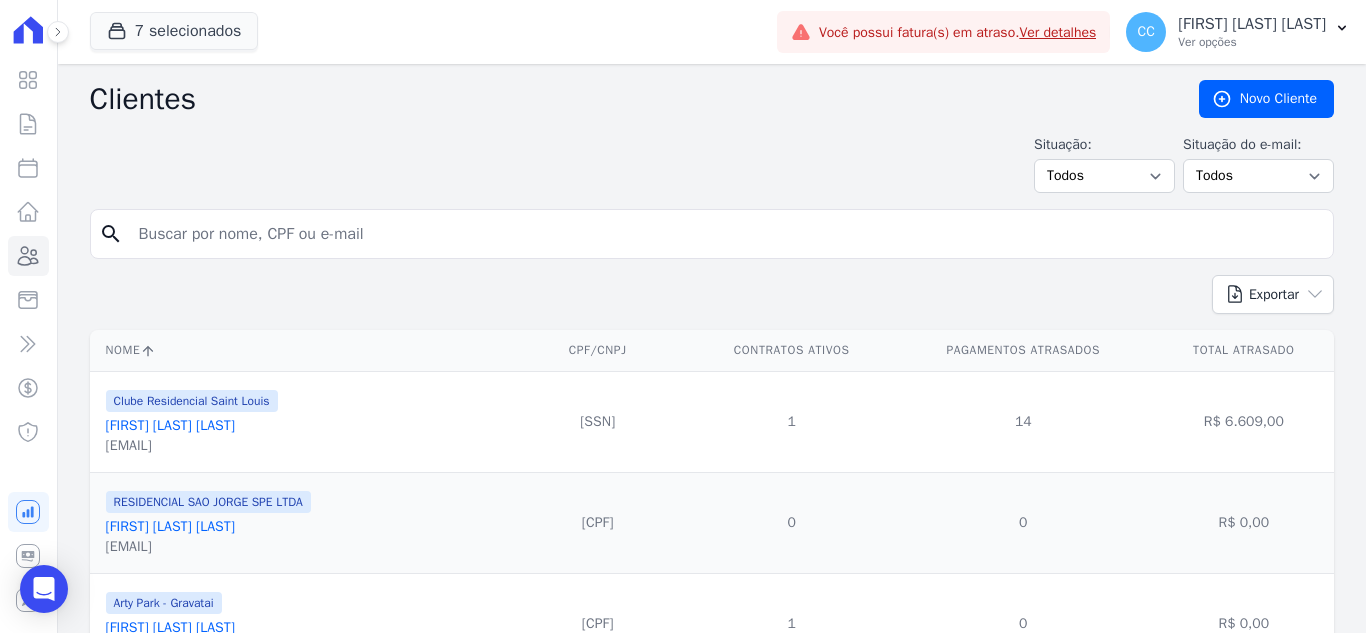 click on "search" at bounding box center [712, 242] 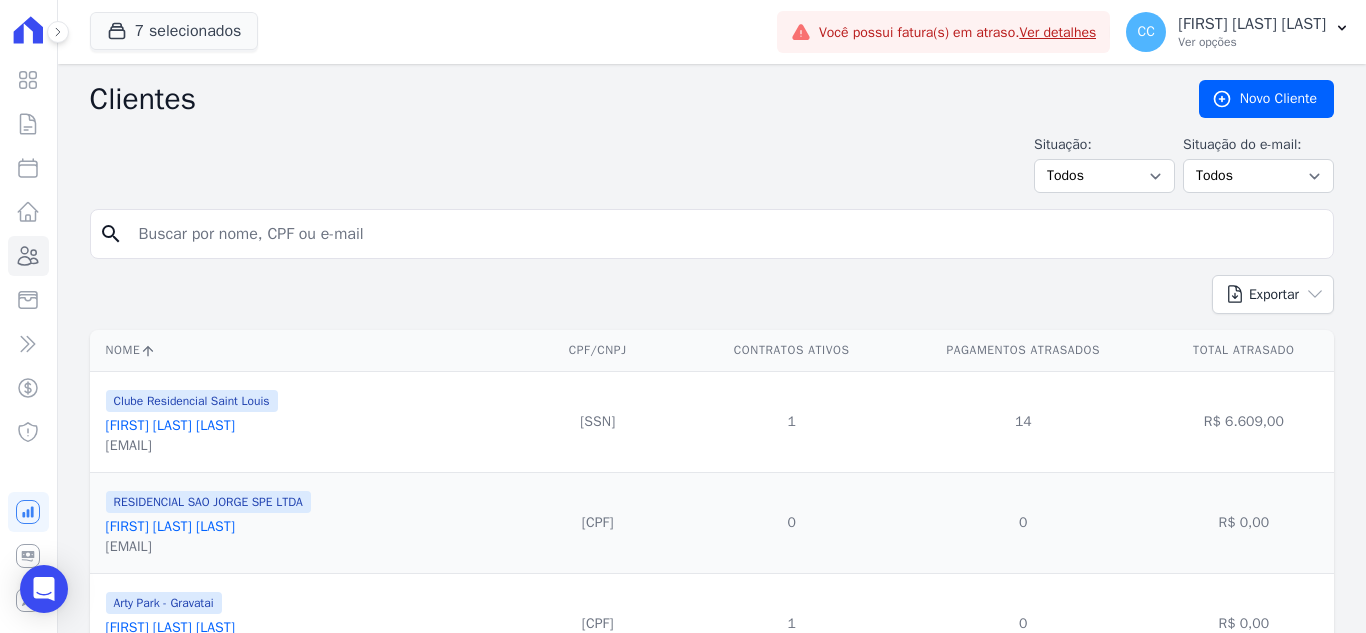 click at bounding box center (726, 234) 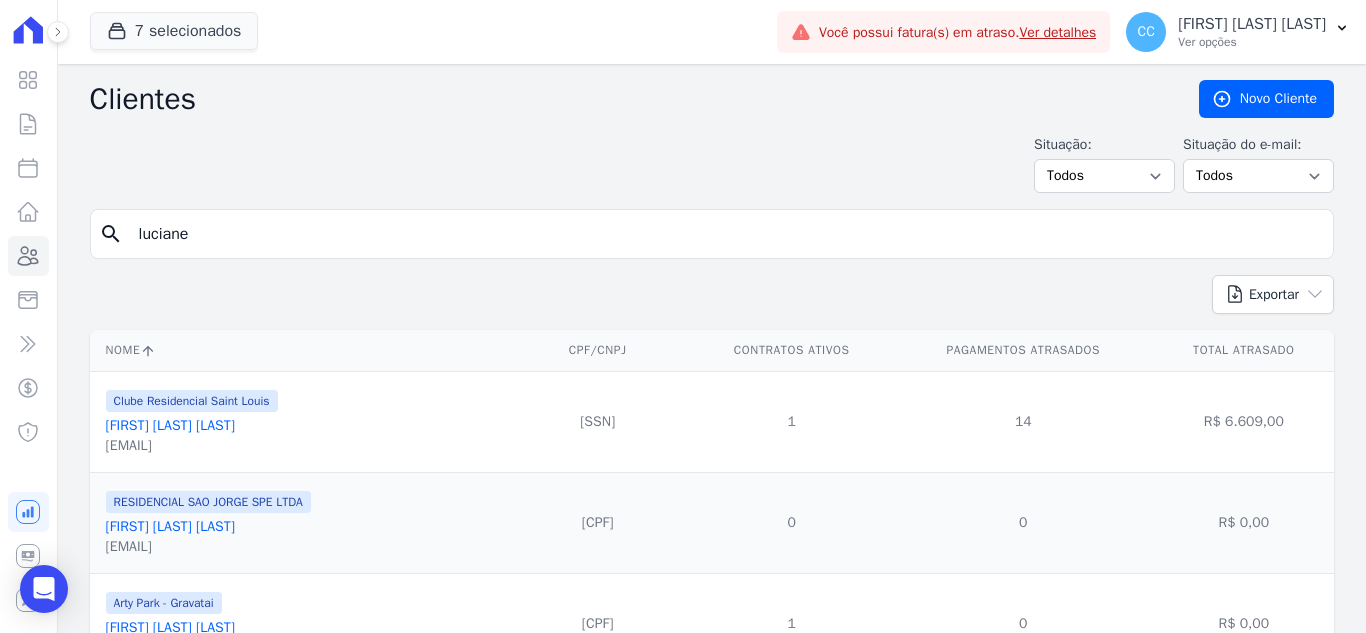 type on "luciane" 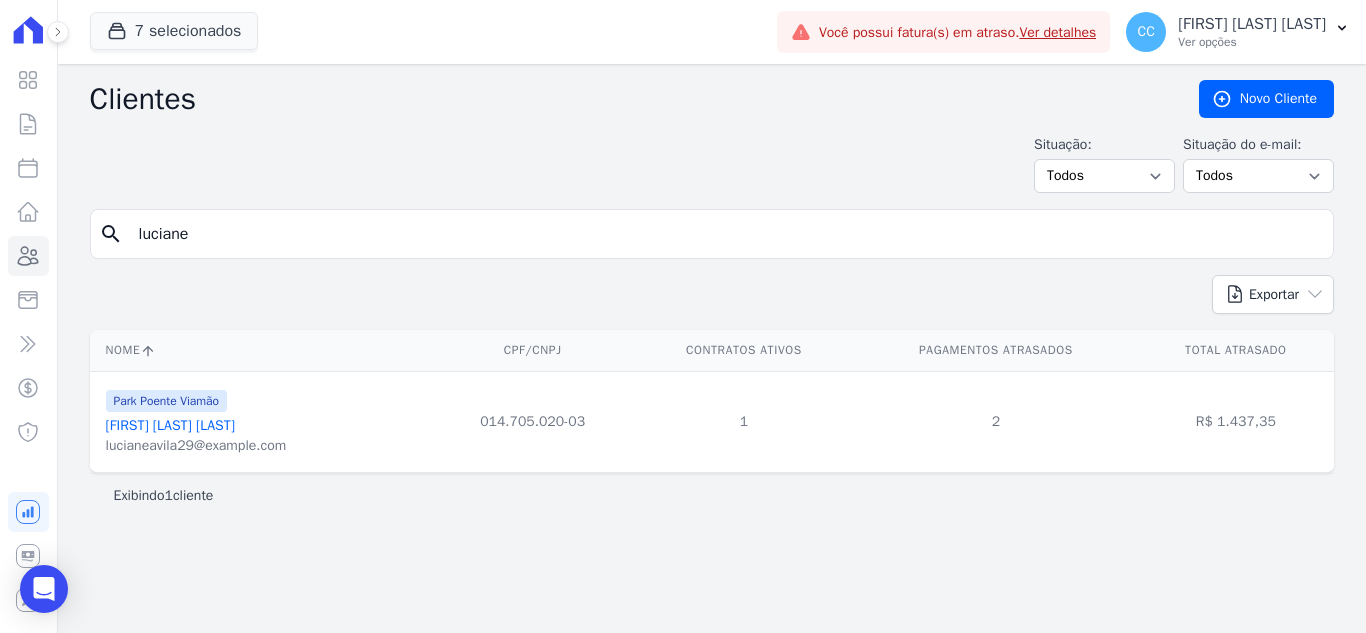 click on "Luciane Avila Da Silva" at bounding box center (170, 425) 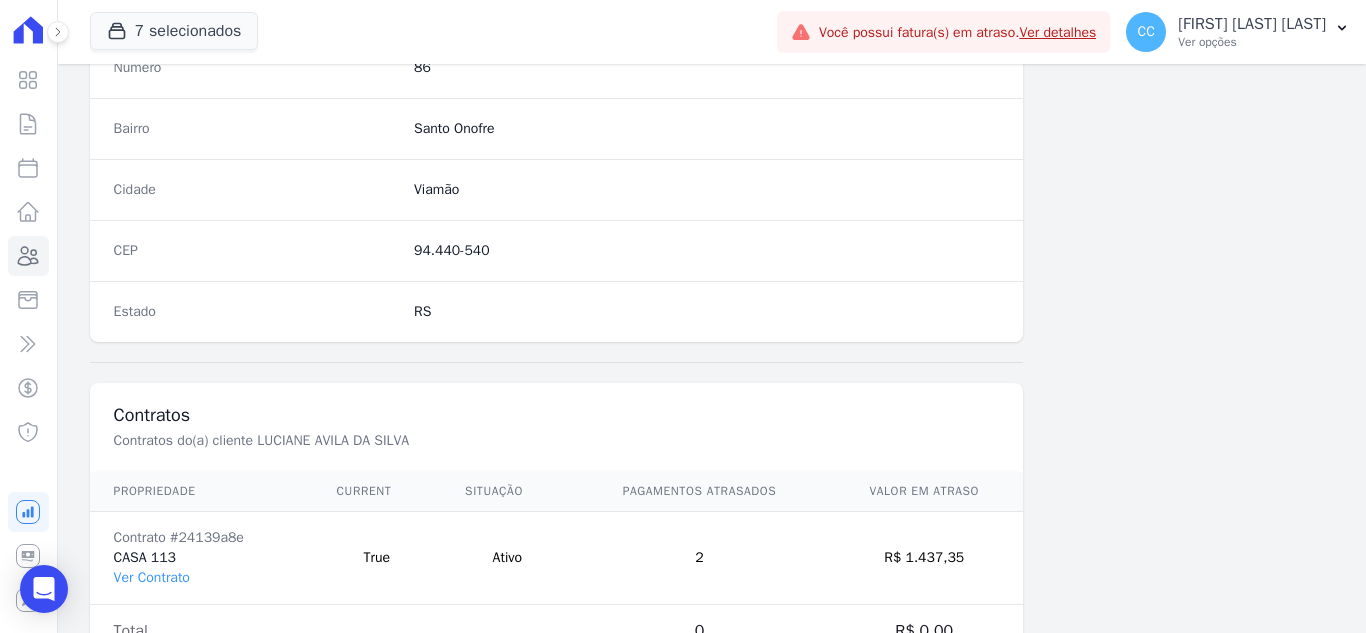 scroll, scrollTop: 1238, scrollLeft: 0, axis: vertical 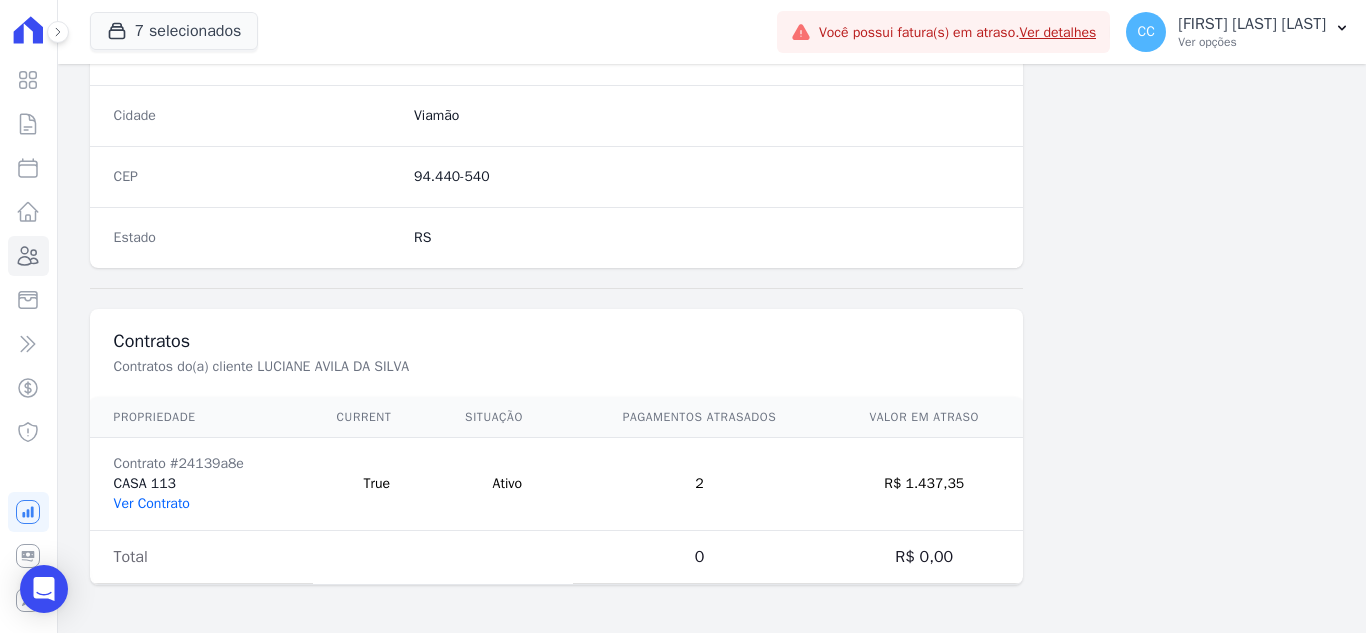 click on "Ver Contrato" at bounding box center [152, 503] 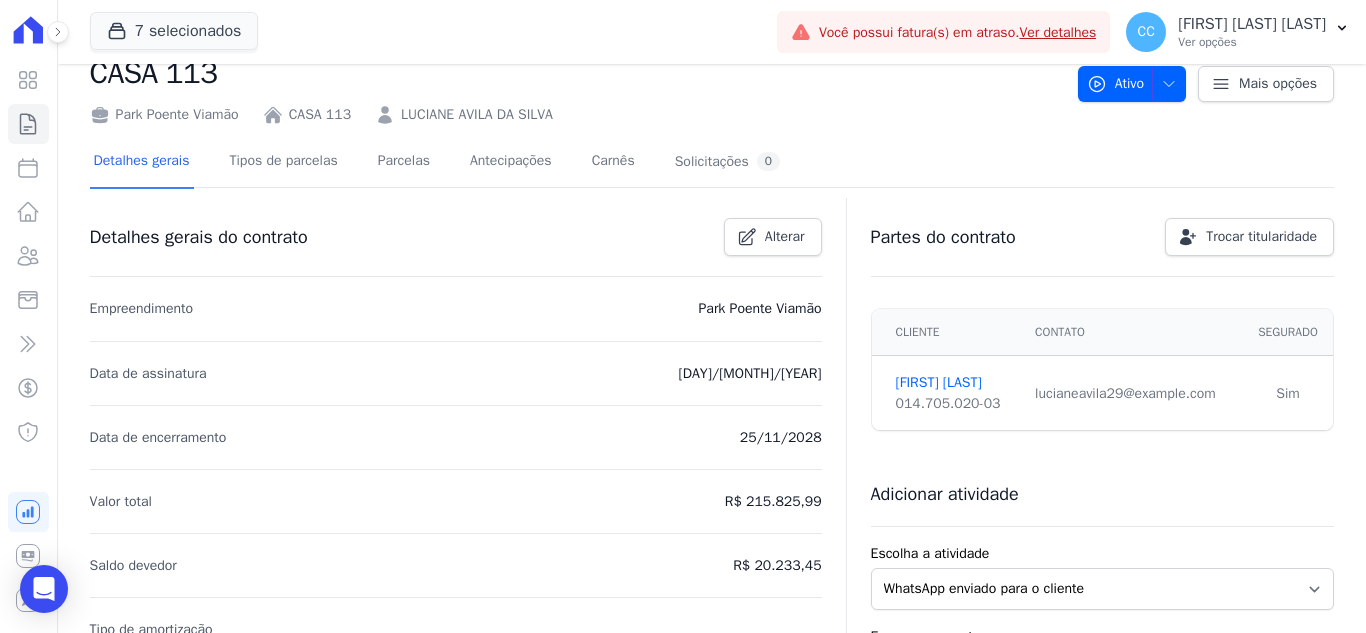scroll, scrollTop: 0, scrollLeft: 0, axis: both 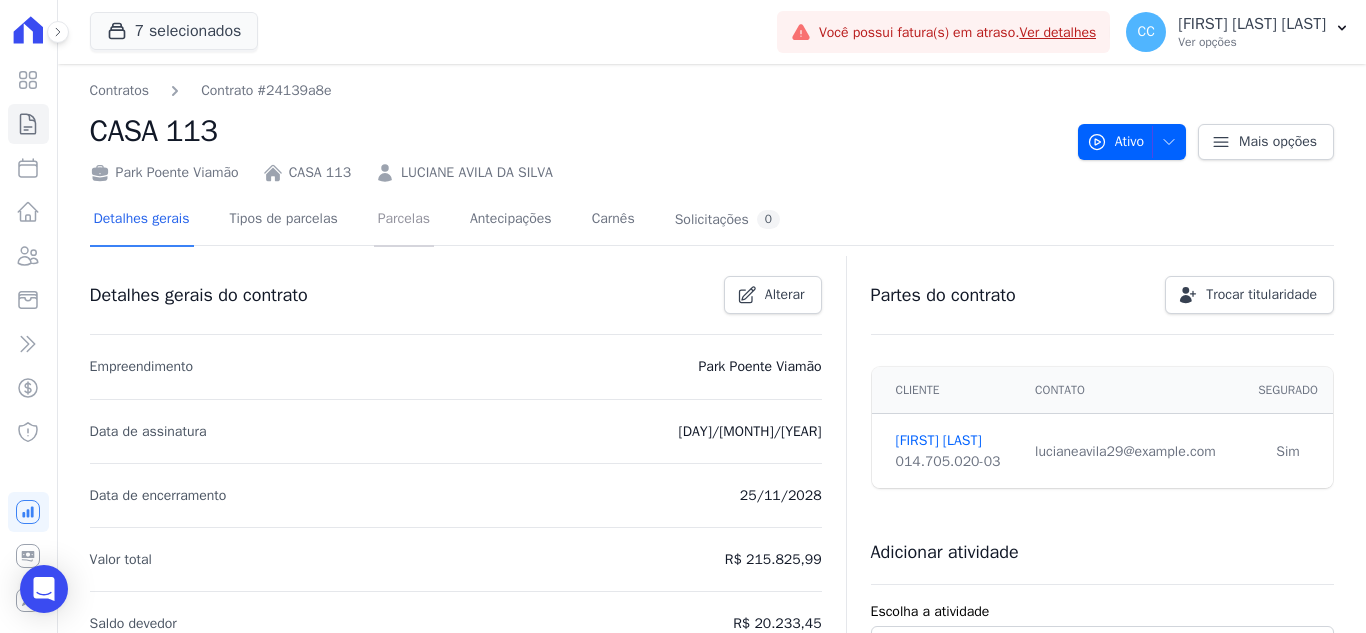 click on "Parcelas" at bounding box center [404, 220] 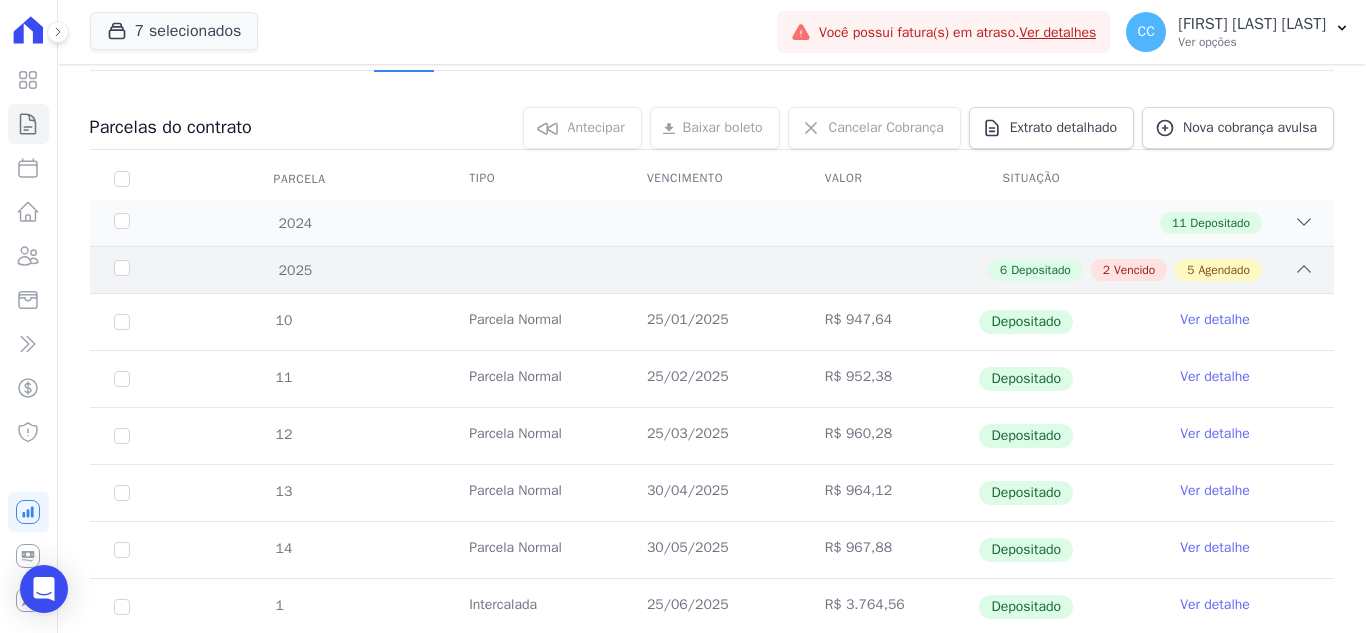 scroll, scrollTop: 500, scrollLeft: 0, axis: vertical 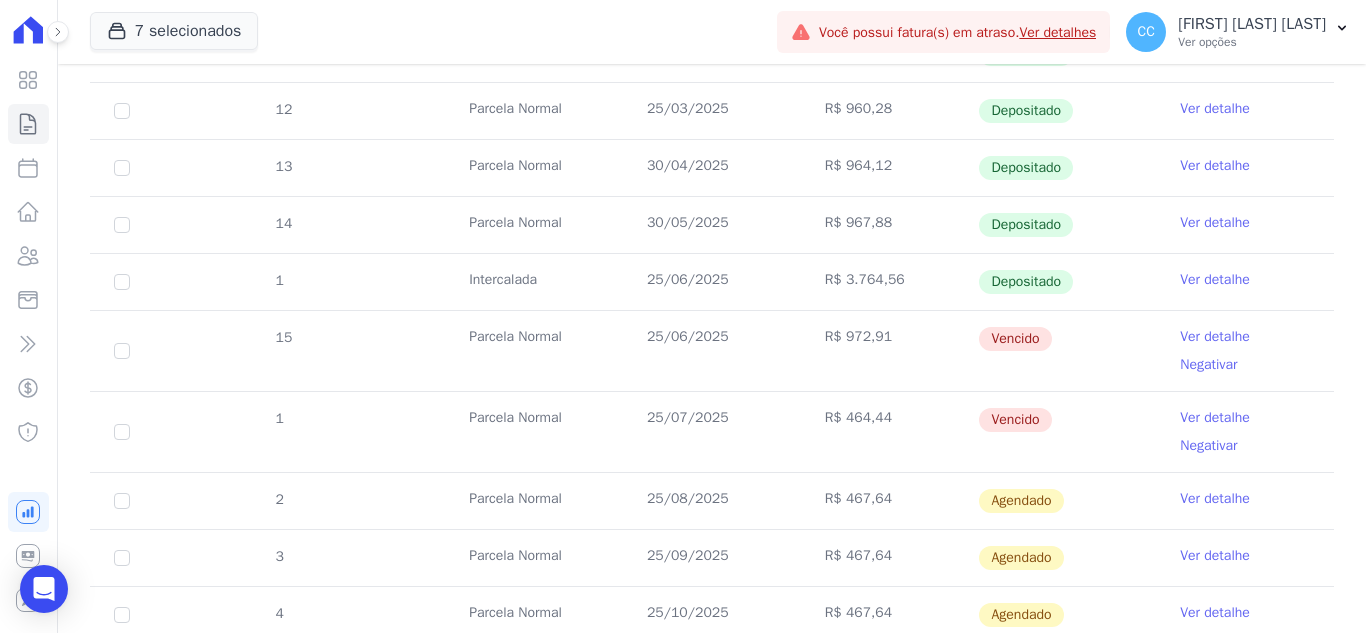 click on "Ver detalhe" at bounding box center (1215, 337) 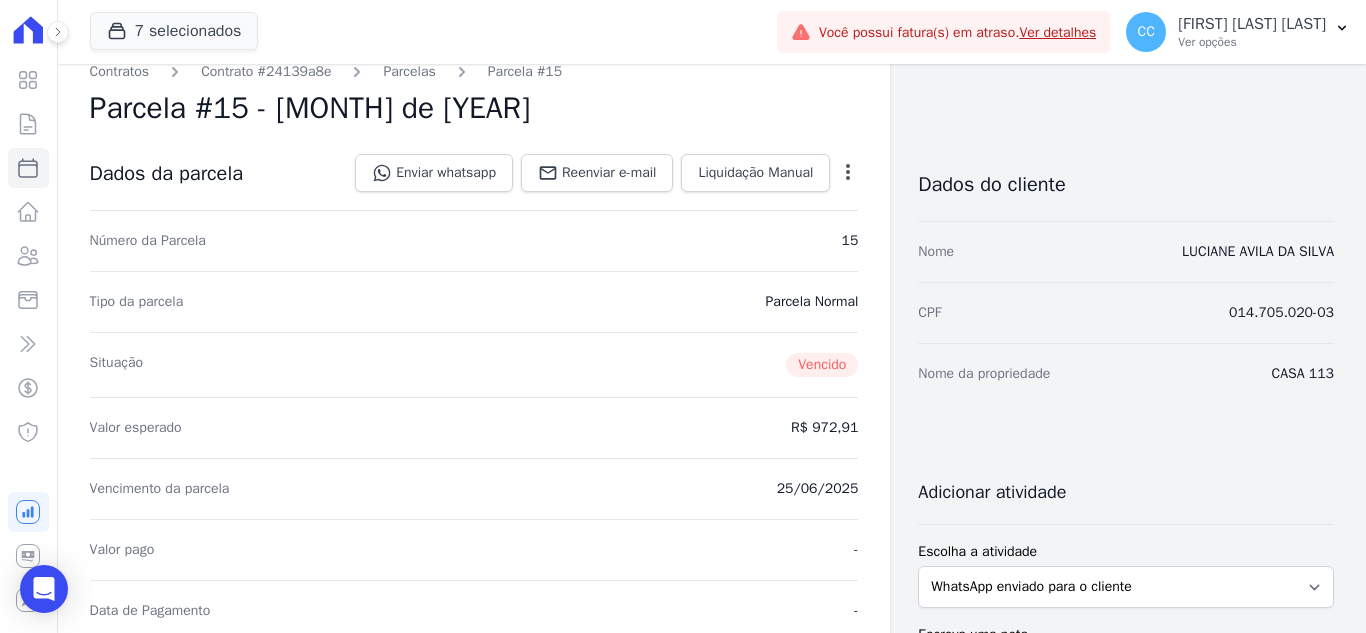 scroll, scrollTop: 0, scrollLeft: 0, axis: both 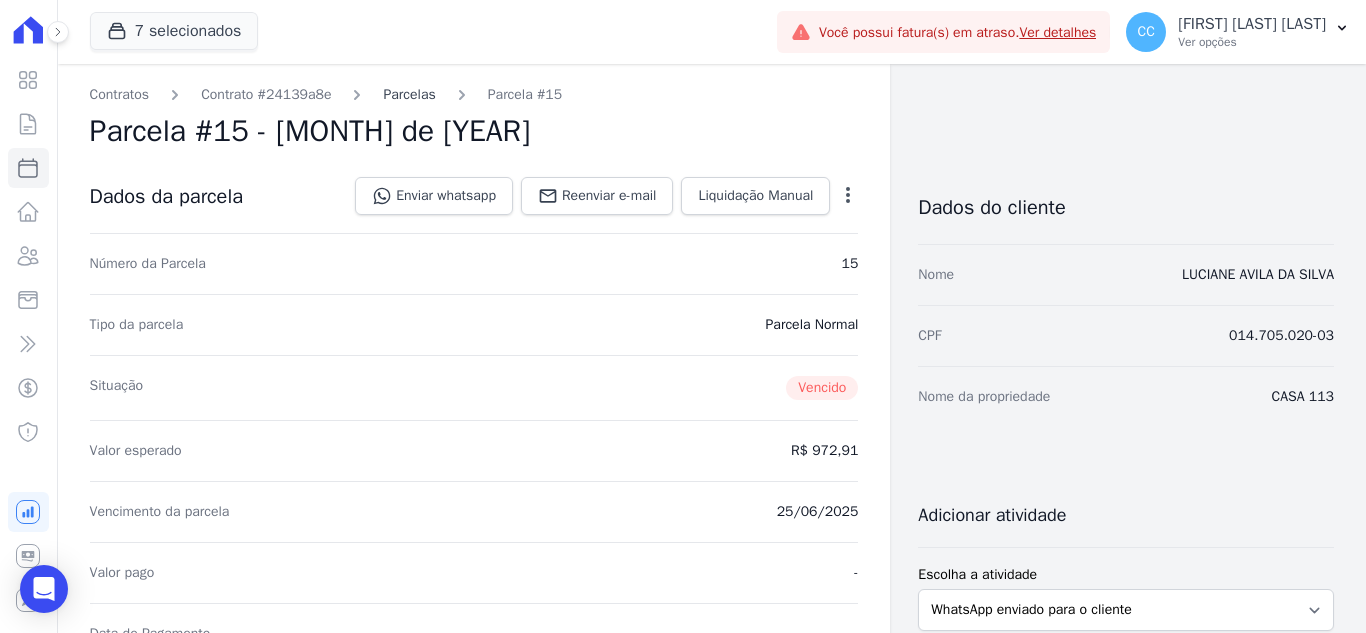 click on "Parcelas" at bounding box center [409, 94] 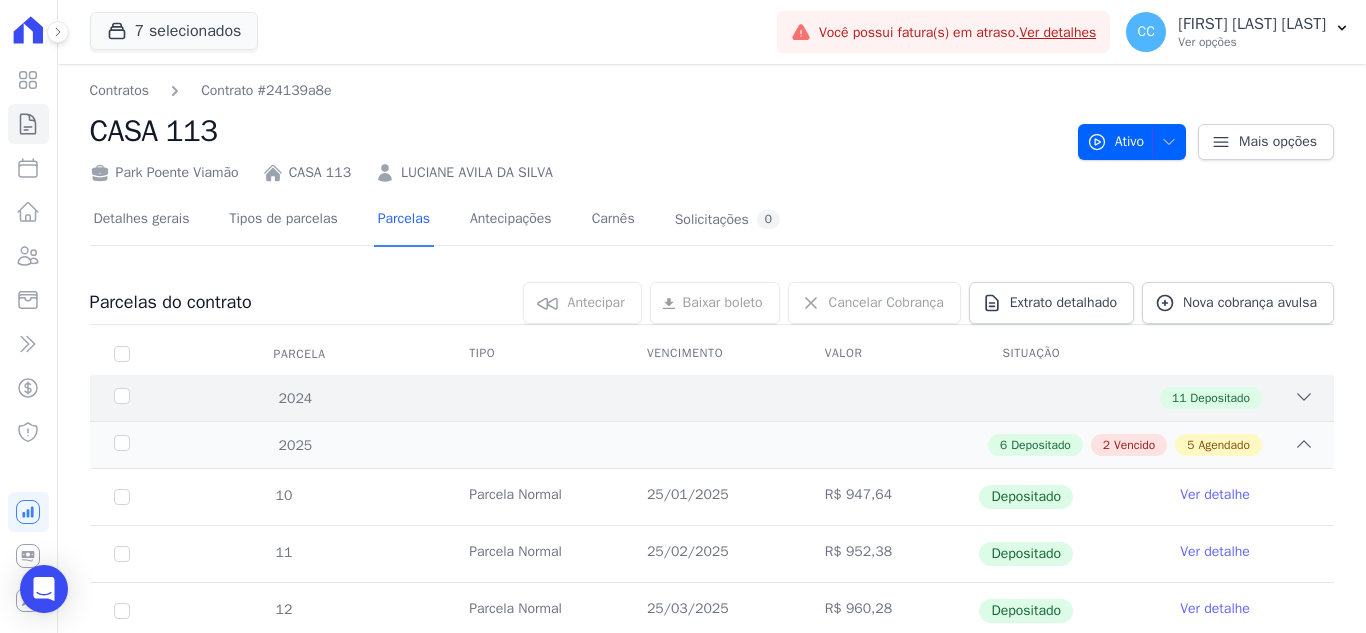 click on "11
Depositado" at bounding box center [772, 398] 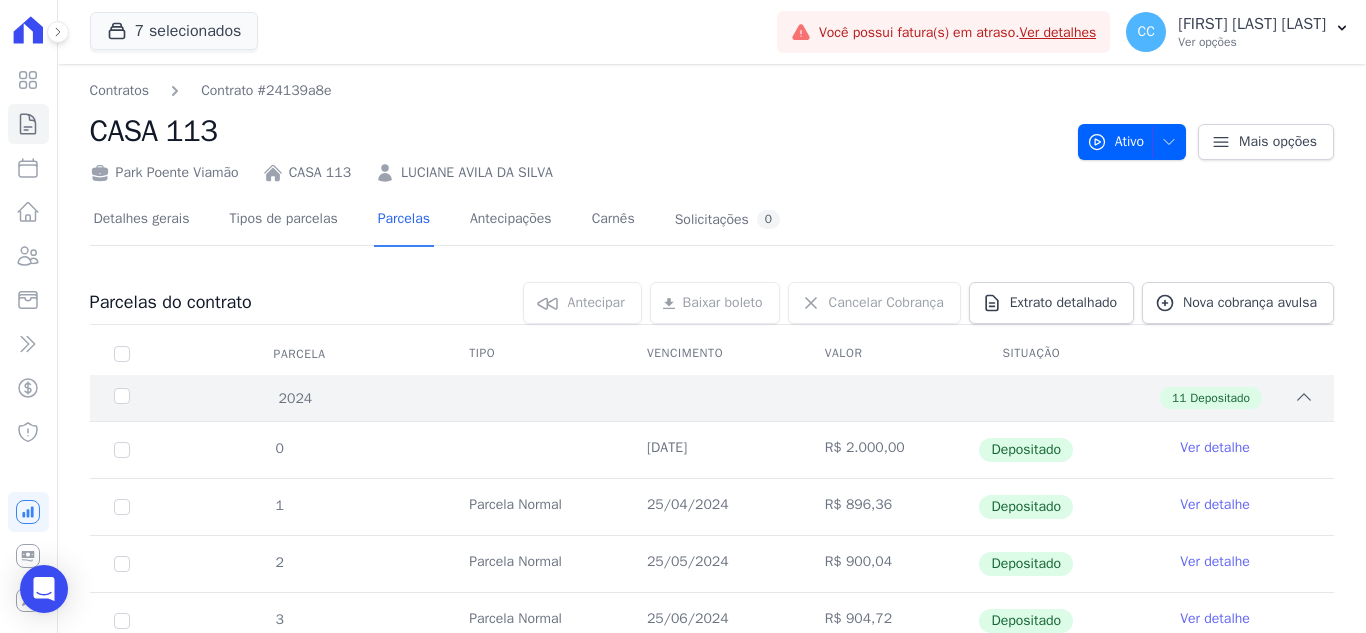 click on "11
Depositado" at bounding box center (772, 398) 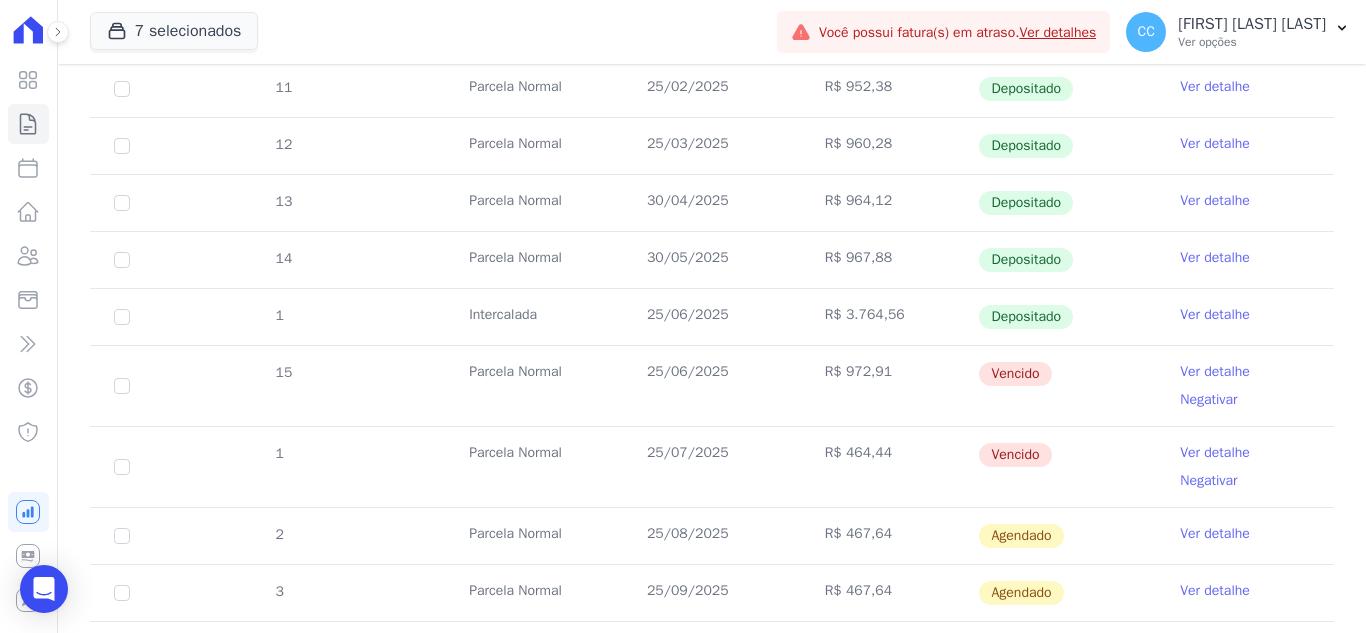 scroll, scrollTop: 500, scrollLeft: 0, axis: vertical 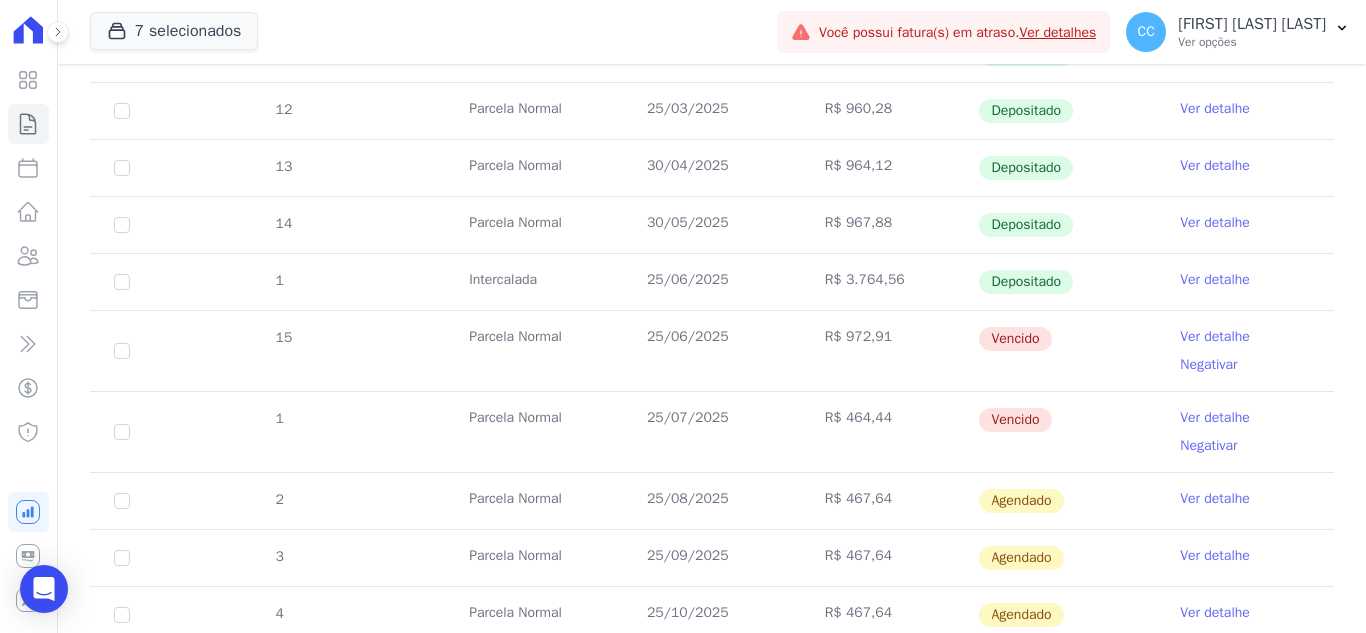 click on "1
Parcela Normal
25/07/2025
R$ 464,44
Vencido
Ver detalhe
Negativar" at bounding box center (712, 431) 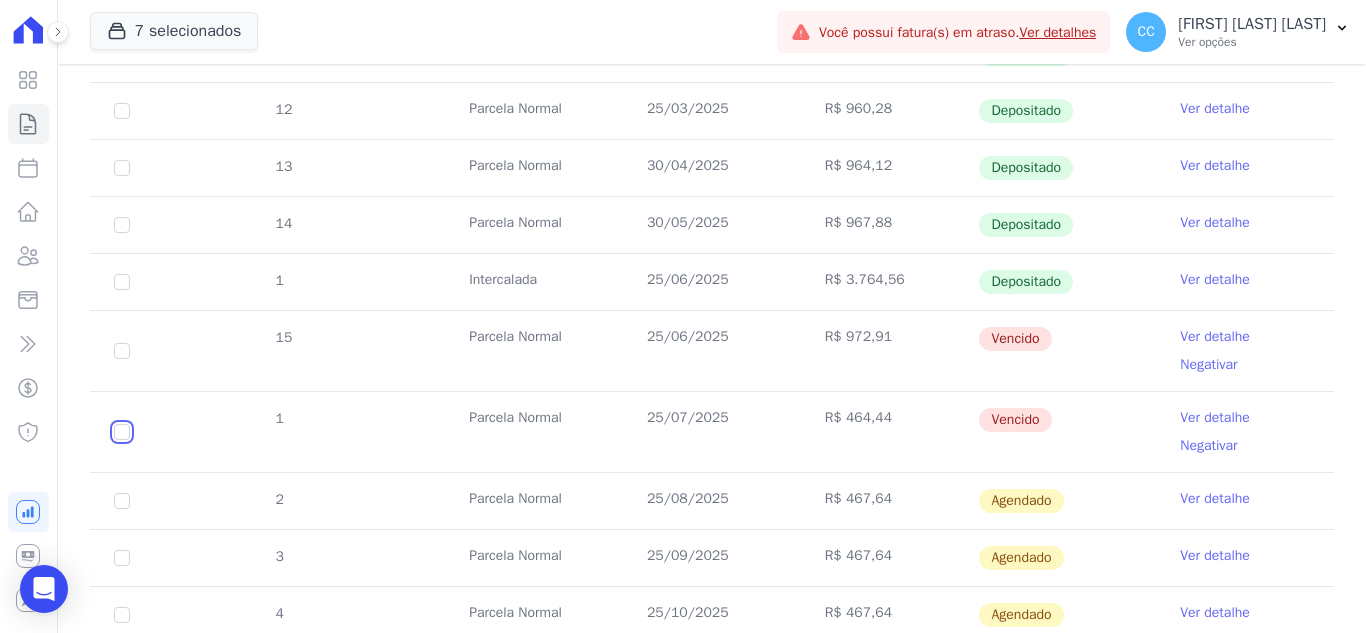 click at bounding box center (122, 351) 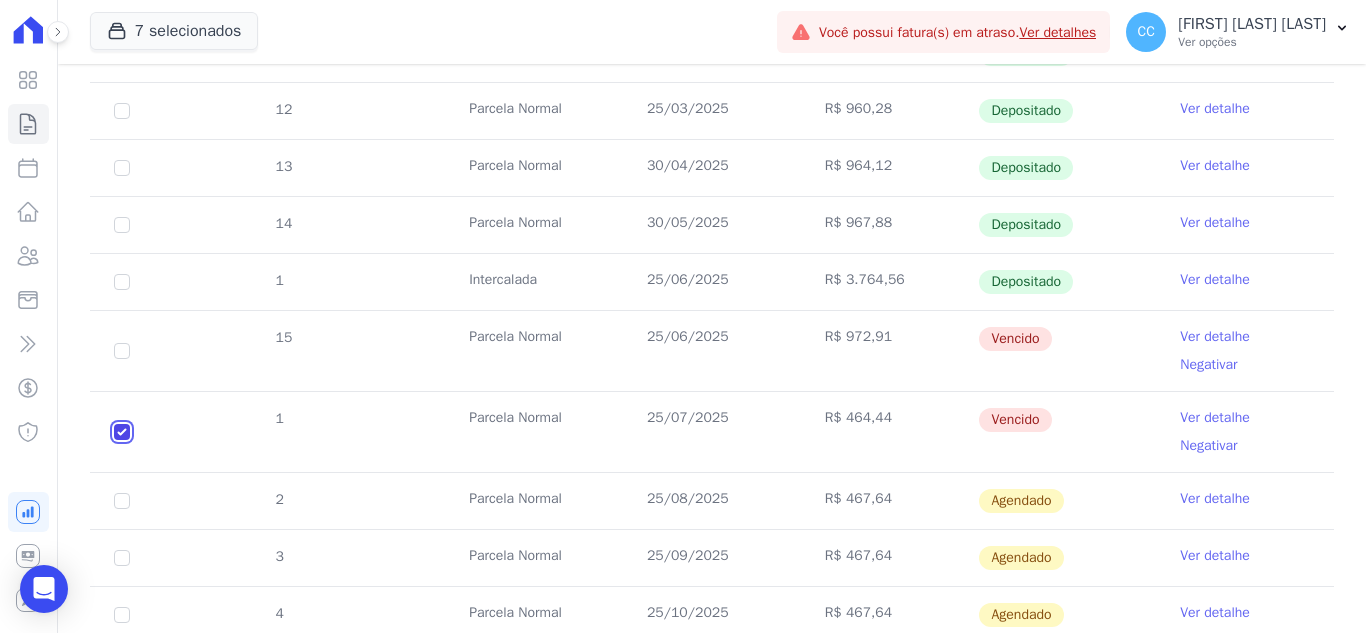 checkbox on "true" 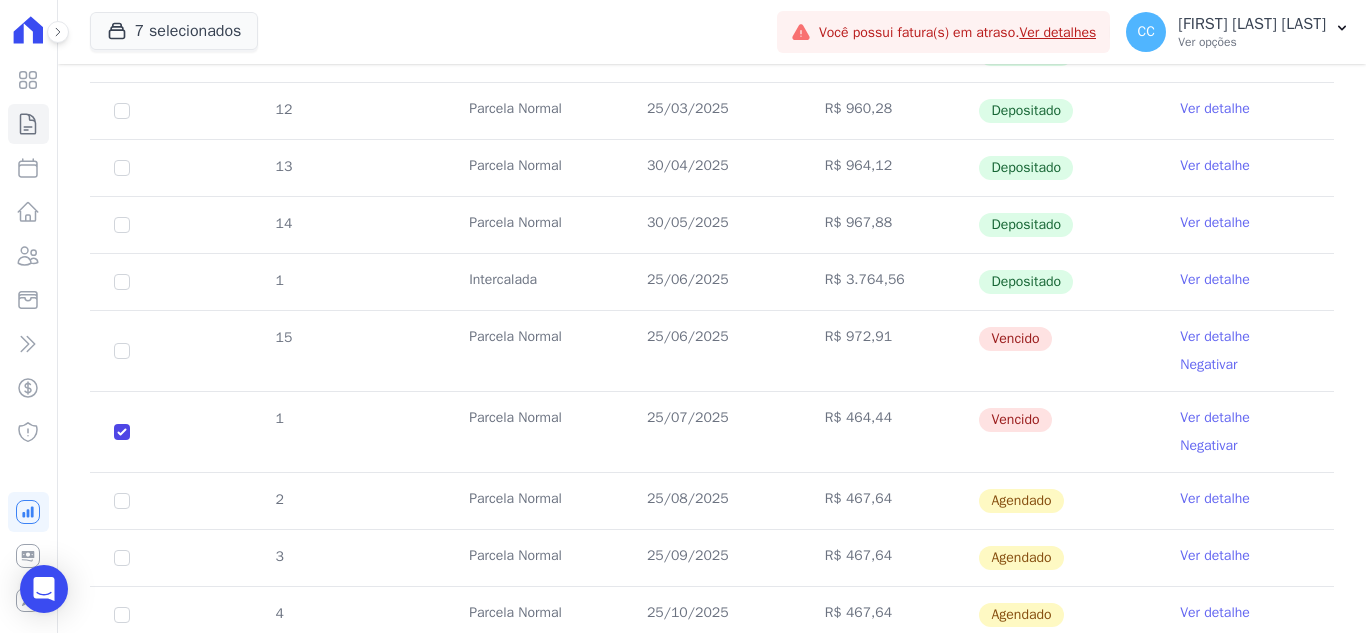 click on "2" at bounding box center [122, 501] 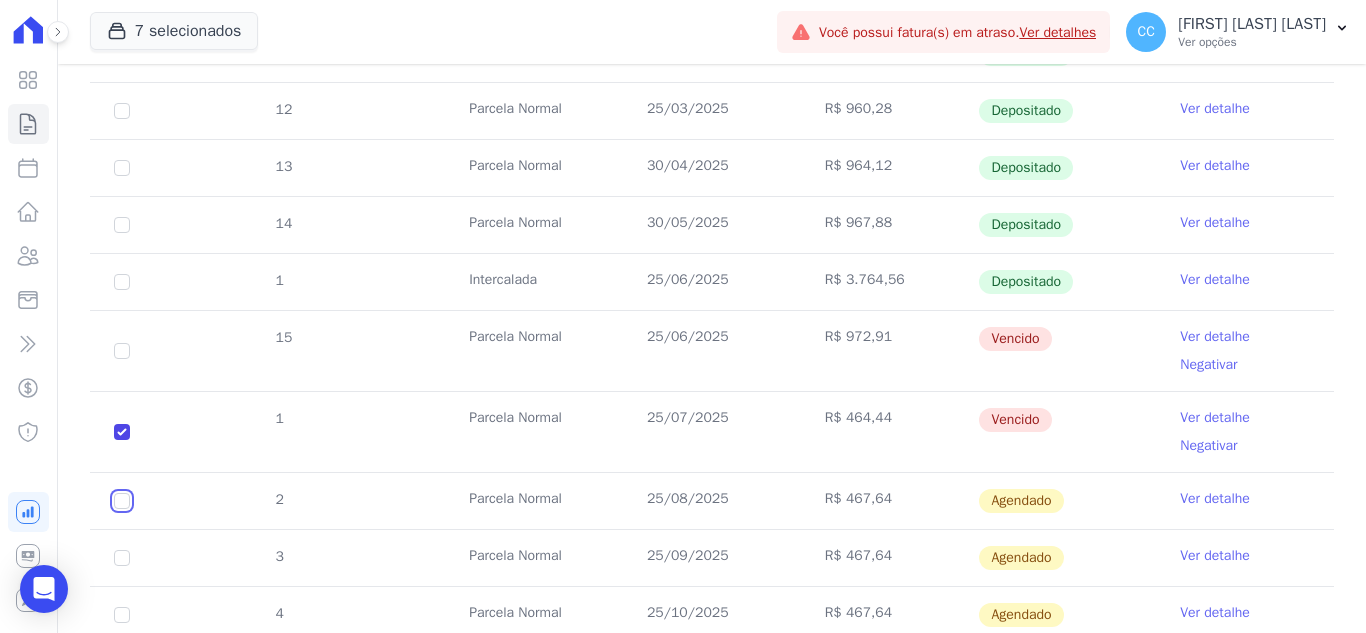 click at bounding box center (122, 501) 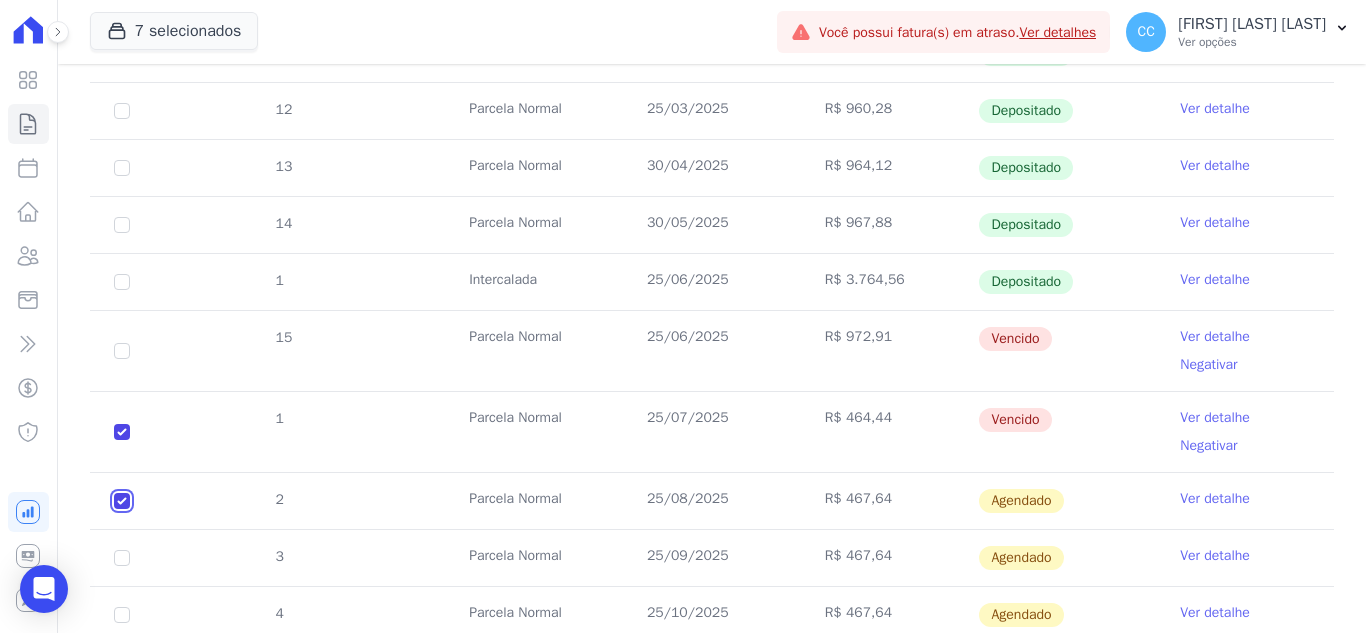 checkbox on "true" 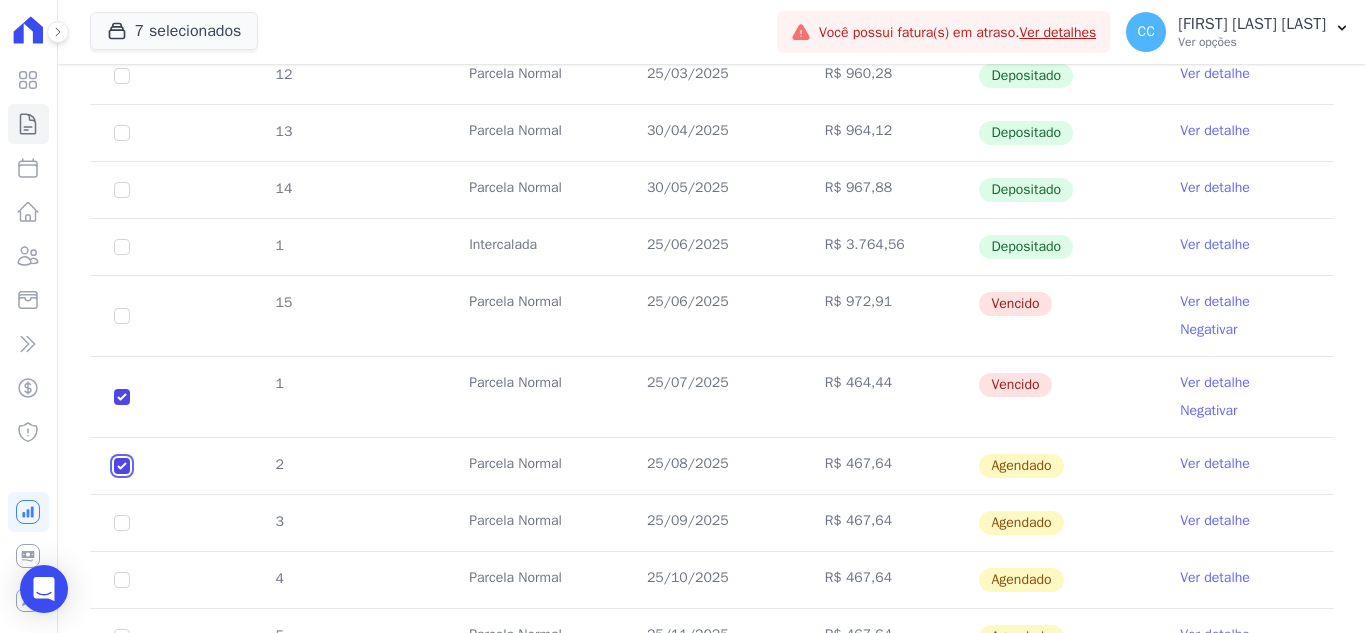 scroll, scrollTop: 500, scrollLeft: 0, axis: vertical 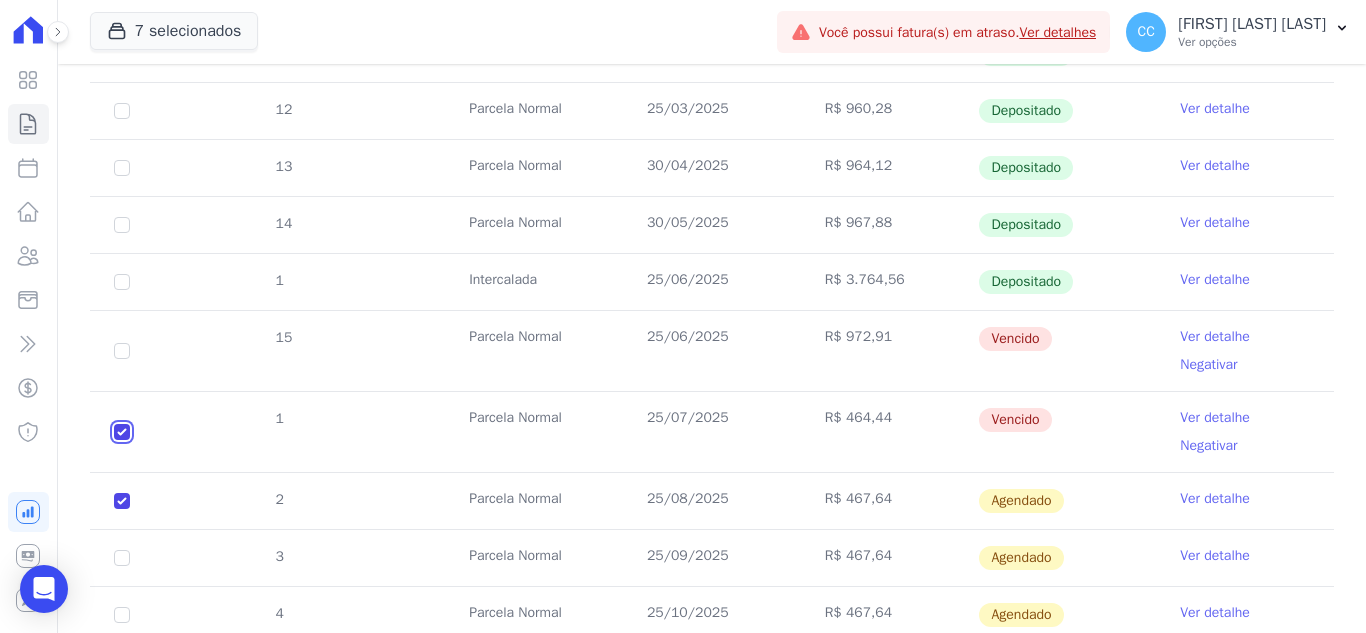 click at bounding box center (122, 351) 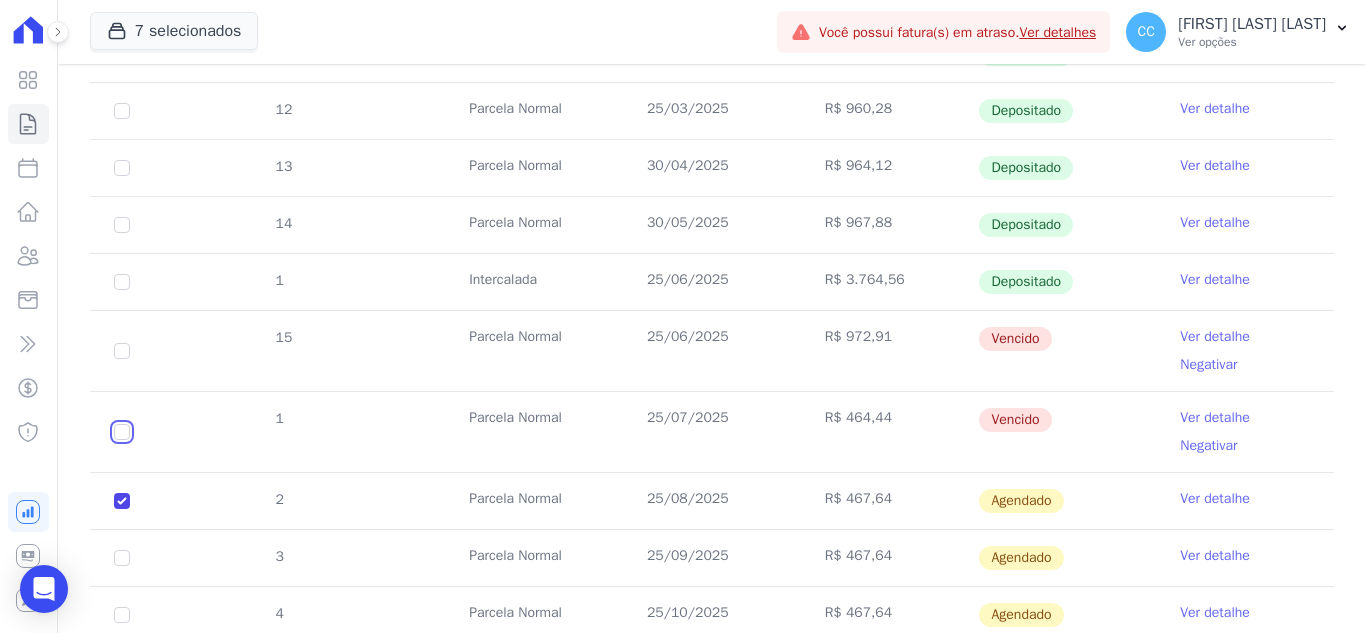 checkbox on "true" 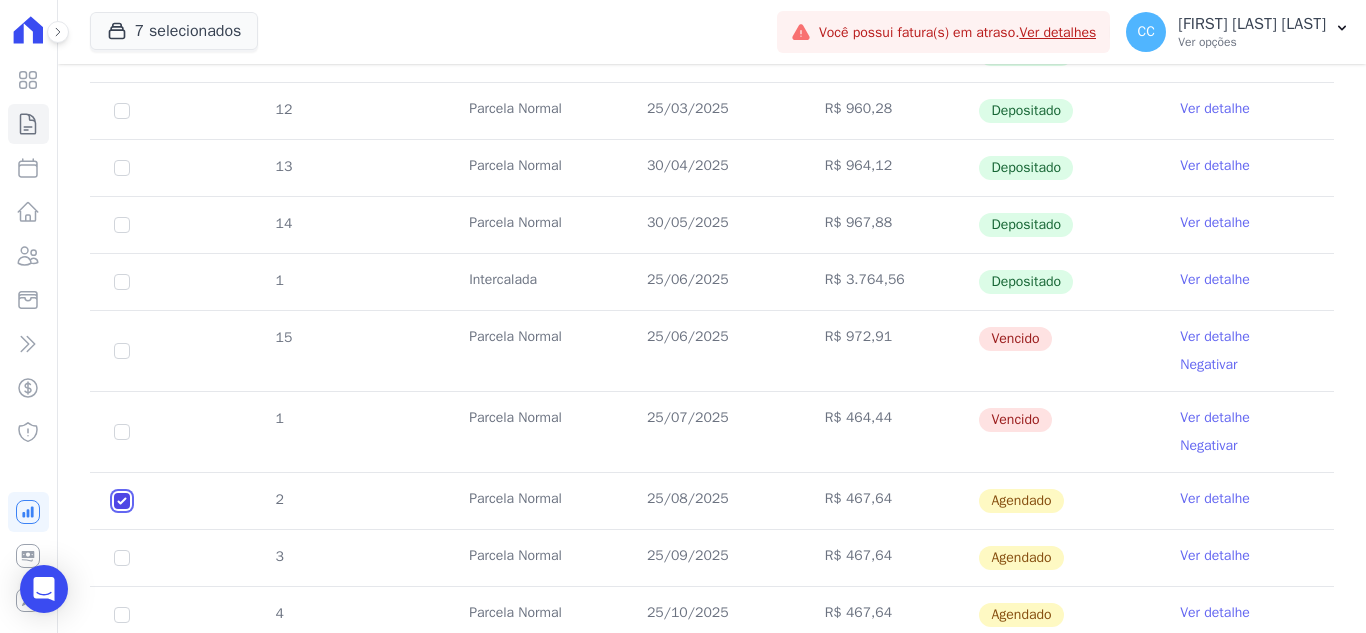 click at bounding box center [122, 501] 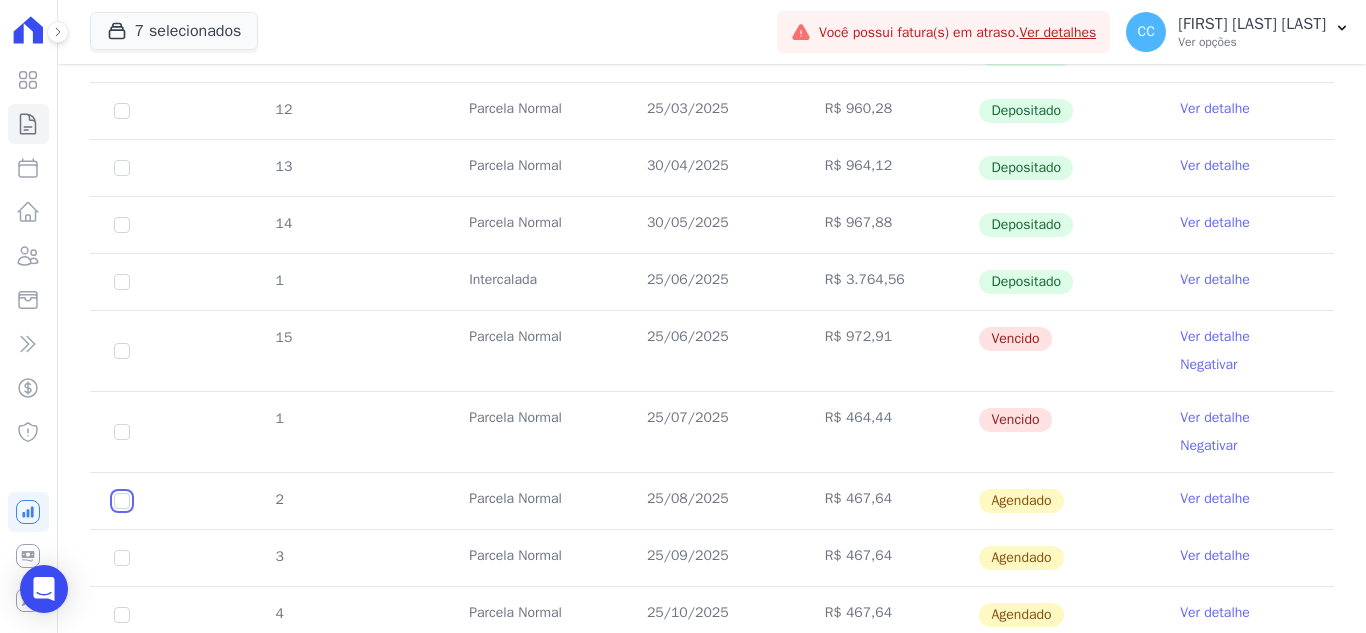 checkbox on "false" 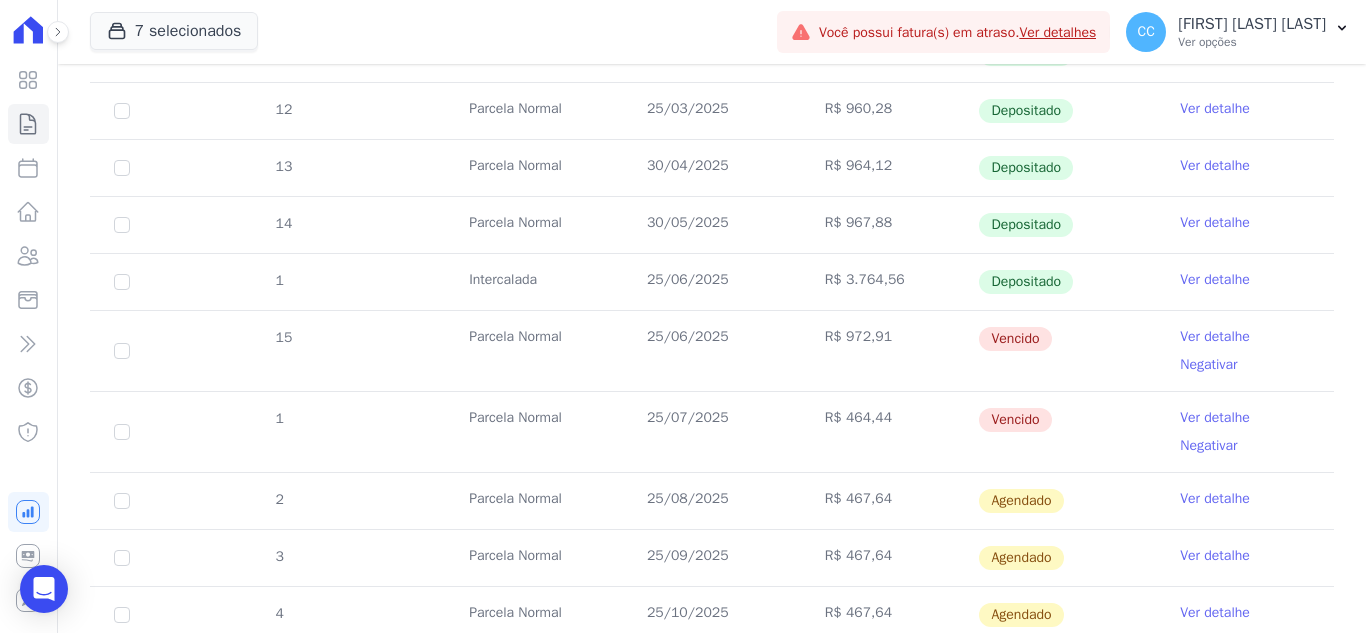 click on "Ver detalhe" at bounding box center [1215, 337] 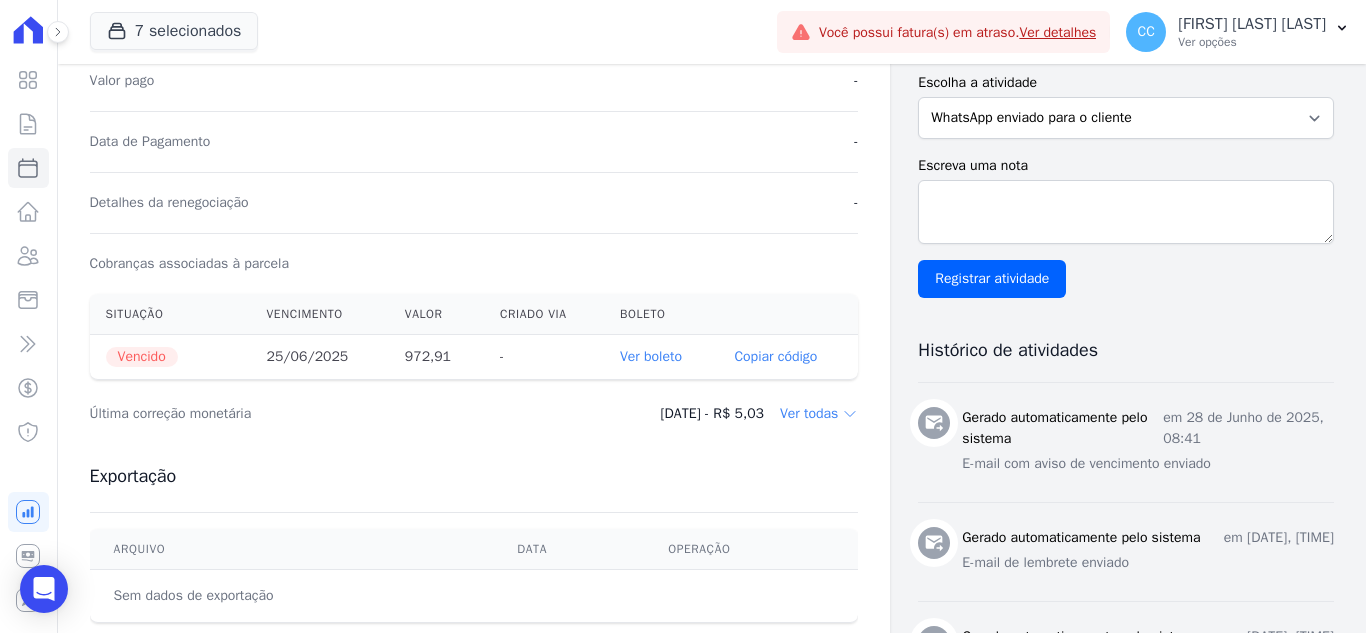 scroll, scrollTop: 500, scrollLeft: 0, axis: vertical 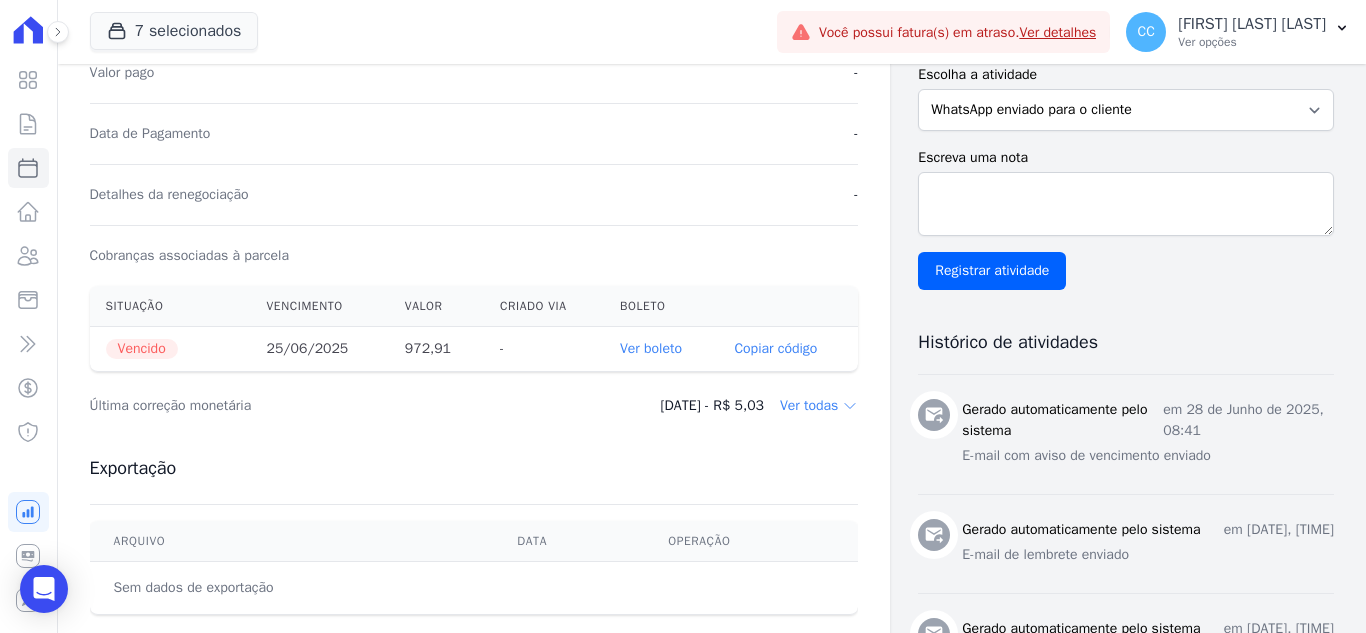 click on "Ver boleto" at bounding box center [651, 348] 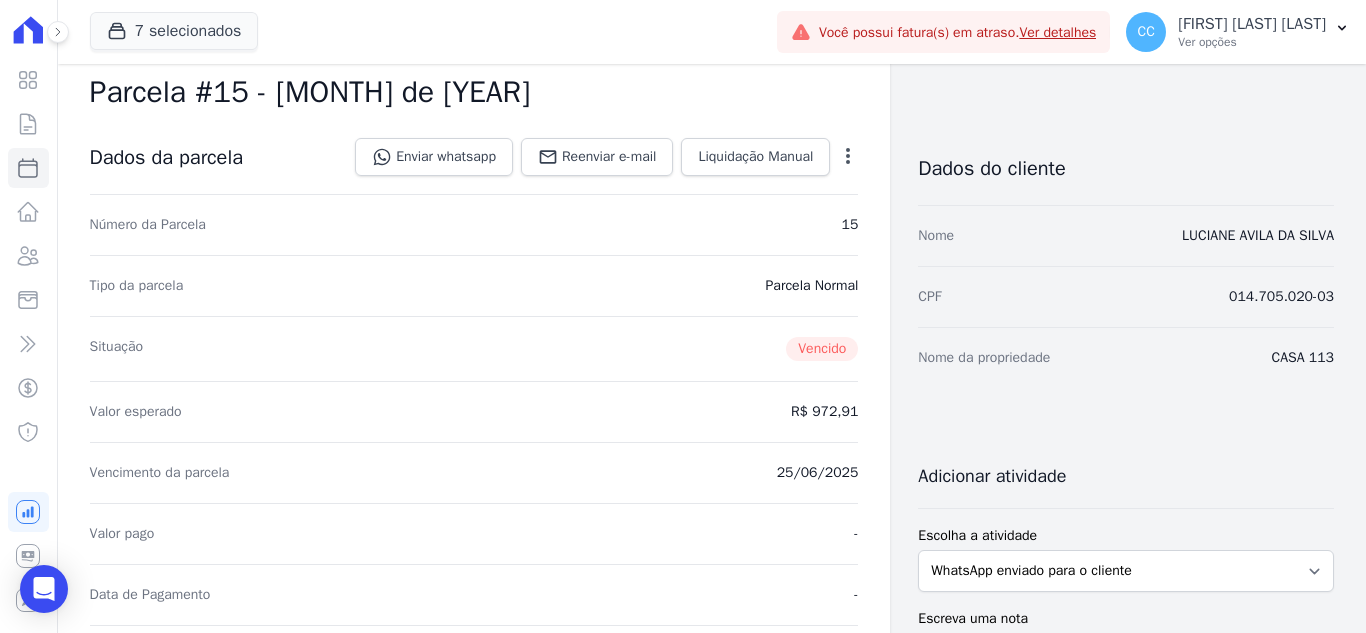 scroll, scrollTop: 0, scrollLeft: 0, axis: both 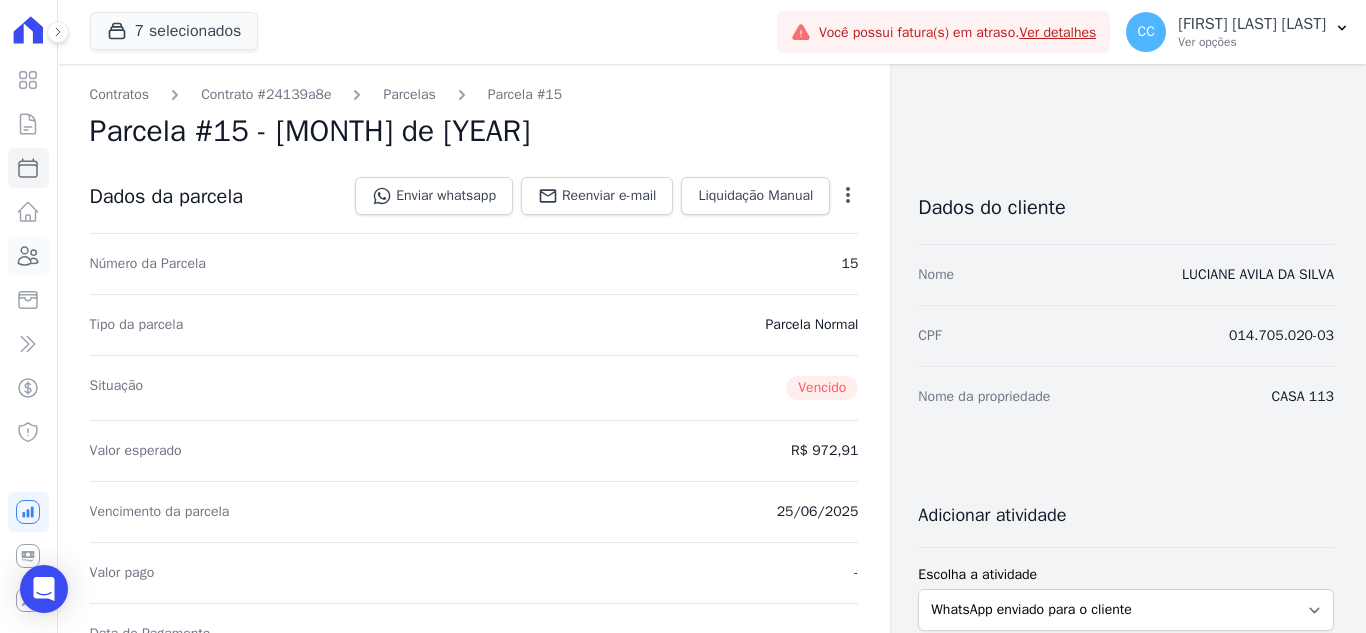 click 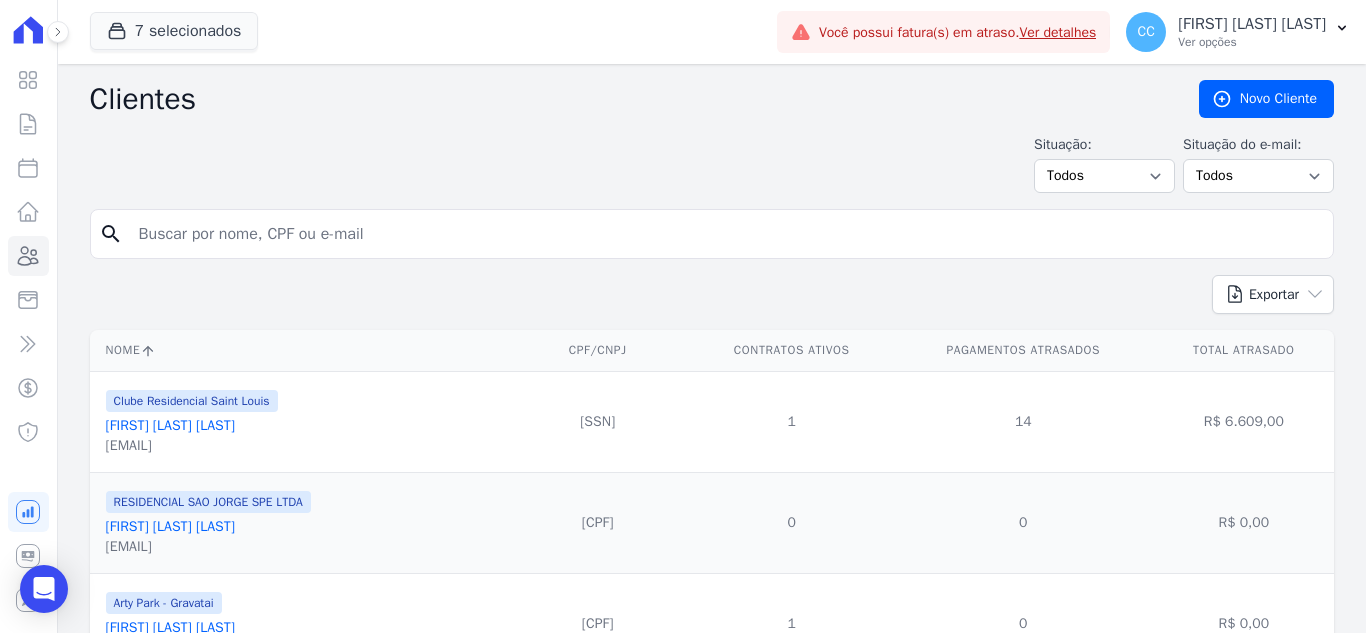 click at bounding box center [726, 234] 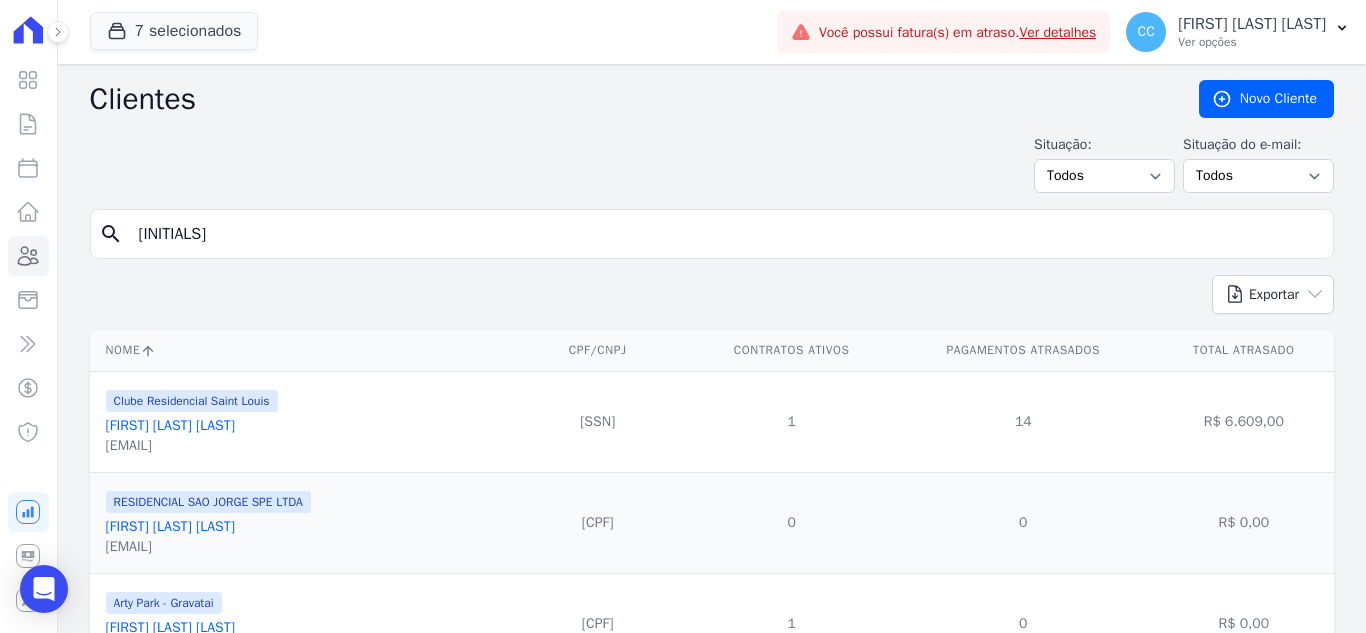 type on "r" 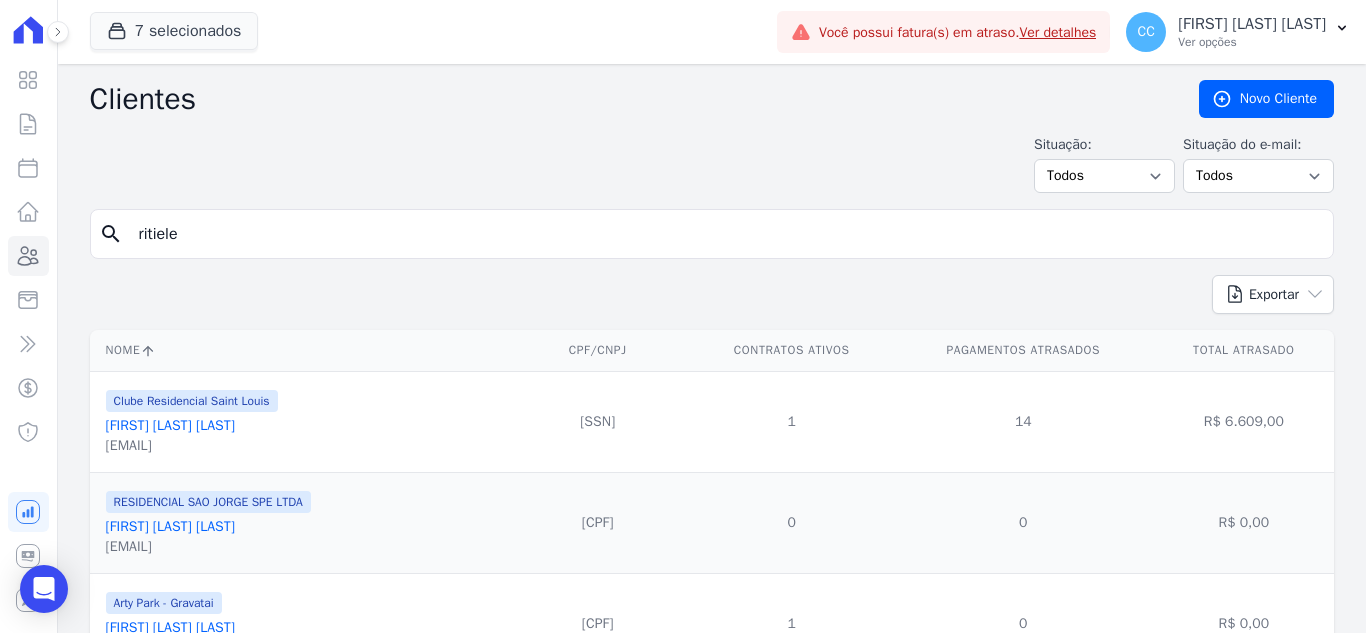 type on "ritiele" 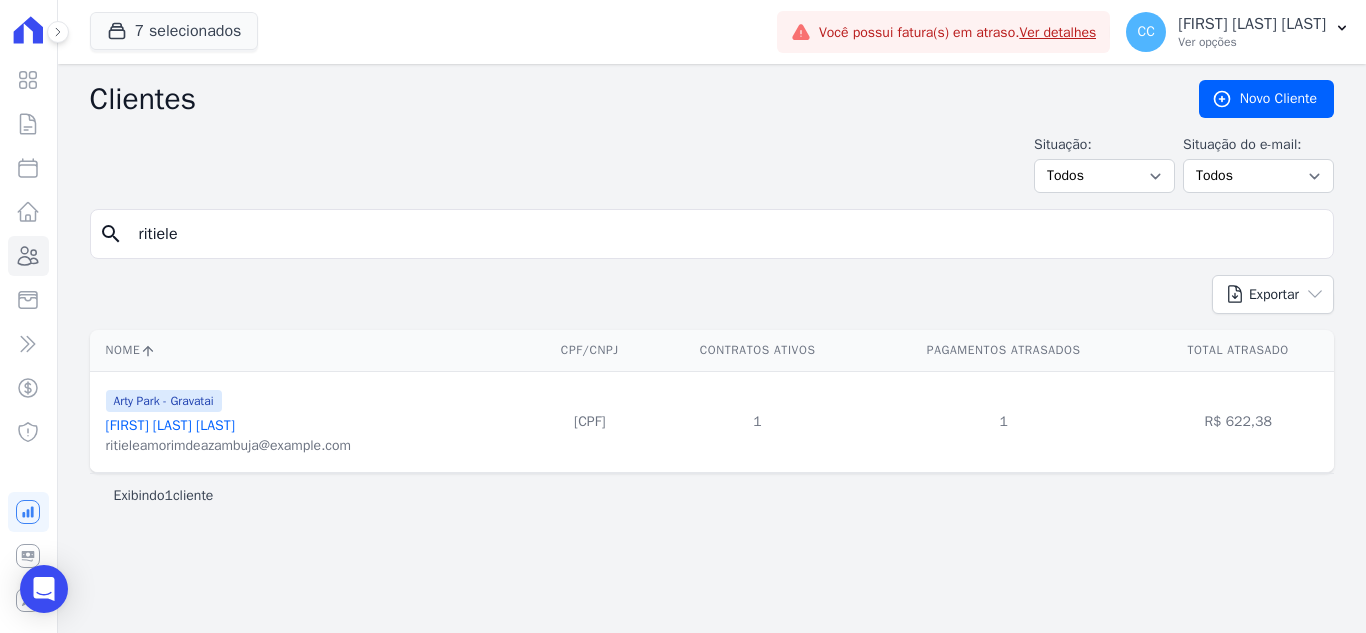 click on "Ritiele De Amorim De Azambuja" at bounding box center [170, 425] 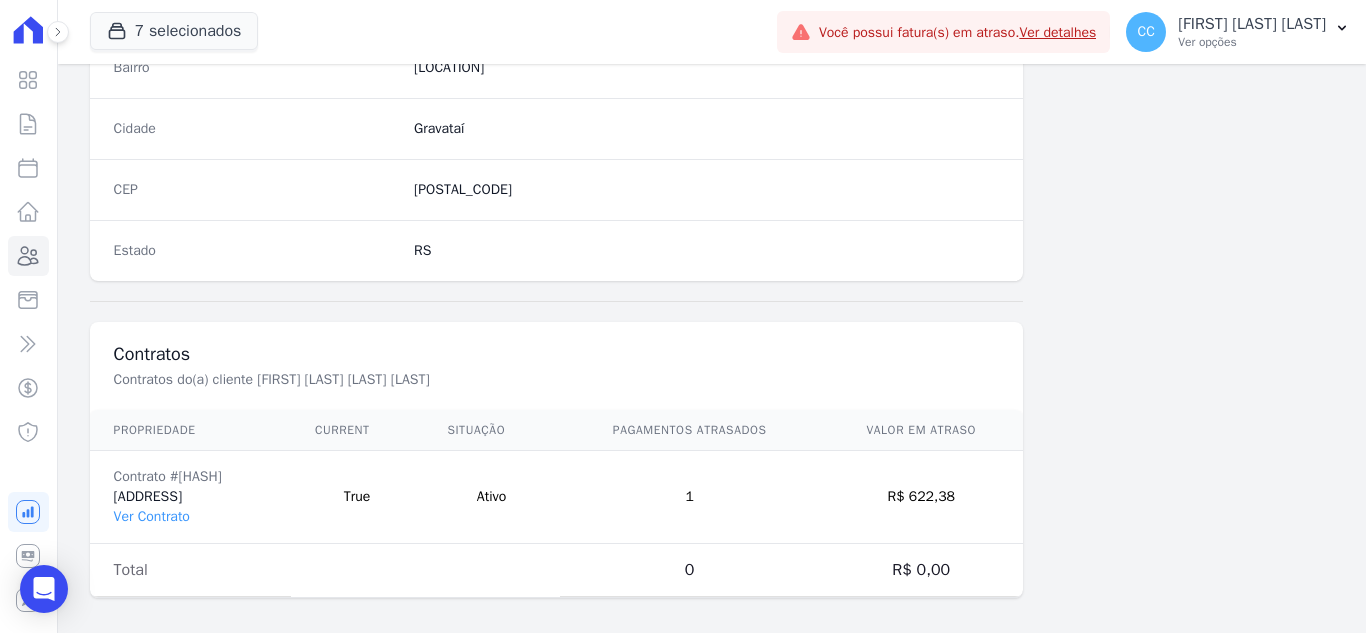 scroll, scrollTop: 1238, scrollLeft: 0, axis: vertical 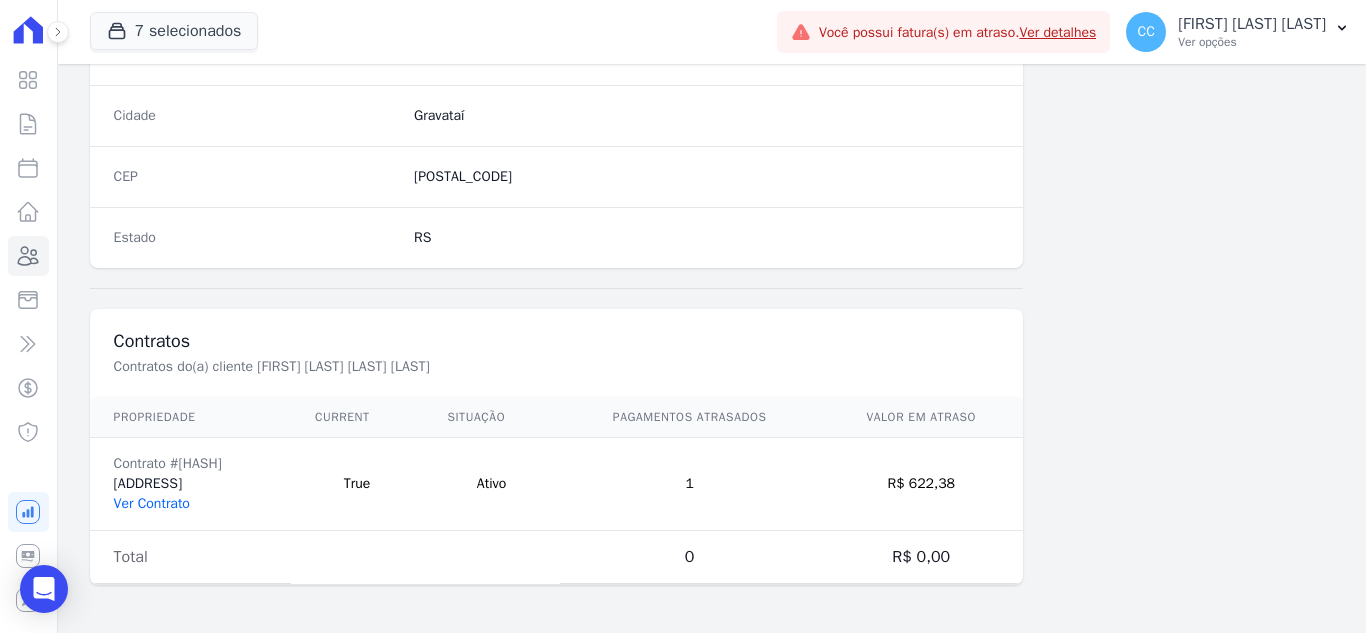 click on "Ver Contrato" at bounding box center (152, 503) 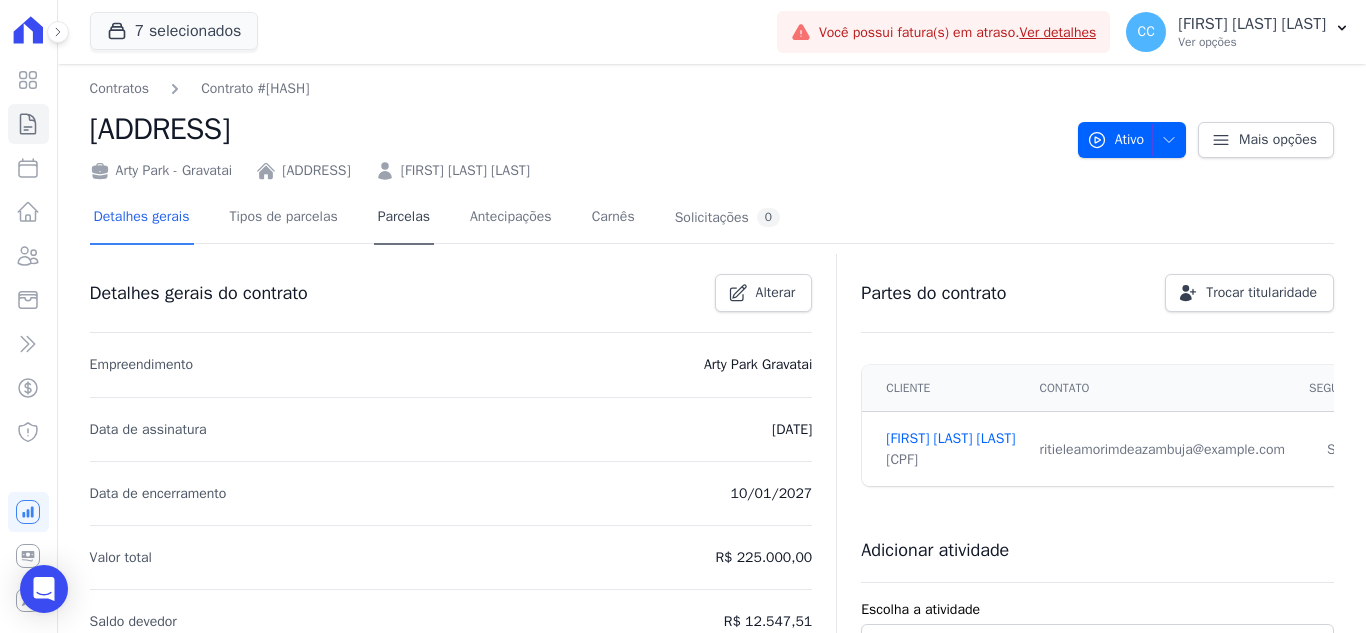 scroll, scrollTop: 0, scrollLeft: 0, axis: both 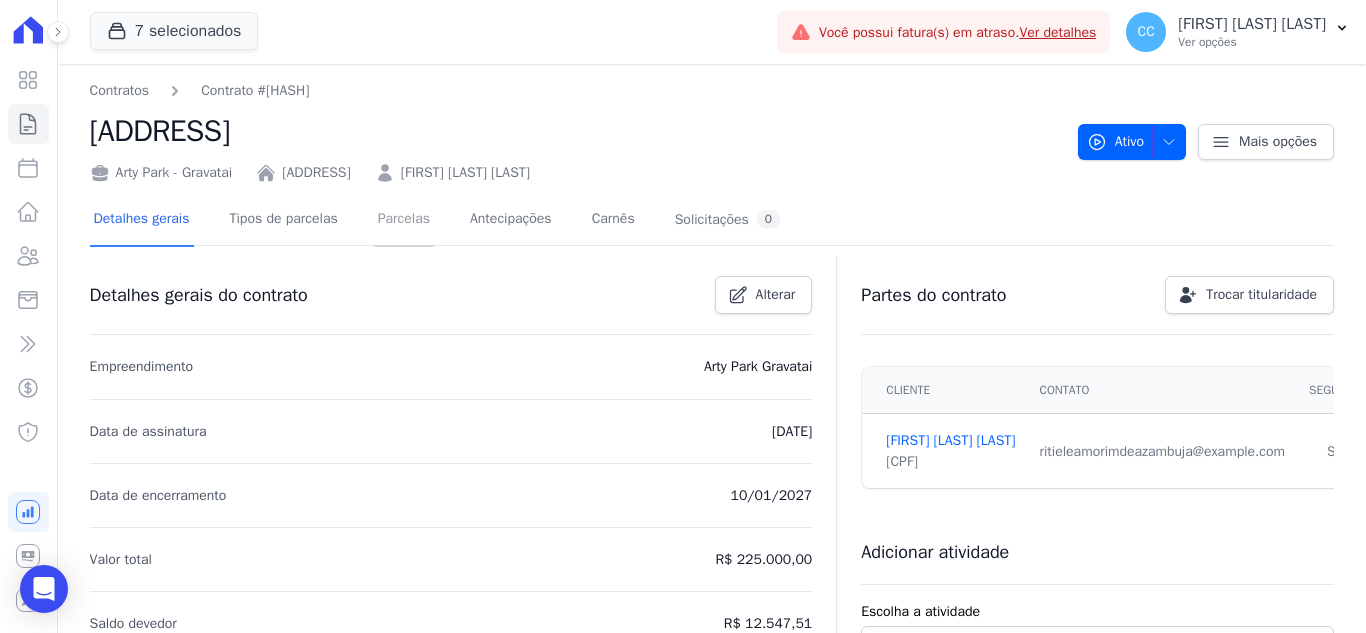 click on "Parcelas" at bounding box center (404, 220) 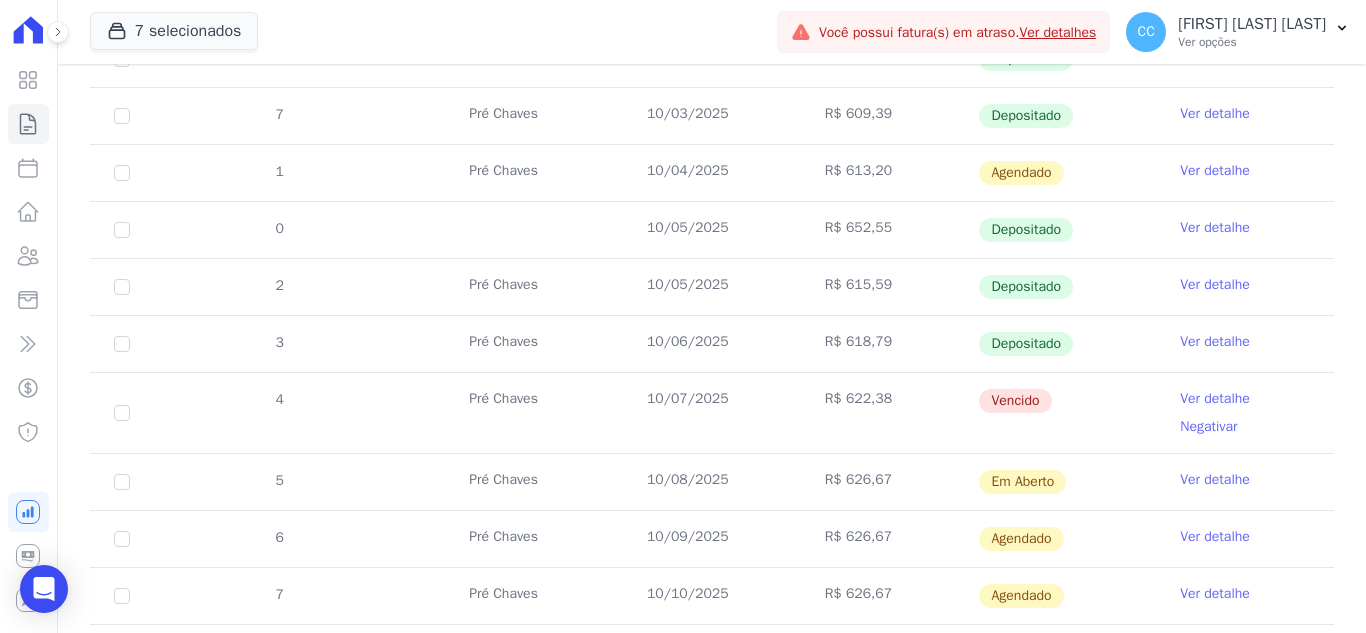 scroll, scrollTop: 500, scrollLeft: 0, axis: vertical 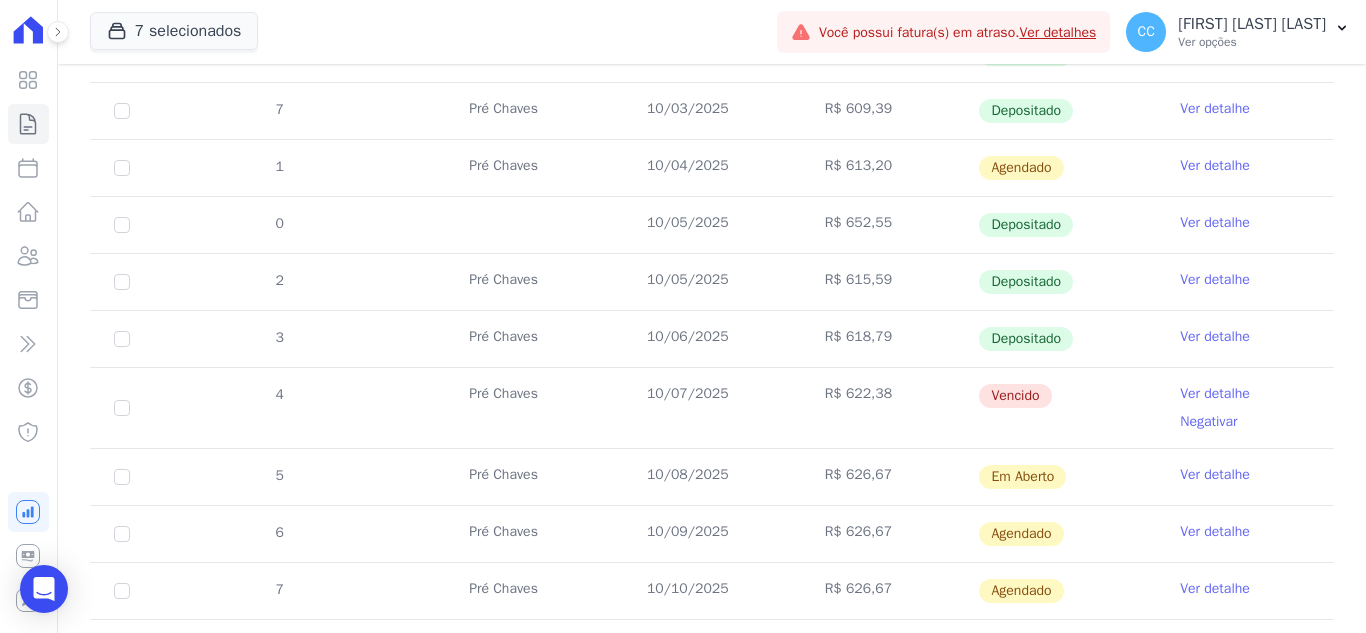 click on "Ver detalhe" at bounding box center [1215, 394] 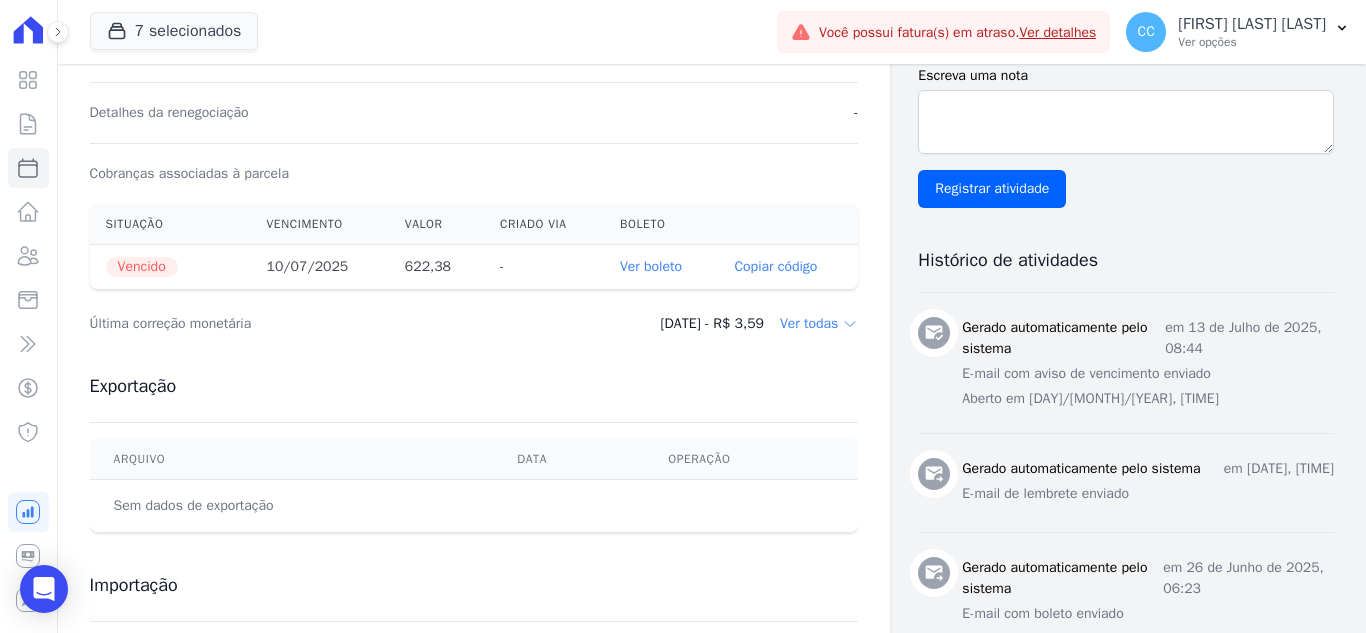 scroll, scrollTop: 600, scrollLeft: 0, axis: vertical 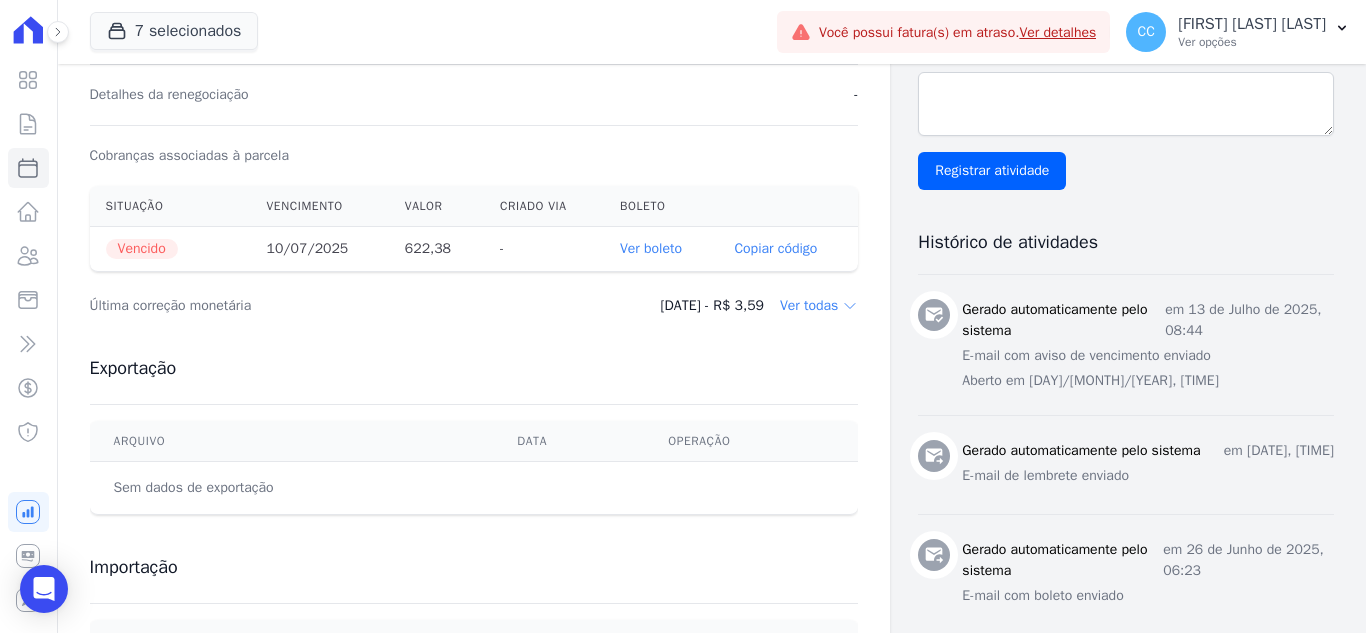 click on "Ver boleto" at bounding box center [651, 248] 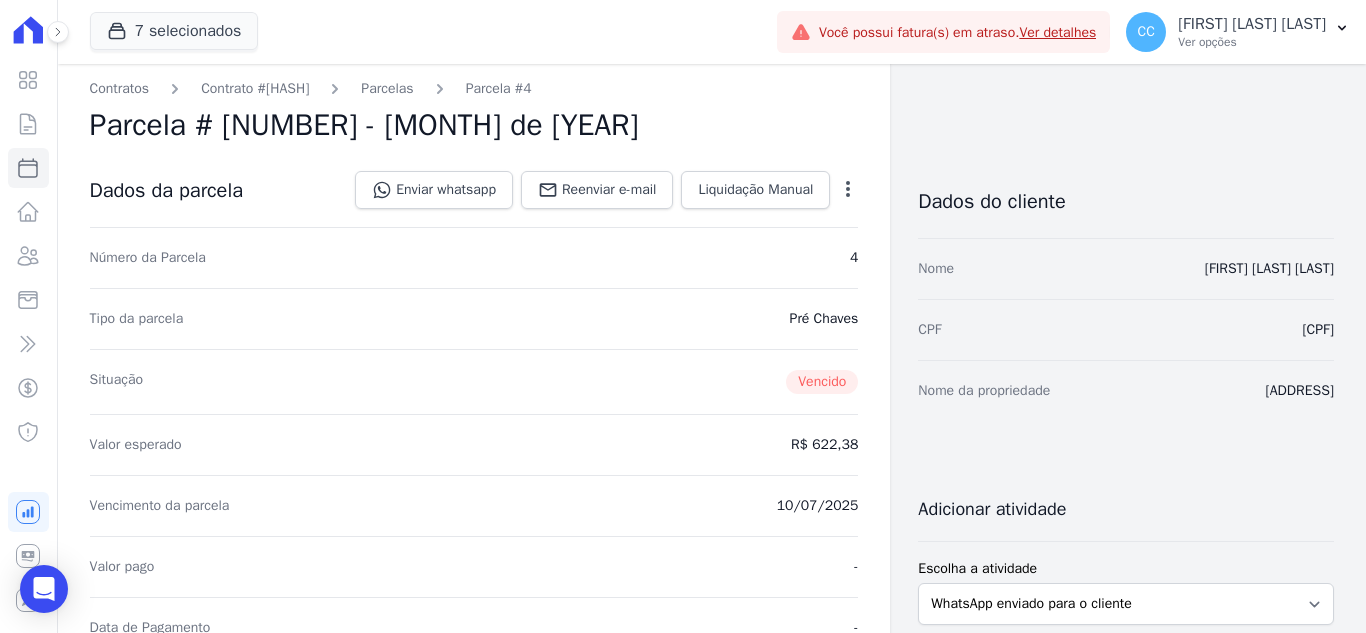 scroll, scrollTop: 0, scrollLeft: 0, axis: both 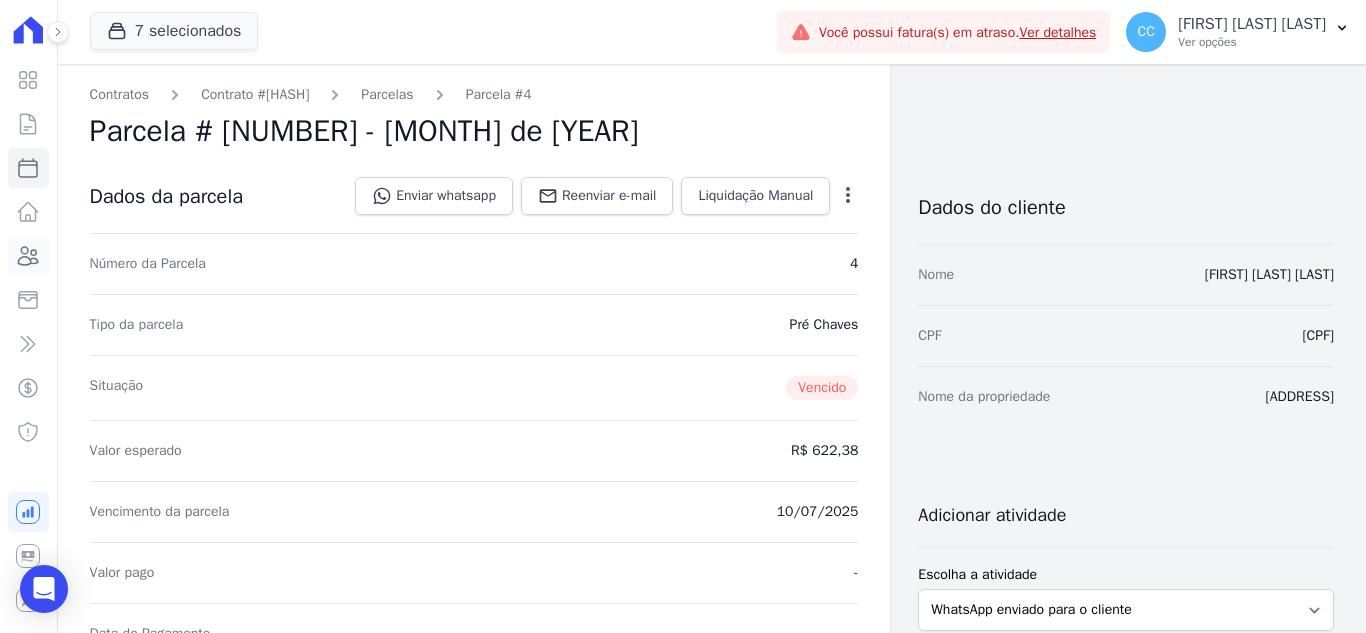 click 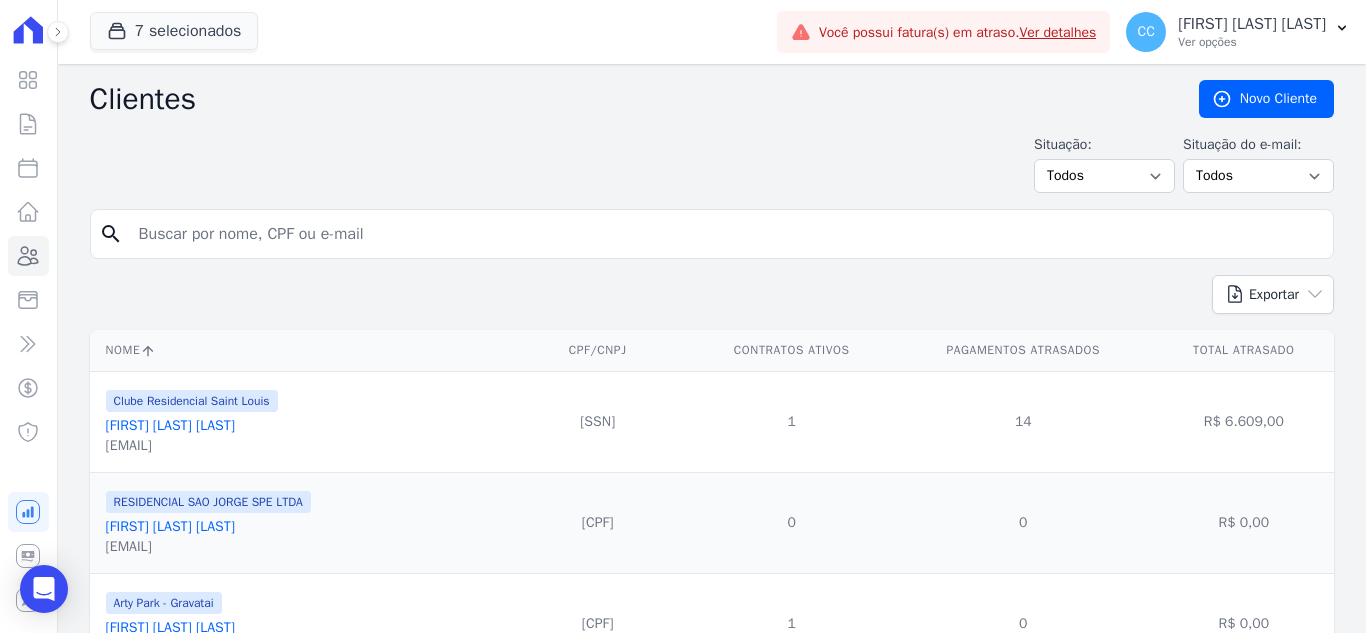 click at bounding box center (726, 234) 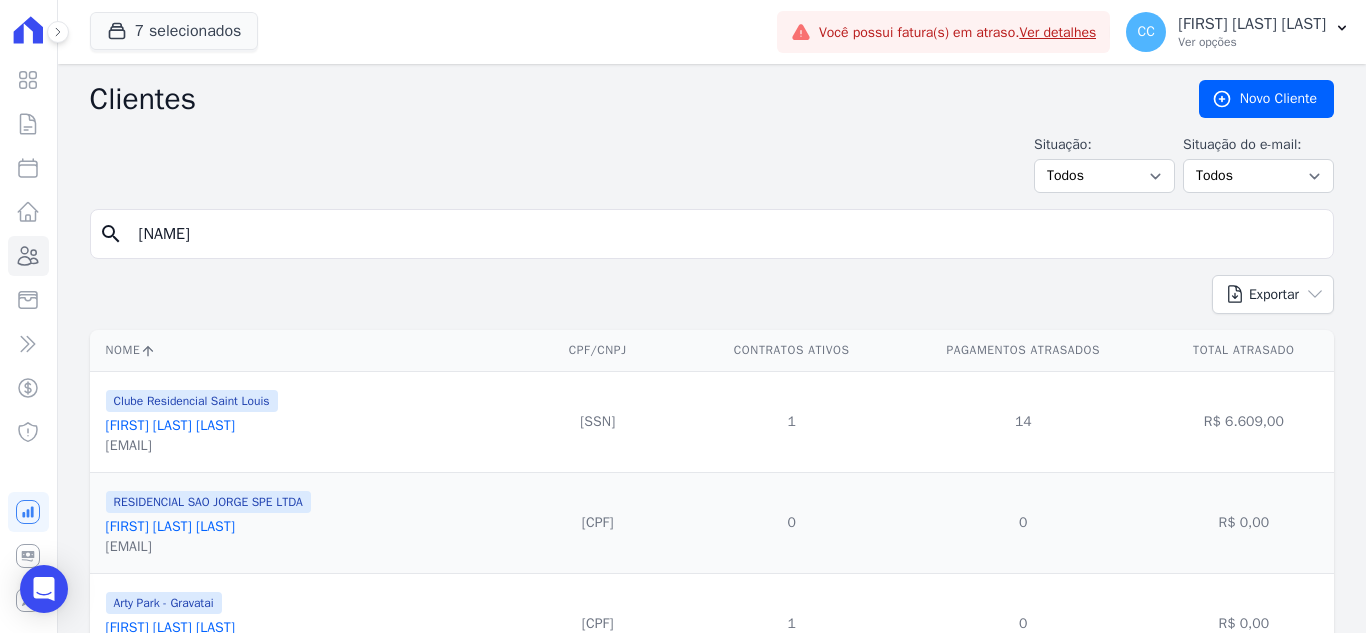 type on "nathalia" 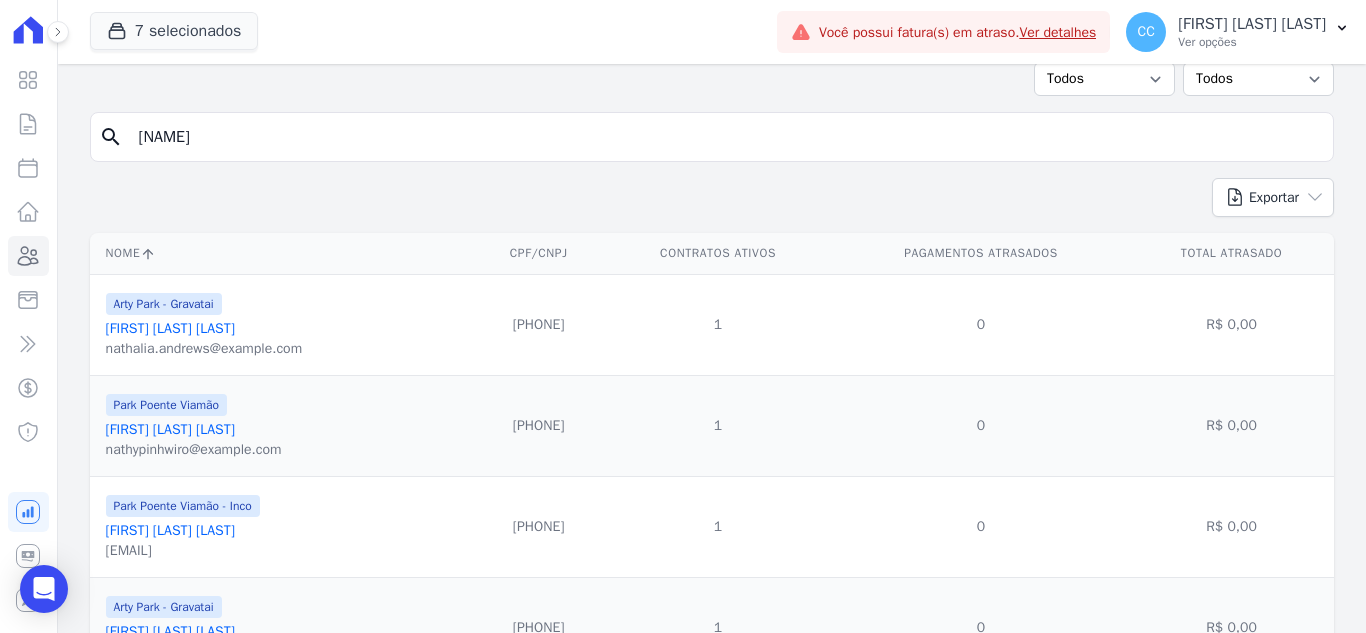 scroll, scrollTop: 0, scrollLeft: 0, axis: both 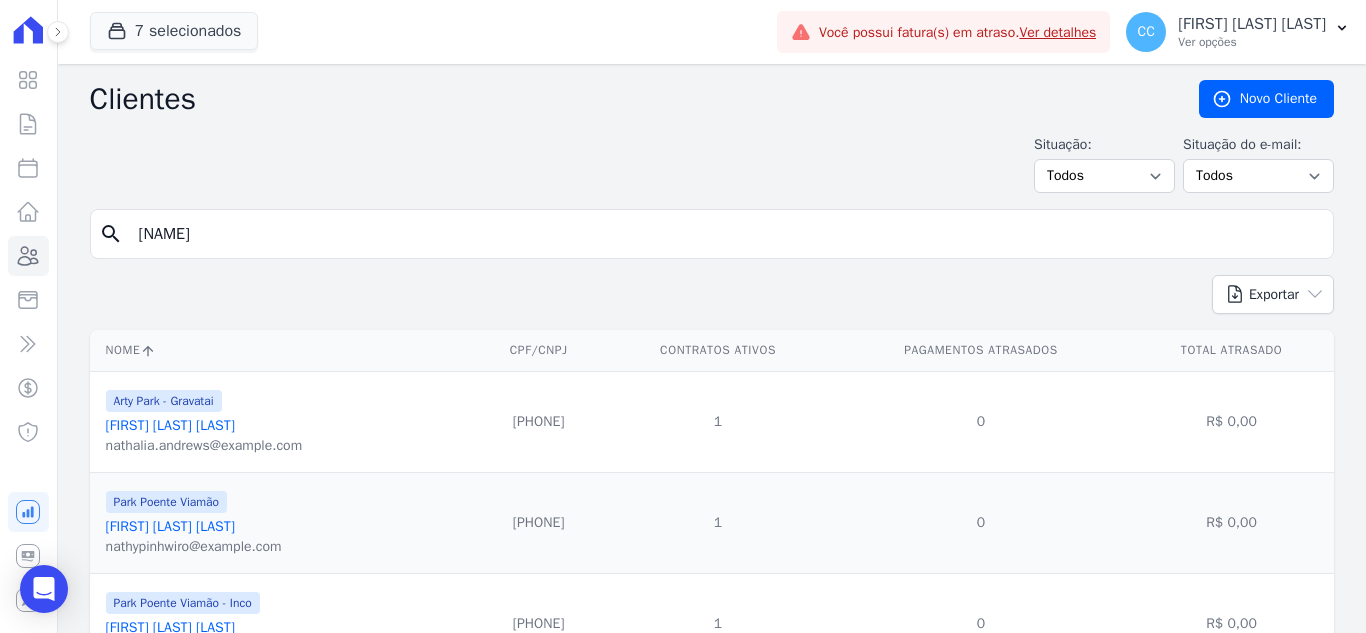 drag, startPoint x: 250, startPoint y: 225, endPoint x: 0, endPoint y: 199, distance: 251.34836 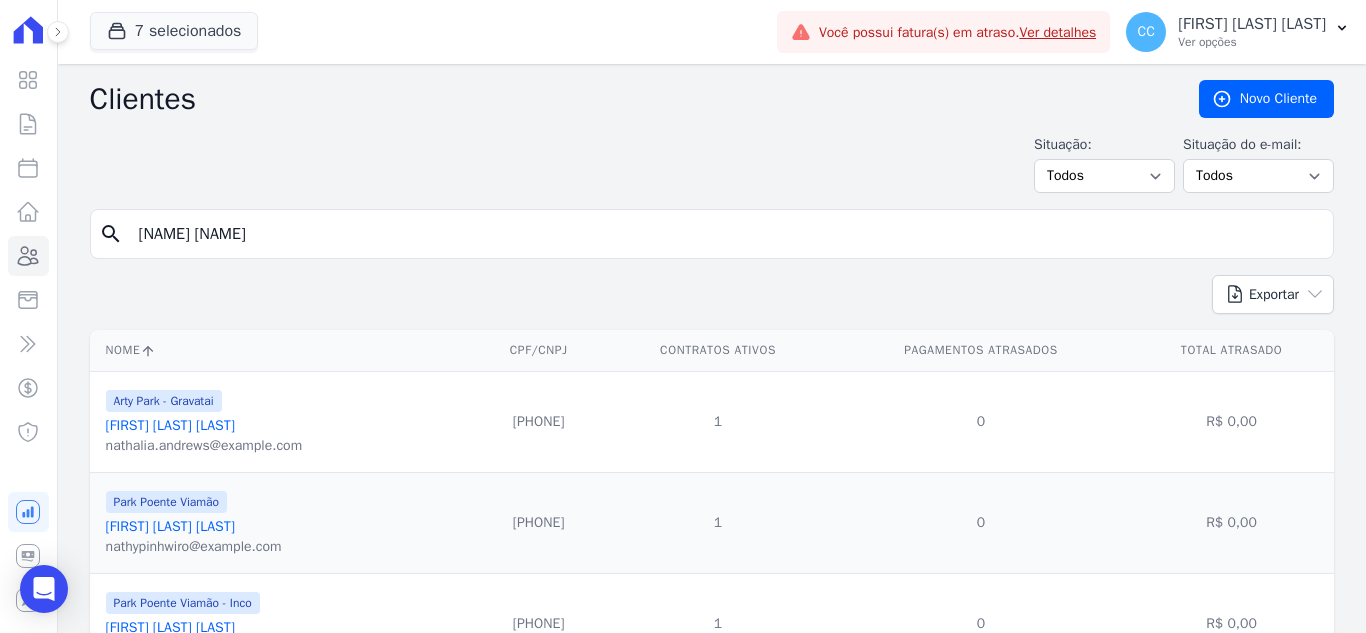type on "luciane a" 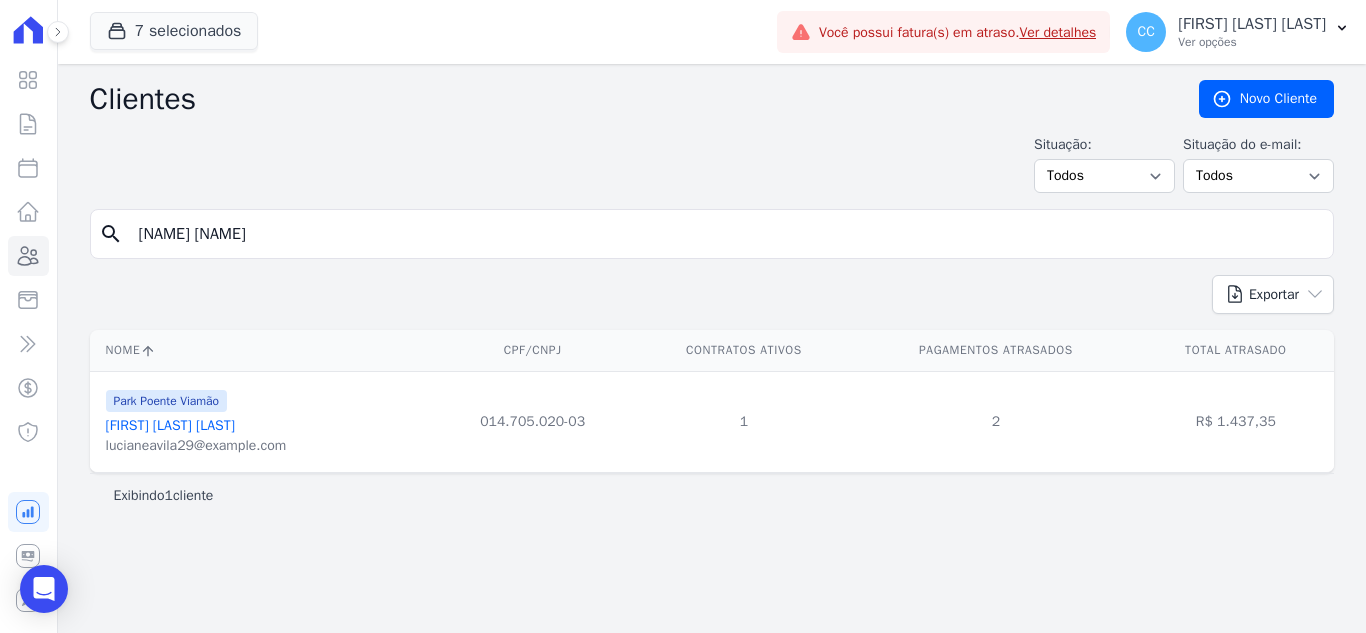 click on "Luciane Avila Da Silva" at bounding box center [196, 426] 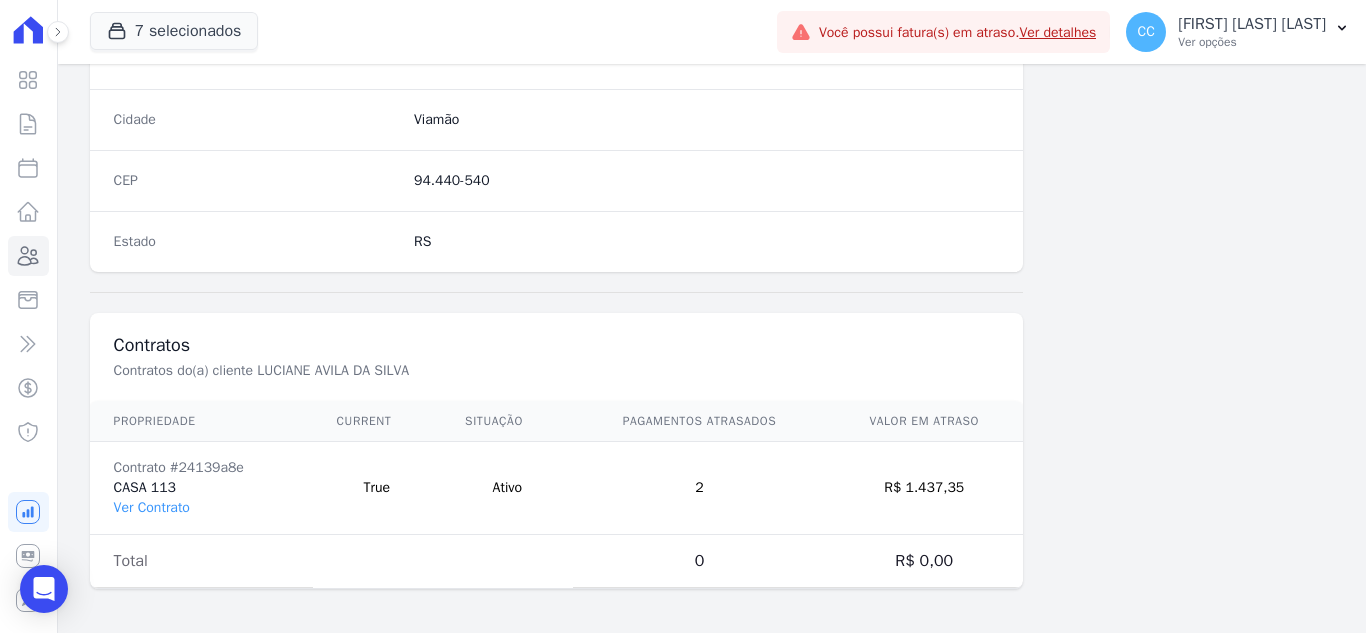 scroll, scrollTop: 1238, scrollLeft: 0, axis: vertical 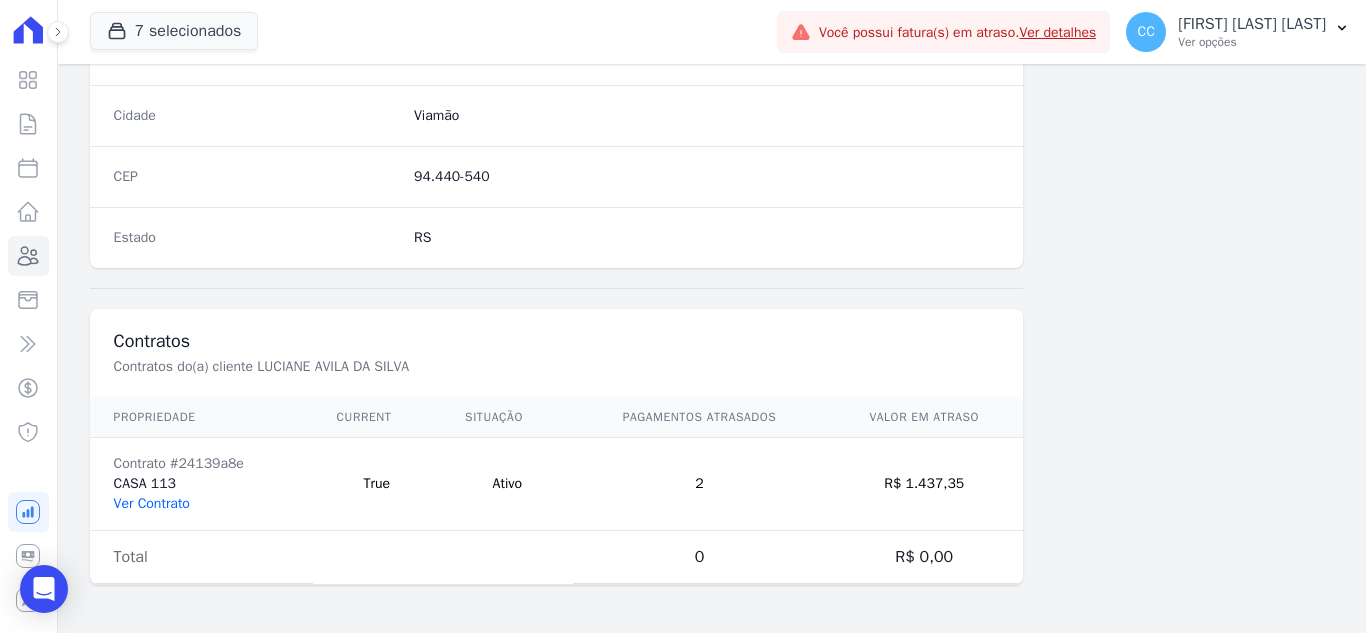 click on "Ver Contrato" at bounding box center [152, 503] 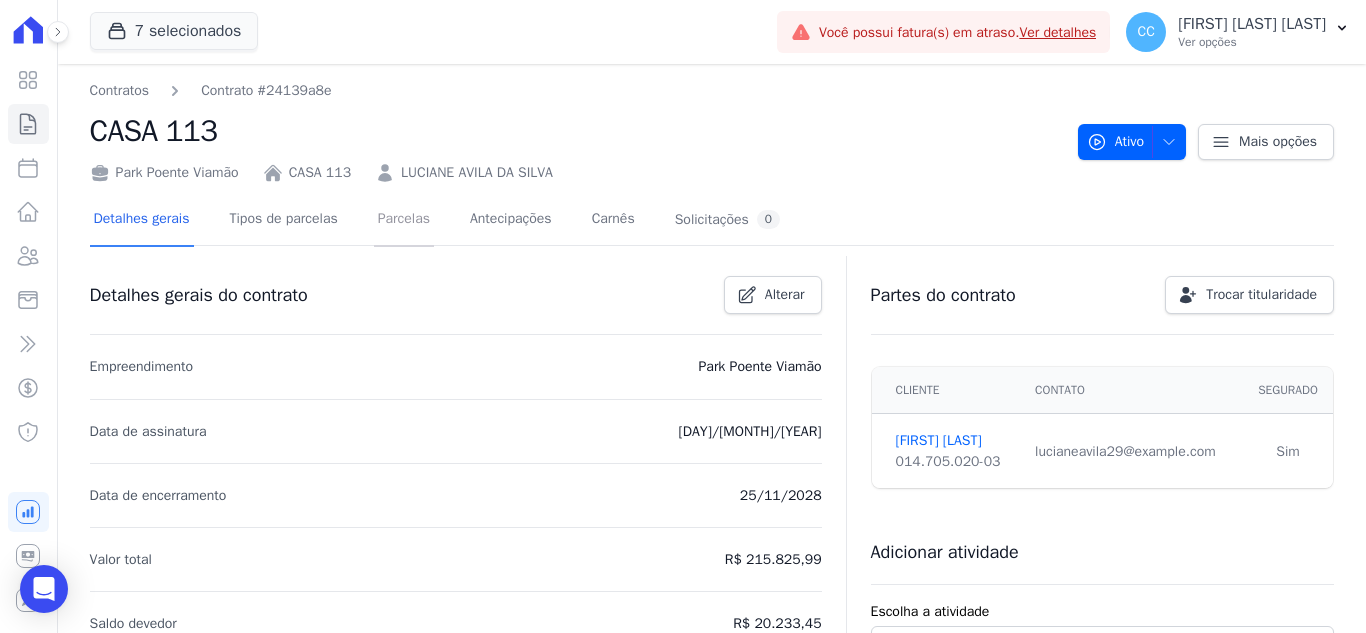 click on "Parcelas" at bounding box center [404, 220] 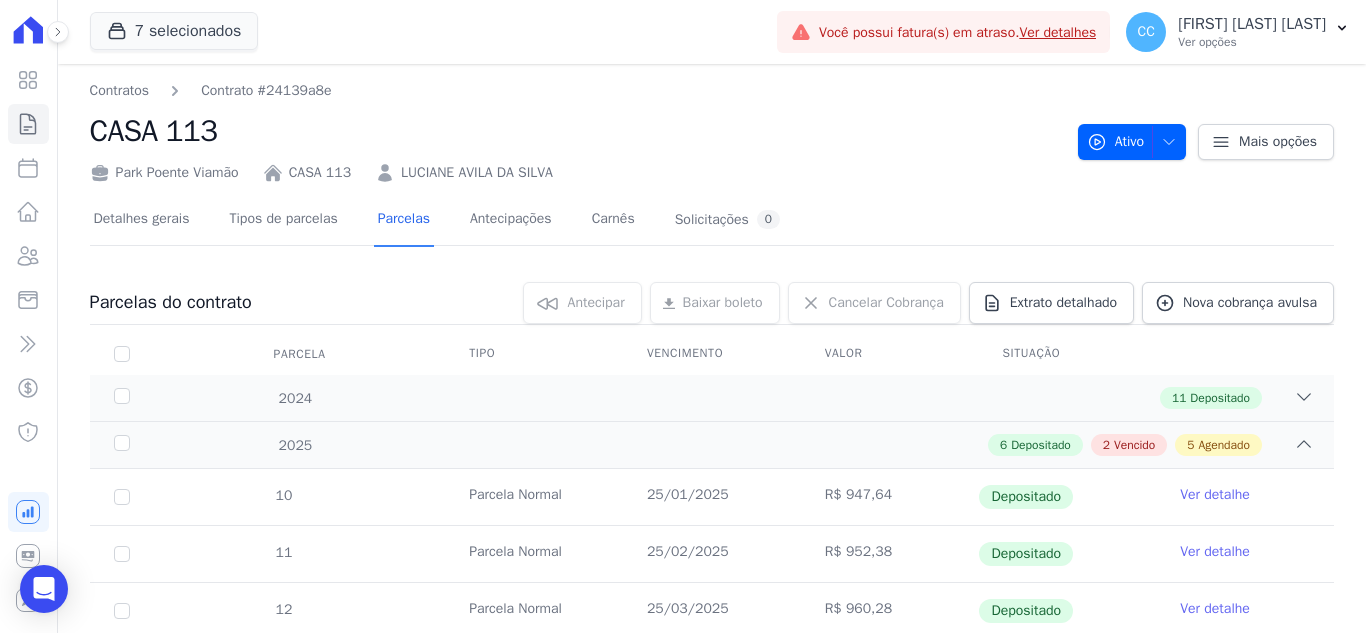 scroll, scrollTop: 300, scrollLeft: 0, axis: vertical 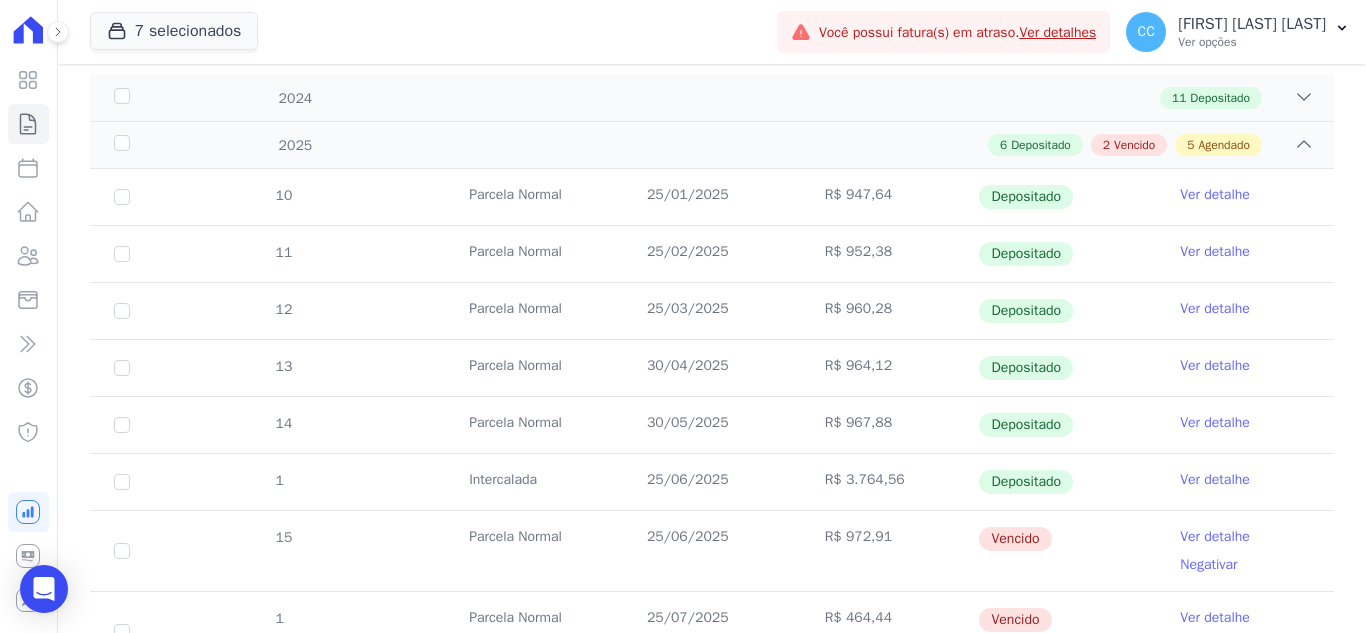 click on "Ver detalhe" at bounding box center [1215, 537] 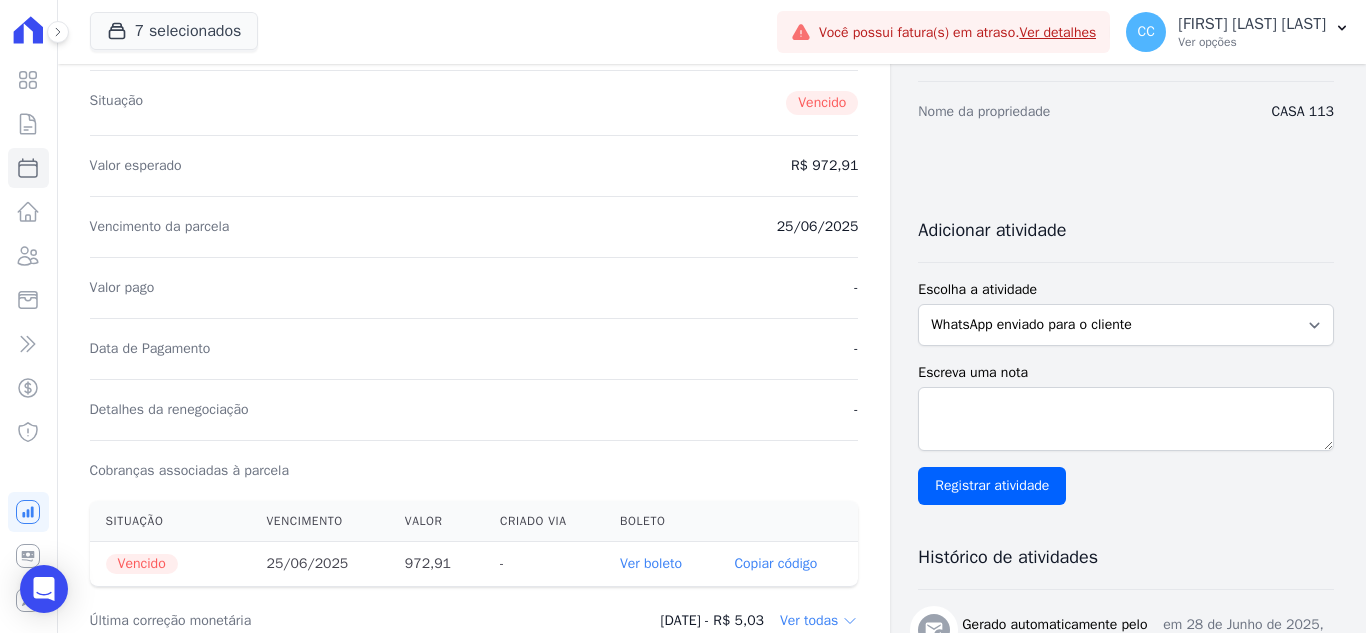 scroll, scrollTop: 400, scrollLeft: 0, axis: vertical 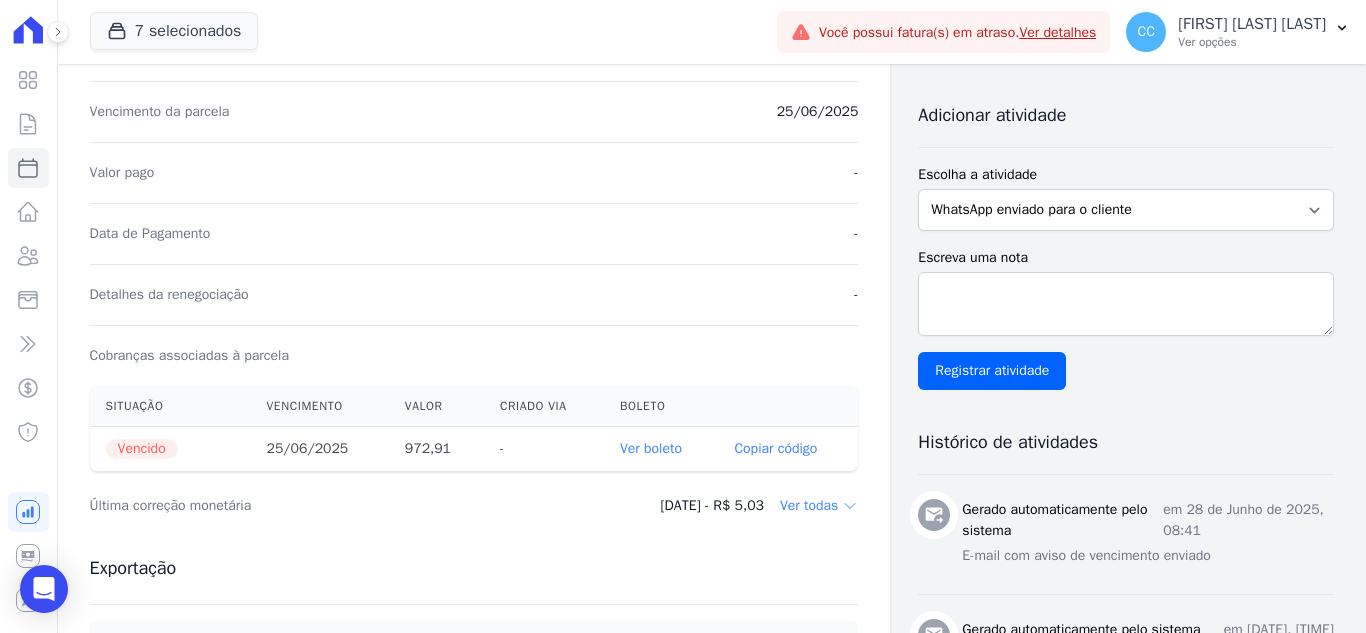 click on "Ver boleto" at bounding box center (651, 448) 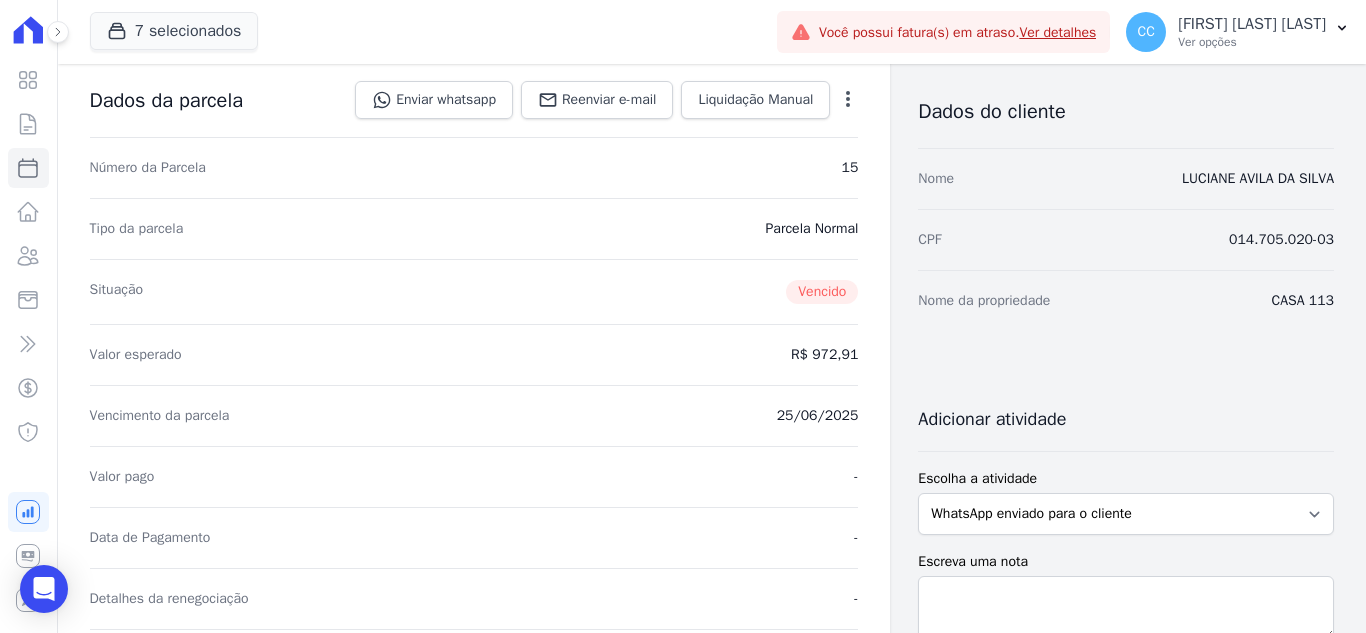 scroll, scrollTop: 0, scrollLeft: 0, axis: both 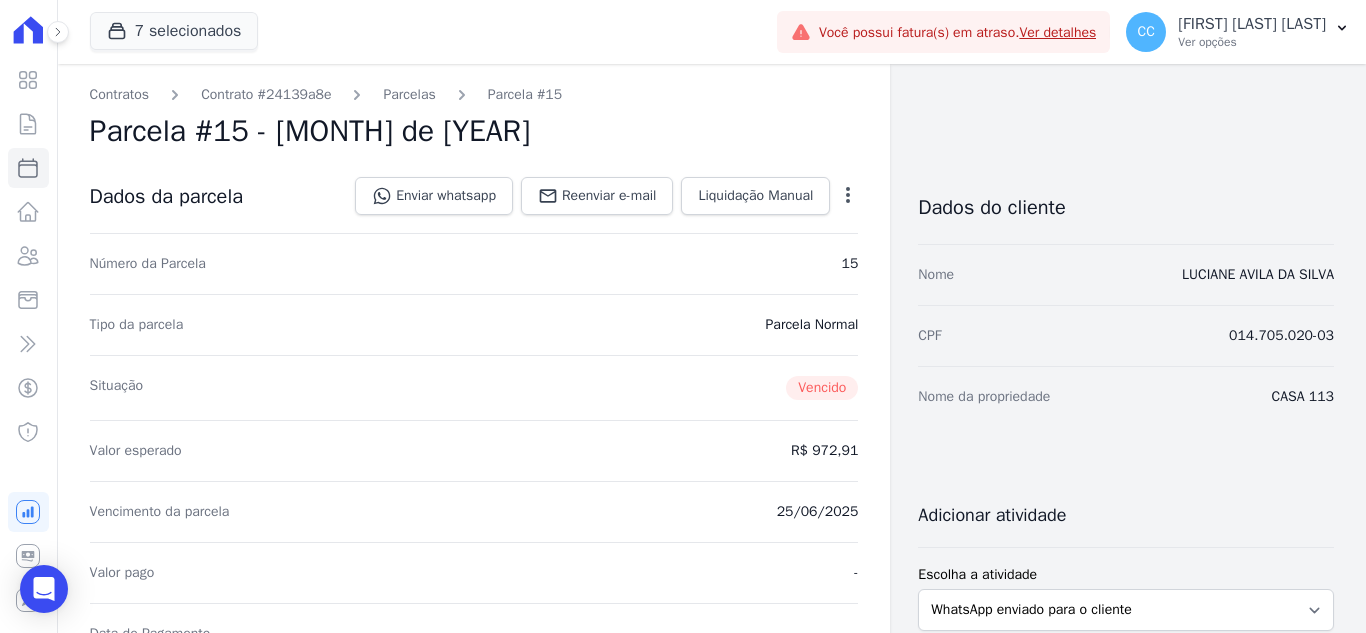 click on "Contratos
Contrato
#24139a8e
Parcelas
Parcela
#15
Parcela #15 - Junho de 2025
Dados da parcela
Enviar whatsapp
Registrar envio de WhatsApp
Caso o envio da mensagem via WhatsApp tenha sido bem-sucedido, registre esta atividade.
Escreva uma nota" at bounding box center (474, 745) 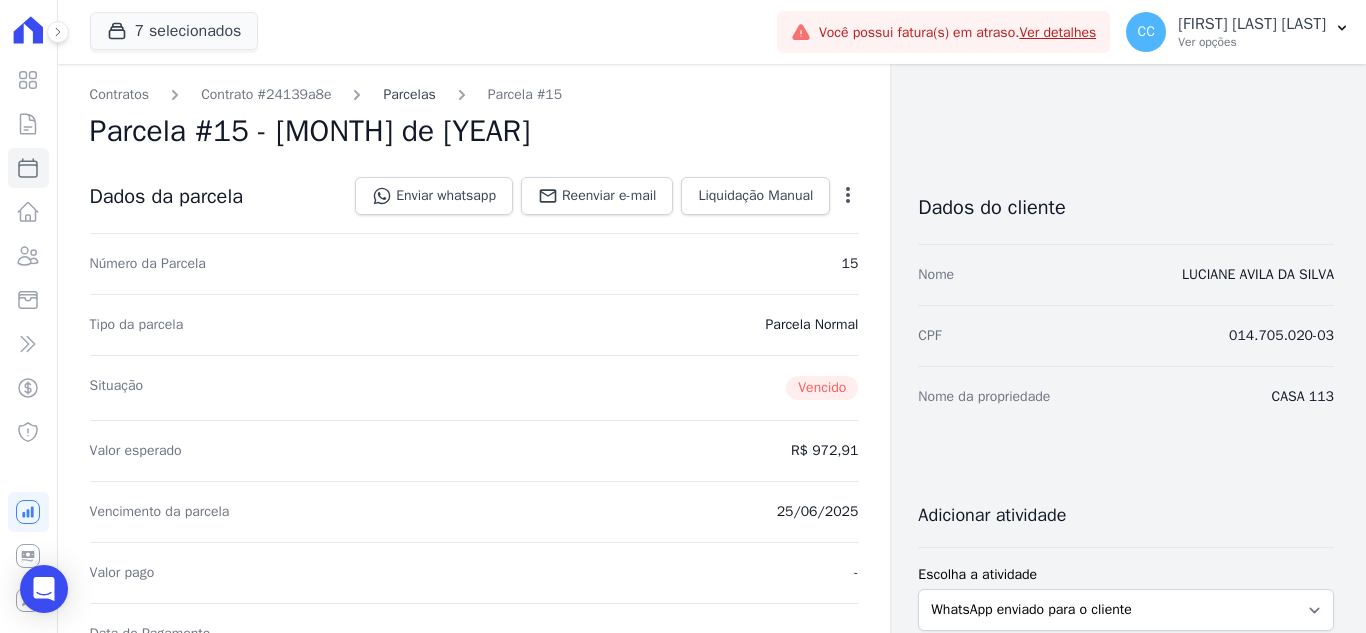 click on "Parcelas" at bounding box center [409, 94] 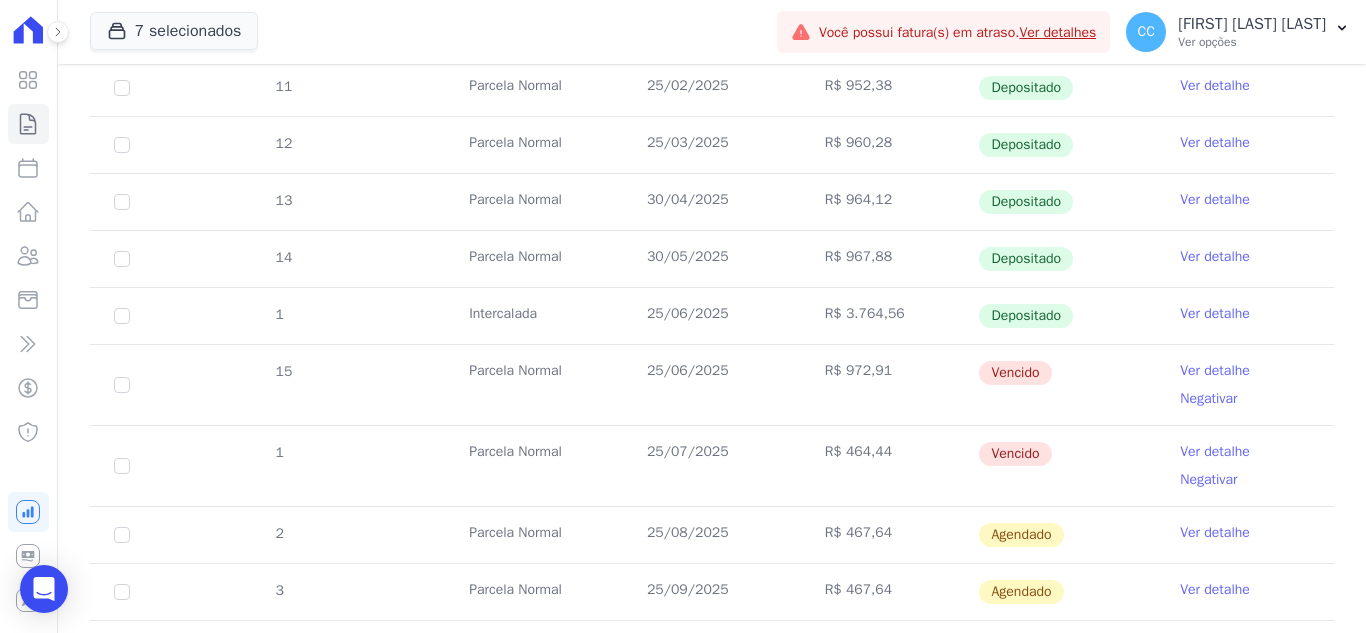 scroll, scrollTop: 500, scrollLeft: 0, axis: vertical 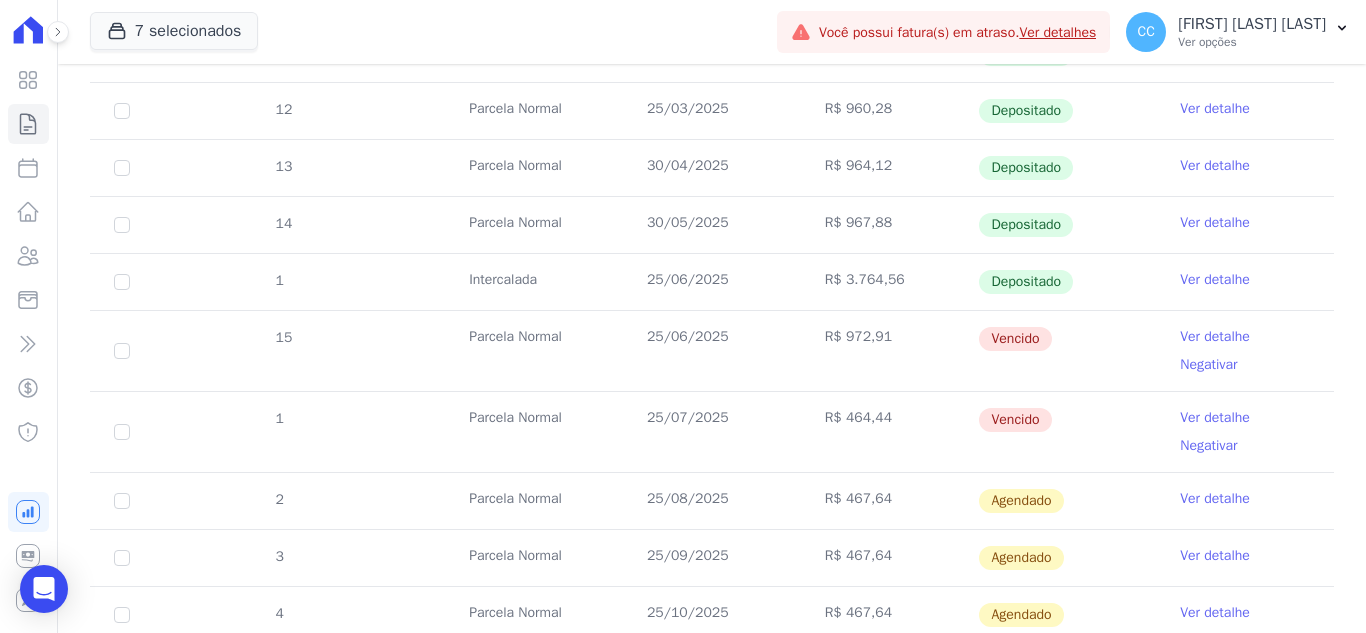 click on "Ver detalhe" at bounding box center [1215, 418] 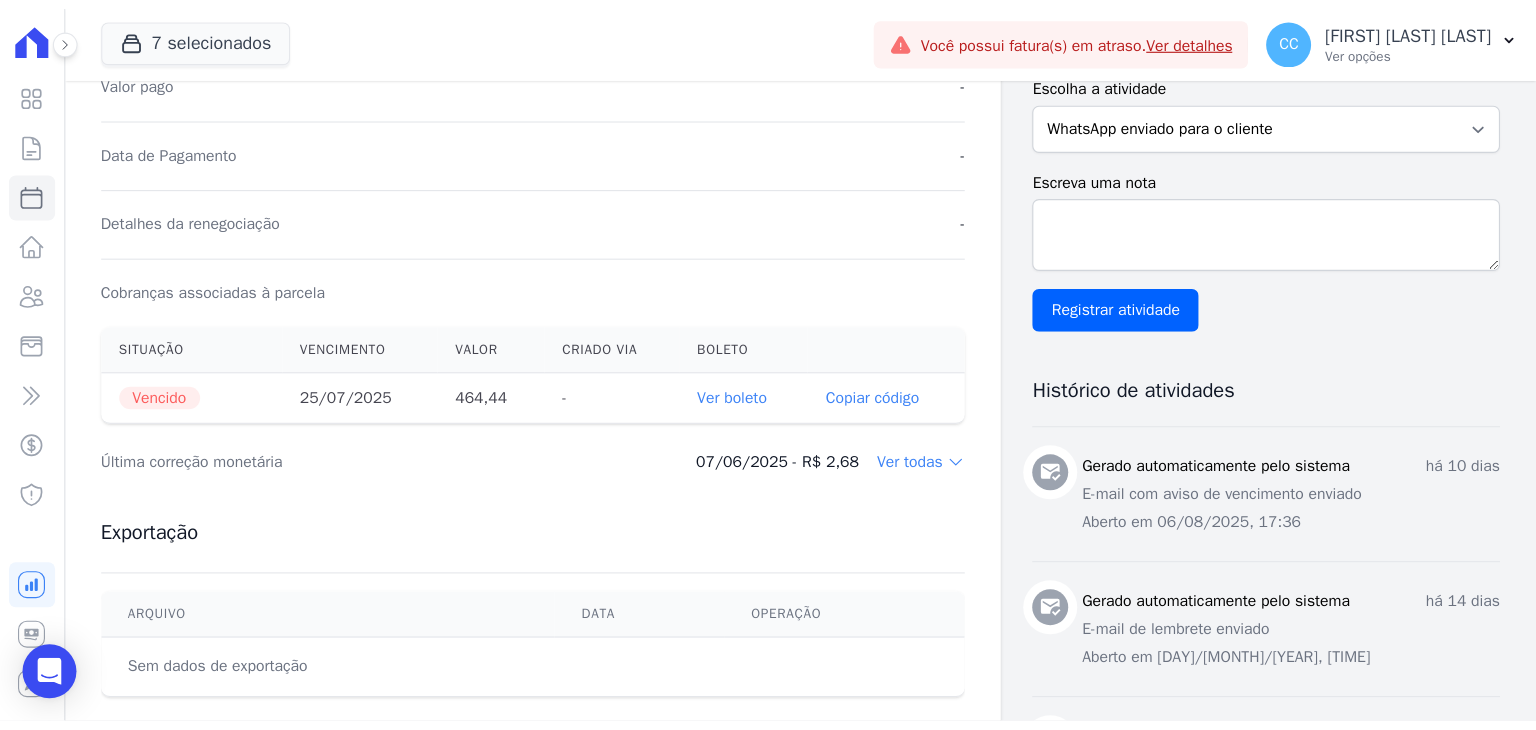 scroll, scrollTop: 700, scrollLeft: 0, axis: vertical 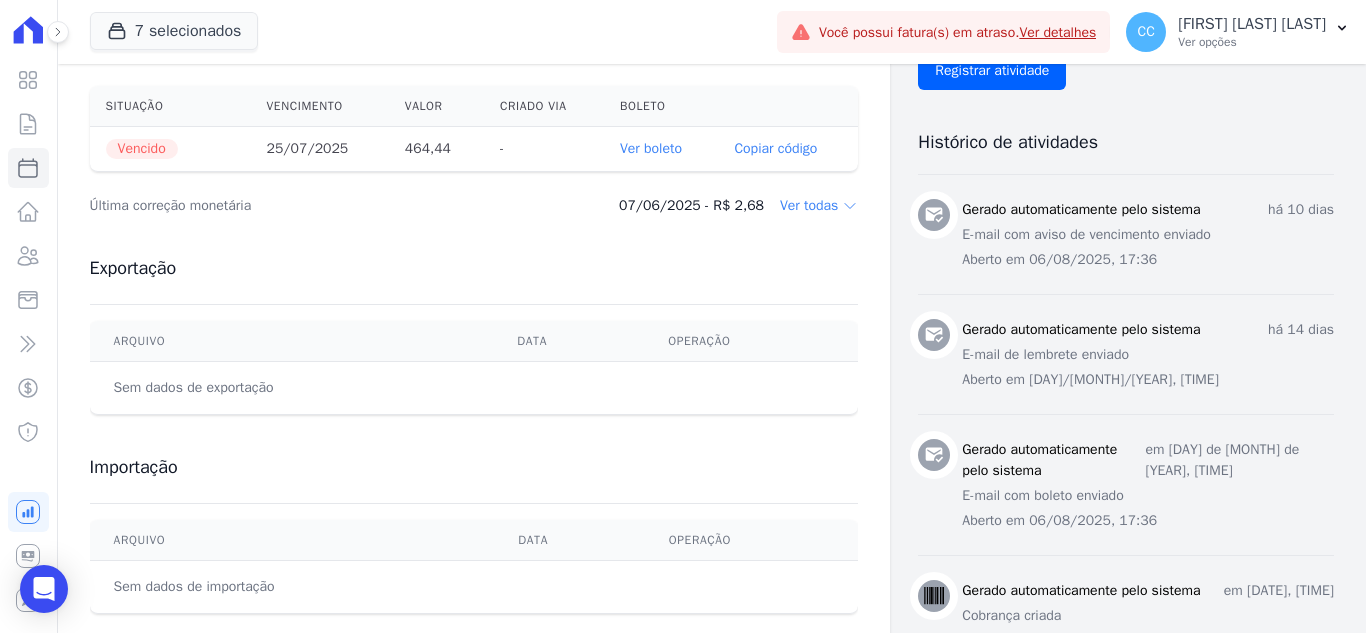 click on "Ver boleto" at bounding box center [651, 148] 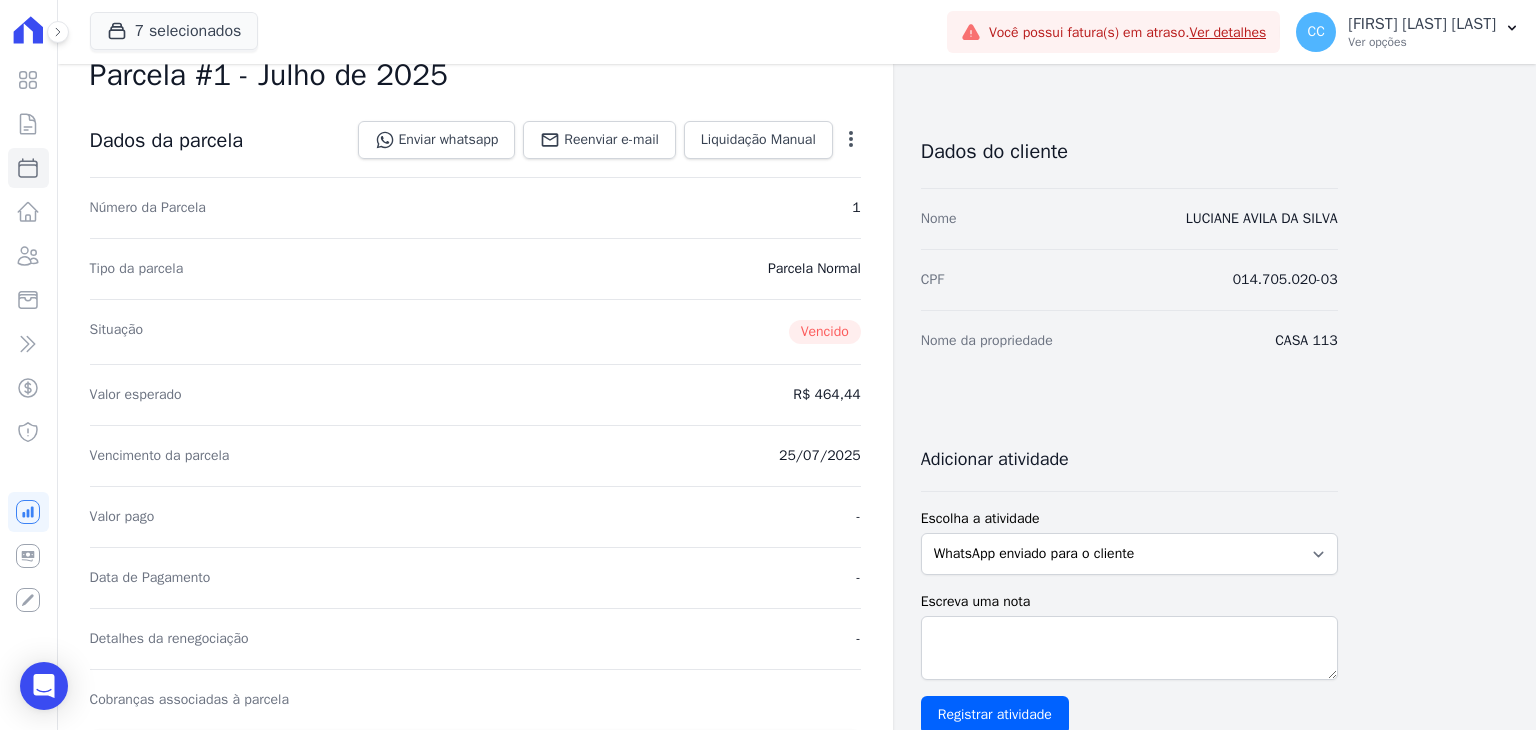 scroll, scrollTop: 0, scrollLeft: 0, axis: both 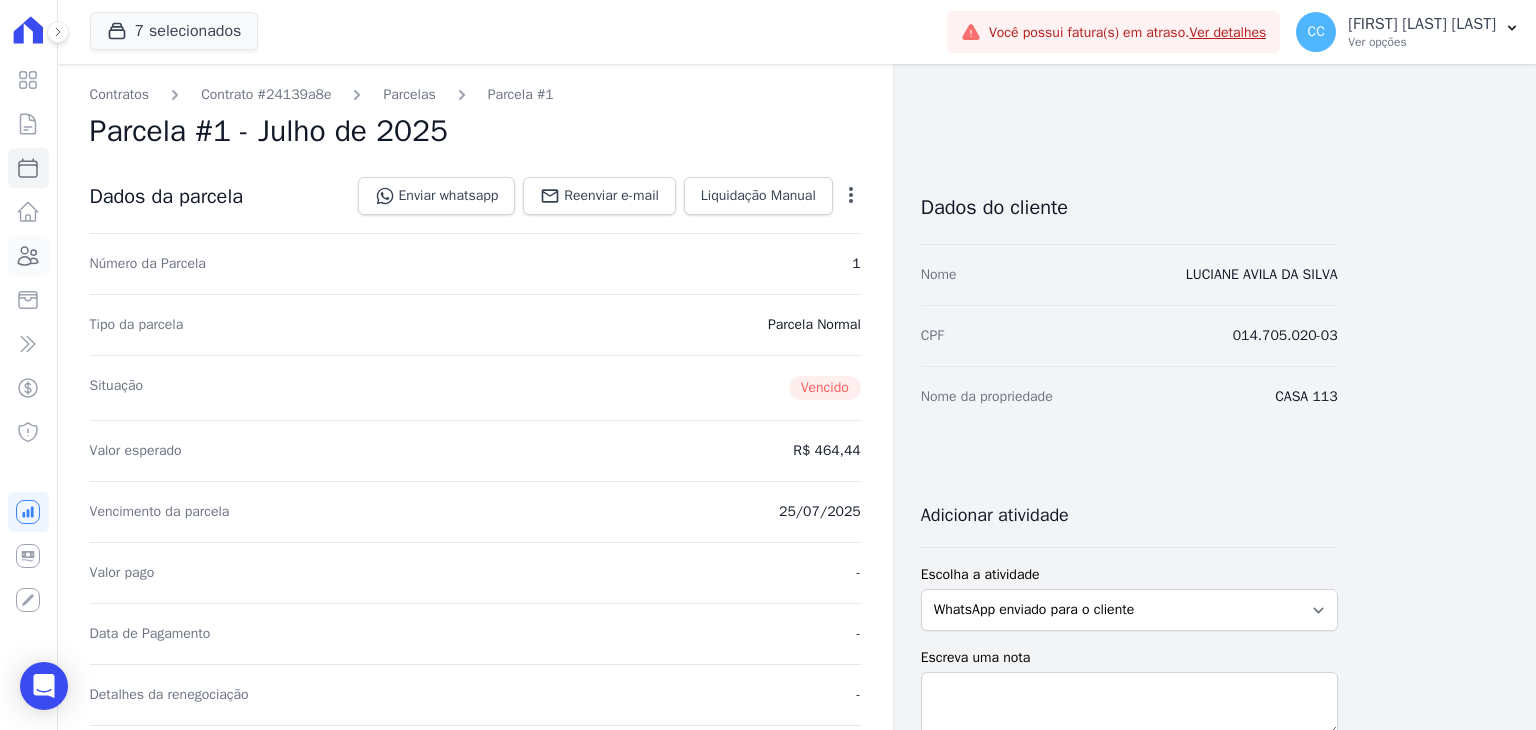 click 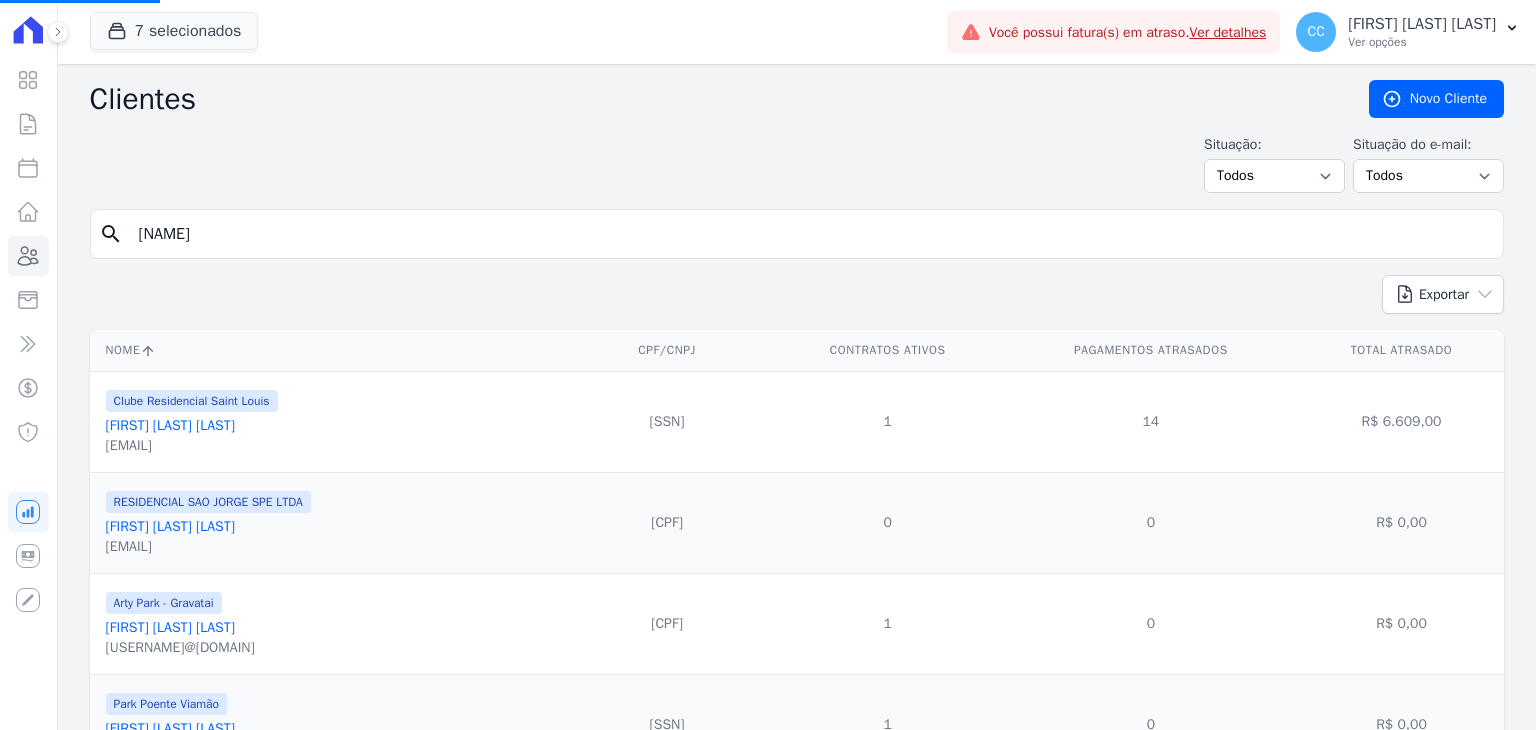 drag, startPoint x: 225, startPoint y: 232, endPoint x: 126, endPoint y: 220, distance: 99.724625 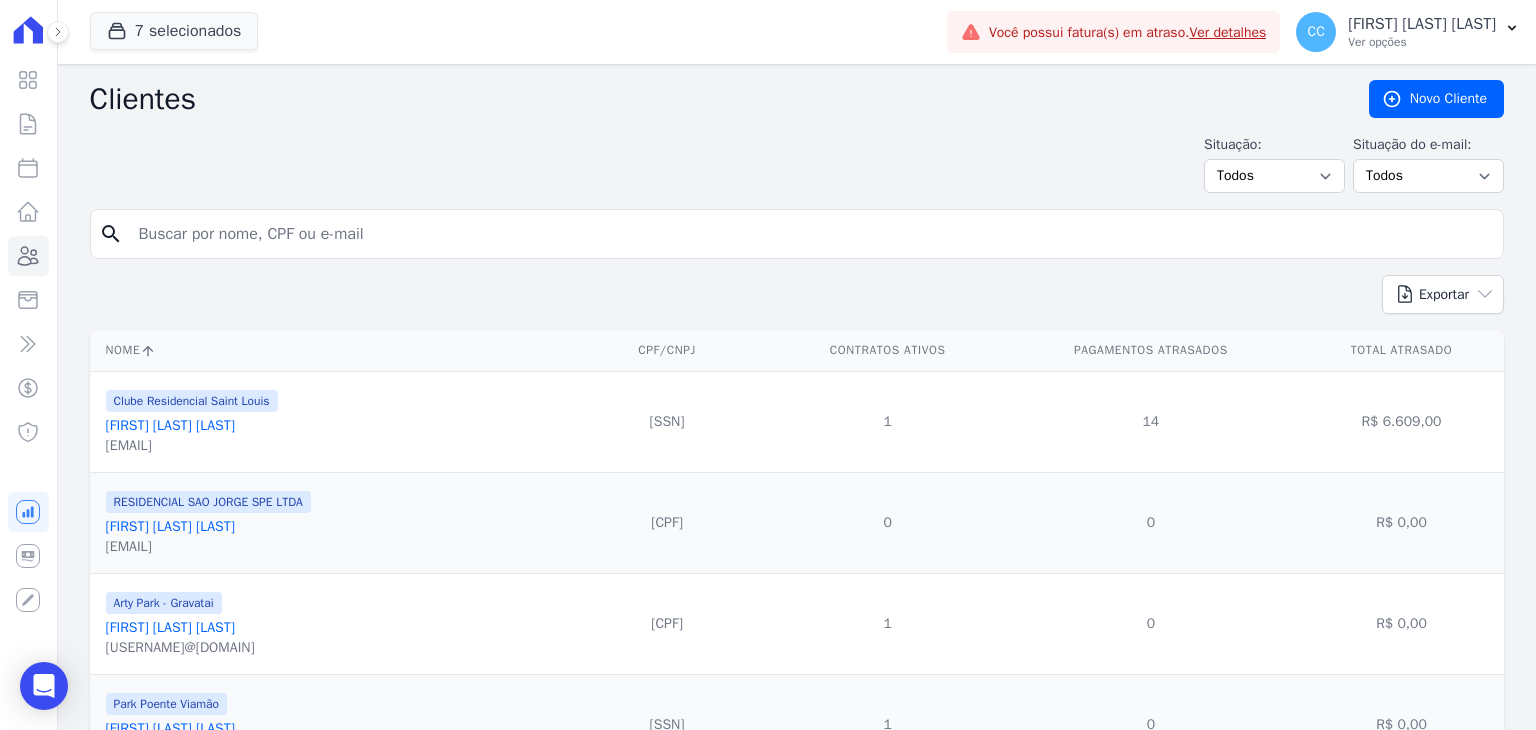 click at bounding box center (811, 234) 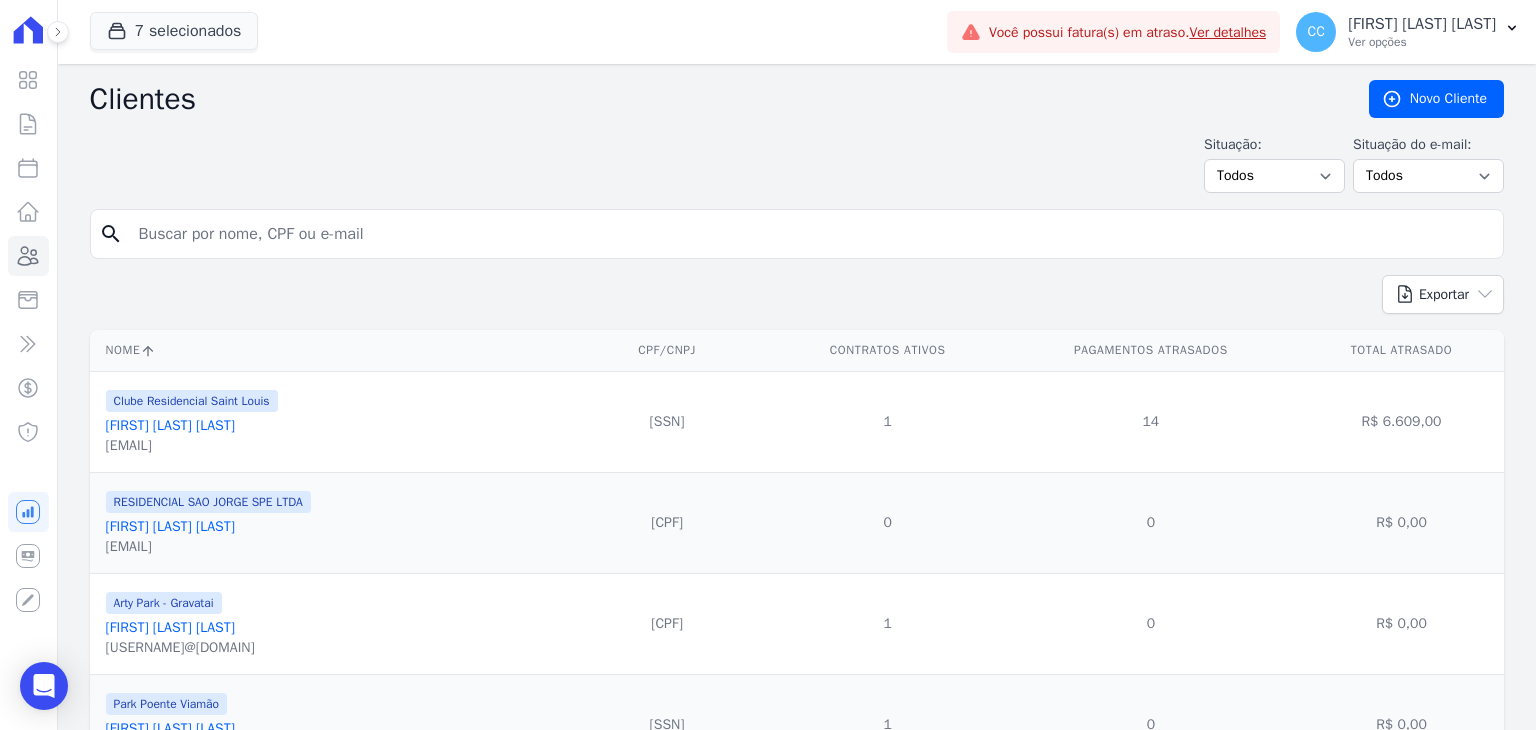 click at bounding box center [811, 234] 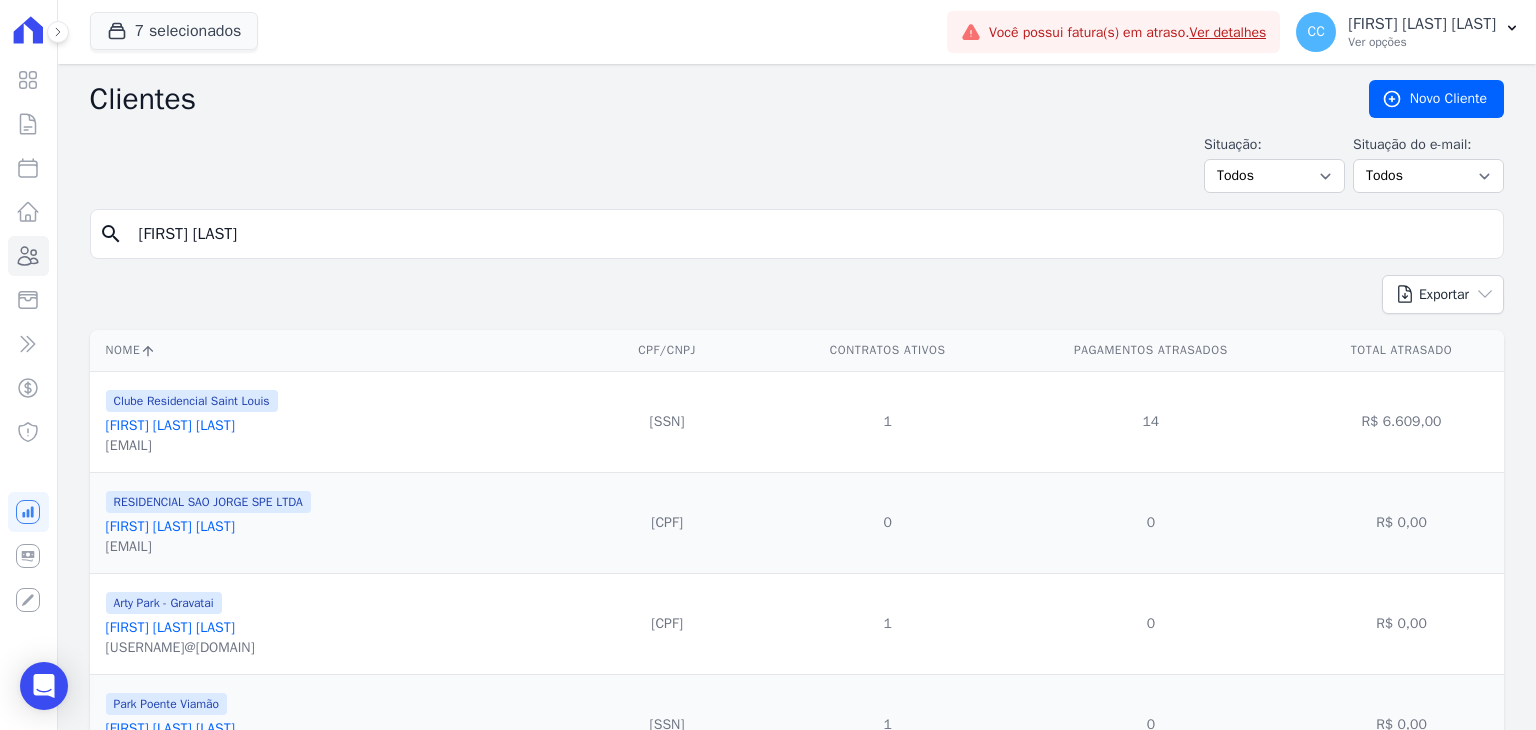 type on "alexandre ribeir" 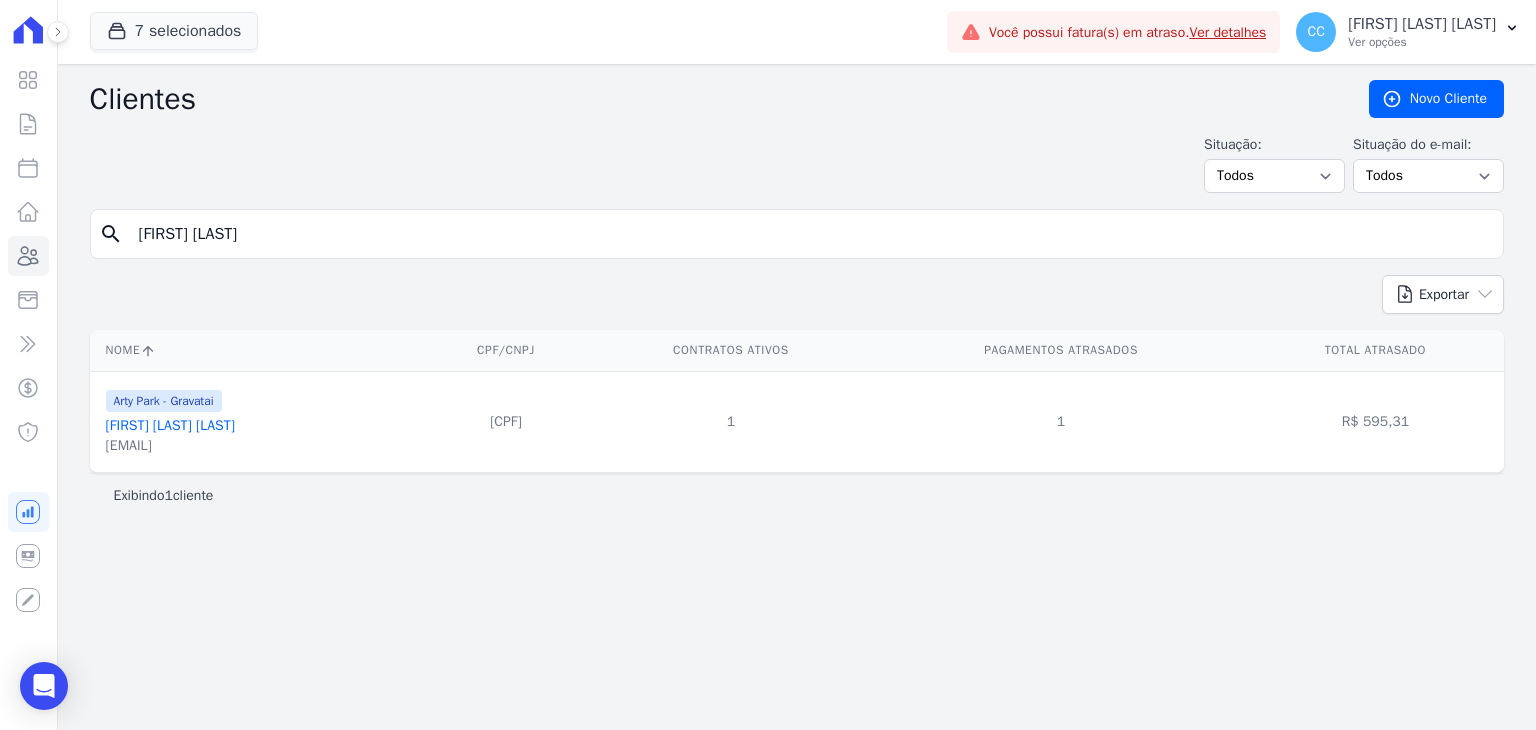 click on "[FIRST] [LAST] [LAST]" at bounding box center (170, 425) 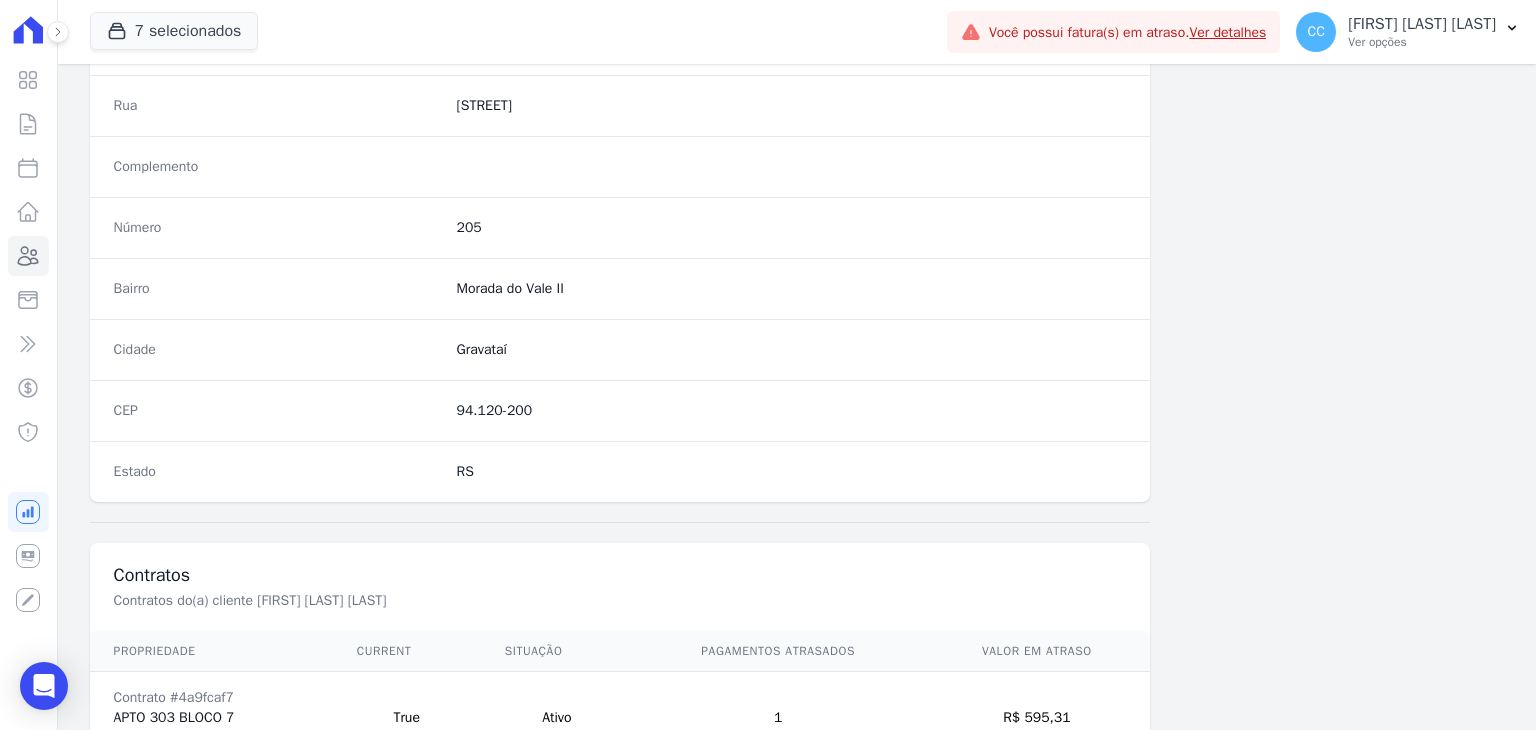 scroll, scrollTop: 1135, scrollLeft: 0, axis: vertical 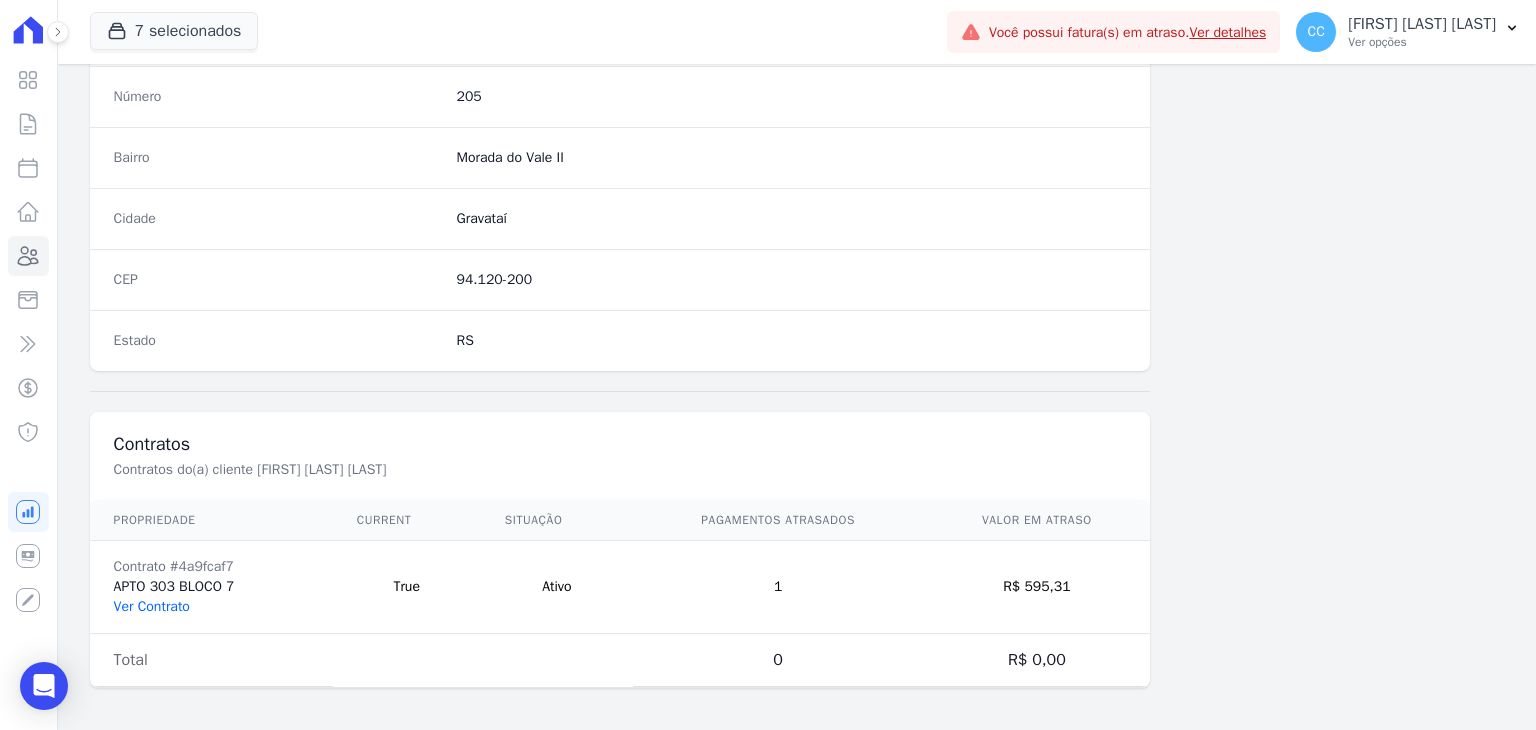 click on "Ver Contrato" at bounding box center (152, 606) 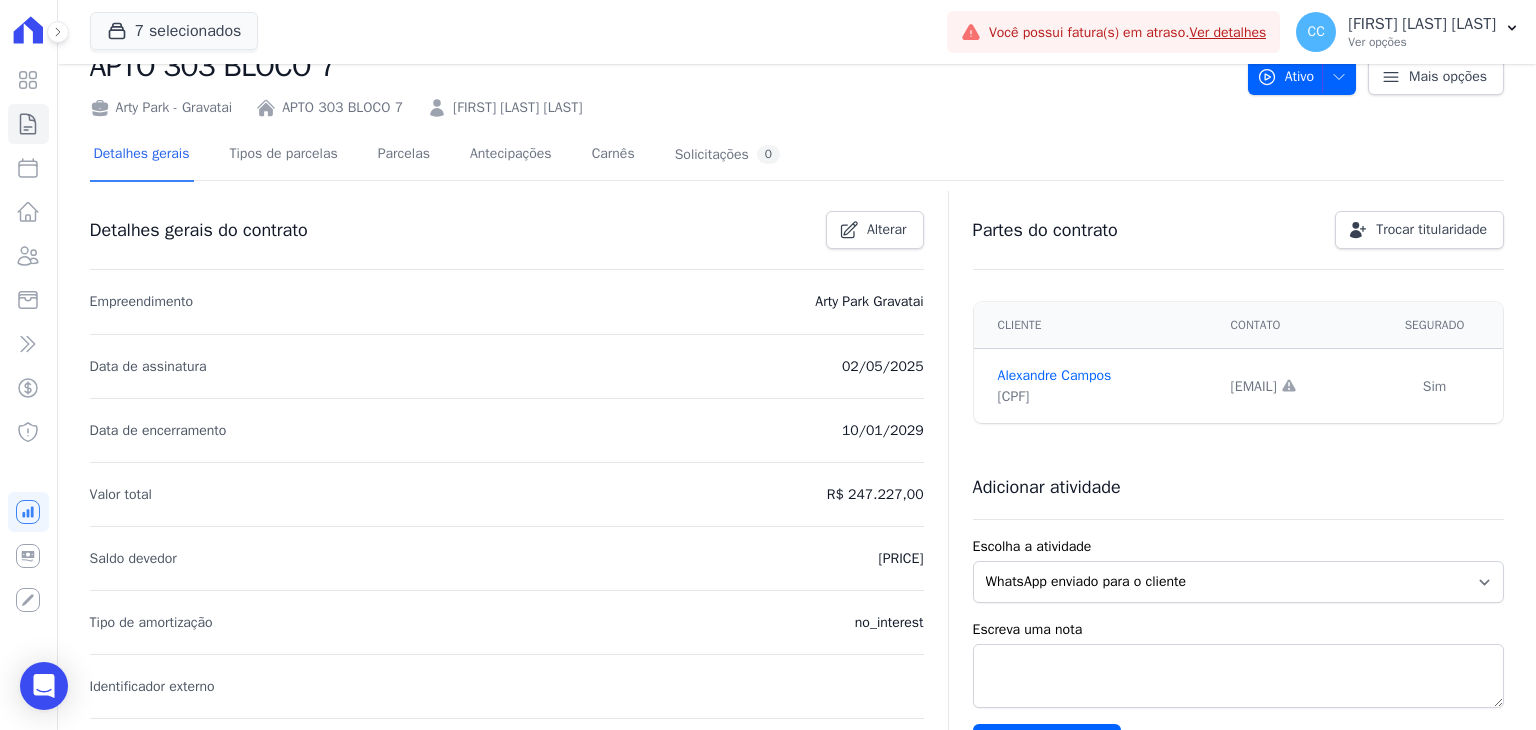 scroll, scrollTop: 100, scrollLeft: 0, axis: vertical 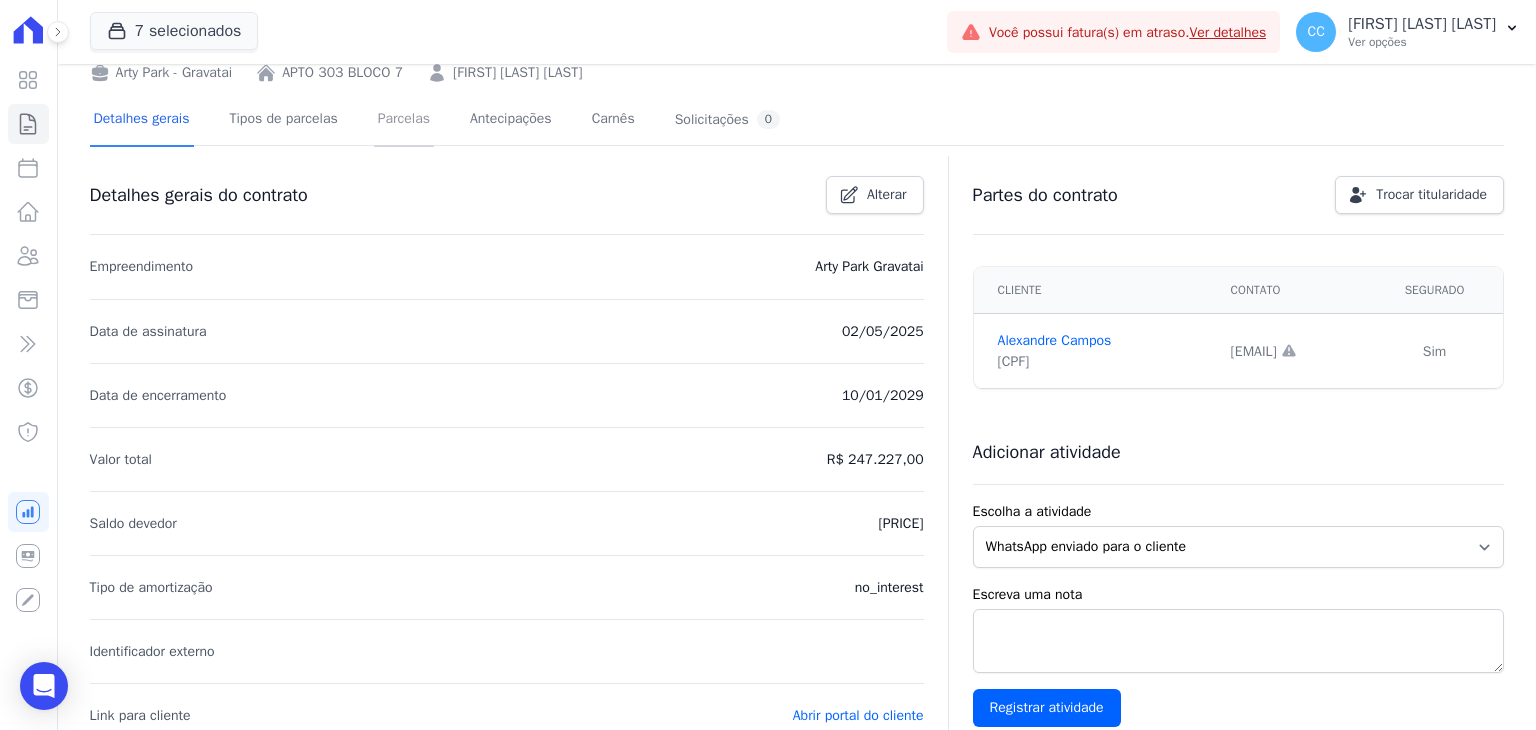 click on "Parcelas" at bounding box center (404, 120) 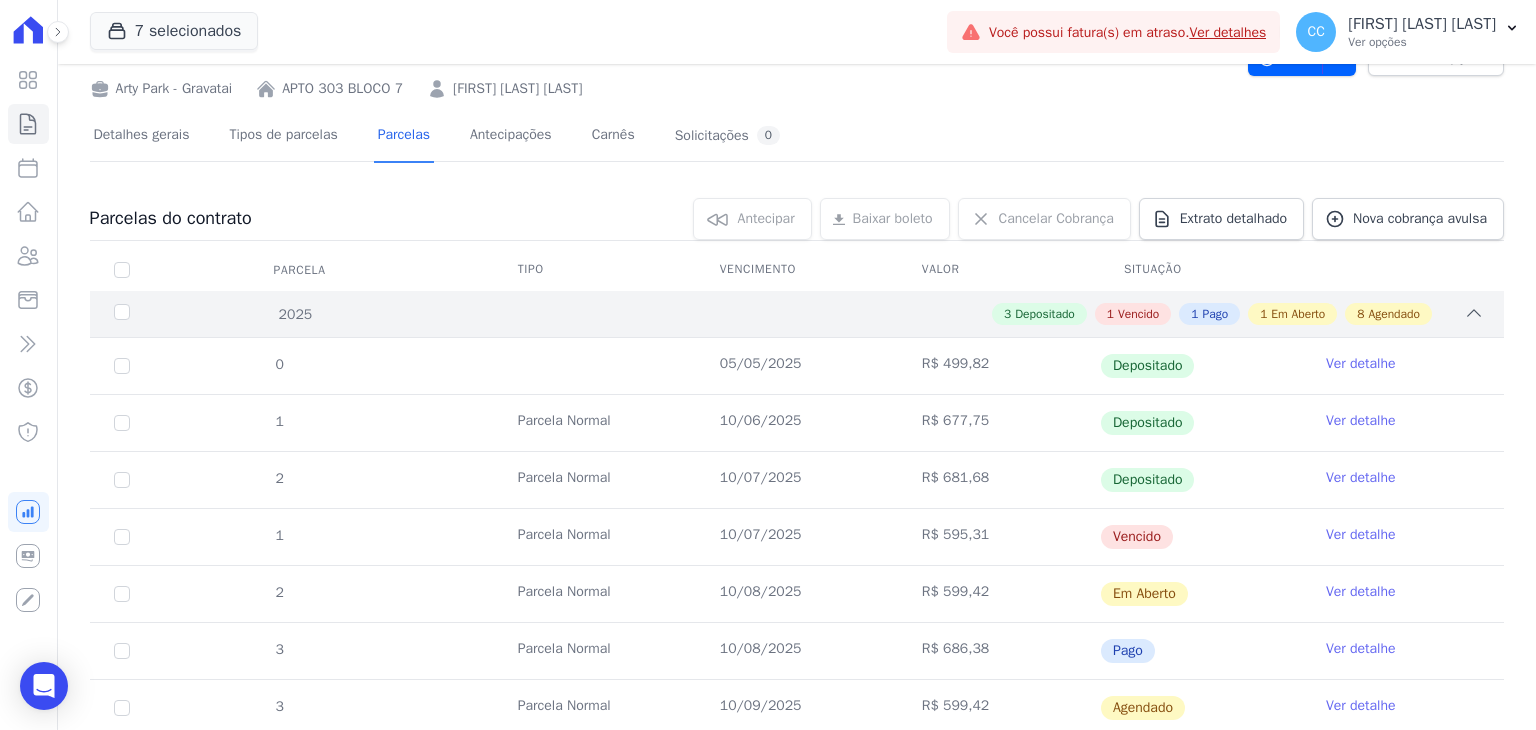 scroll, scrollTop: 0, scrollLeft: 0, axis: both 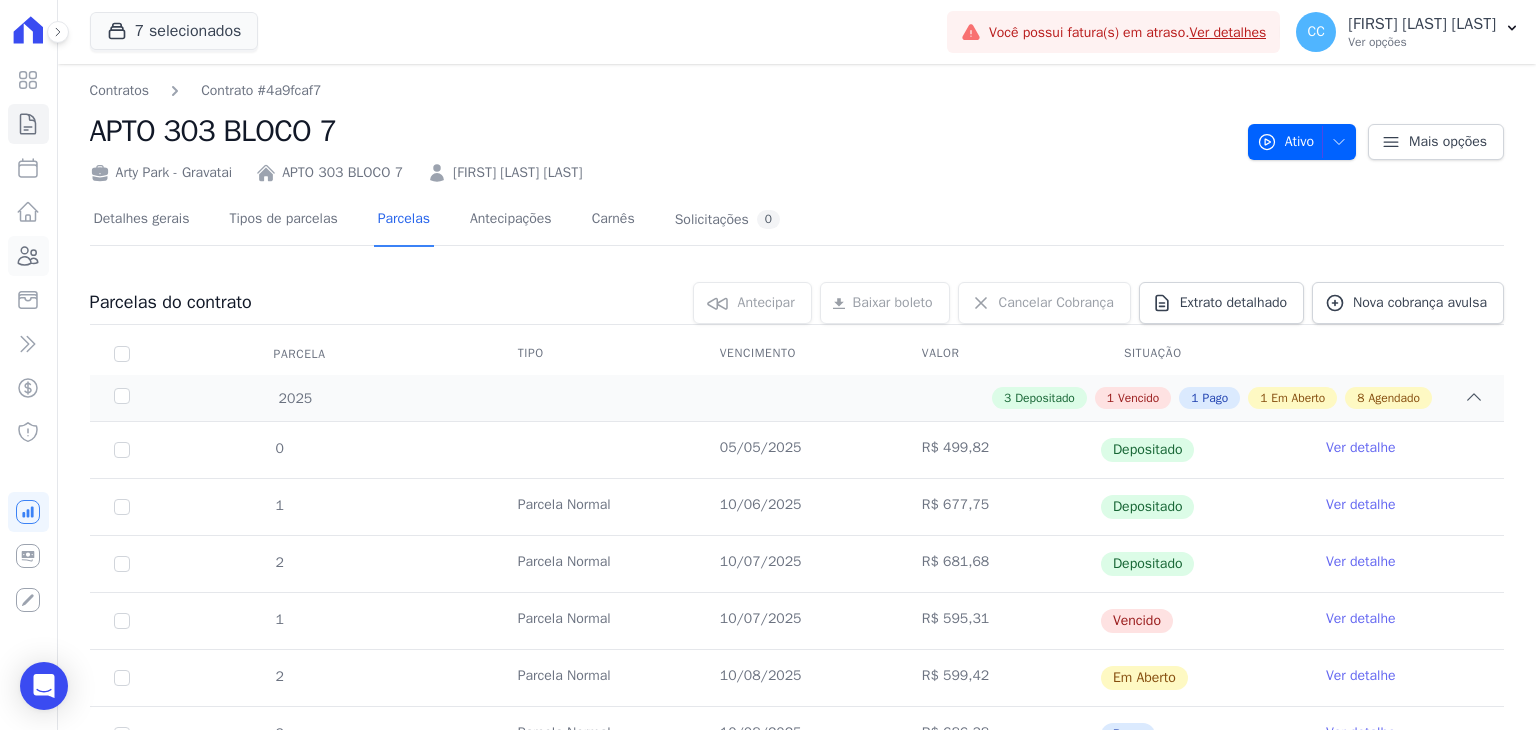 click on "Clientes" at bounding box center [28, 256] 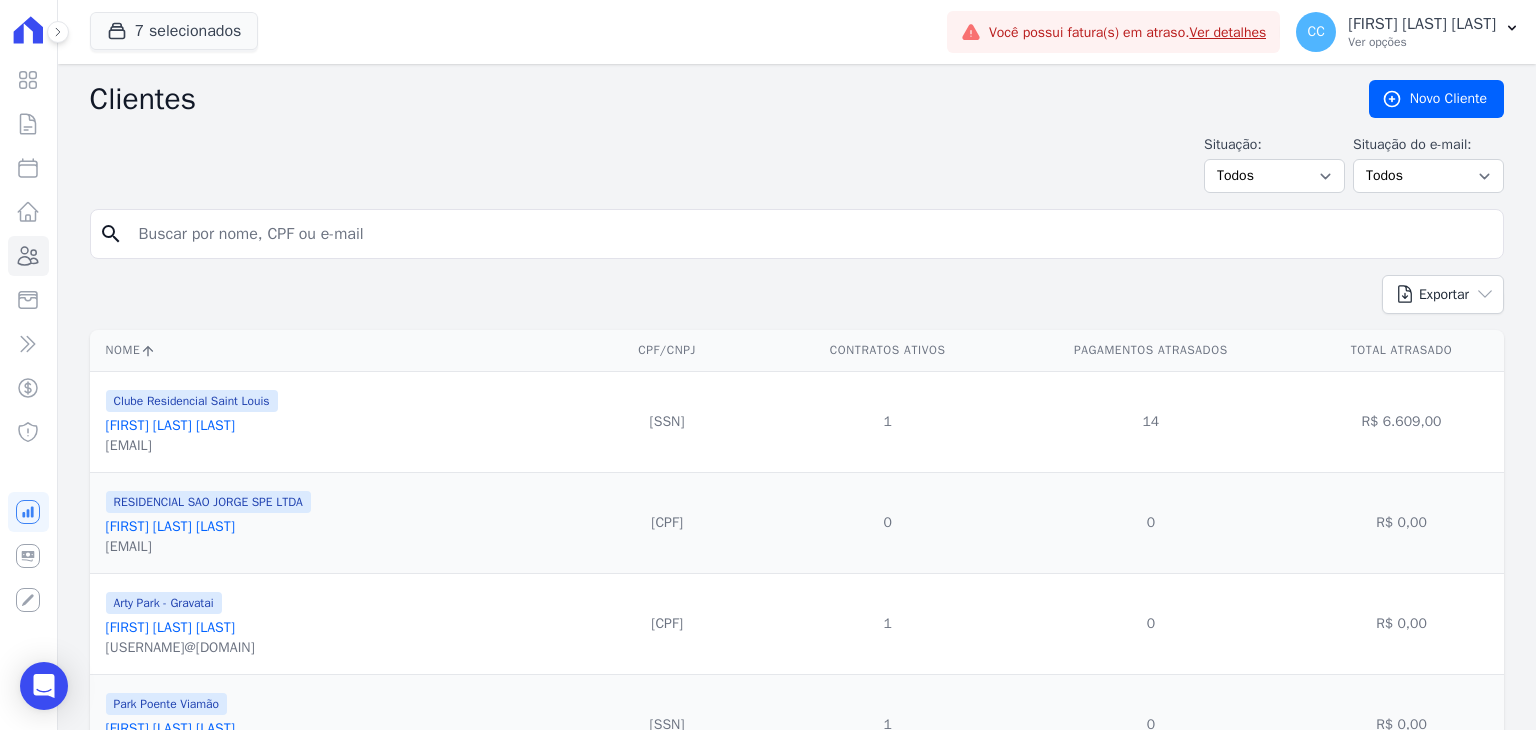 click at bounding box center (811, 234) 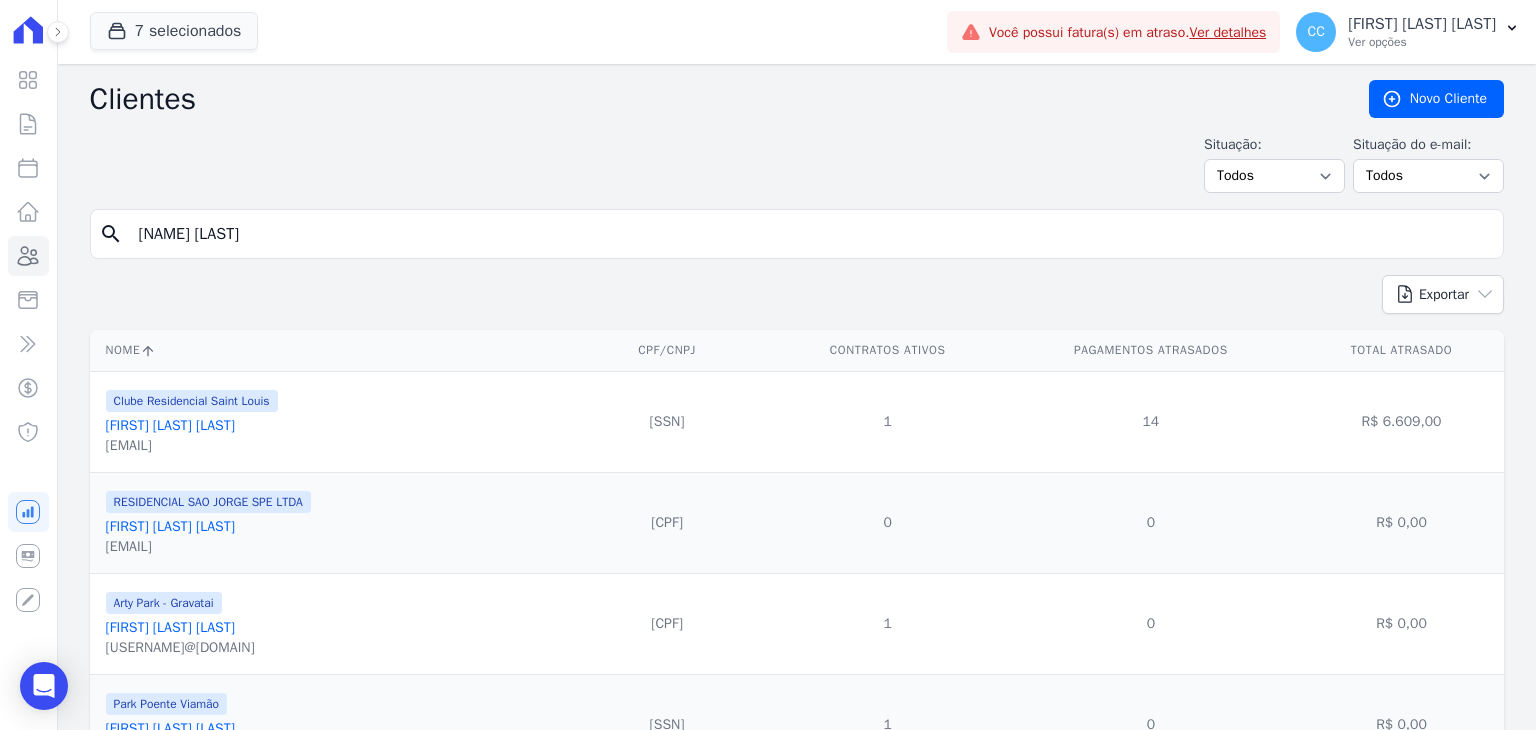 type on "alexandre ribeiro" 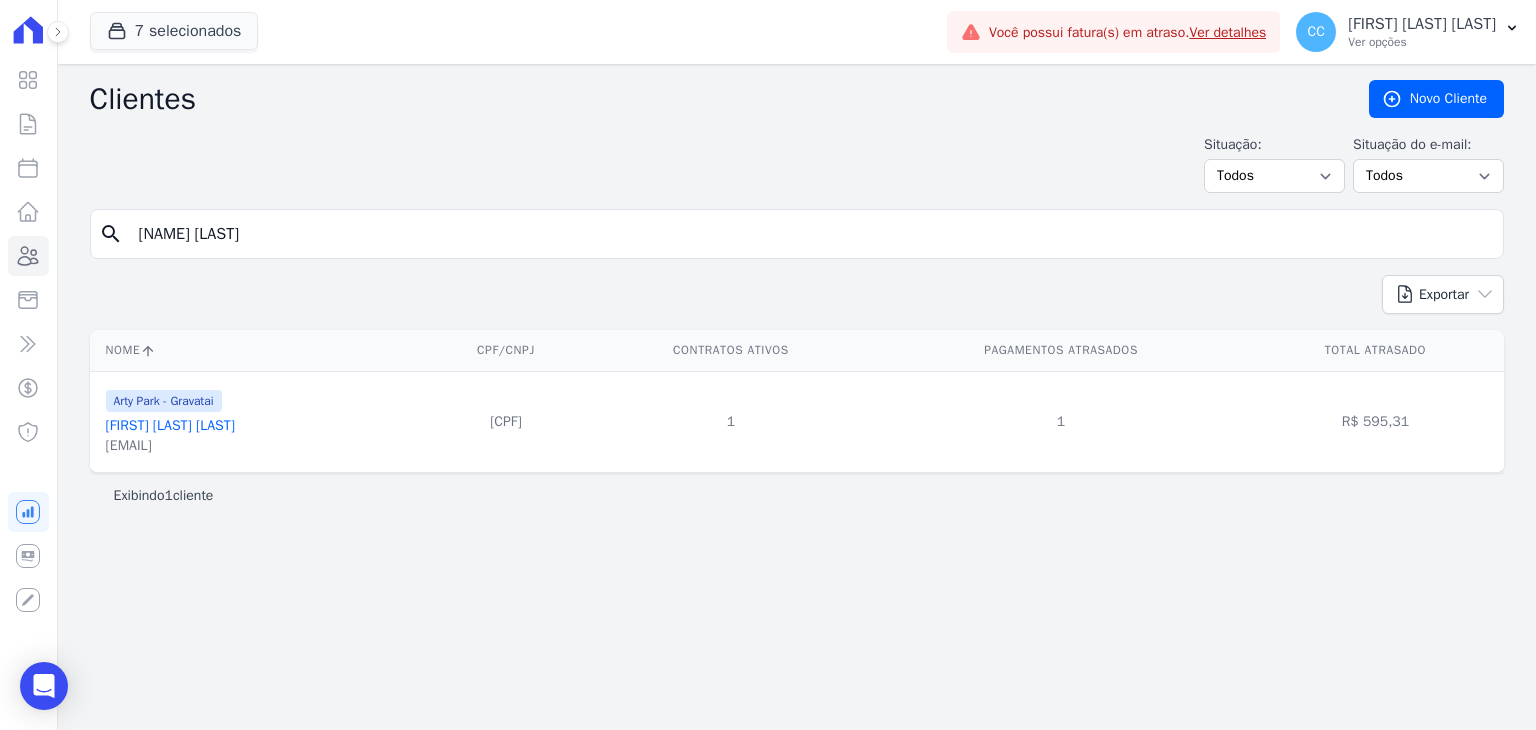 click on "[FIRST] [LAST] [LAST]" at bounding box center (170, 425) 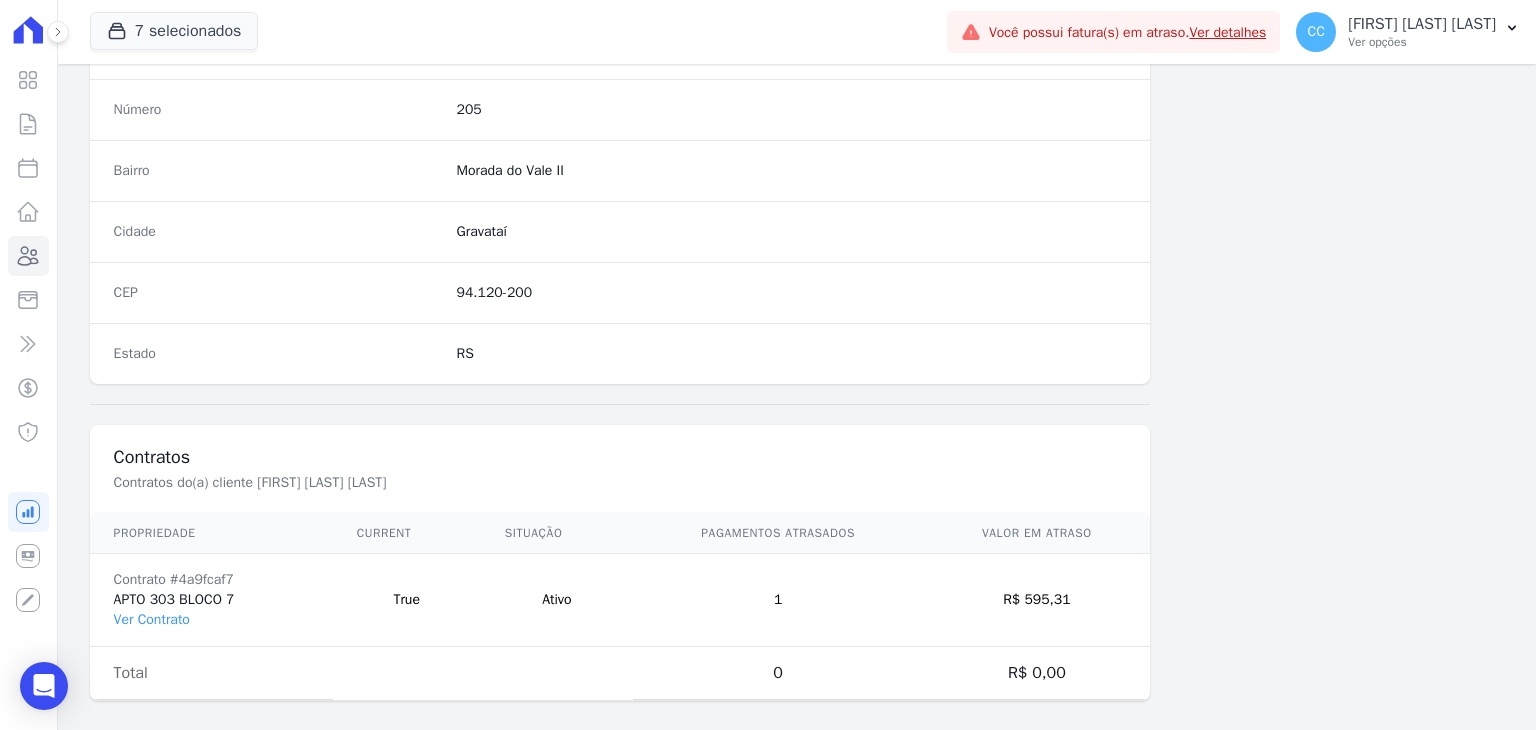 scroll, scrollTop: 1135, scrollLeft: 0, axis: vertical 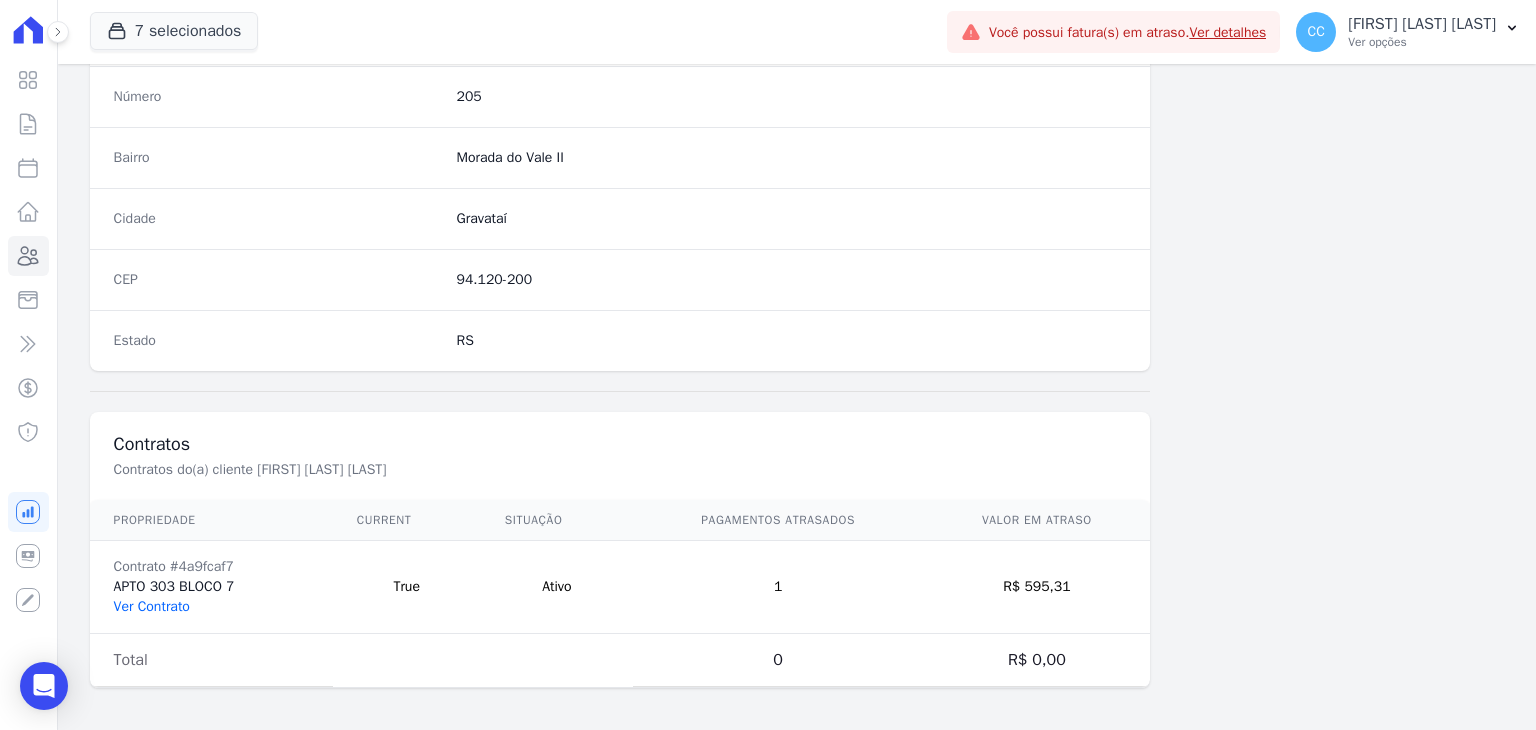 click on "Ver Contrato" at bounding box center [152, 606] 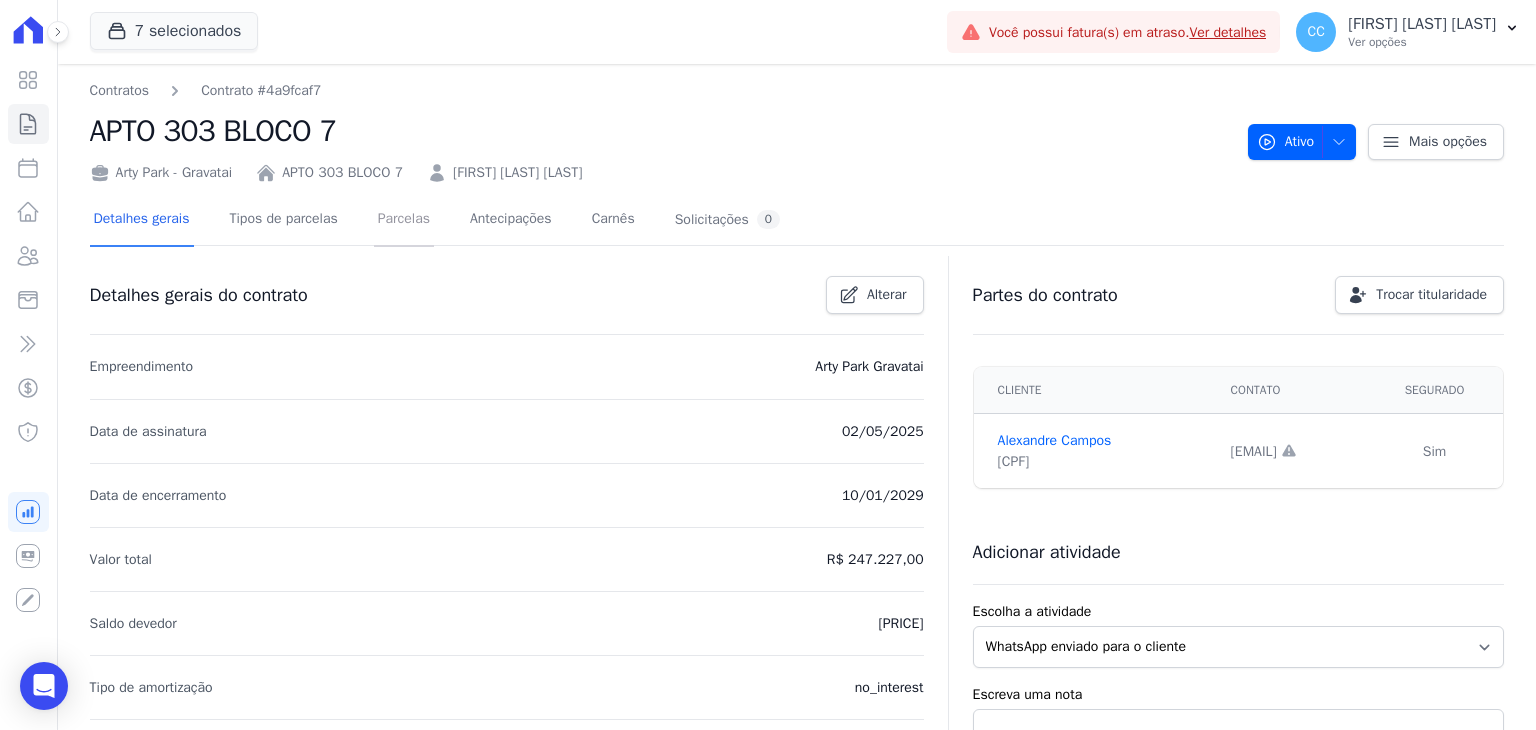 click on "Parcelas" at bounding box center [404, 220] 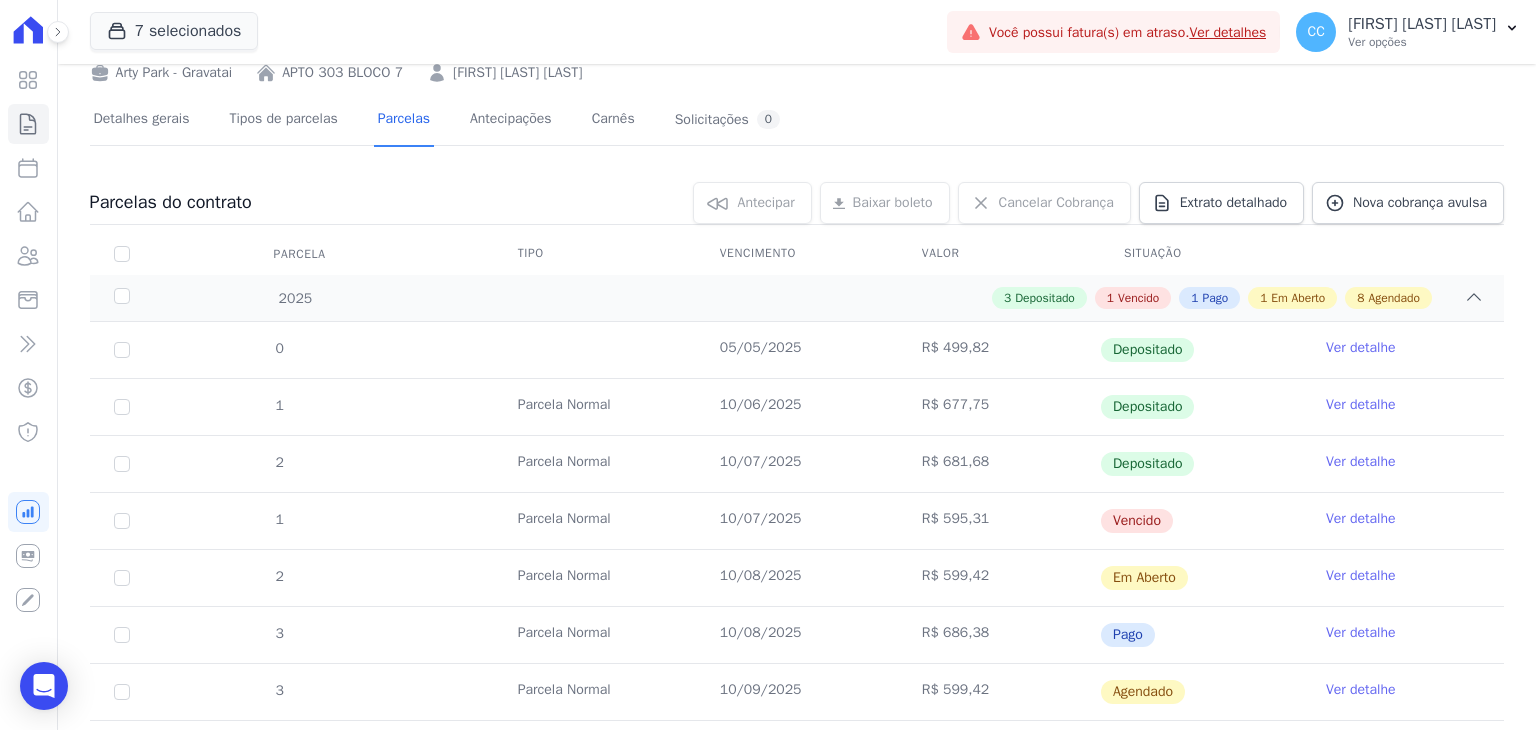 scroll, scrollTop: 0, scrollLeft: 0, axis: both 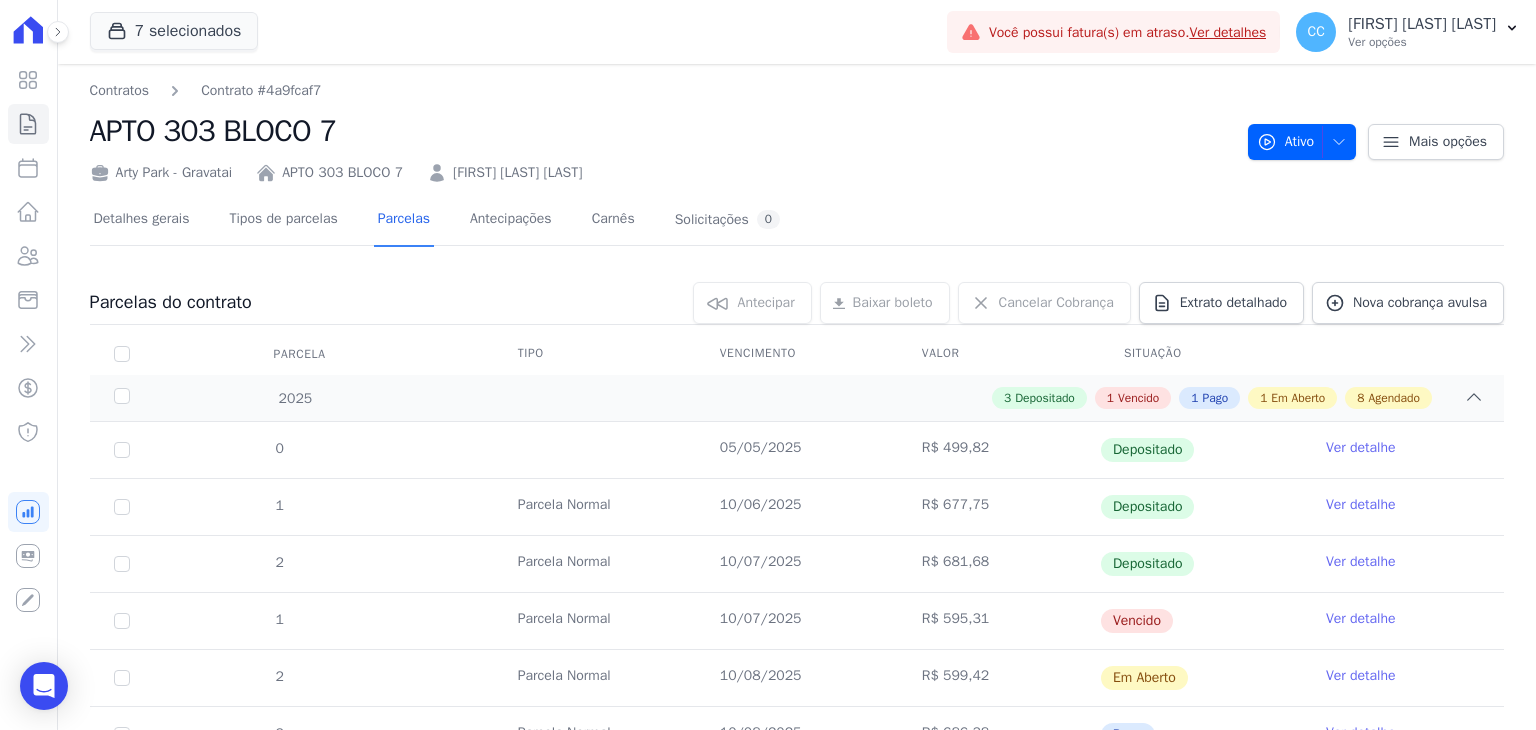 drag, startPoint x: 59, startPoint y: 237, endPoint x: 40, endPoint y: 248, distance: 21.954498 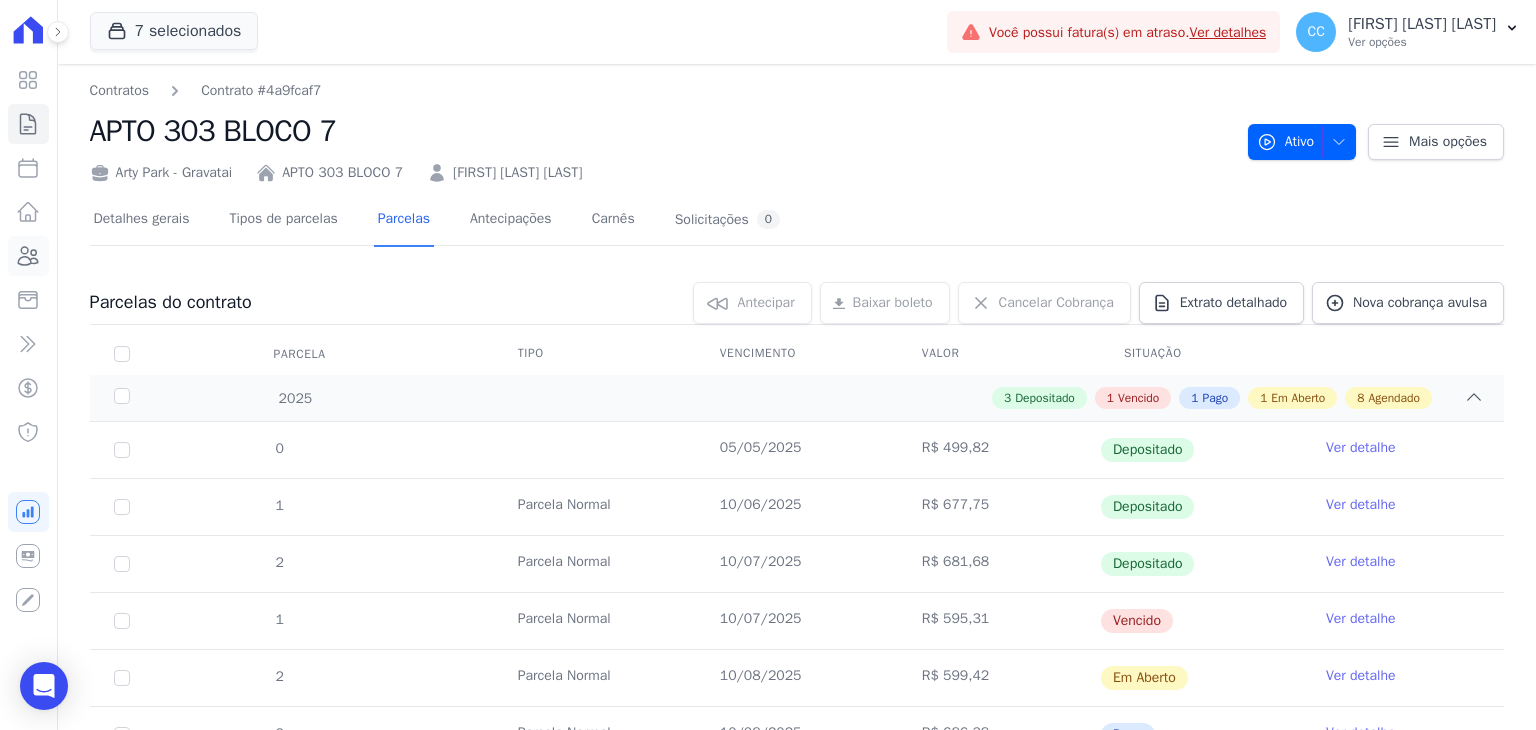 click 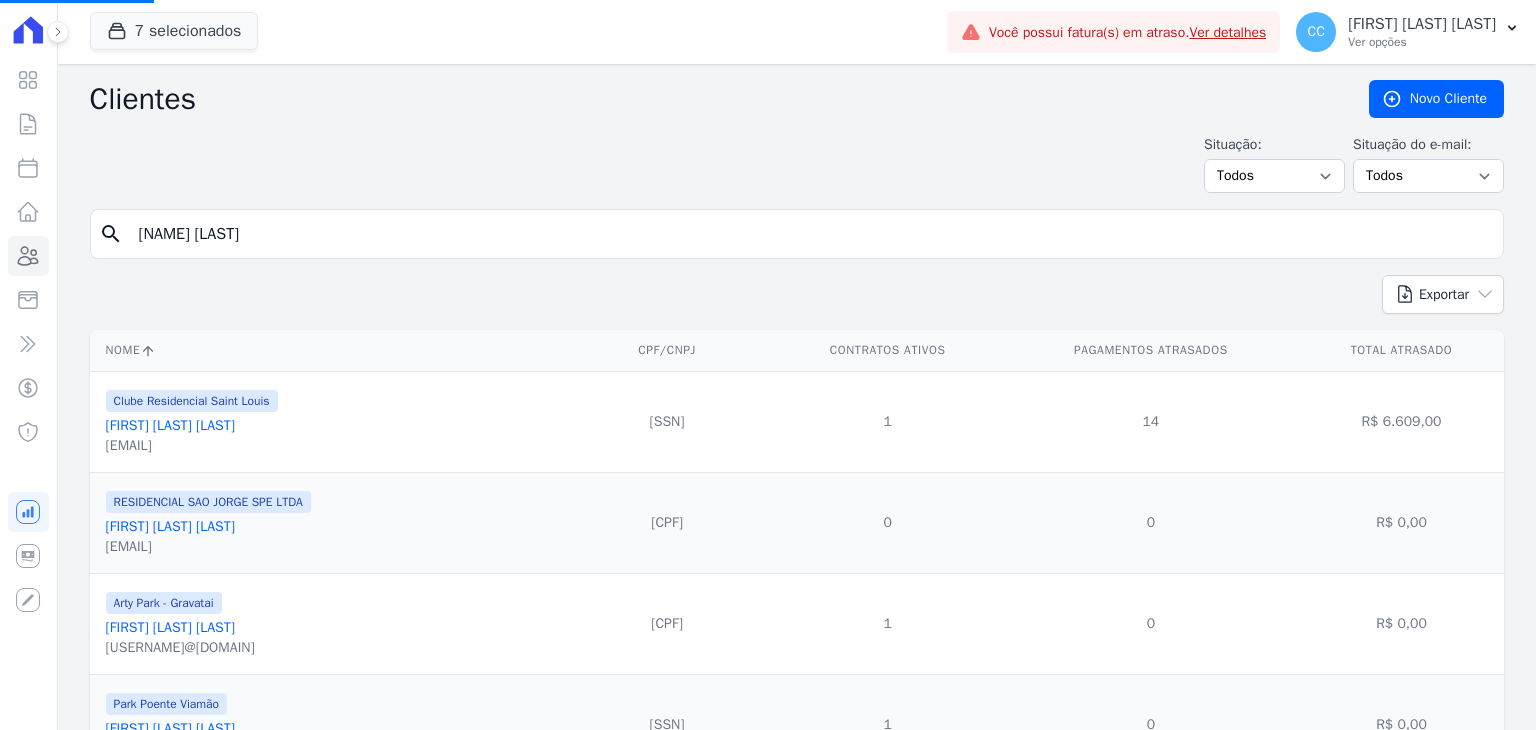 click on "alexandre ribeiro" at bounding box center (811, 234) 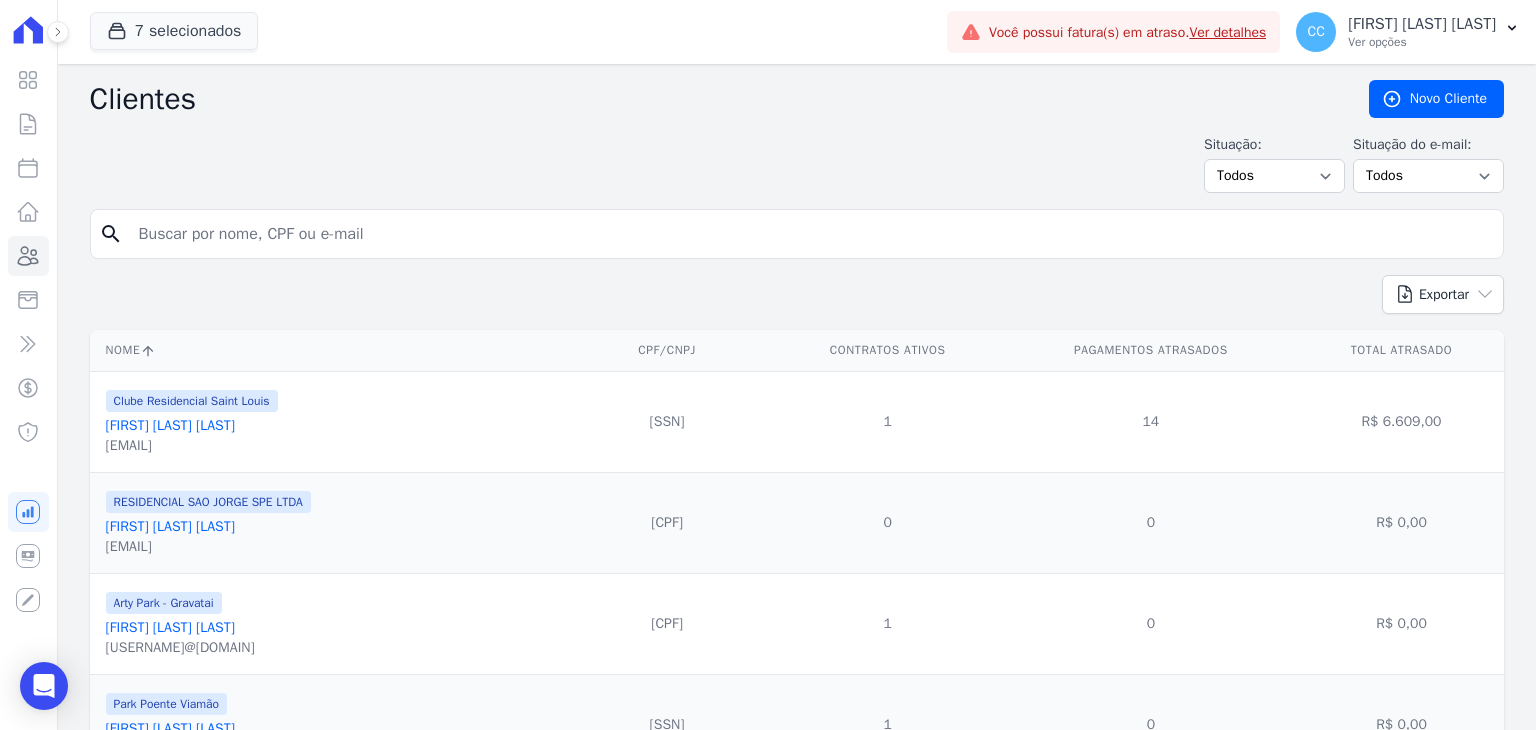 click at bounding box center (811, 234) 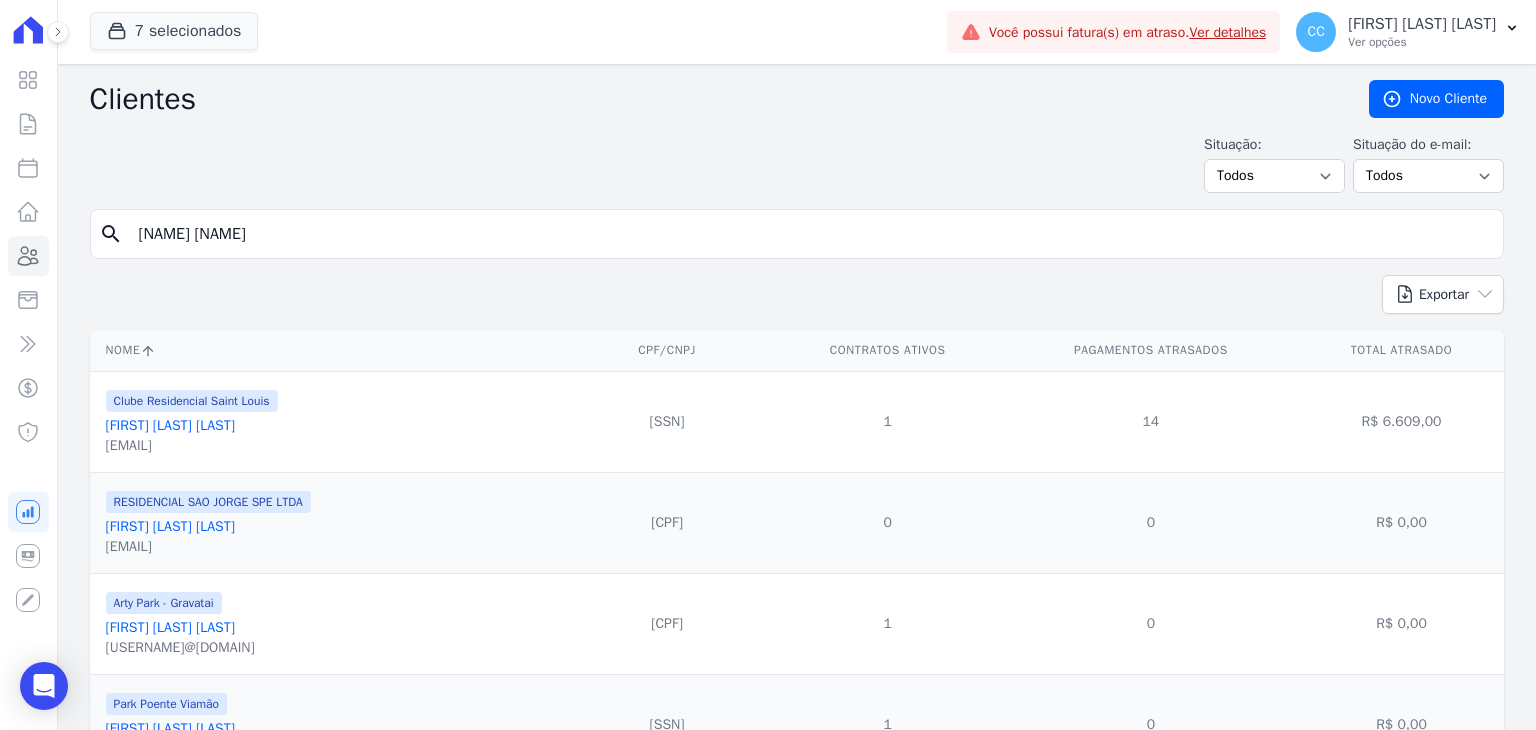 type on "amanda da silva" 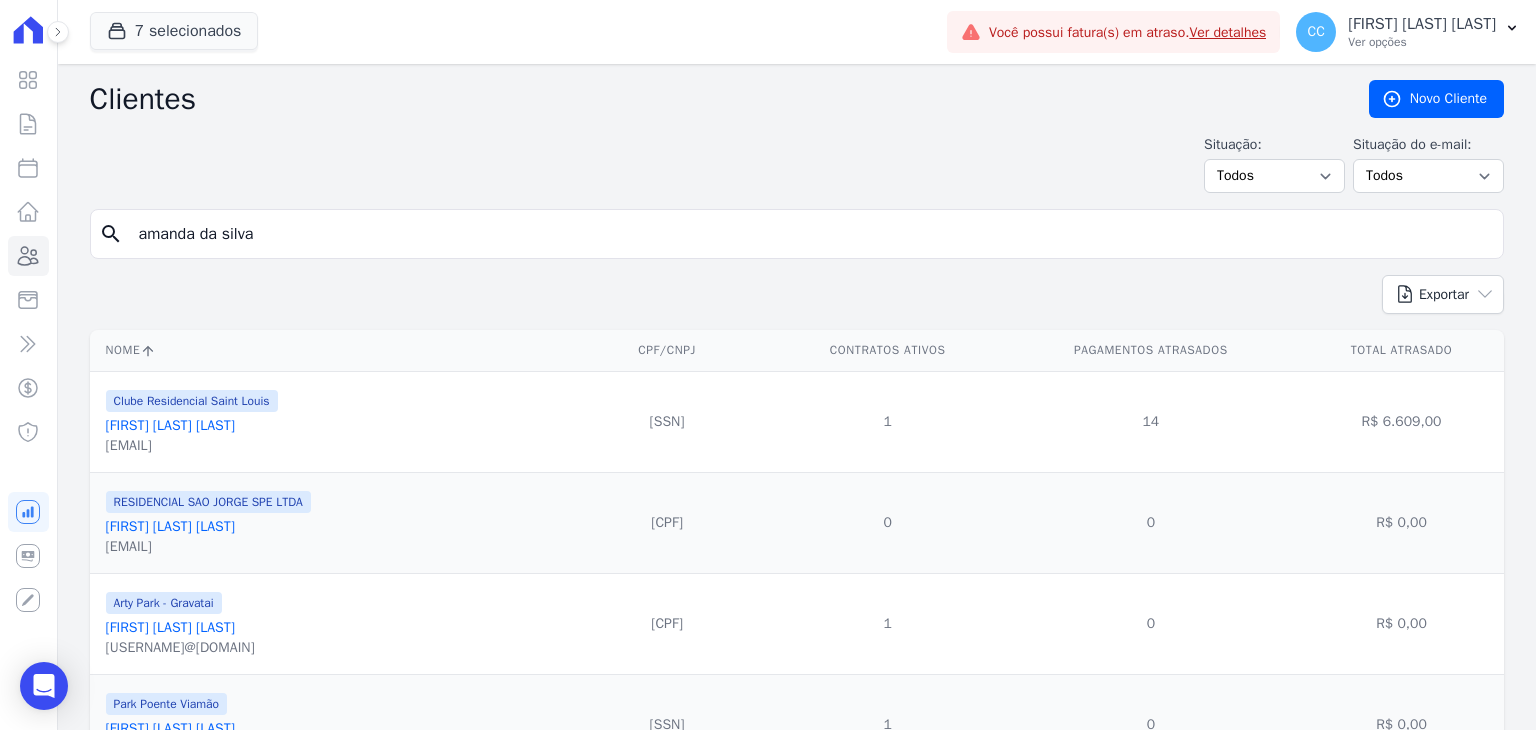 click on "amanda da silva" at bounding box center (811, 234) 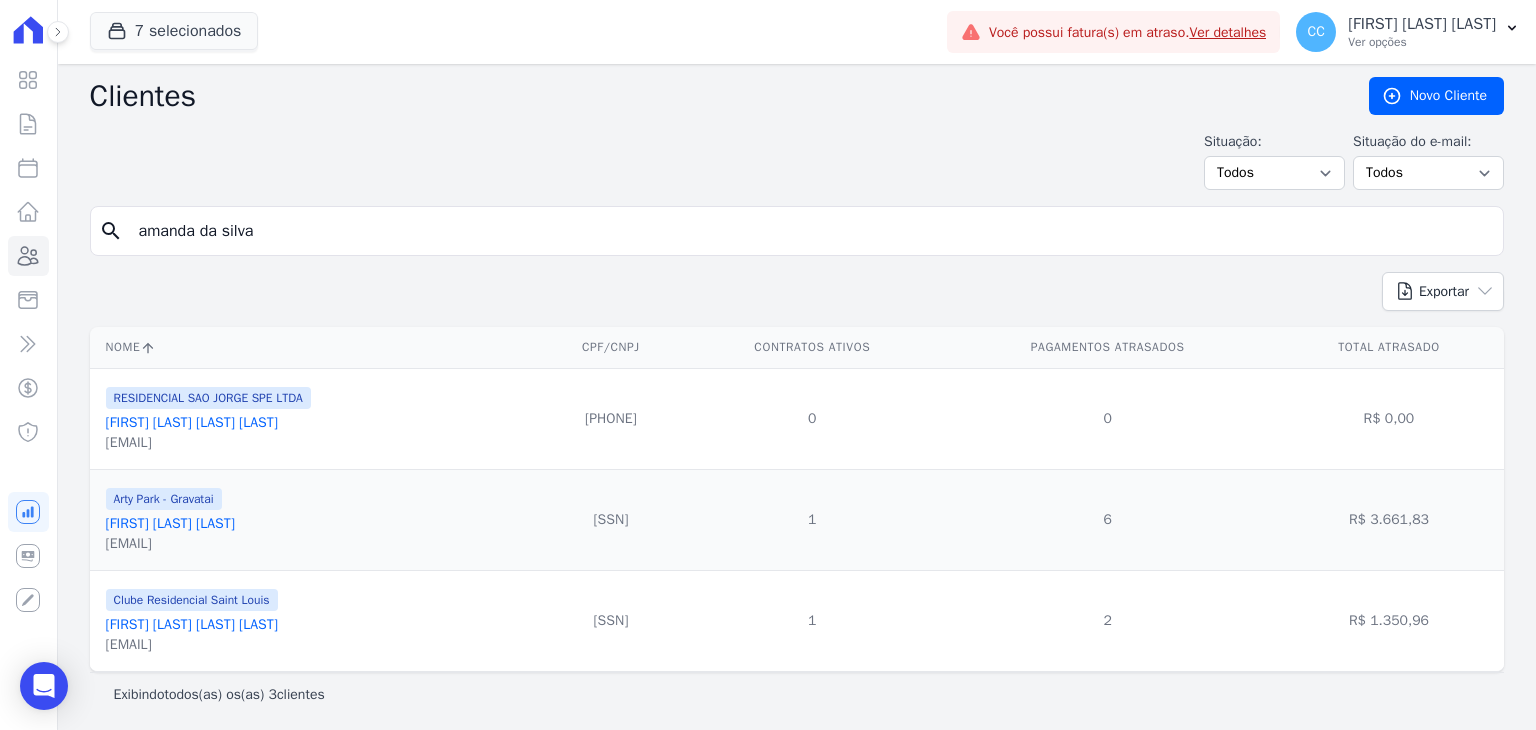 scroll, scrollTop: 7, scrollLeft: 0, axis: vertical 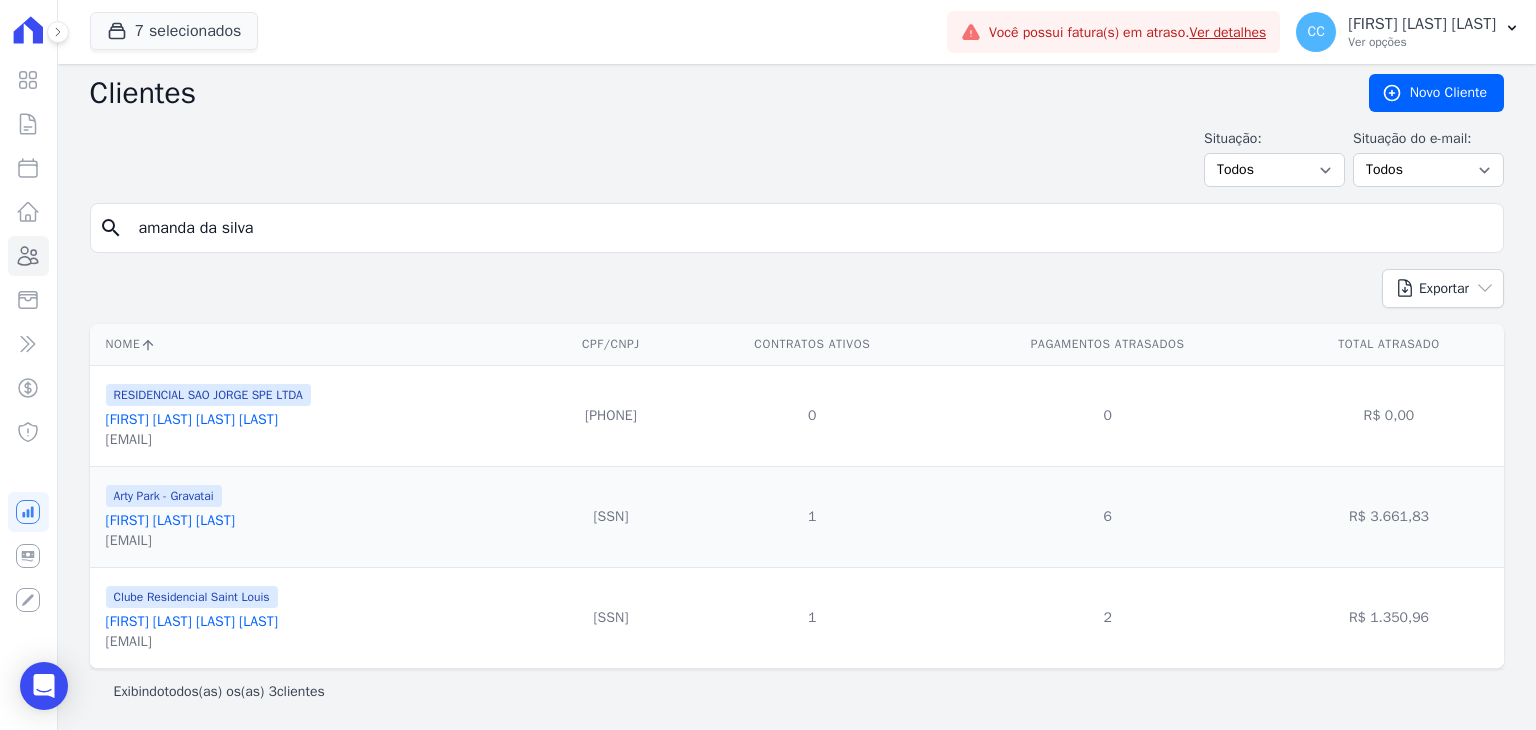 drag, startPoint x: 315, startPoint y: 227, endPoint x: -119, endPoint y: 170, distance: 437.72708 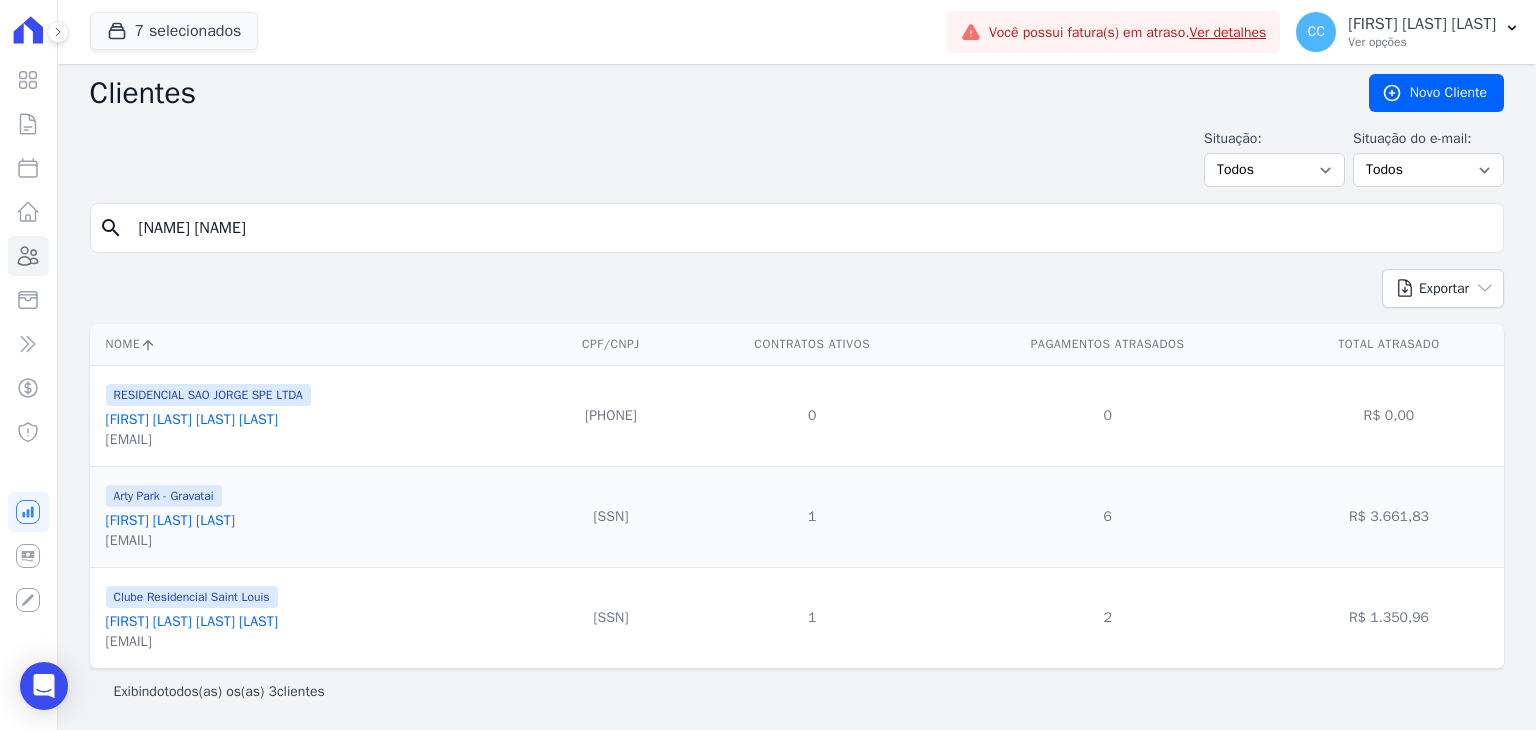 type on "Ana Caroline Da Silva Santos" 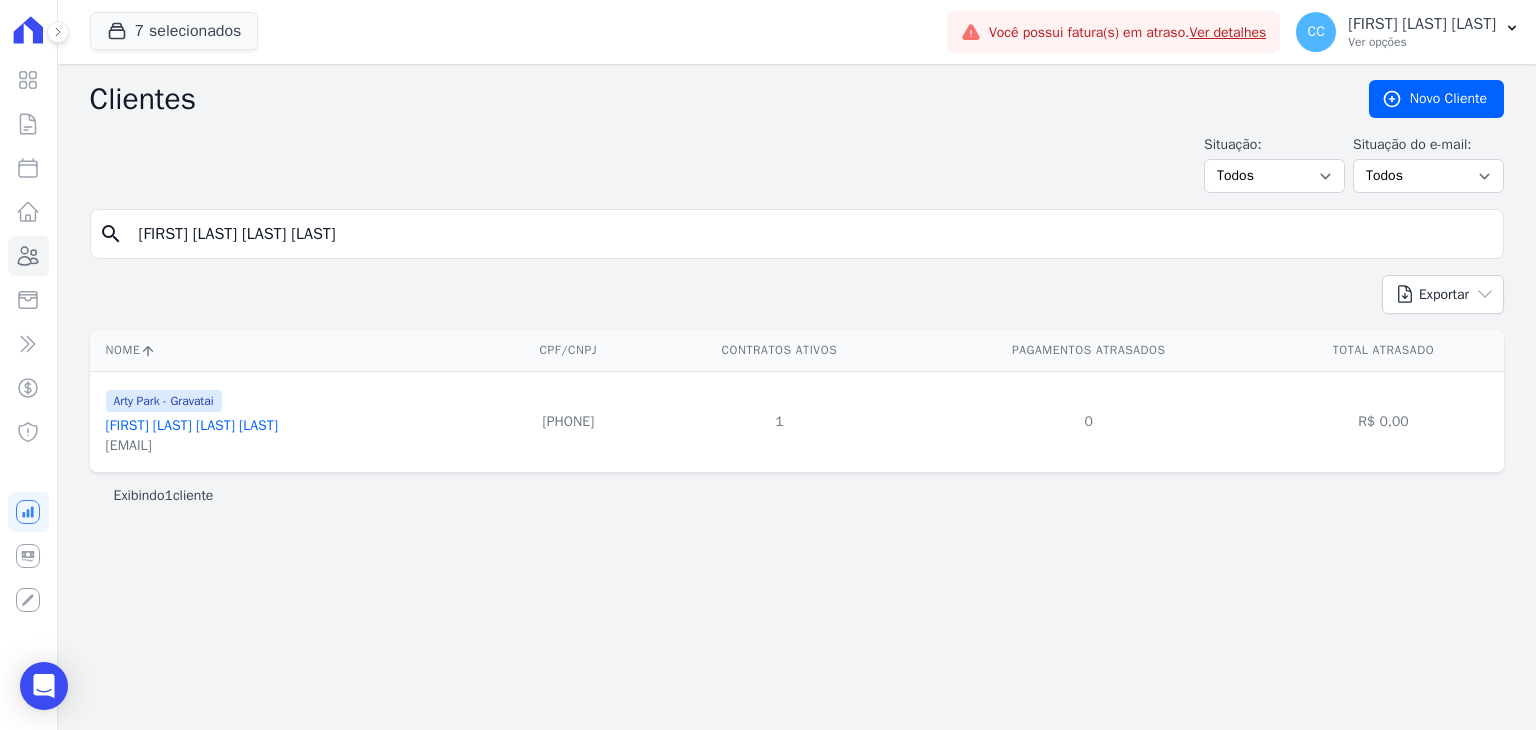 click on "Ana Caroline Da Silva Santos" at bounding box center [192, 425] 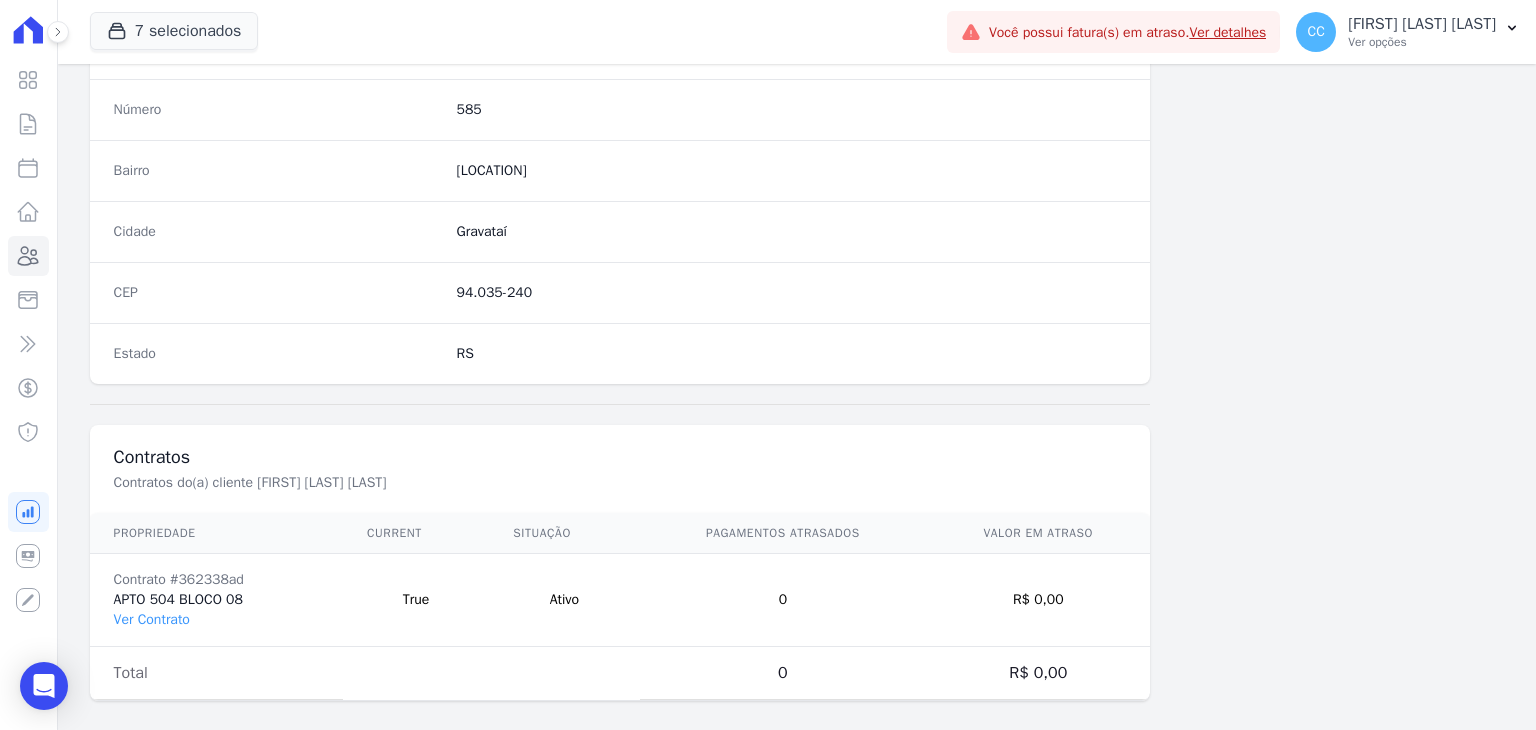 scroll, scrollTop: 1135, scrollLeft: 0, axis: vertical 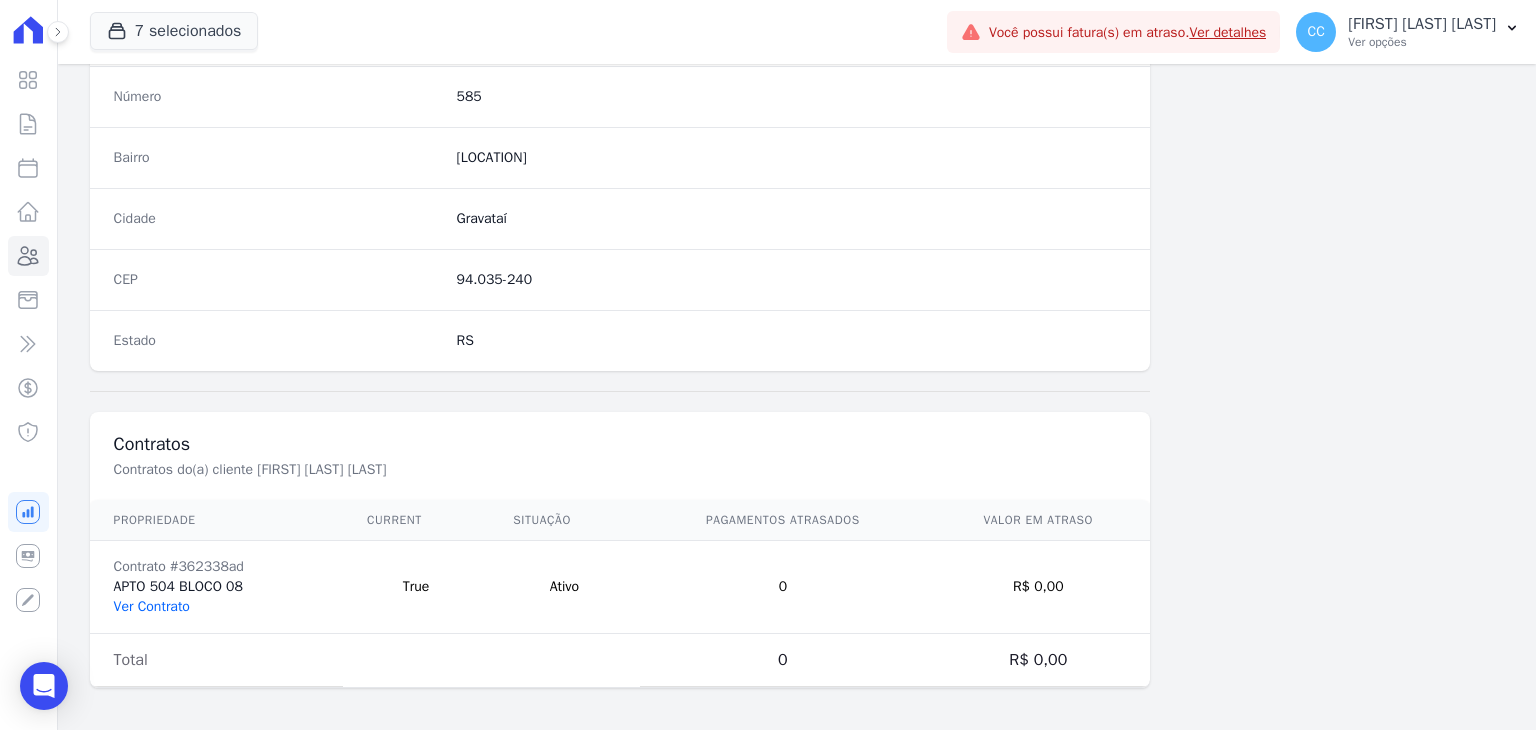 click on "Ver Contrato" at bounding box center [152, 606] 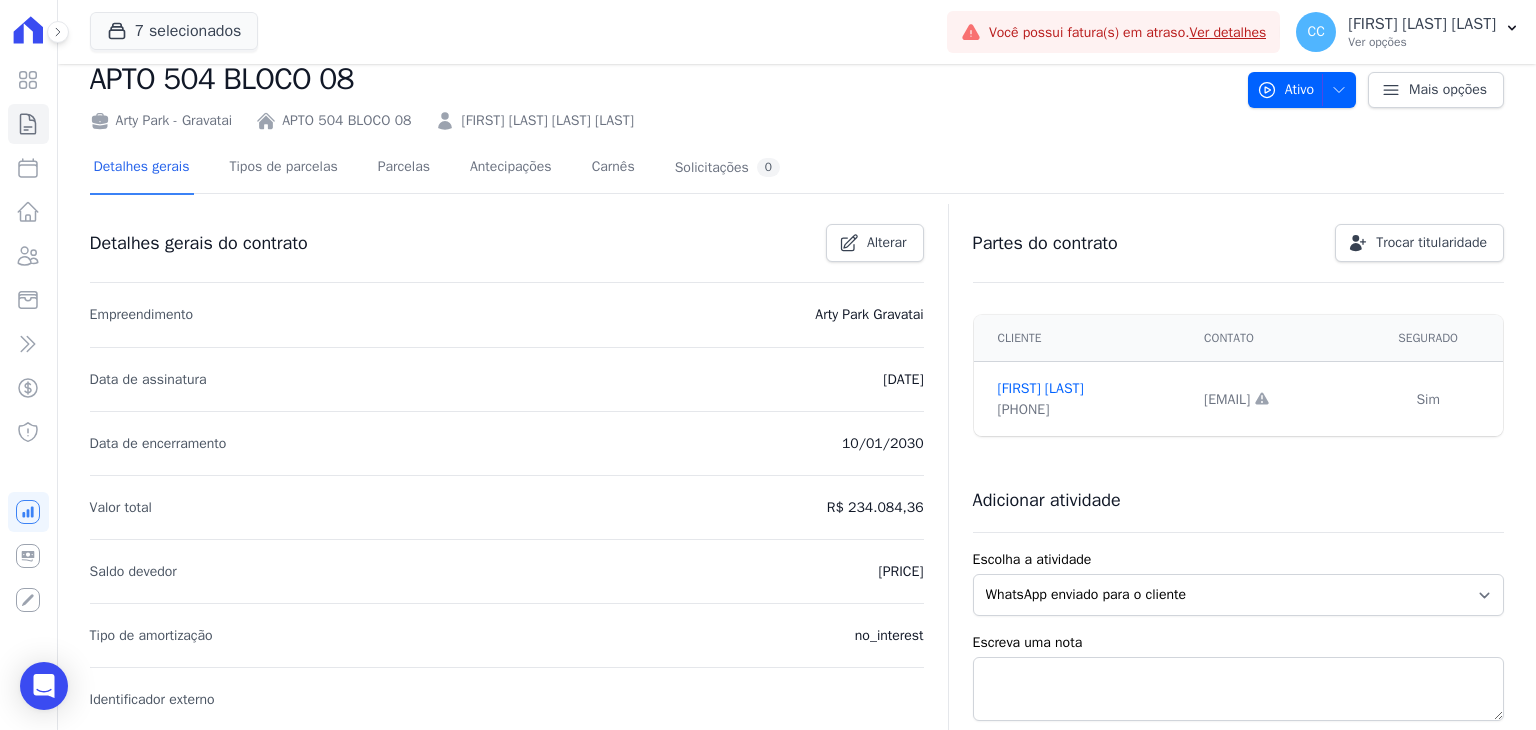 scroll, scrollTop: 100, scrollLeft: 0, axis: vertical 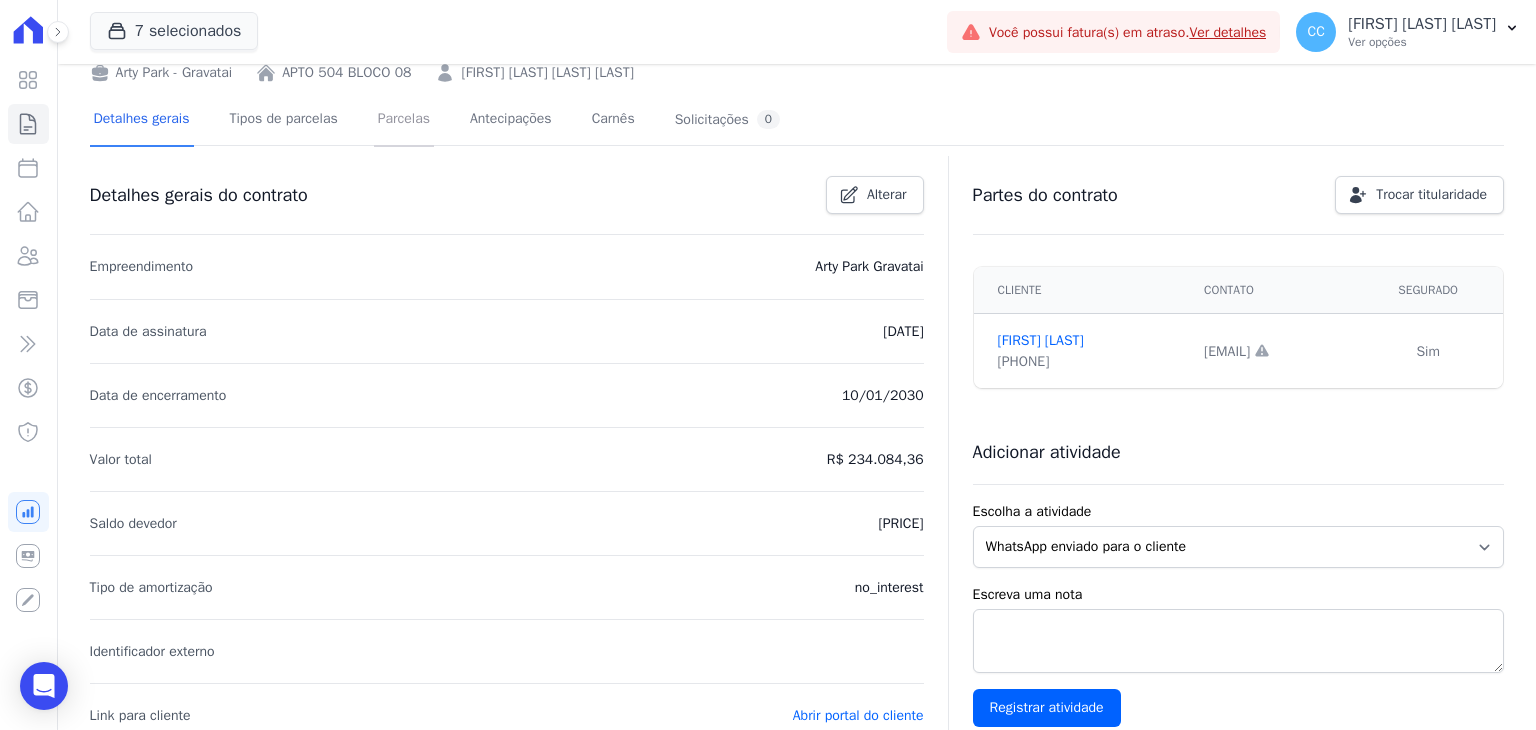 click on "Parcelas" at bounding box center (404, 120) 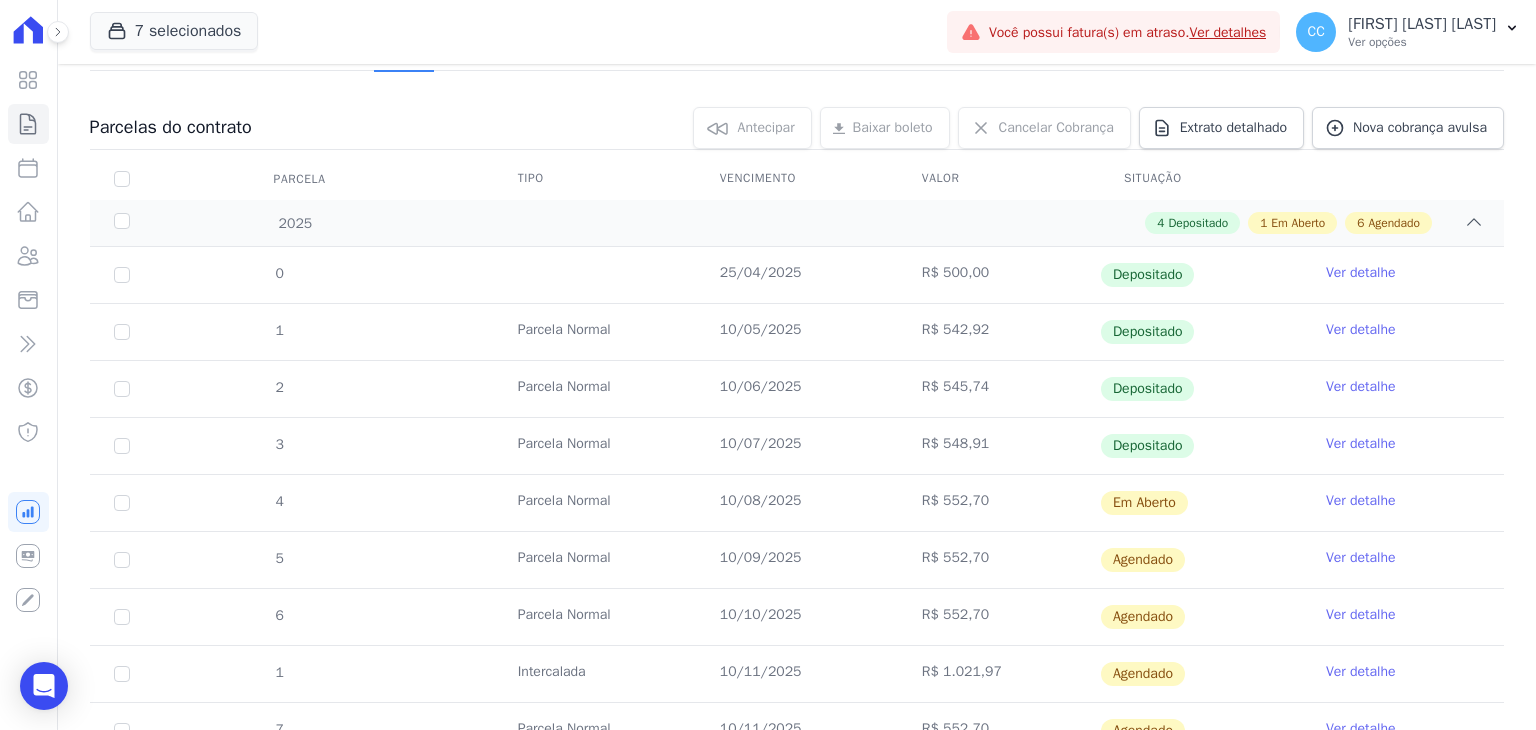 scroll, scrollTop: 300, scrollLeft: 0, axis: vertical 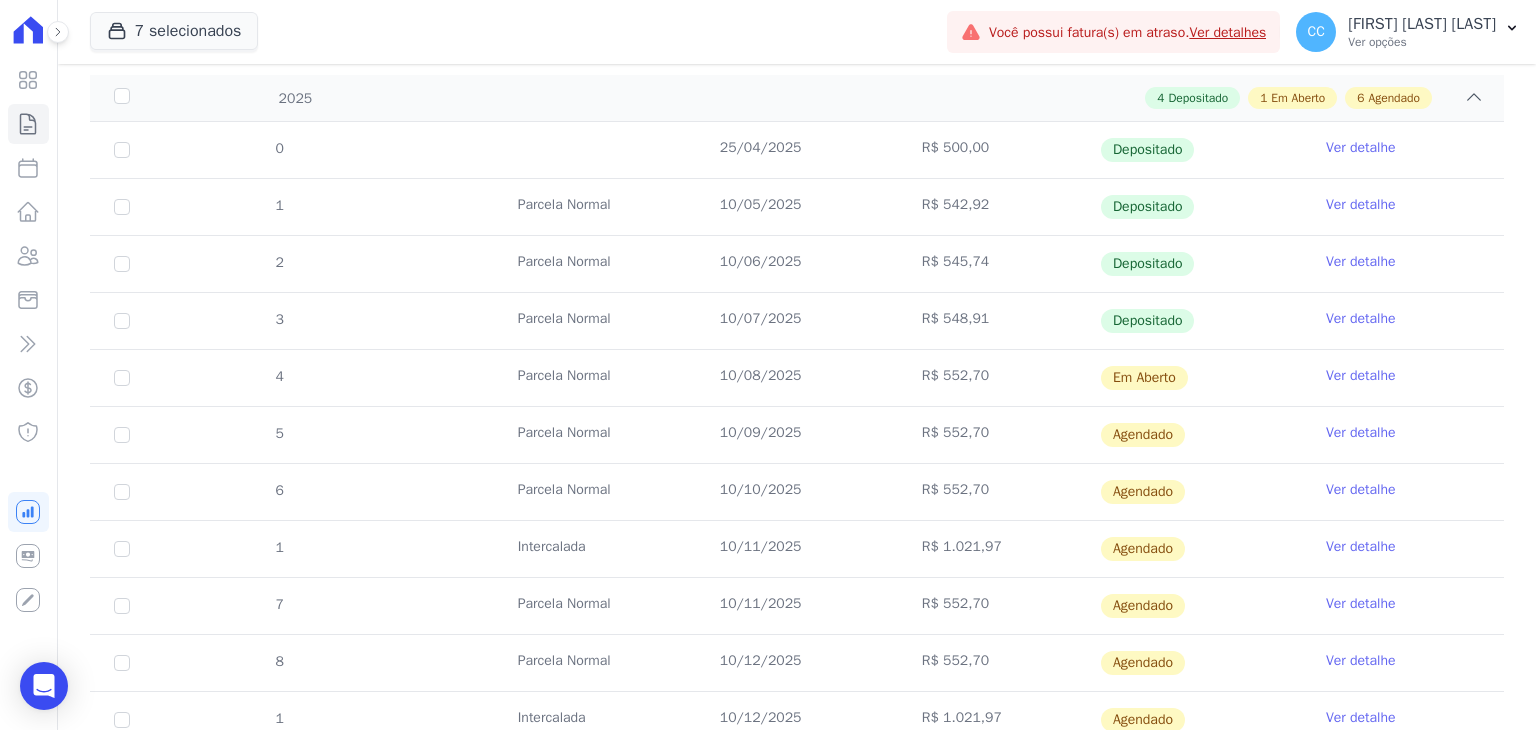 click on "Ver detalhe" at bounding box center (1361, 319) 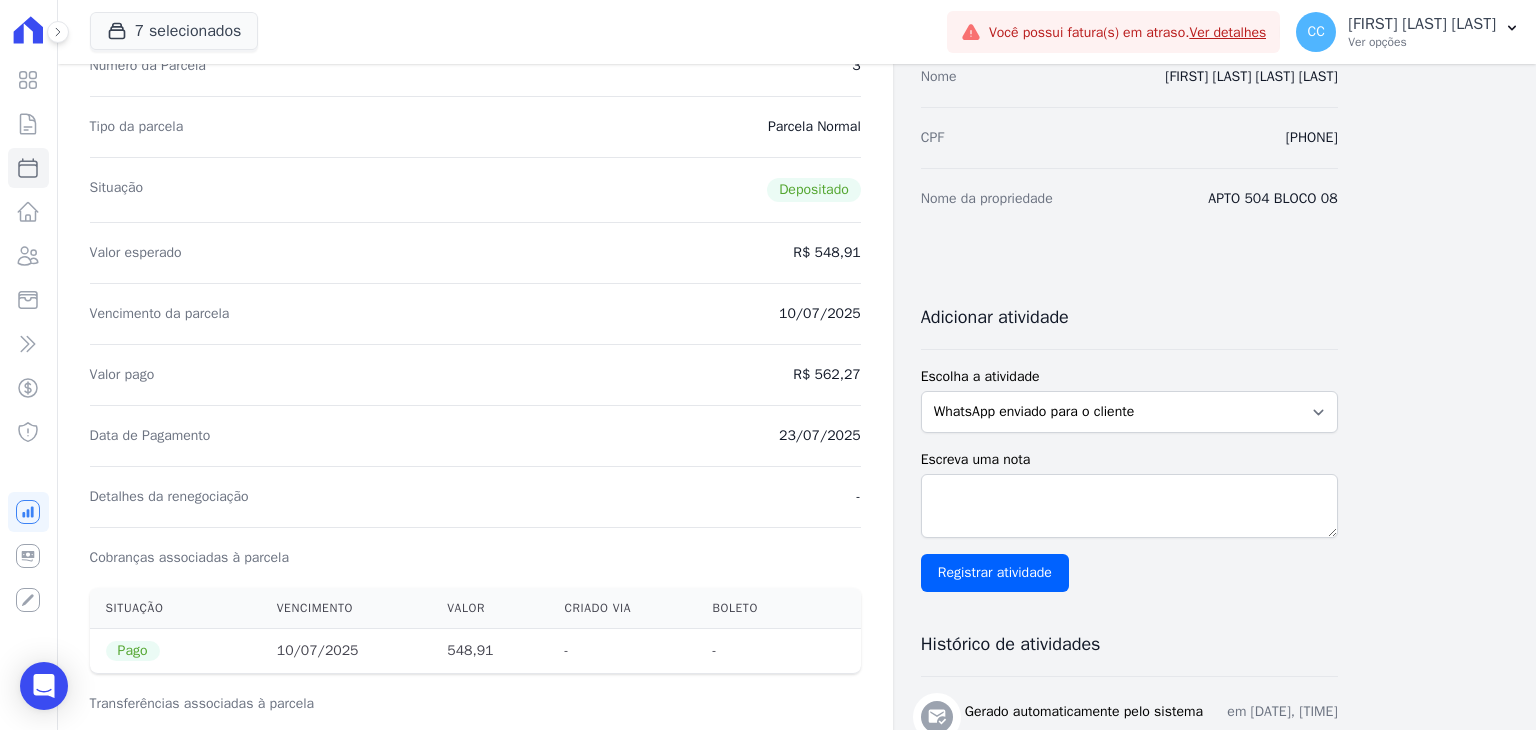 scroll, scrollTop: 0, scrollLeft: 0, axis: both 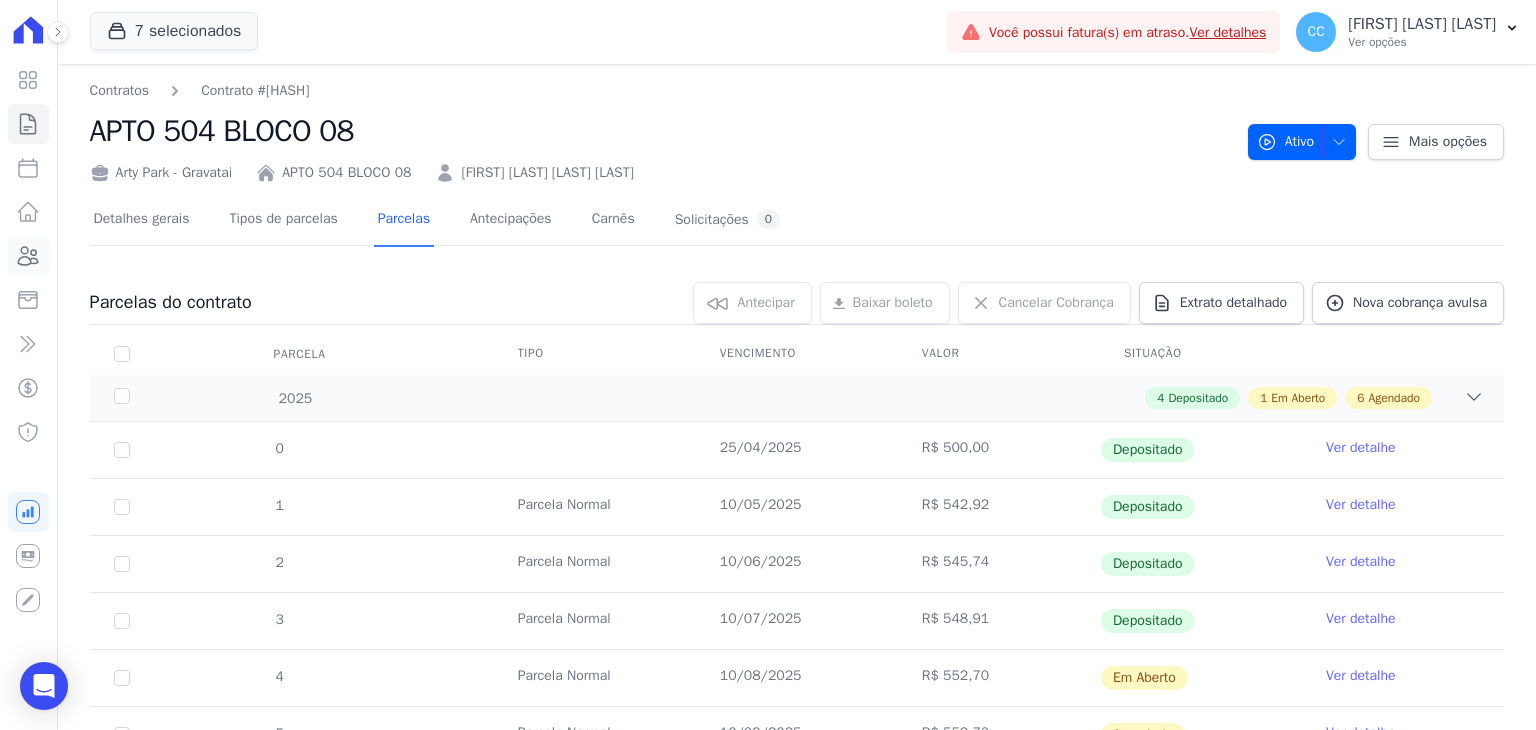 click 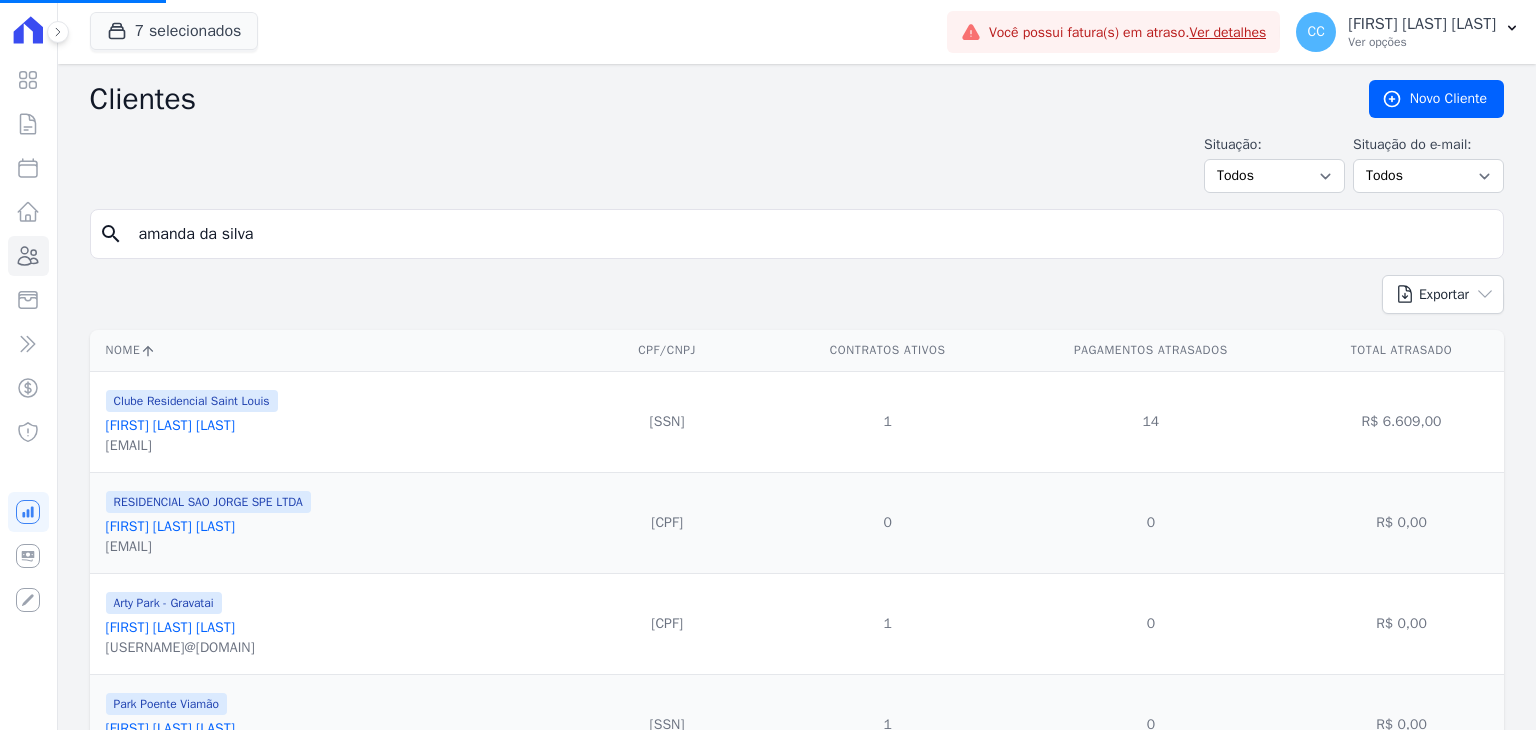 click on "amanda da silva" at bounding box center (811, 234) 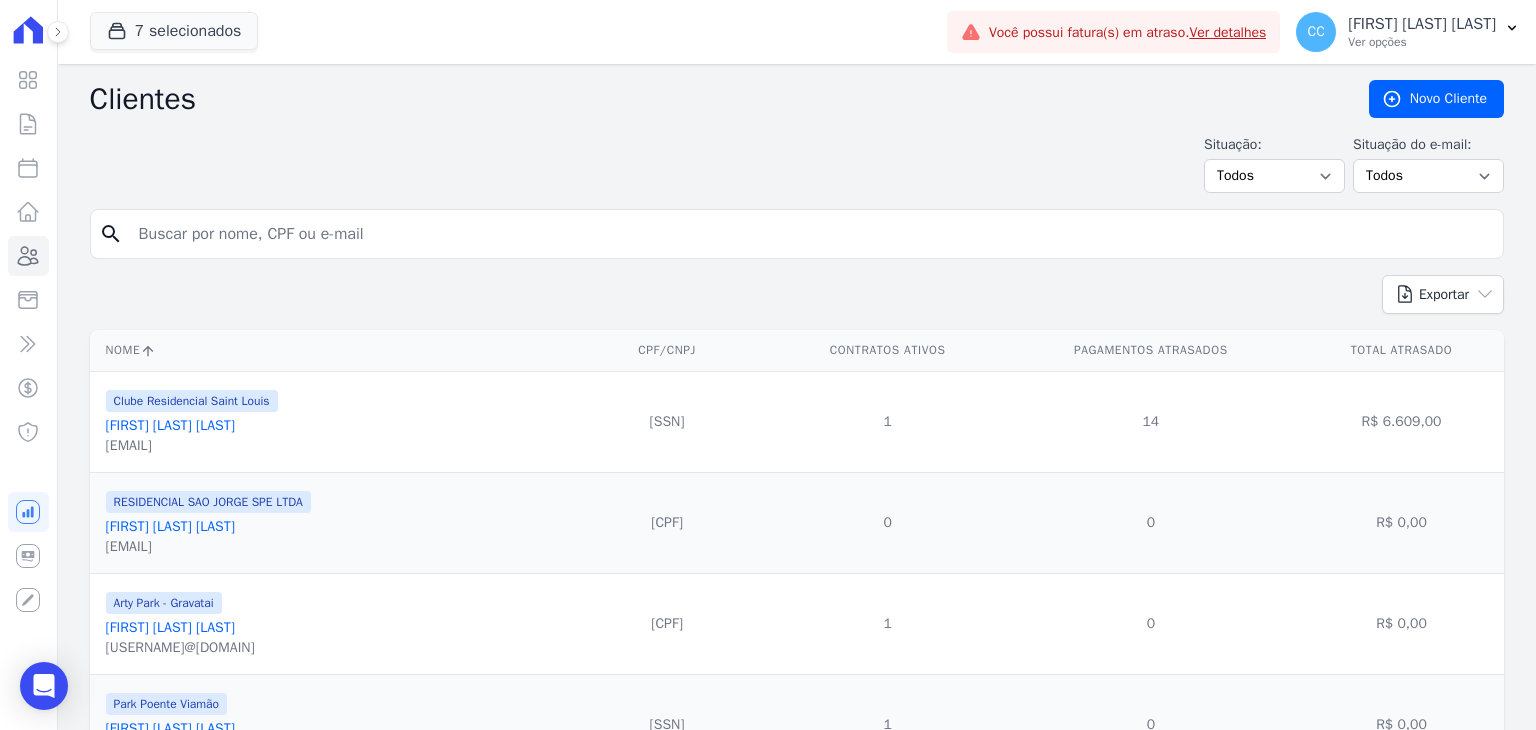 click on "search" at bounding box center (797, 242) 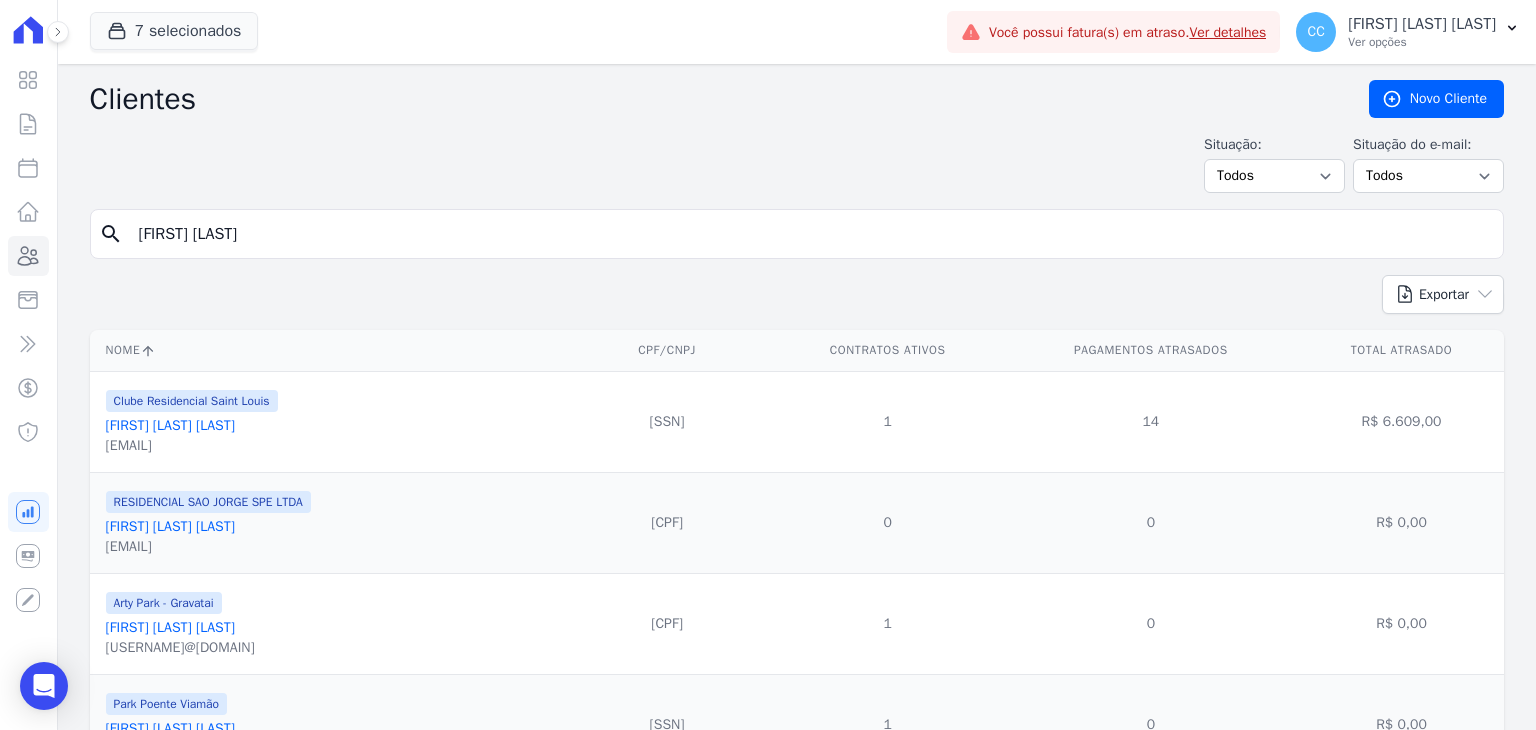 type on "anderson mar" 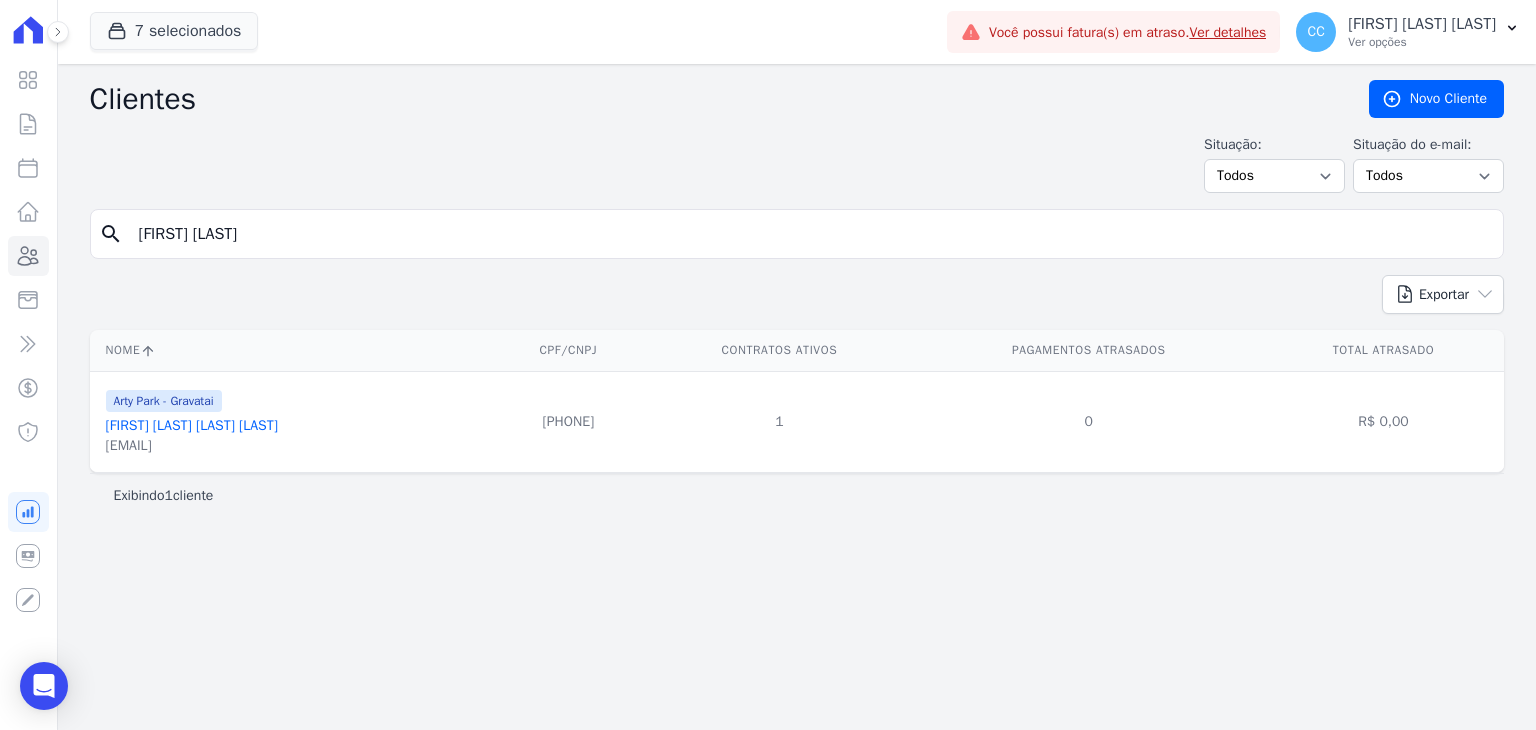 drag, startPoint x: 310, startPoint y: 244, endPoint x: 28, endPoint y: 232, distance: 282.25522 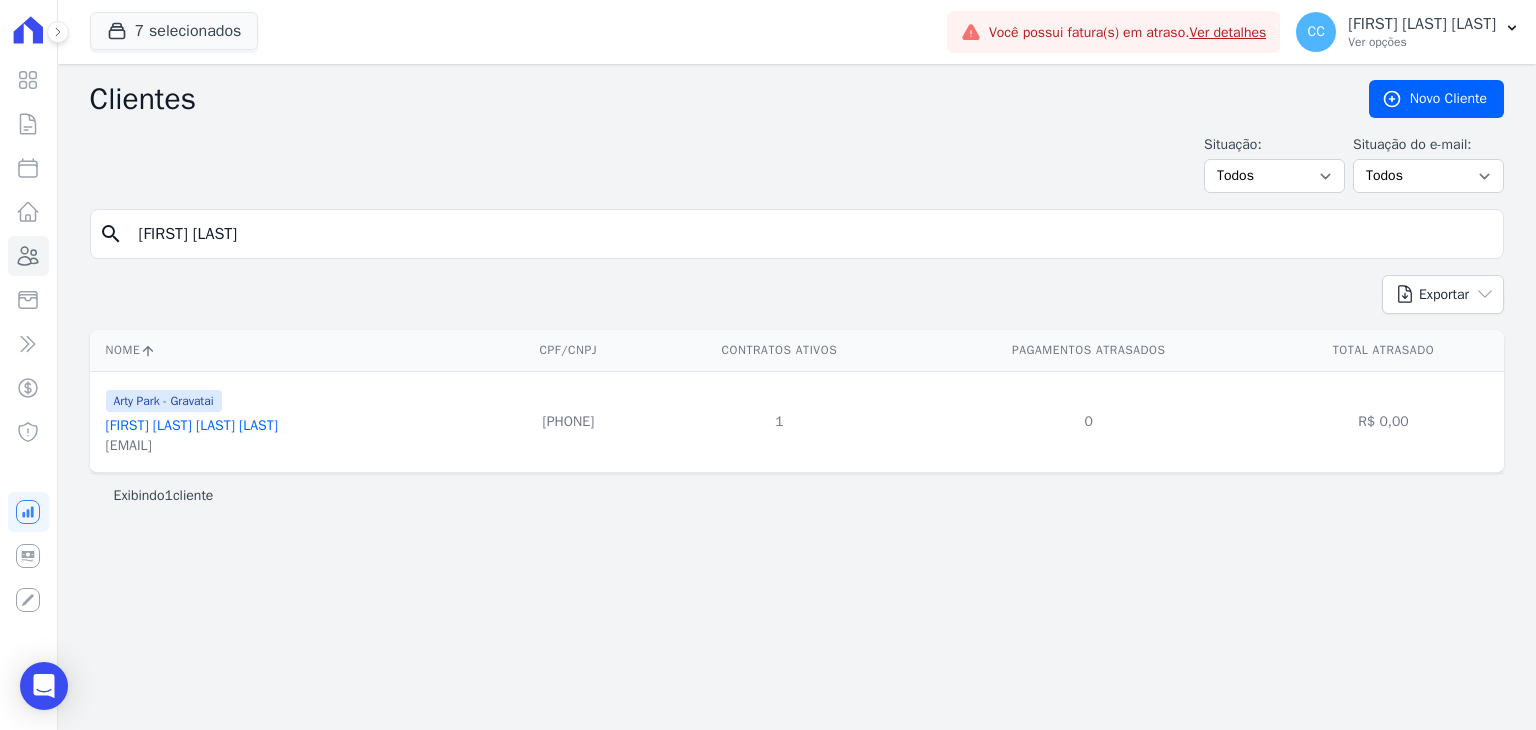type on "bruna chaves" 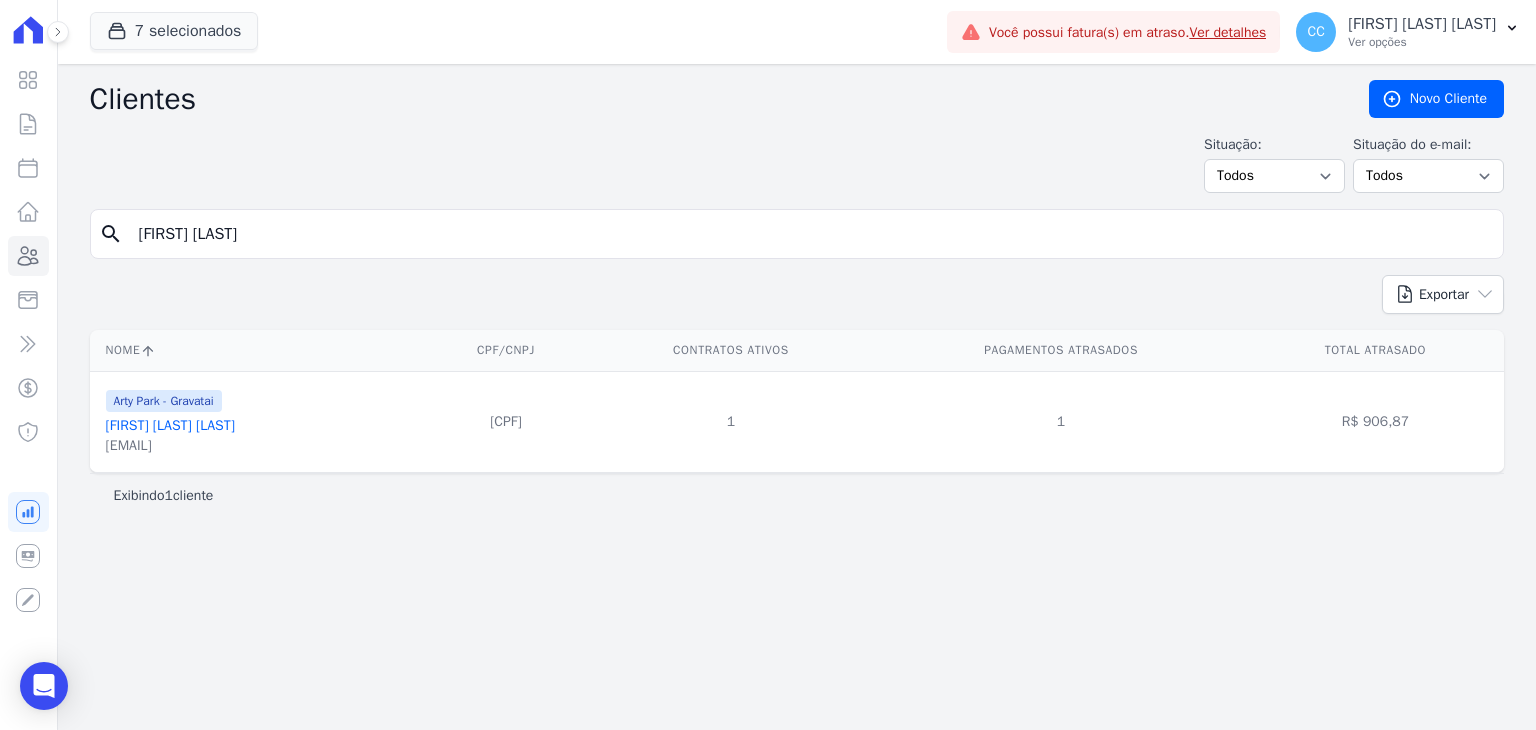 click on "Bruna Chaves Da Silva" at bounding box center [170, 425] 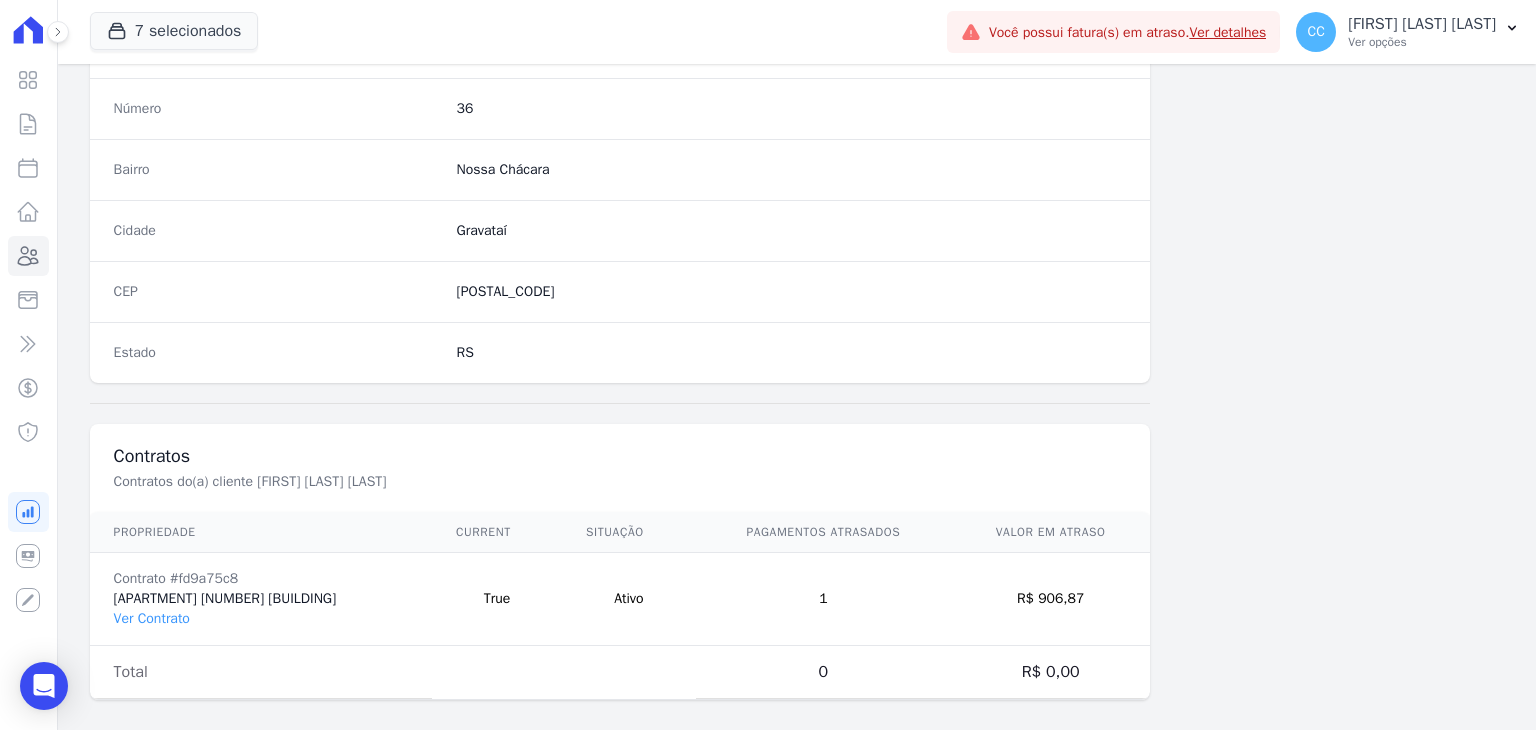 scroll, scrollTop: 1135, scrollLeft: 0, axis: vertical 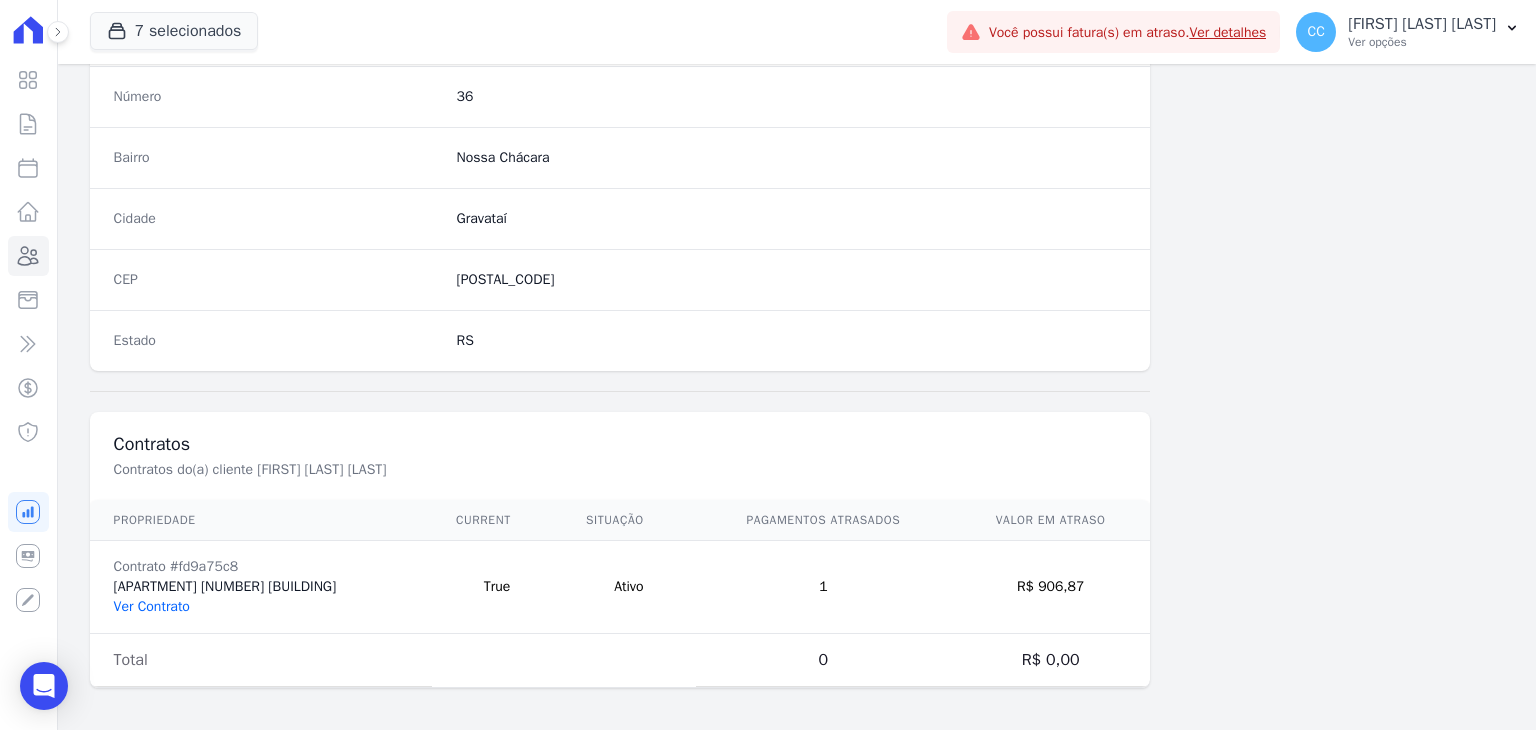 click on "Ver Contrato" at bounding box center (152, 606) 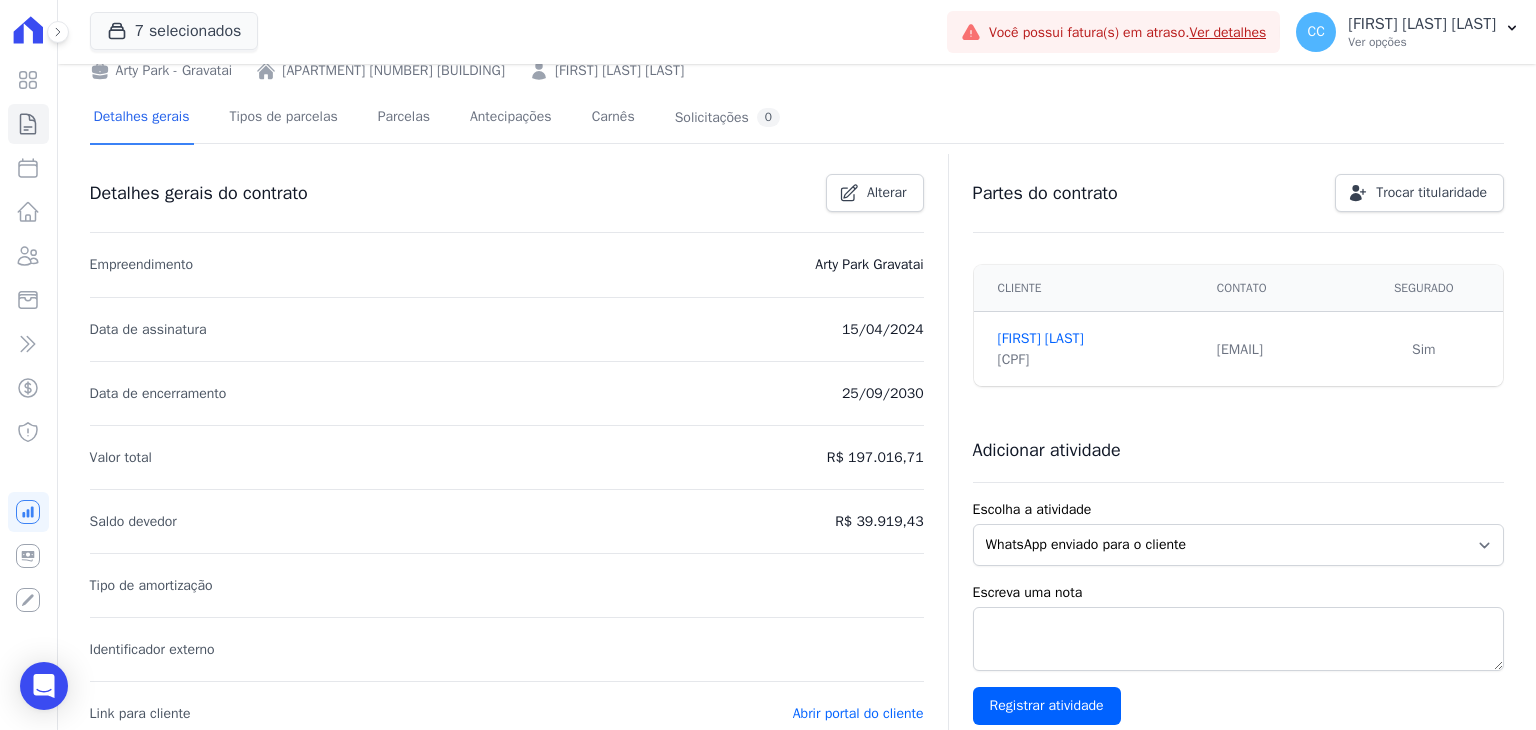 scroll, scrollTop: 0, scrollLeft: 0, axis: both 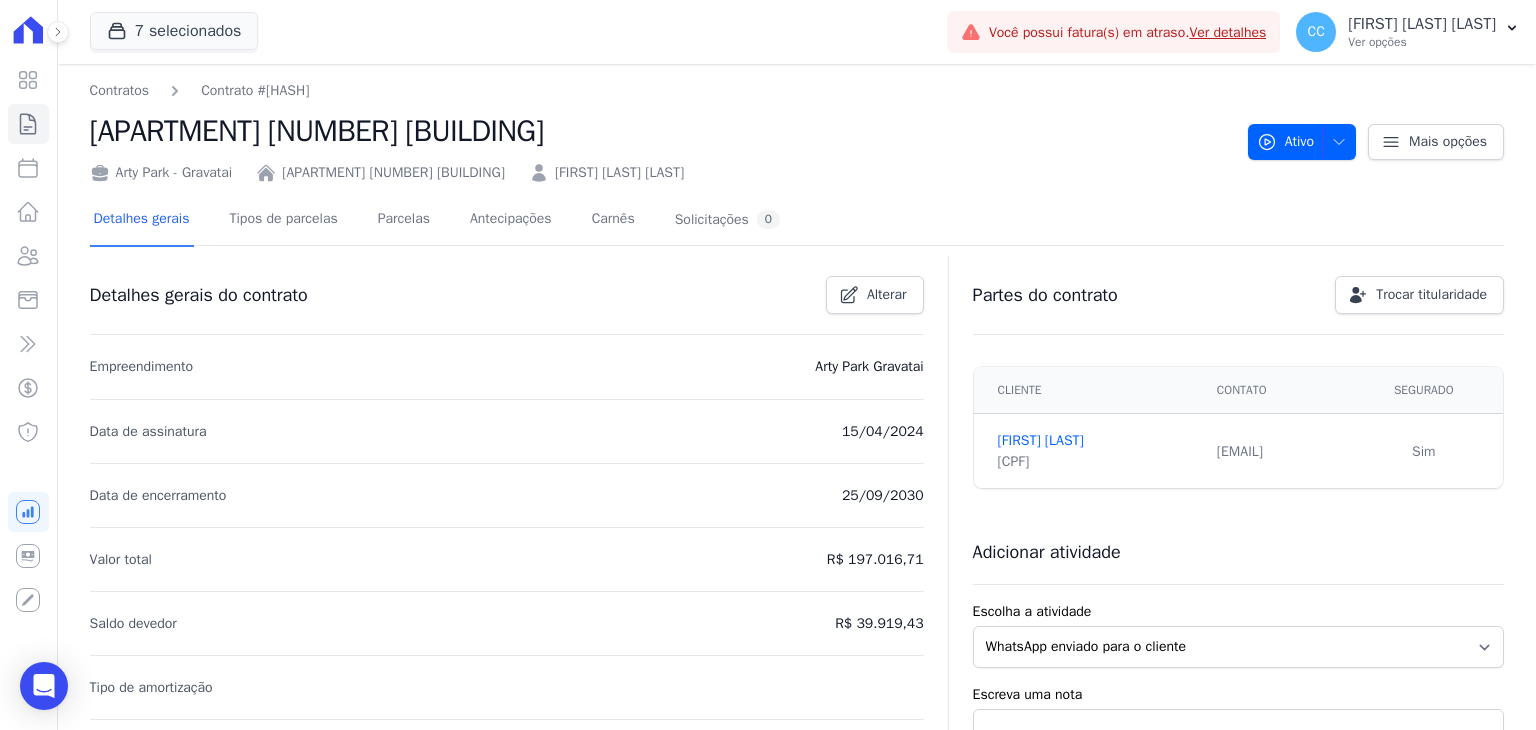 click on "Detalhes gerais
Tipos de parcelas
Parcelas
Antecipações
Carnês
Solicitações
0" at bounding box center [437, 220] 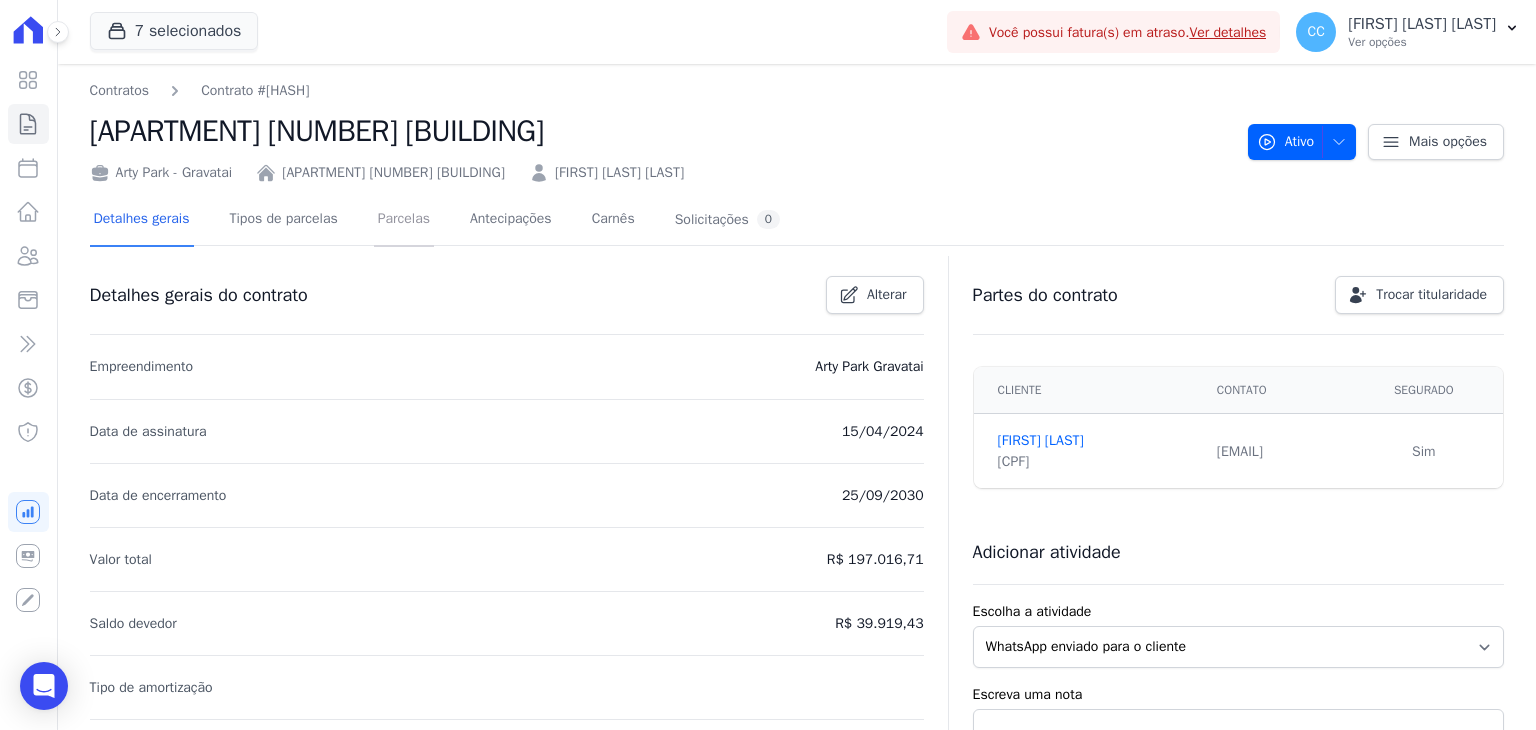 click on "Parcelas" at bounding box center [404, 220] 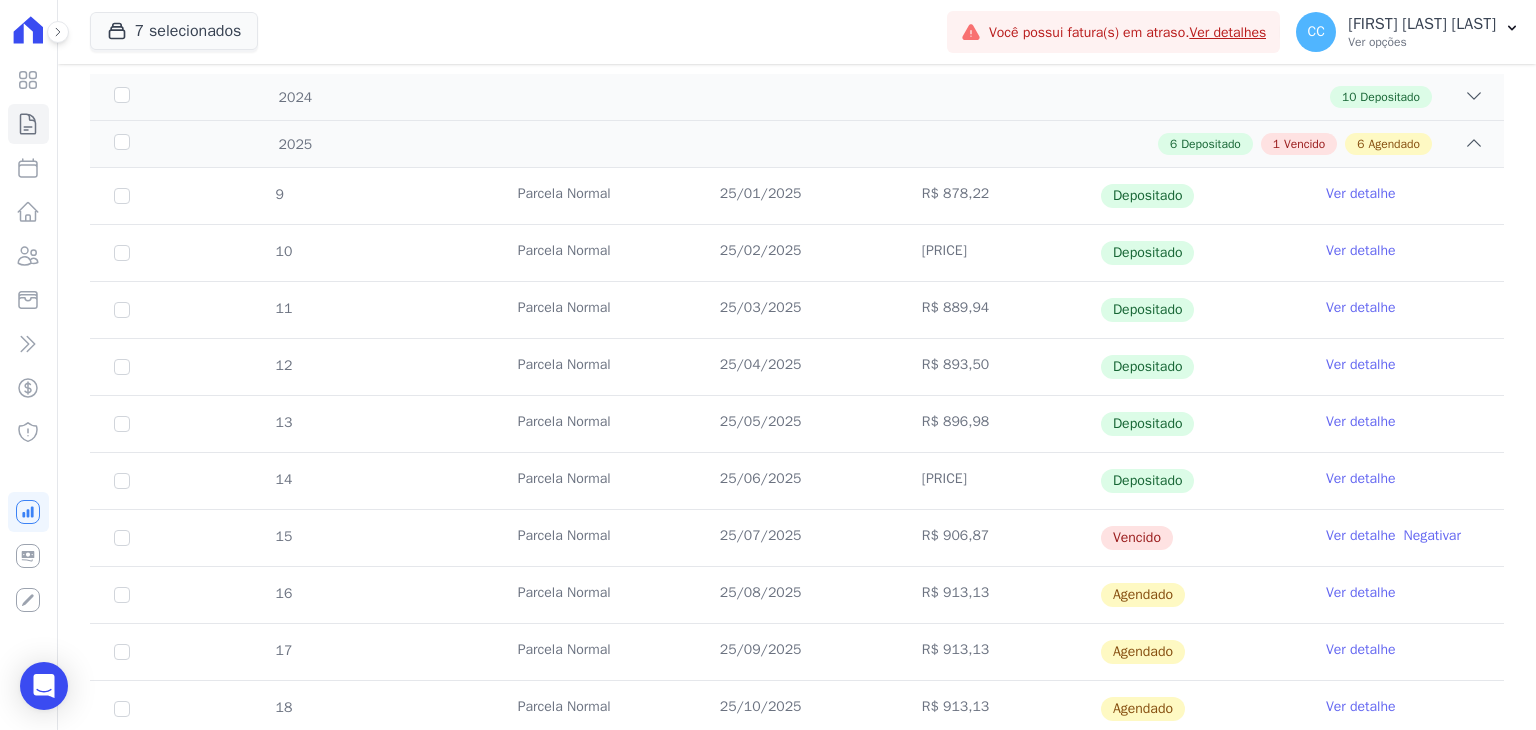 scroll, scrollTop: 500, scrollLeft: 0, axis: vertical 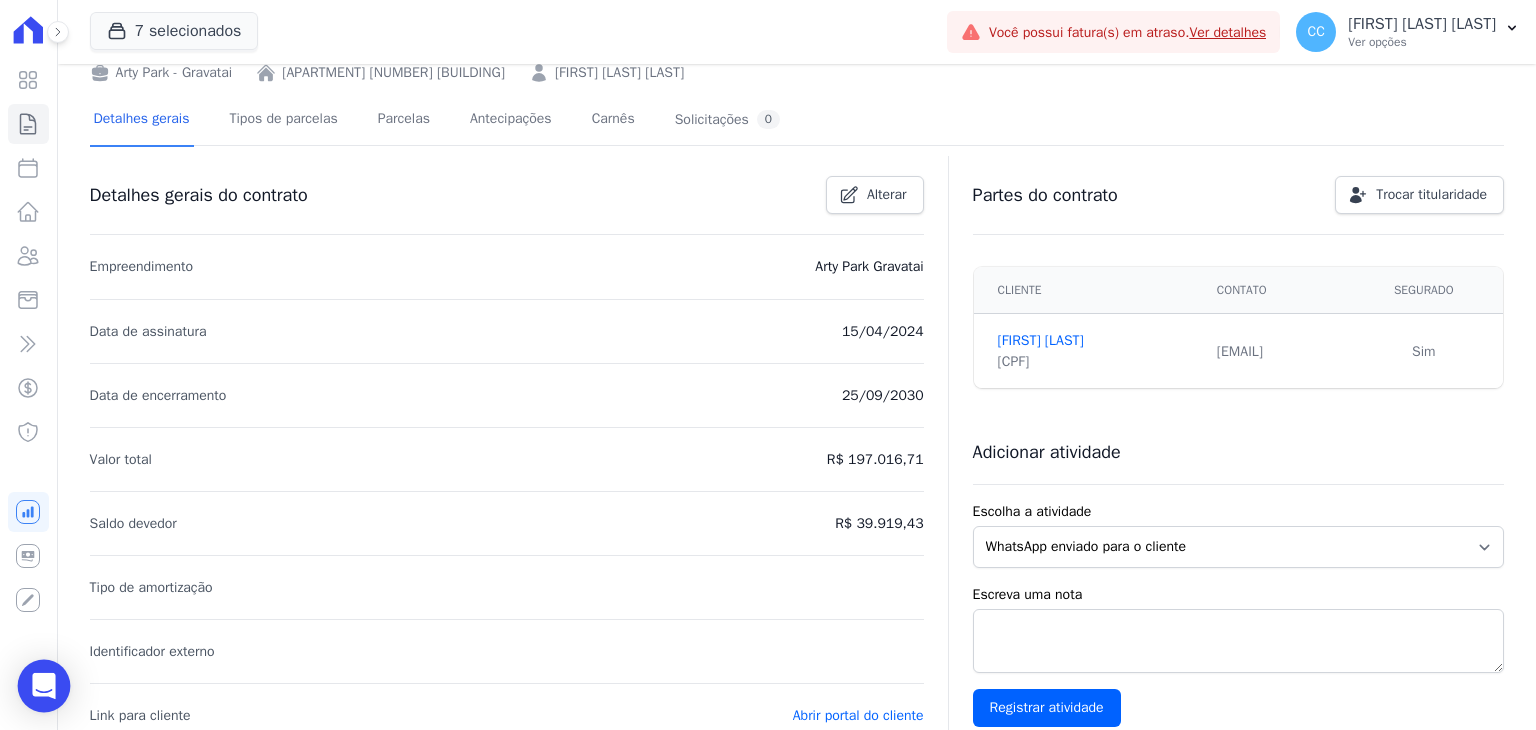 click 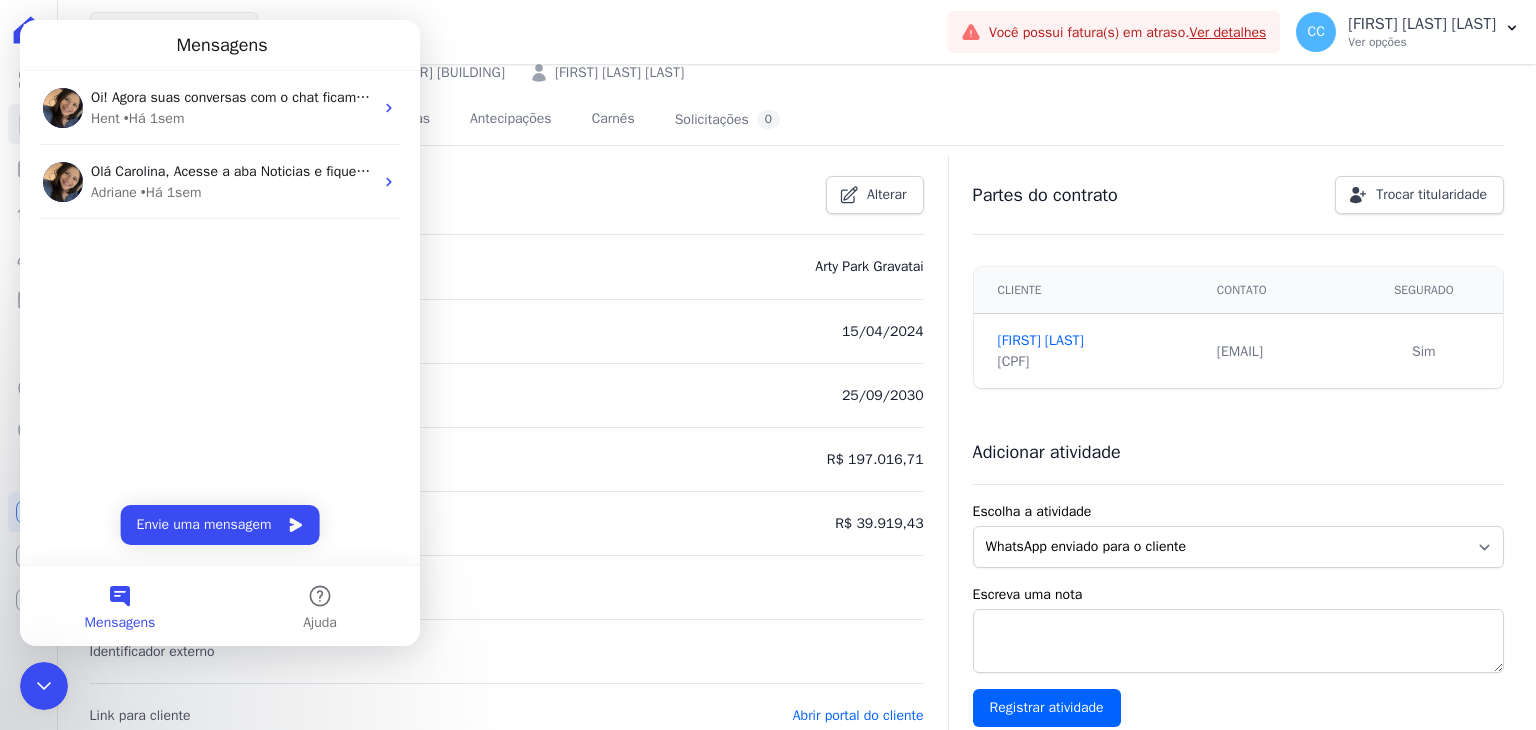 scroll, scrollTop: 0, scrollLeft: 0, axis: both 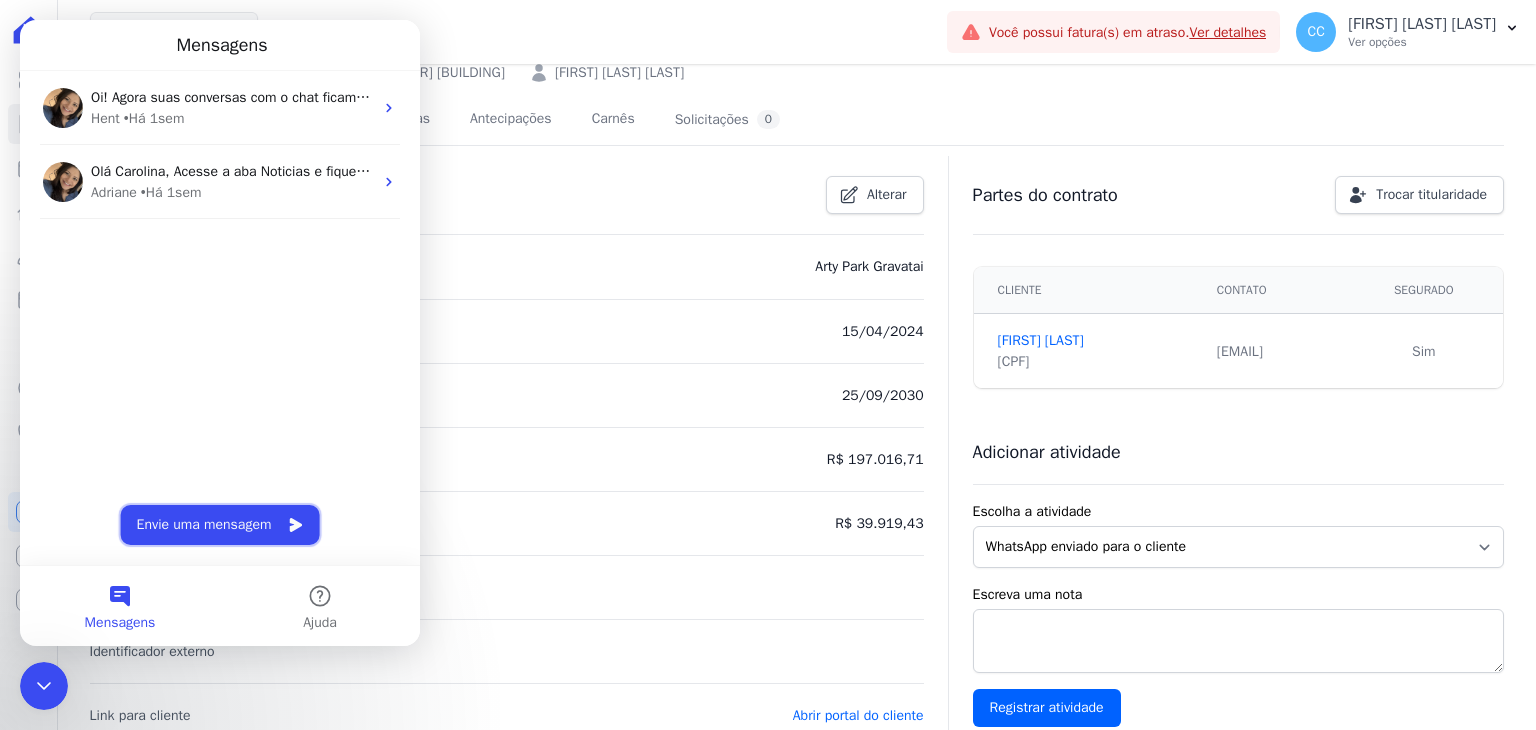 click on "Envie uma mensagem" at bounding box center [220, 525] 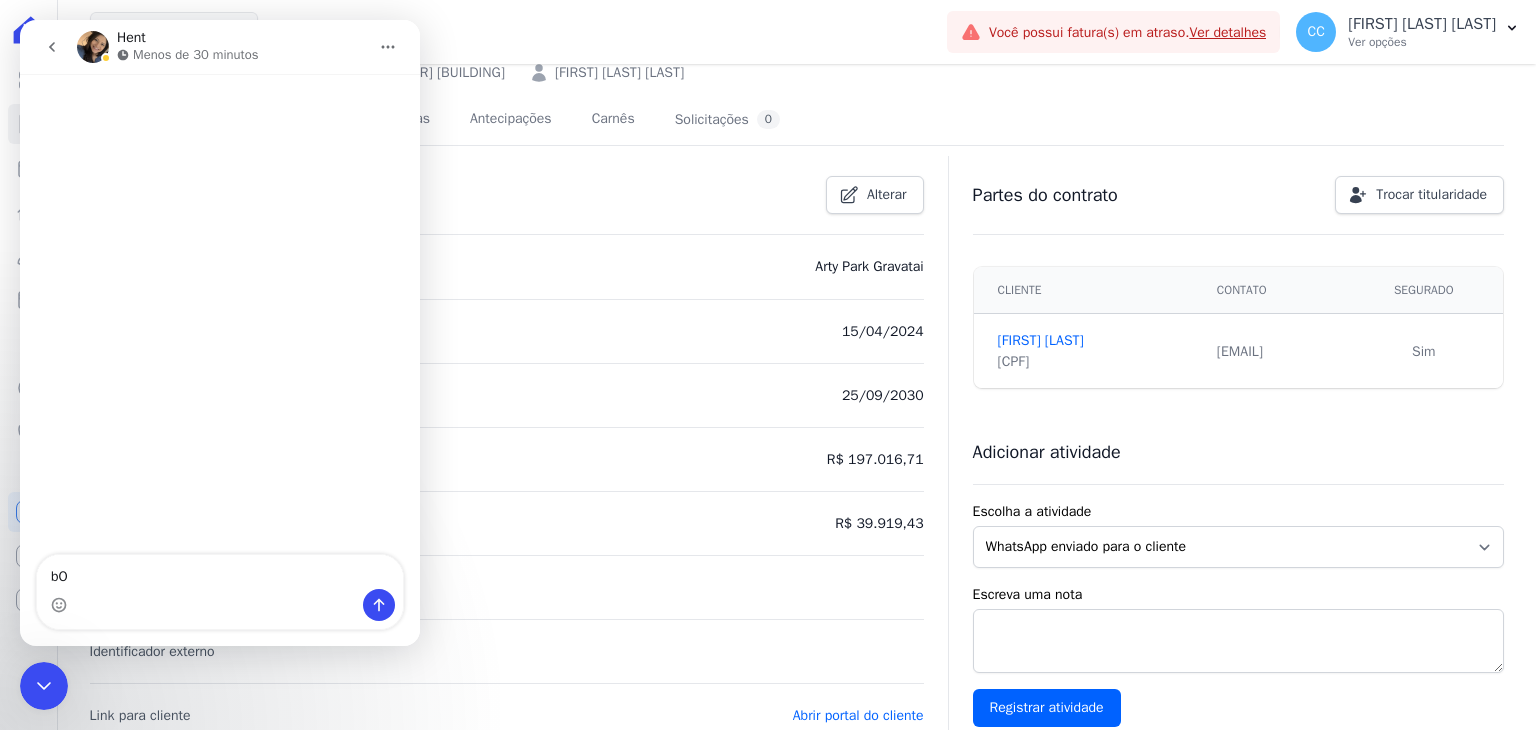 type on "b" 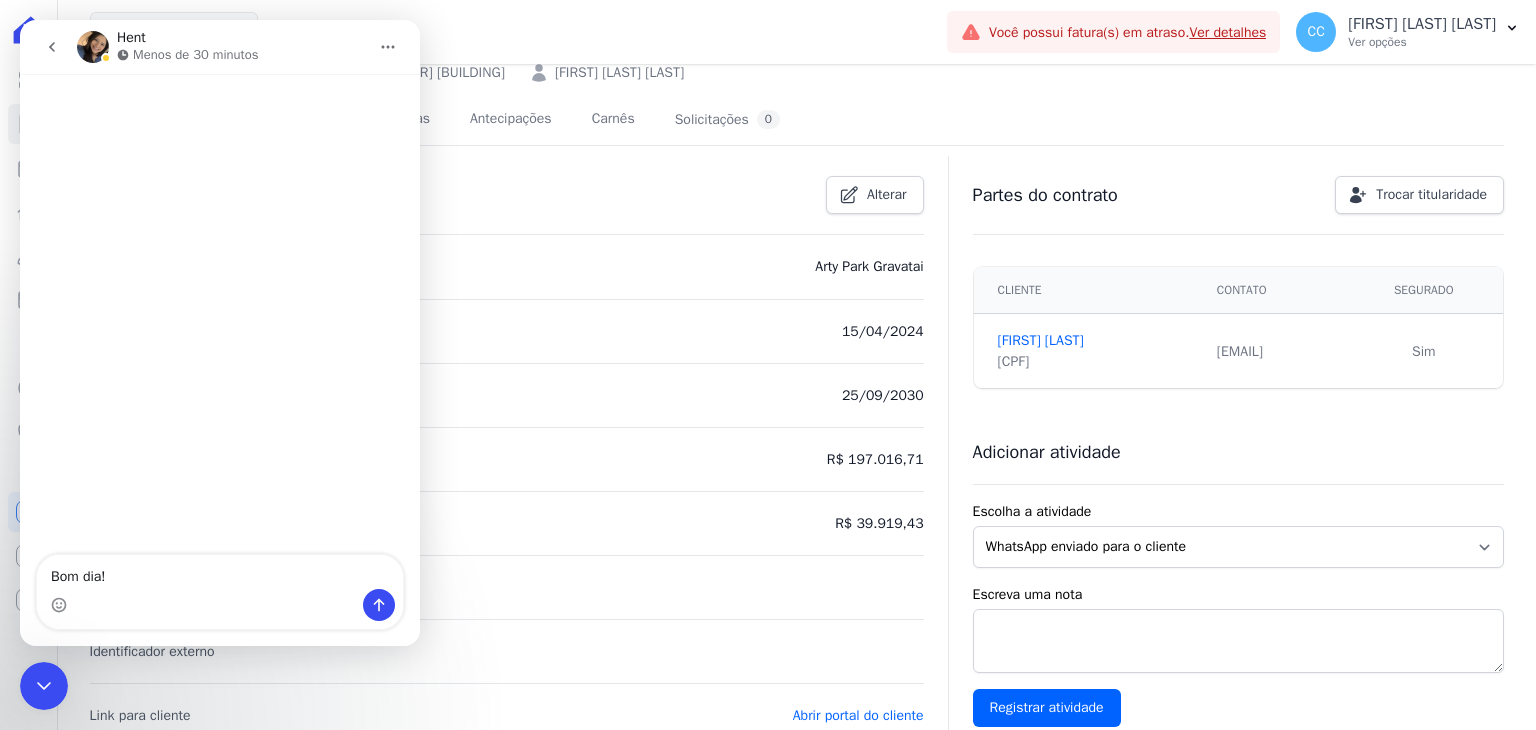 type on "Bom dia!" 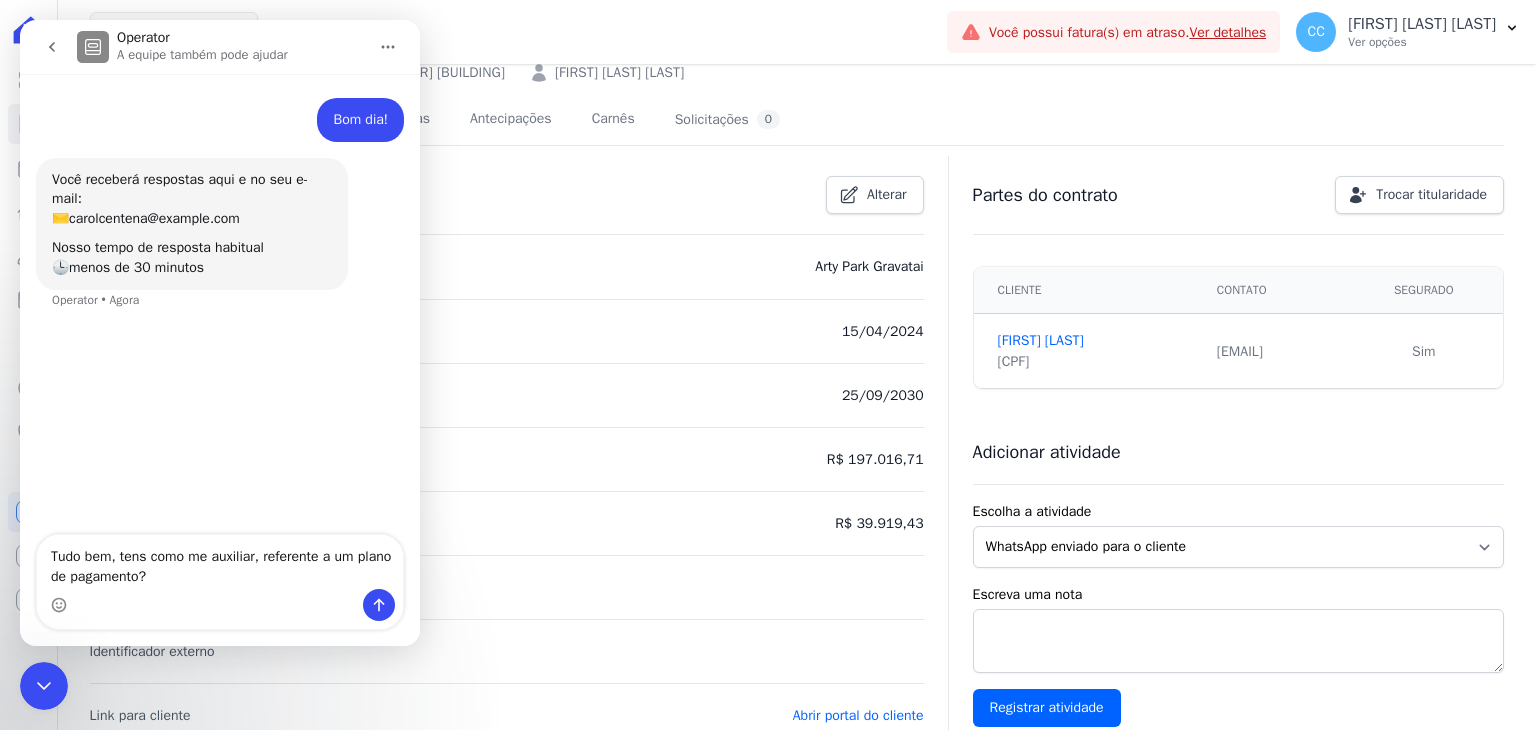 type on "Tudo bem, tens como me auxiliar, referente a um plano de pagamento?" 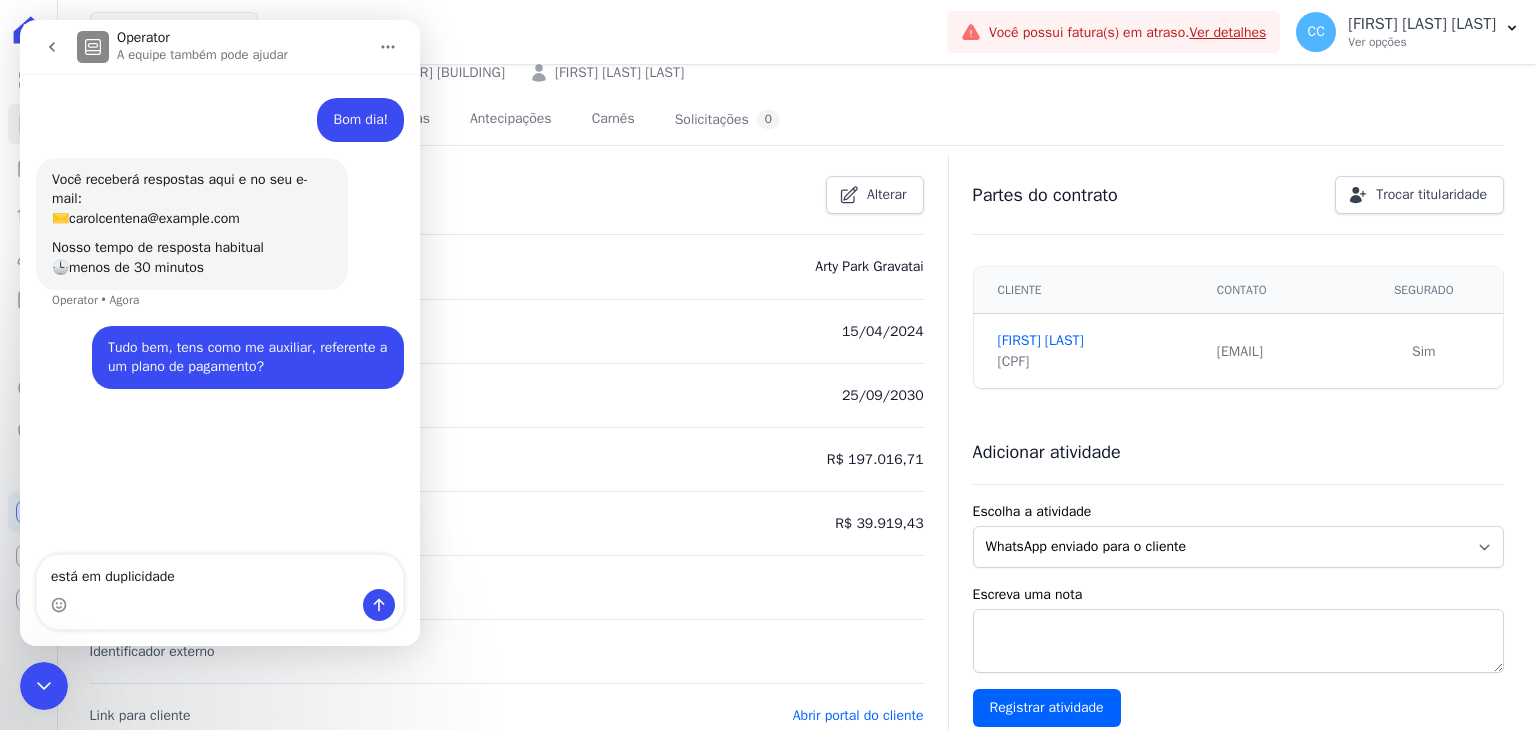 type on "está em duplicidade" 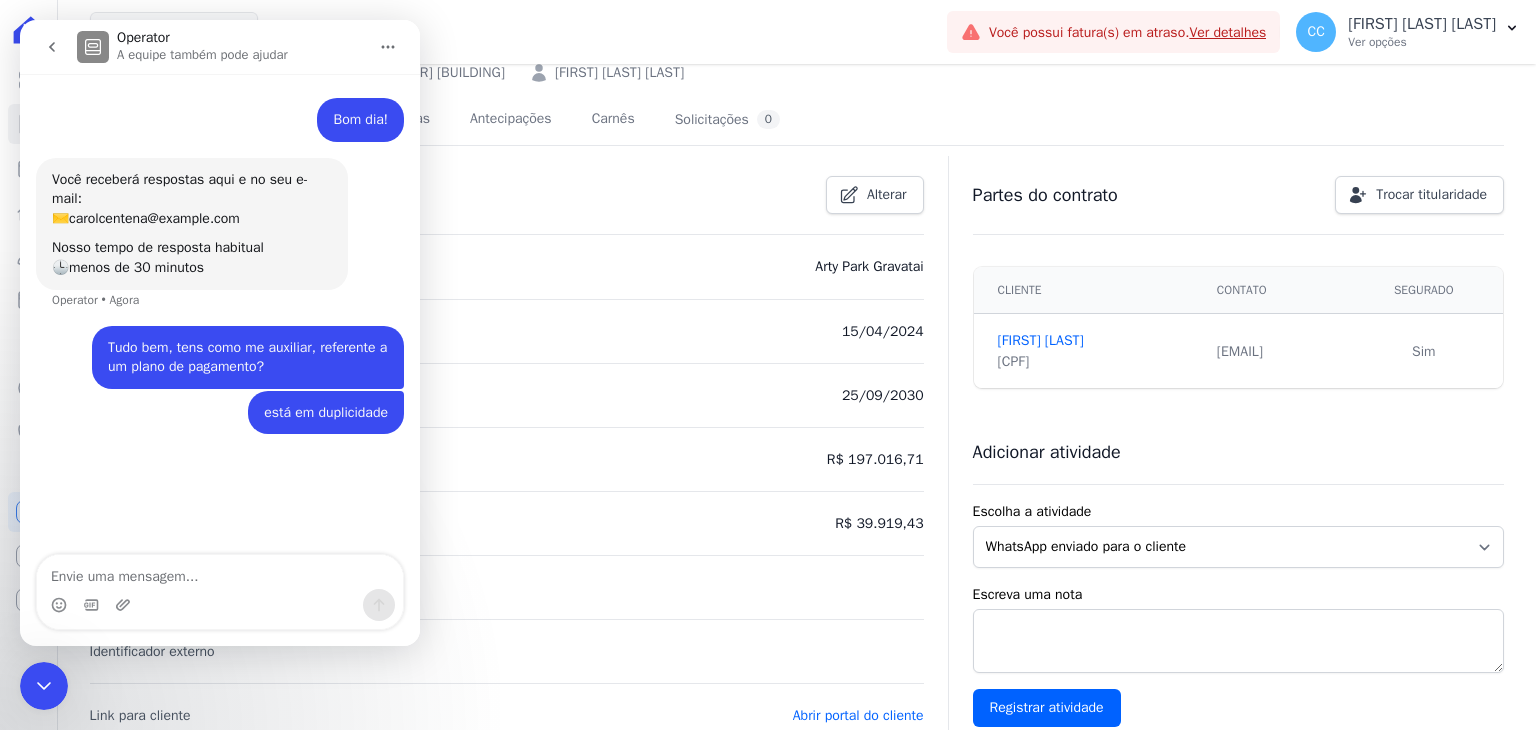 click at bounding box center [125, 605] 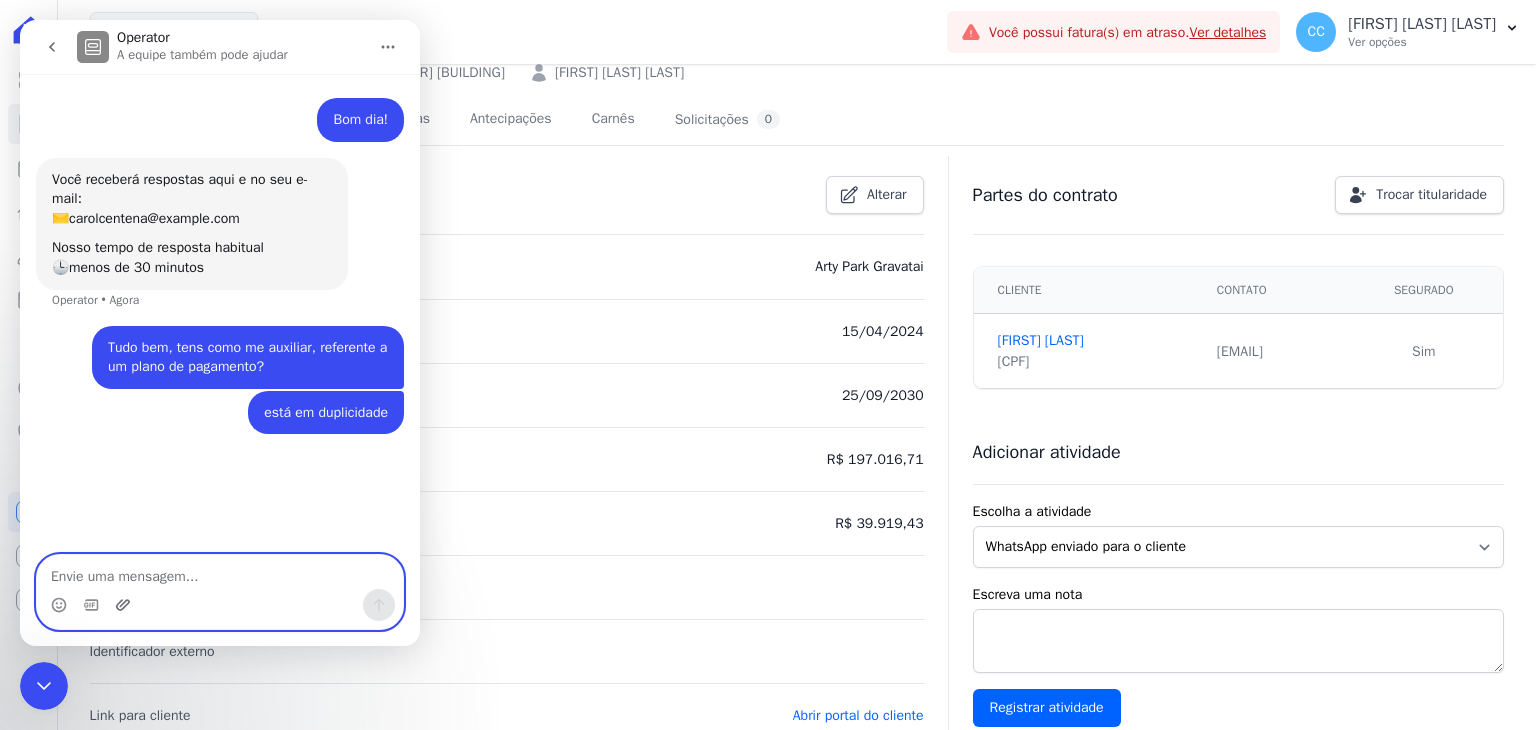 click 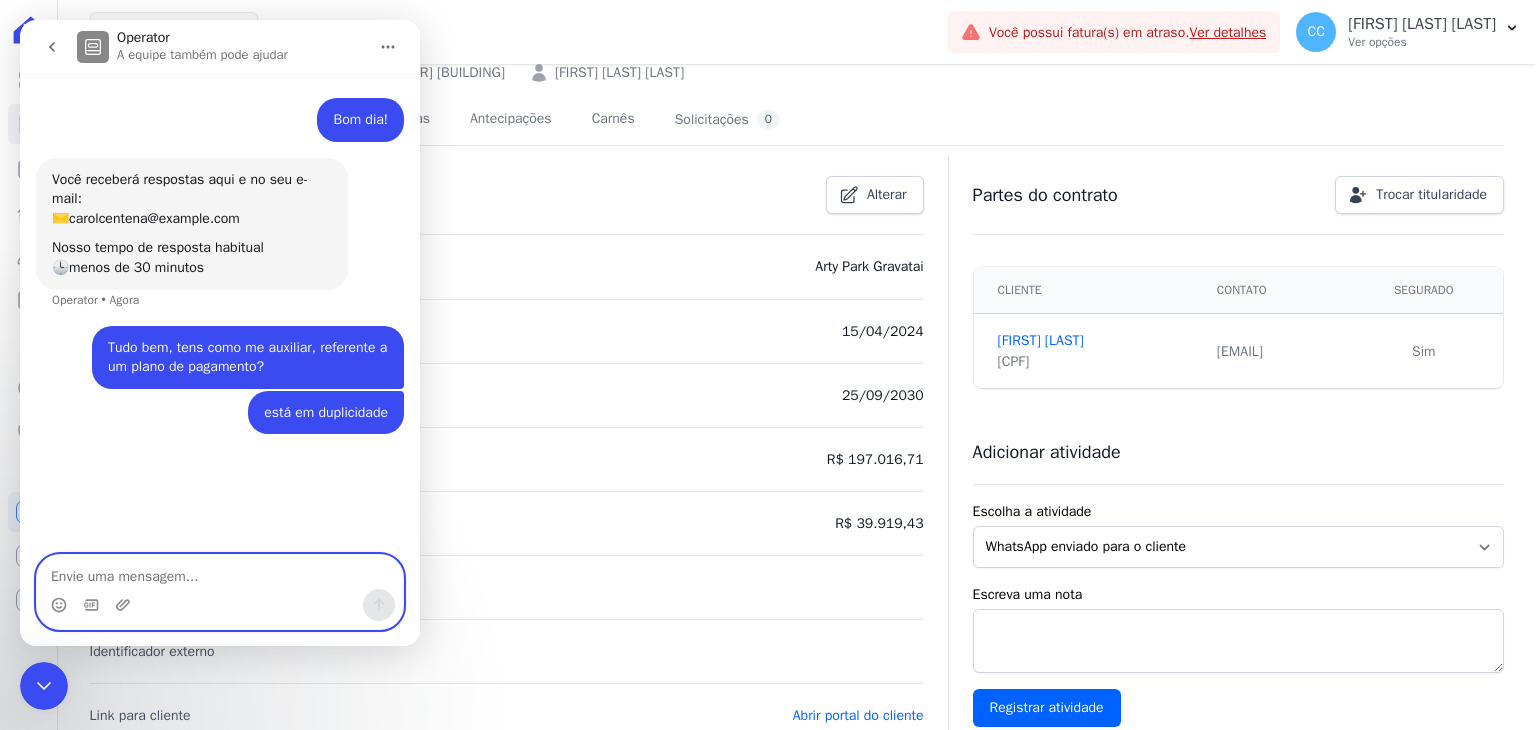 type 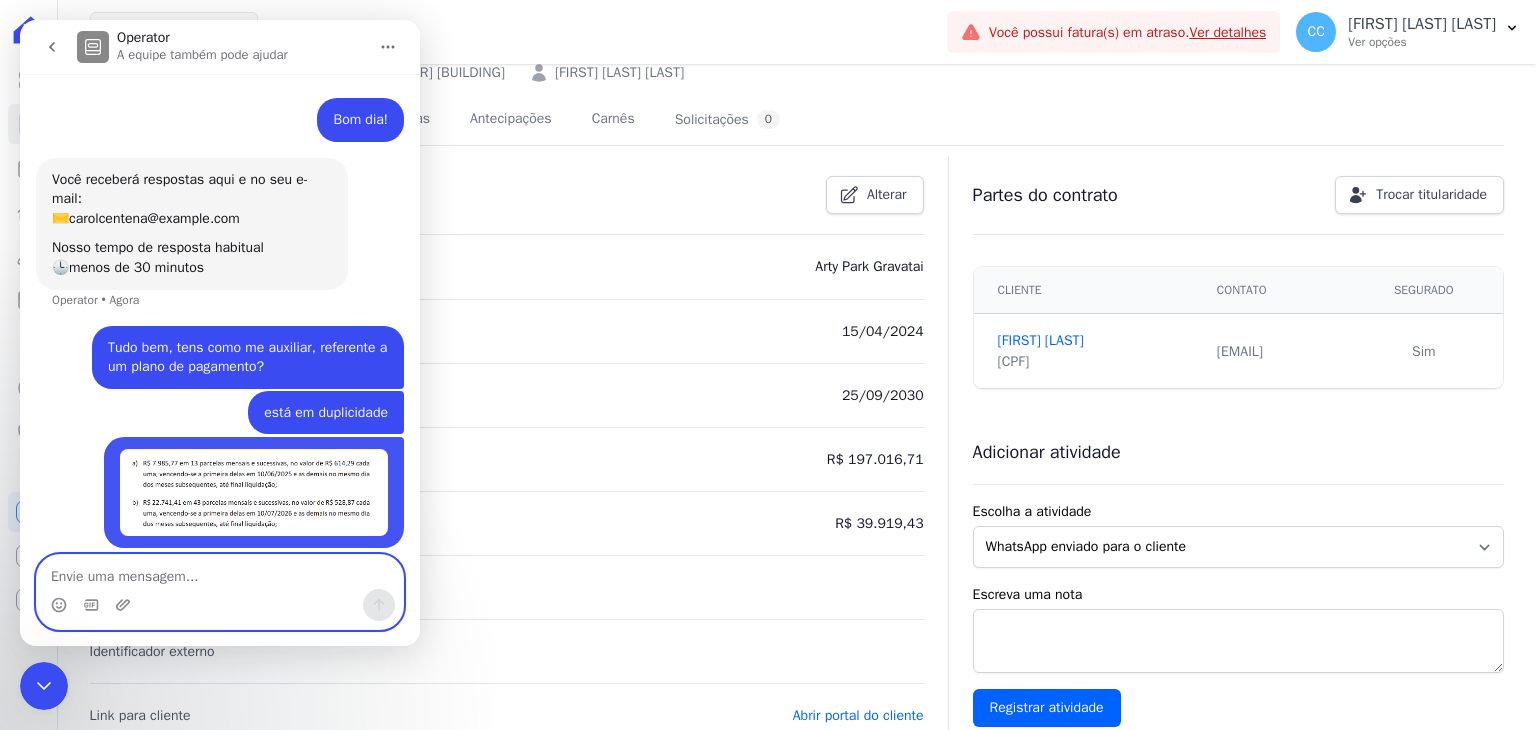 scroll, scrollTop: 13, scrollLeft: 0, axis: vertical 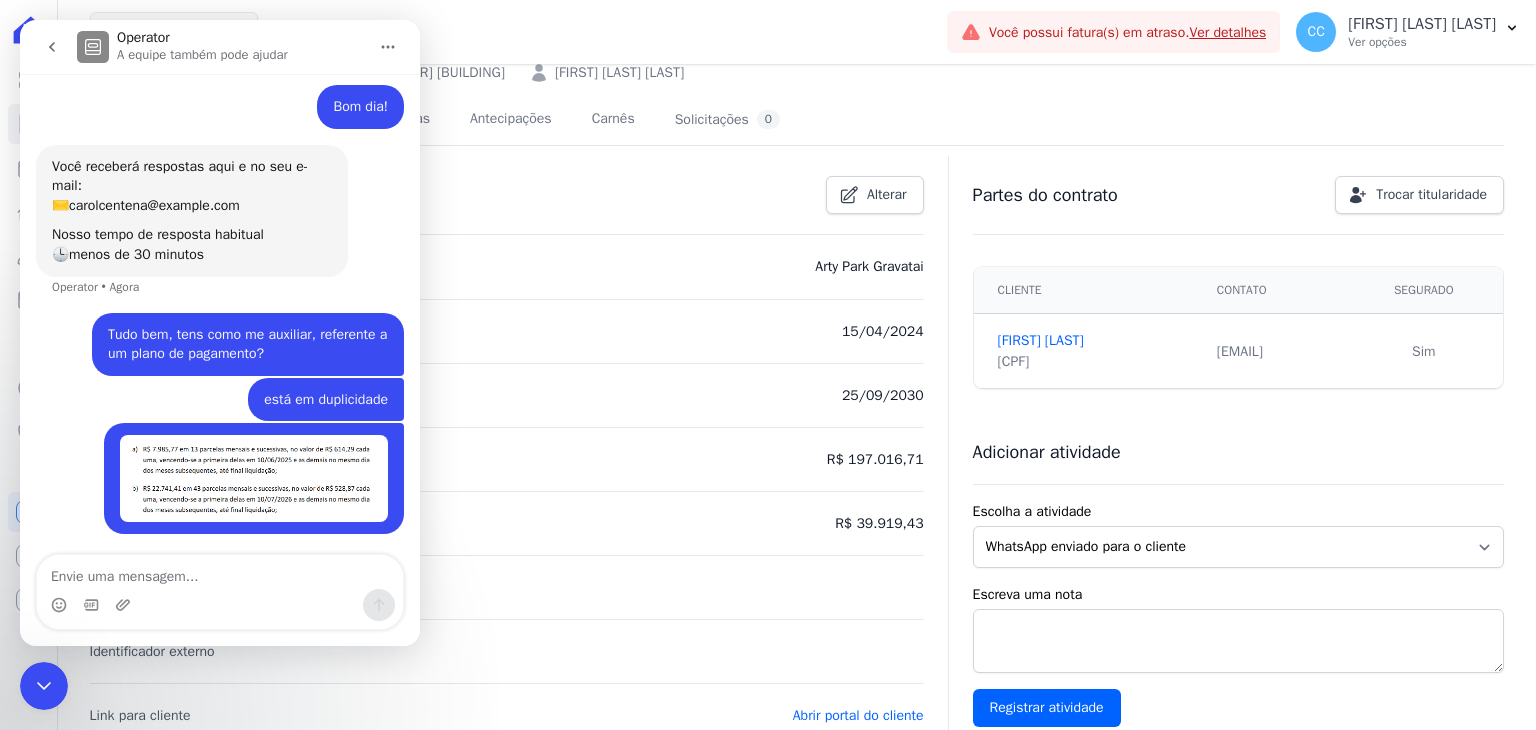 click at bounding box center [220, 605] 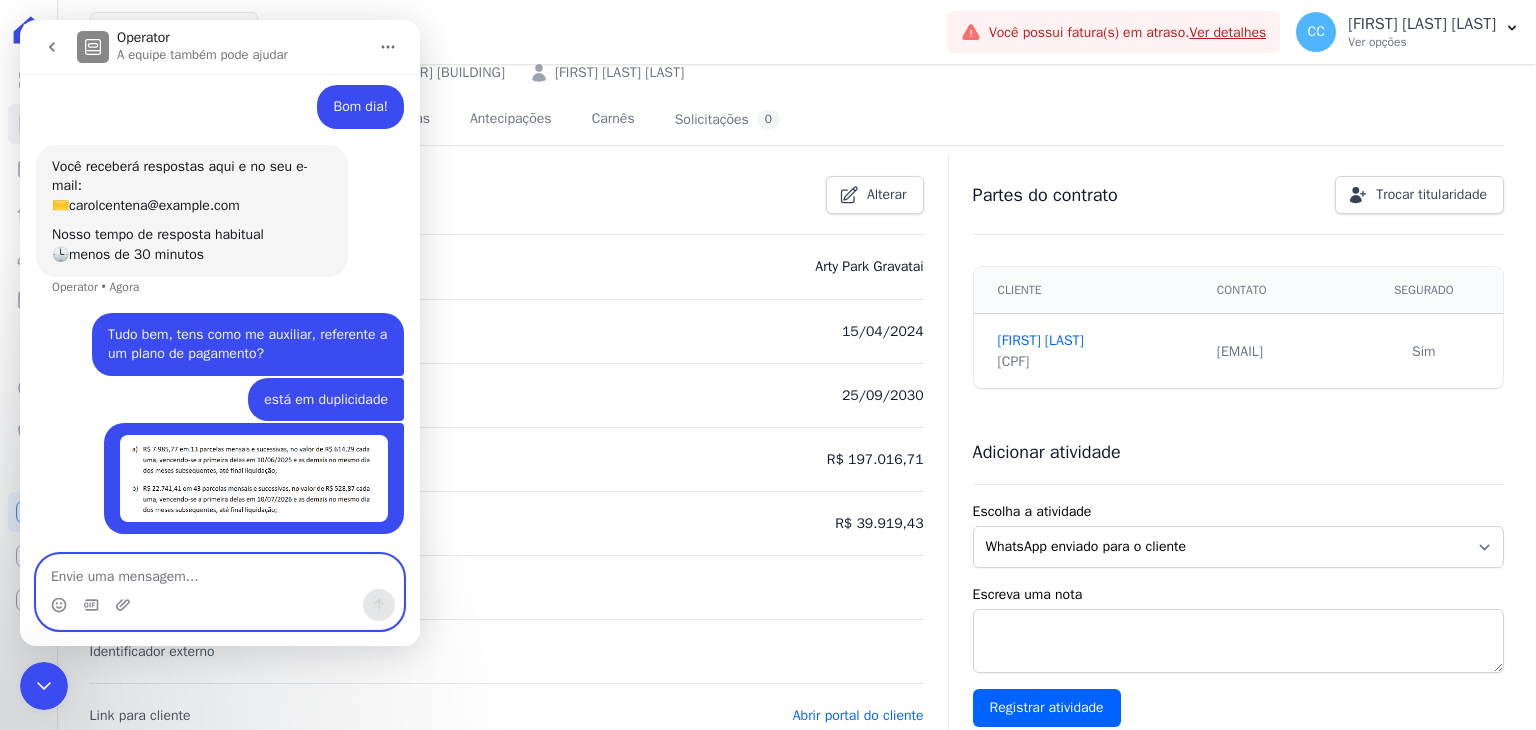 click at bounding box center [220, 572] 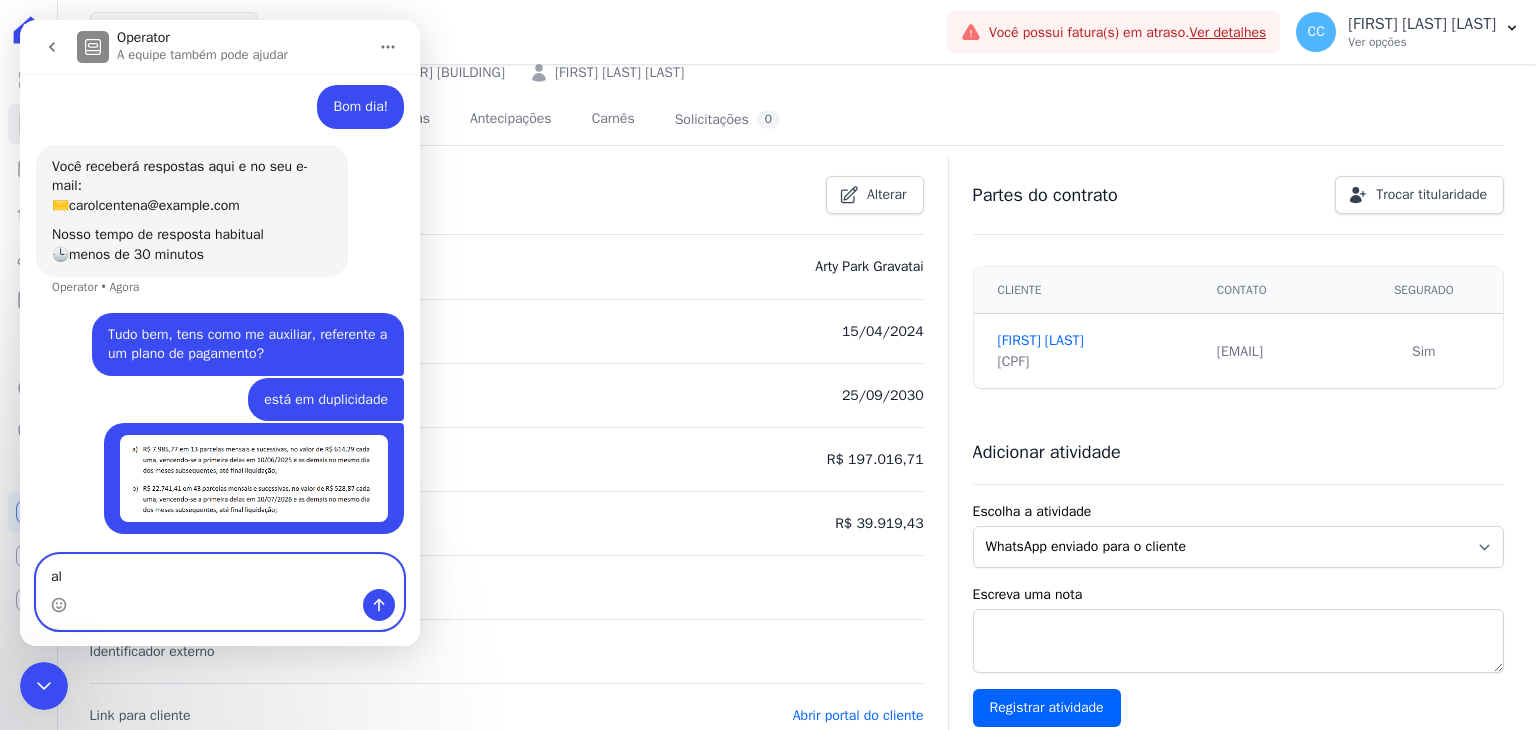 type on "a" 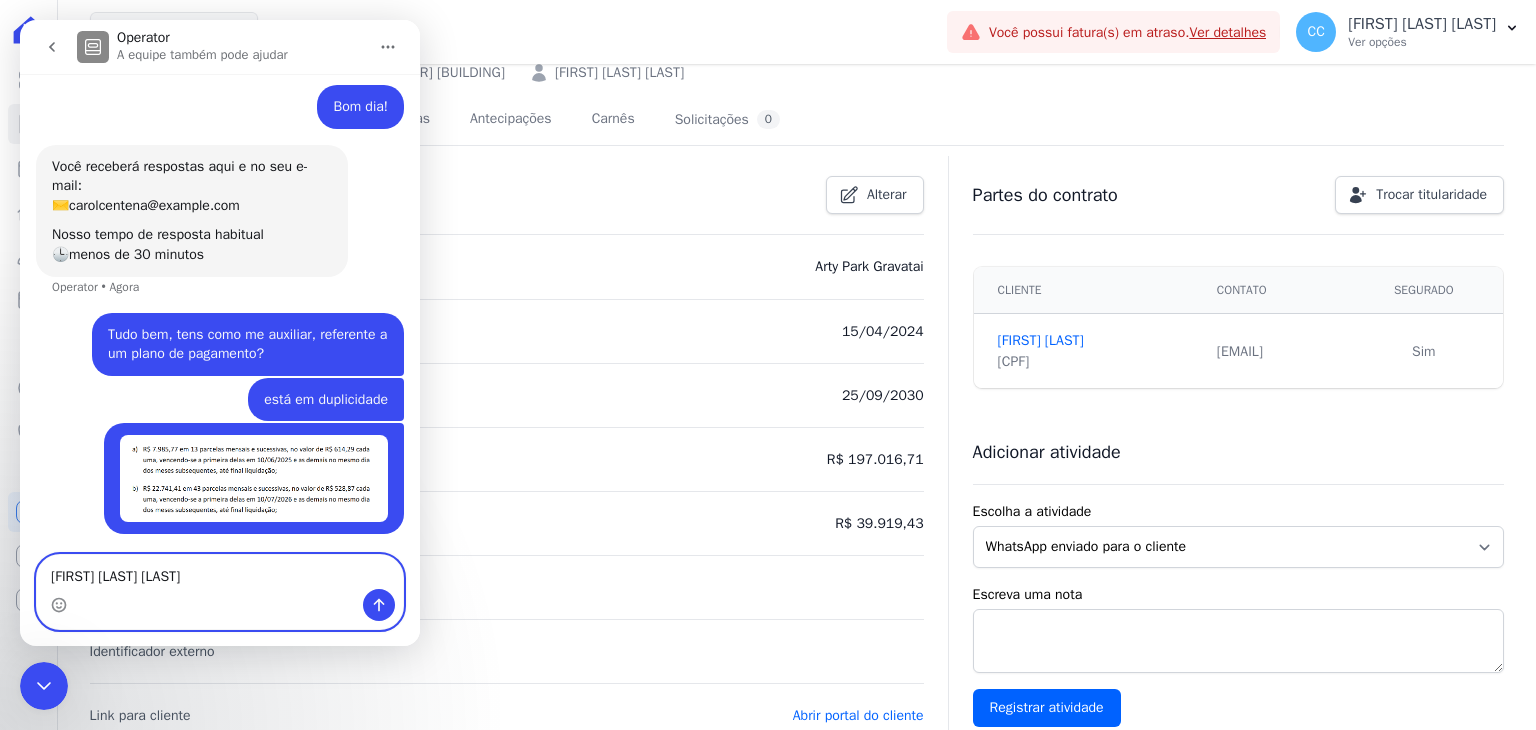 type on "[FIRST] [LAST] [LAST]" 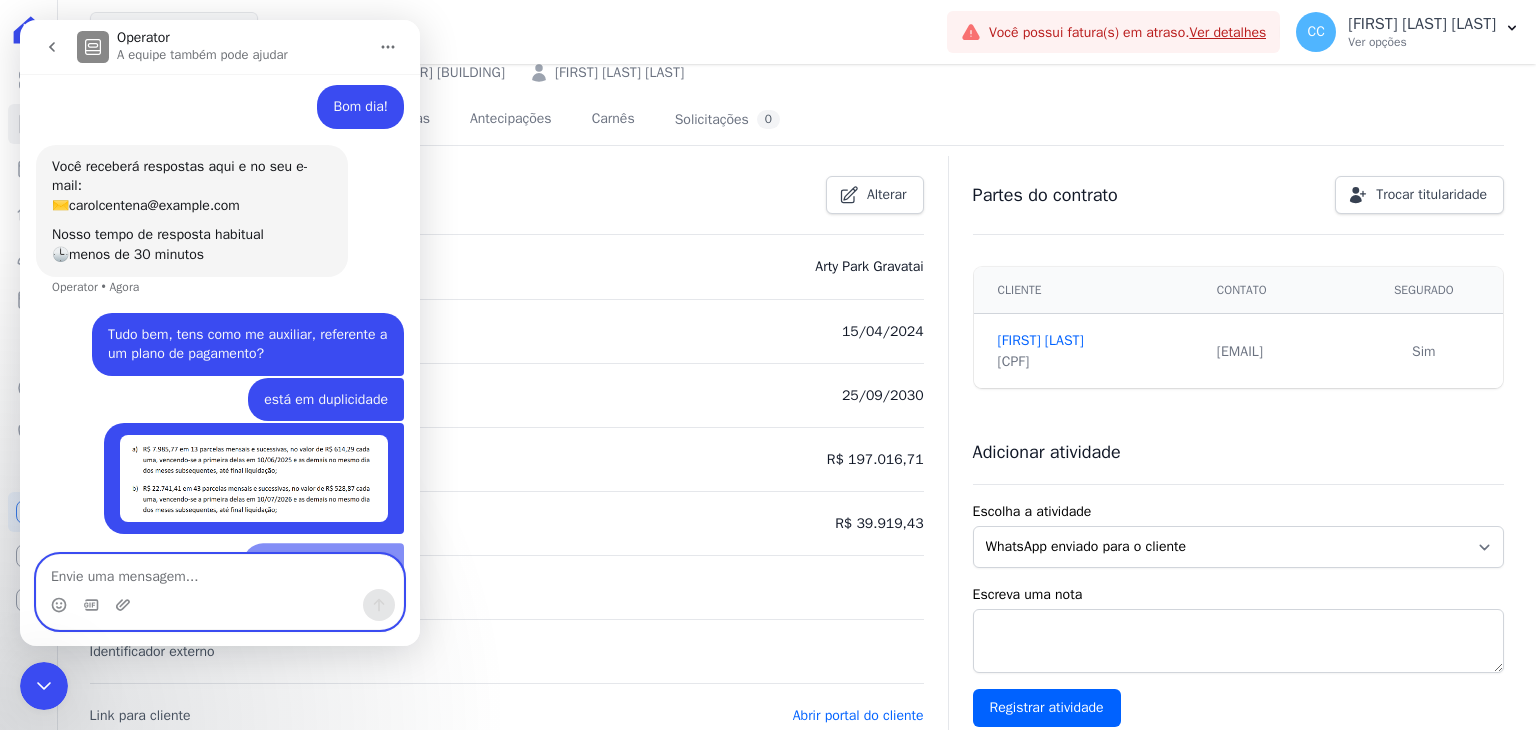 scroll, scrollTop: 59, scrollLeft: 0, axis: vertical 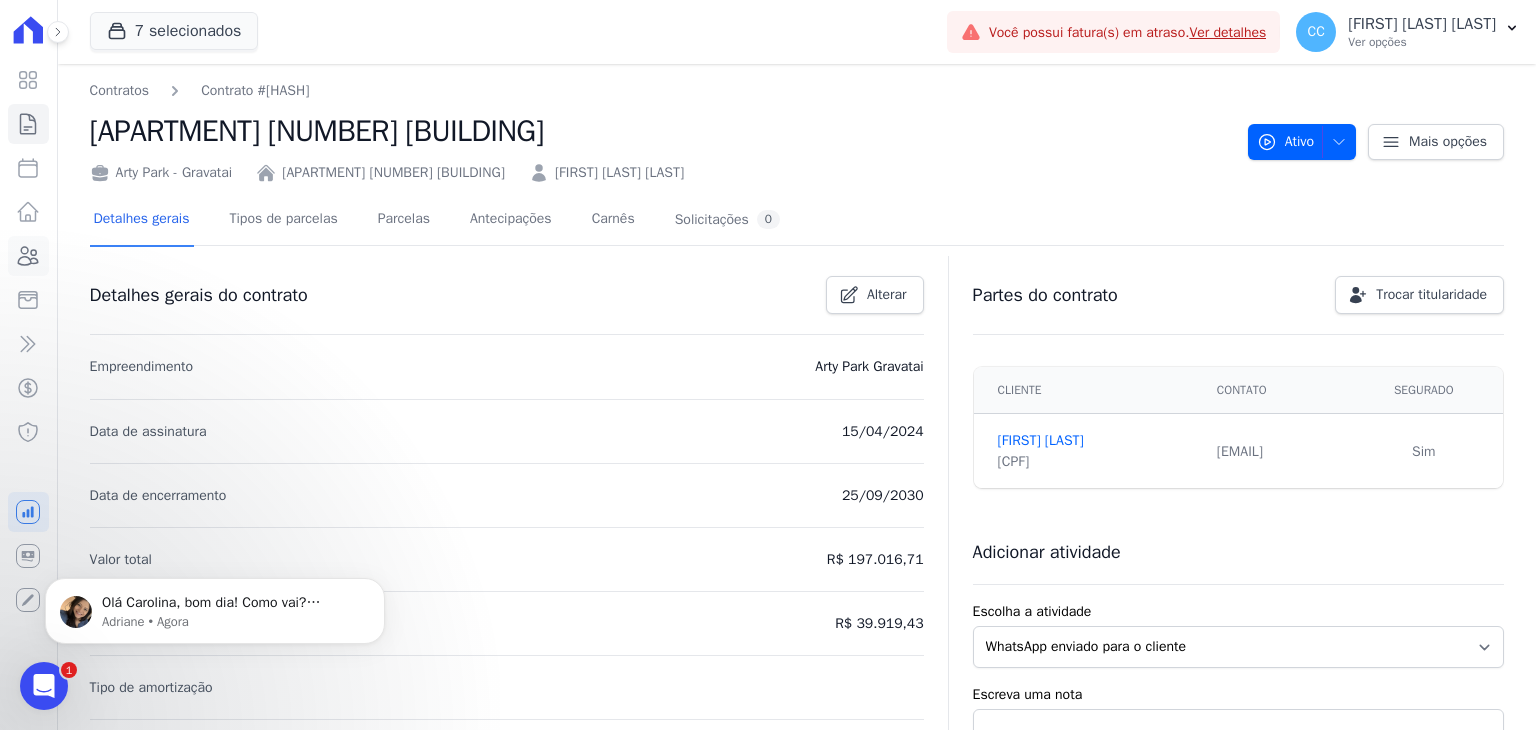 click 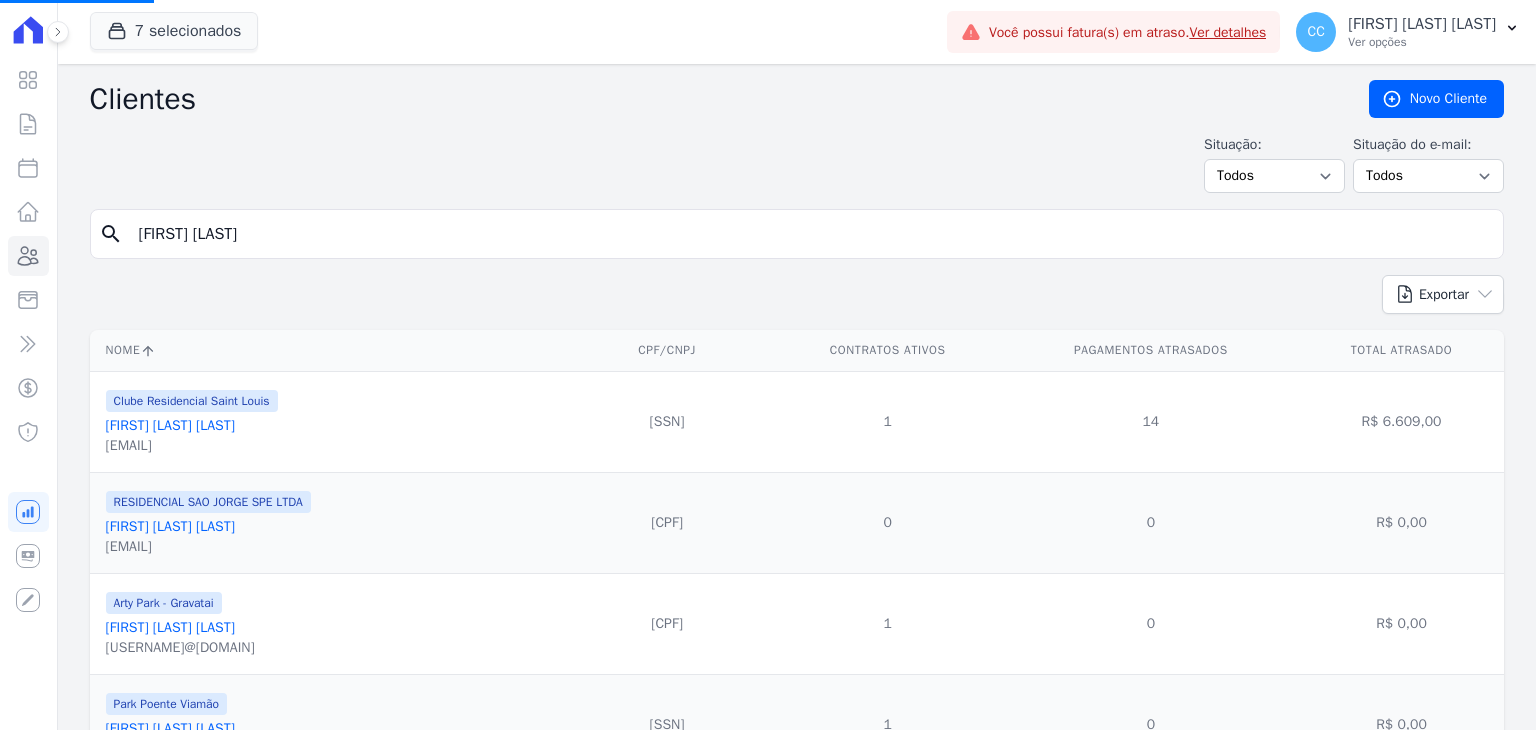 drag, startPoint x: 202, startPoint y: 239, endPoint x: 252, endPoint y: 239, distance: 50 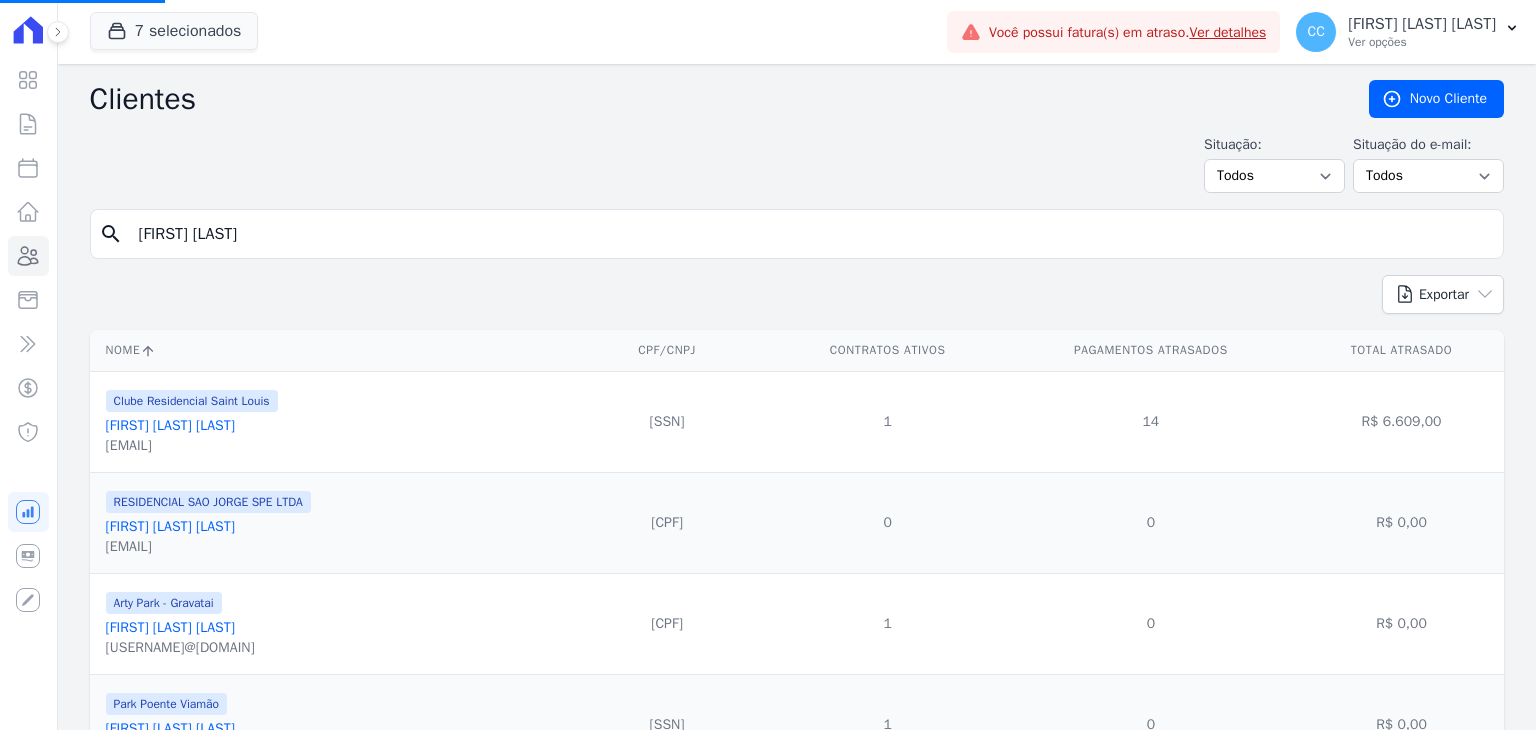 drag, startPoint x: 308, startPoint y: 235, endPoint x: -53, endPoint y: 212, distance: 361.73193 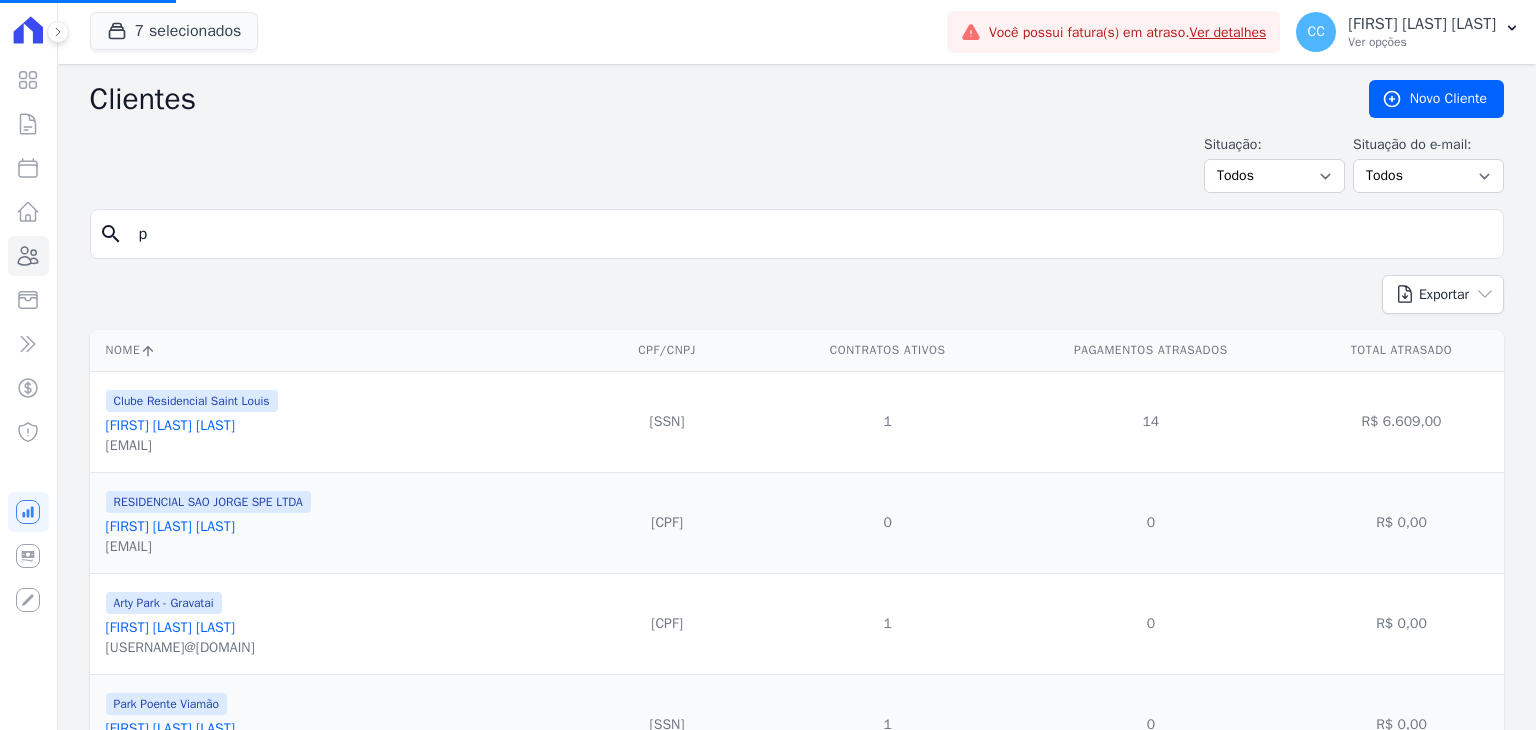 type on "pa" 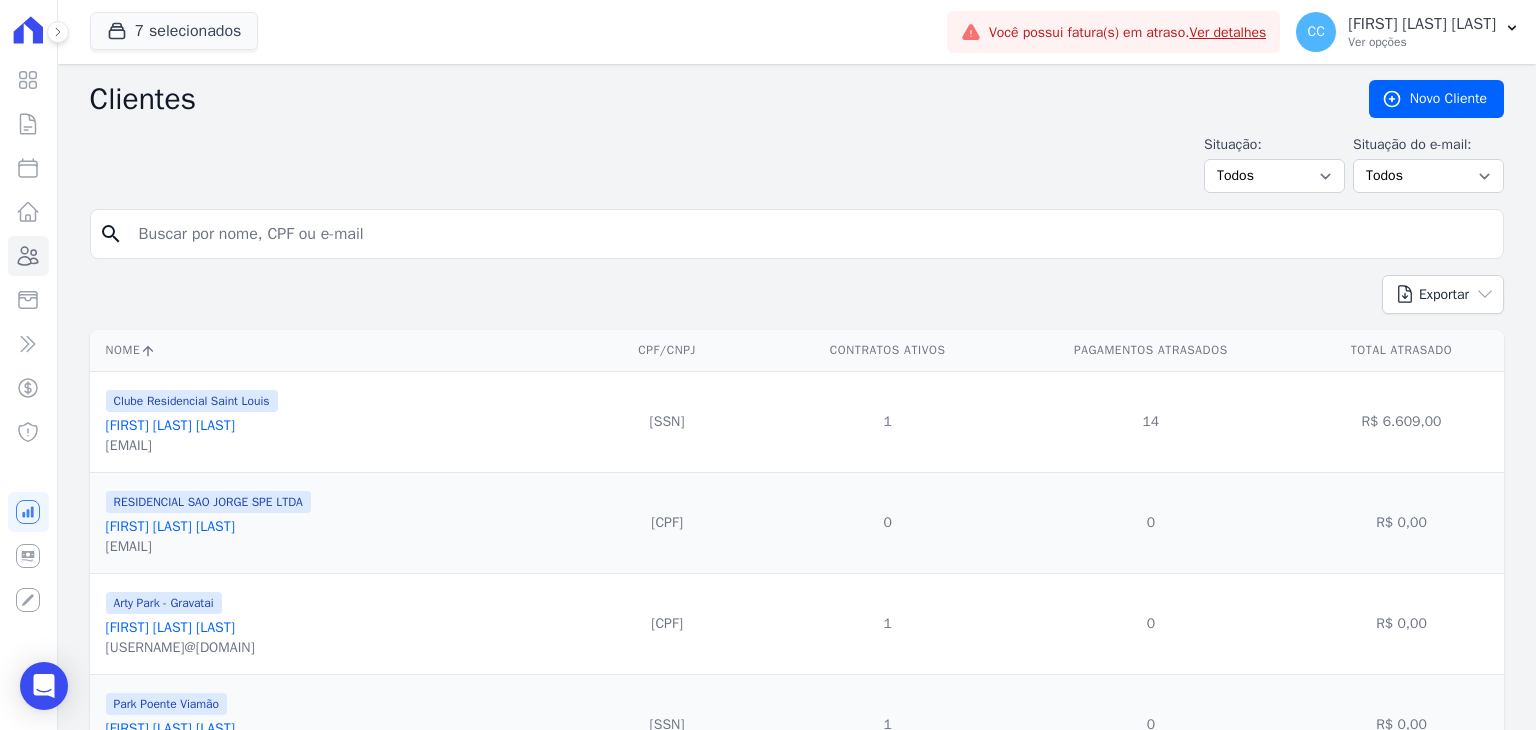 click on "Exportar
PDF
CSV
Dimob 2024" at bounding box center (797, 302) 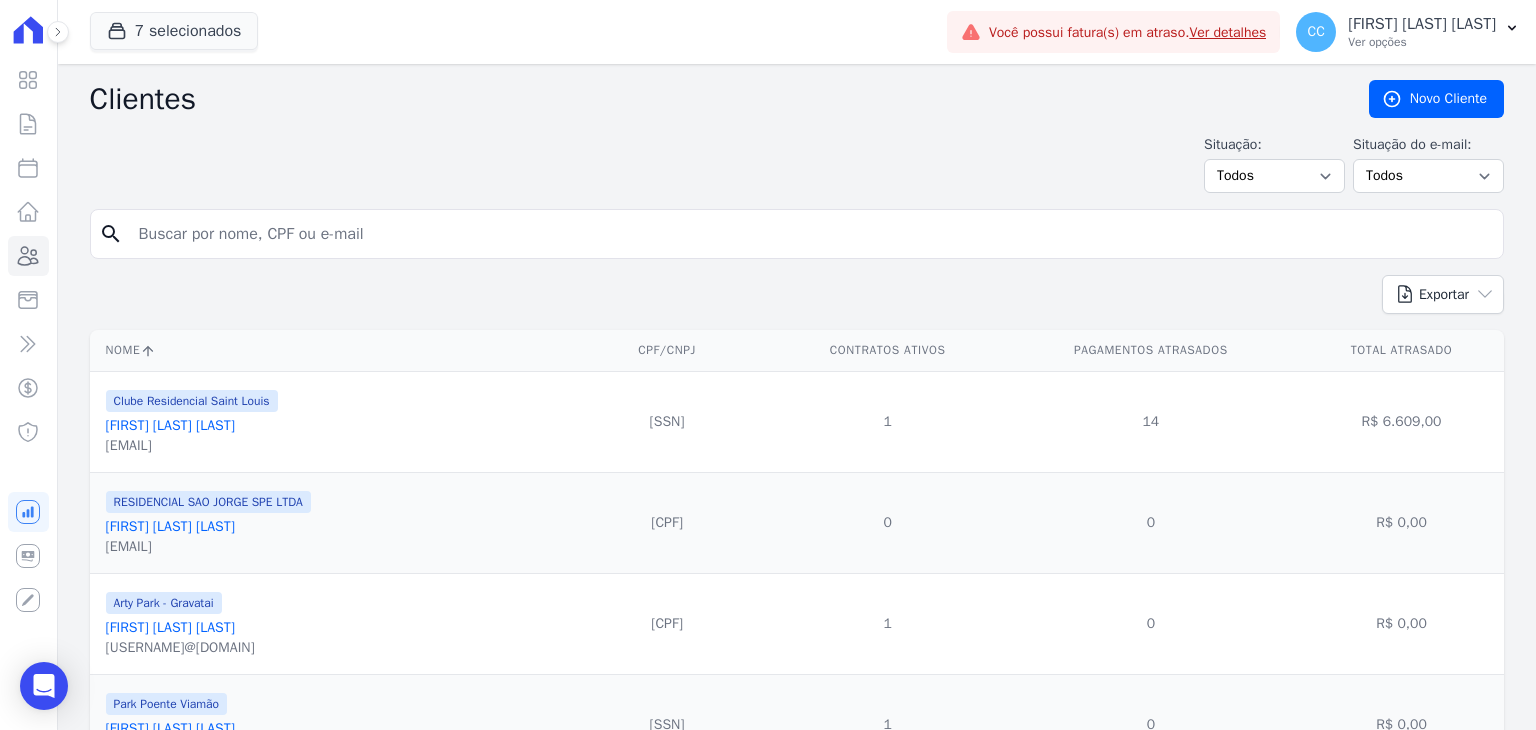 click at bounding box center [811, 234] 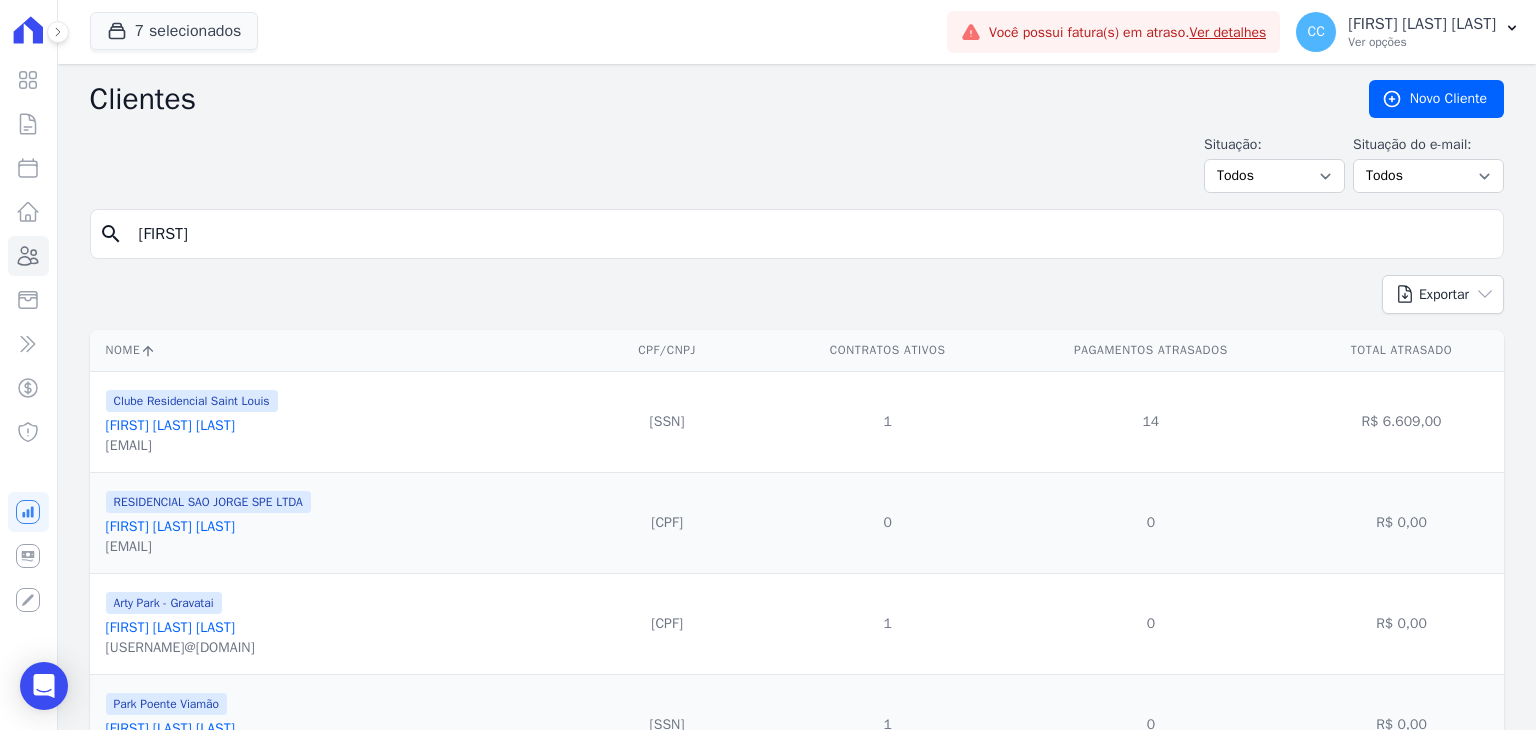 type on "Pablo" 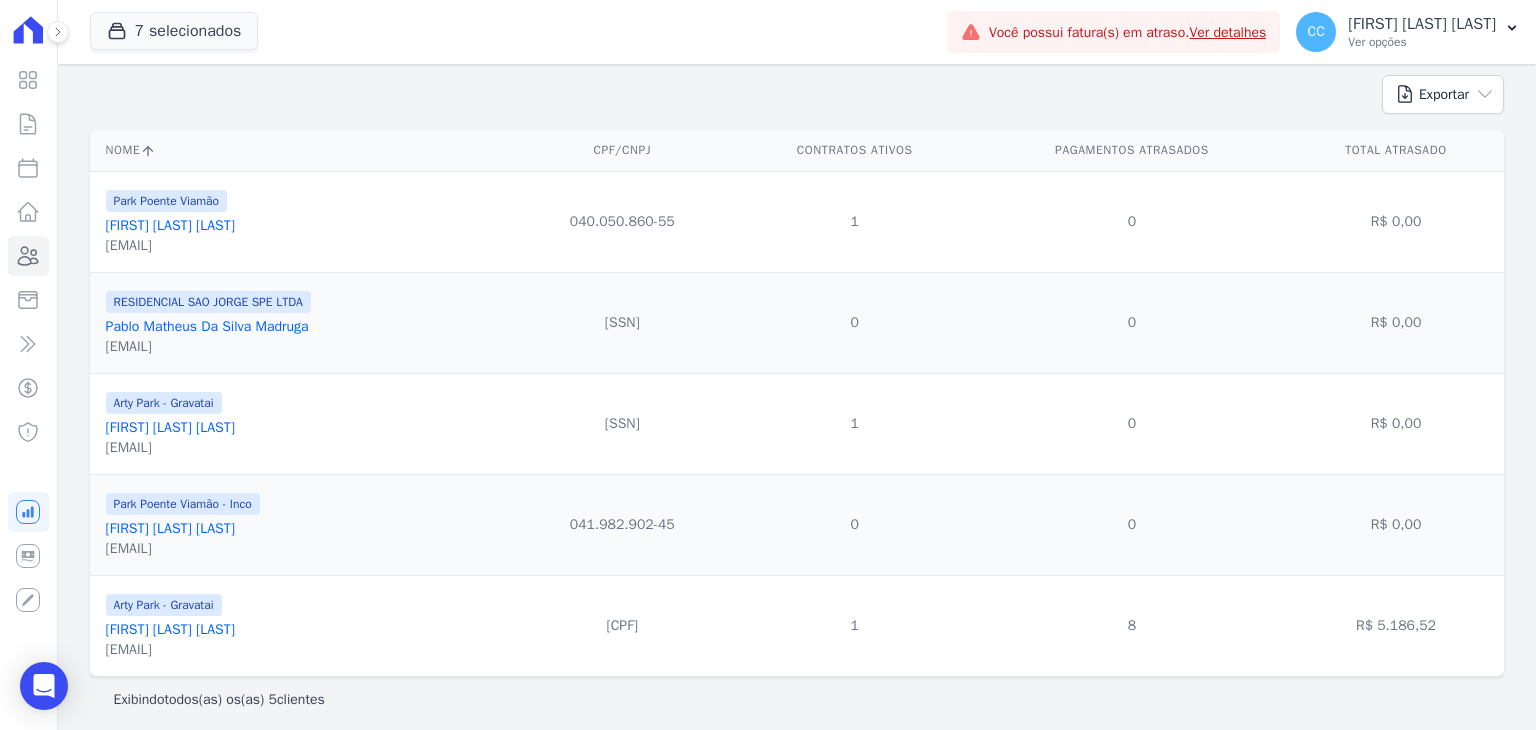 scroll, scrollTop: 210, scrollLeft: 0, axis: vertical 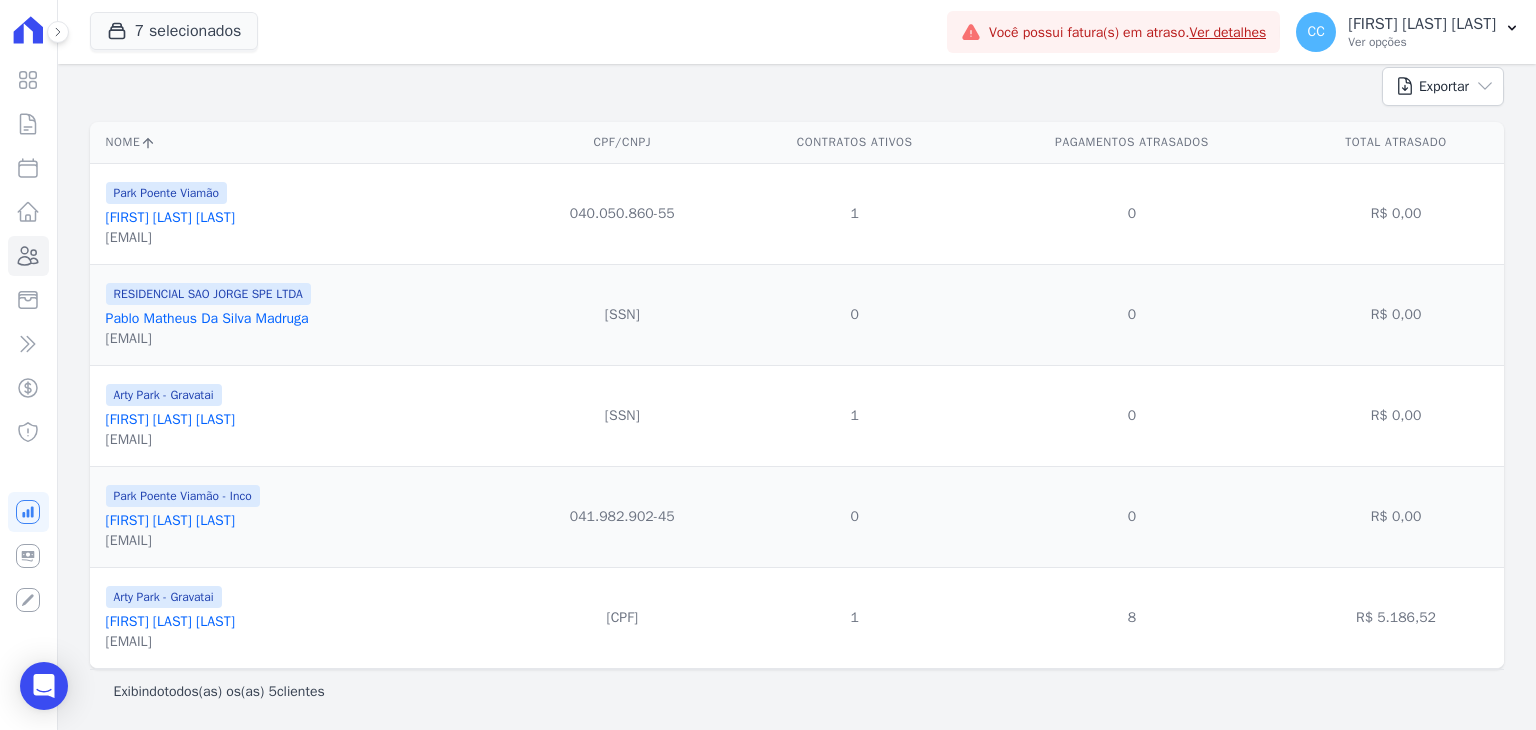 click on "Pablo Saballa Saturnino" at bounding box center [170, 621] 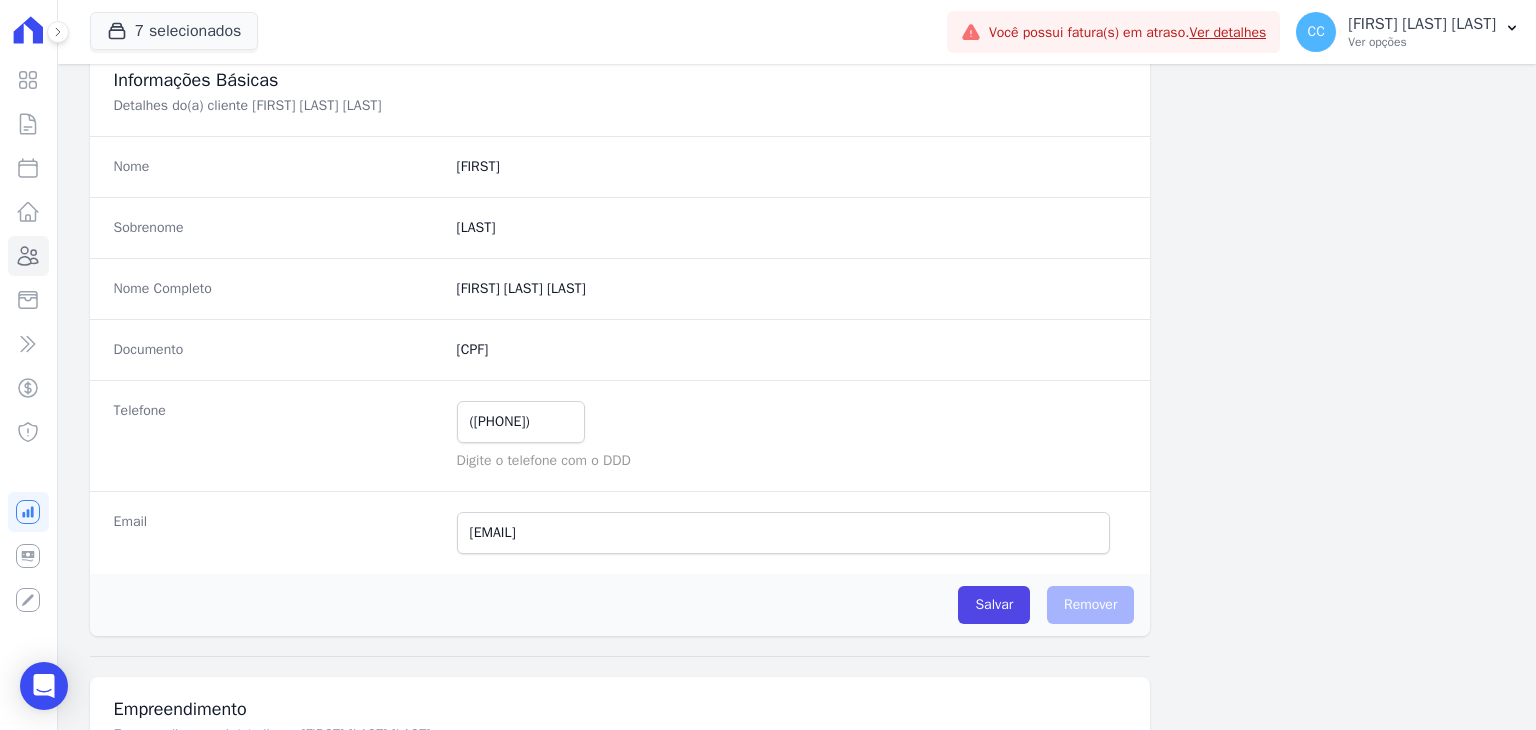scroll, scrollTop: 0, scrollLeft: 0, axis: both 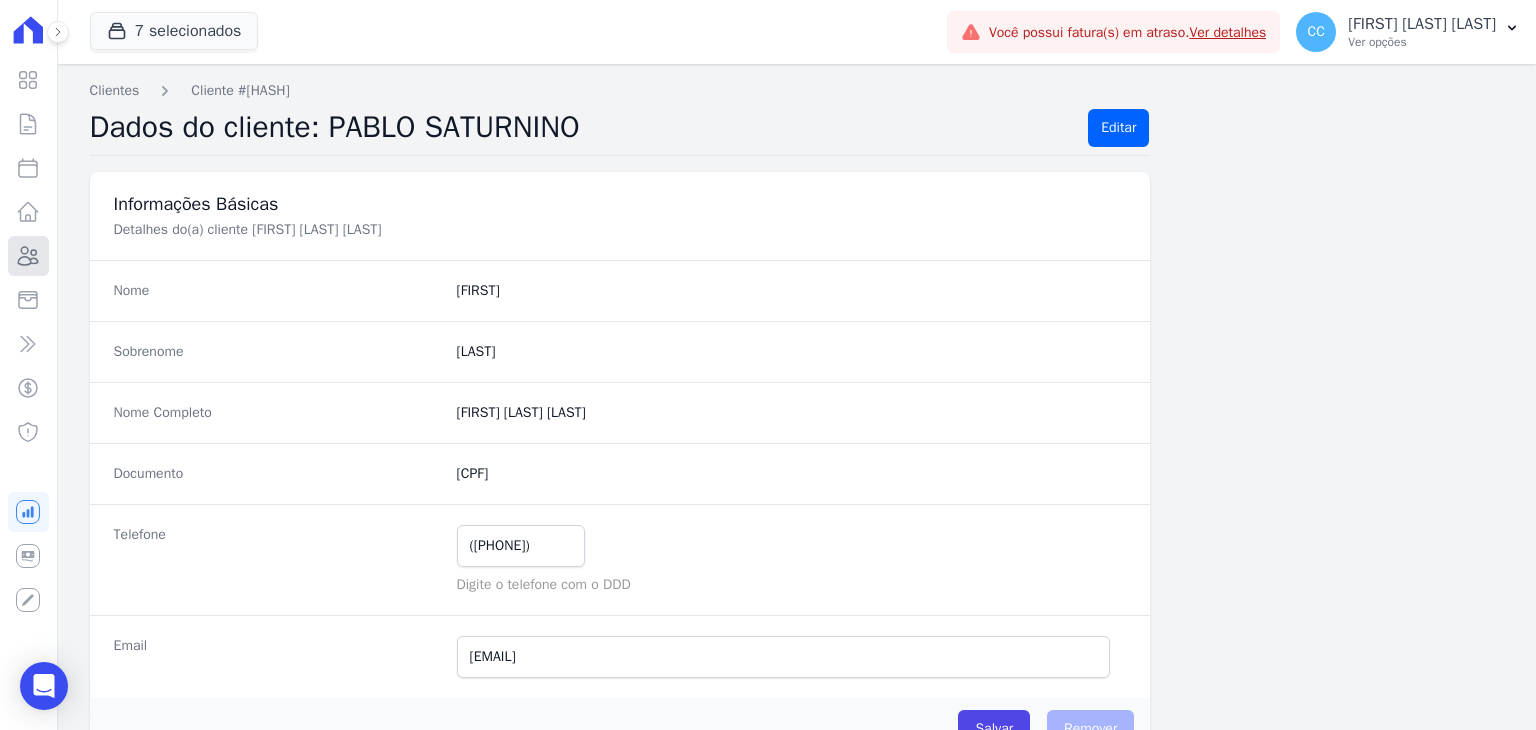 click 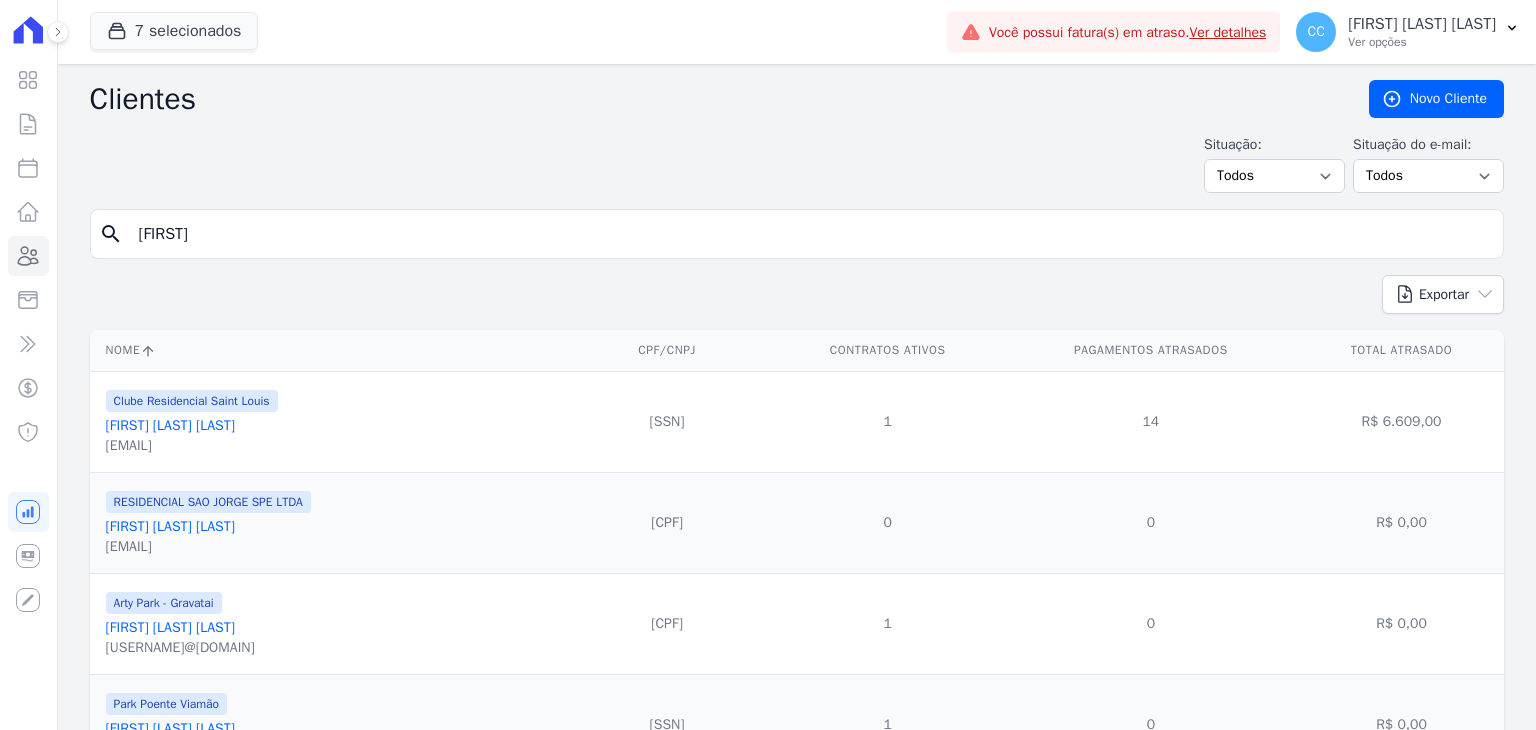 click on "search
Pablo" at bounding box center (797, 234) 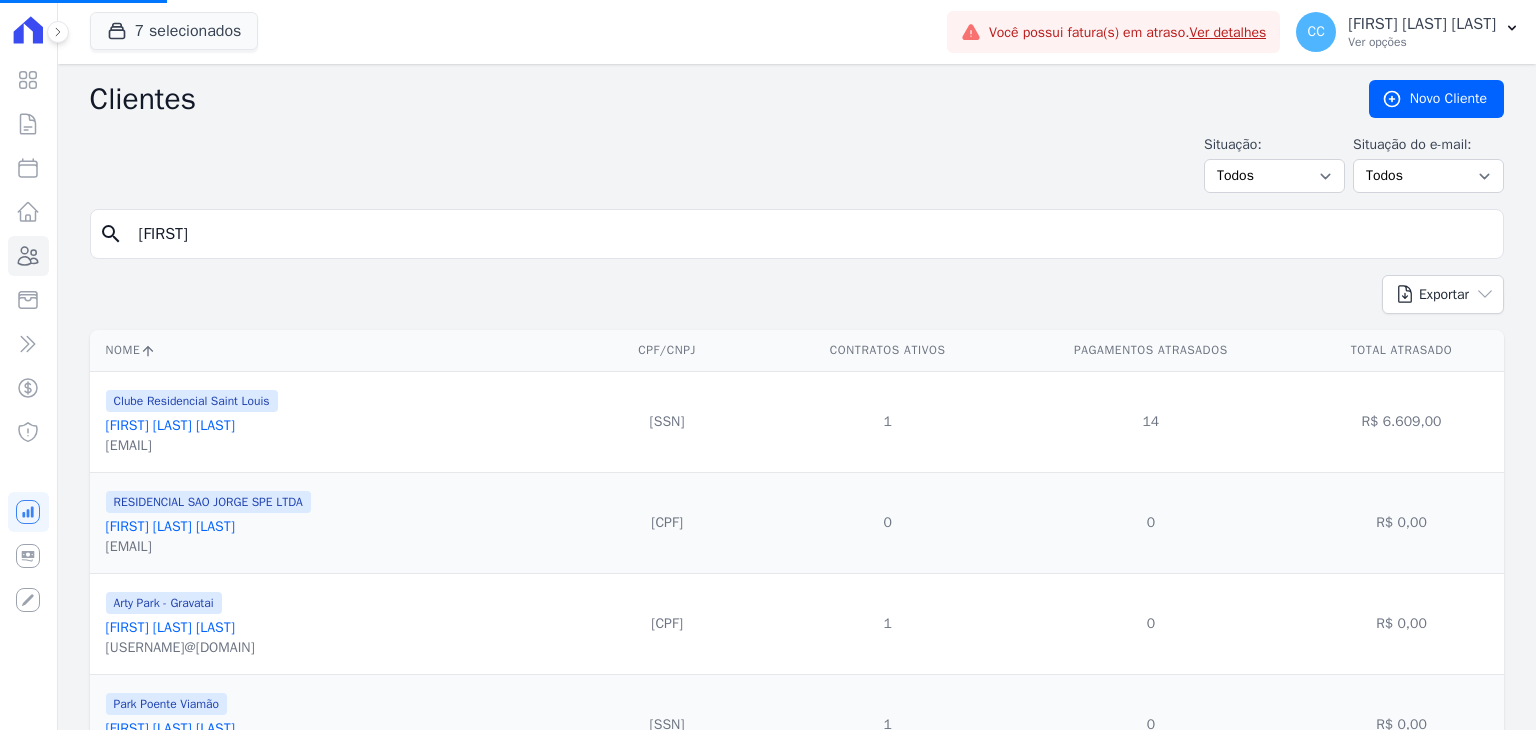 click on "Pablo" at bounding box center (811, 234) 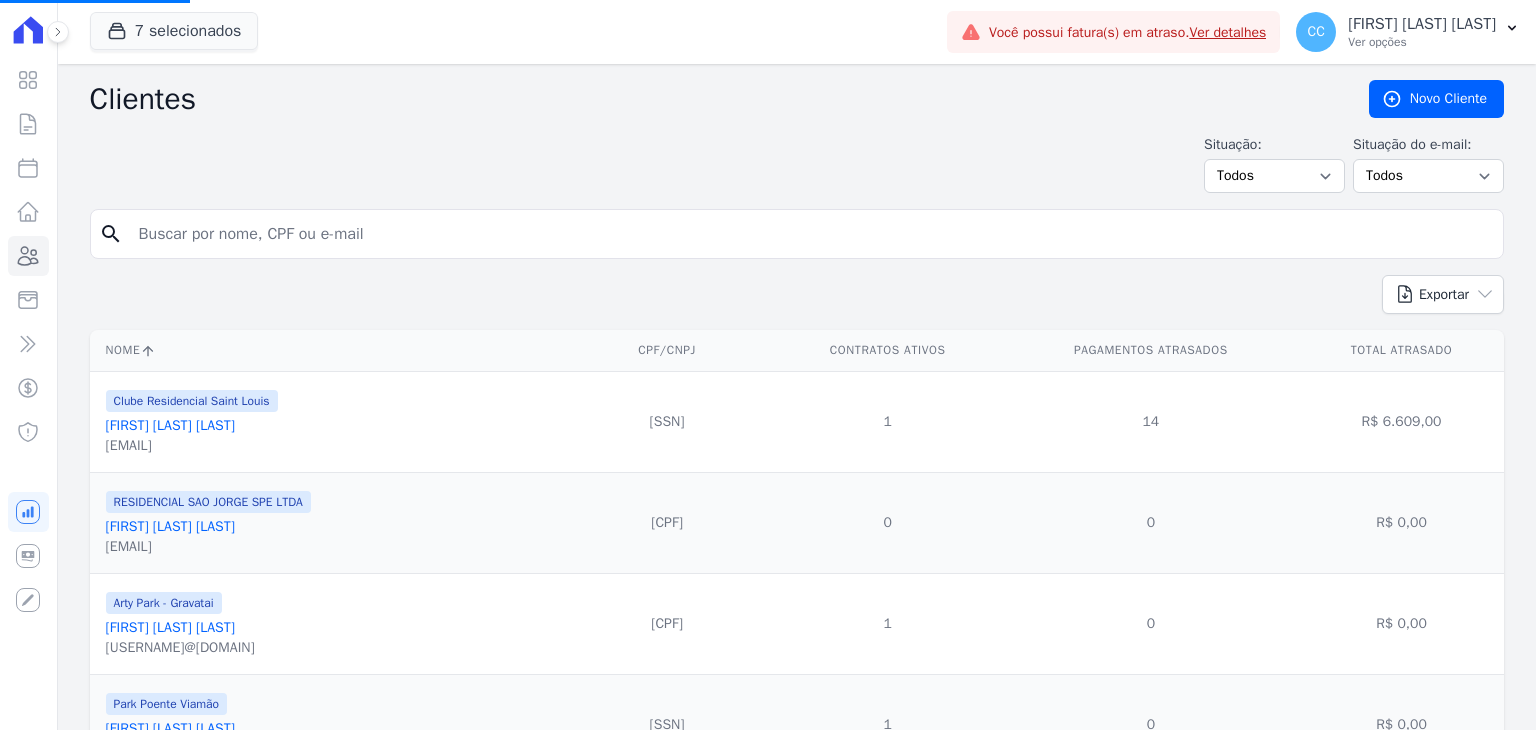 type on "l" 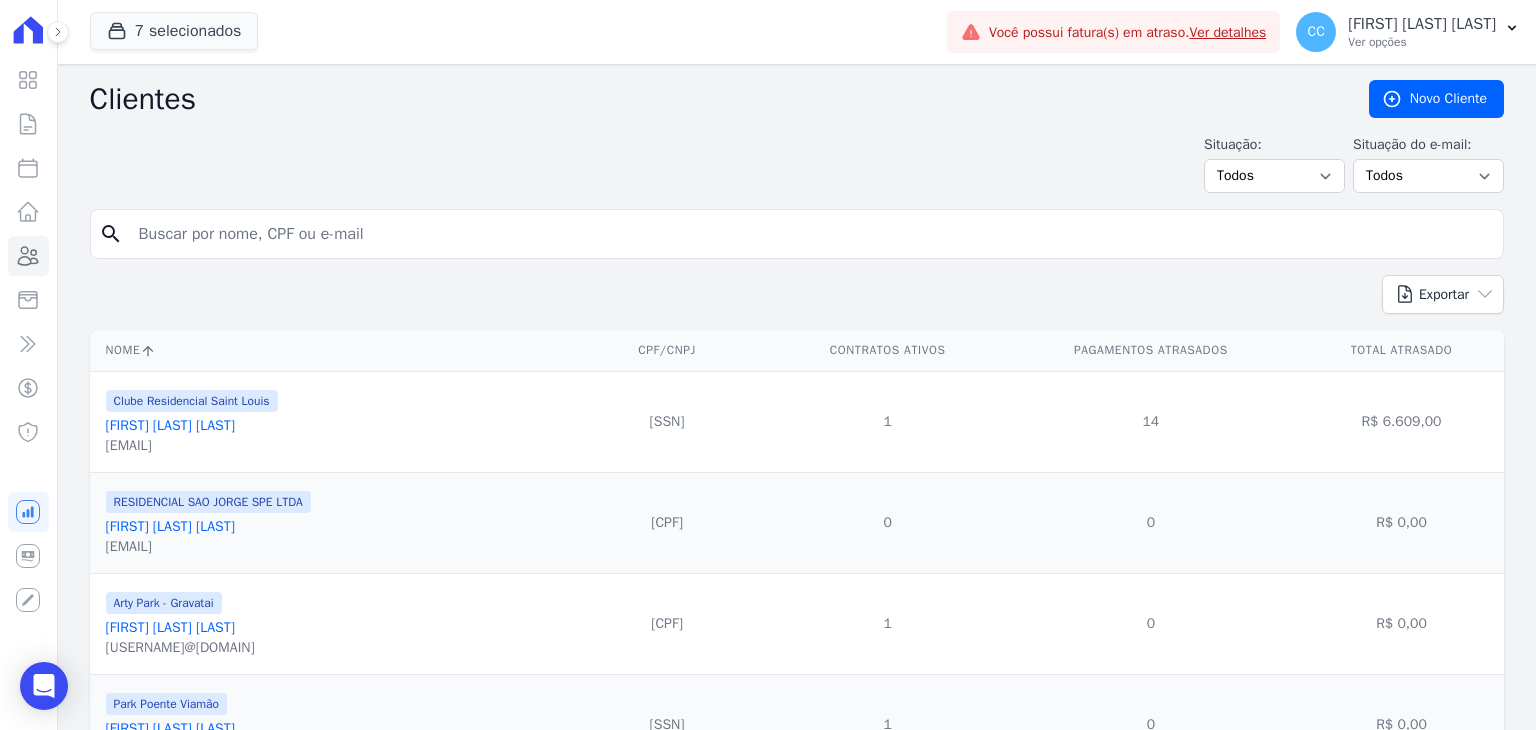 click at bounding box center [811, 234] 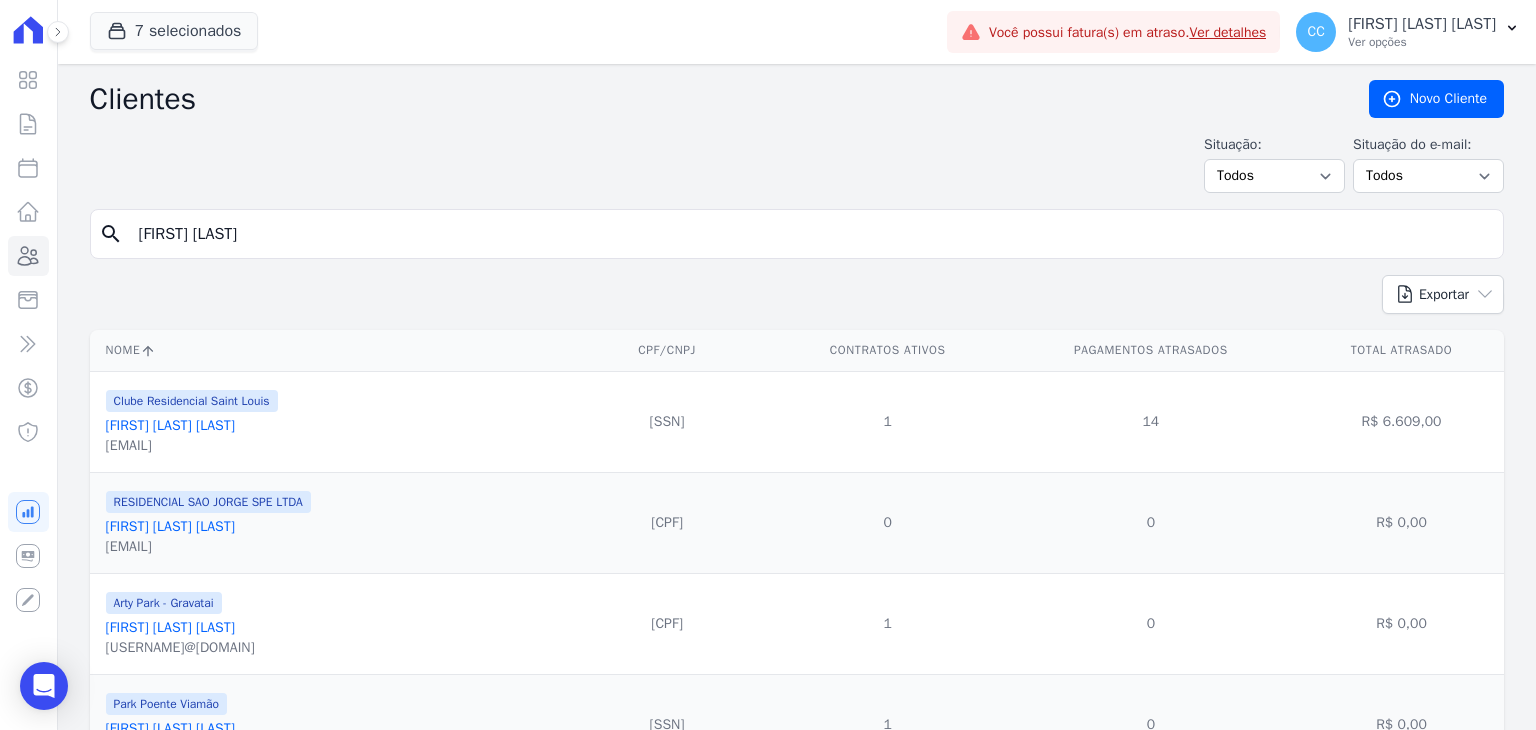type on "luciano andre" 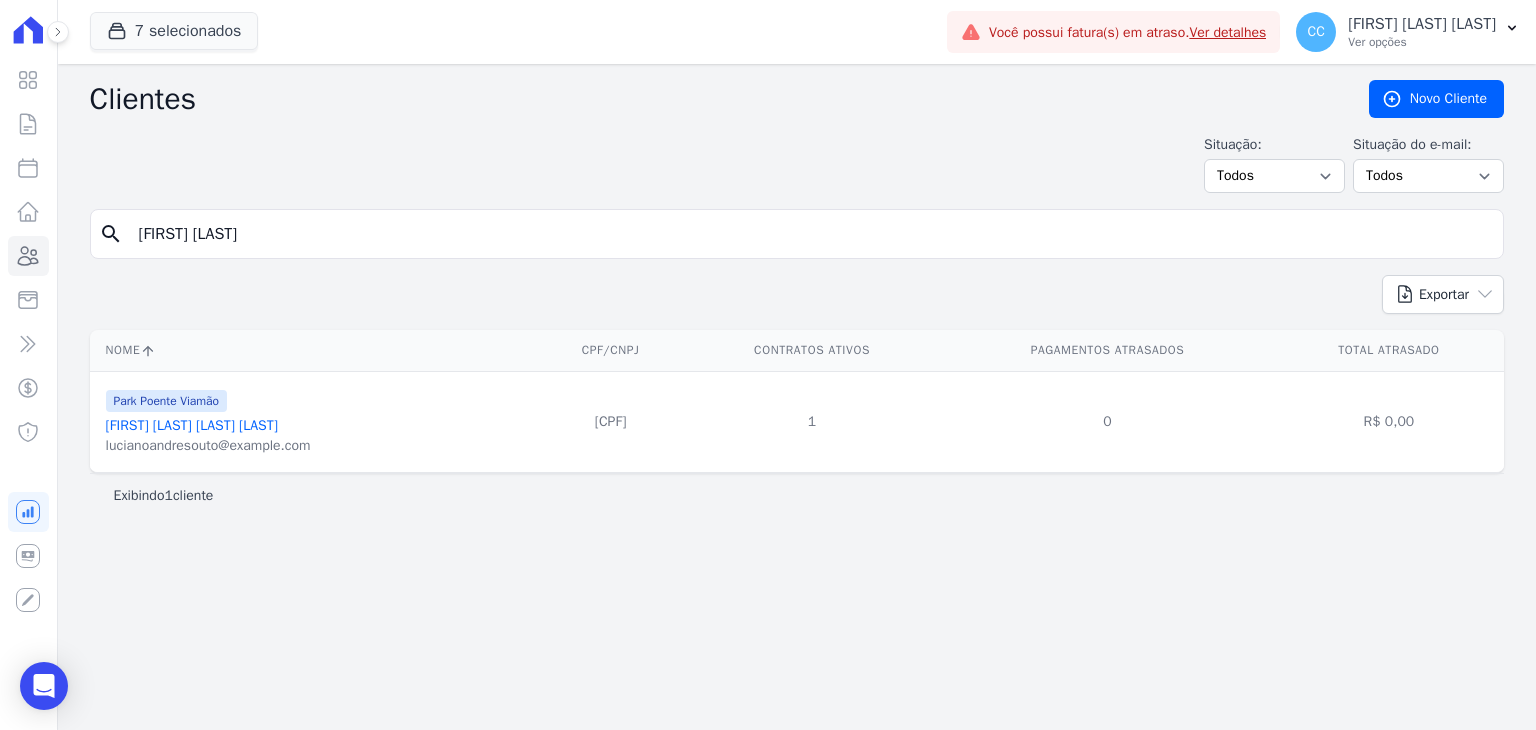 drag, startPoint x: 545, startPoint y: 413, endPoint x: 640, endPoint y: 421, distance: 95.33625 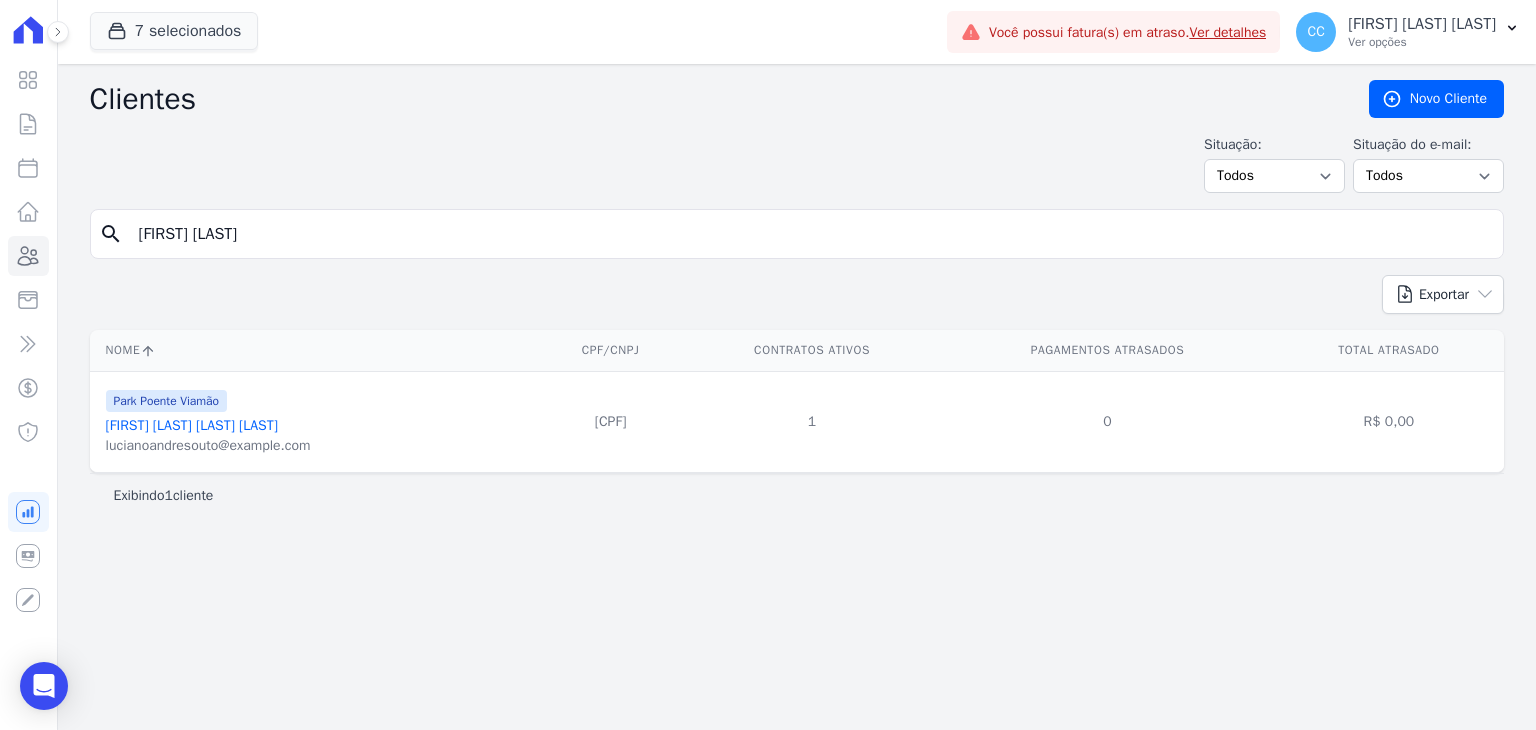 drag, startPoint x: 244, startPoint y: 215, endPoint x: -134, endPoint y: 187, distance: 379.0356 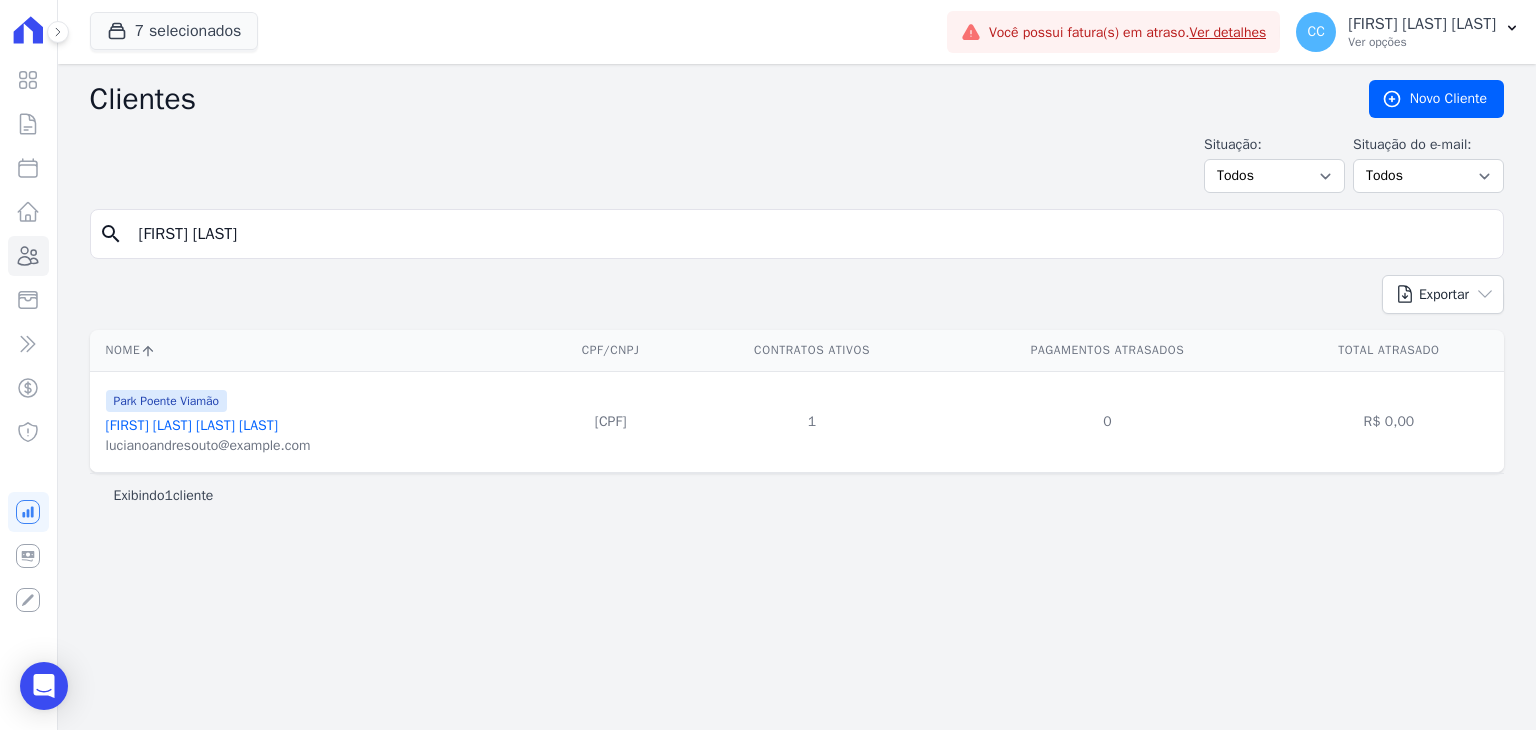 type on "[FIRST] [MIDDLE]" 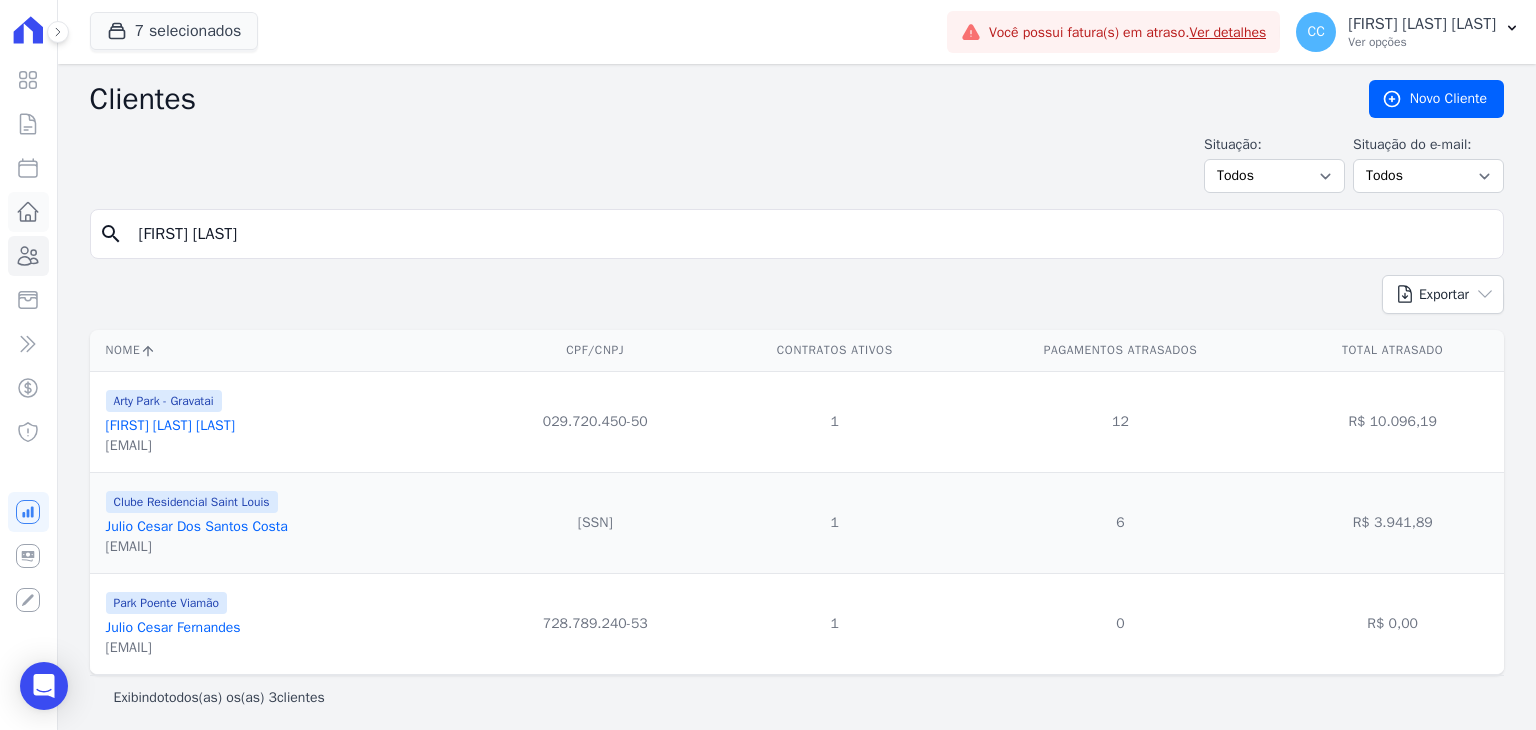 drag, startPoint x: 234, startPoint y: 243, endPoint x: 19, endPoint y: 203, distance: 218.68927 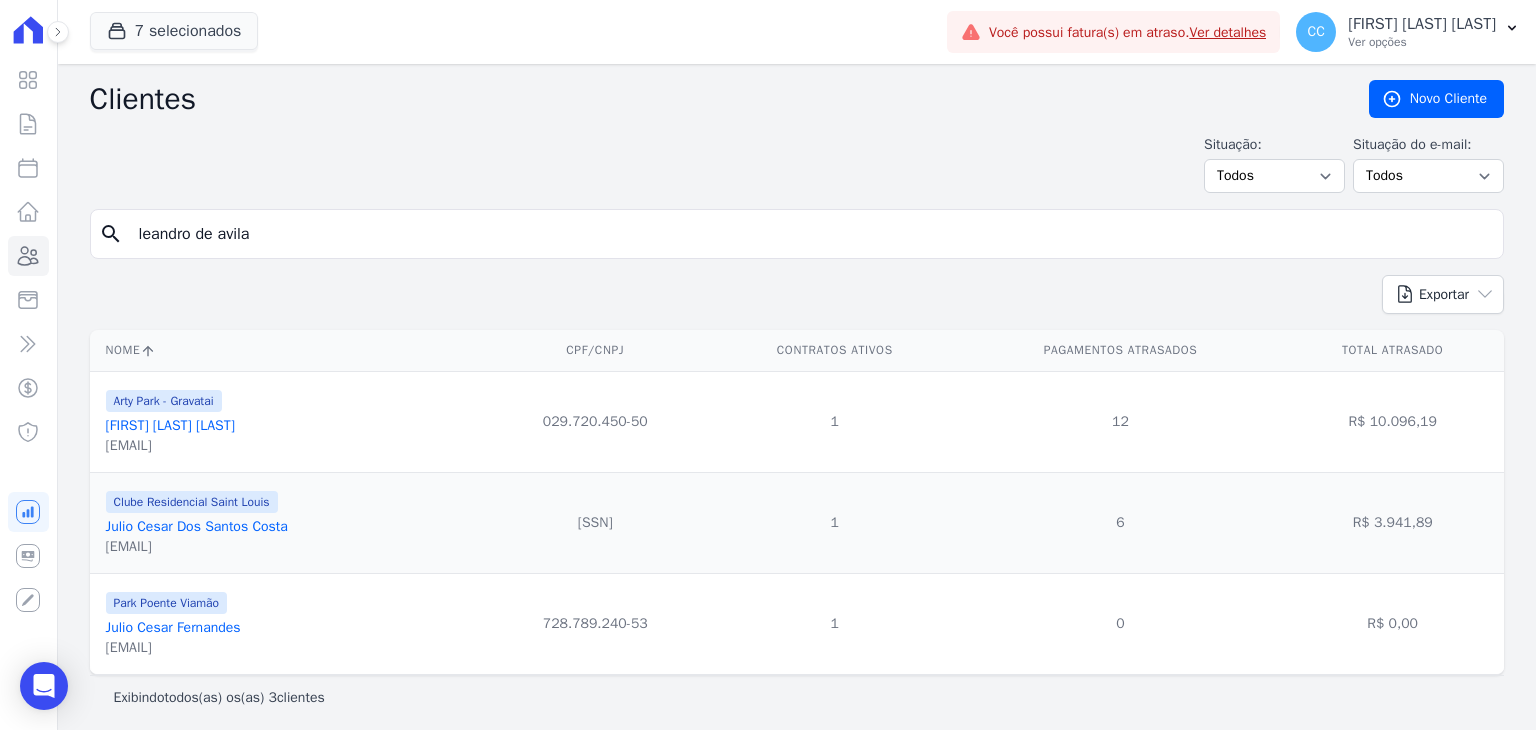 type on "leandro de avila" 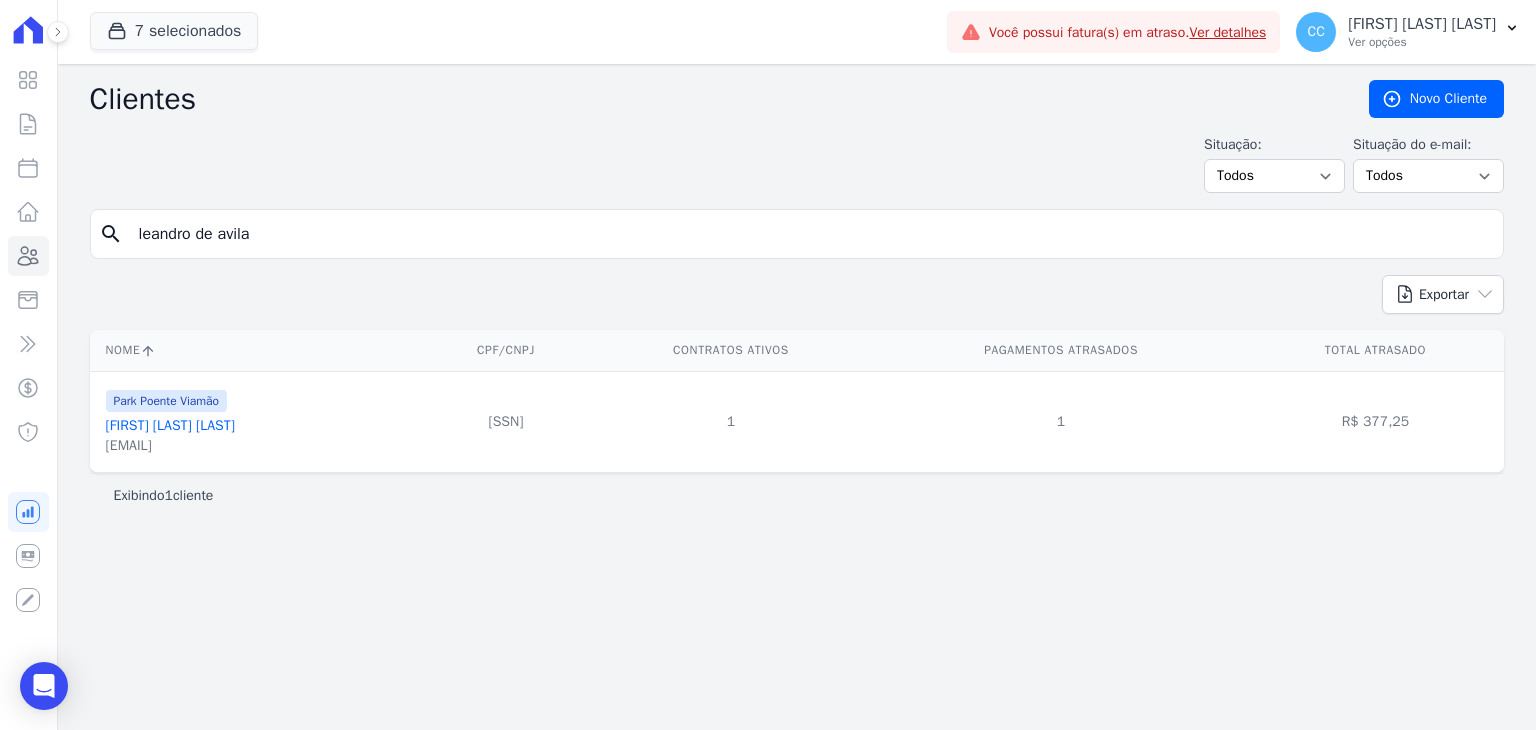 click on "Leandro De Avila Marques" at bounding box center (170, 425) 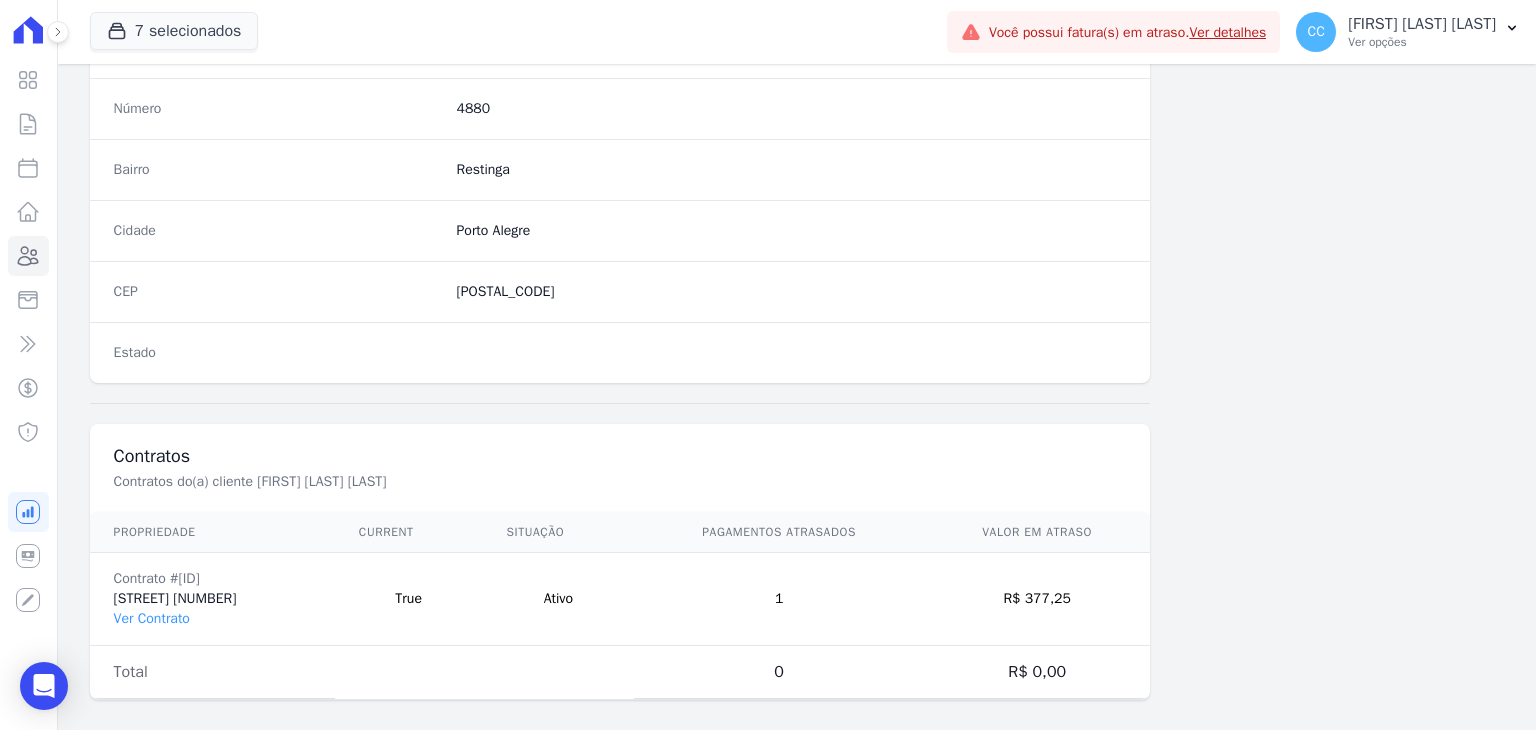scroll, scrollTop: 1135, scrollLeft: 0, axis: vertical 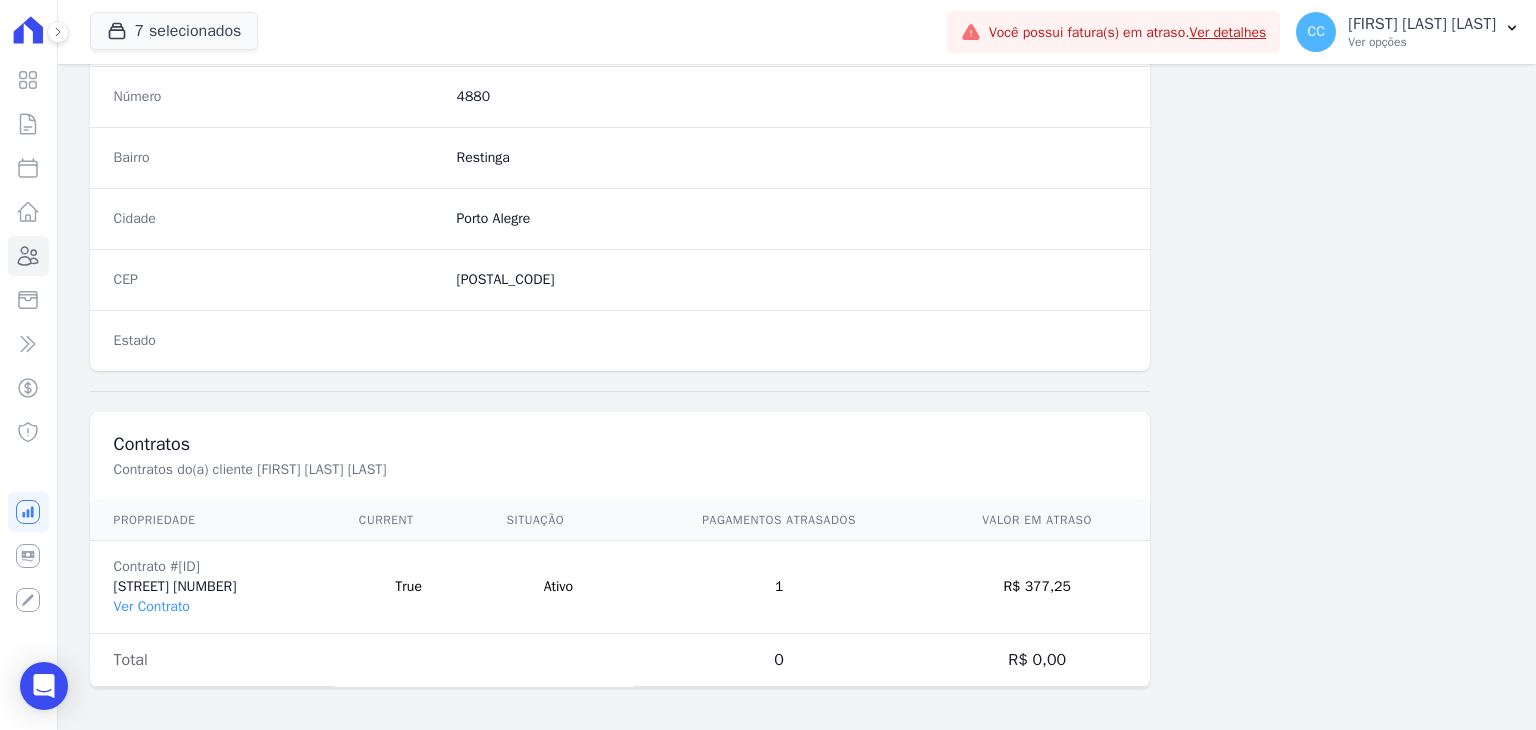 click on "Contrato #a820d064
CASA 152
Ver Contrato" at bounding box center [212, 587] 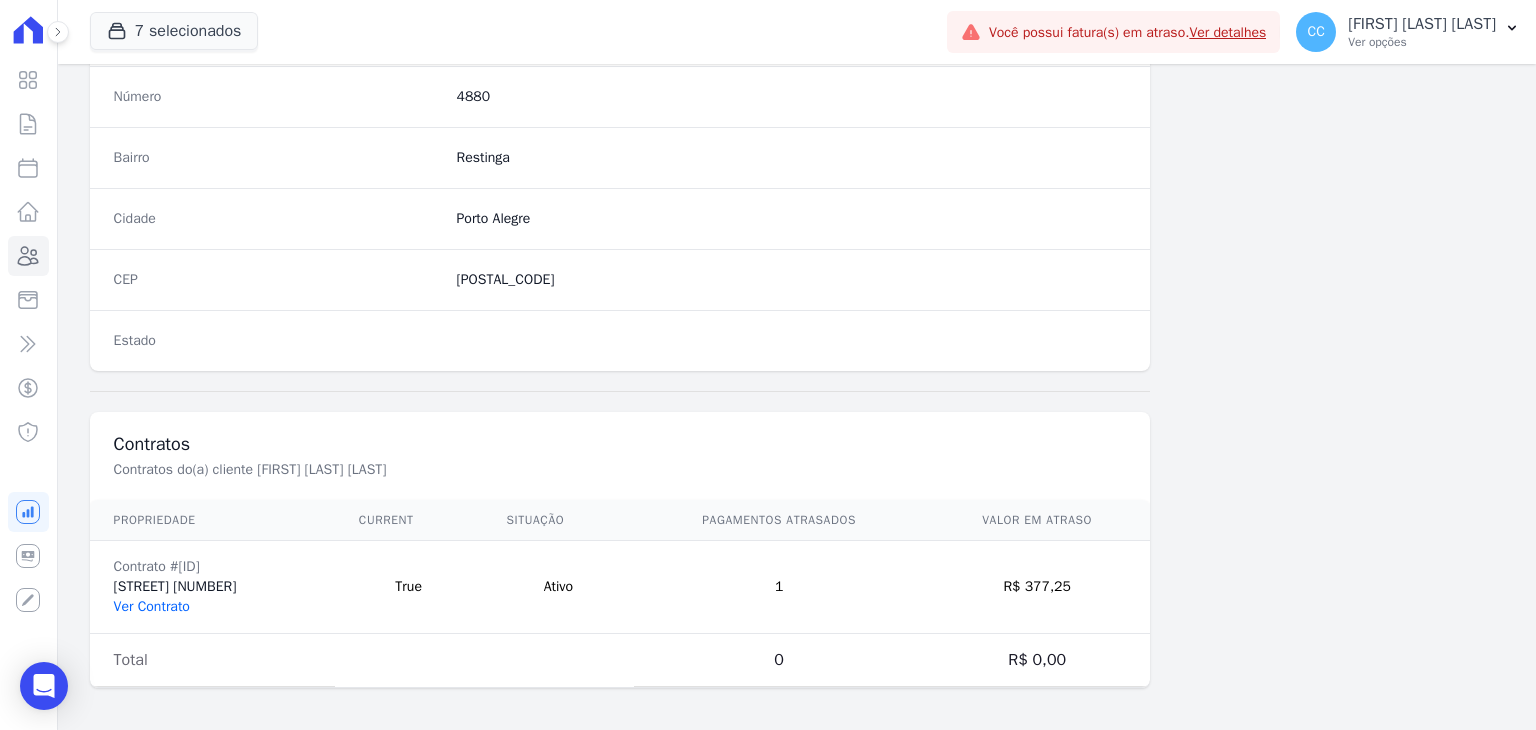 click on "Ver Contrato" at bounding box center [152, 606] 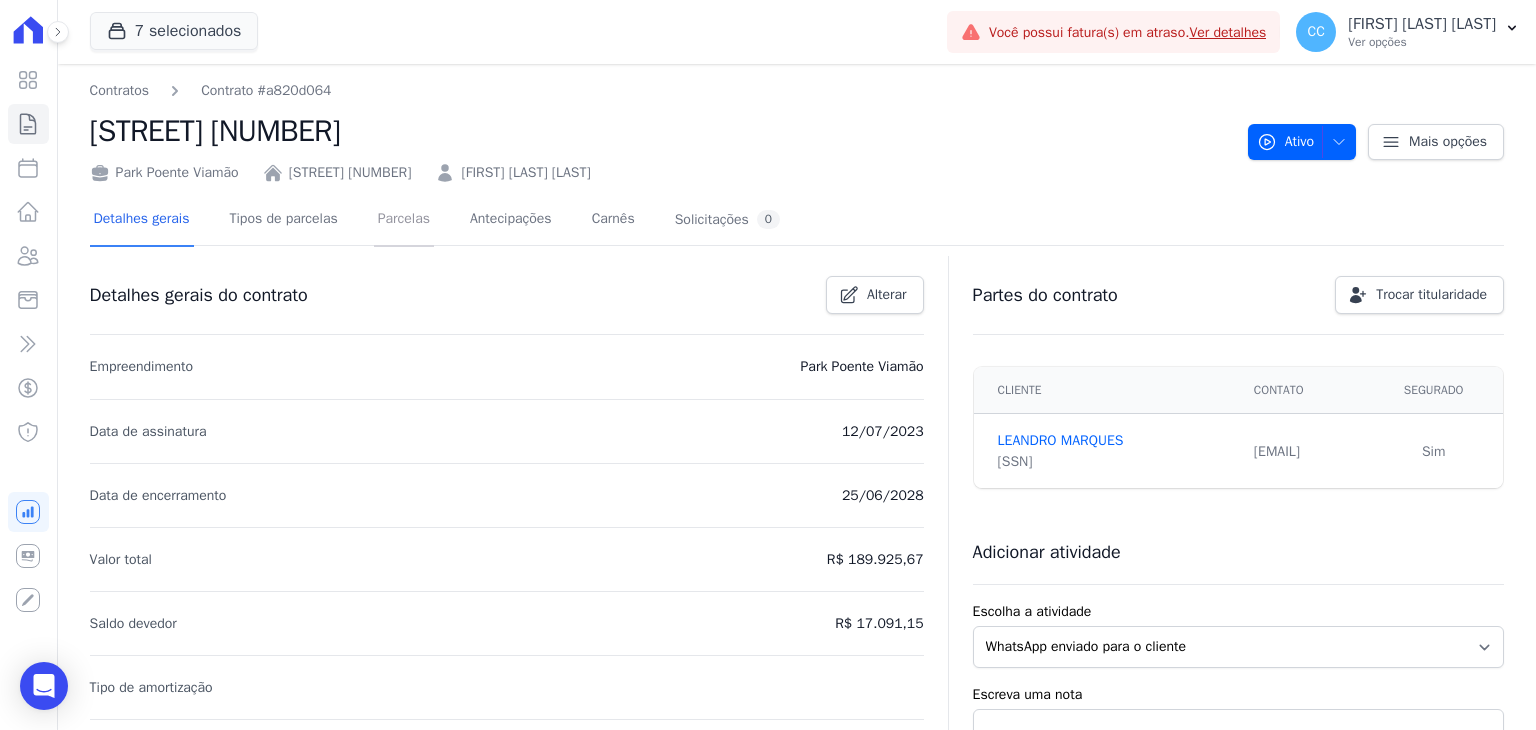 click on "Parcelas" at bounding box center (404, 220) 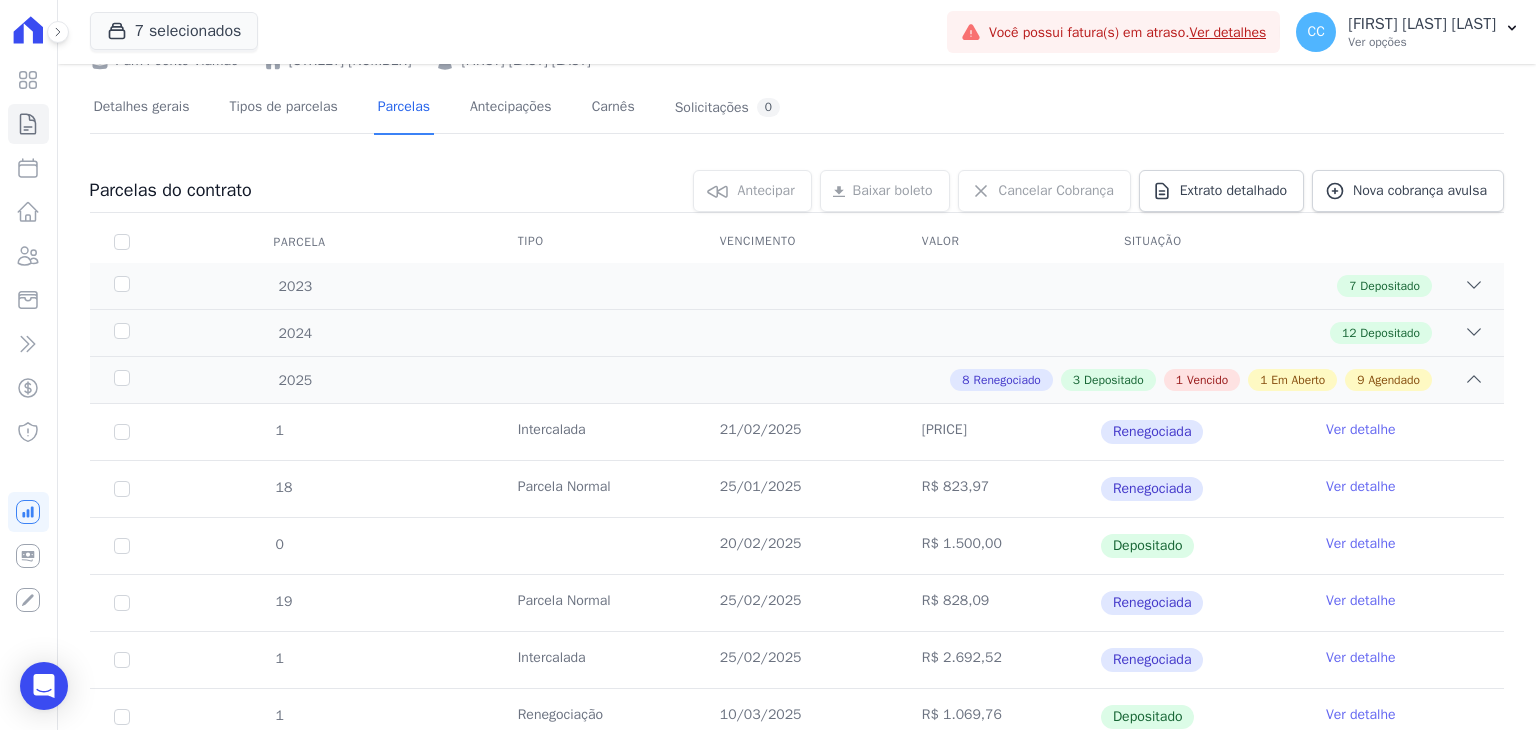 scroll, scrollTop: 0, scrollLeft: 0, axis: both 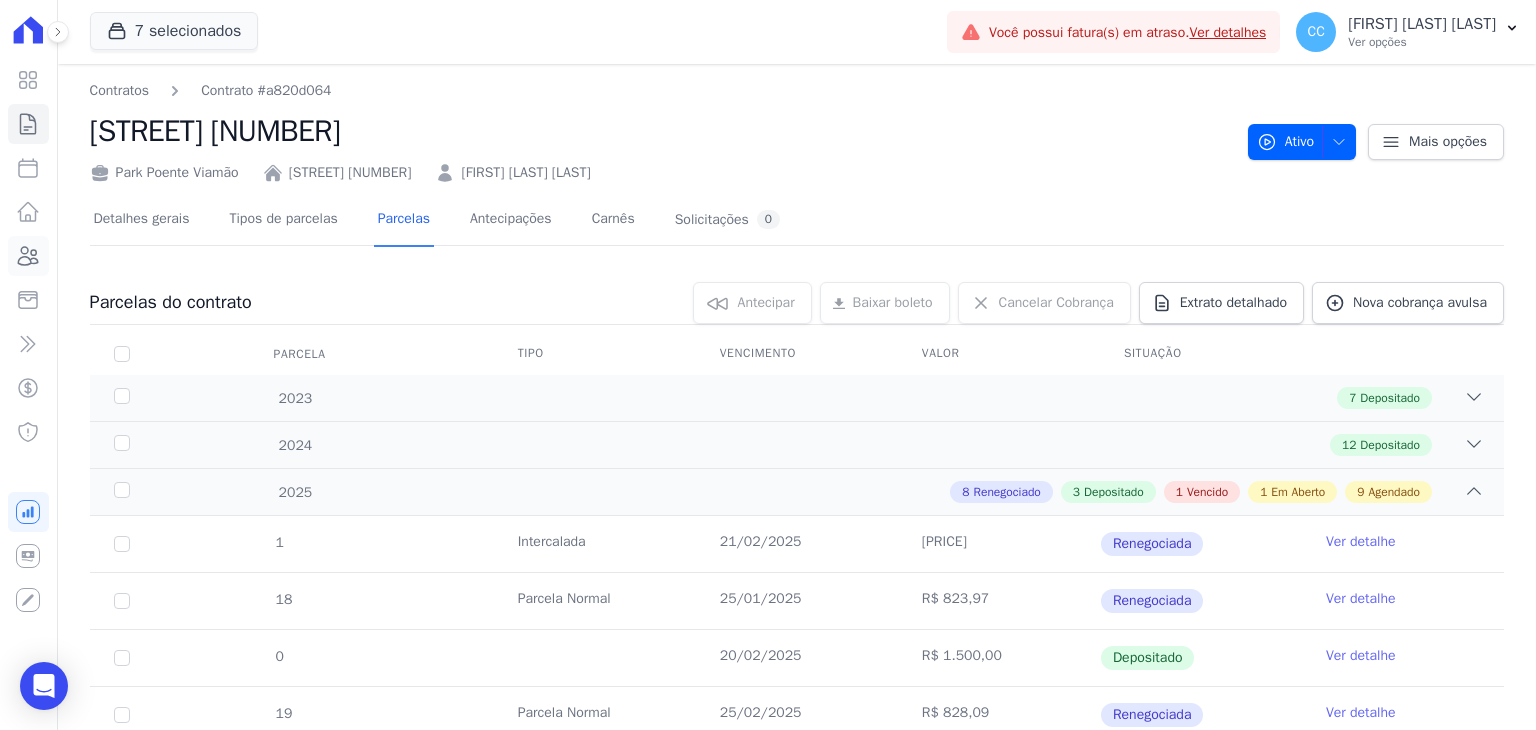 drag, startPoint x: 43, startPoint y: 234, endPoint x: 41, endPoint y: 248, distance: 14.142136 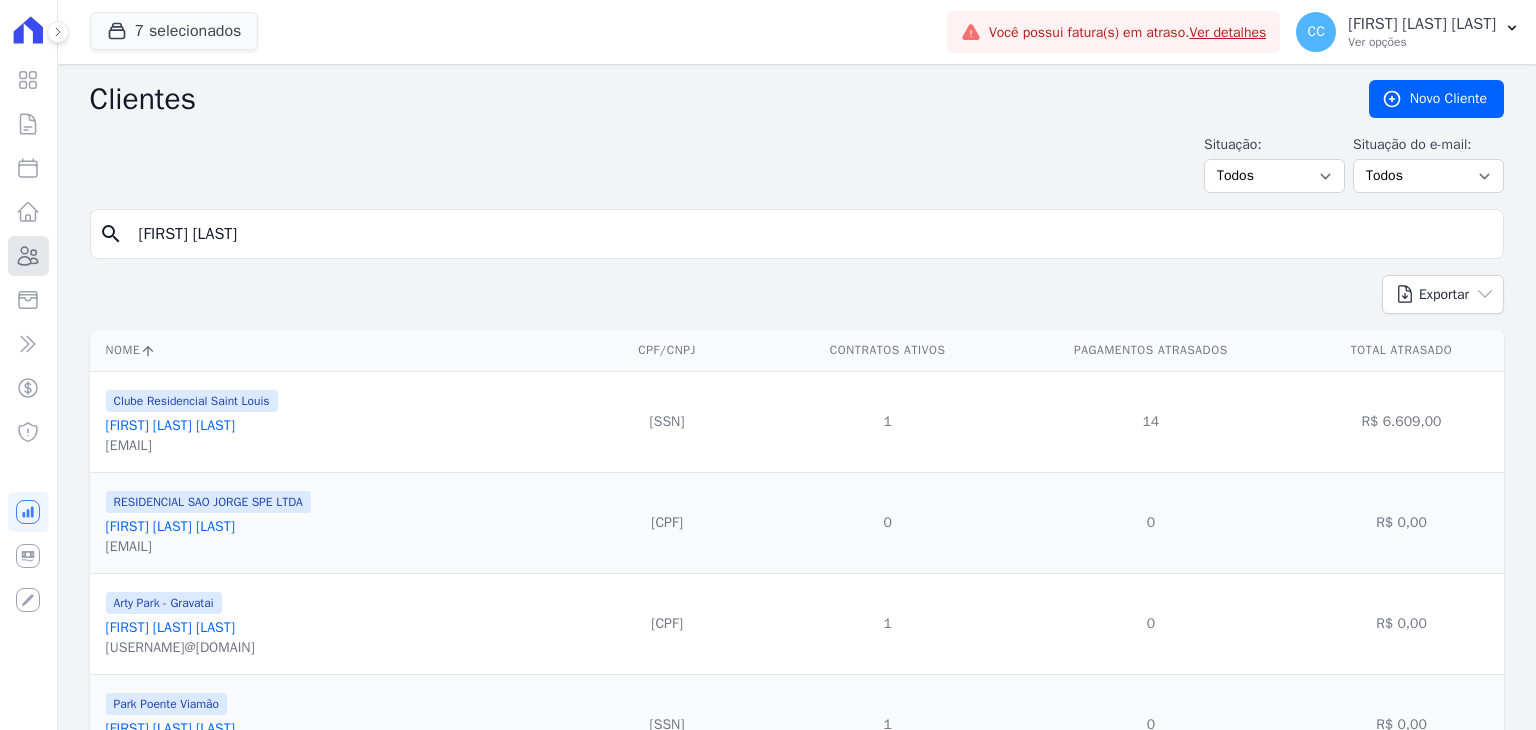 click 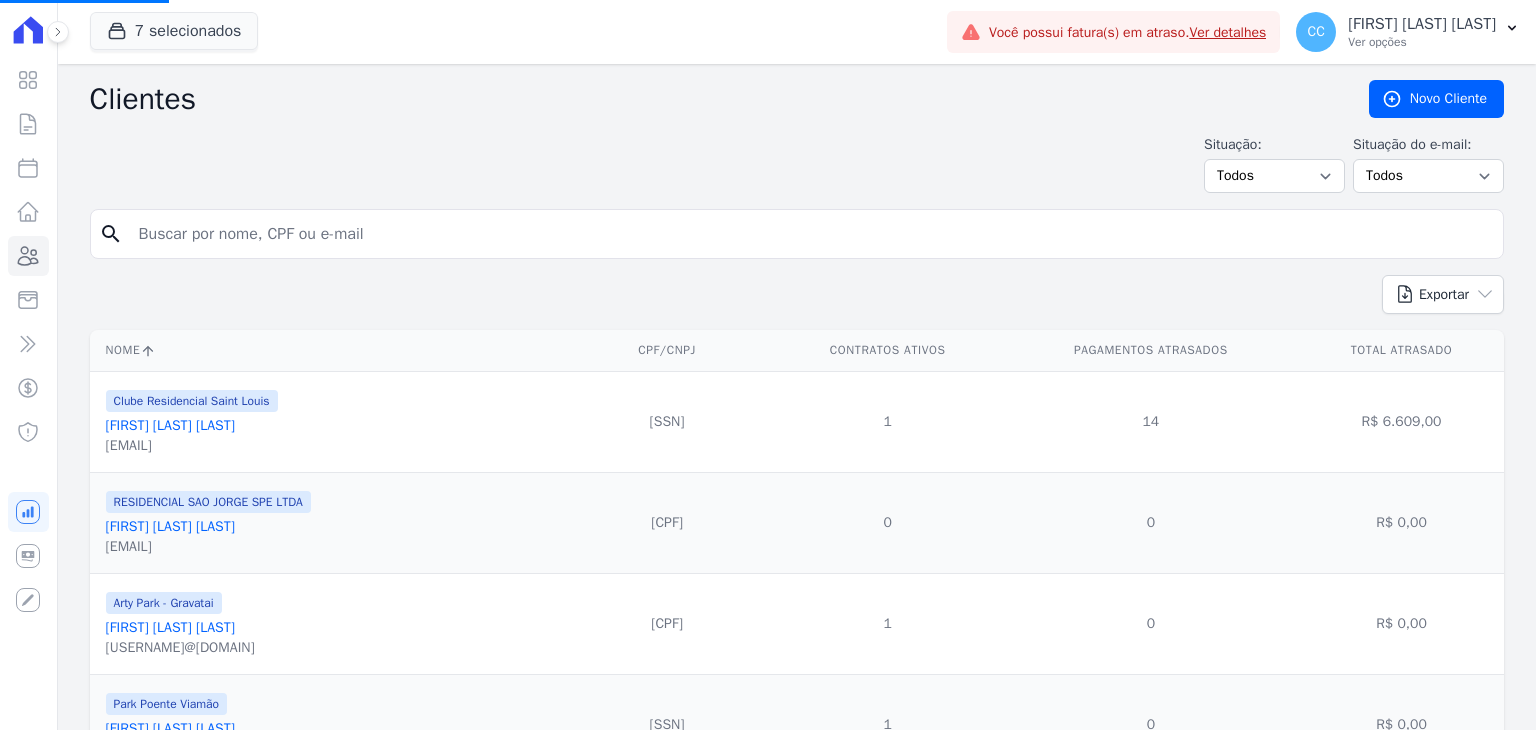 click at bounding box center [811, 234] 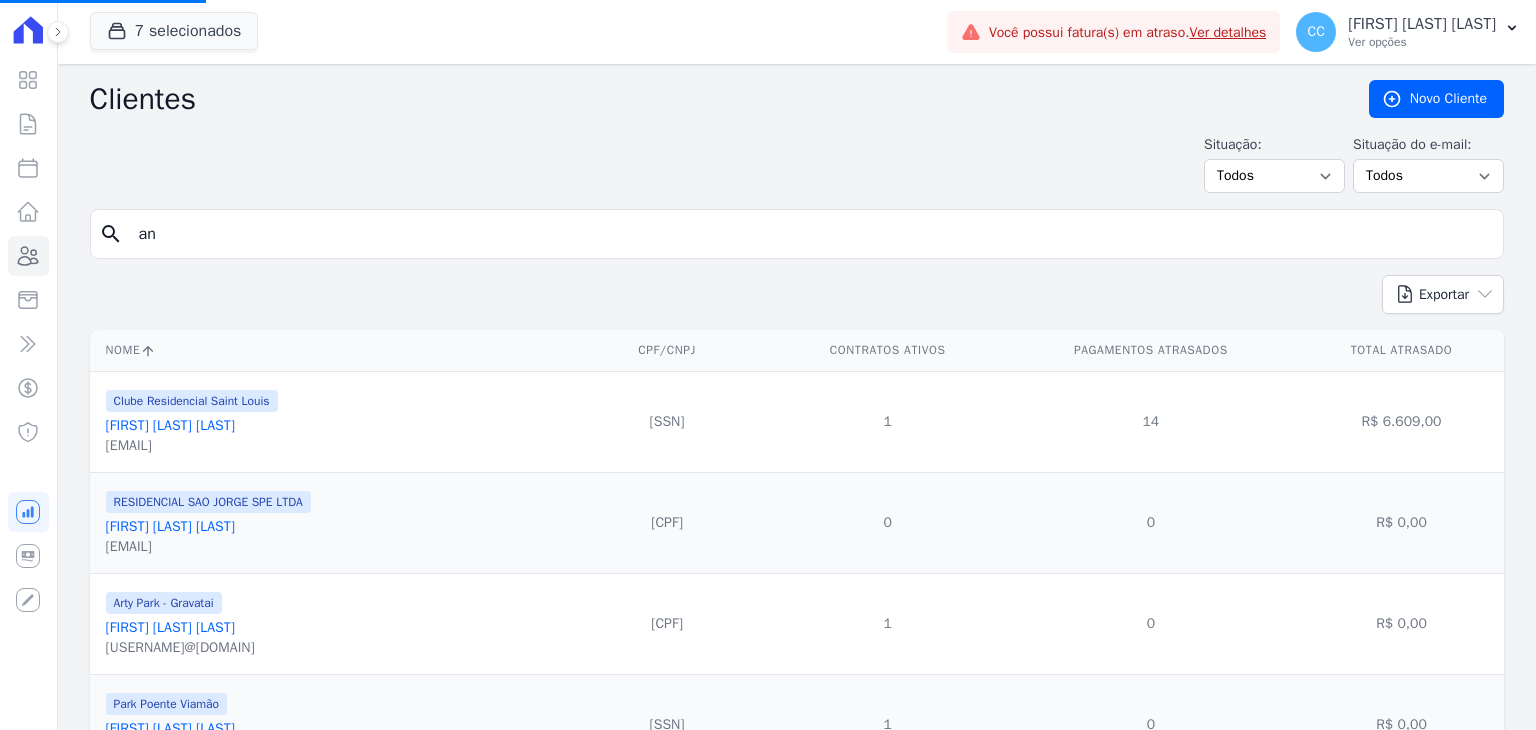 type on "and" 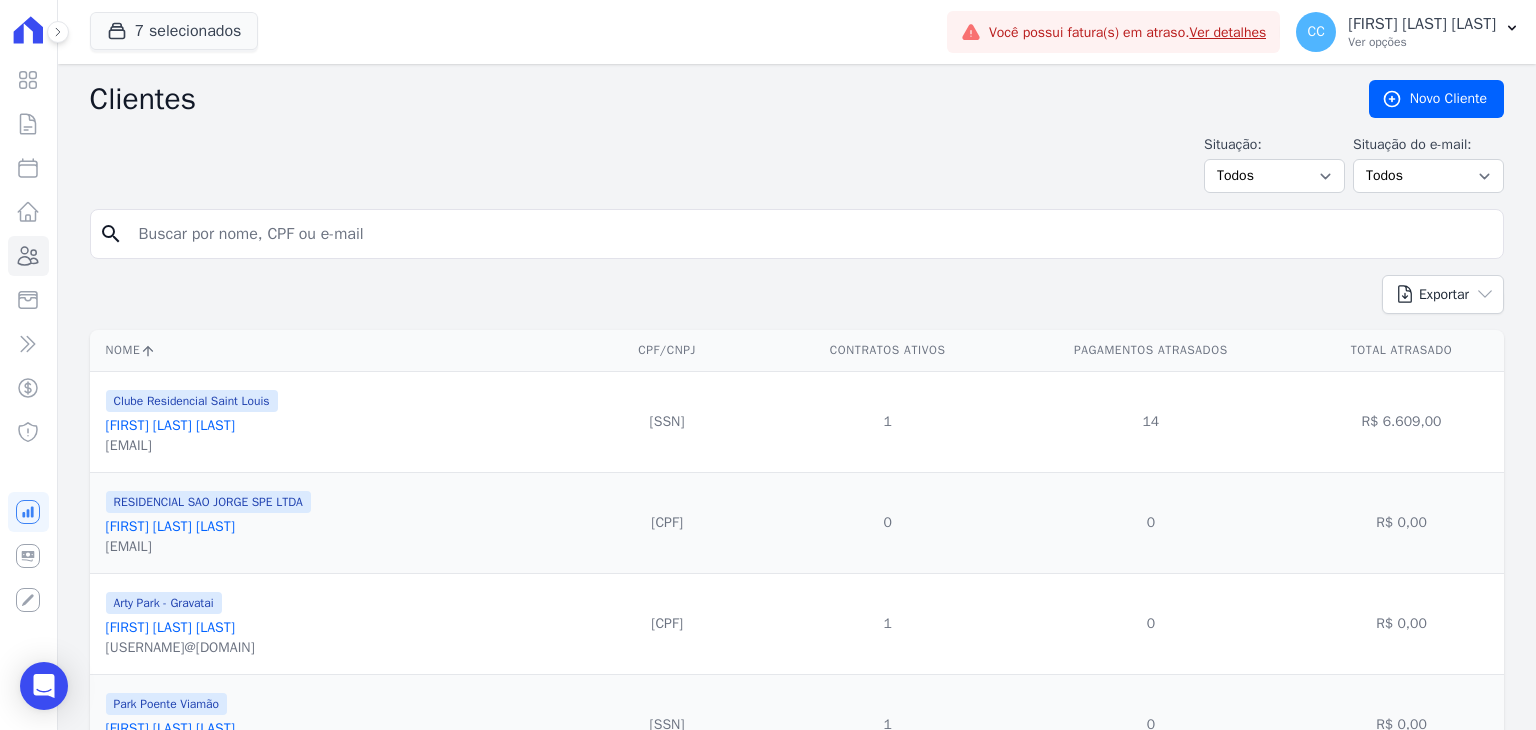 click at bounding box center [811, 234] 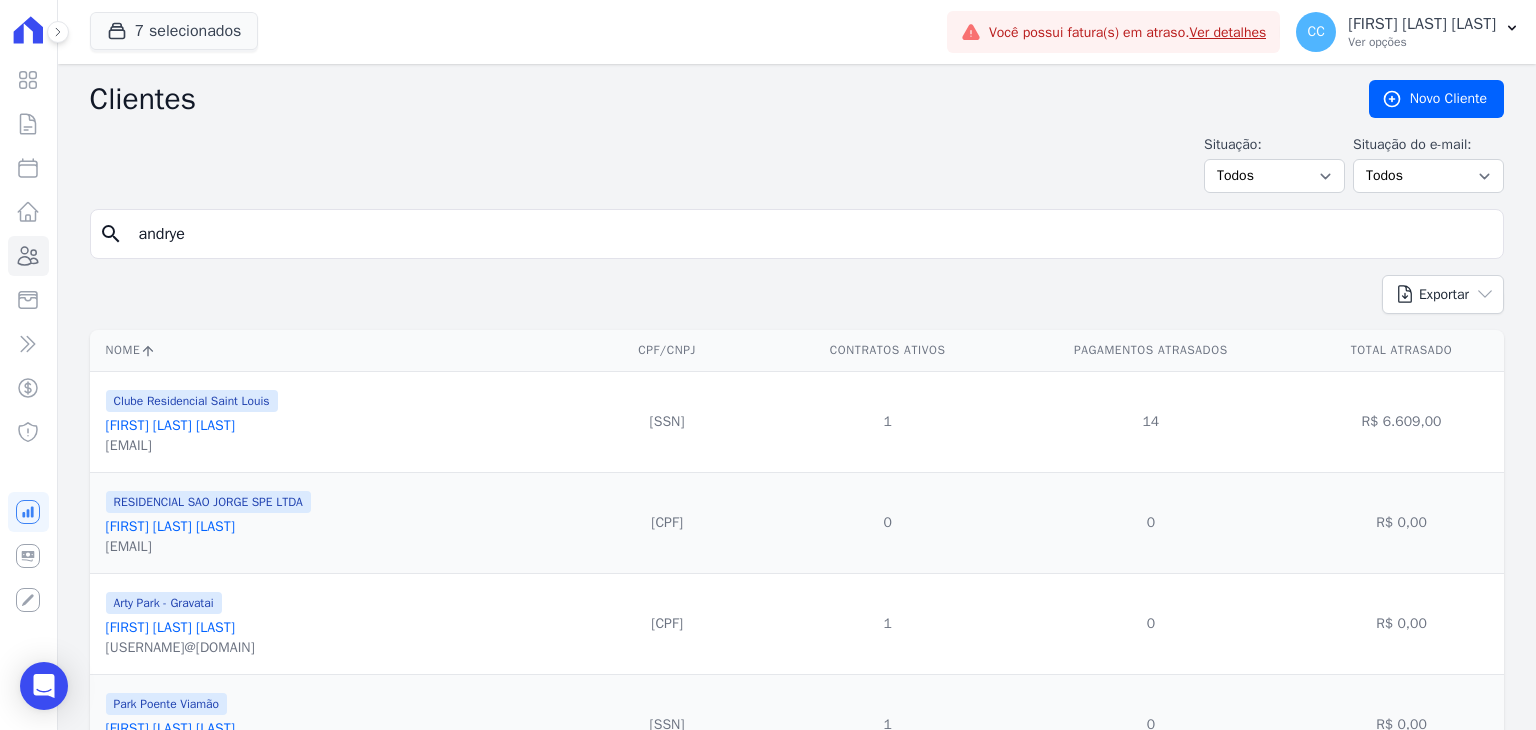 type on "andrye" 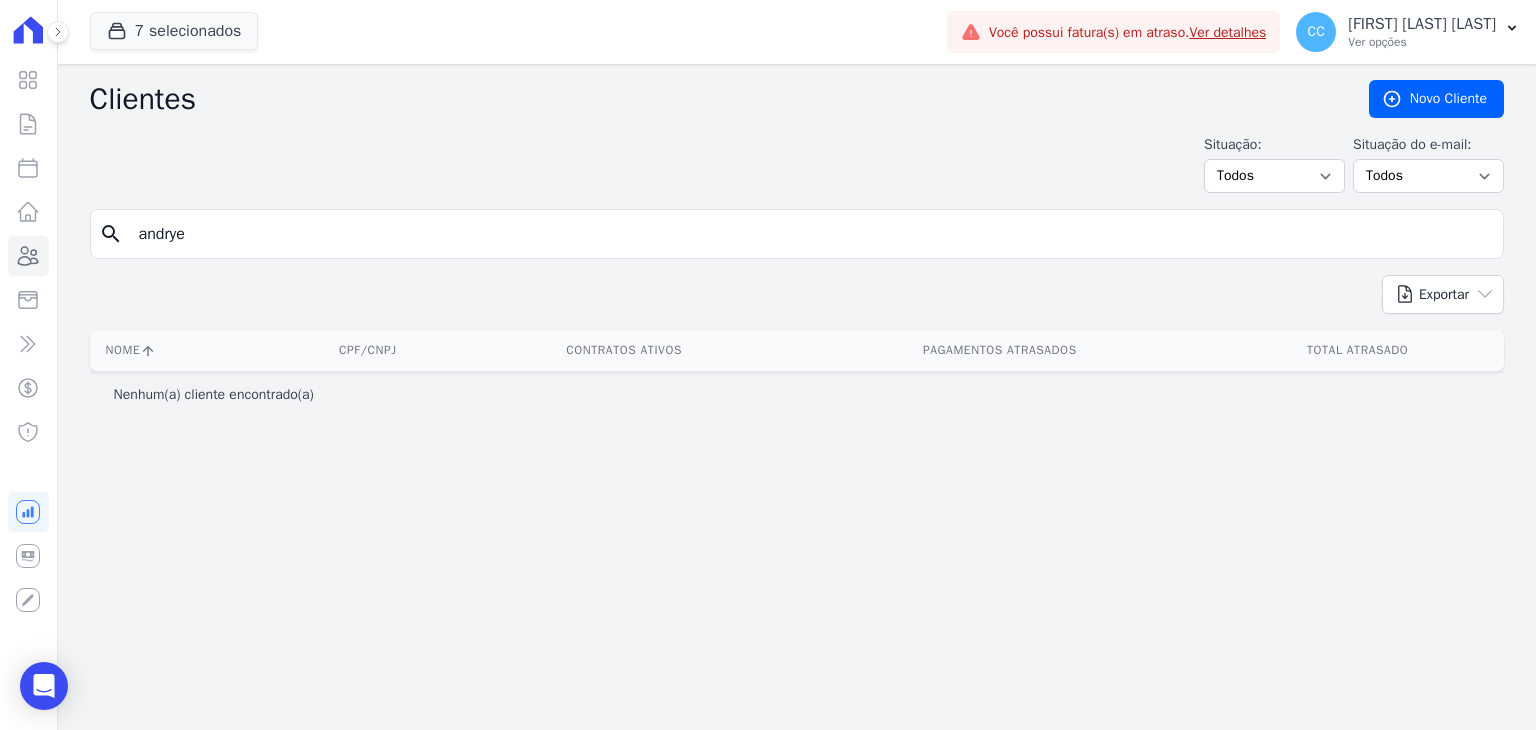 click on "andrye" at bounding box center (811, 234) 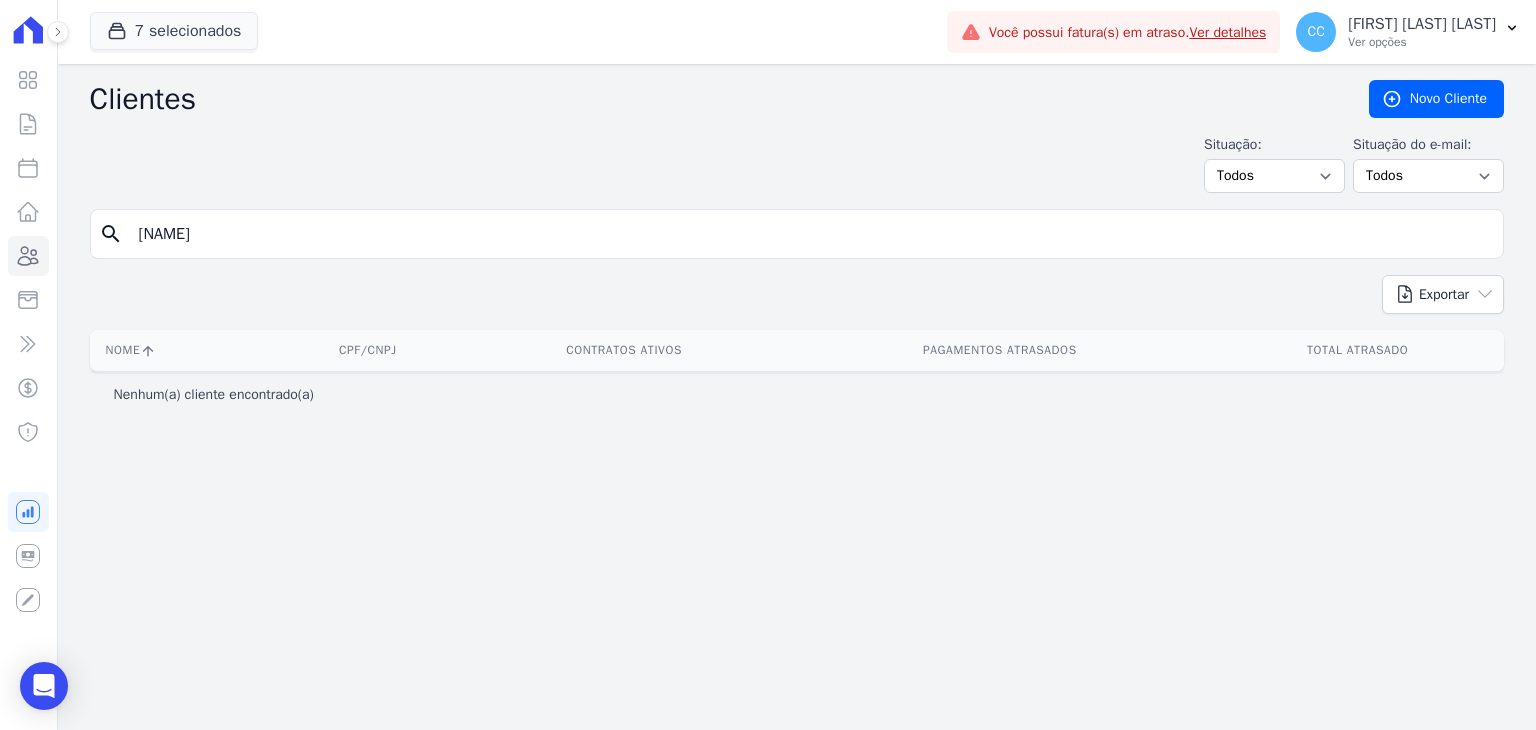 type on "andryilly" 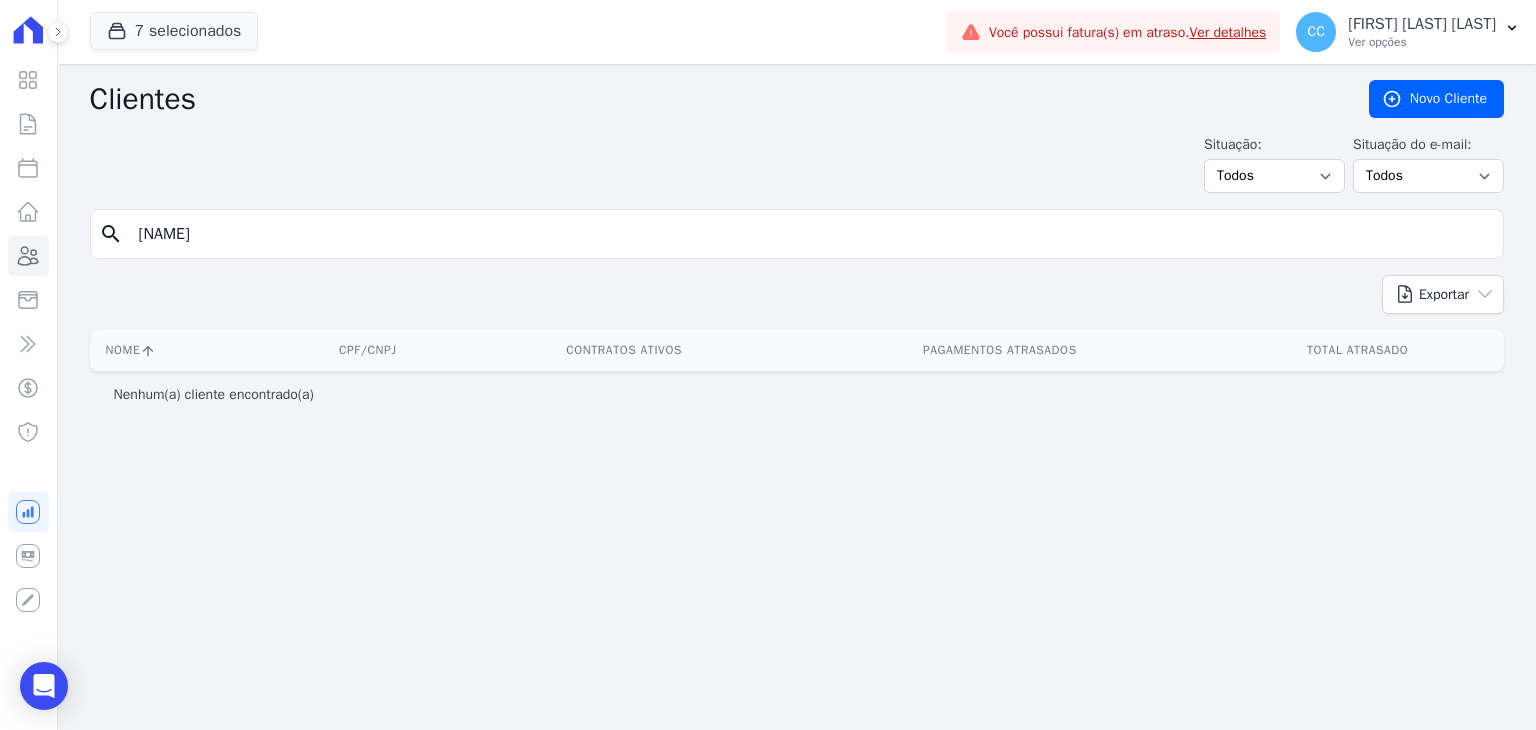 click on "andryilly" at bounding box center [811, 234] 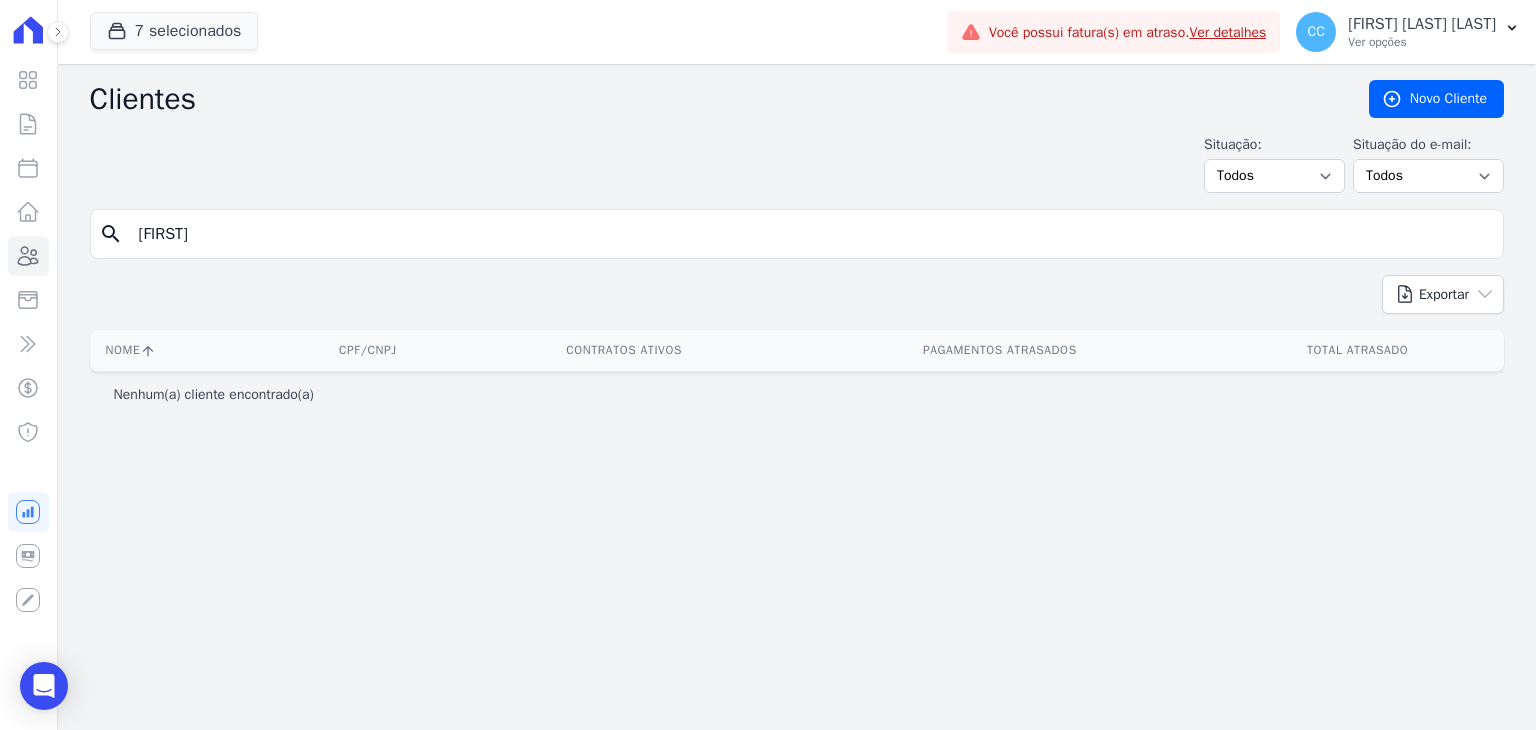 click on "andrilly" at bounding box center (811, 234) 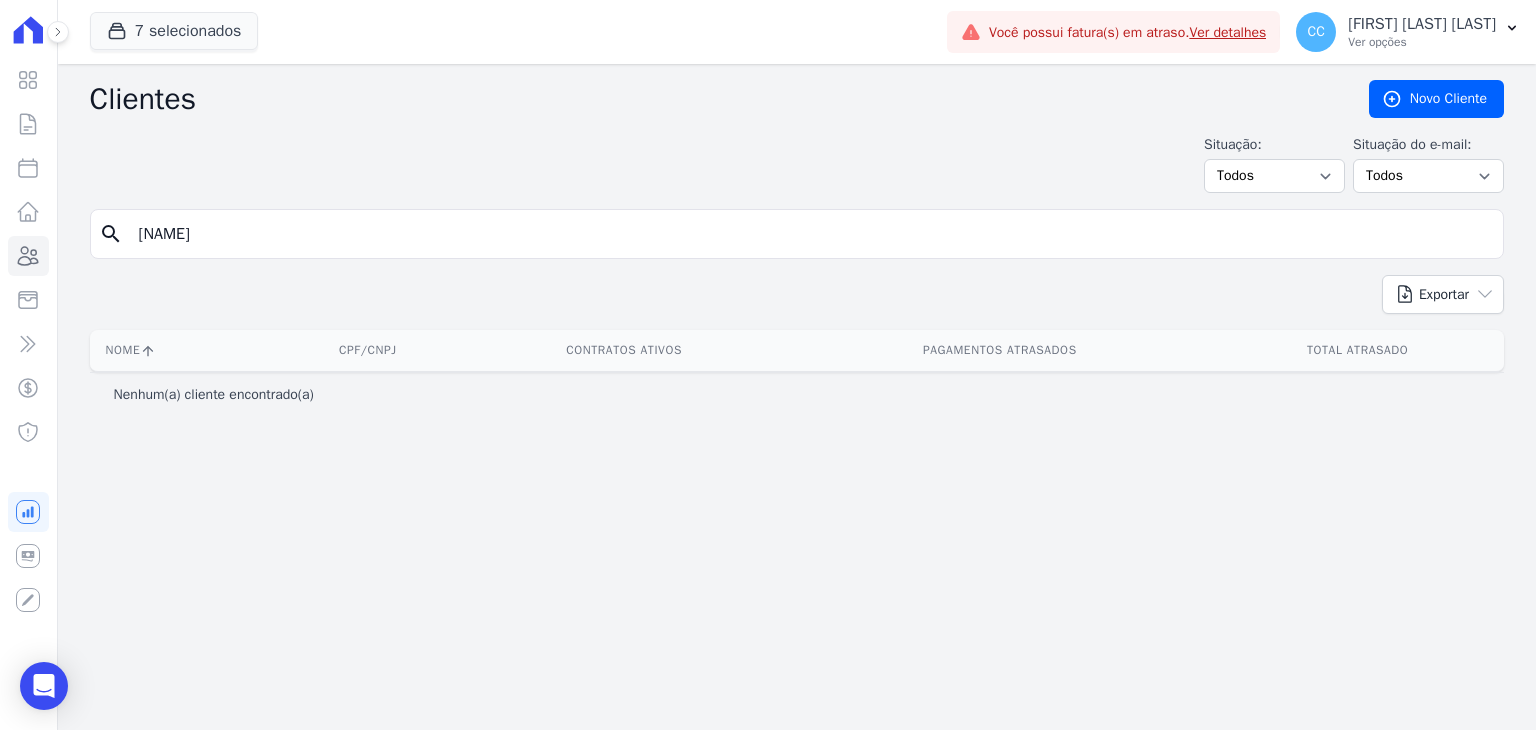 type on "andrill" 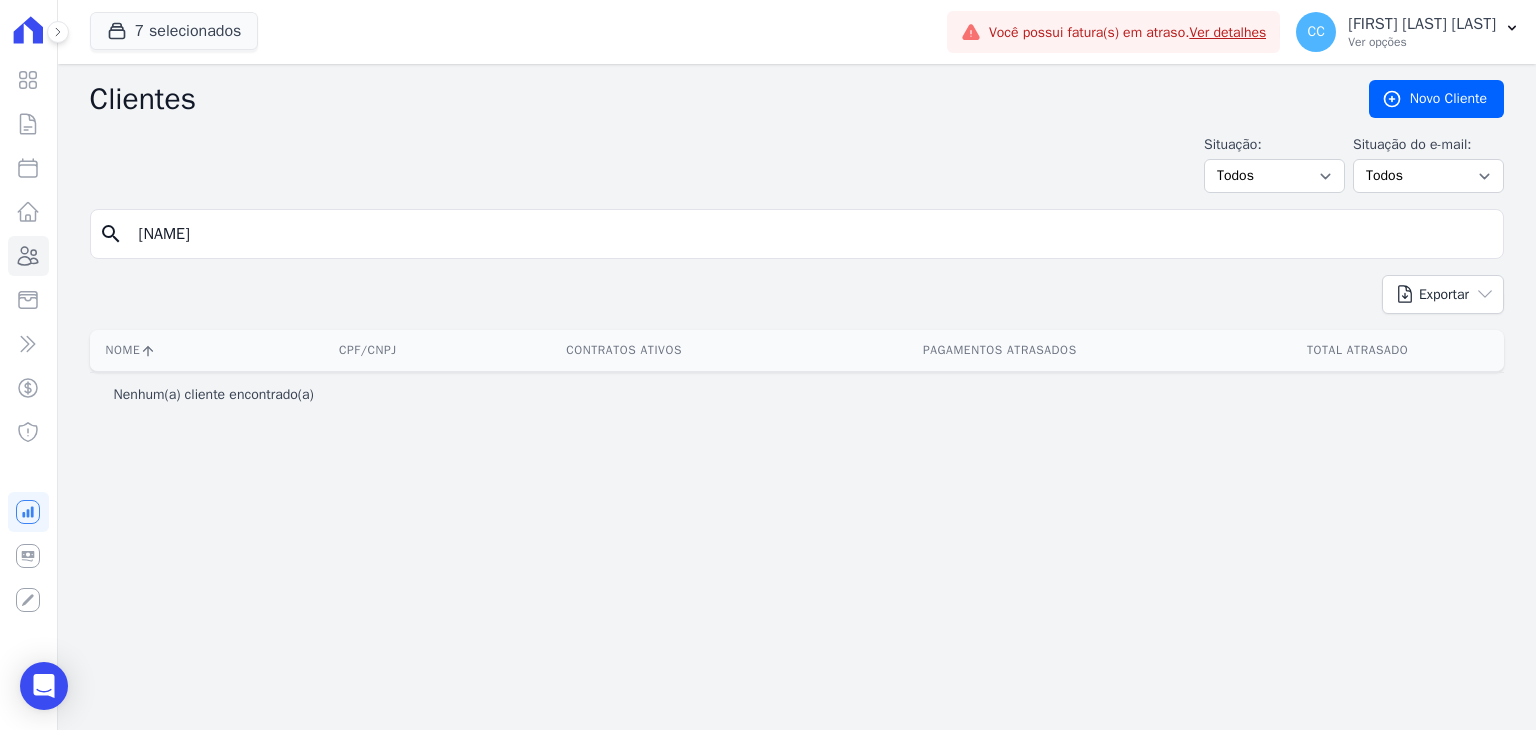 click on "andrill" at bounding box center [811, 234] 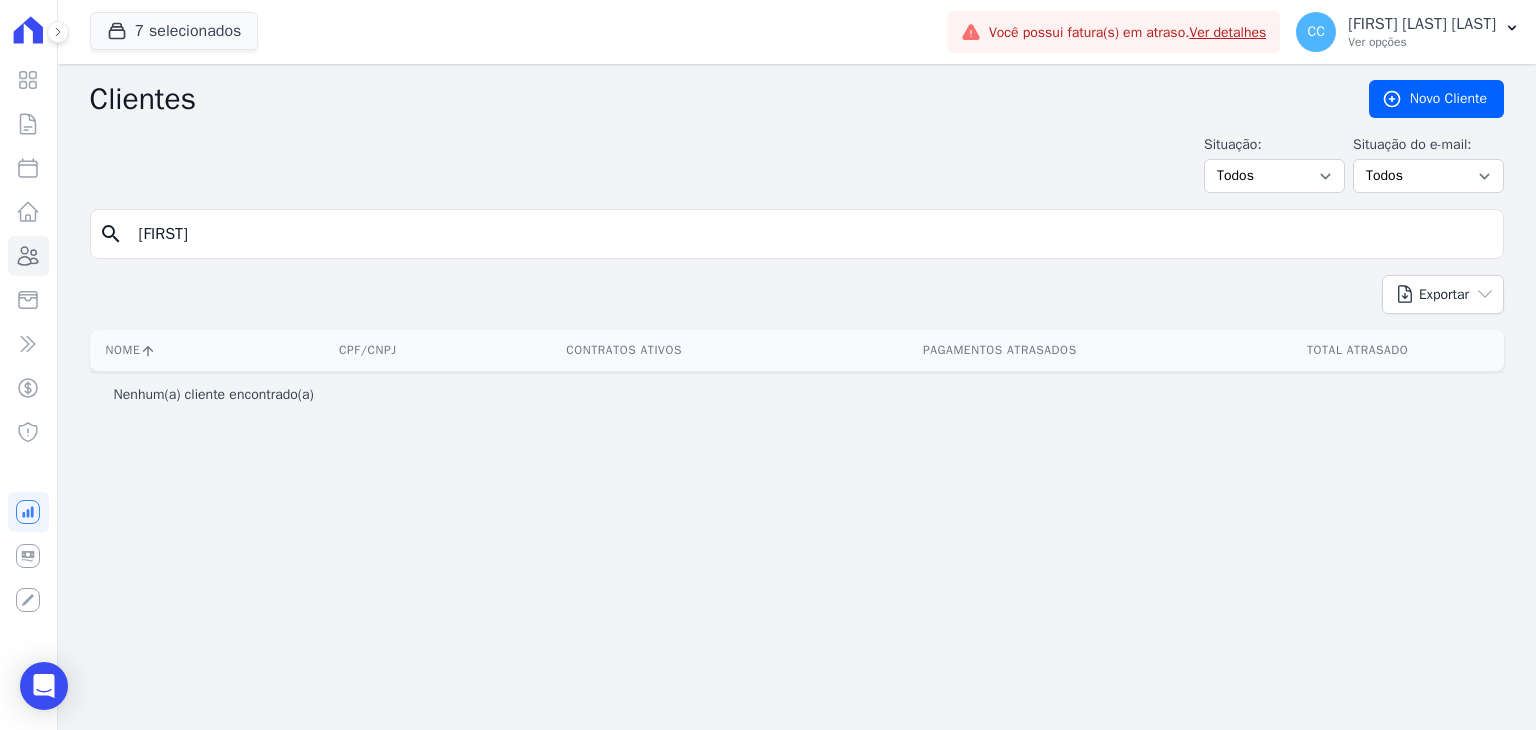 type on "andriell" 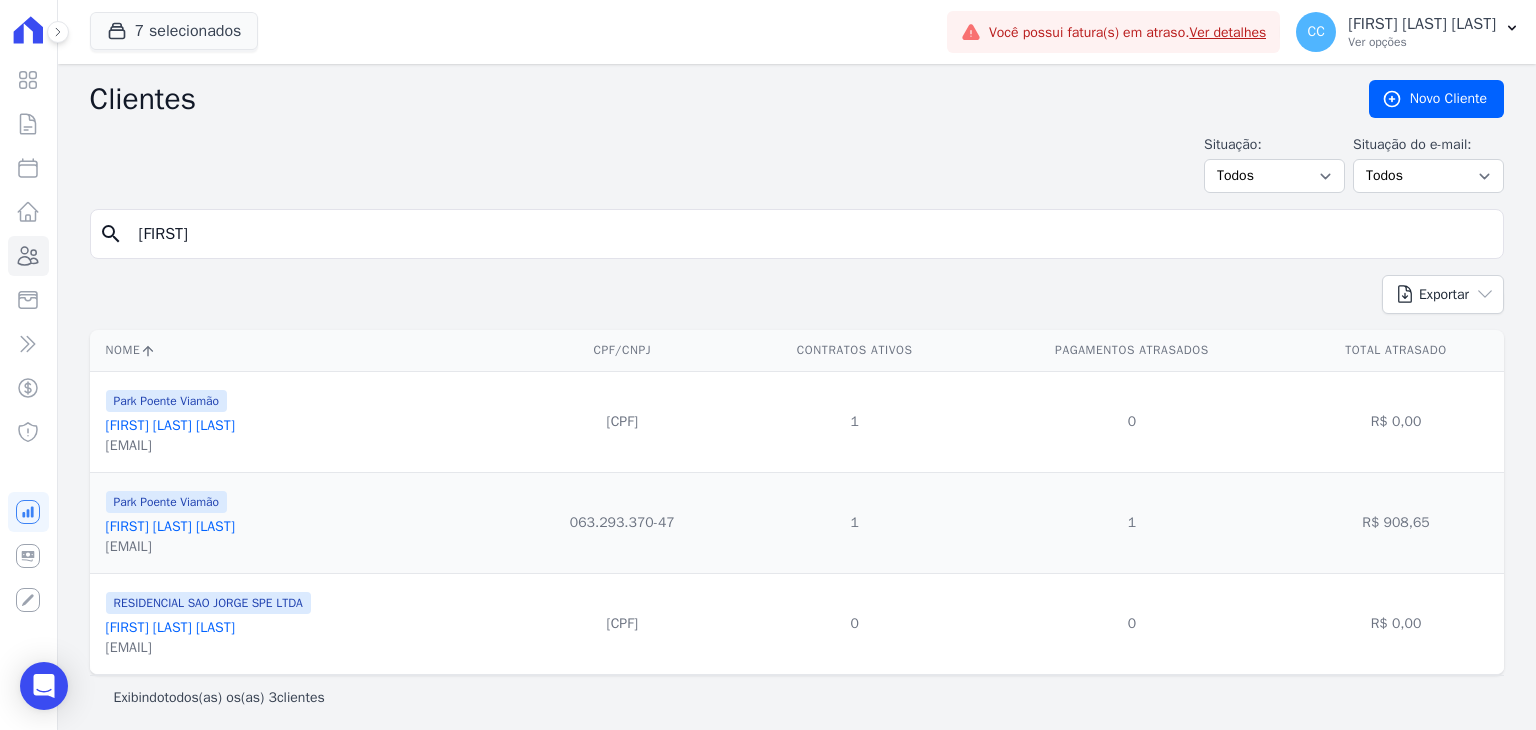 click on "Park Poente Viamão" at bounding box center [166, 502] 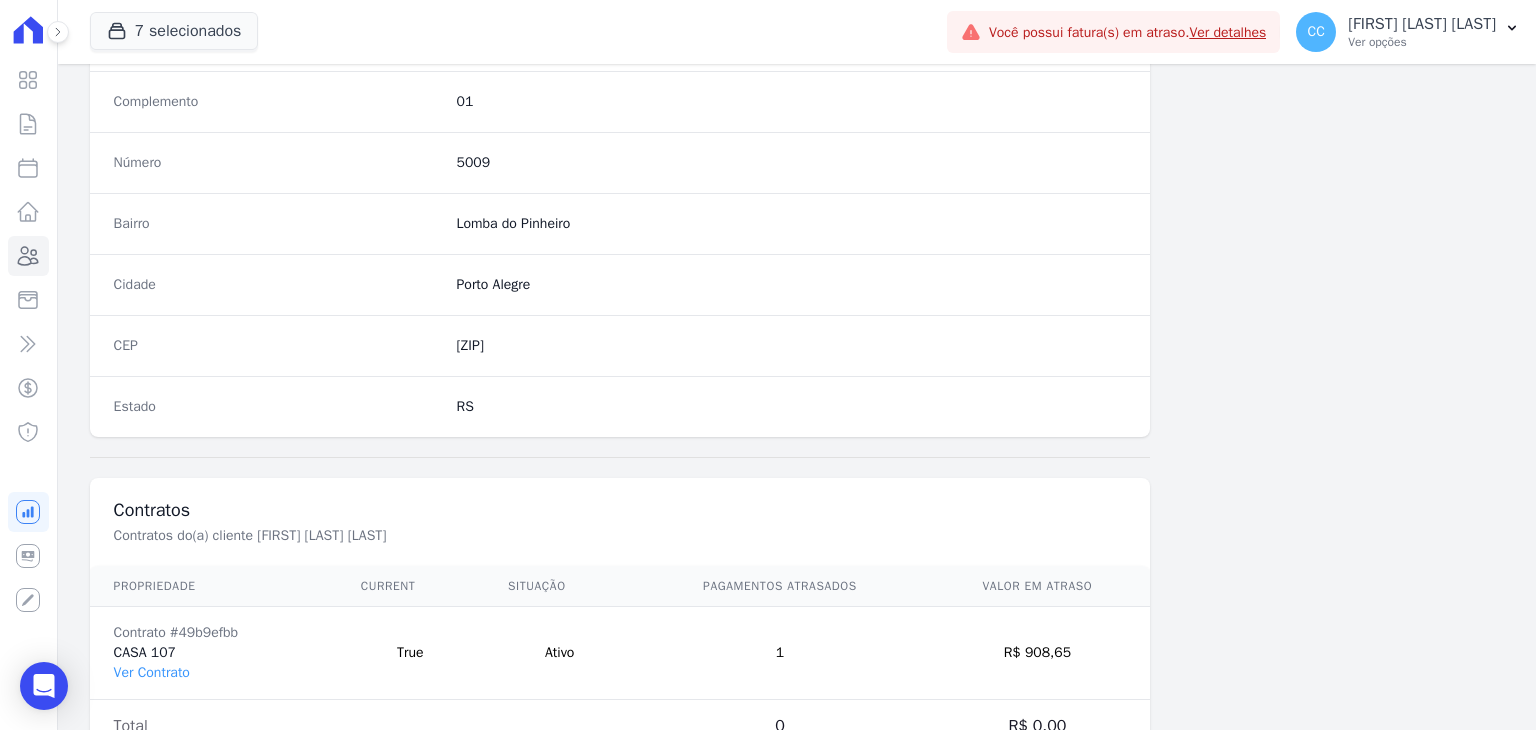 scroll, scrollTop: 1135, scrollLeft: 0, axis: vertical 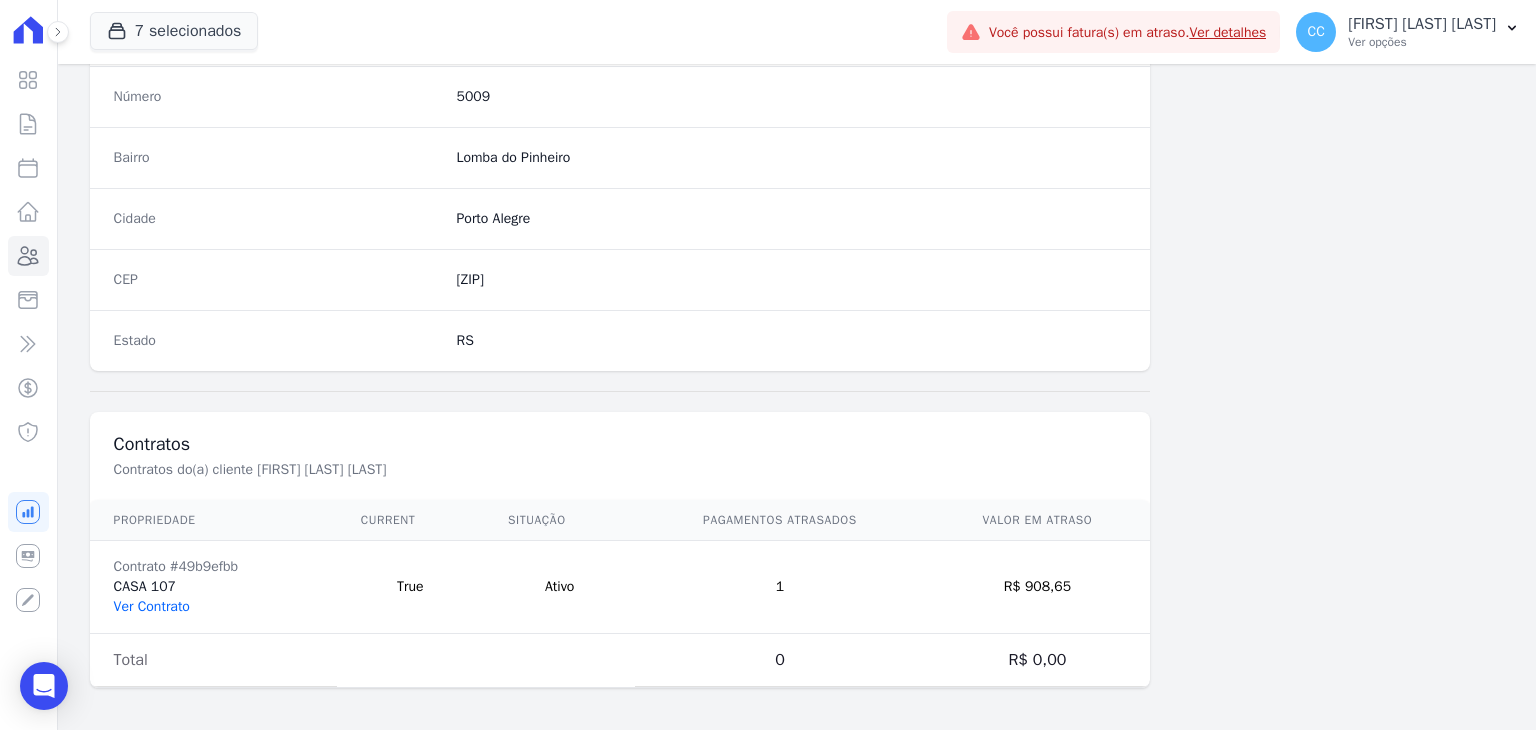 click on "Ver Contrato" at bounding box center [152, 606] 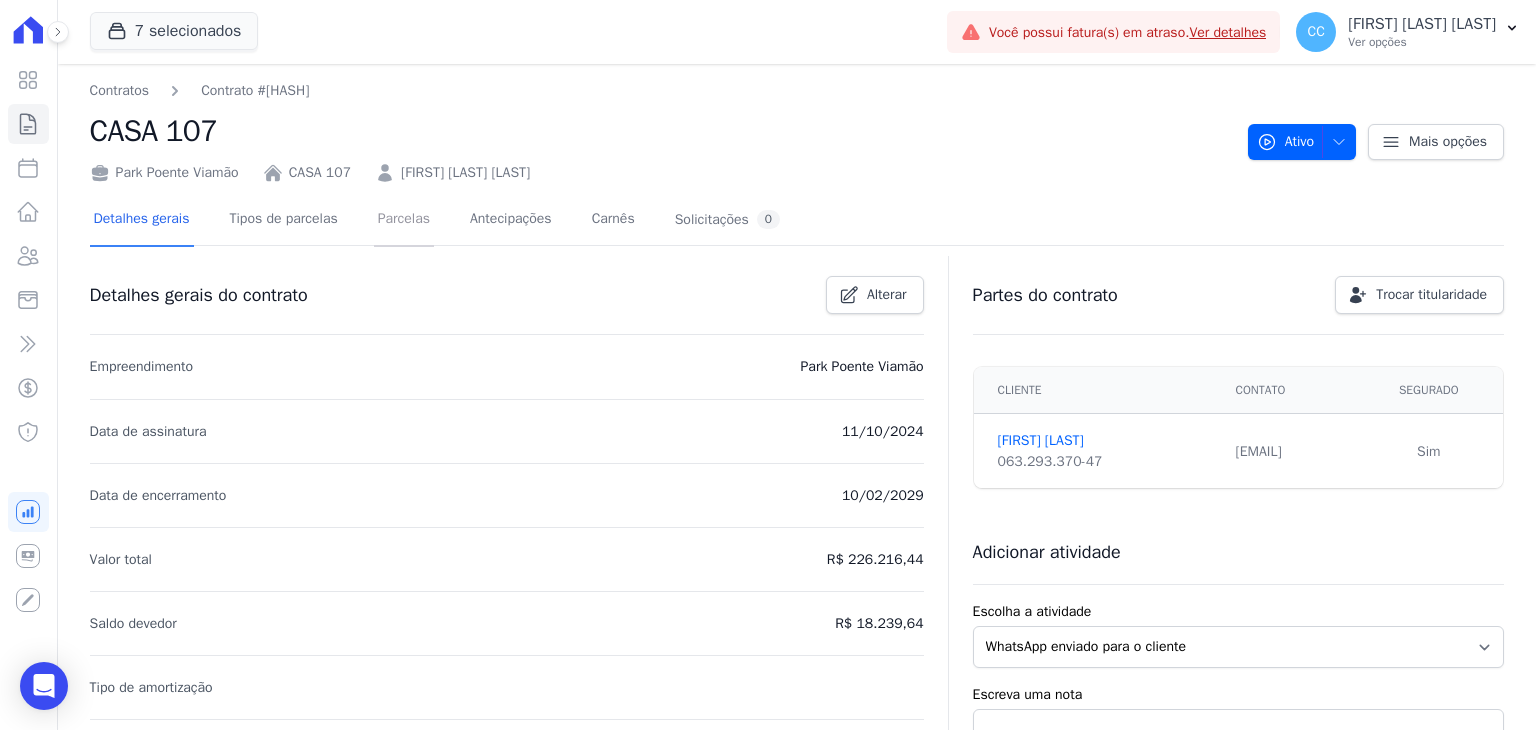 click on "Parcelas" at bounding box center [404, 220] 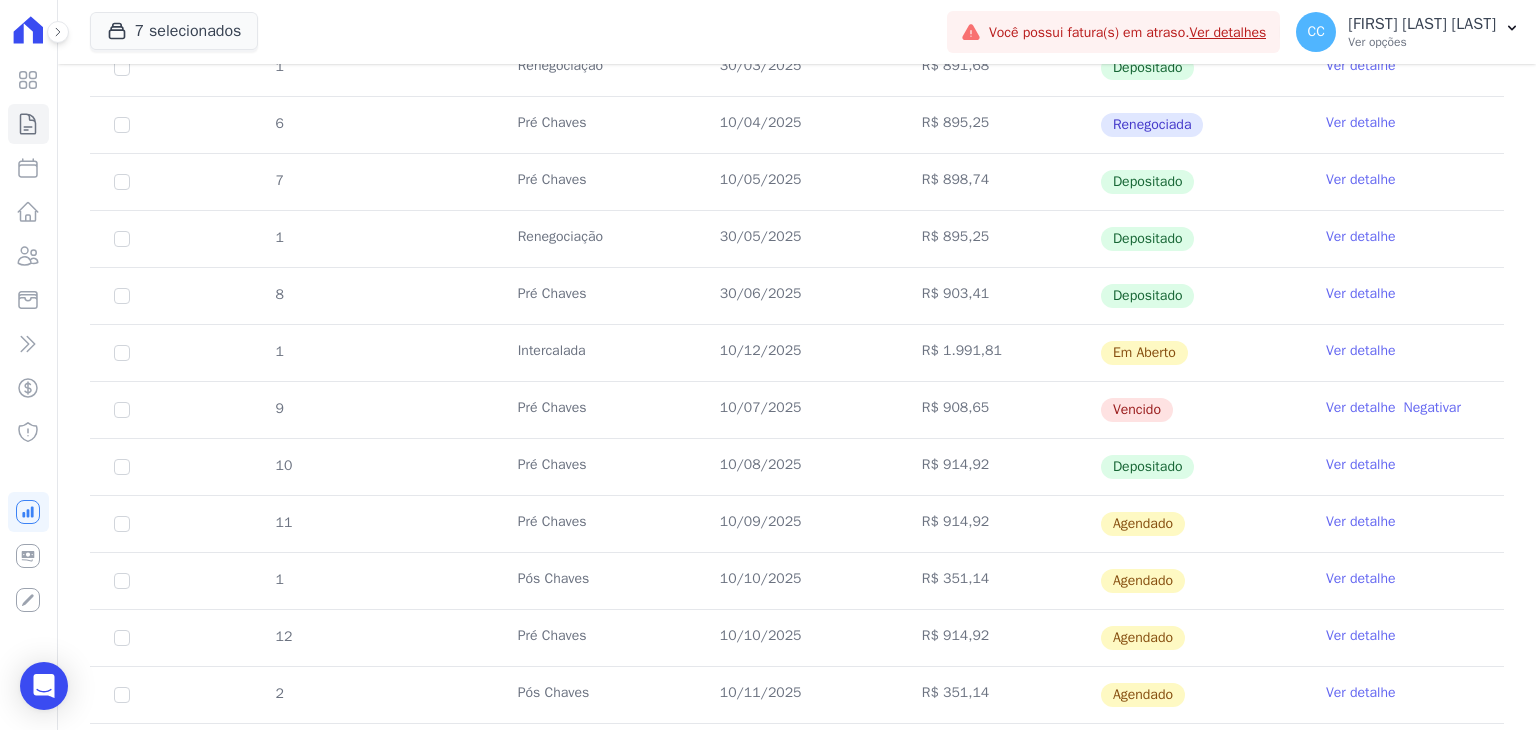 scroll, scrollTop: 300, scrollLeft: 0, axis: vertical 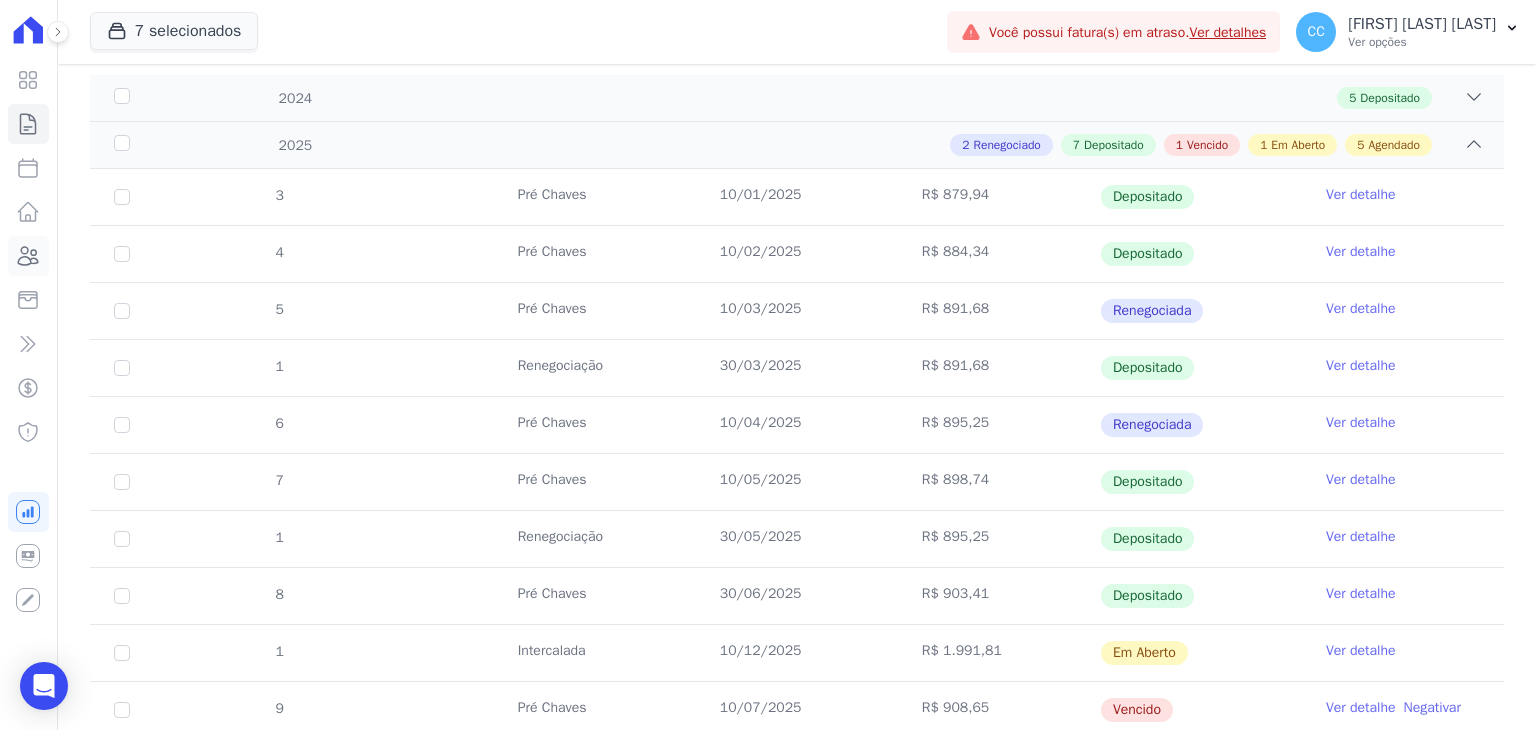 click 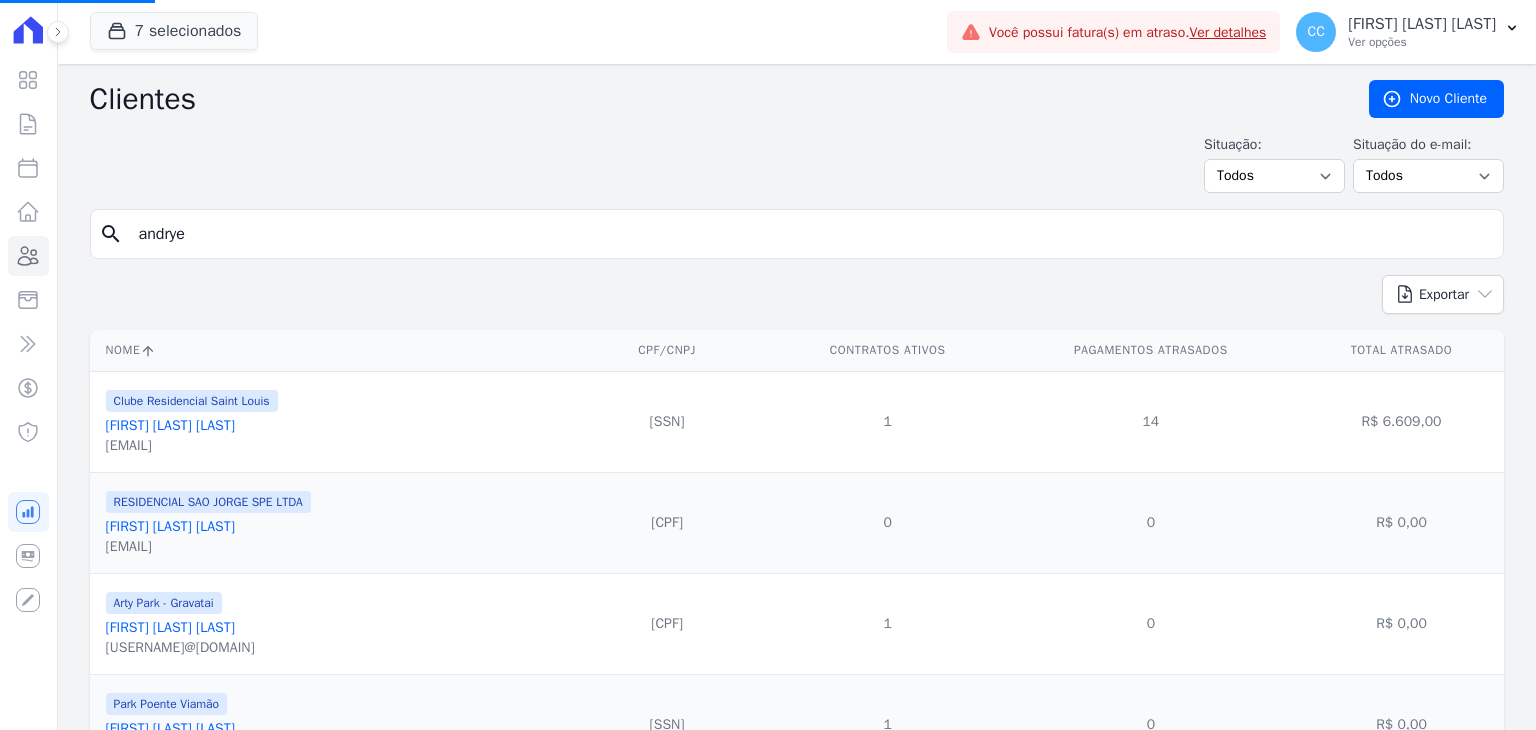 drag, startPoint x: 250, startPoint y: 232, endPoint x: 97, endPoint y: 225, distance: 153.16005 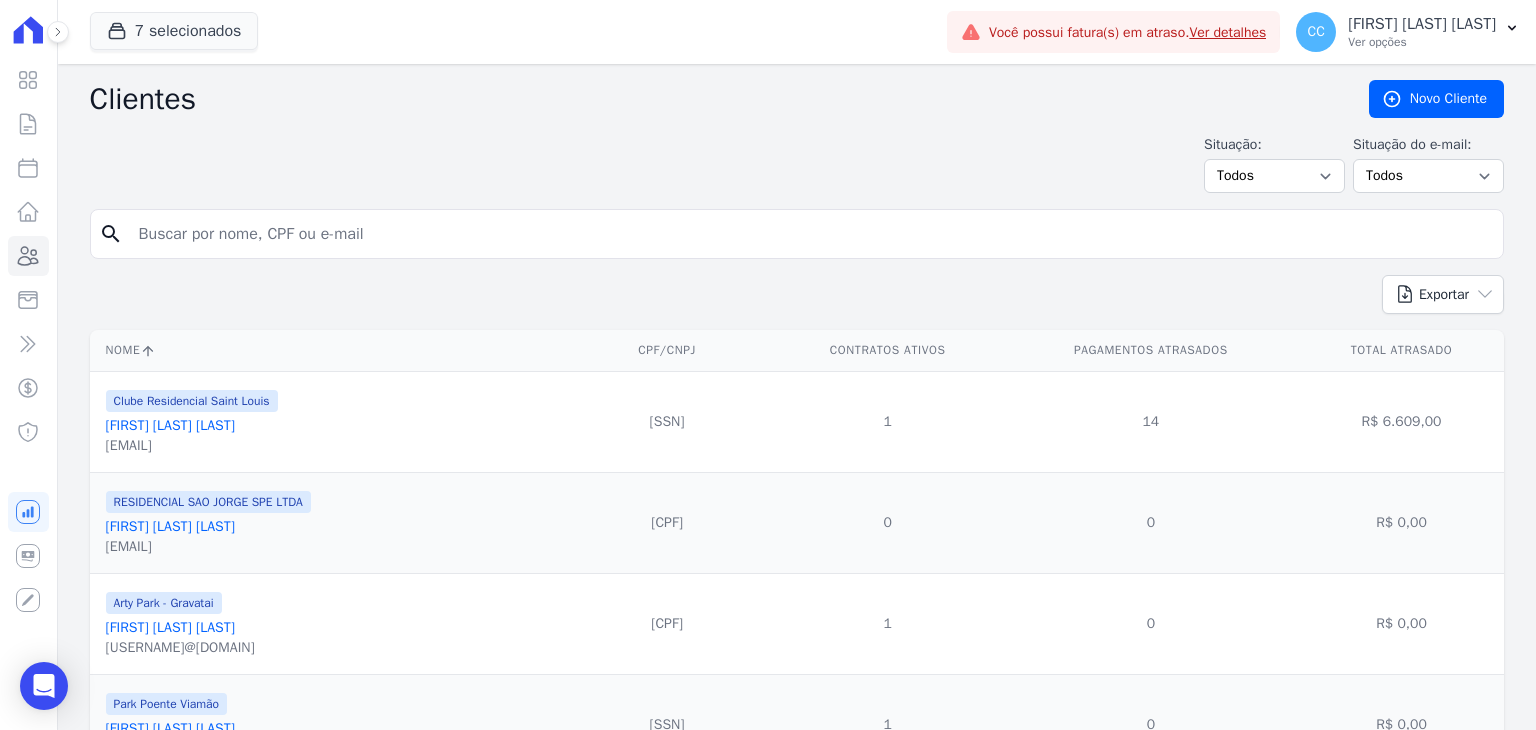click at bounding box center [811, 234] 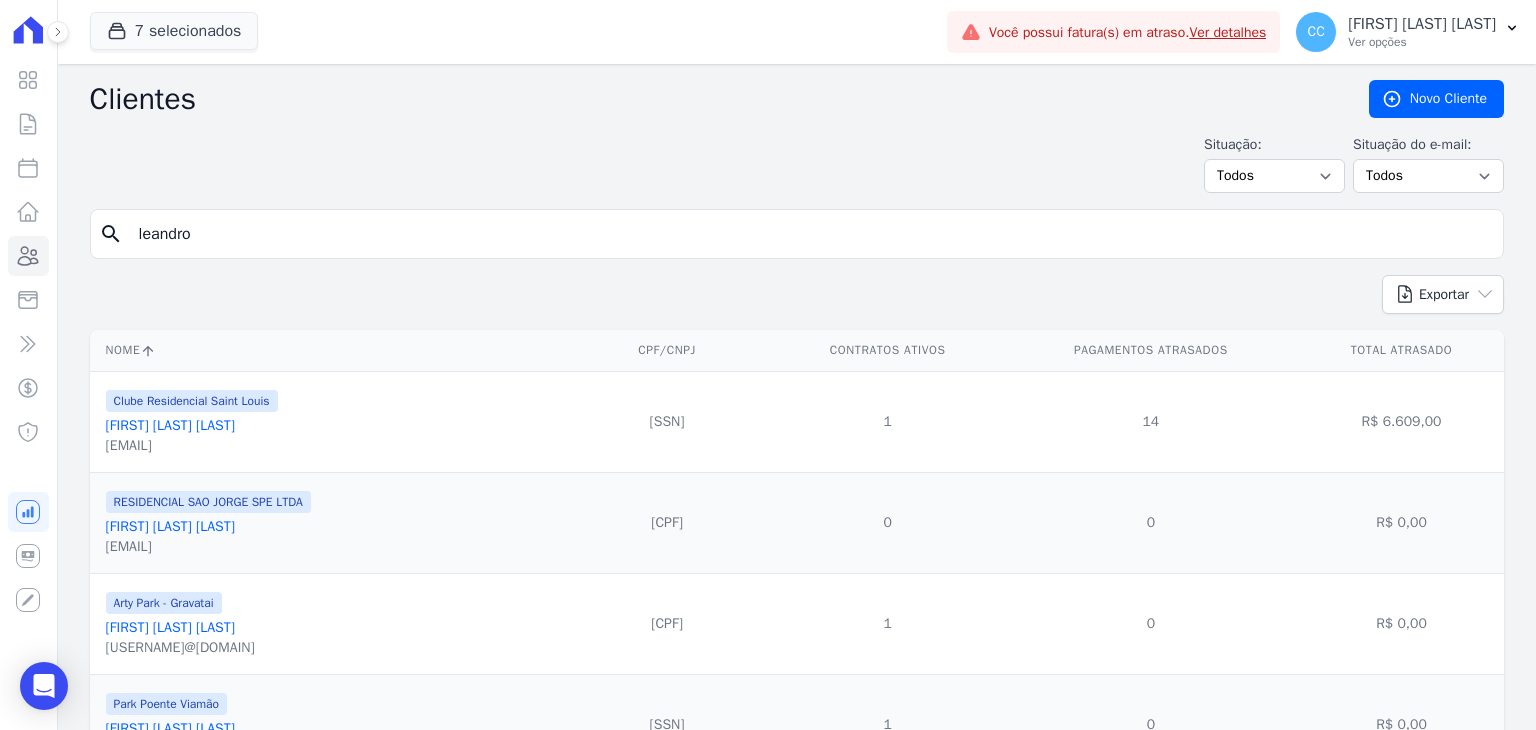 type on "leandro" 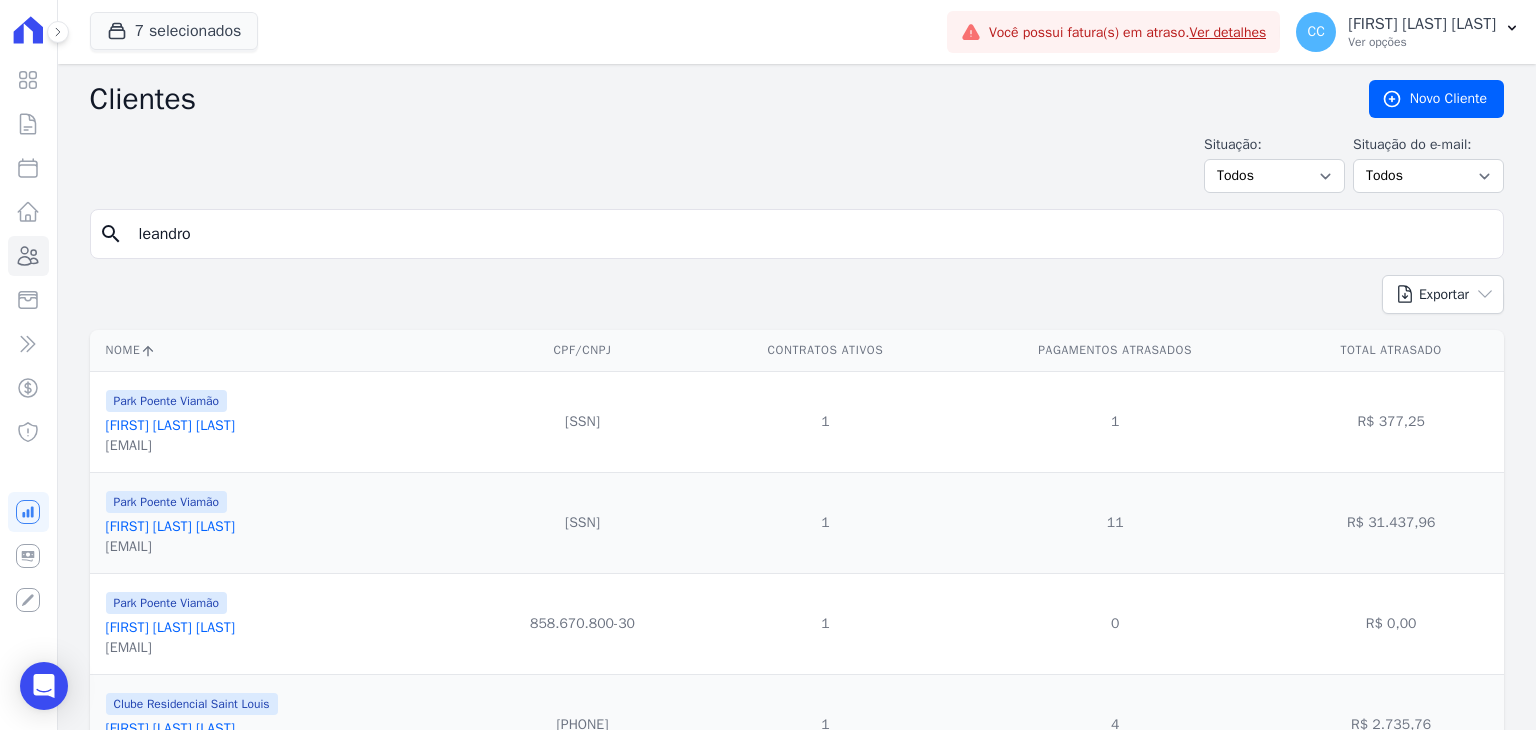 drag, startPoint x: 592, startPoint y: 422, endPoint x: 710, endPoint y: 431, distance: 118.34272 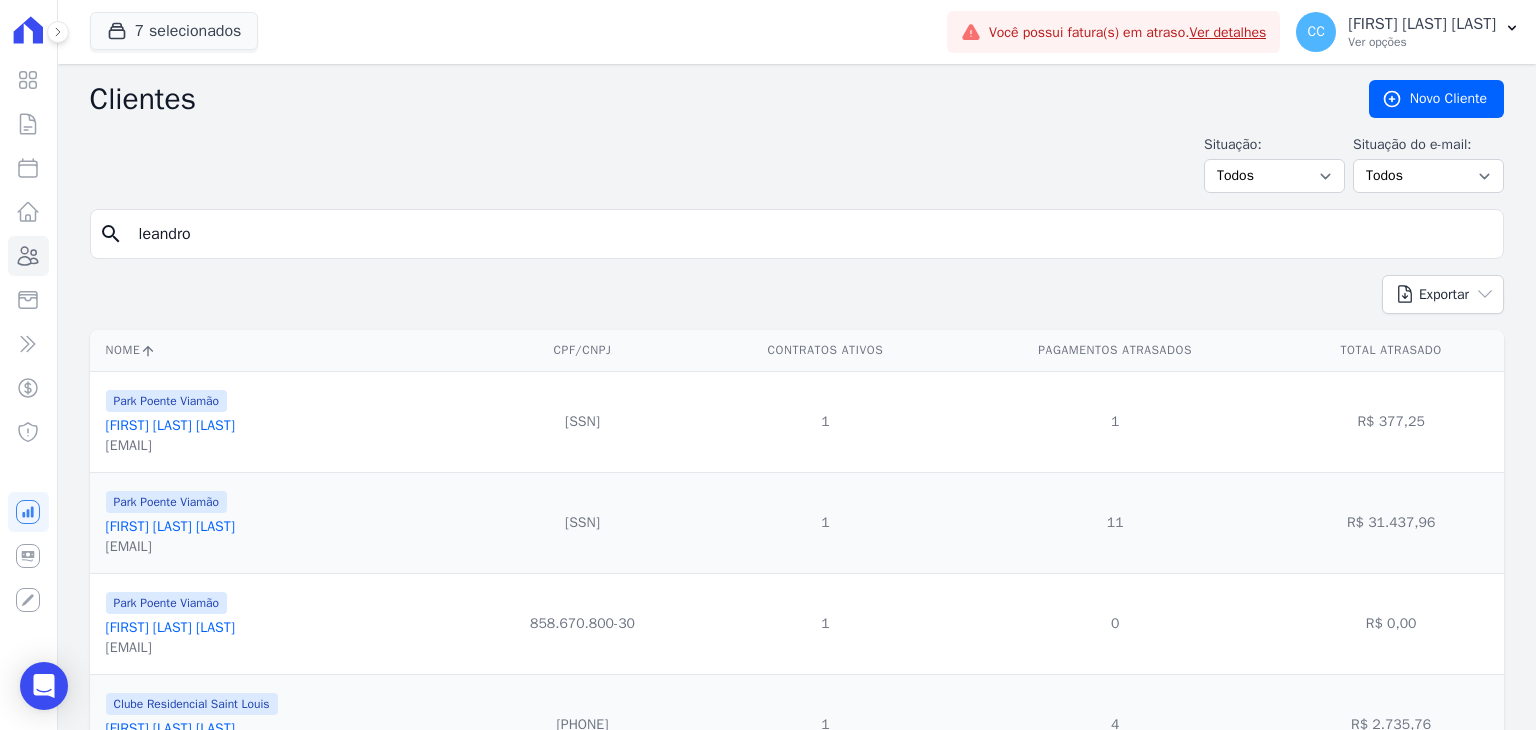 drag, startPoint x: 222, startPoint y: 237, endPoint x: 64, endPoint y: 215, distance: 159.52429 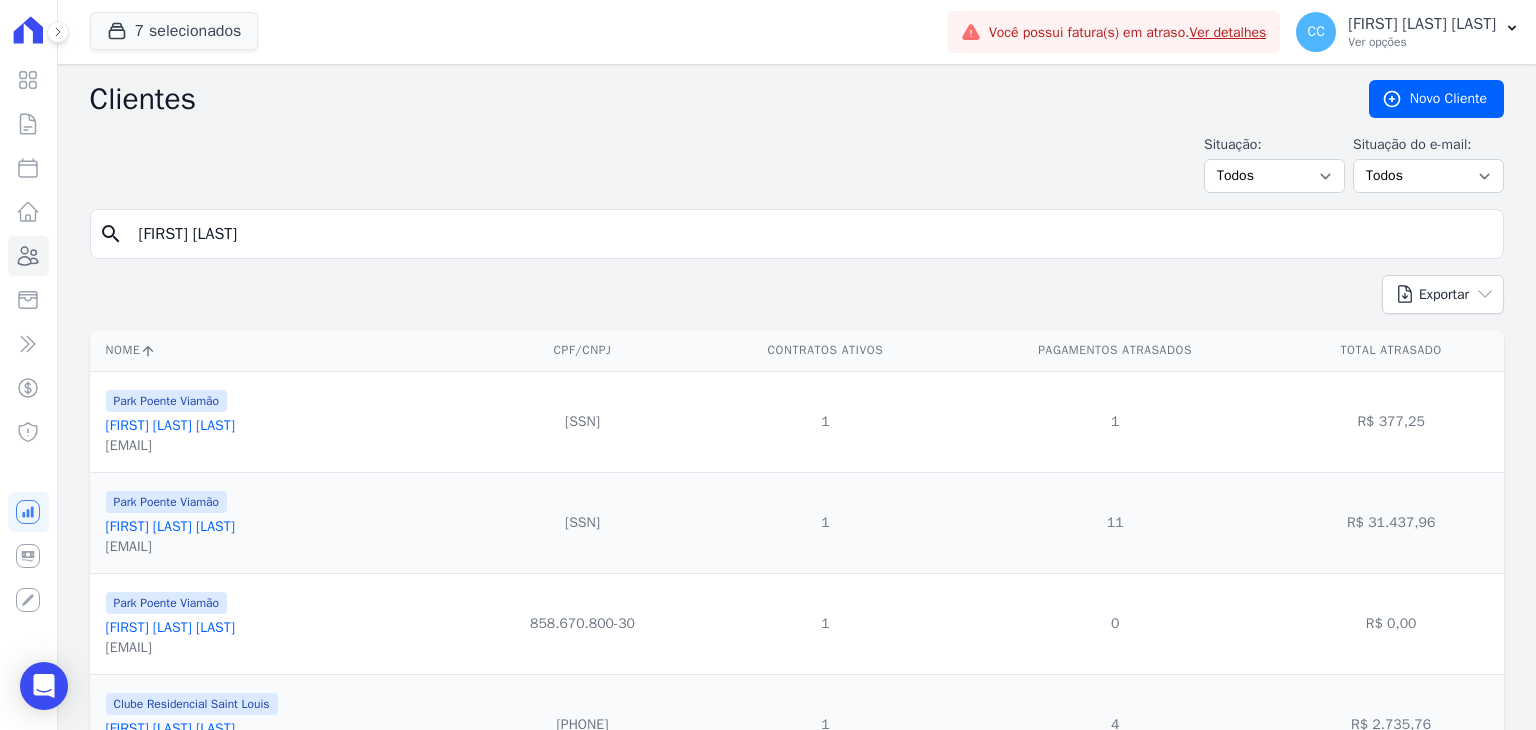 type on "Eduardo Oliveira De Castro" 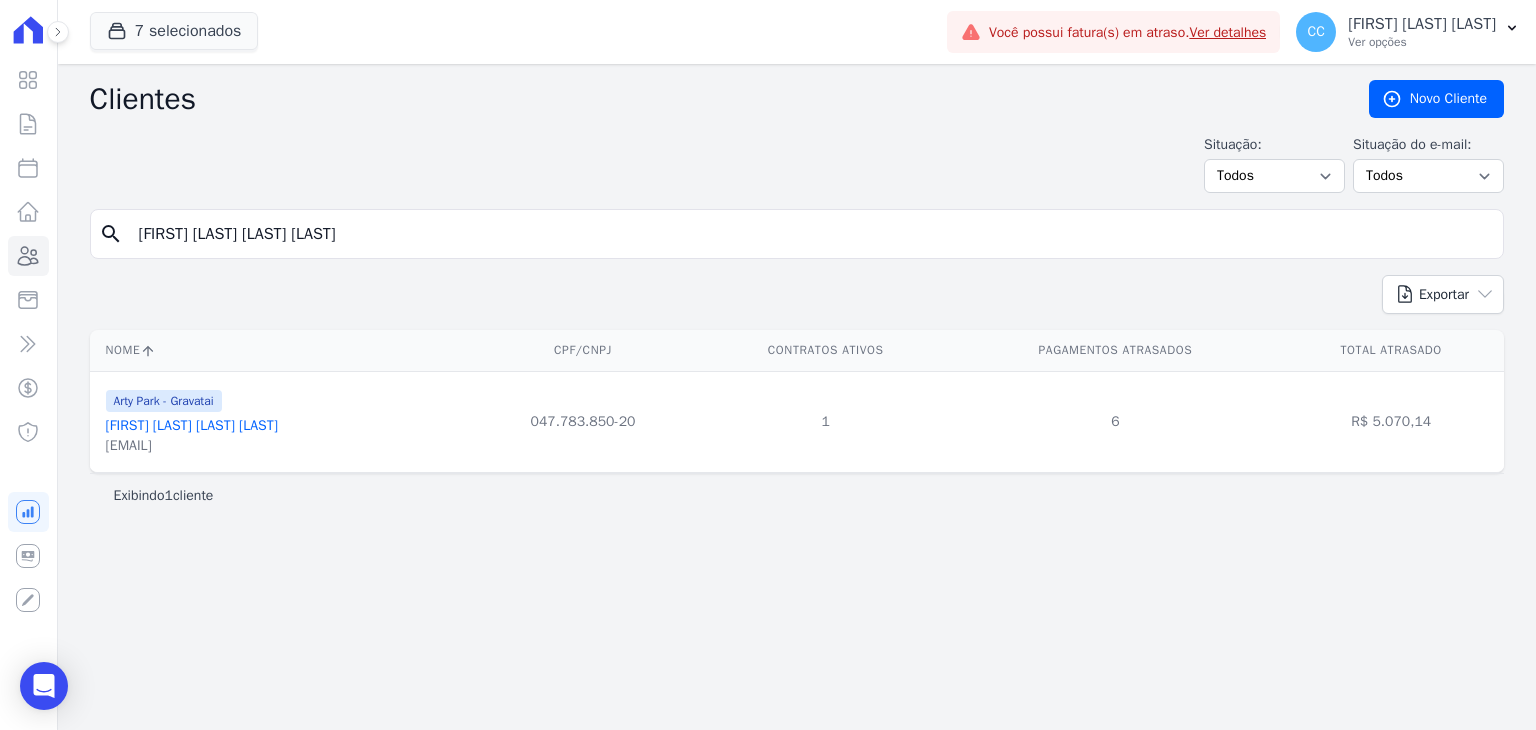 drag, startPoint x: 349, startPoint y: 238, endPoint x: -59, endPoint y: 124, distance: 423.6272 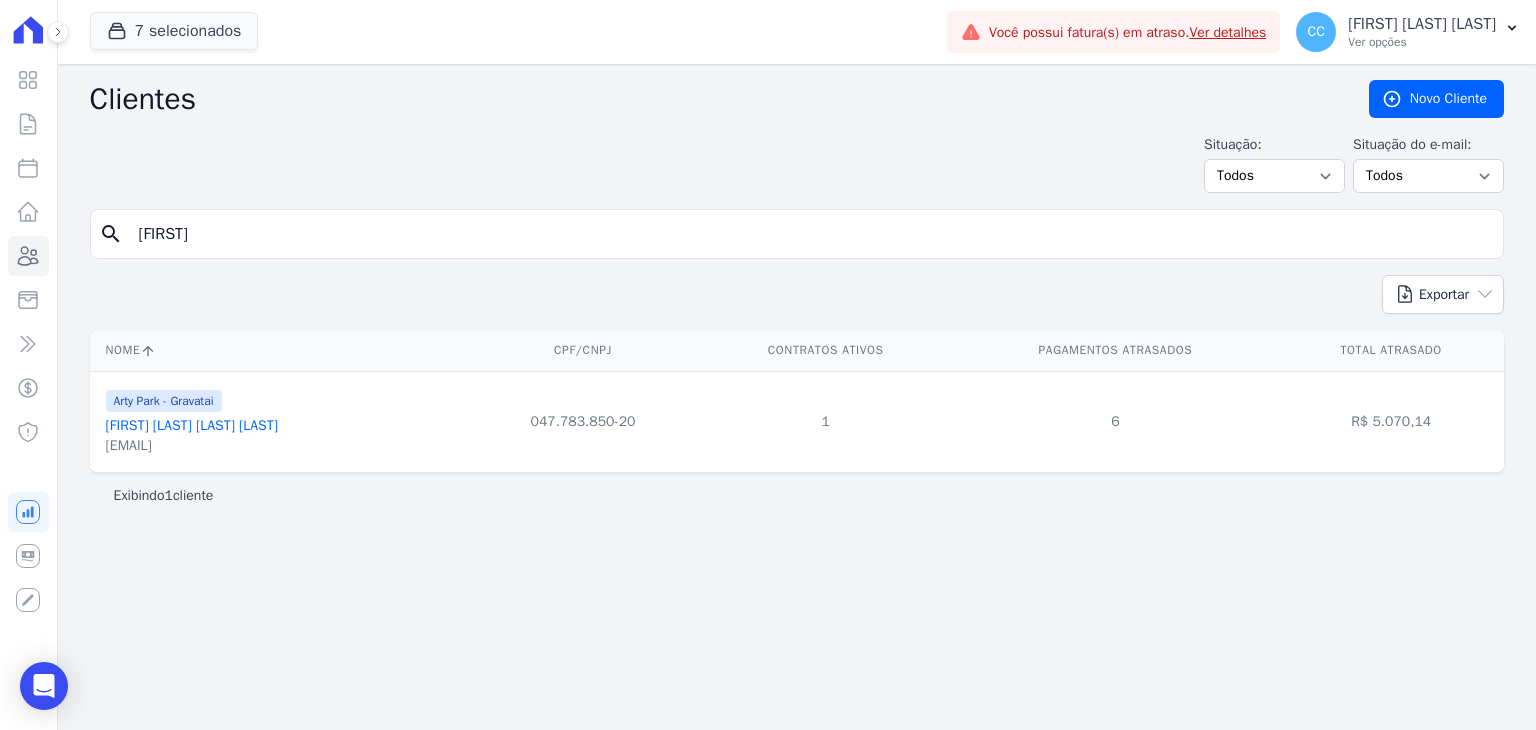type on "estrella" 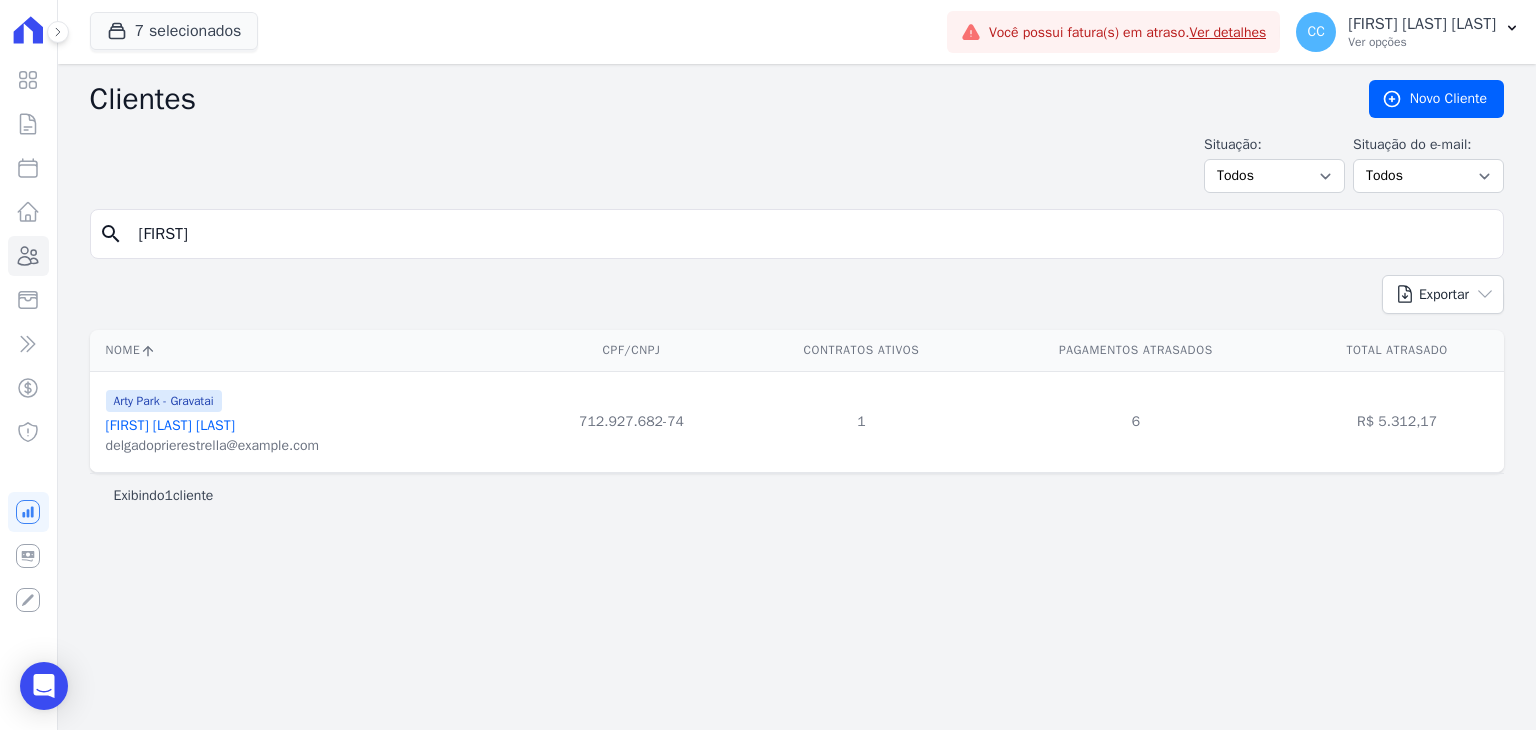 click on "Estrella Delgado Prier" at bounding box center (170, 425) 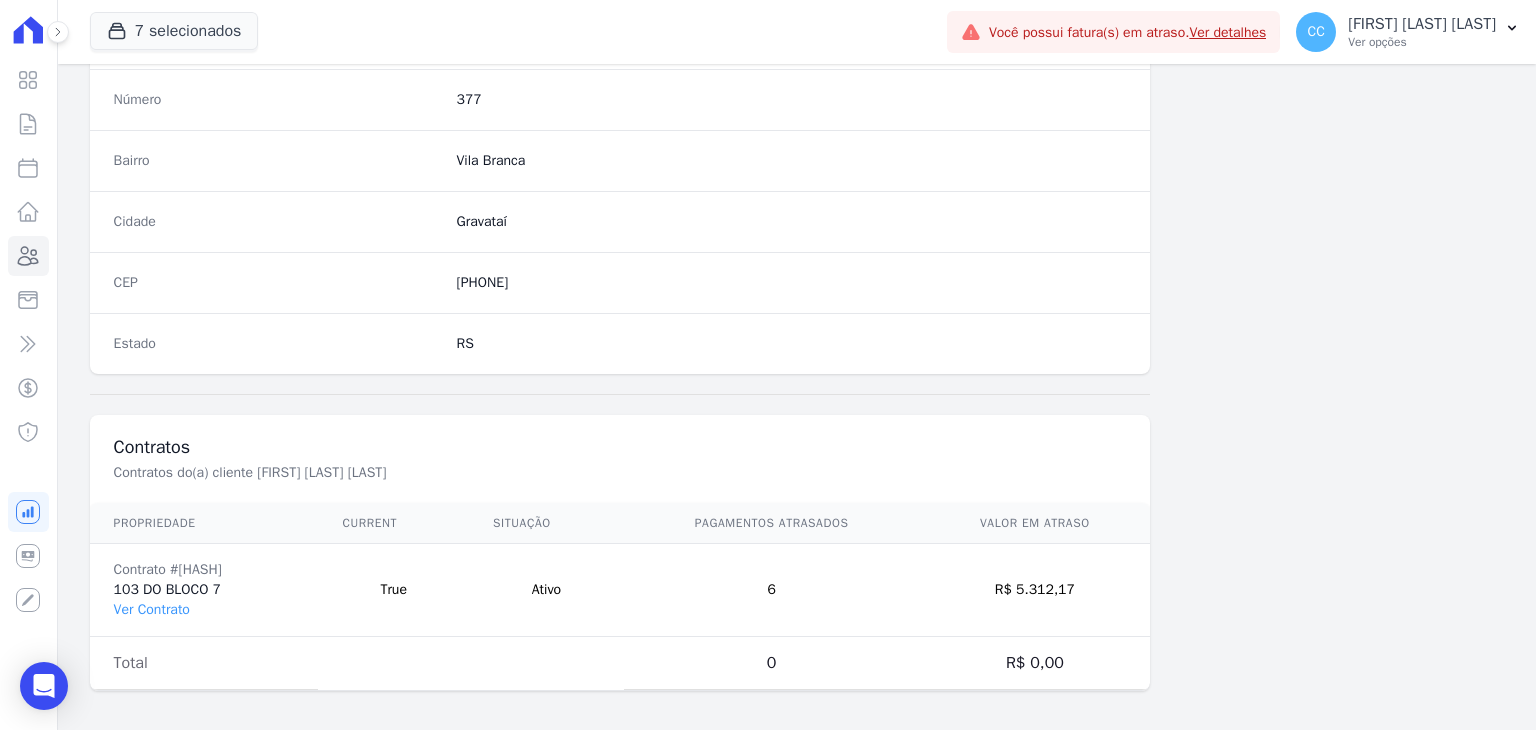 scroll, scrollTop: 1135, scrollLeft: 0, axis: vertical 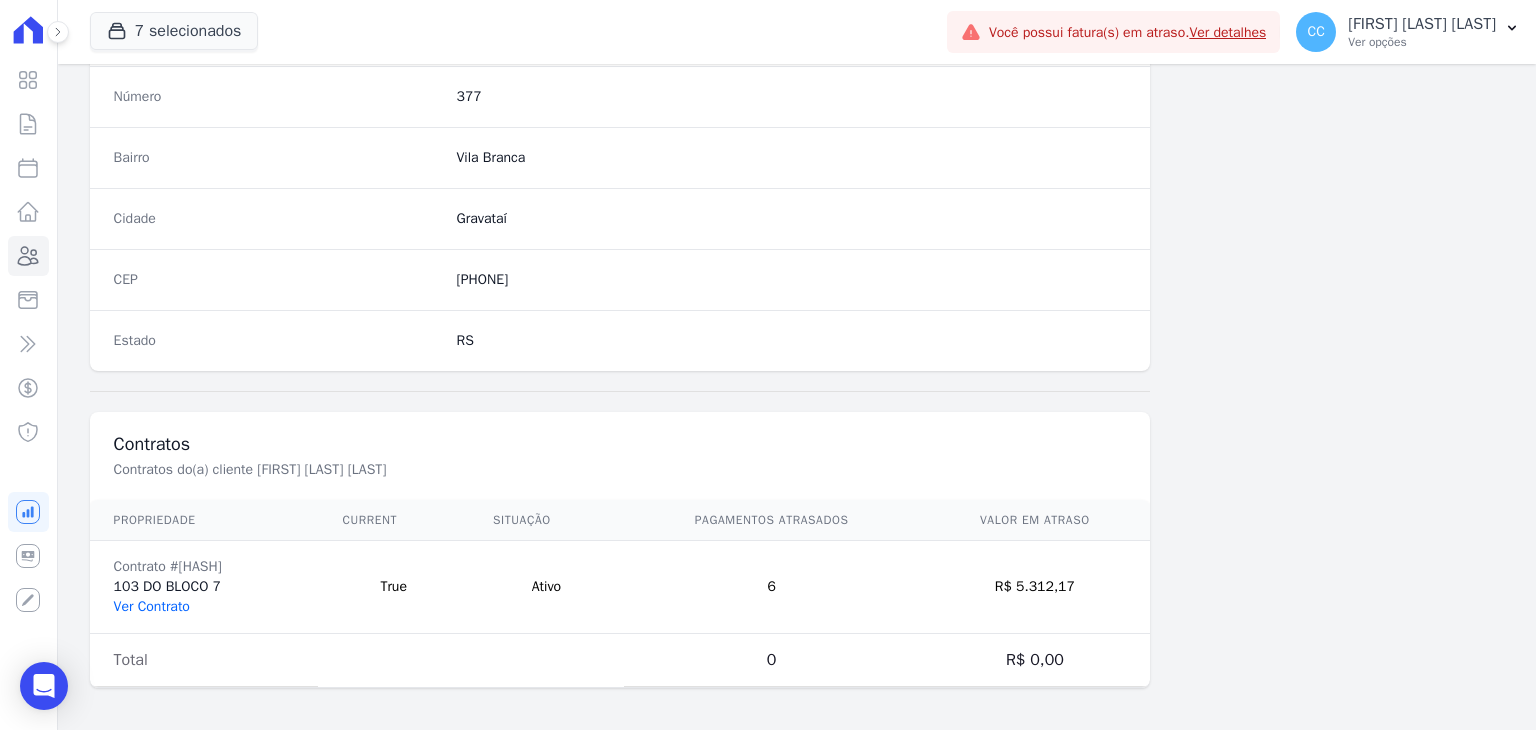 click on "Ver Contrato" at bounding box center (152, 606) 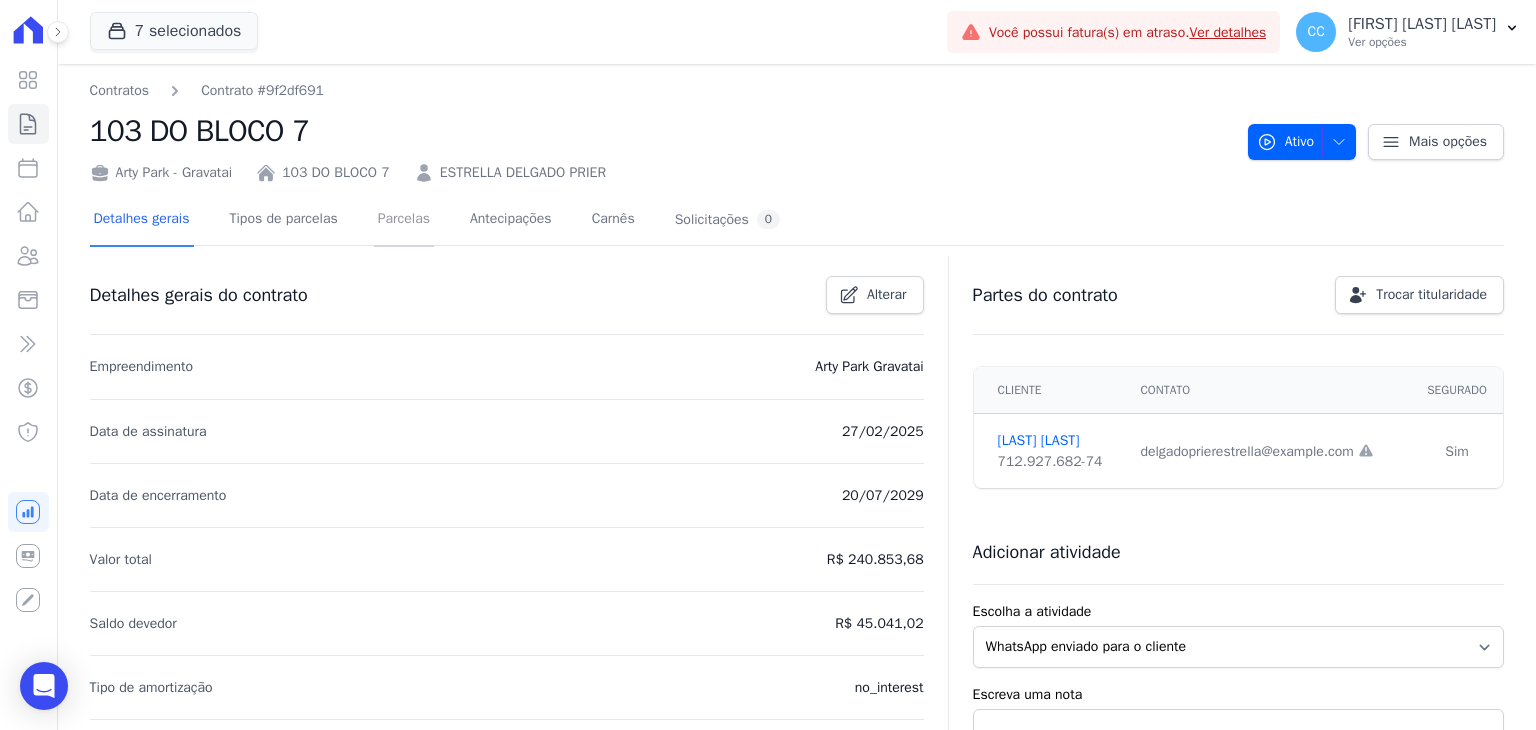 click on "Parcelas" at bounding box center [404, 220] 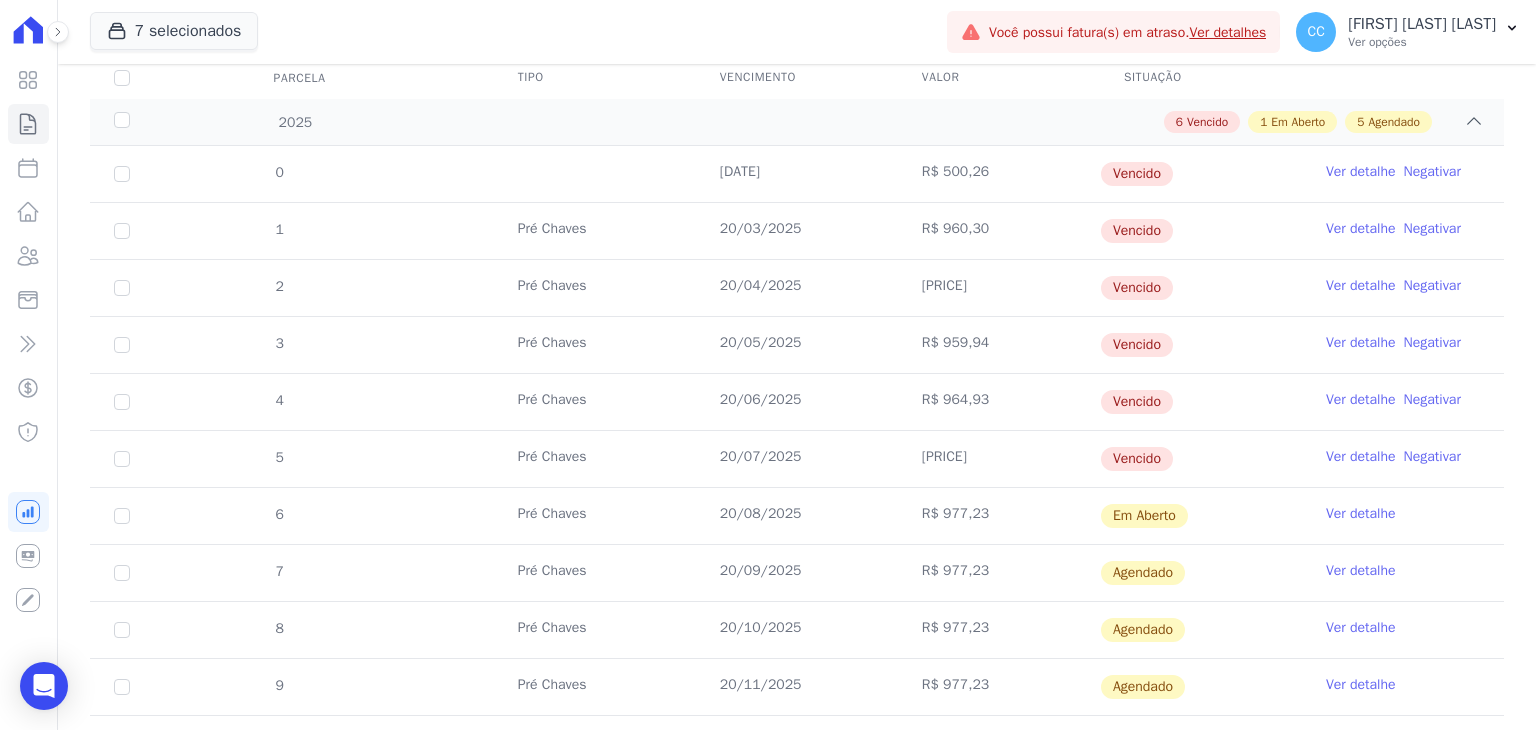 scroll, scrollTop: 100, scrollLeft: 0, axis: vertical 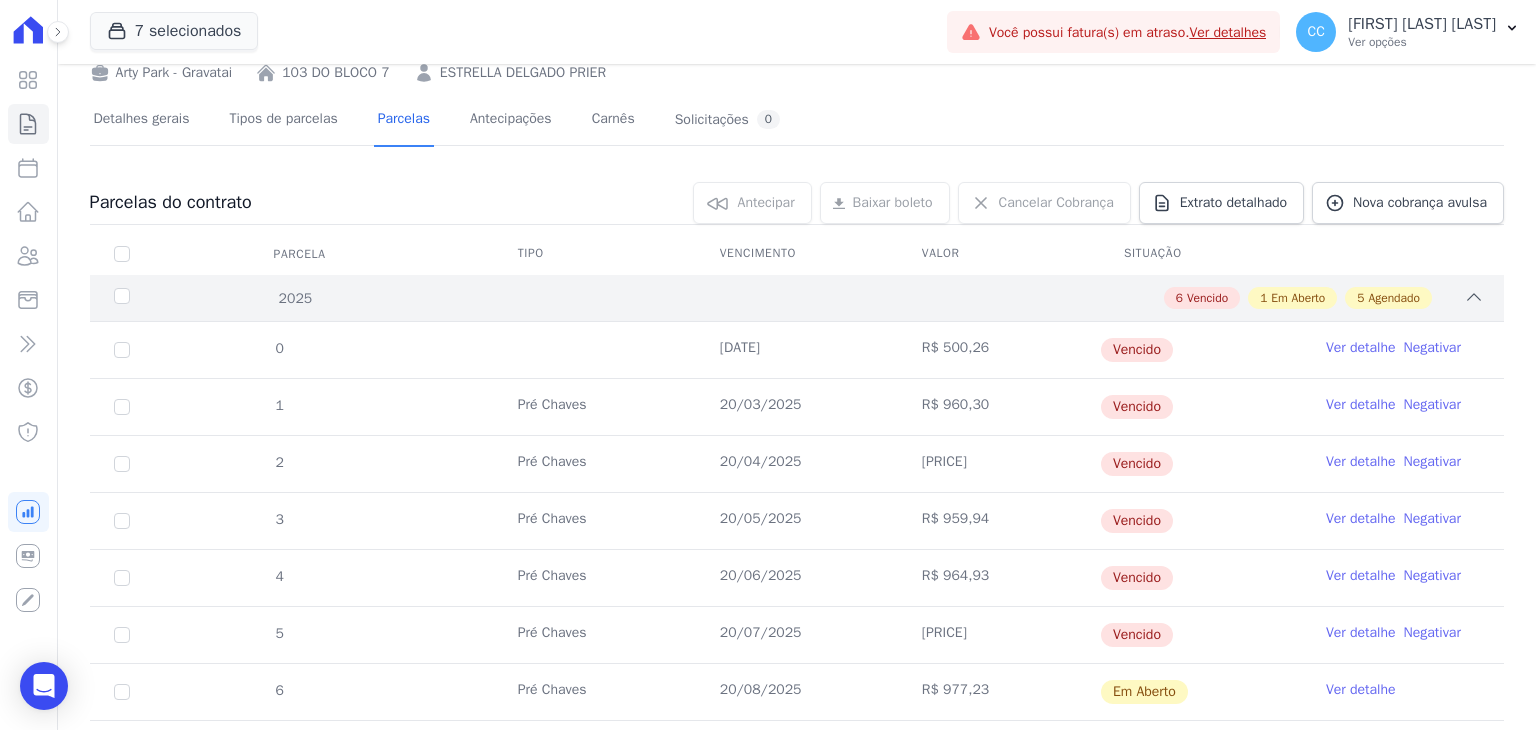 click on "6
Vencido
1
Em Aberto
5
Agendado" at bounding box center (866, 298) 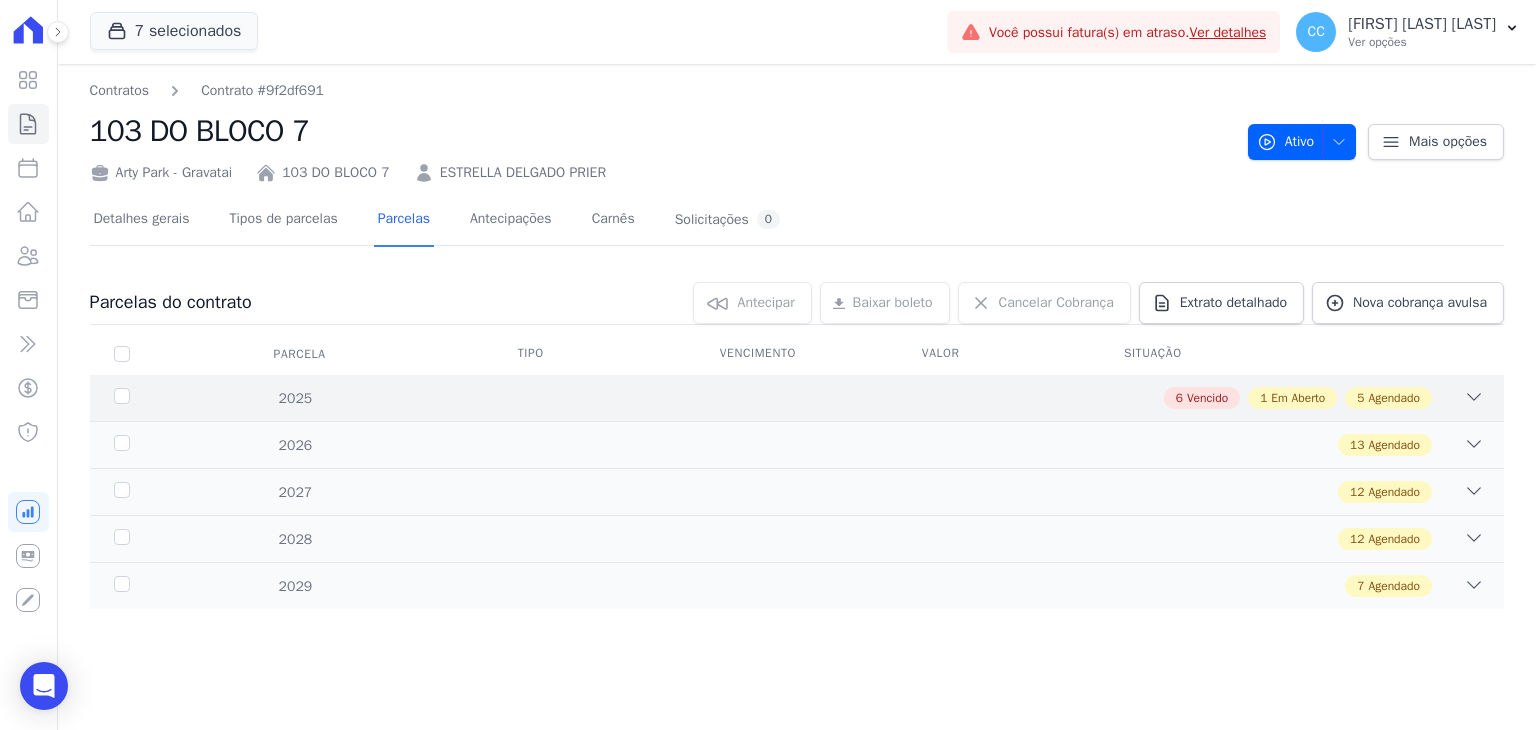 click on "6
Vencido
1
Em Aberto
5
Agendado" at bounding box center (866, 398) 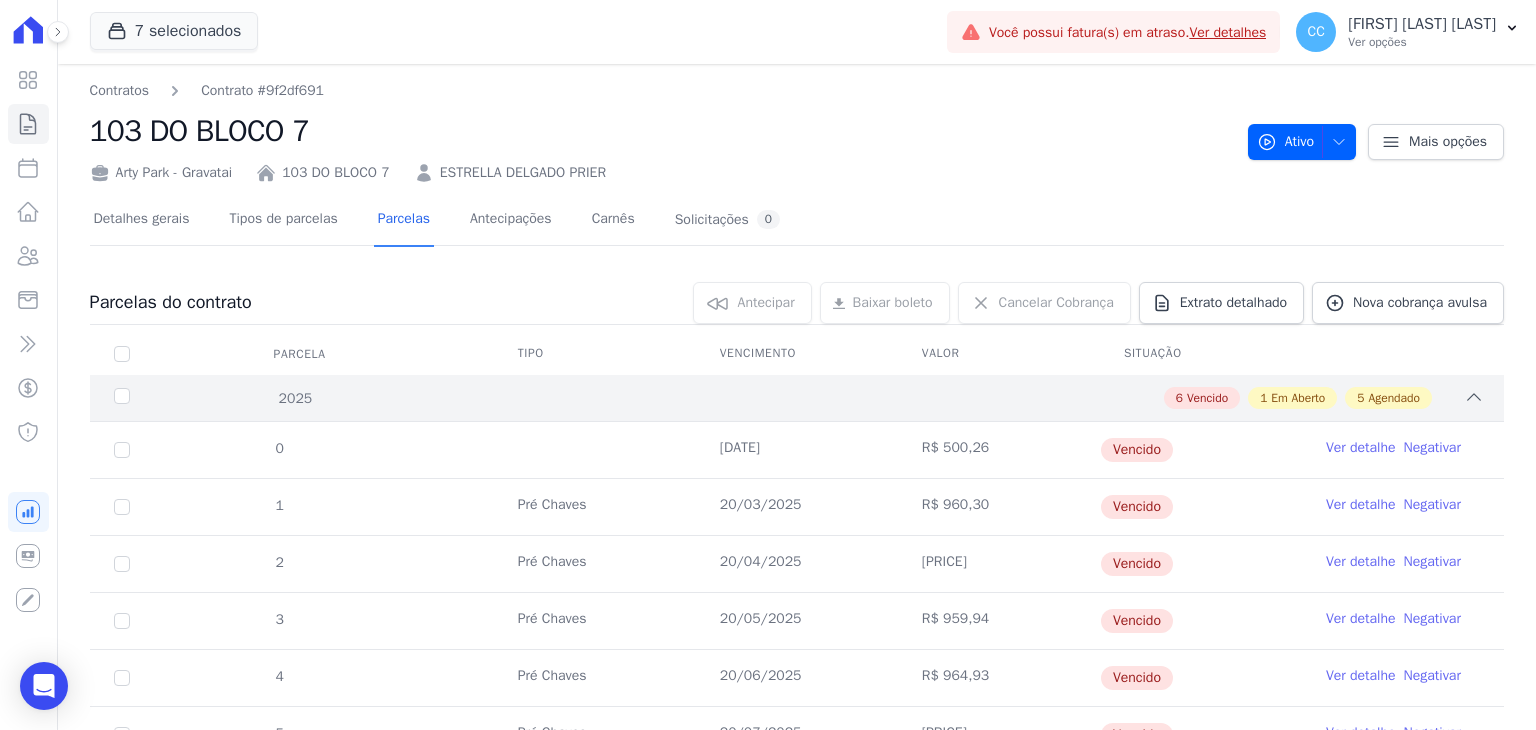 click on "6
Vencido
1
Em Aberto
5
Agendado" at bounding box center (866, 398) 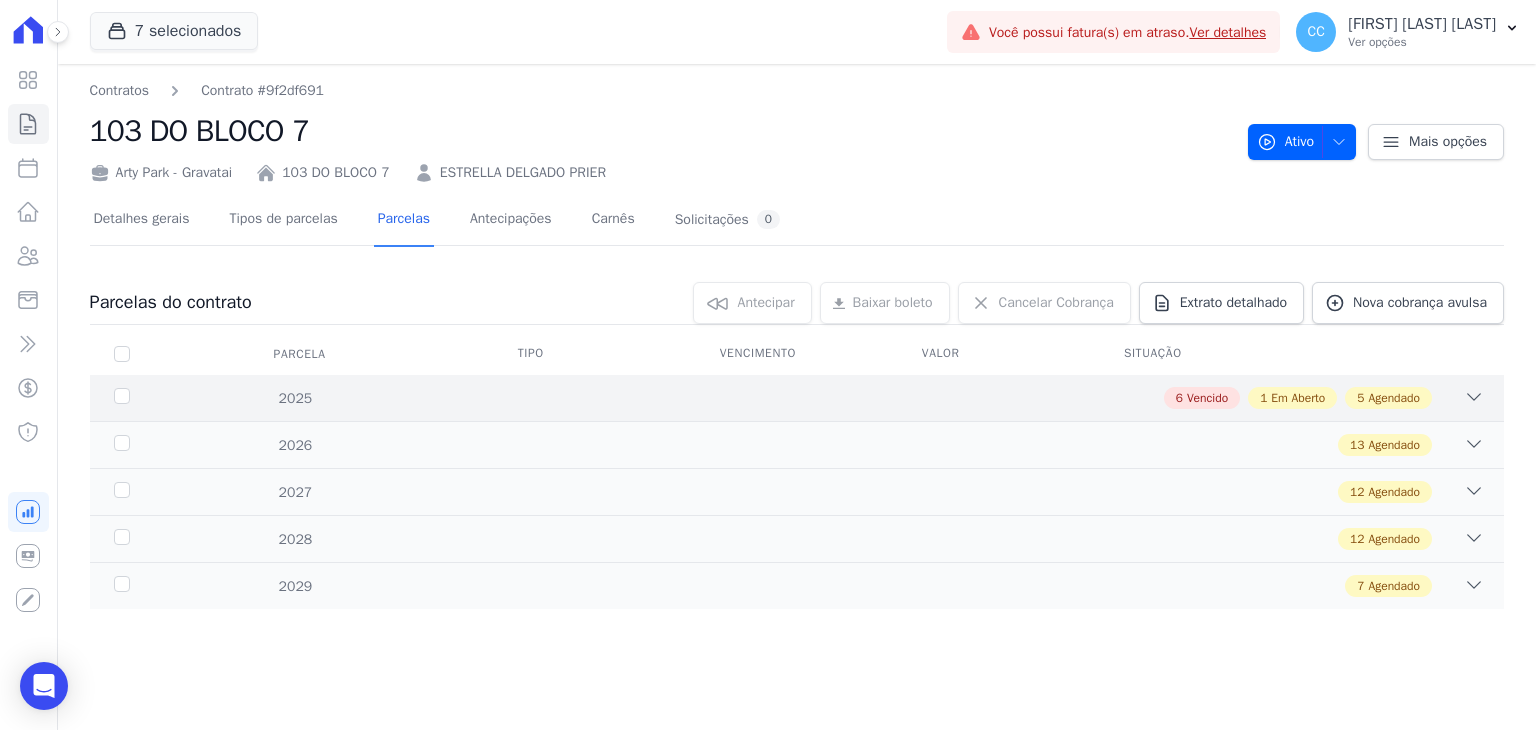 click on "6
Vencido
1
Em Aberto
5
Agendado" at bounding box center (866, 398) 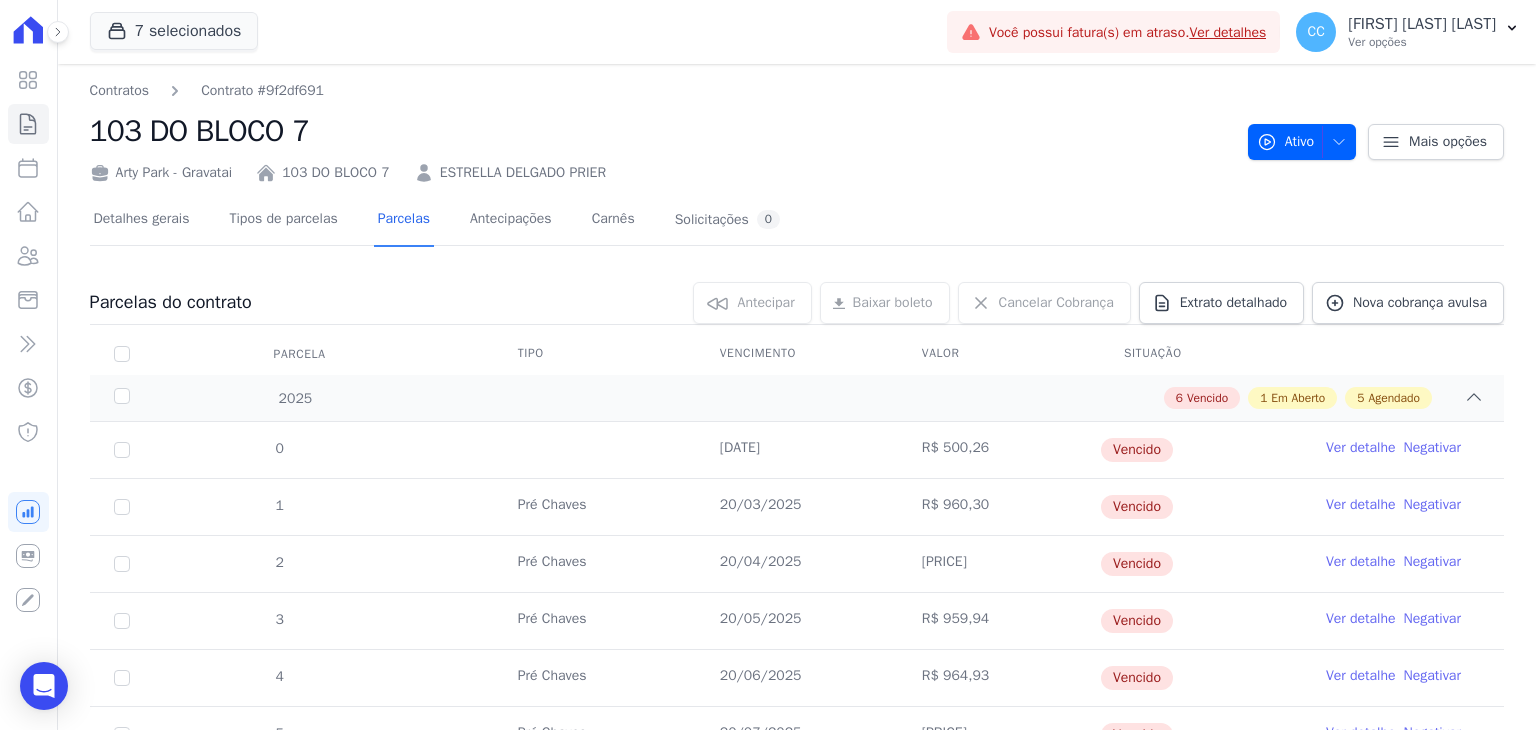 click on "Parcela" at bounding box center [122, 354] 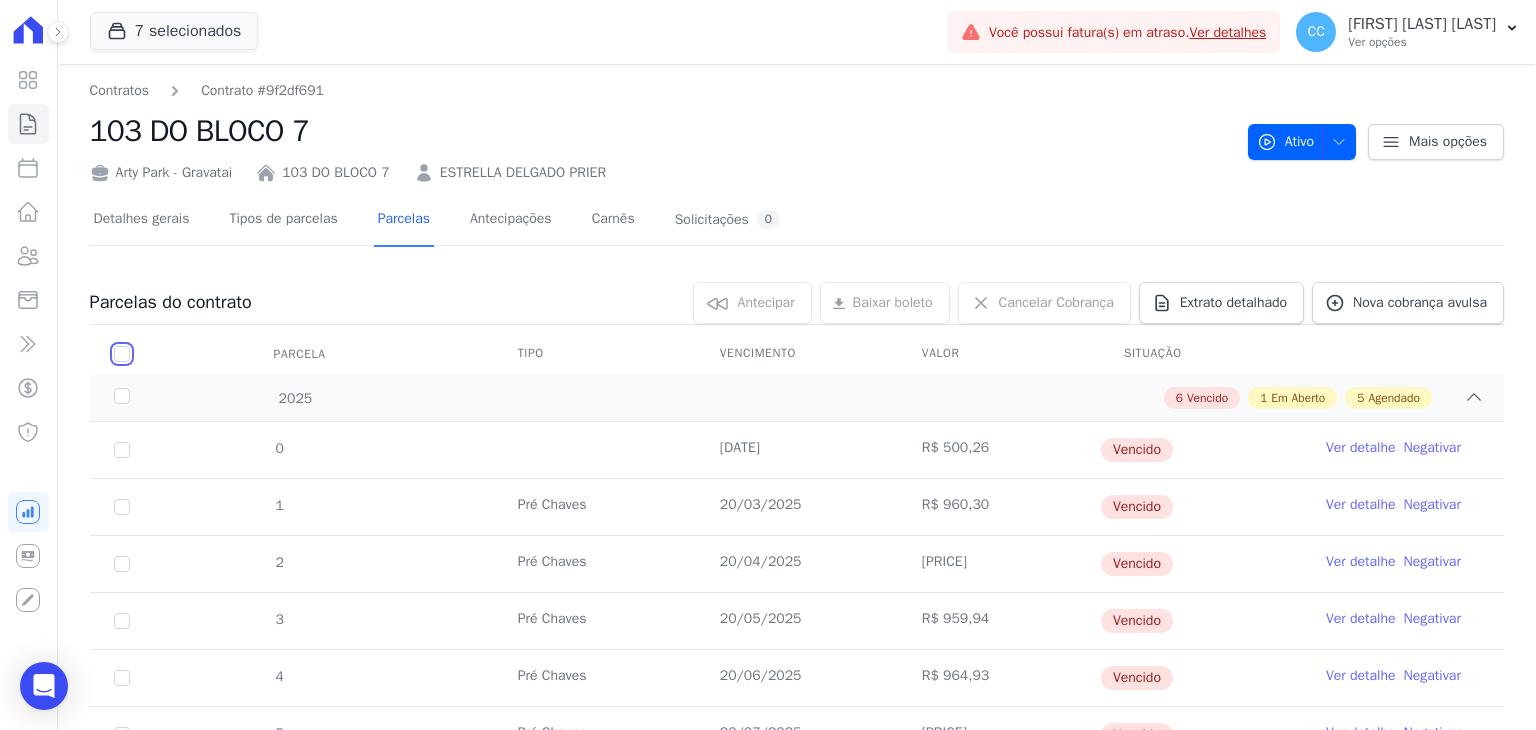 click at bounding box center (122, 354) 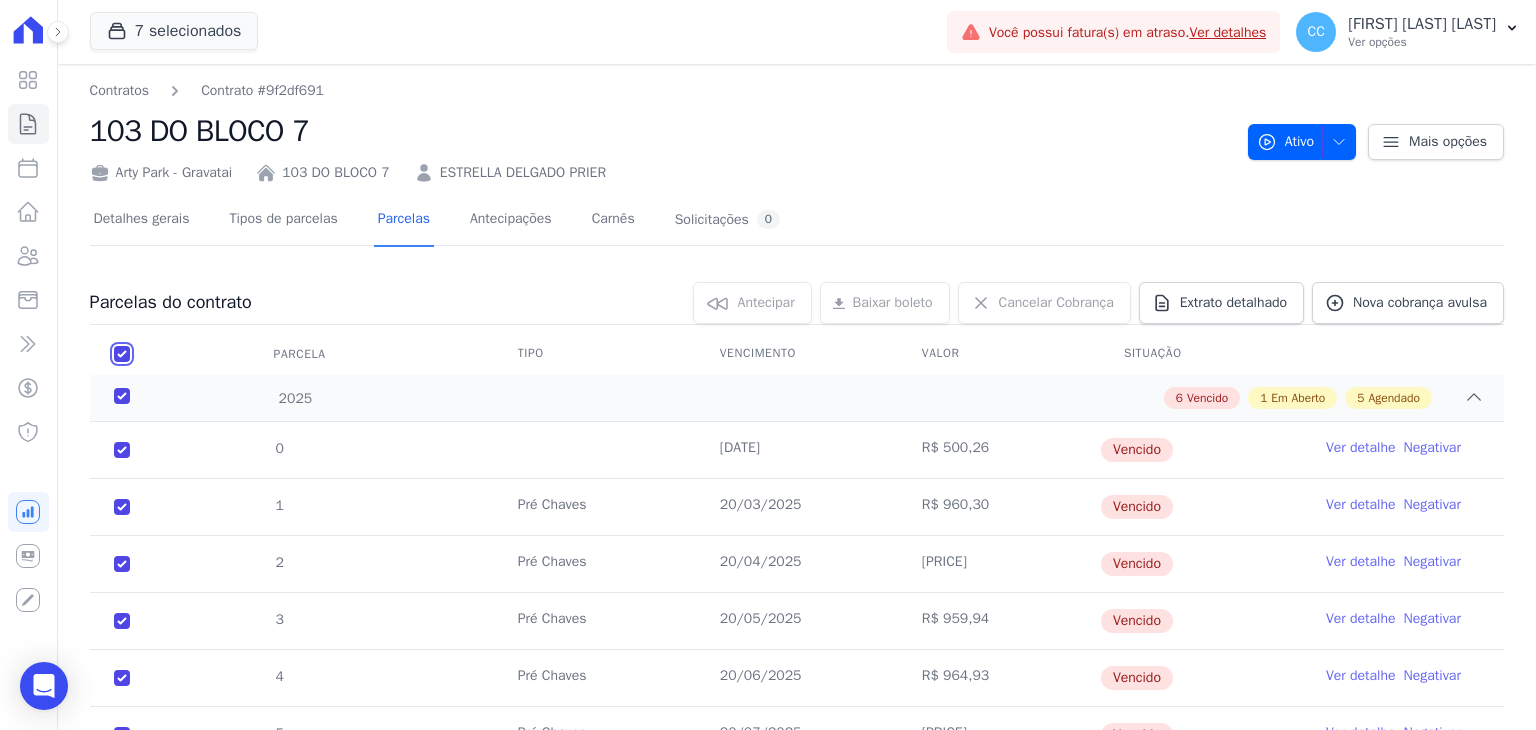 checkbox on "true" 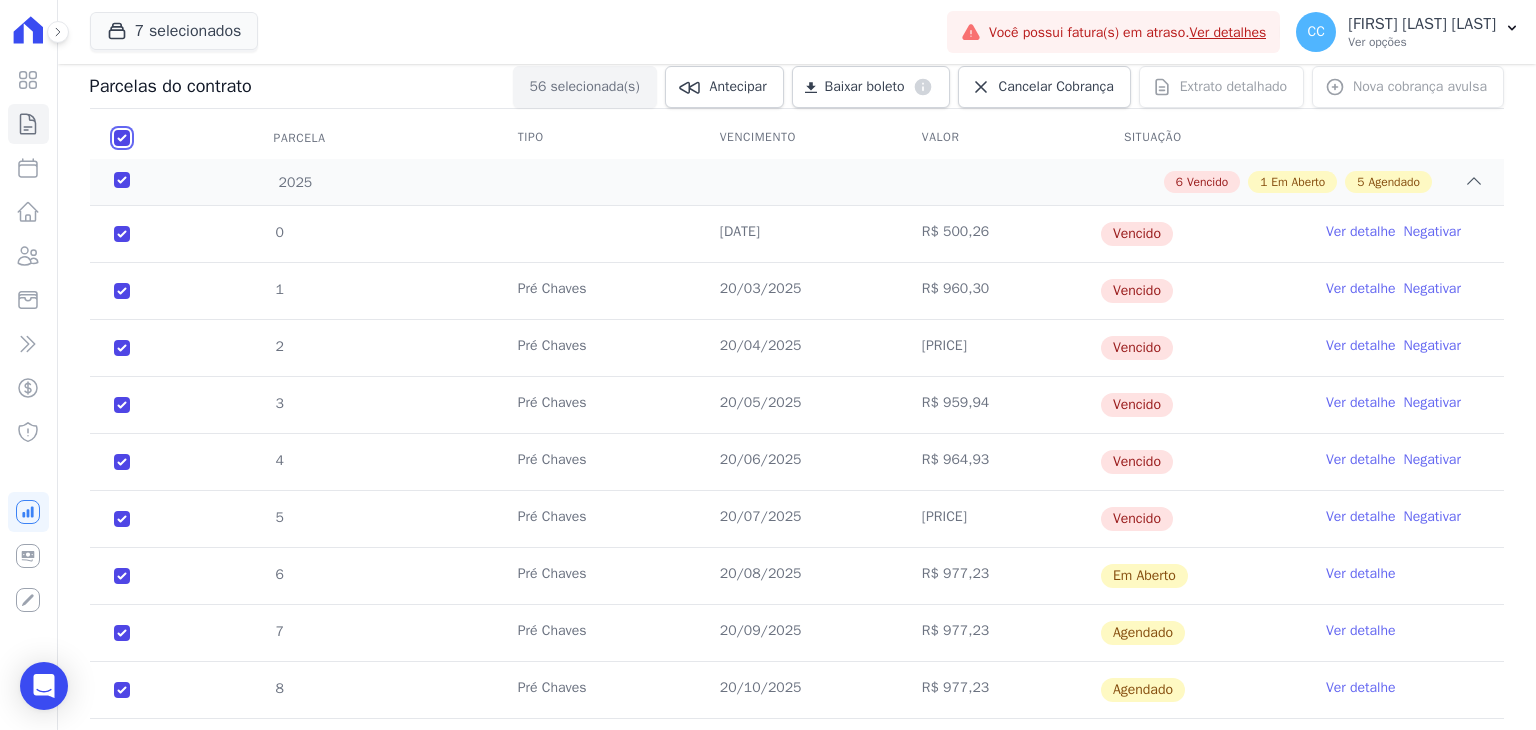 scroll, scrollTop: 19, scrollLeft: 0, axis: vertical 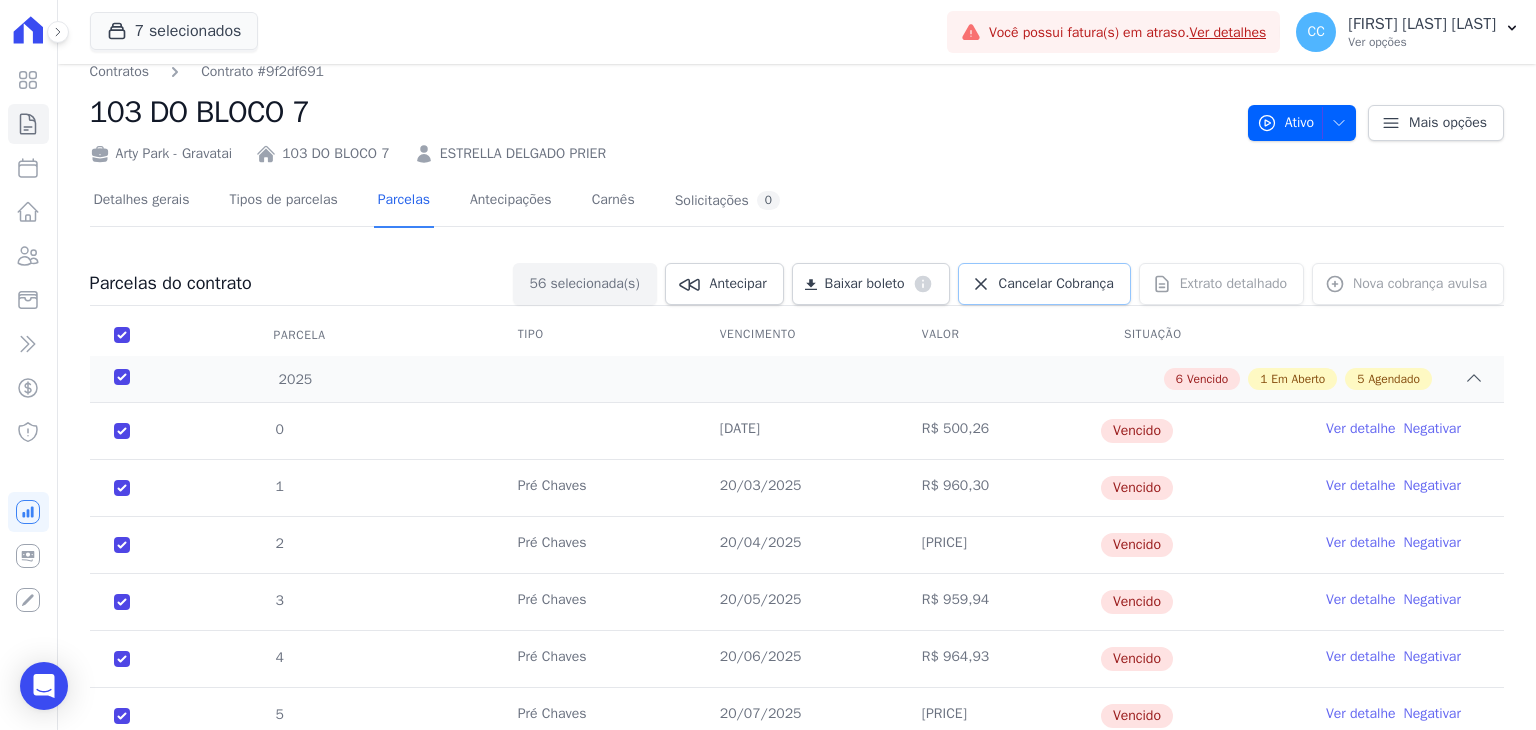 click on "Cancelar Cobrança" at bounding box center [1044, 284] 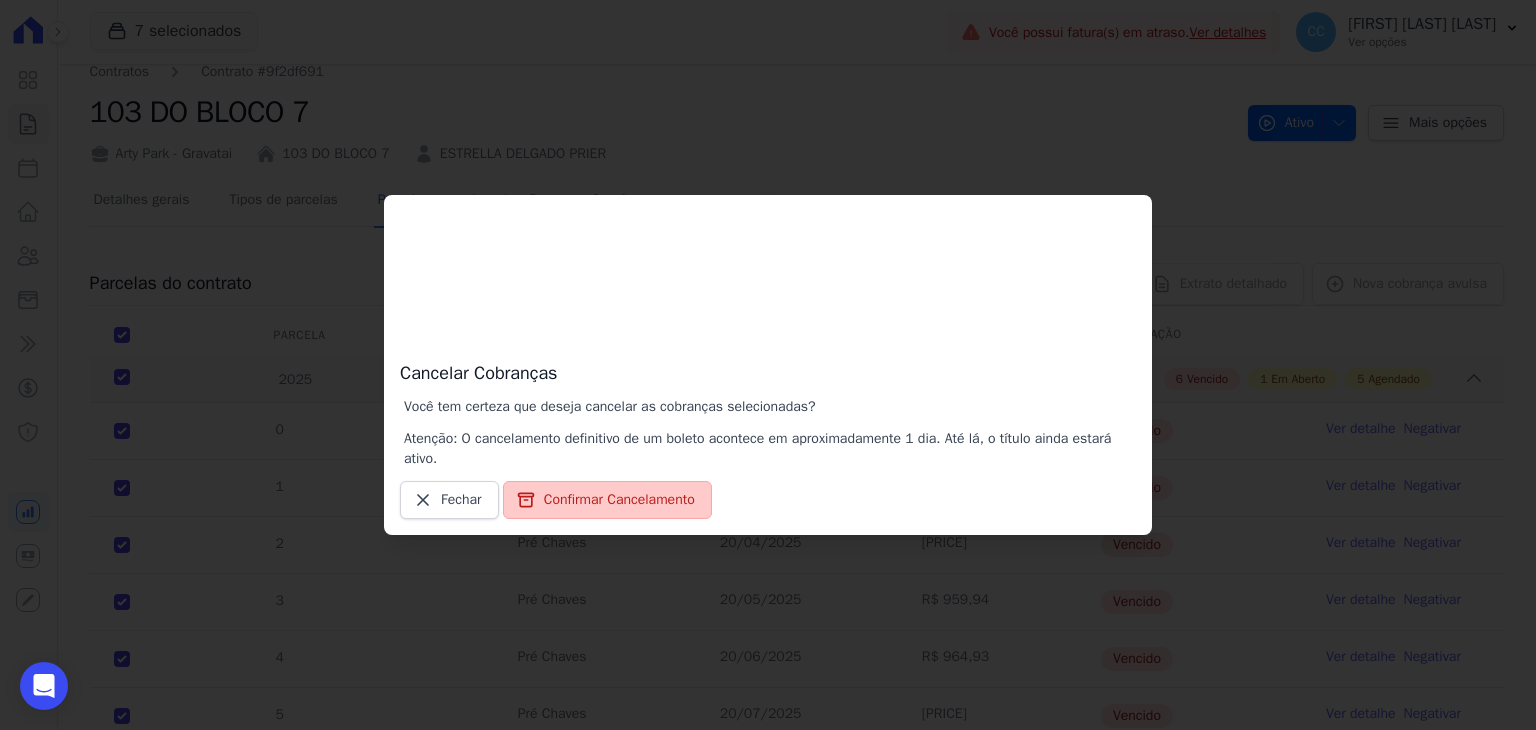 click on "Confirmar Cancelamento" at bounding box center [607, 500] 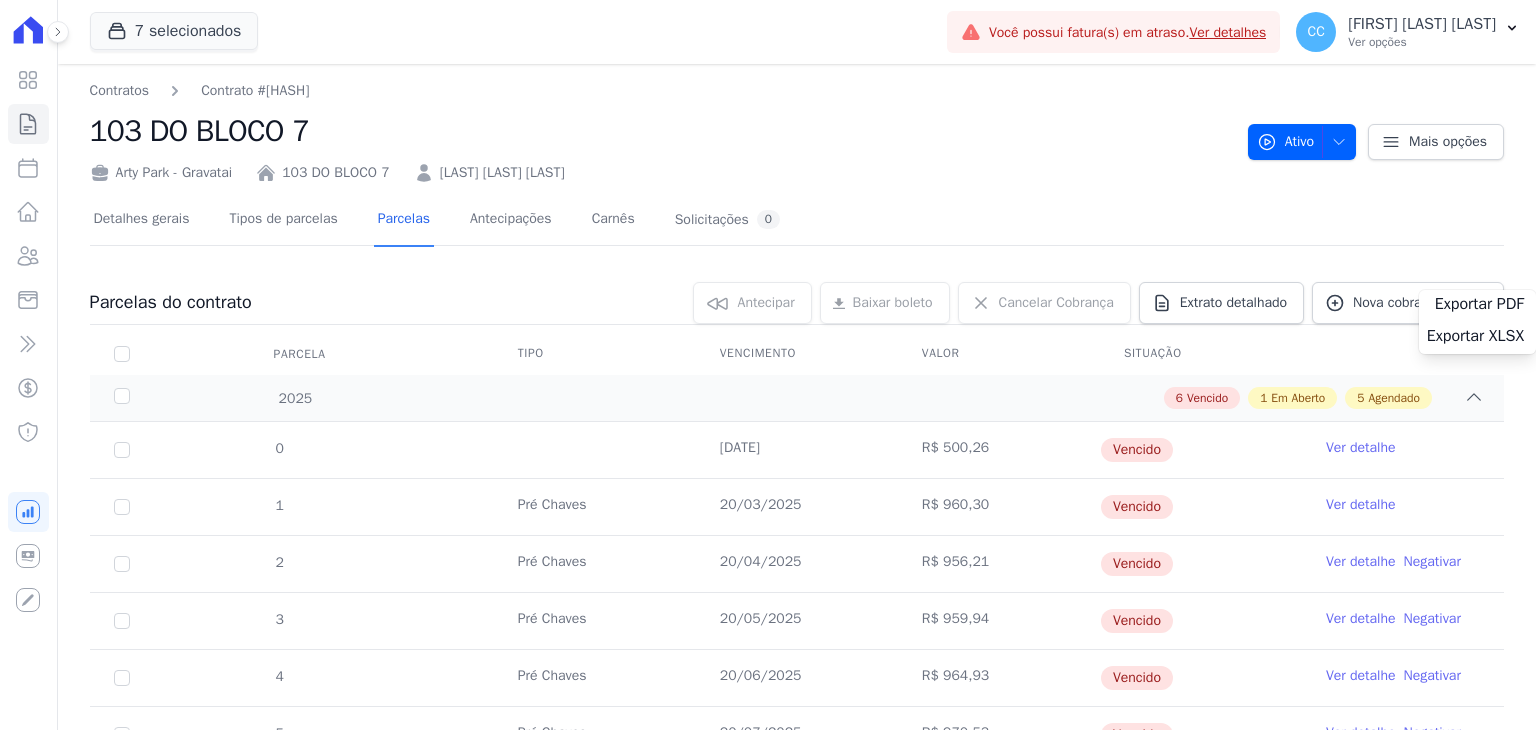 scroll, scrollTop: 0, scrollLeft: 0, axis: both 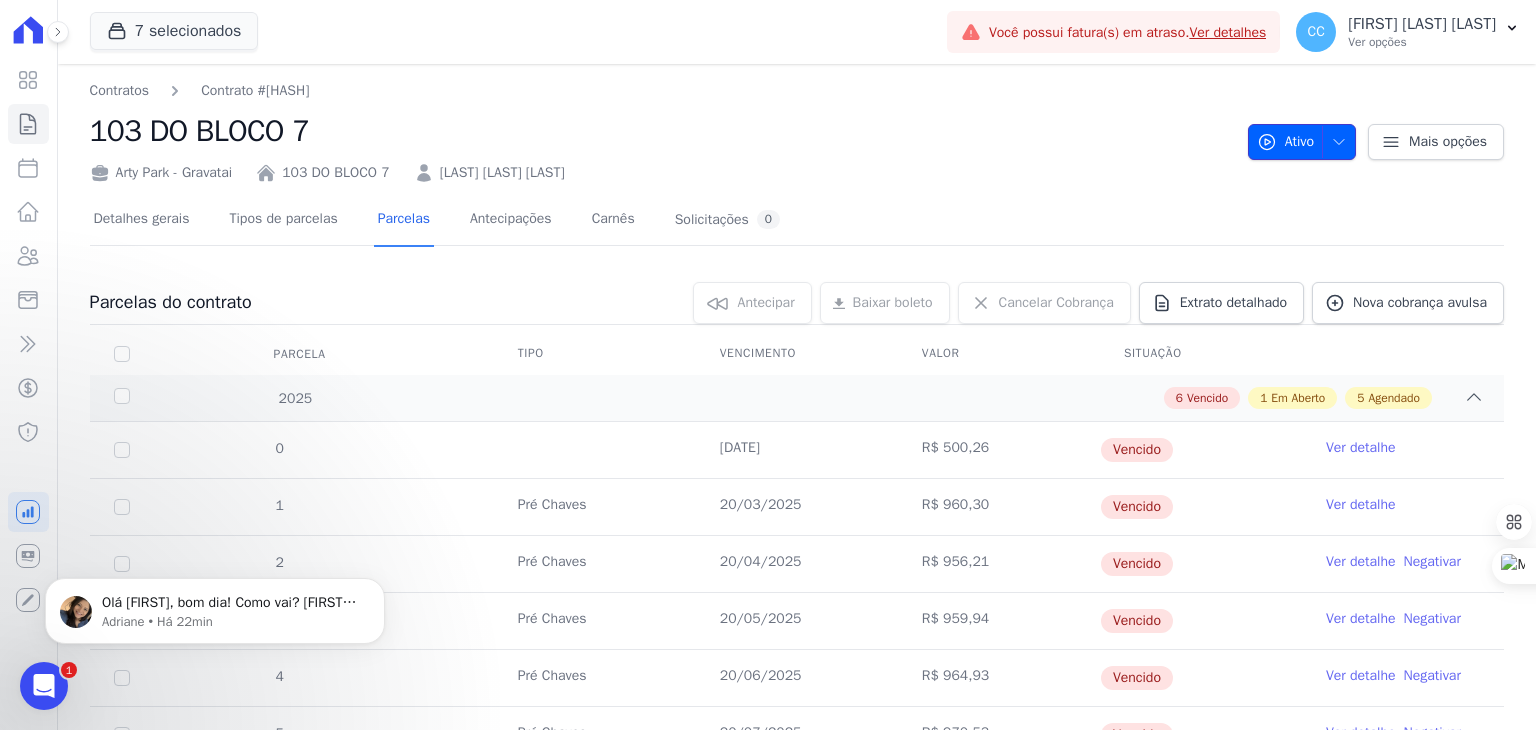 click on "Ativo" at bounding box center (1302, 142) 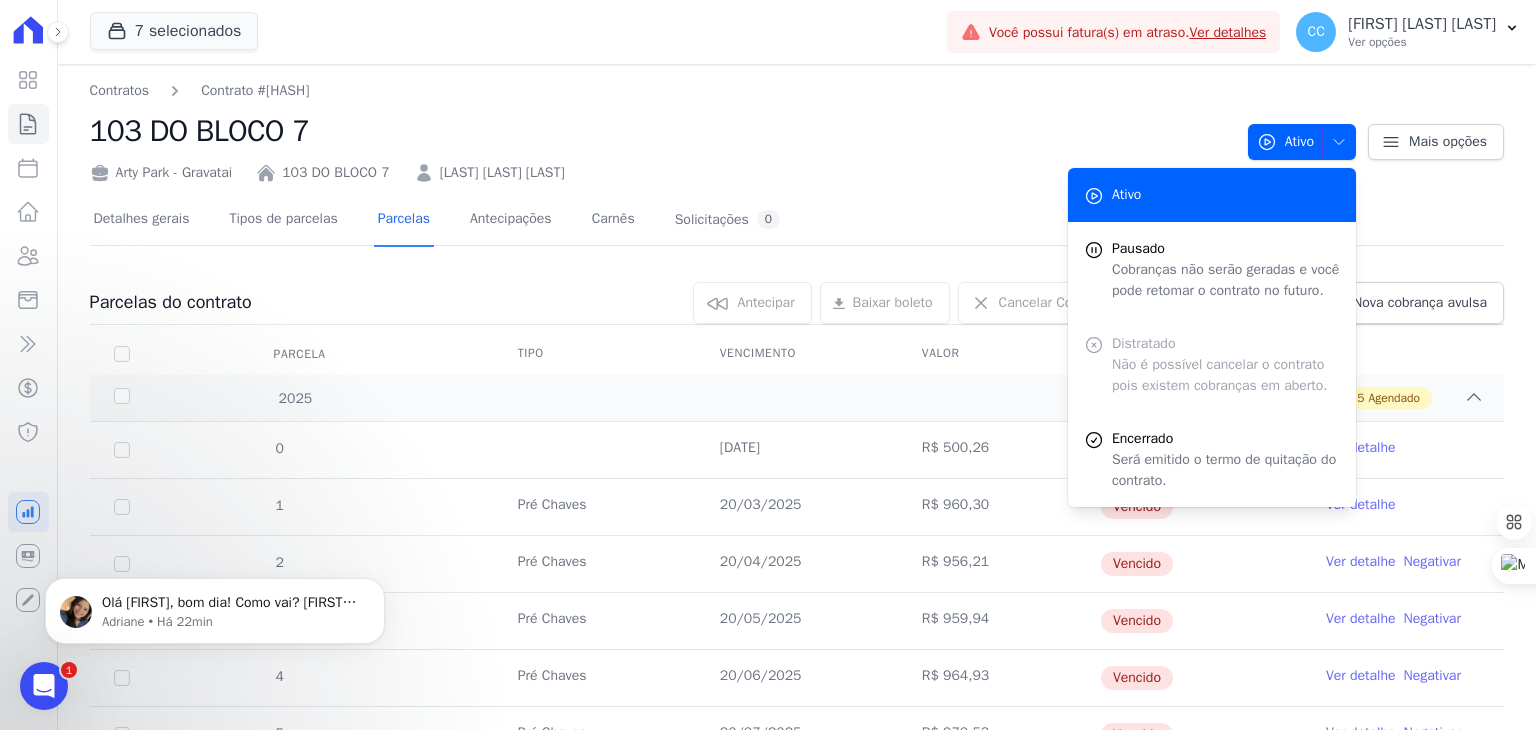 click on "Arty Park - Gravatai
103 DO BLOCO 7
ESTRELLA DELGADO PRIER" at bounding box center (661, 168) 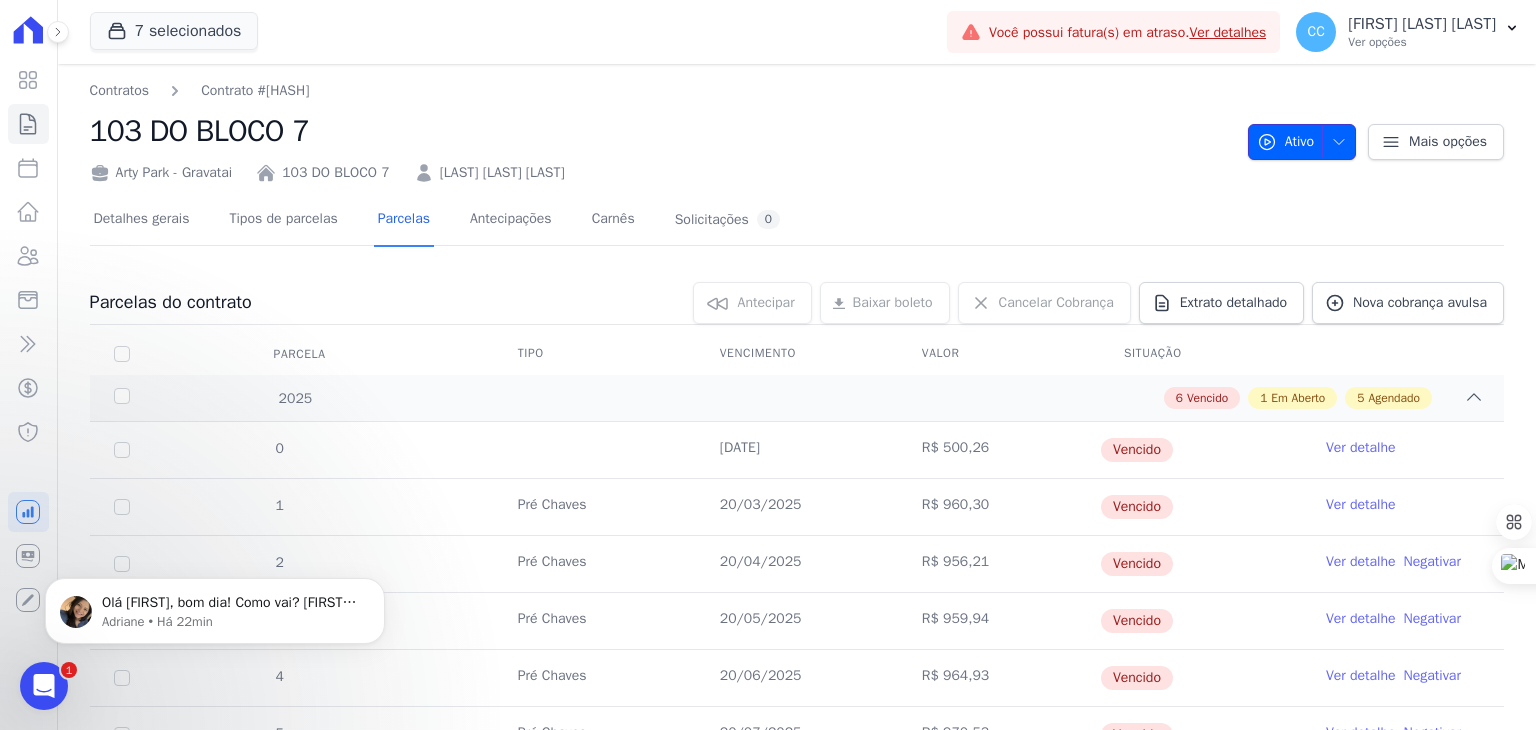click 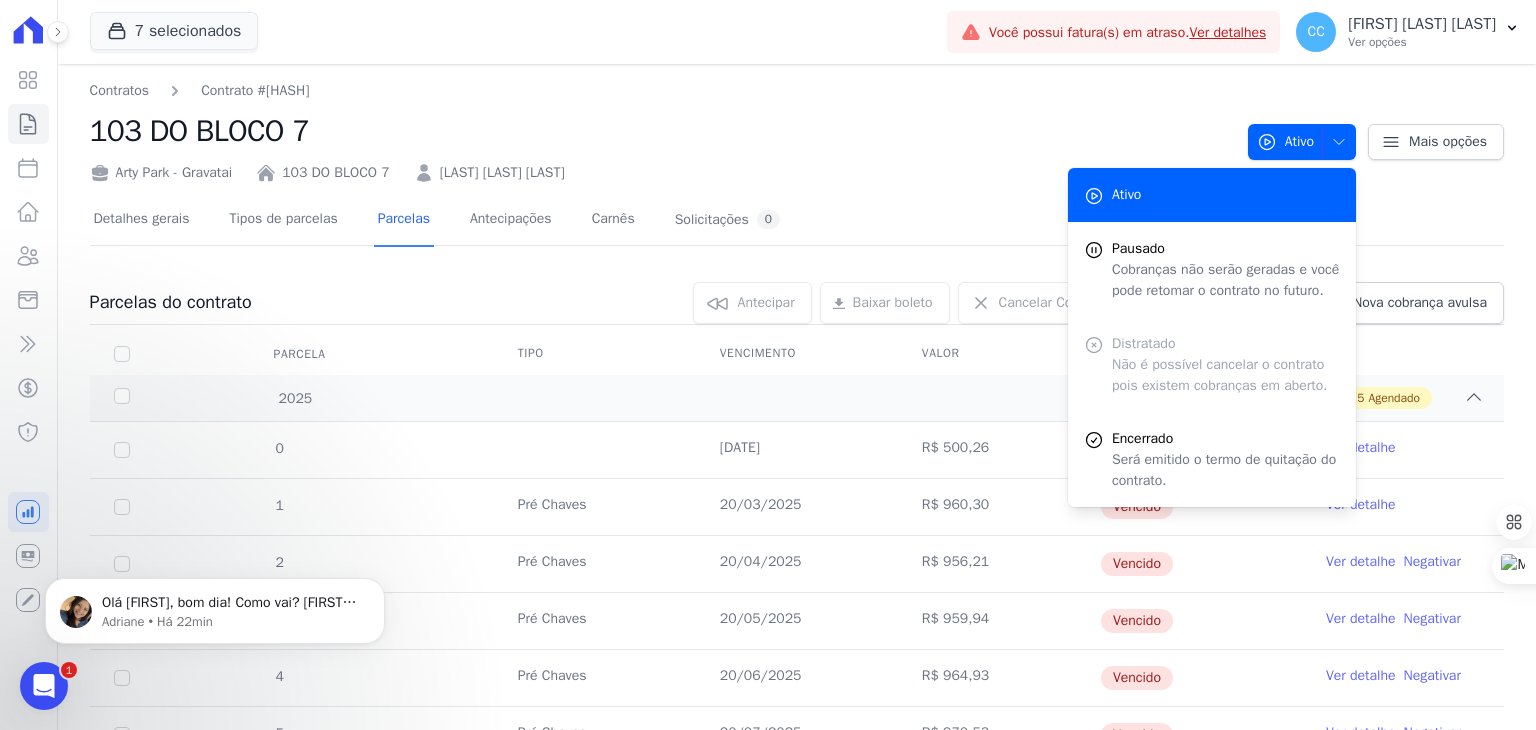click on "103 DO BLOCO 7" at bounding box center (661, 131) 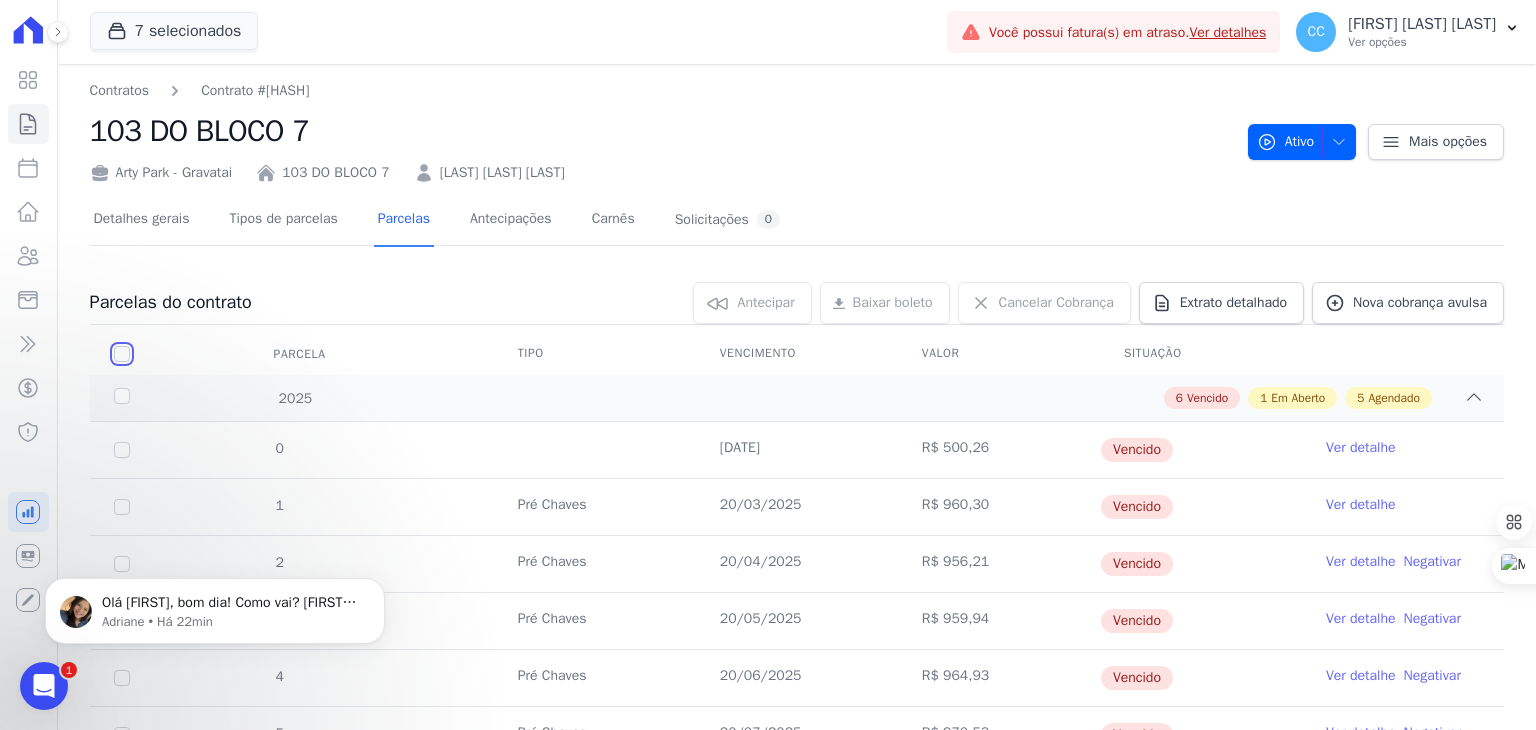 click at bounding box center (122, 354) 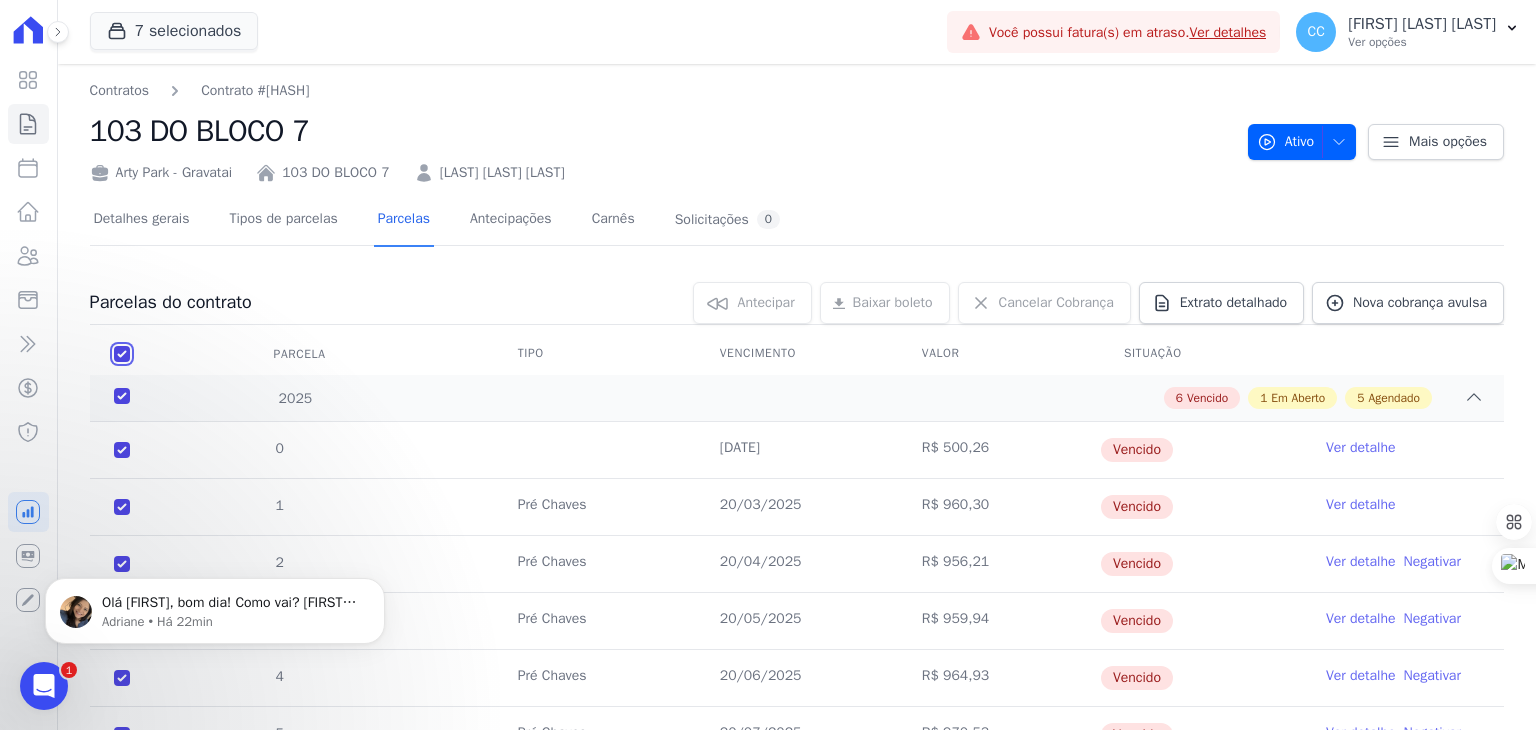 checkbox on "true" 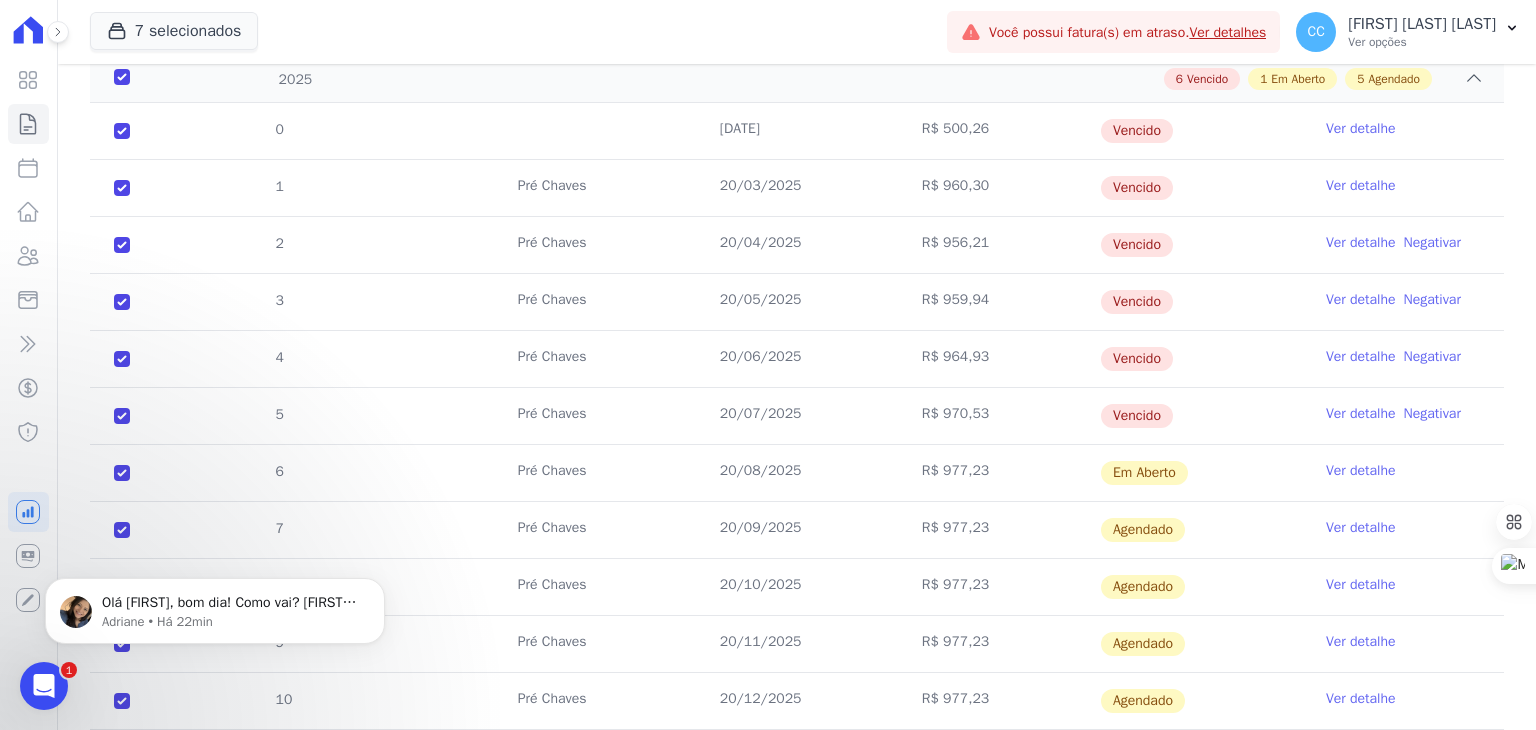 scroll, scrollTop: 0, scrollLeft: 0, axis: both 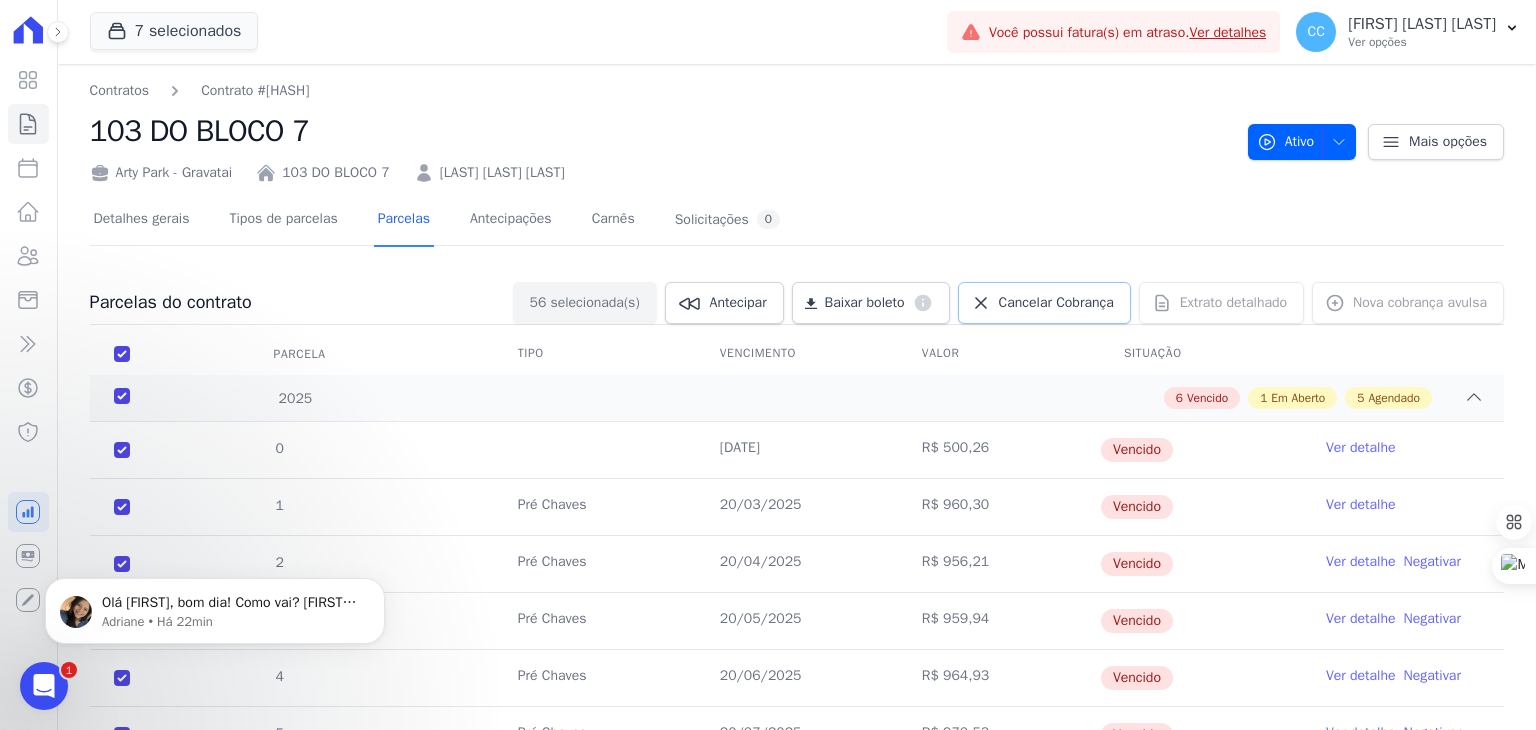 click on "Cancelar Cobrança" at bounding box center [1056, 303] 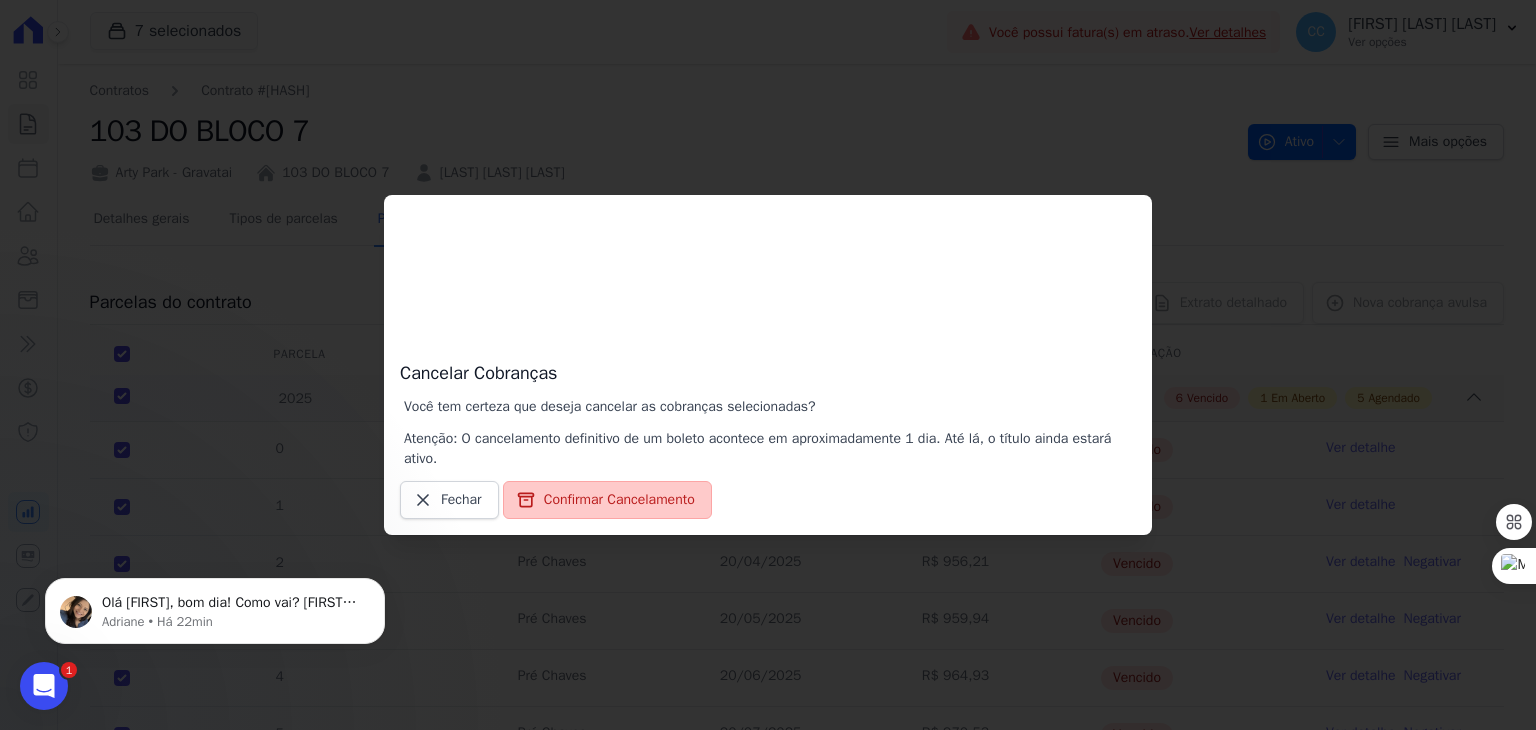 click on "Confirmar Cancelamento" at bounding box center (607, 500) 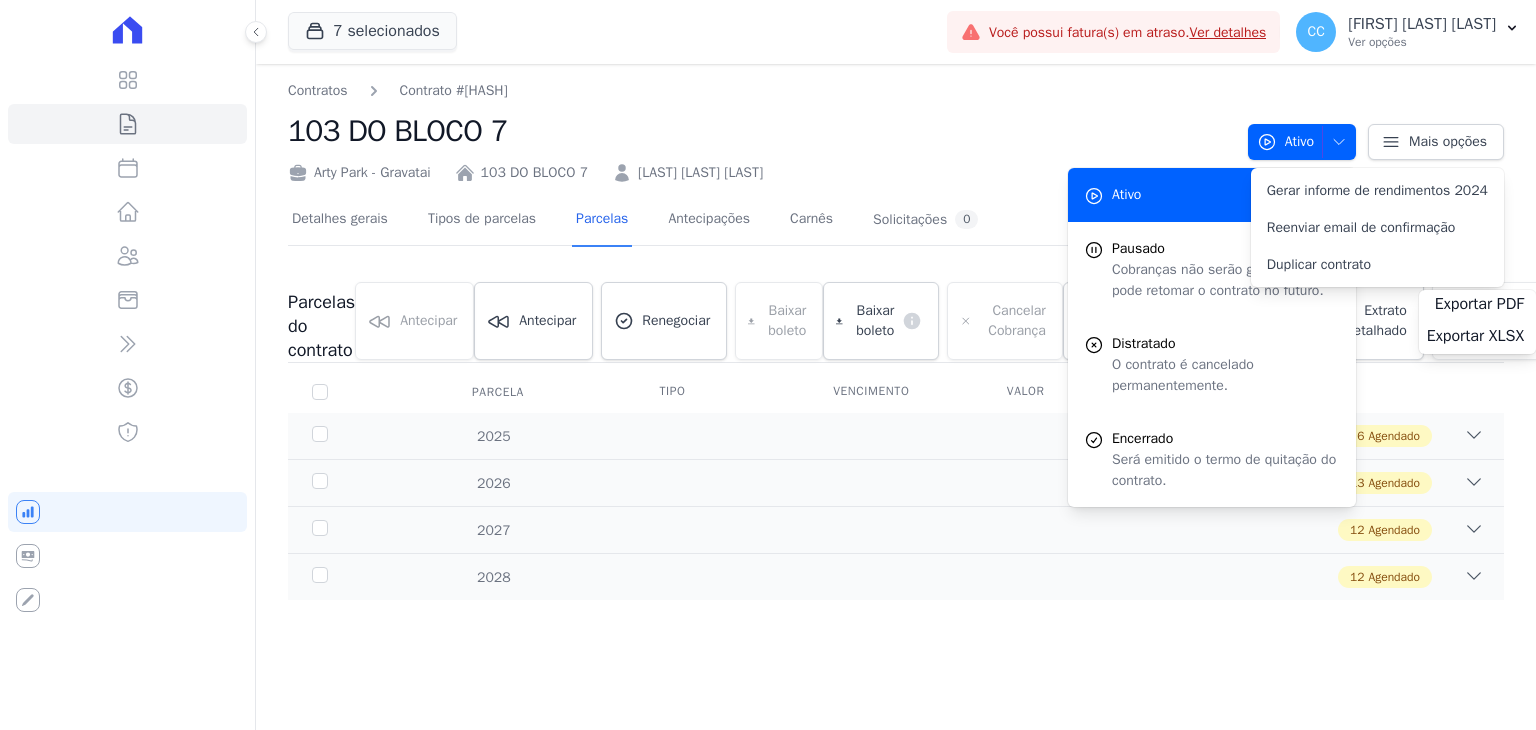 scroll, scrollTop: 0, scrollLeft: 0, axis: both 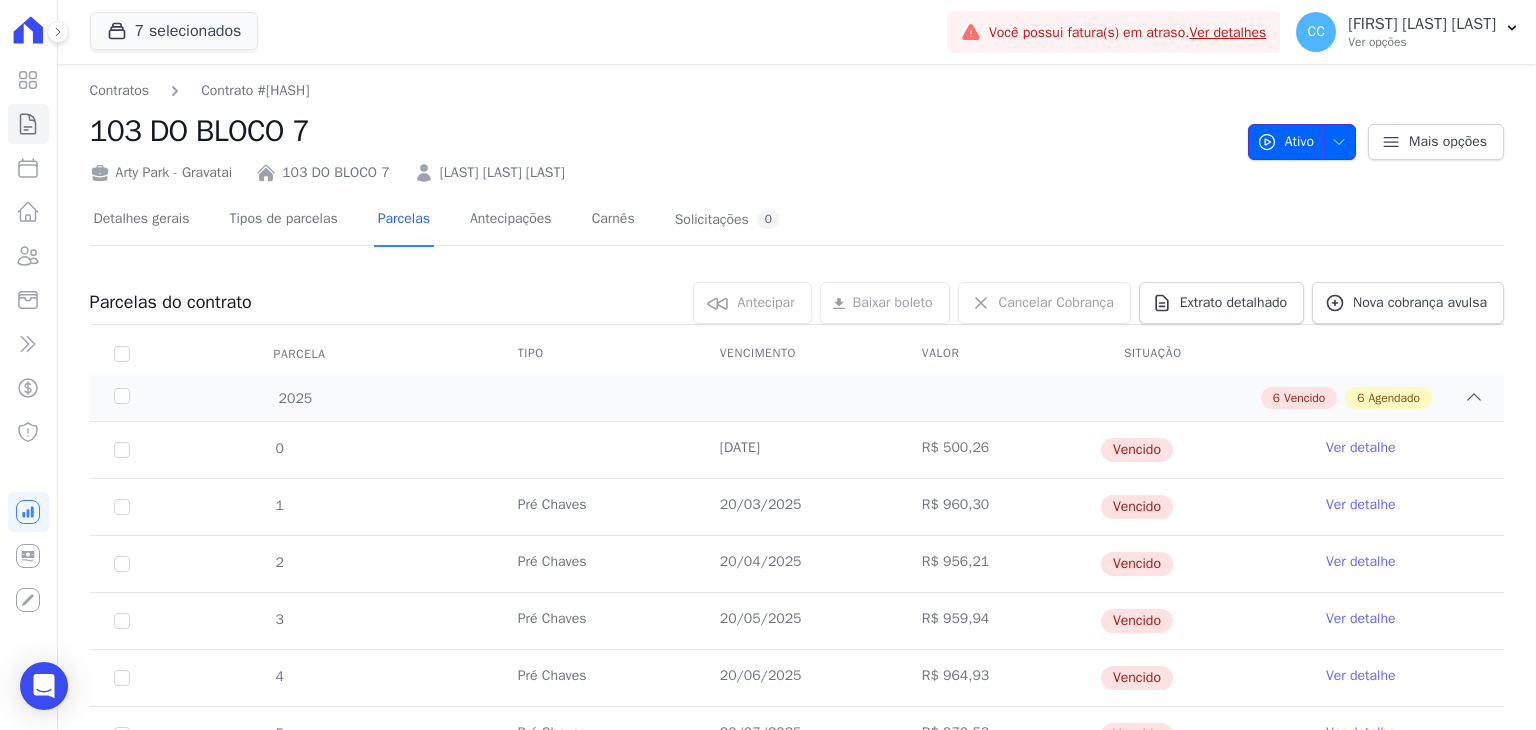 click 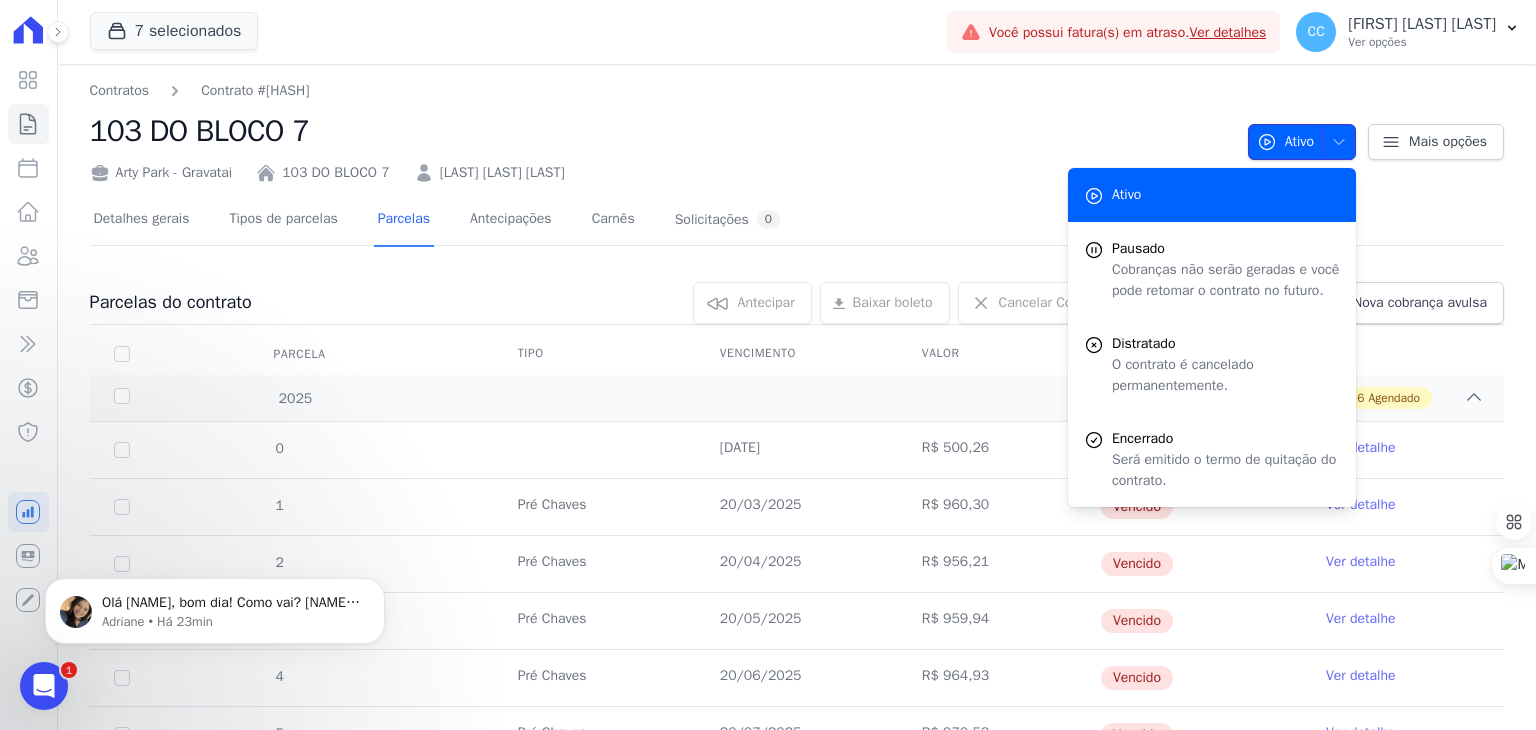 scroll, scrollTop: 0, scrollLeft: 0, axis: both 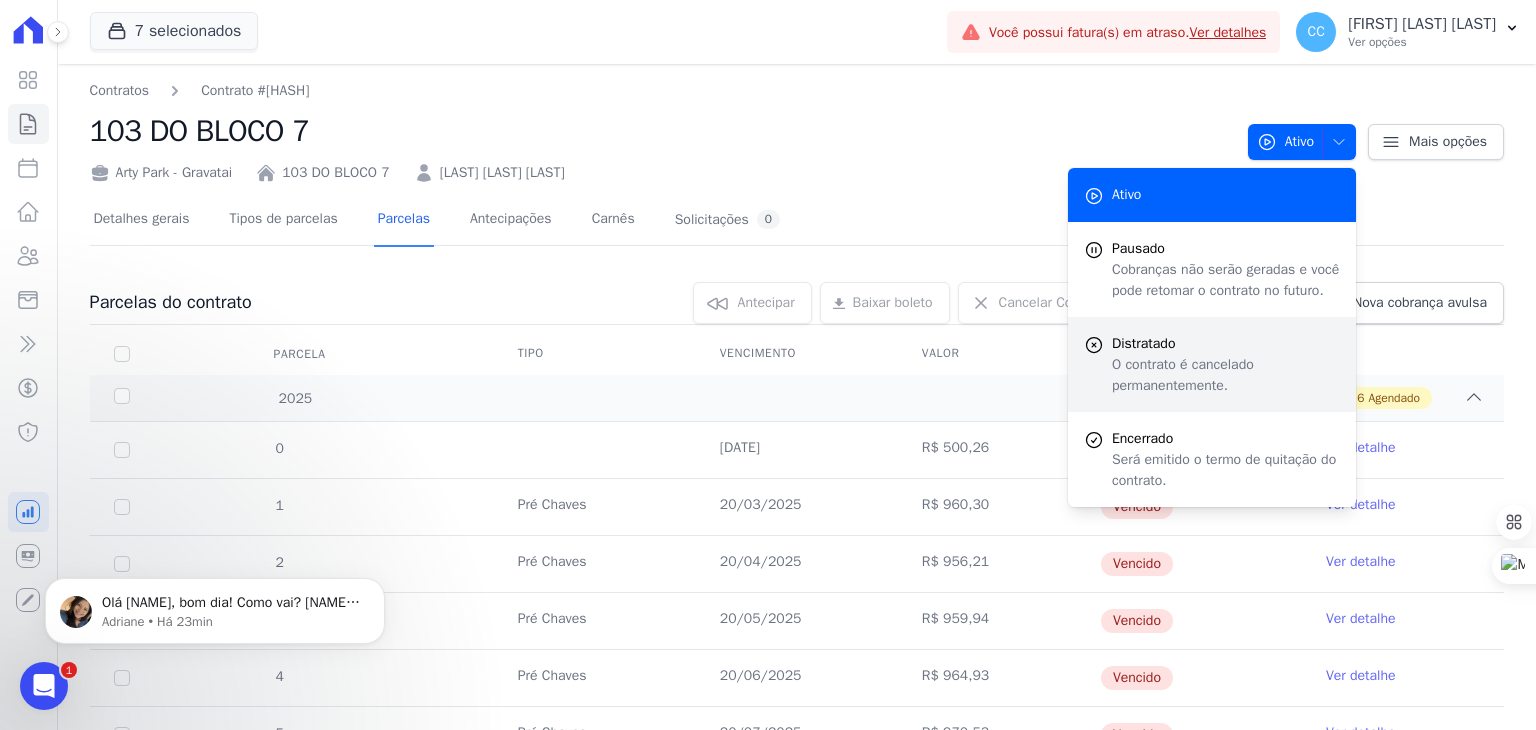 click on "O contrato é cancelado permanentemente." at bounding box center [1226, 375] 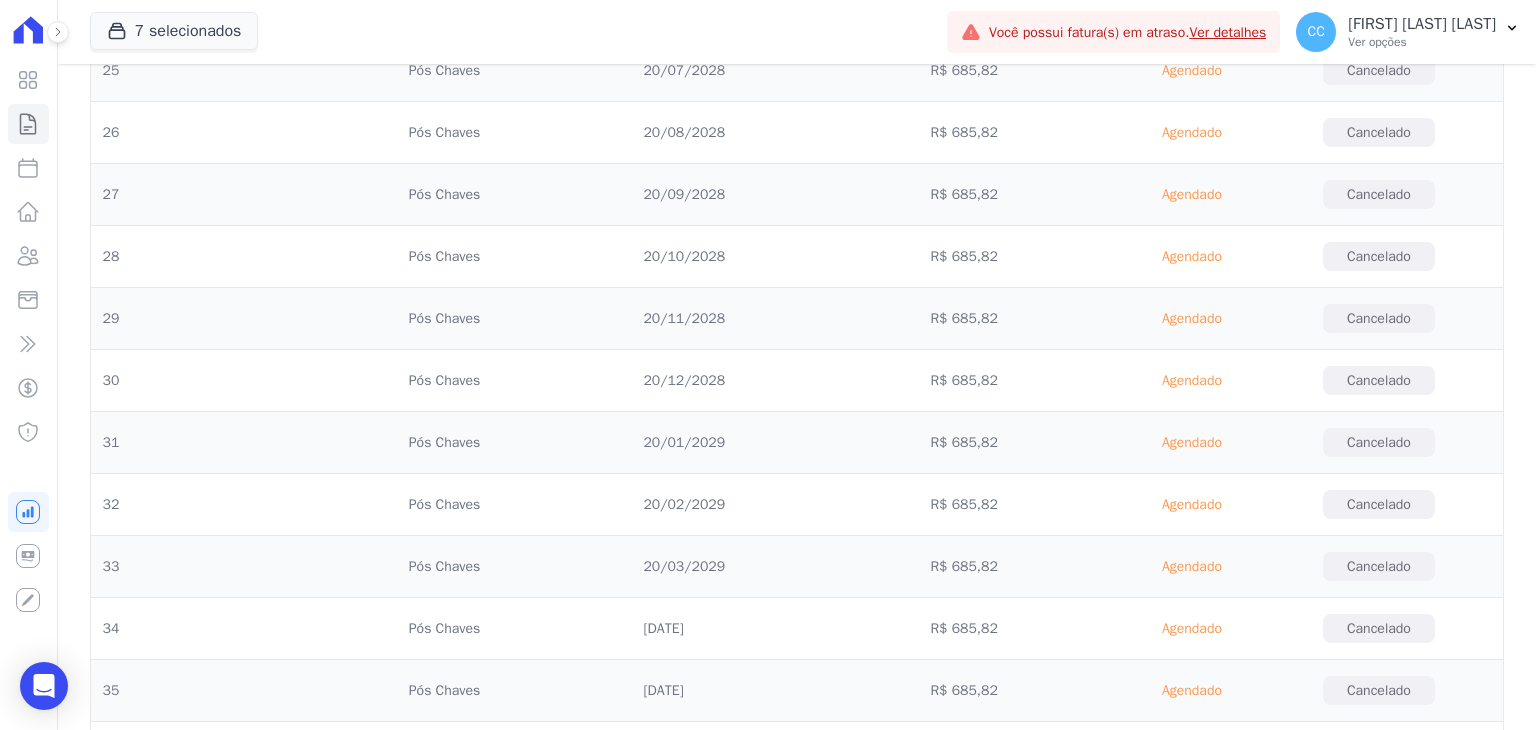 scroll, scrollTop: 3674, scrollLeft: 0, axis: vertical 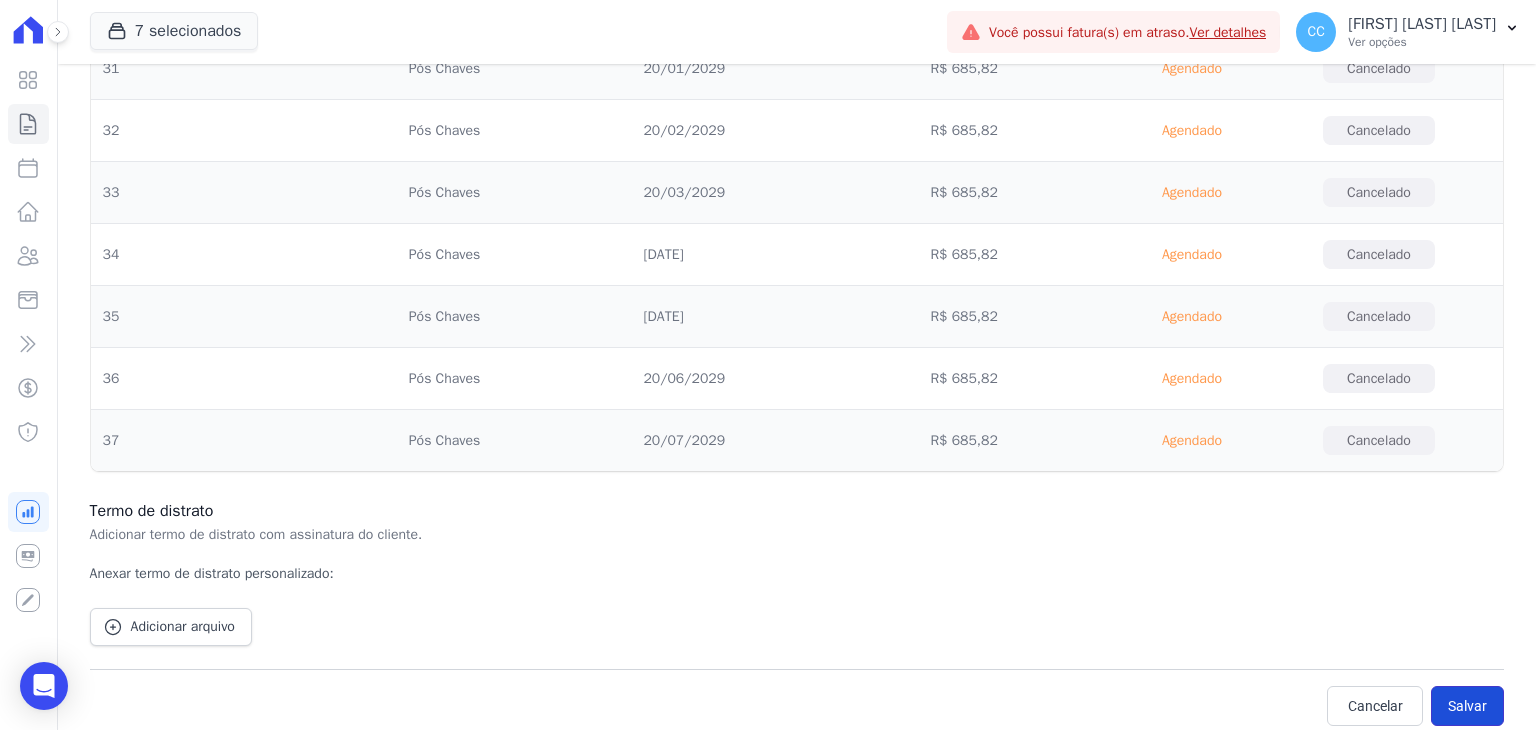 click on "Salvar" at bounding box center (1467, 706) 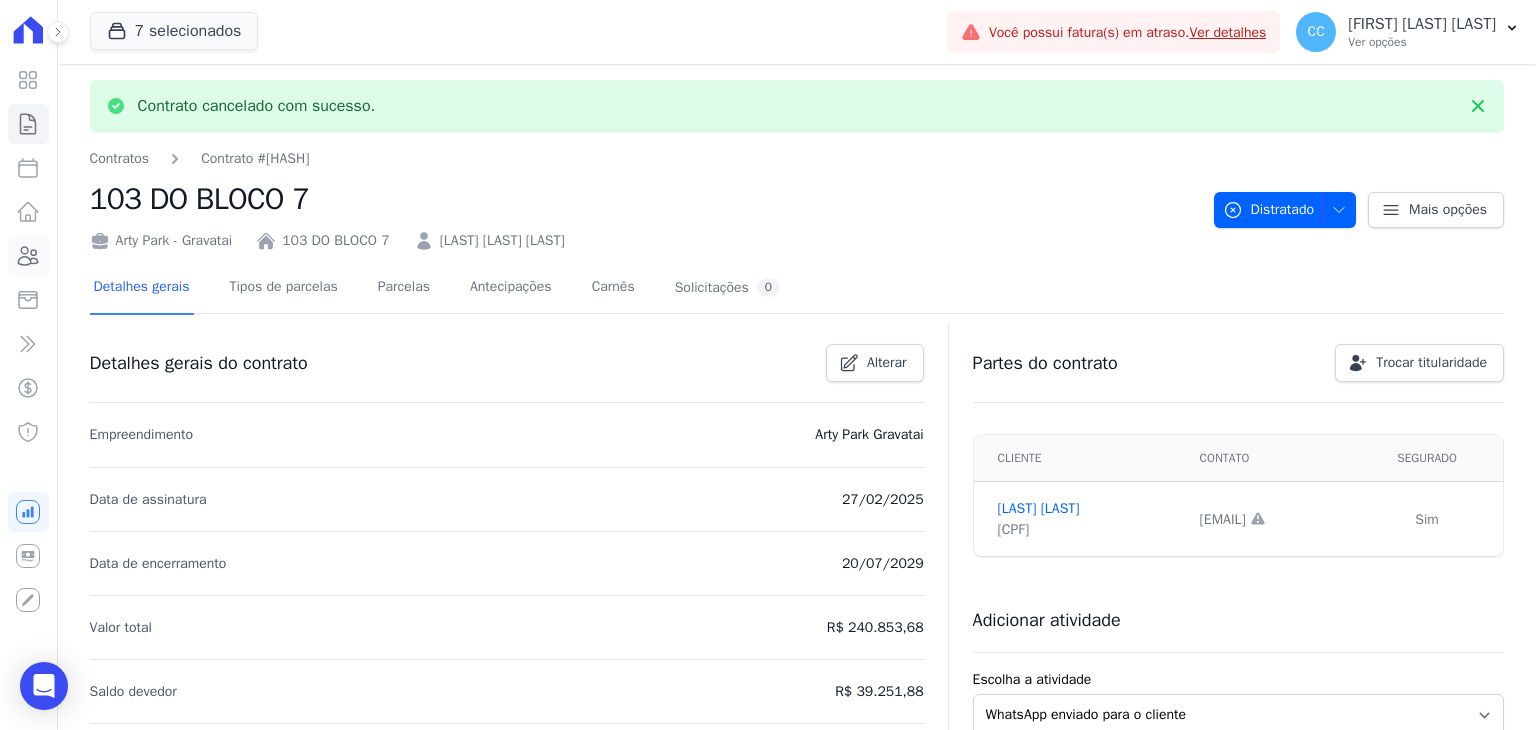 click 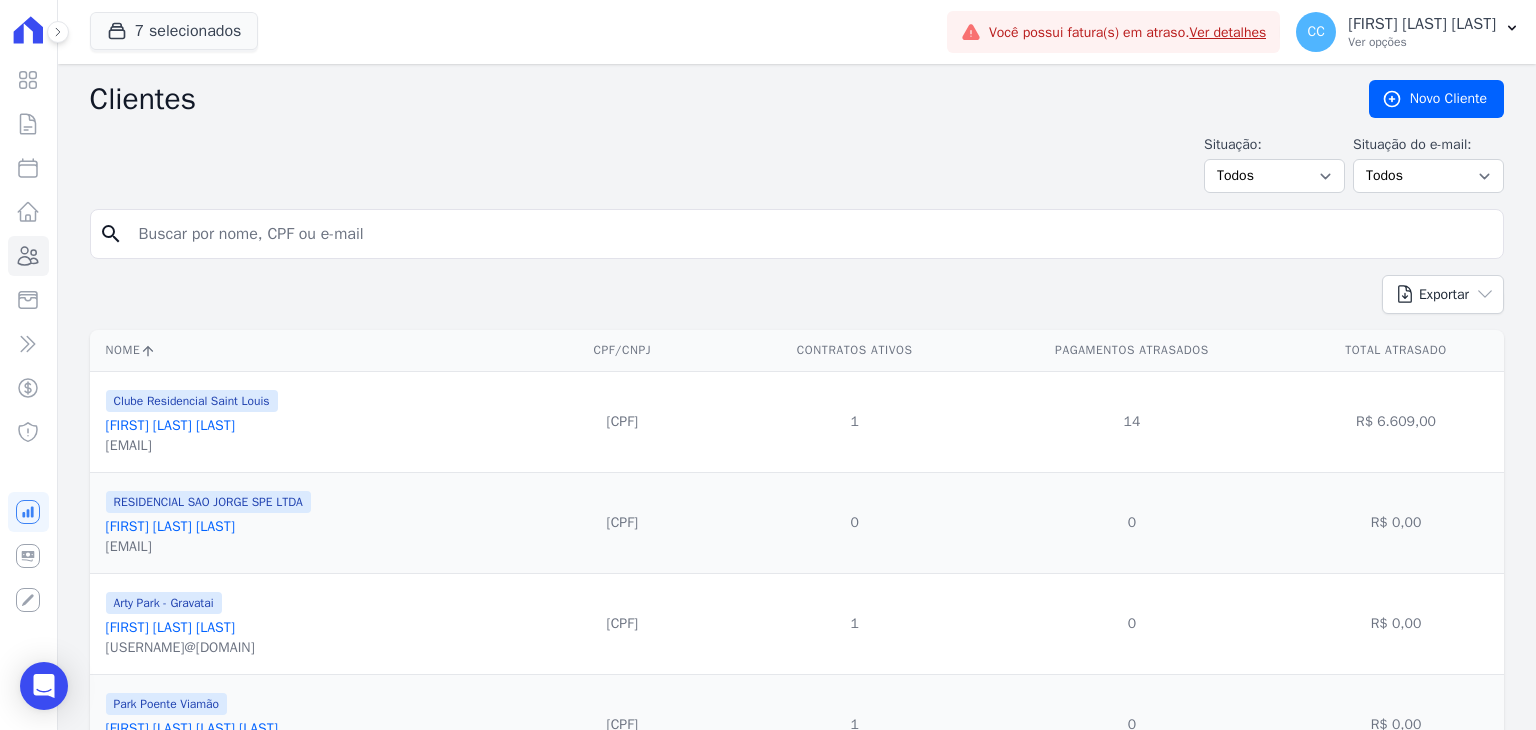 click at bounding box center (811, 234) 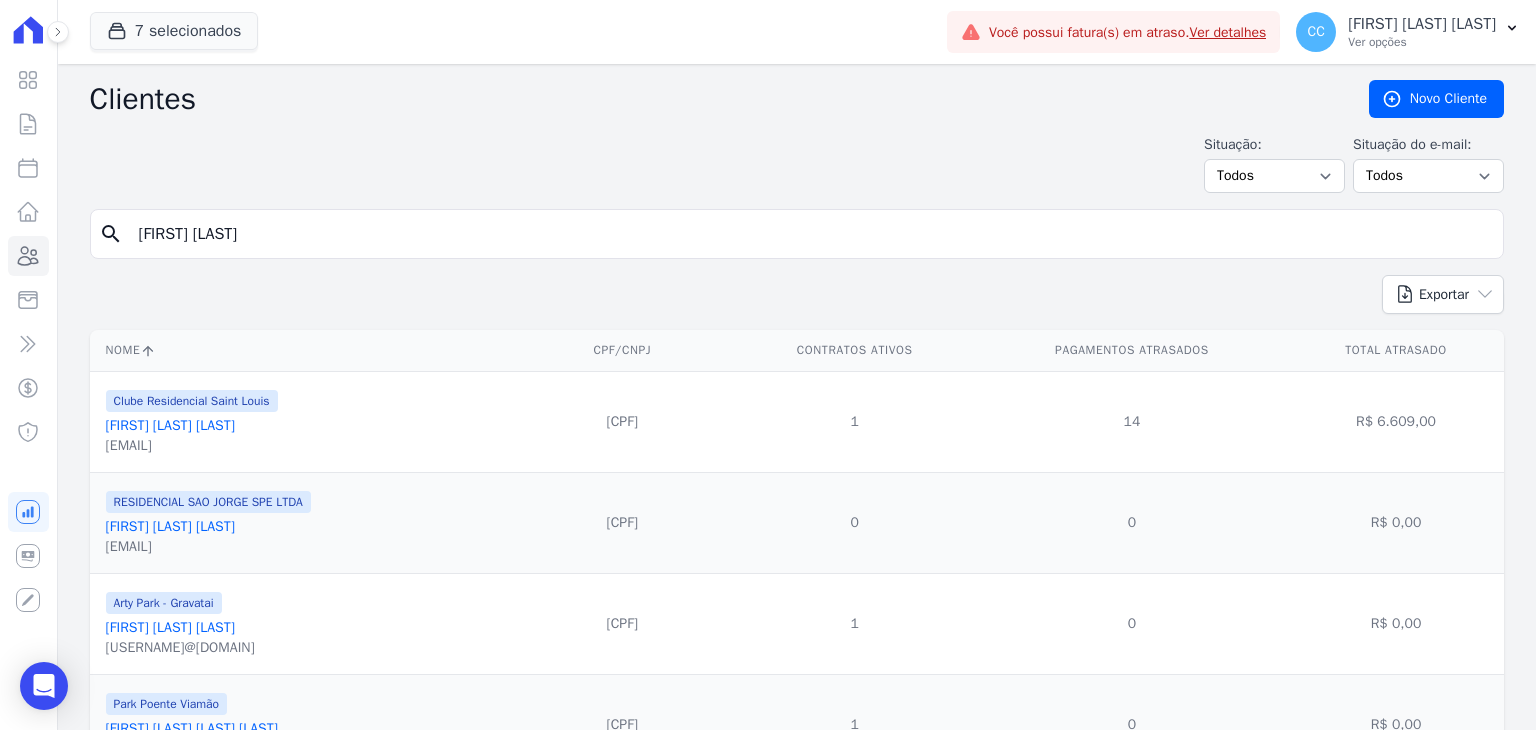 drag, startPoint x: 275, startPoint y: 238, endPoint x: -3, endPoint y: 201, distance: 280.45142 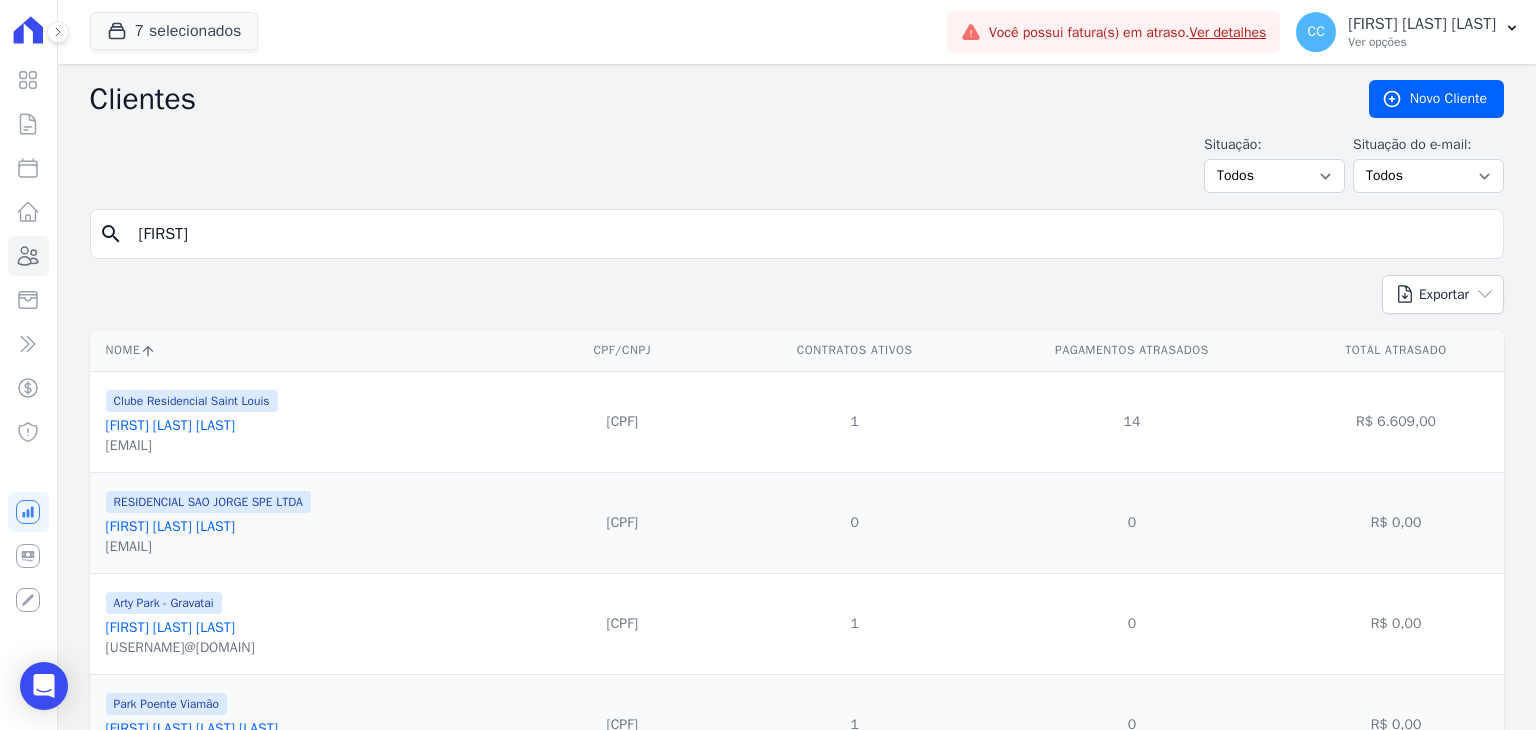 type on "guilherme" 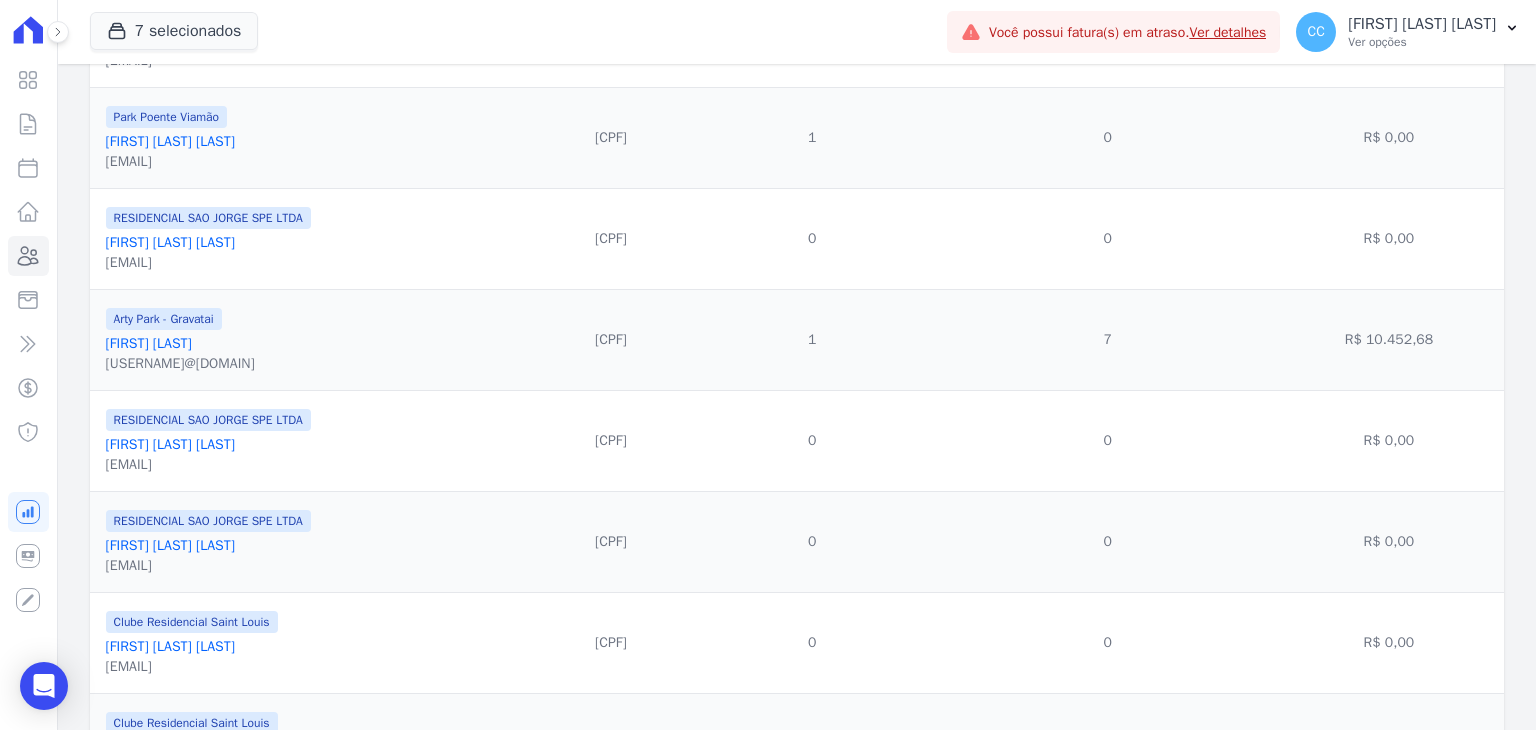 scroll, scrollTop: 600, scrollLeft: 0, axis: vertical 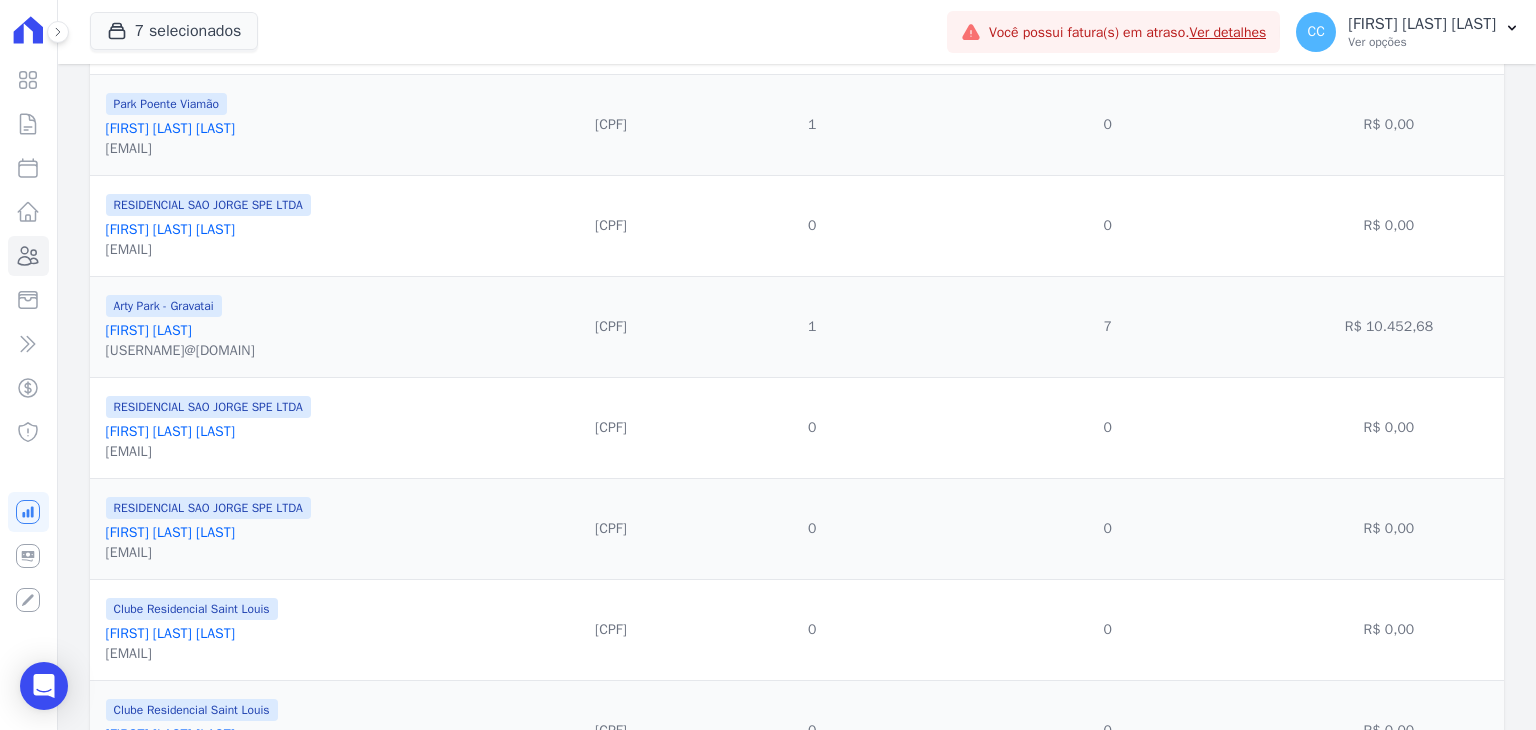 click on "Guilherme Goncalves" at bounding box center [149, 330] 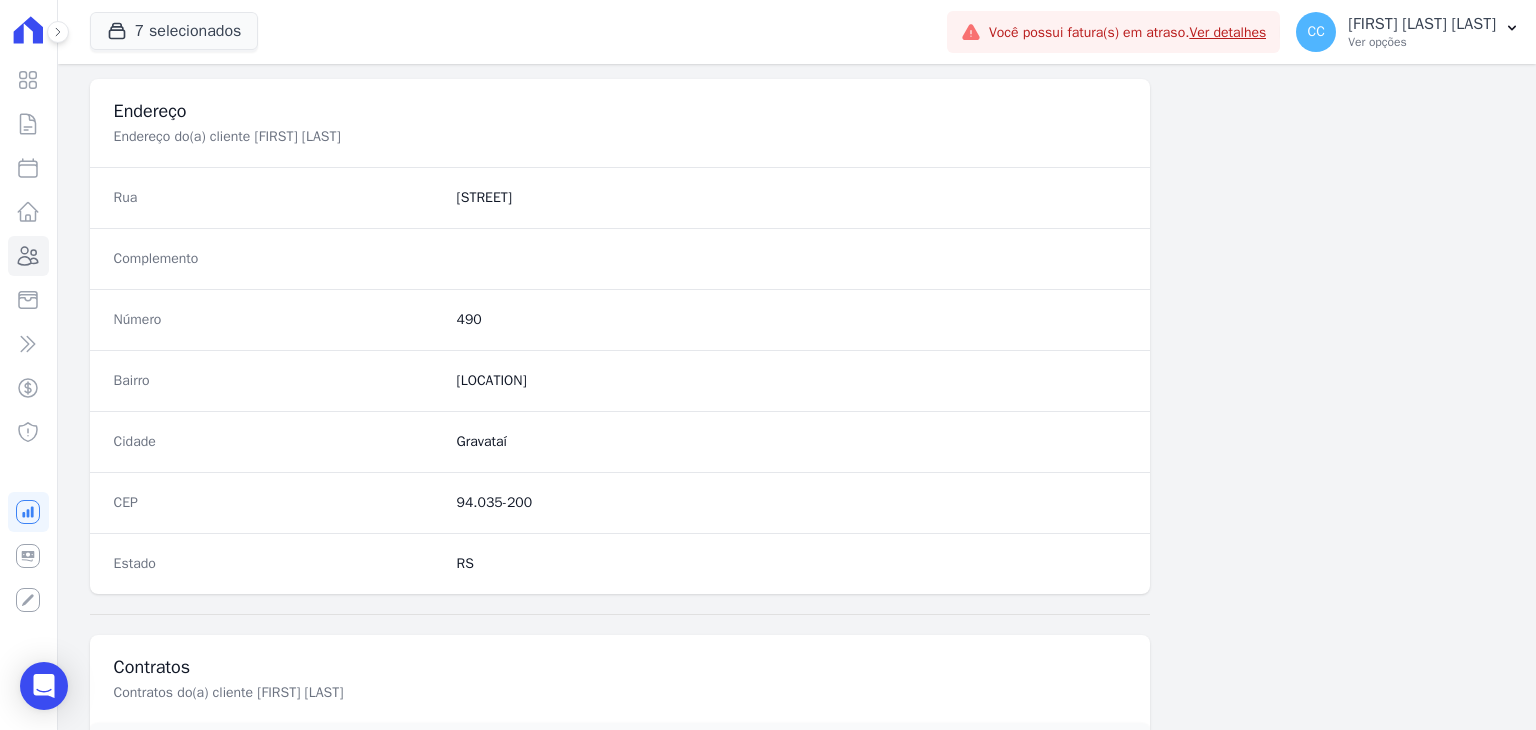 scroll, scrollTop: 1135, scrollLeft: 0, axis: vertical 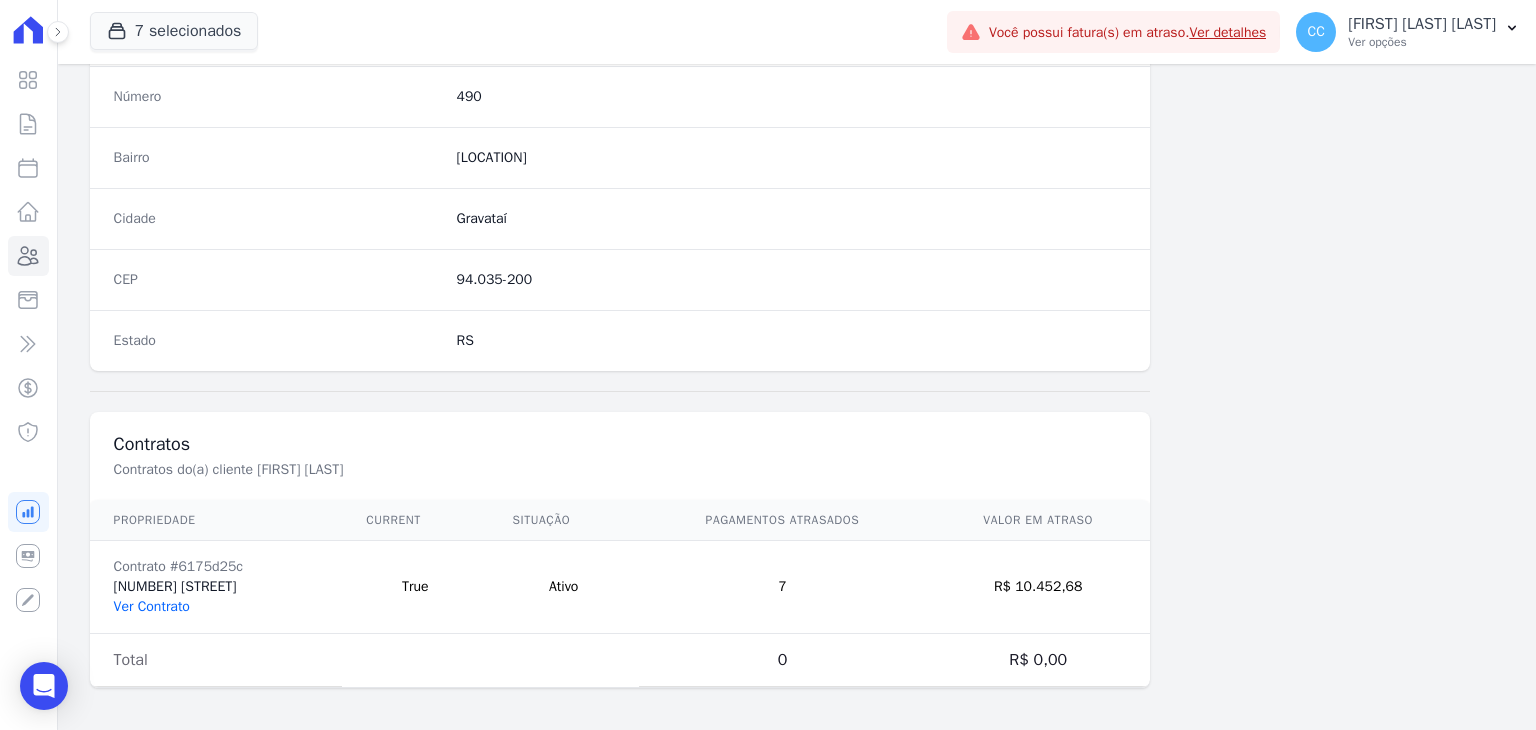 click on "Ver Contrato" at bounding box center (152, 606) 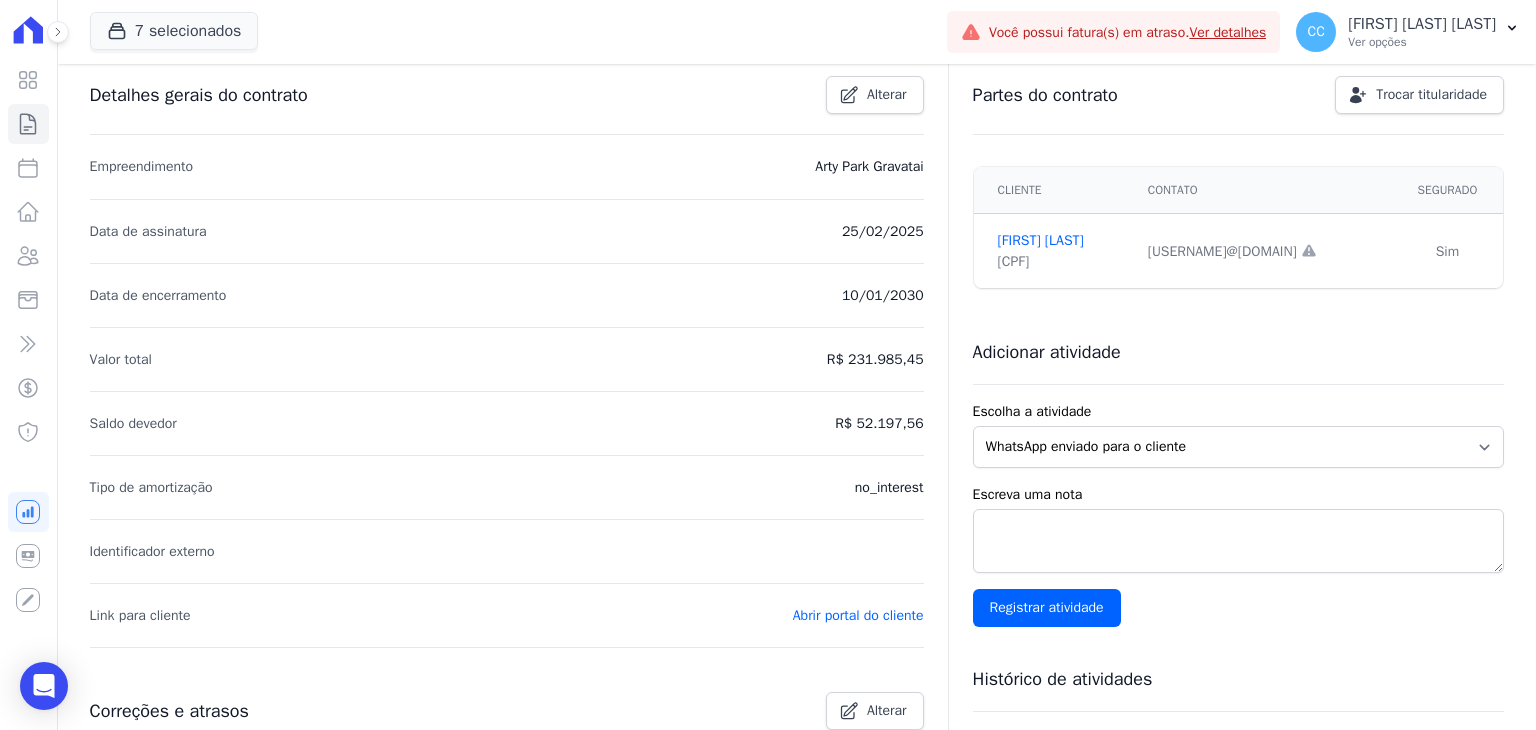 scroll, scrollTop: 0, scrollLeft: 0, axis: both 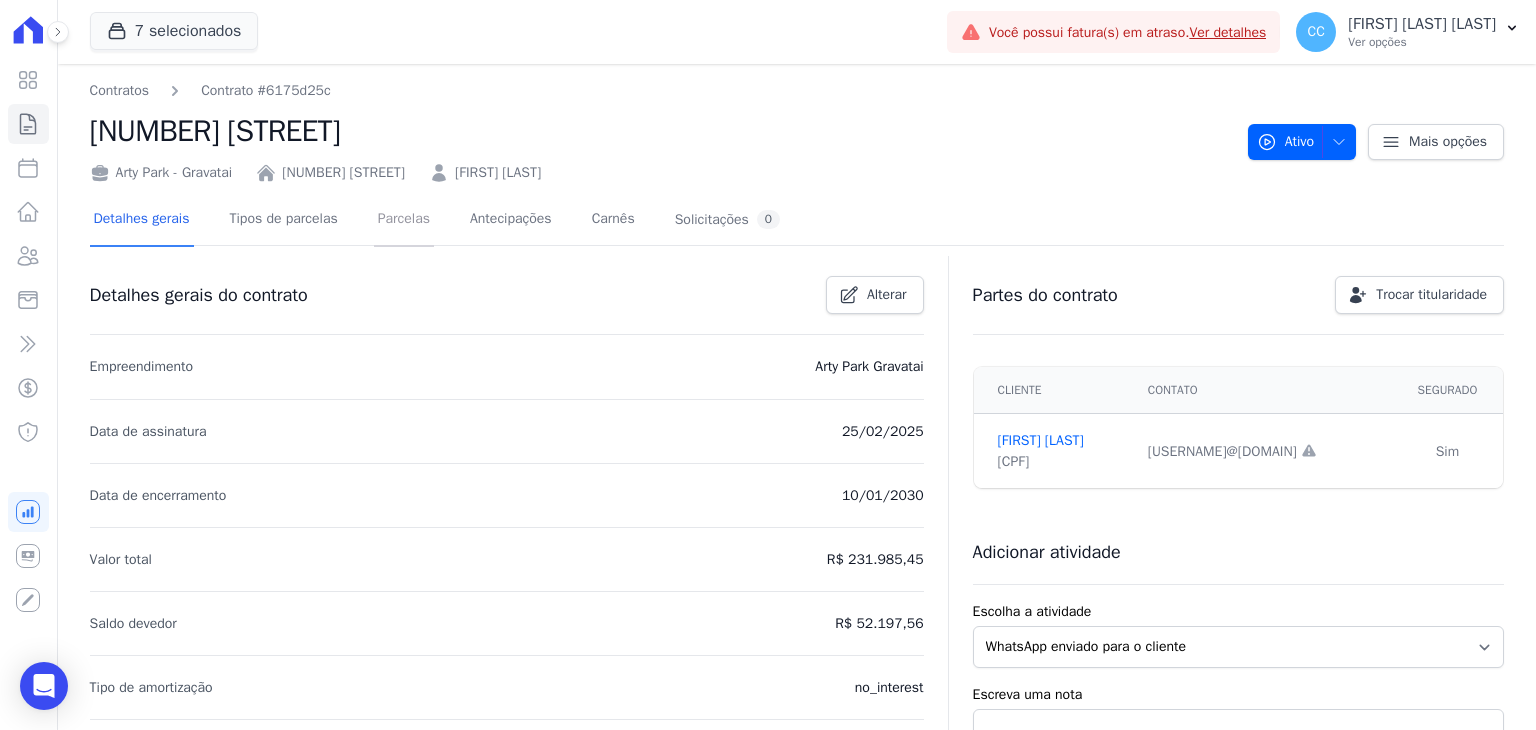 click on "Parcelas" at bounding box center (404, 220) 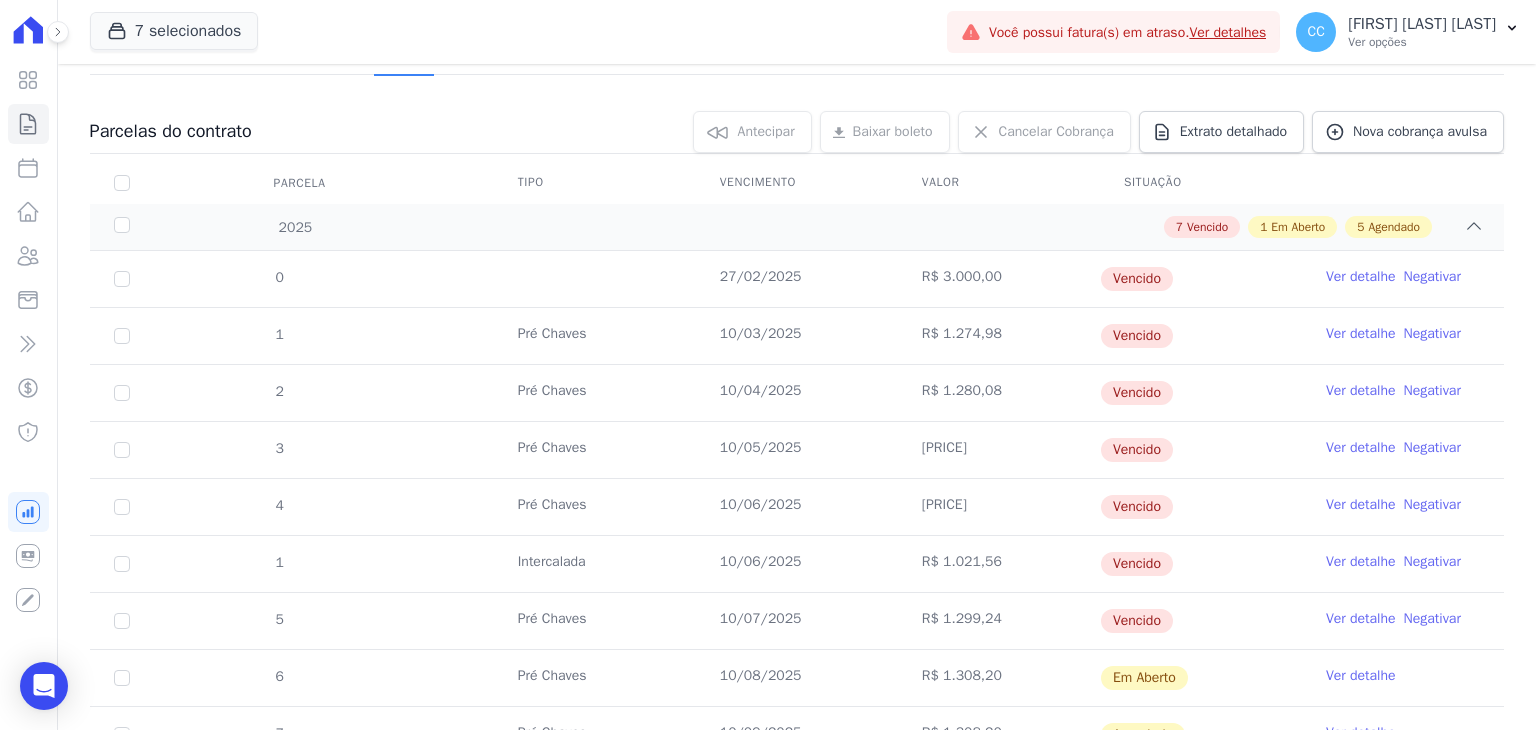 scroll, scrollTop: 200, scrollLeft: 0, axis: vertical 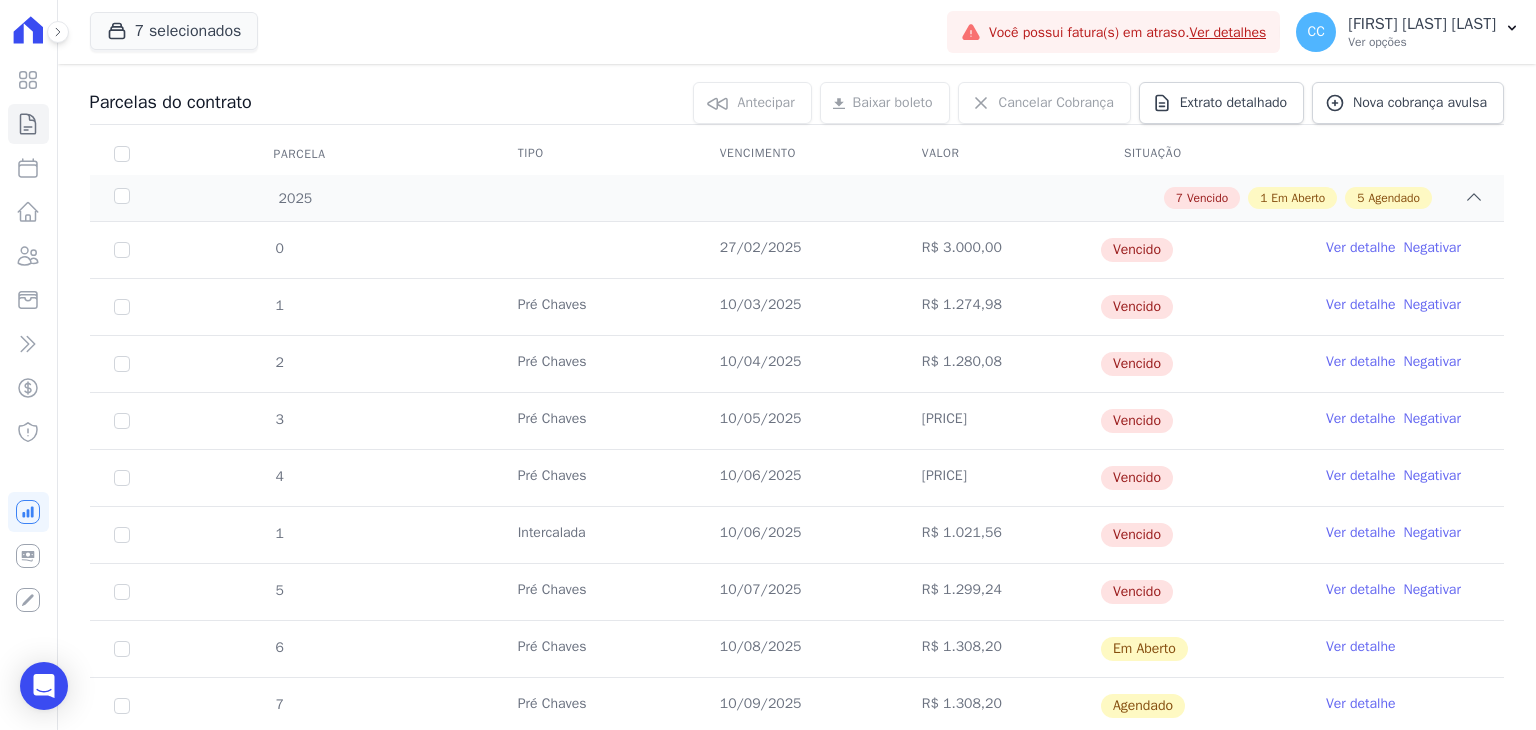 click on "Parcela" at bounding box center (122, 154) 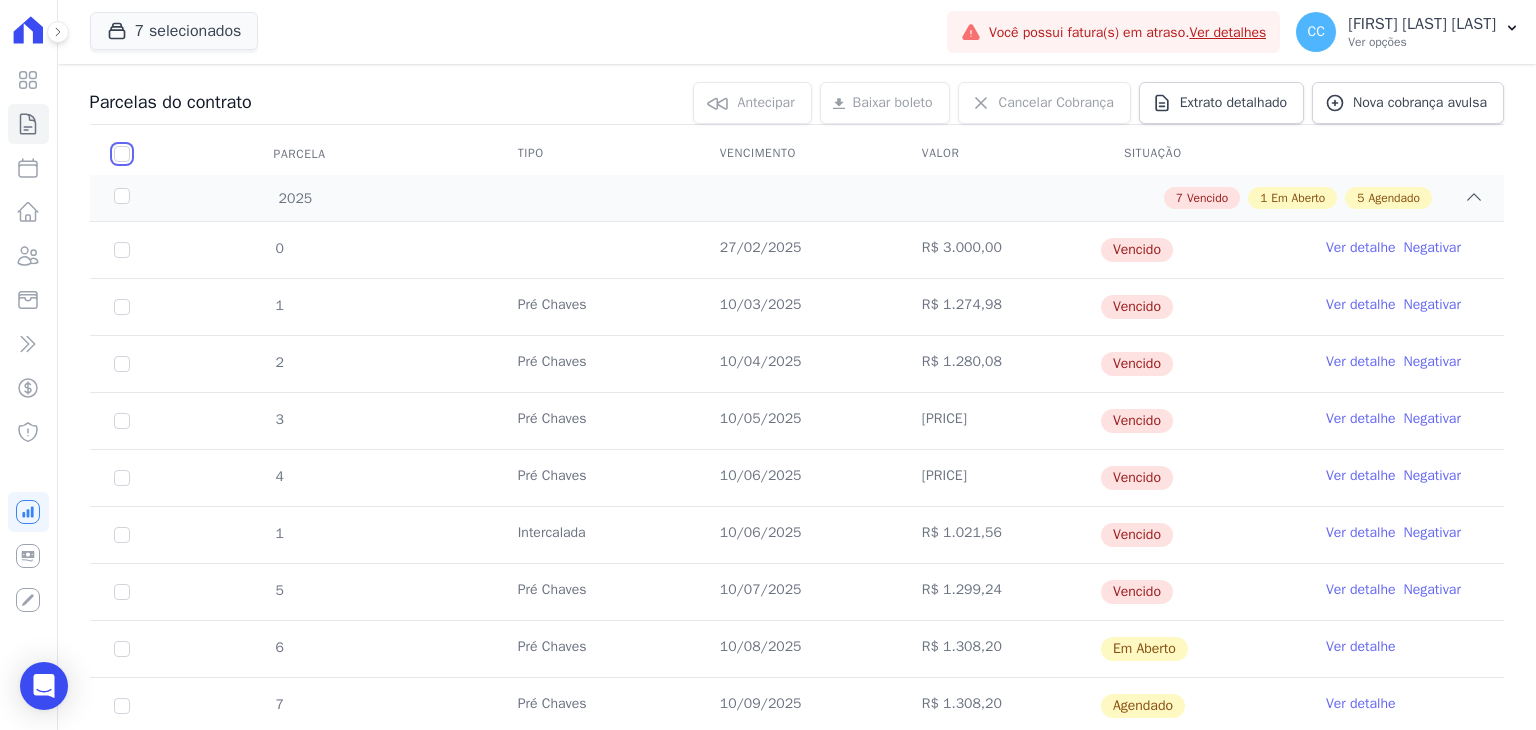 click at bounding box center [122, 154] 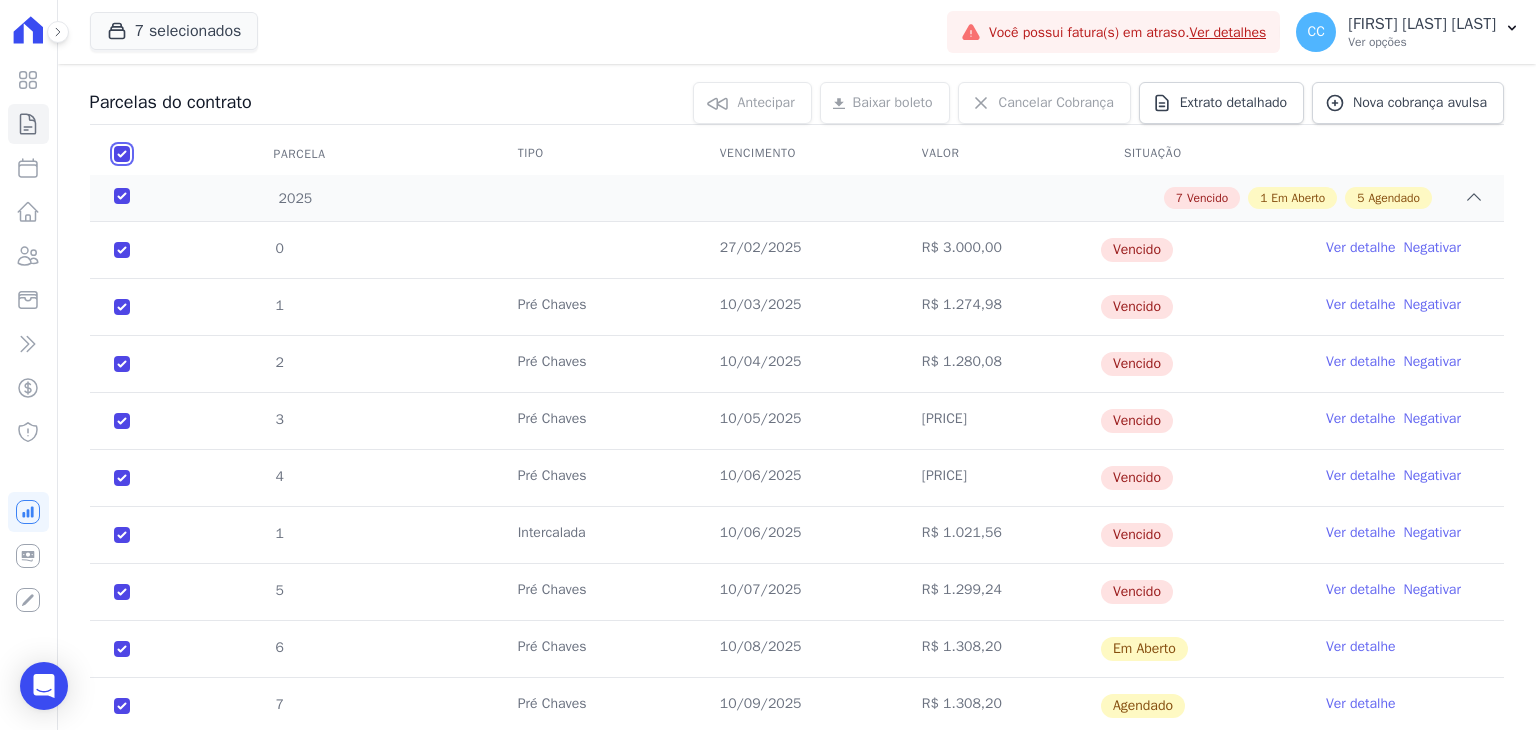 checkbox on "true" 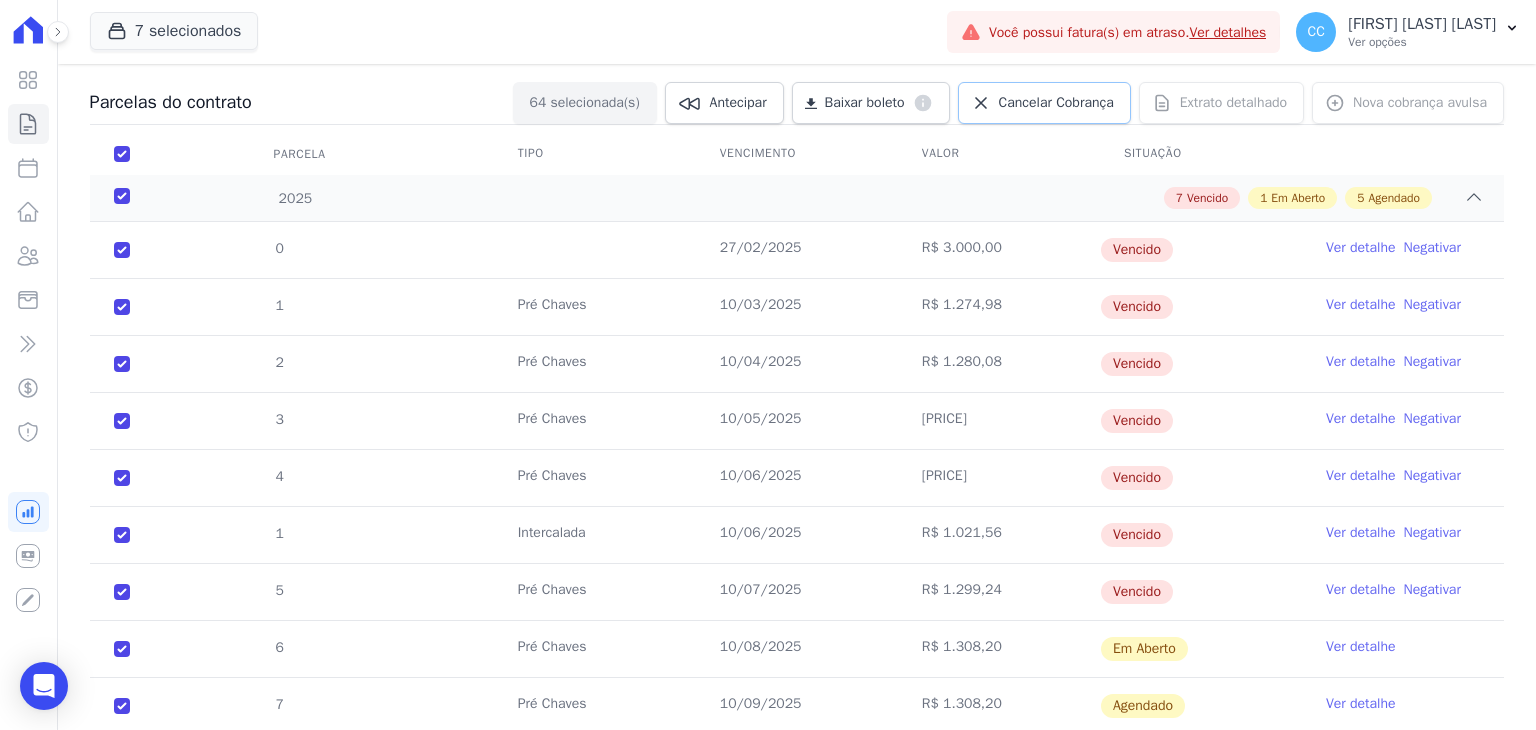 click on "Cancelar Cobrança" at bounding box center [1044, 103] 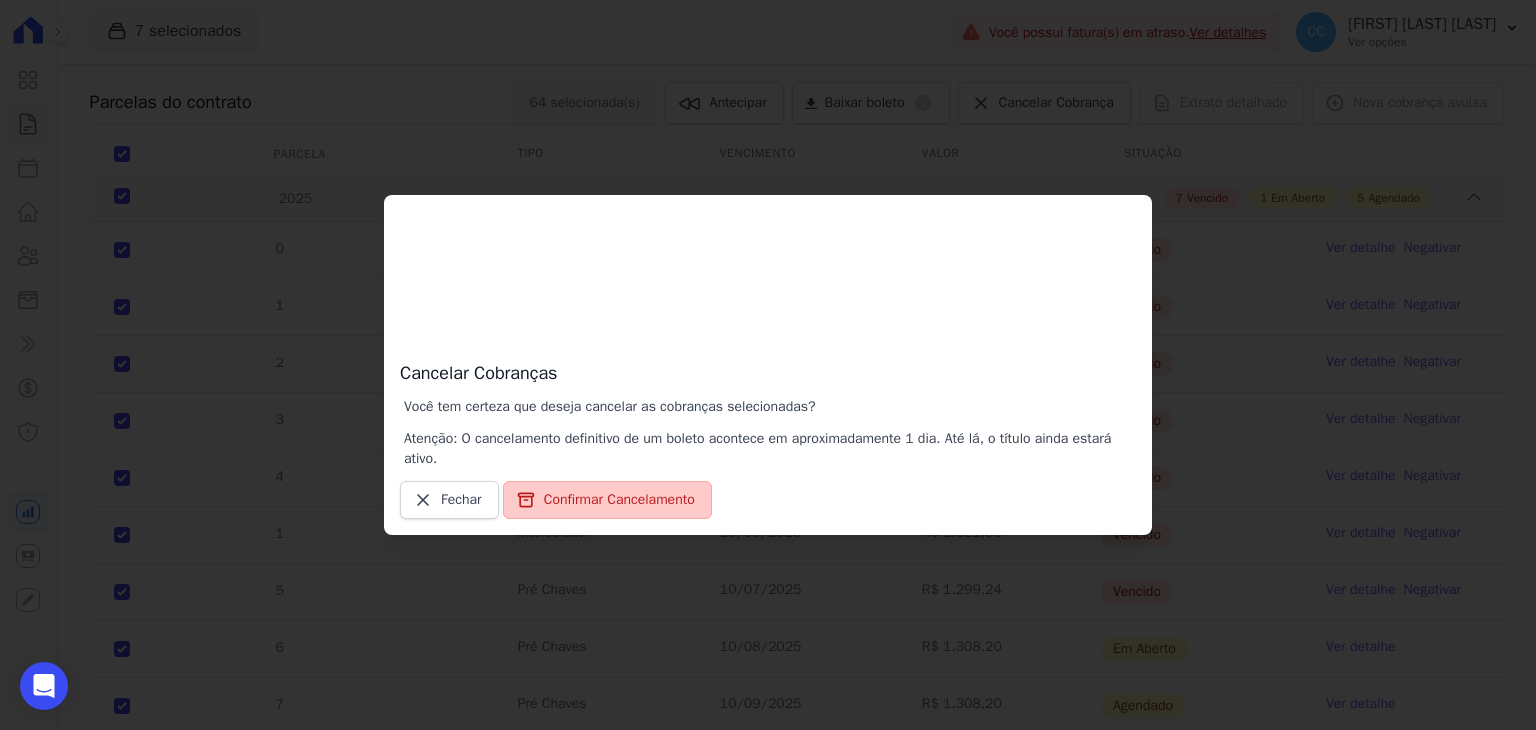 click on "Confirmar Cancelamento" at bounding box center (607, 500) 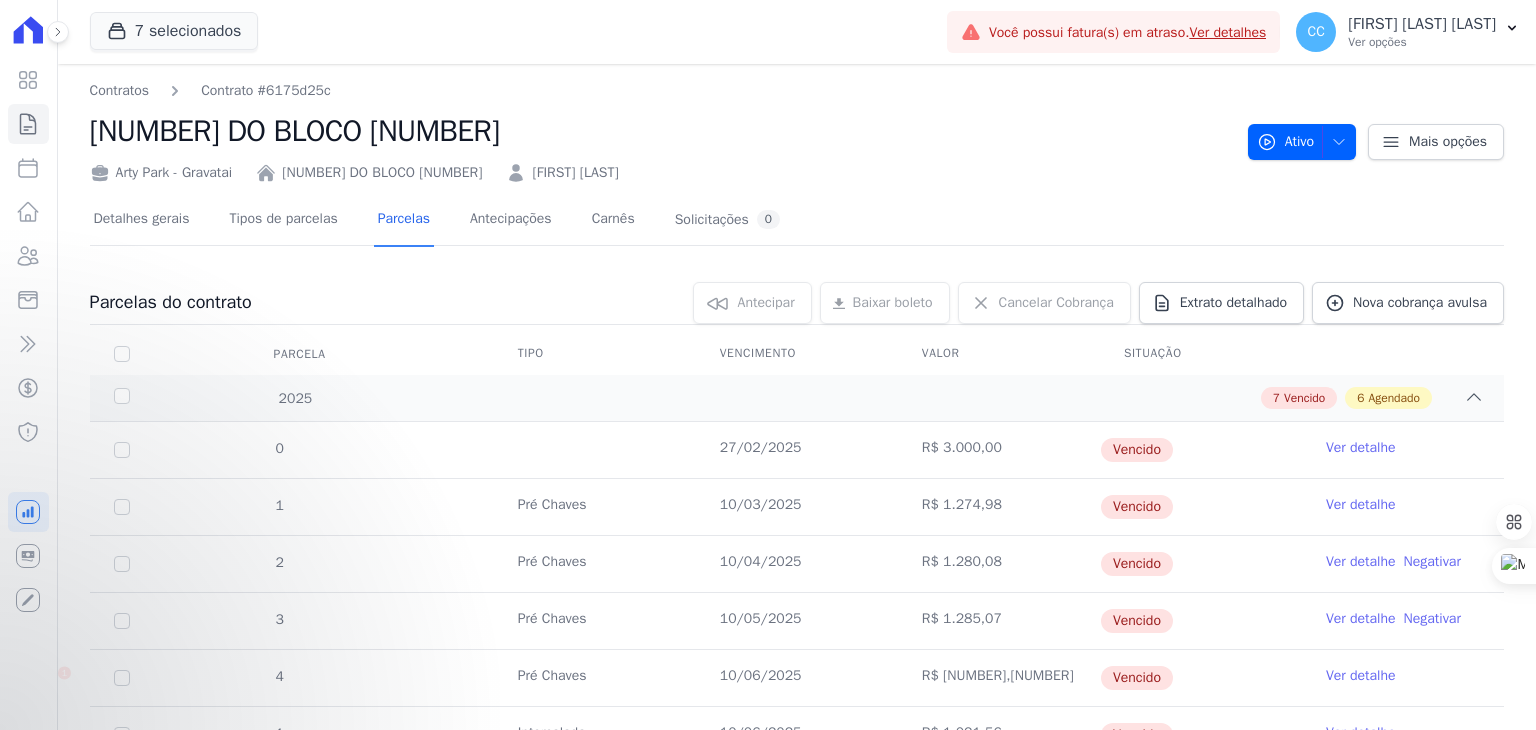 scroll, scrollTop: 0, scrollLeft: 0, axis: both 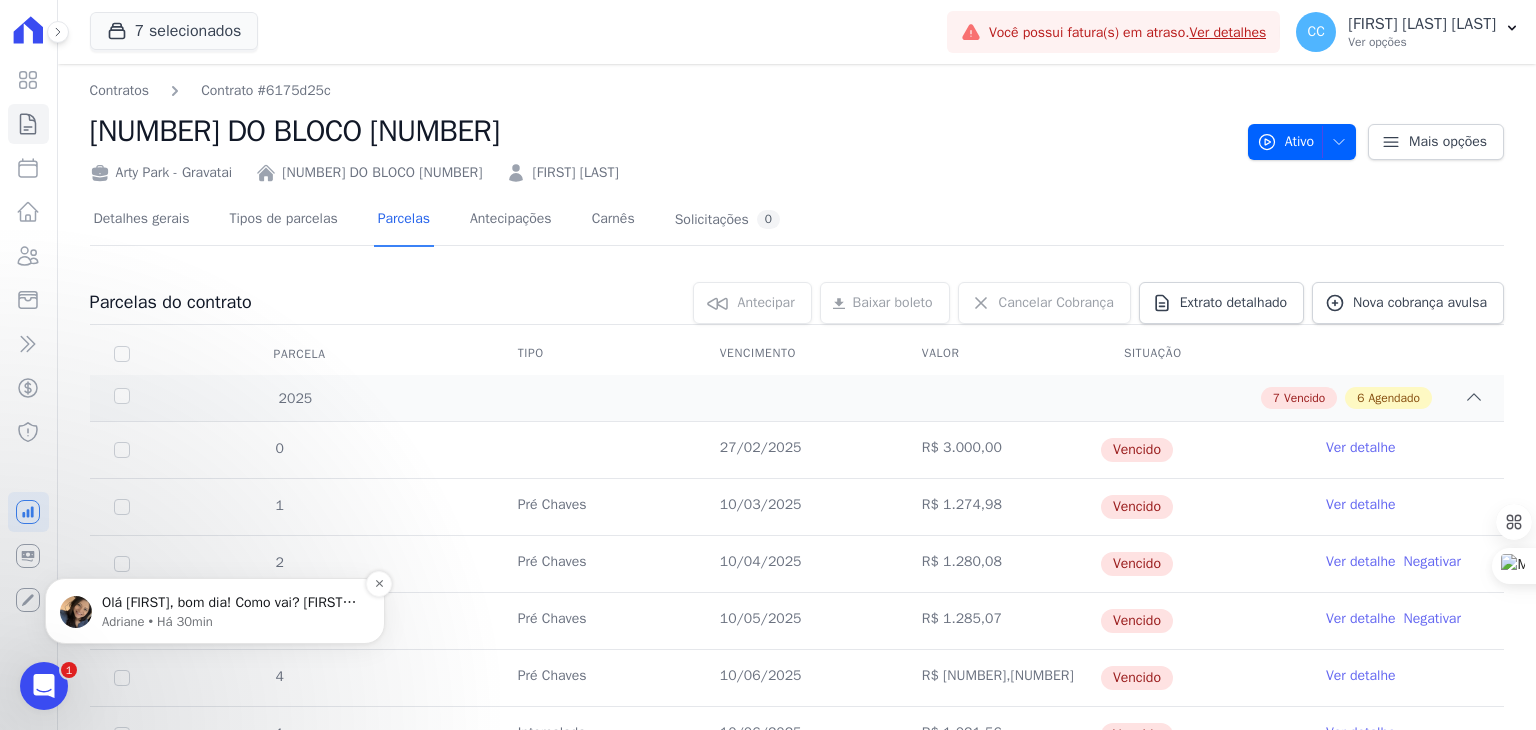 click on "Olá Carolina, bom dia! Como vai?  Carolina, estou em atendimento, mas assim que finalizar vou verificar. ; )" at bounding box center [231, 603] 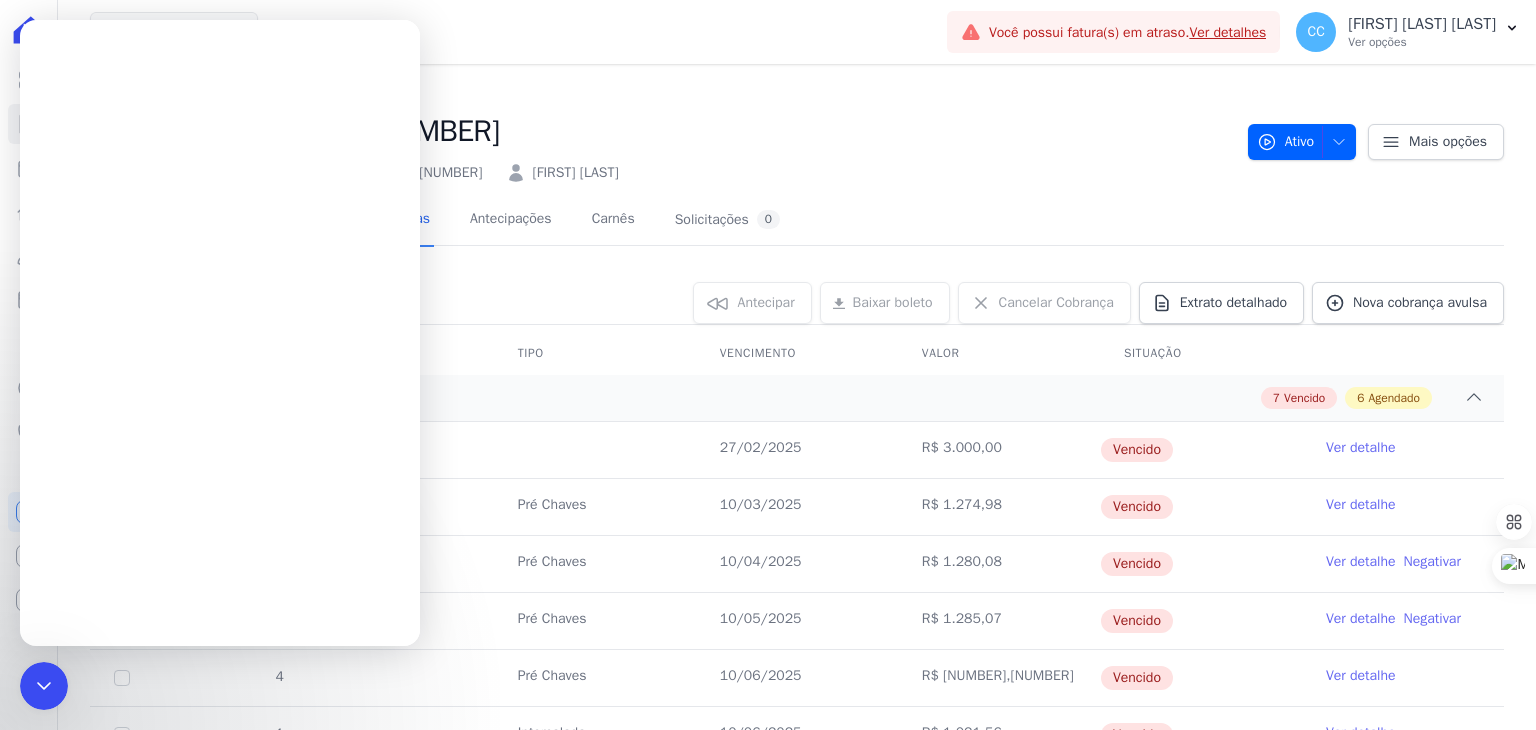 scroll, scrollTop: 0, scrollLeft: 0, axis: both 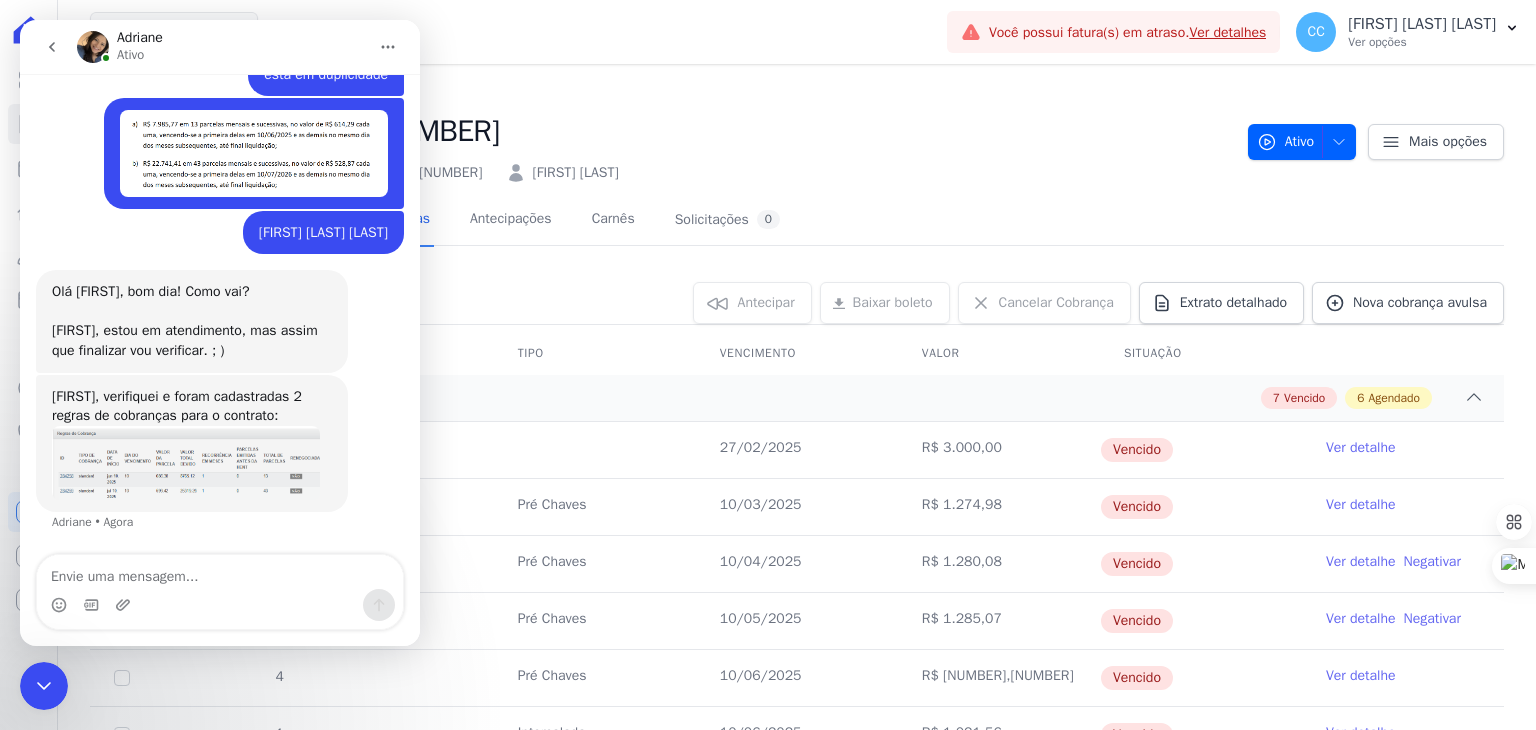 click at bounding box center (186, 463) 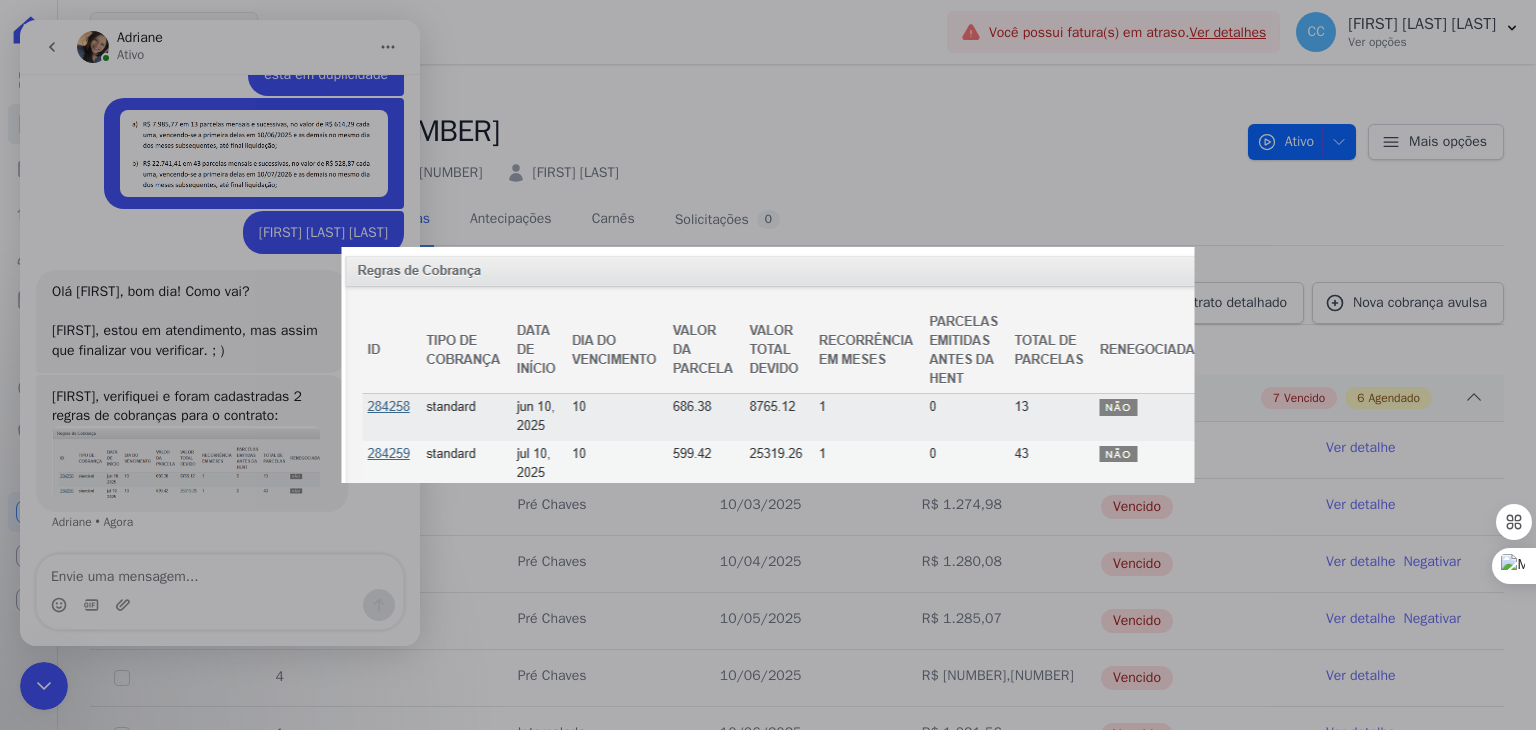 scroll, scrollTop: 0, scrollLeft: 0, axis: both 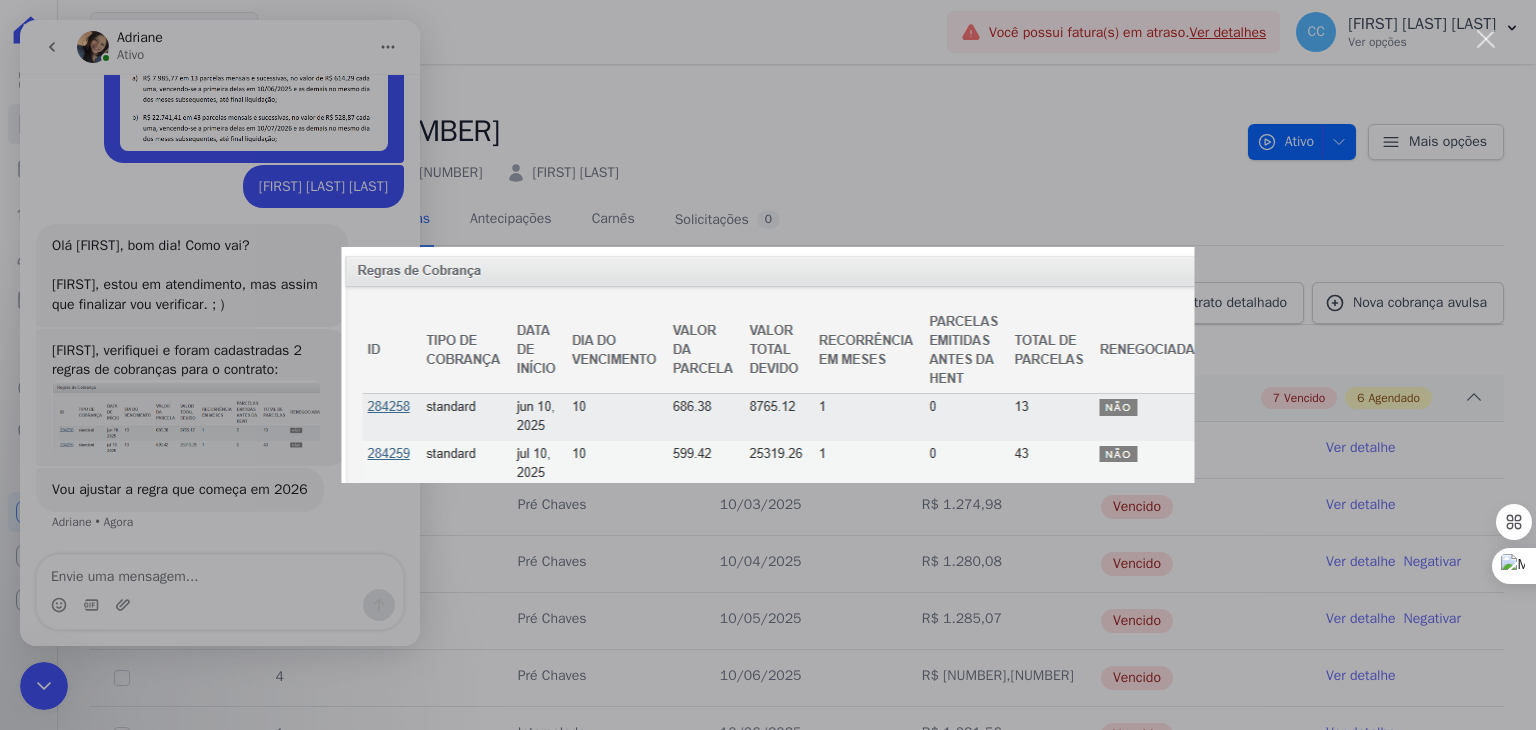 click at bounding box center (768, 365) 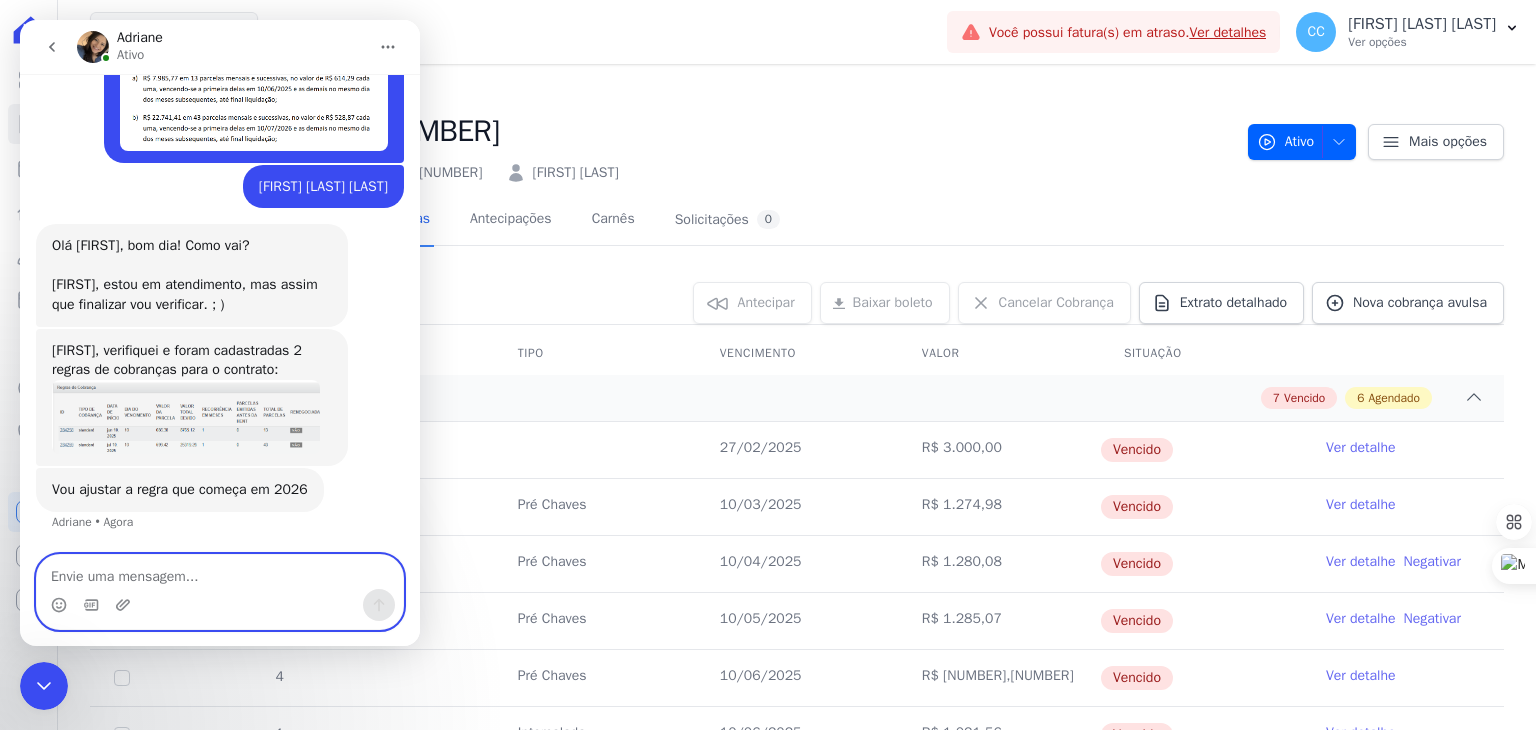 click at bounding box center (220, 572) 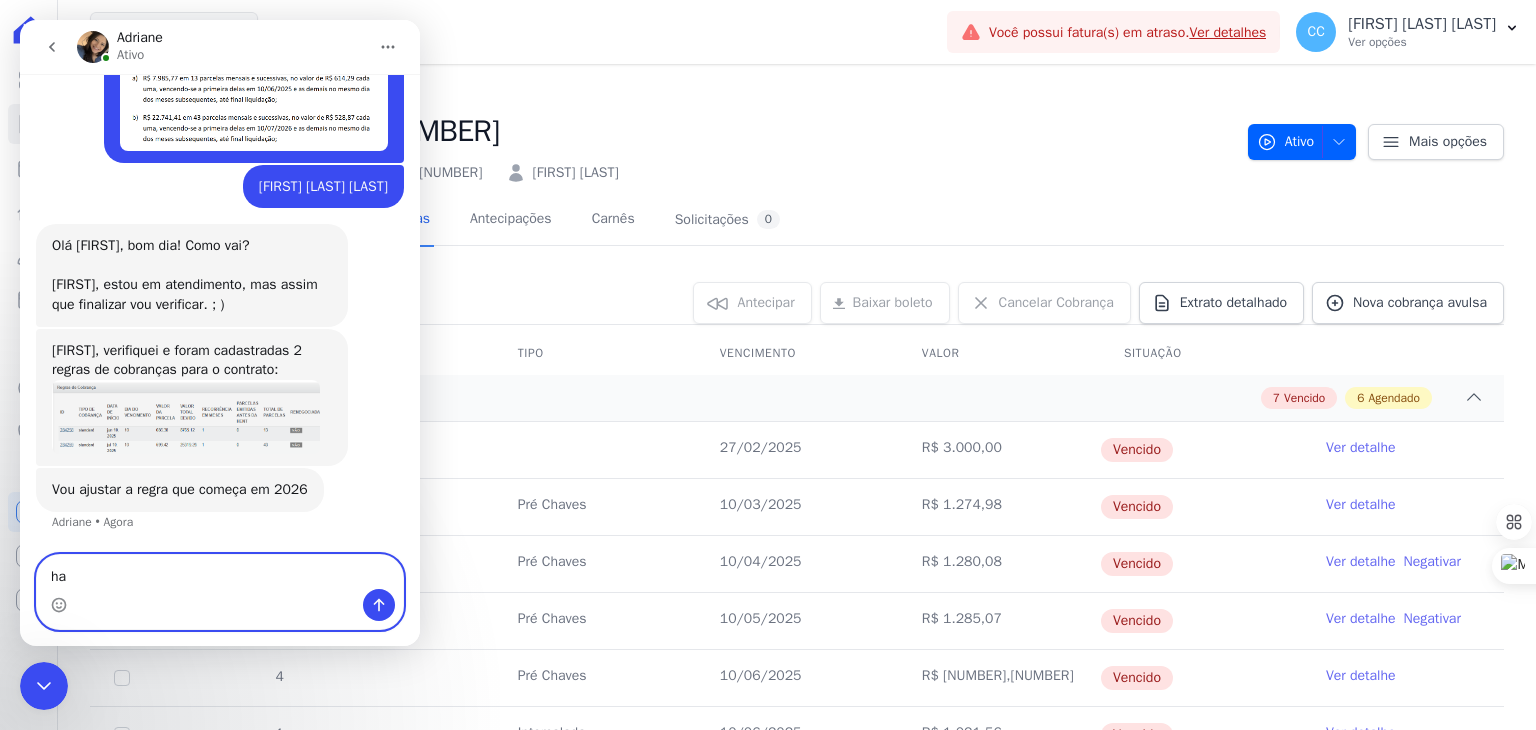 type on "h" 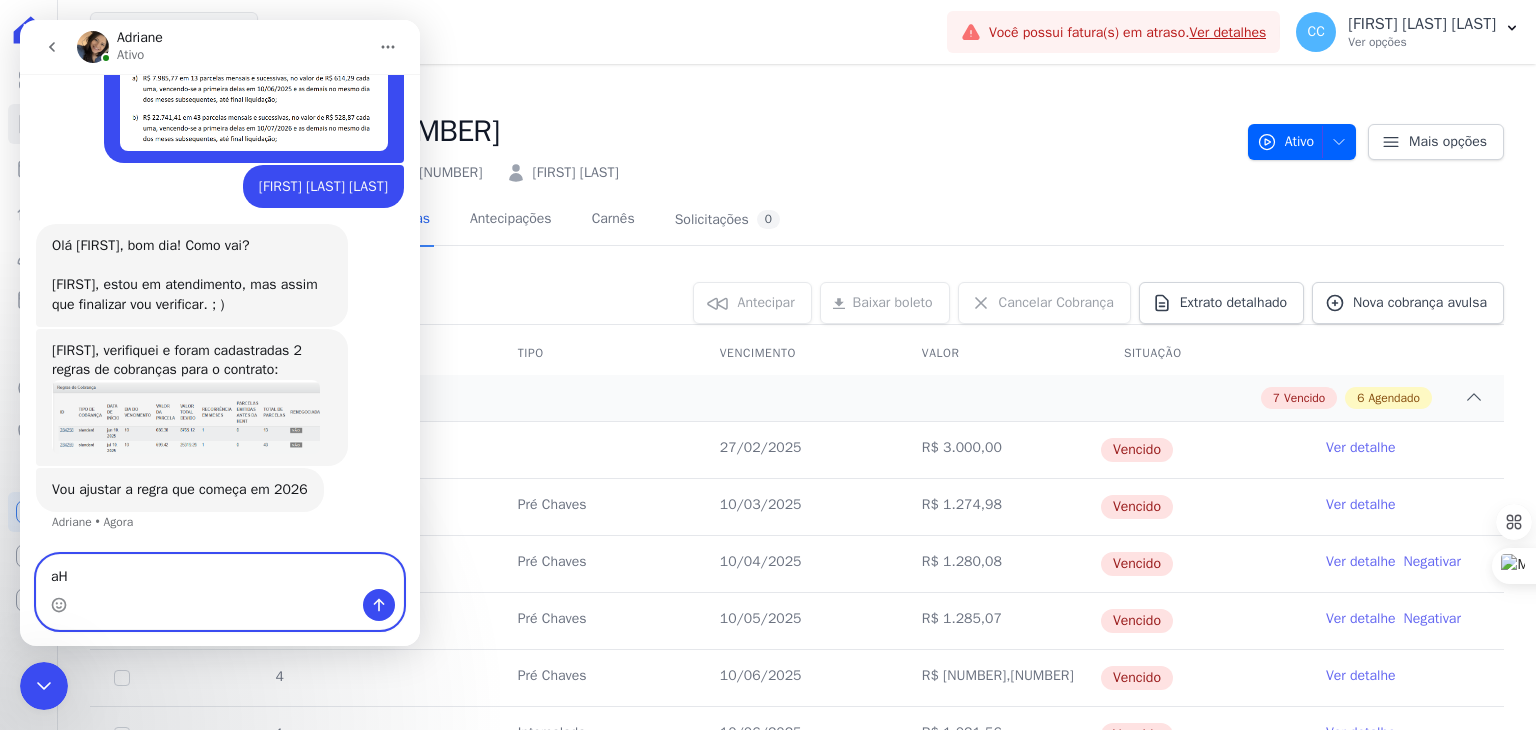 type on "a" 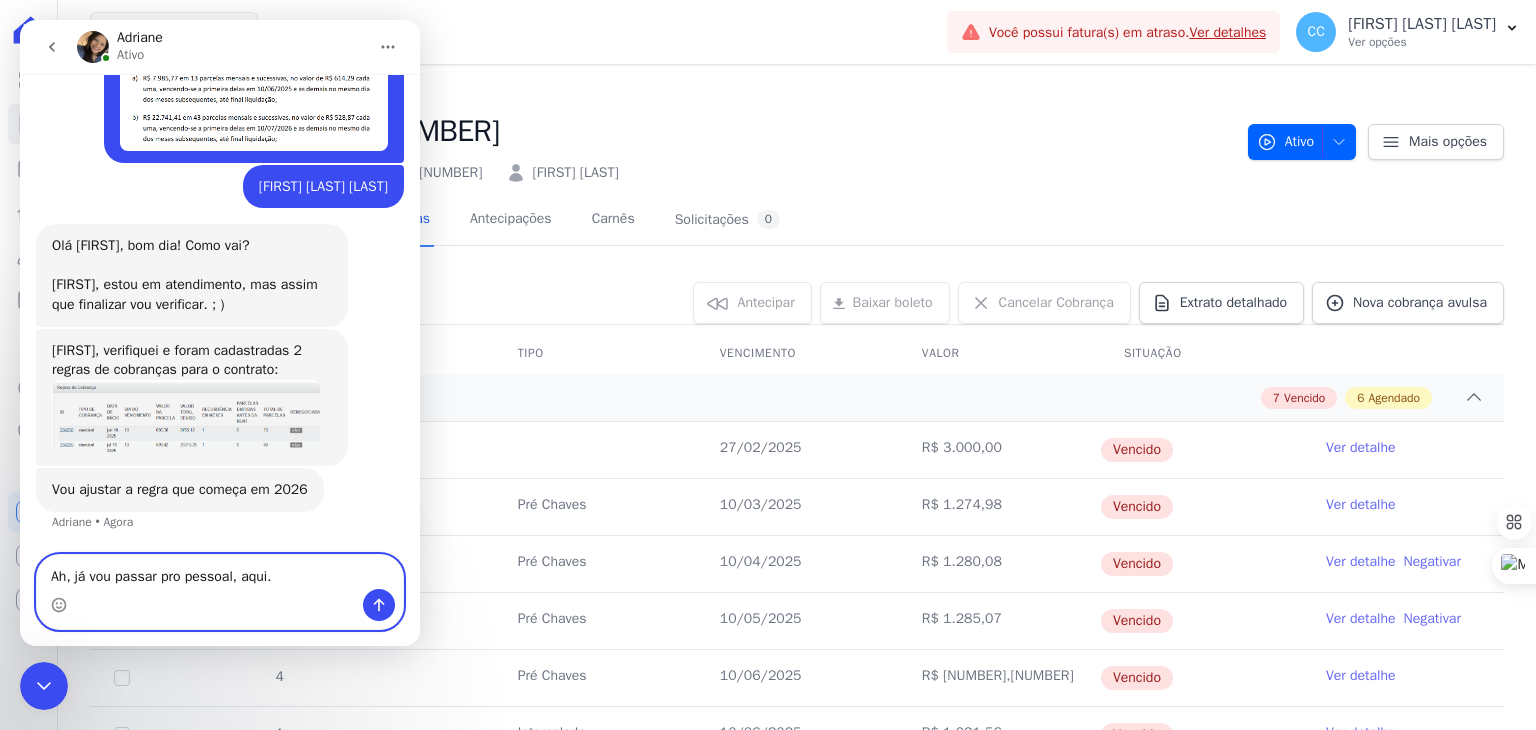 scroll, scrollTop: 382, scrollLeft: 0, axis: vertical 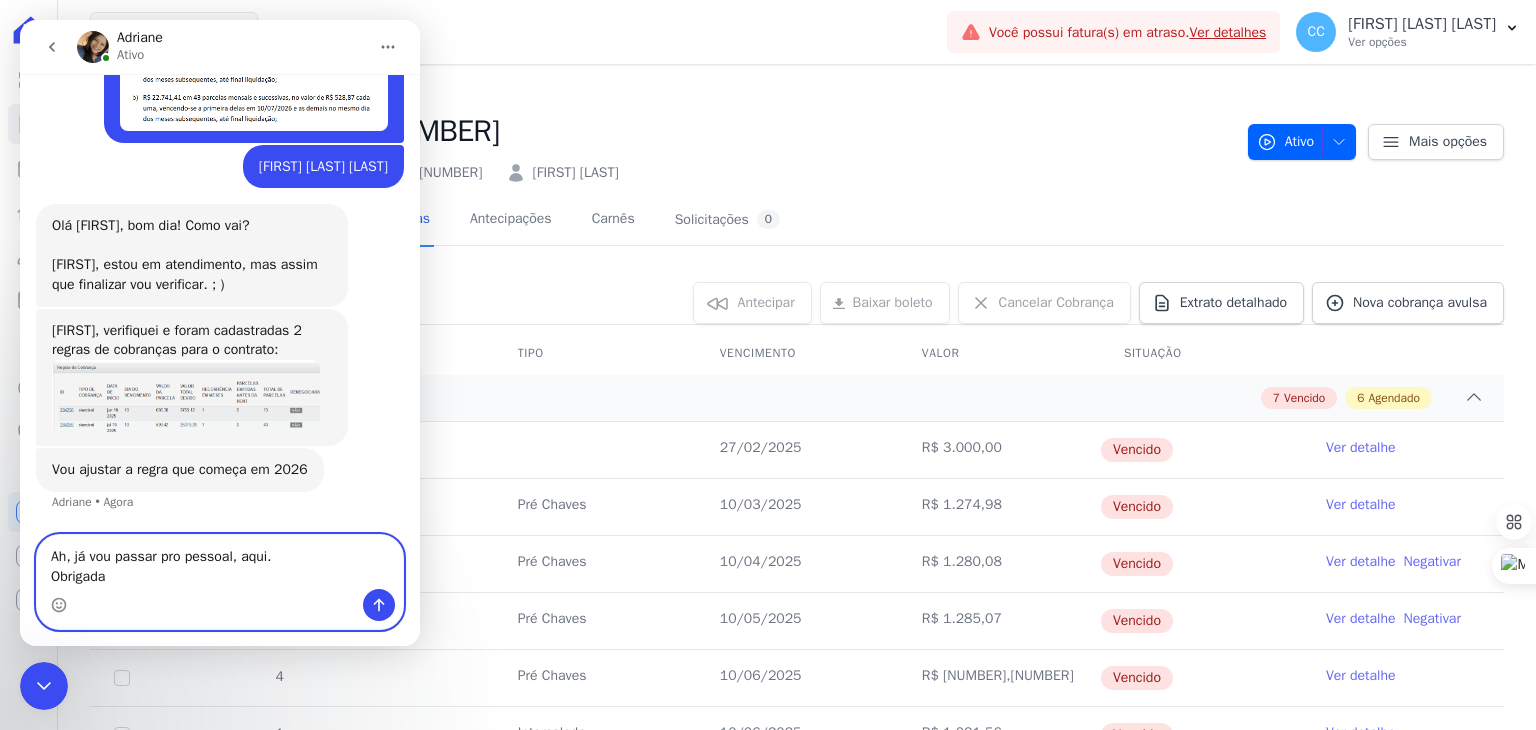 type on "Ah, já vou passar pro pessoal, aqui.
Obrigada" 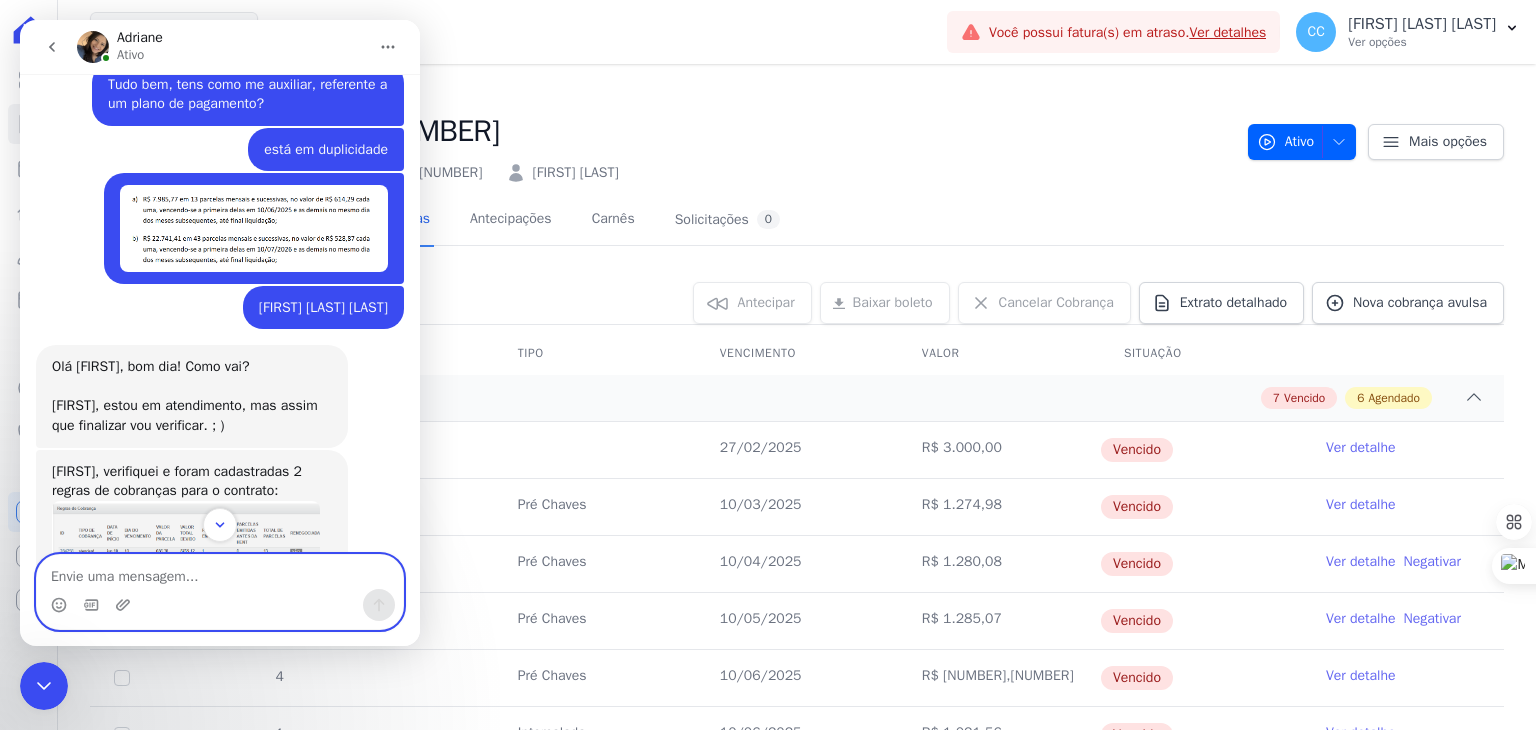 scroll, scrollTop: 441, scrollLeft: 0, axis: vertical 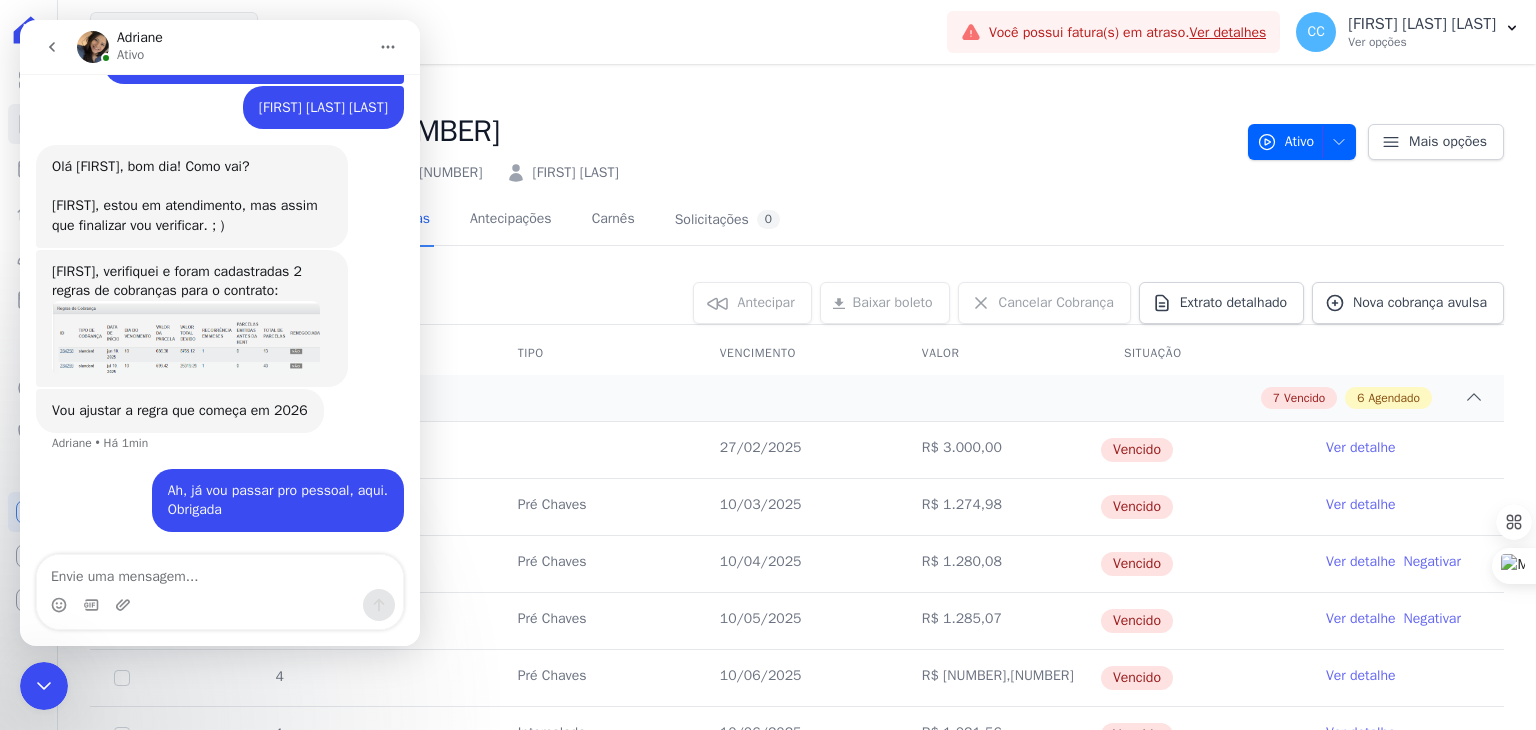 click at bounding box center (186, 338) 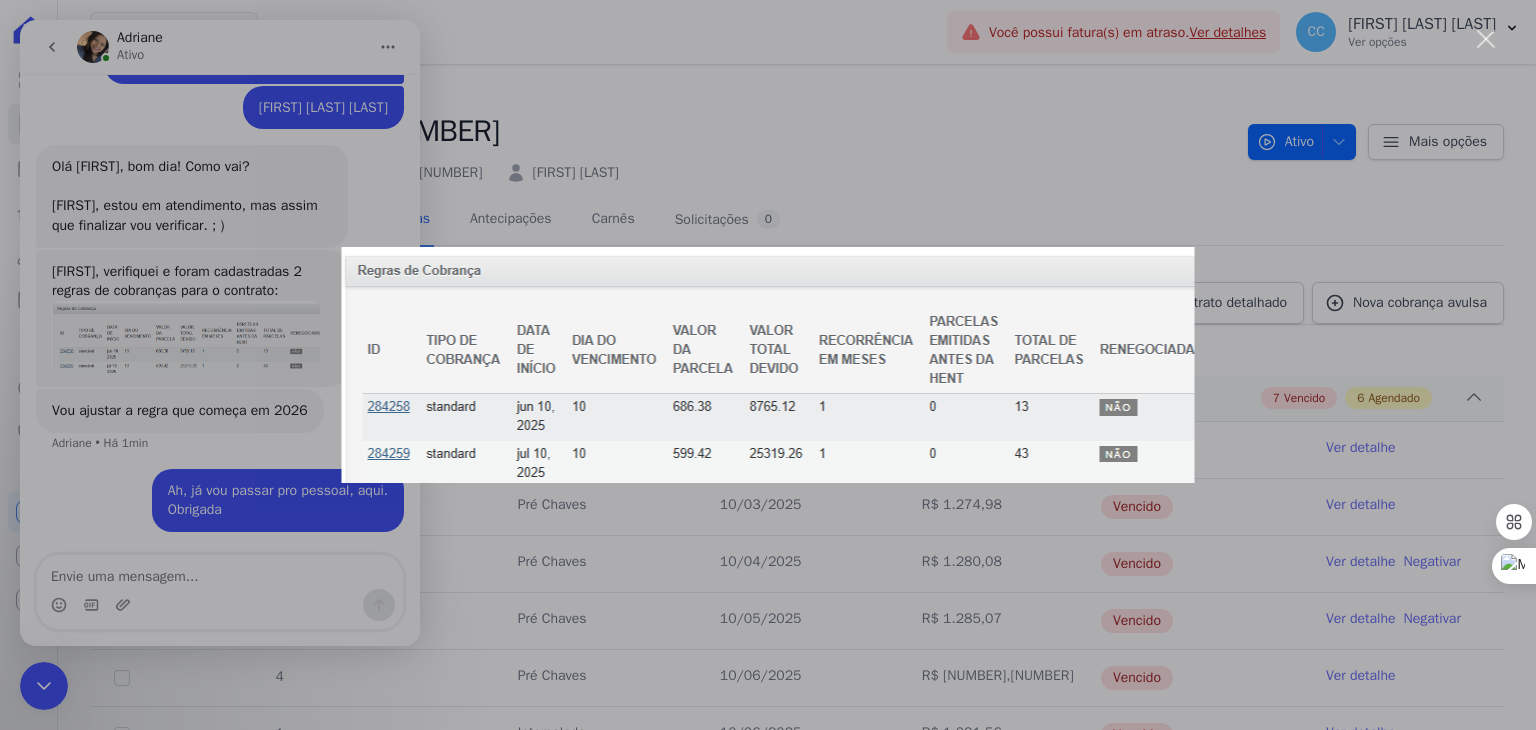 scroll, scrollTop: 0, scrollLeft: 0, axis: both 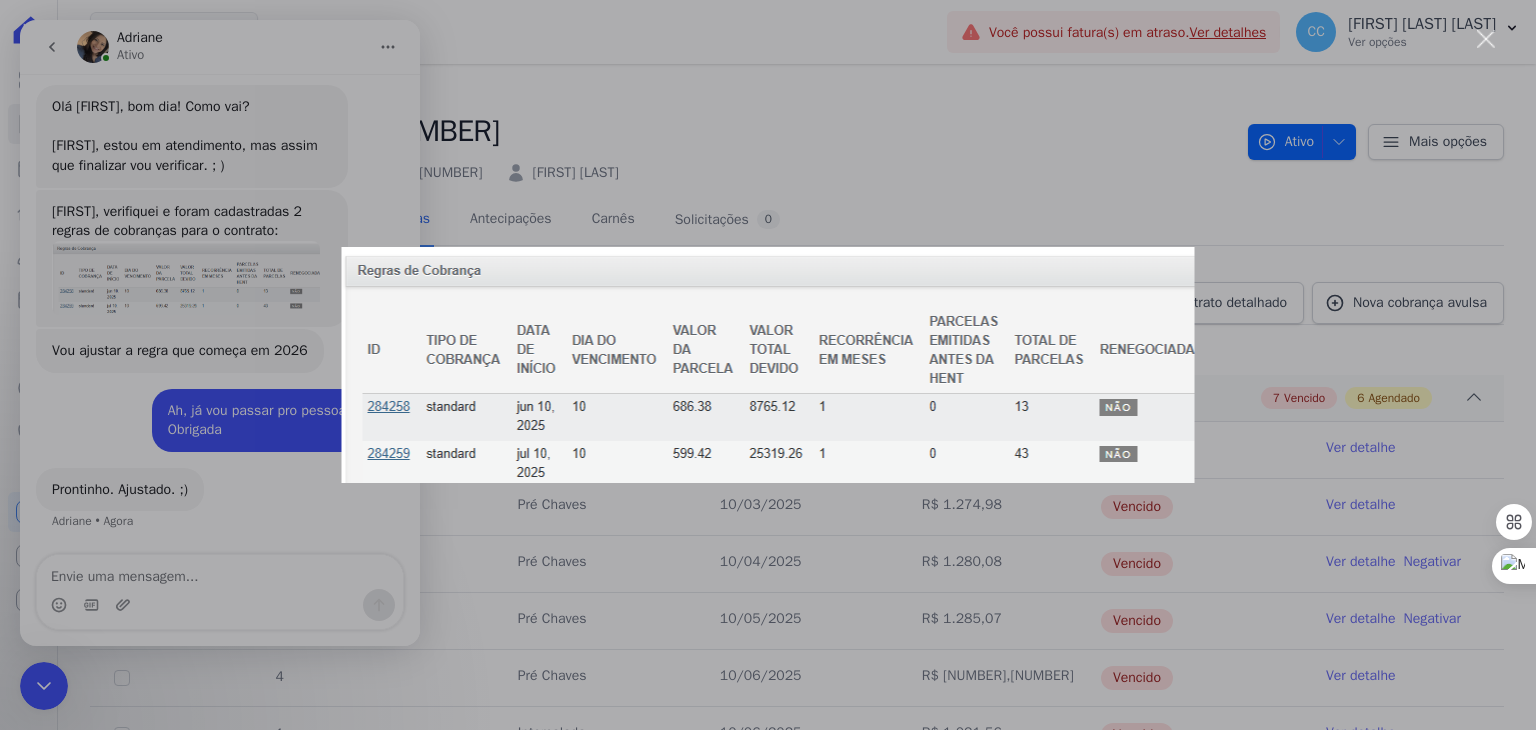 click at bounding box center (768, 365) 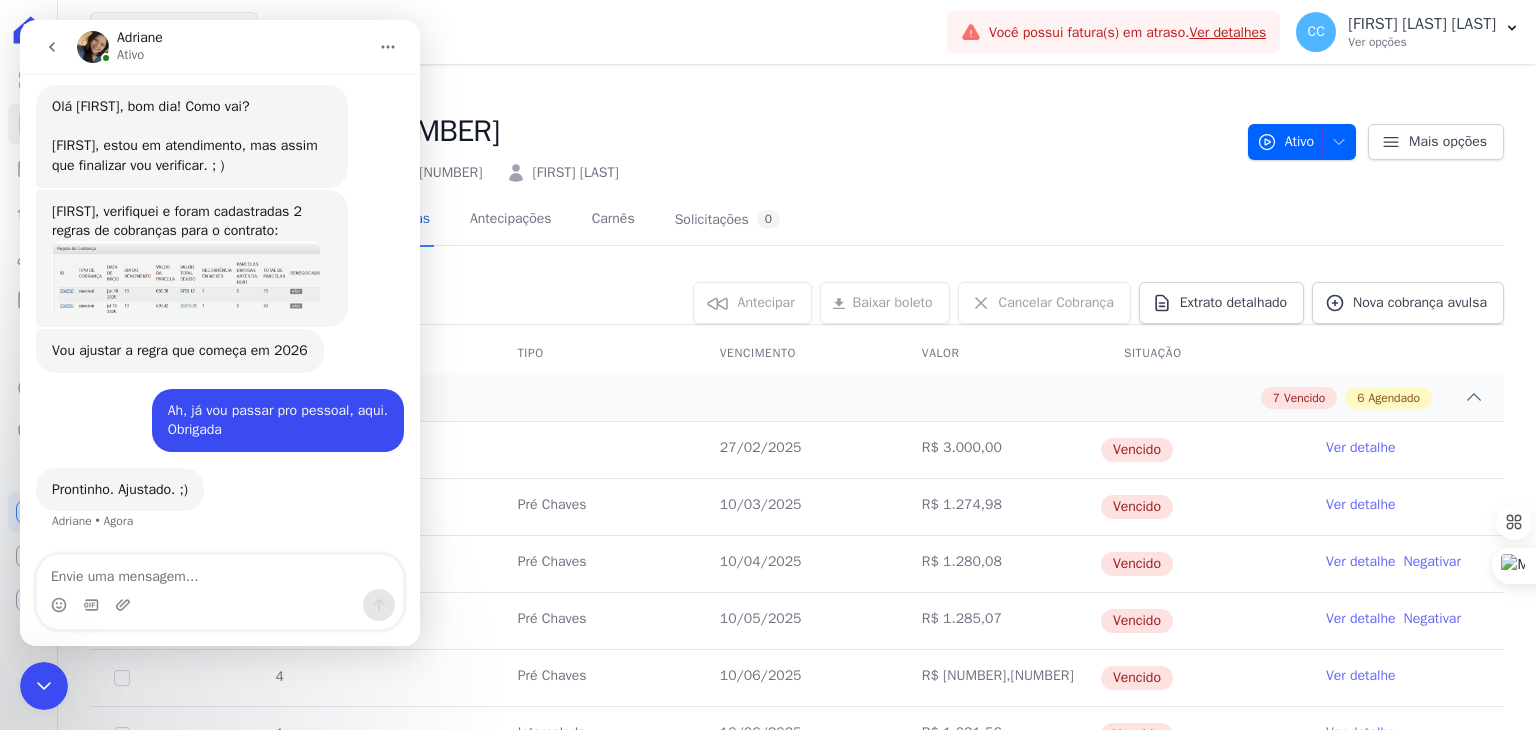 click 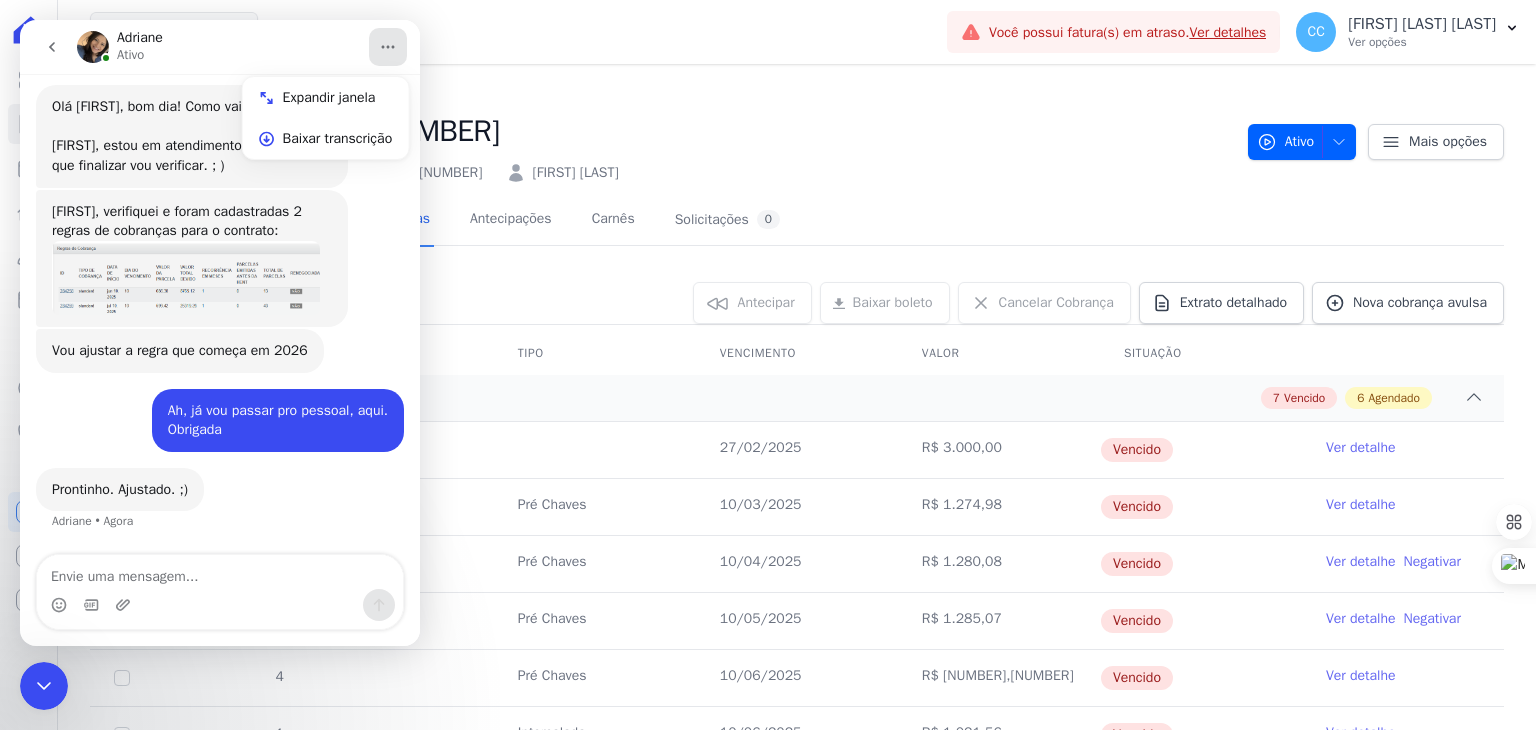 click on "504 DO BLOCO 7" at bounding box center [661, 131] 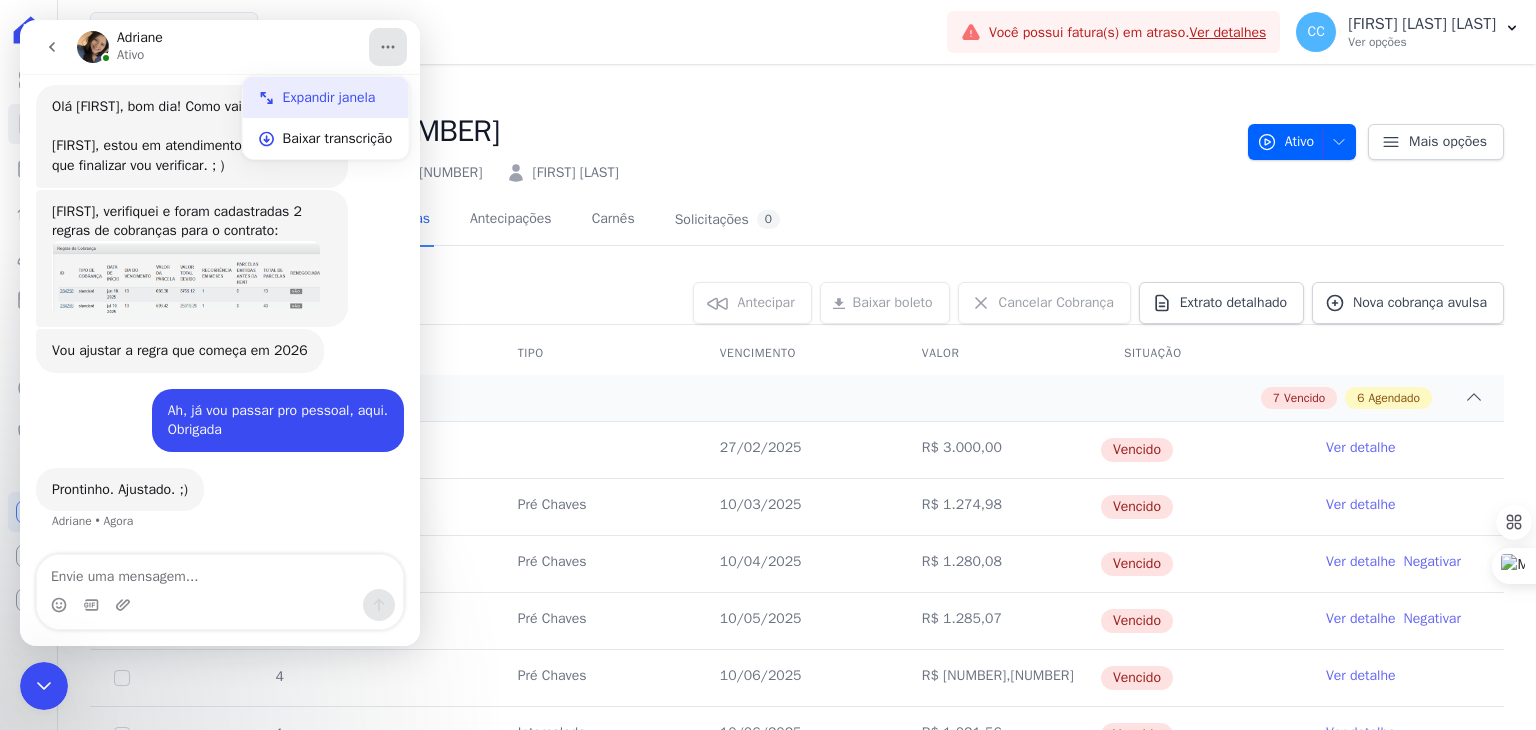 click on "Expandir janela" at bounding box center [338, 97] 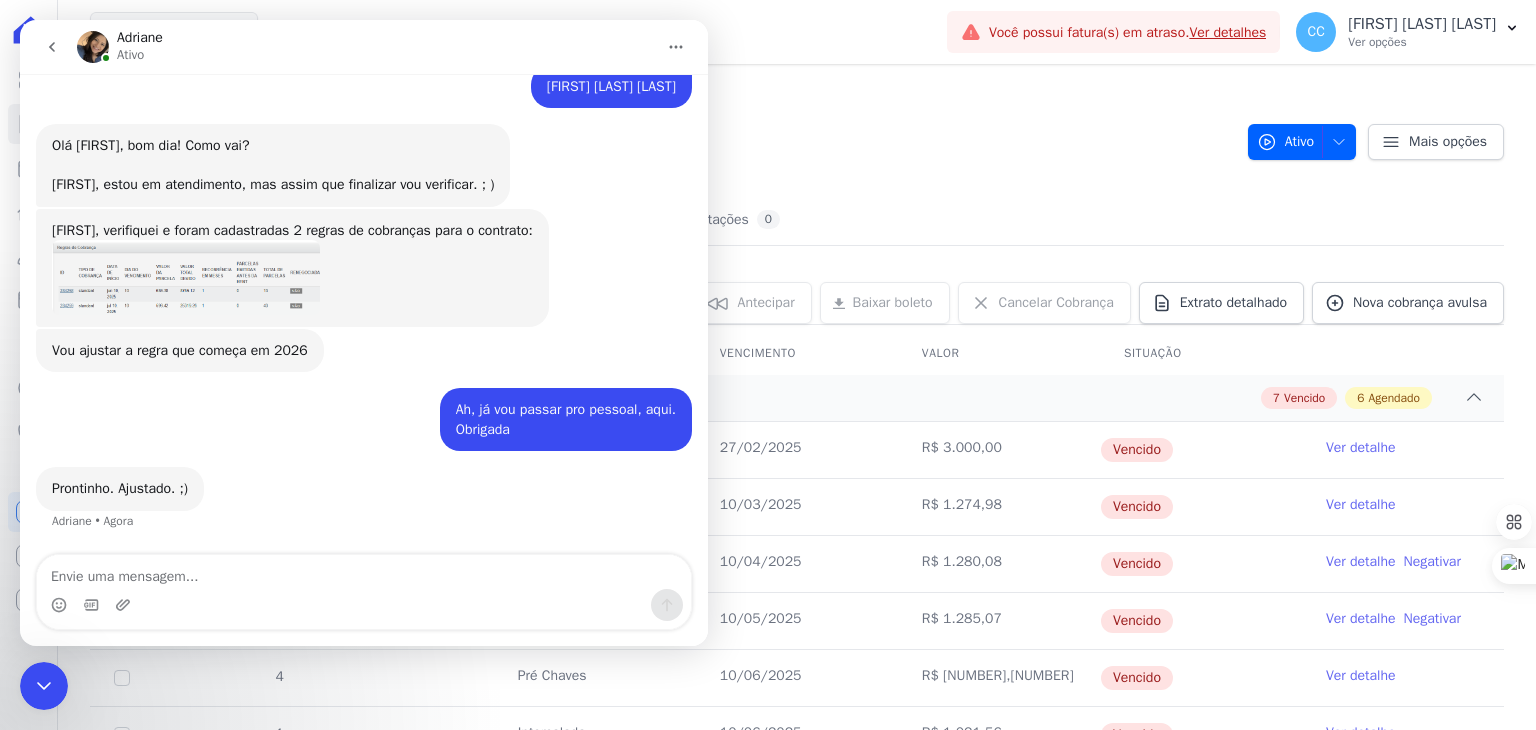 scroll, scrollTop: 423, scrollLeft: 0, axis: vertical 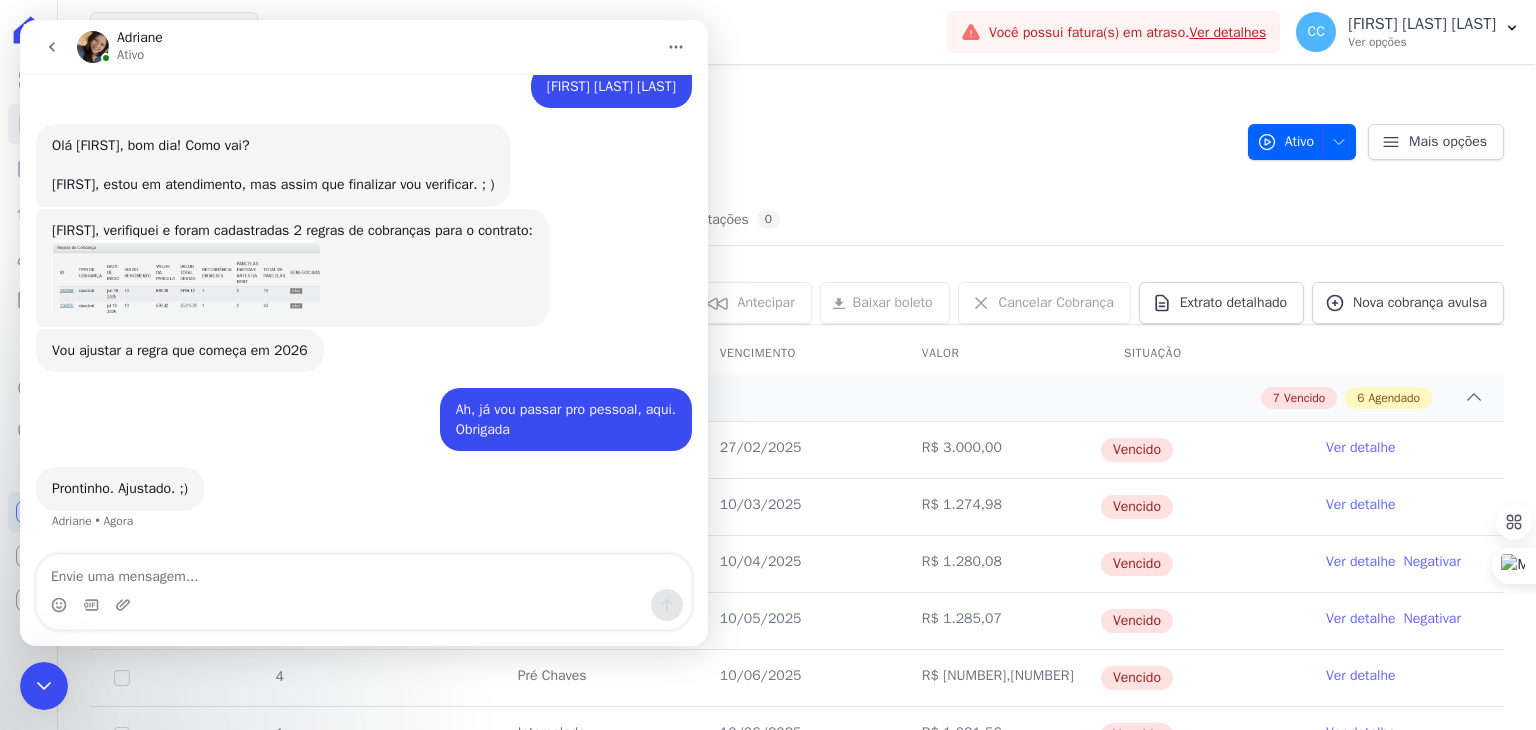 click on "Arty Park - Gravatai
504 DO BLOCO 7
GUILHERME GONCALVES" at bounding box center [661, 168] 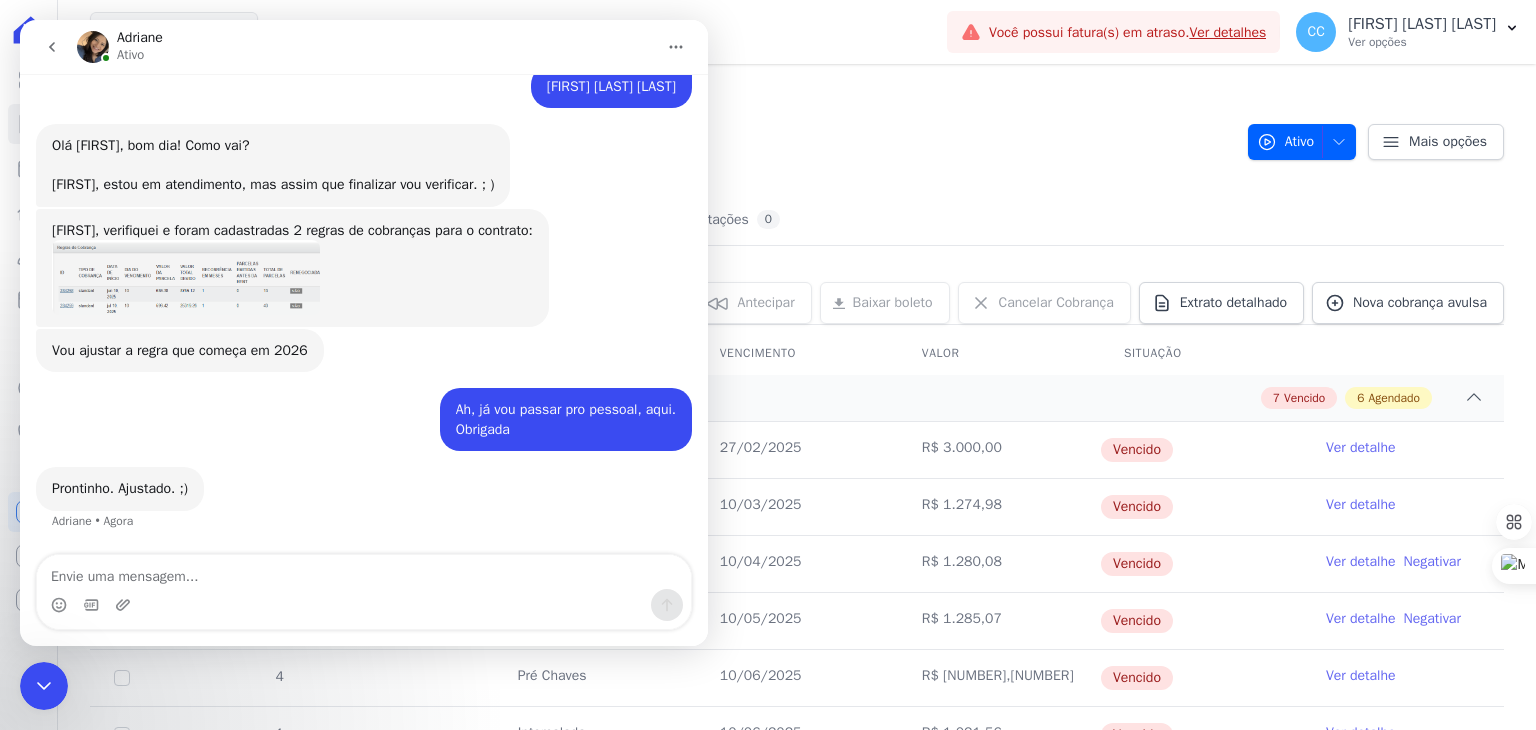 click at bounding box center [364, 605] 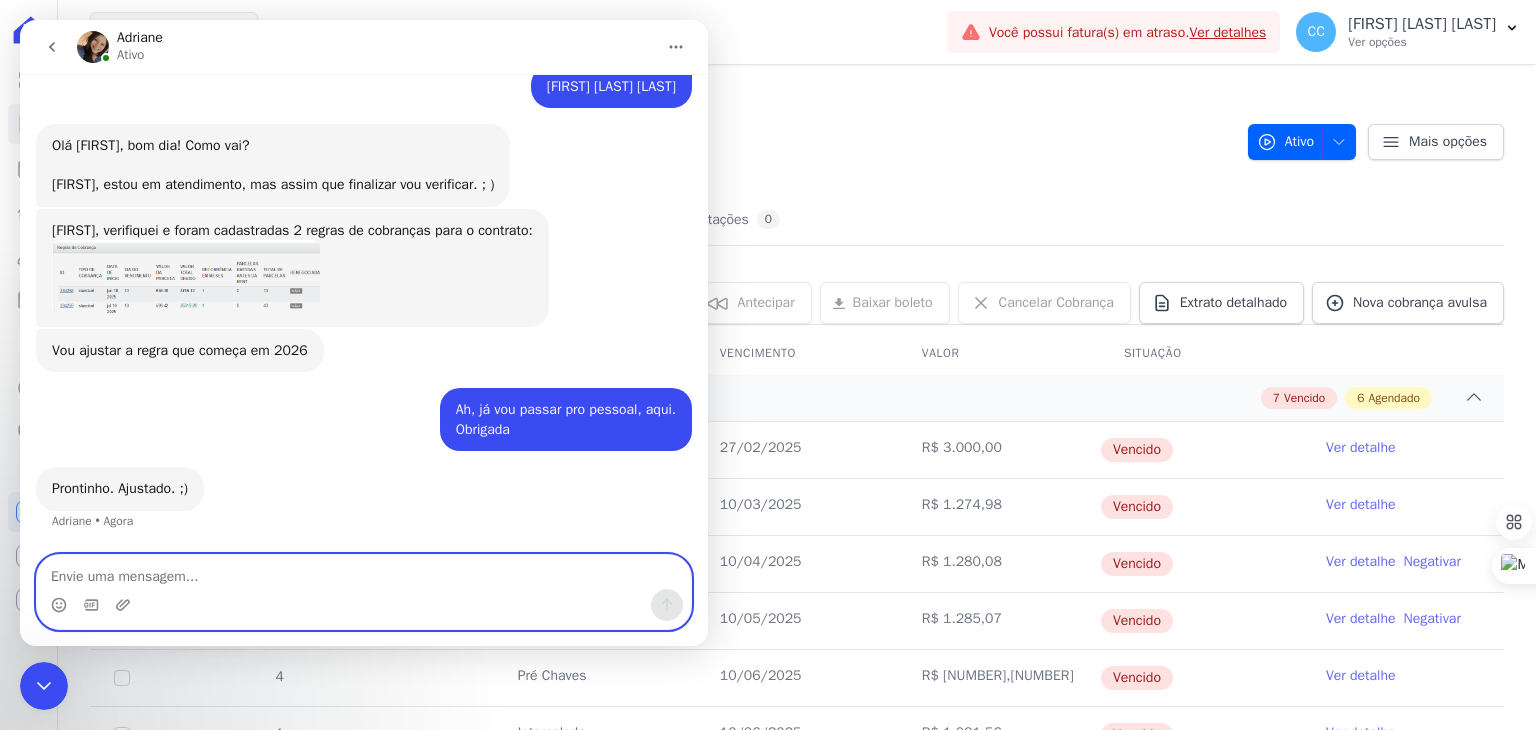 click at bounding box center (364, 572) 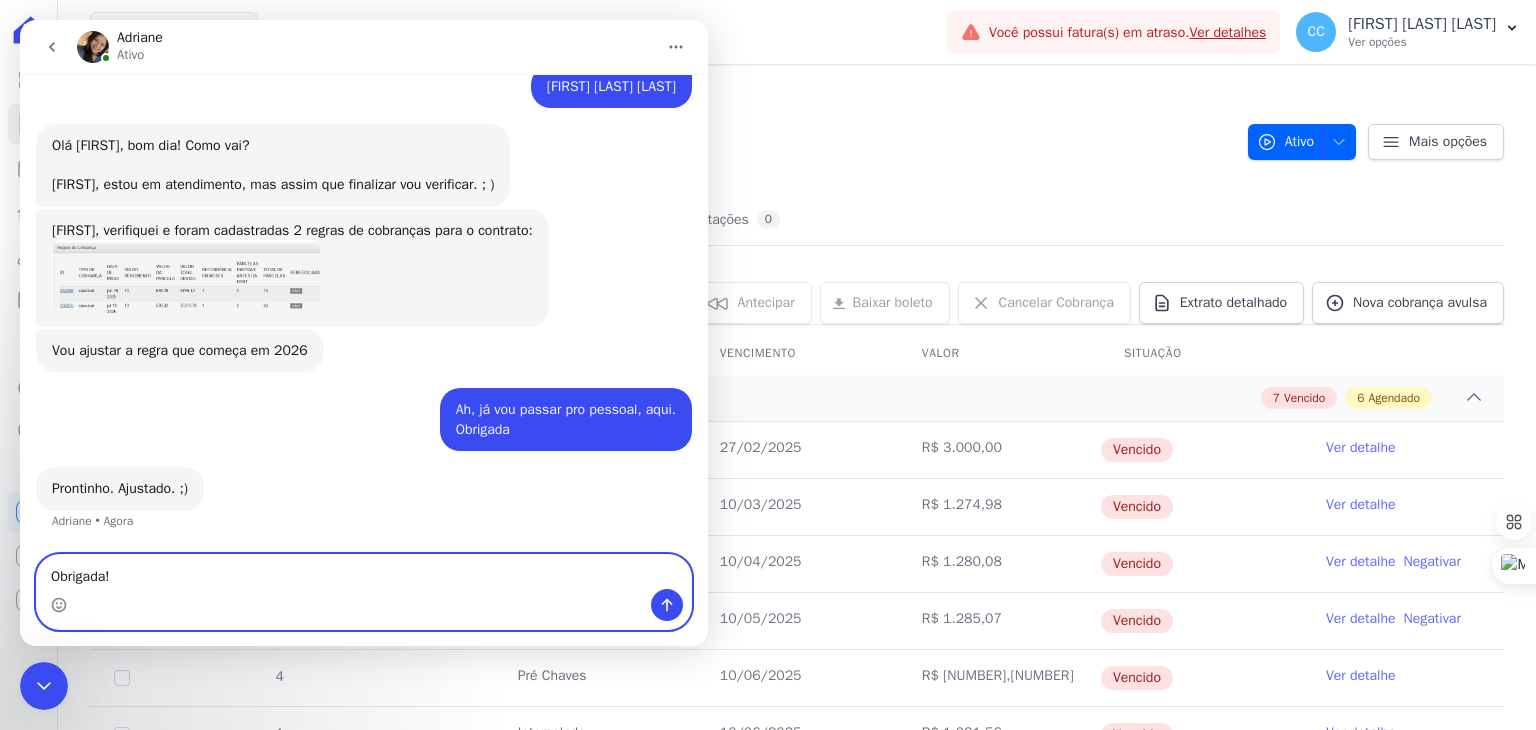 scroll, scrollTop: 443, scrollLeft: 0, axis: vertical 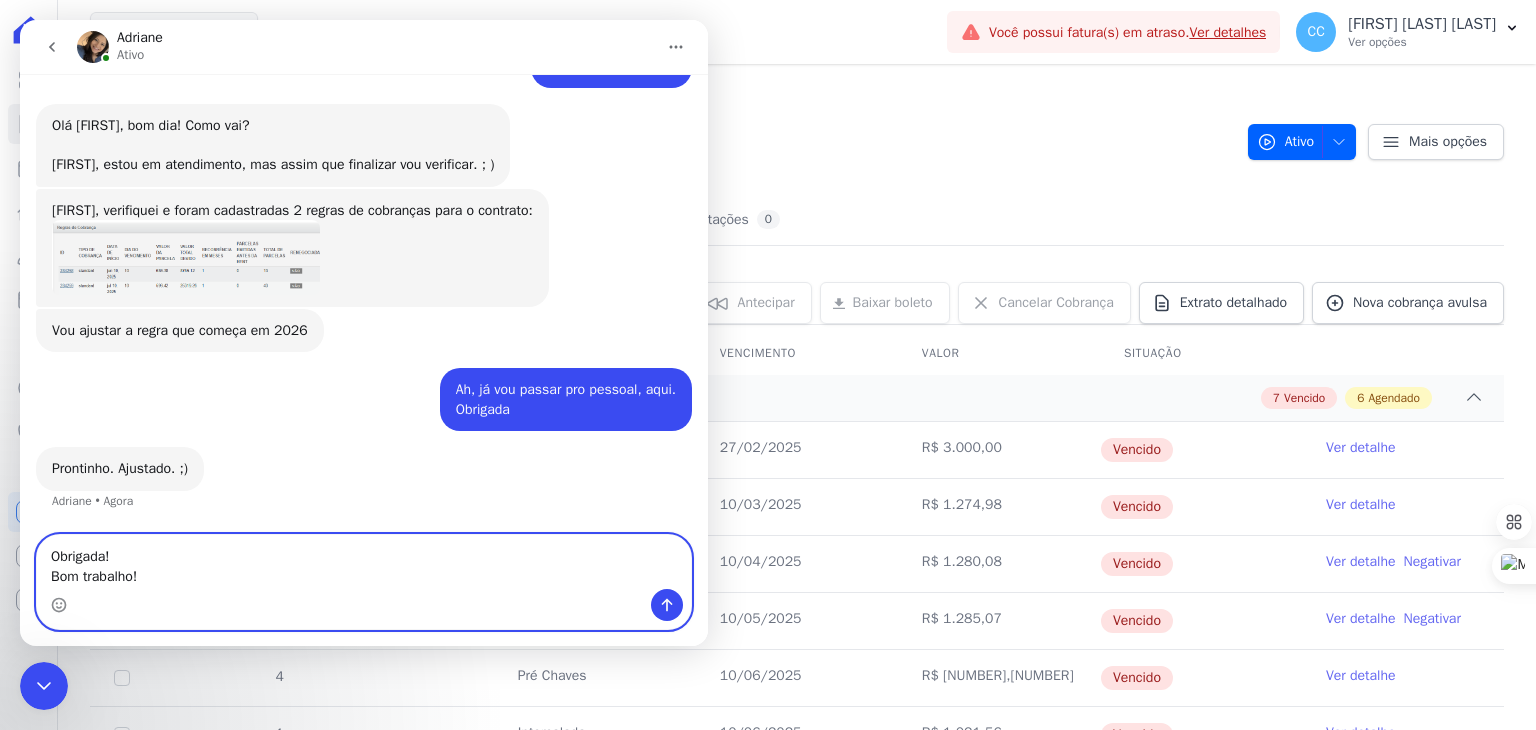 type on "Obrigada!
Bom trabalho!" 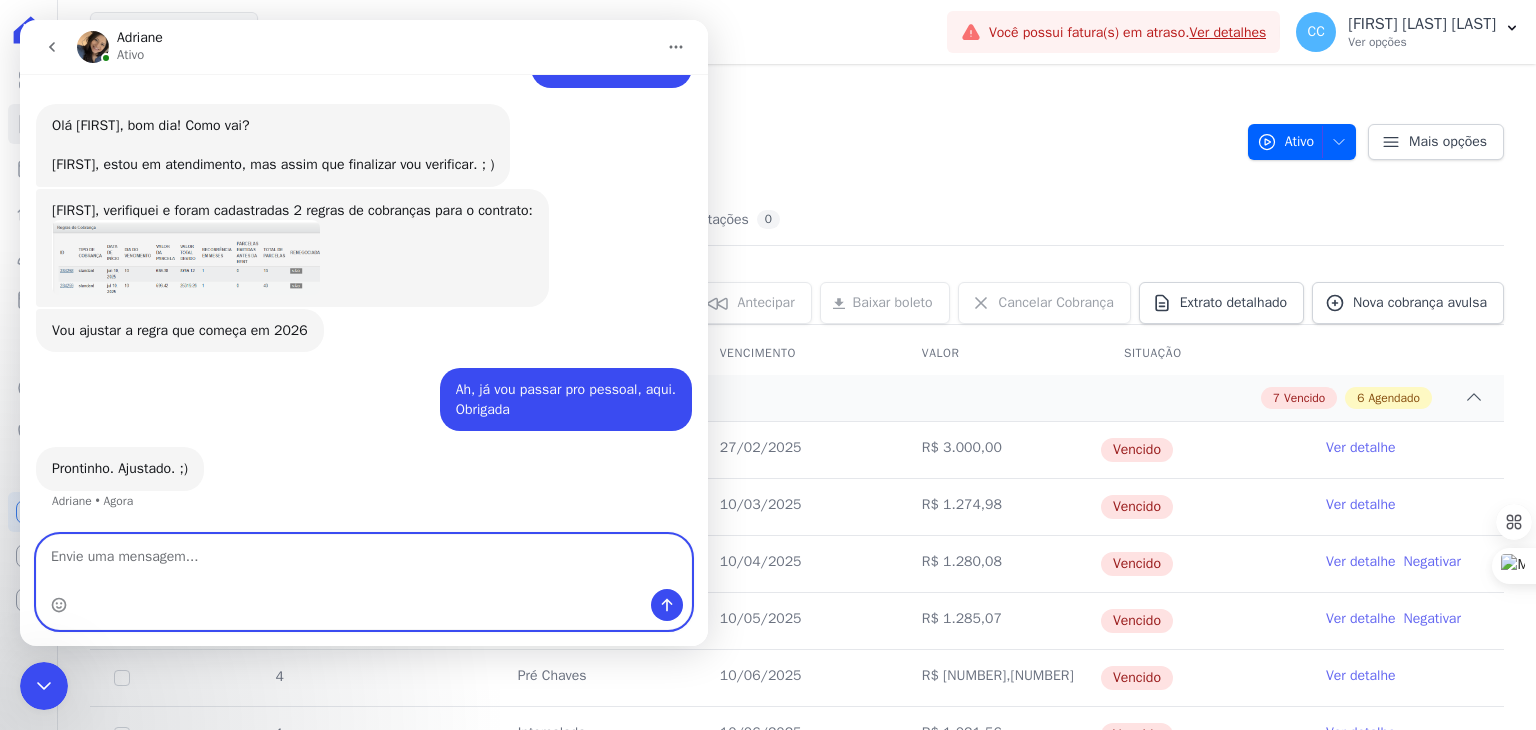 scroll, scrollTop: 502, scrollLeft: 0, axis: vertical 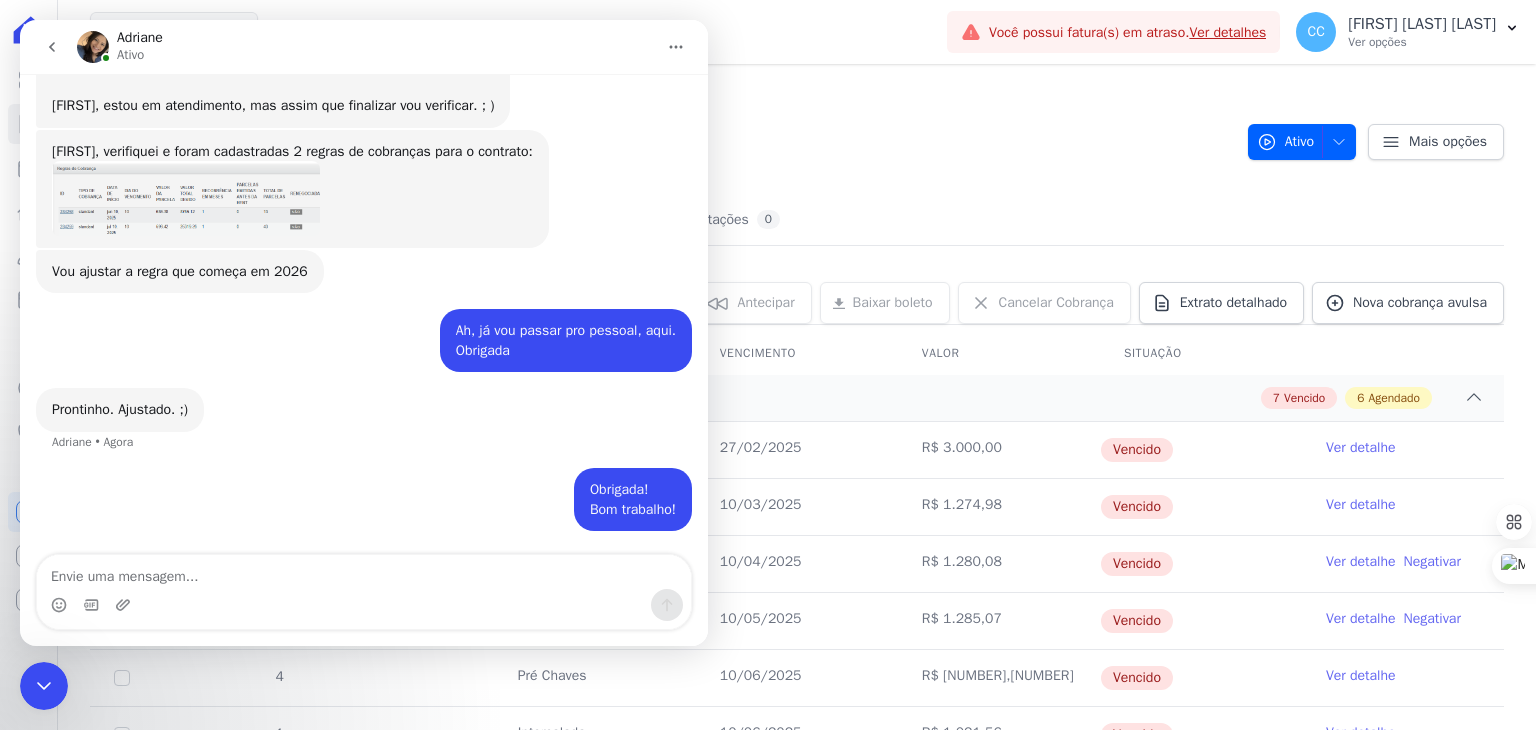 click 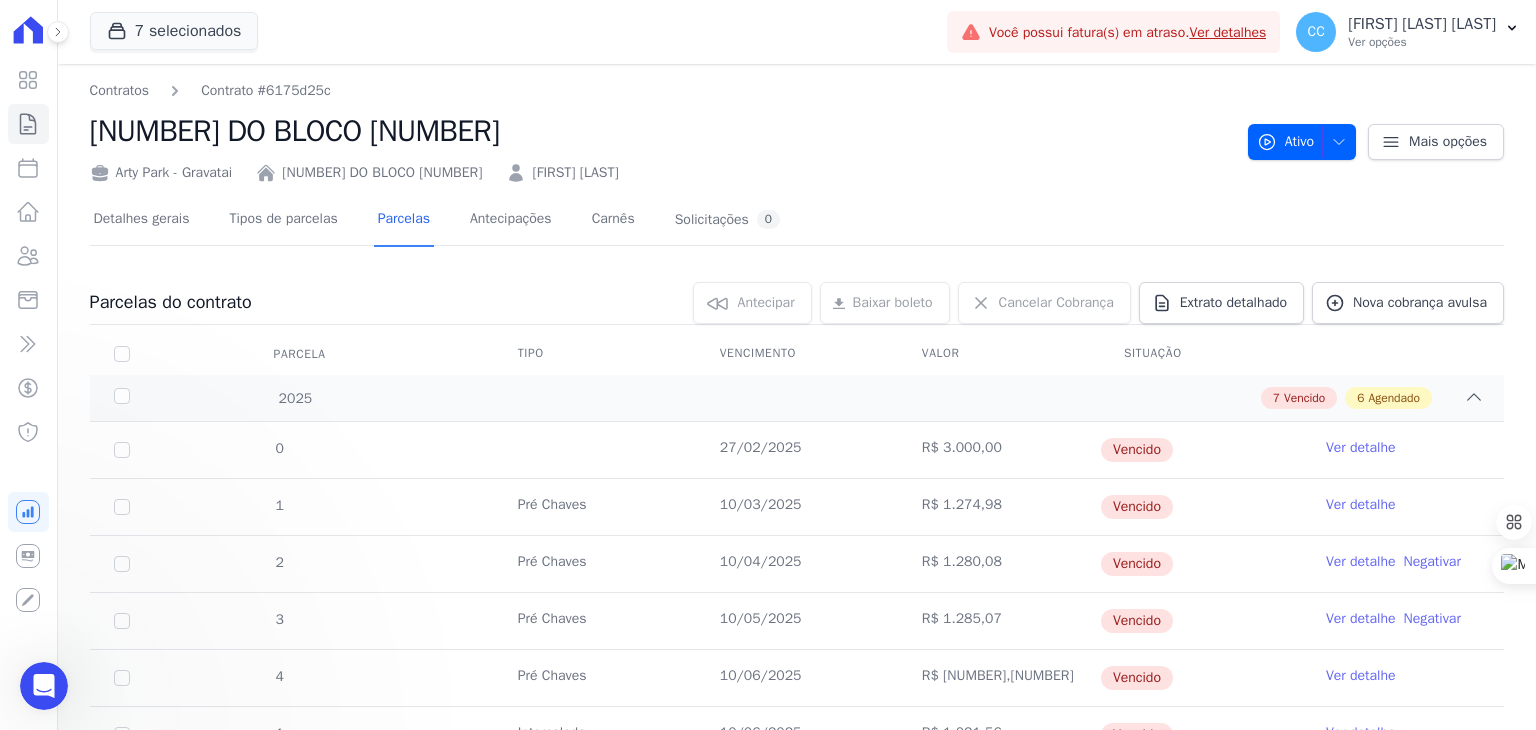 scroll, scrollTop: 0, scrollLeft: 0, axis: both 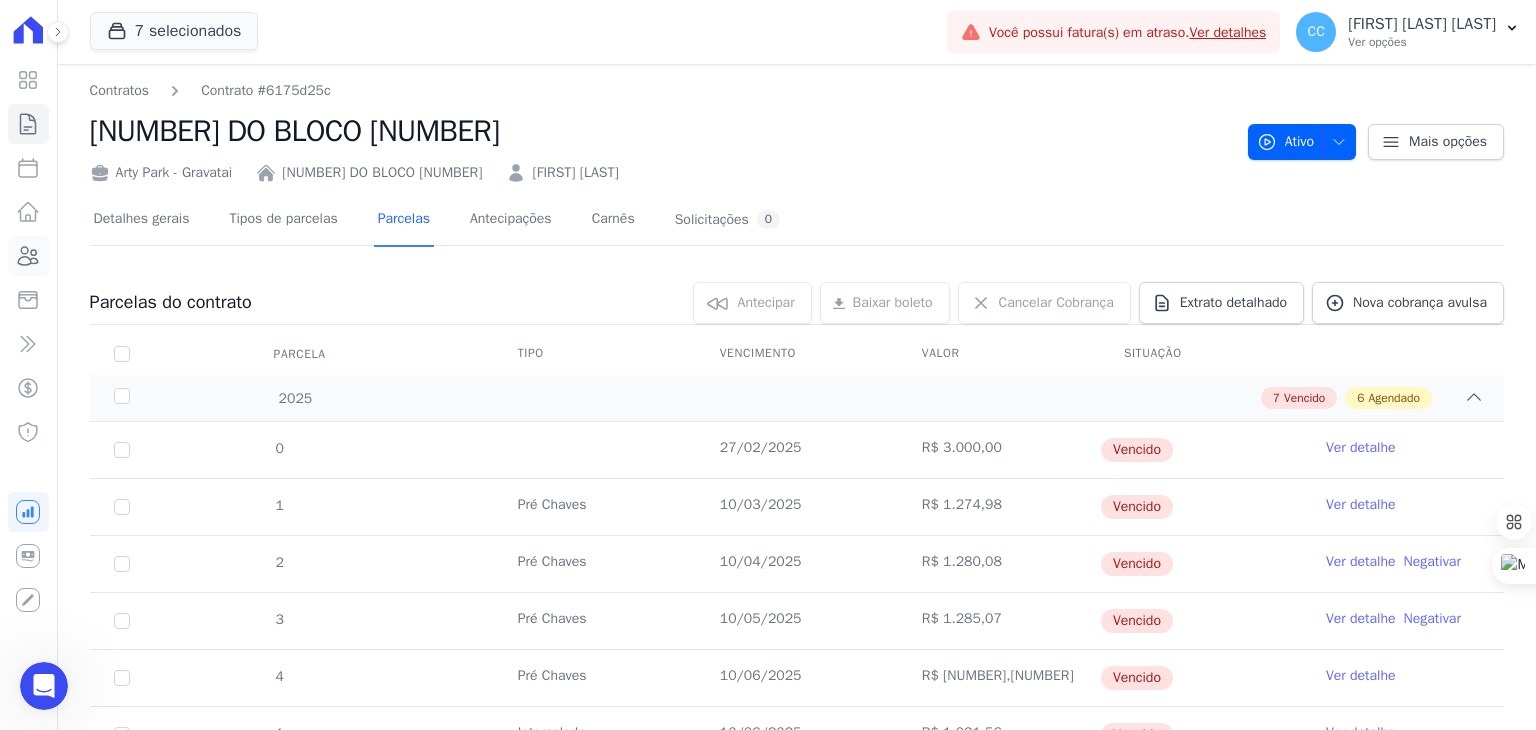 click 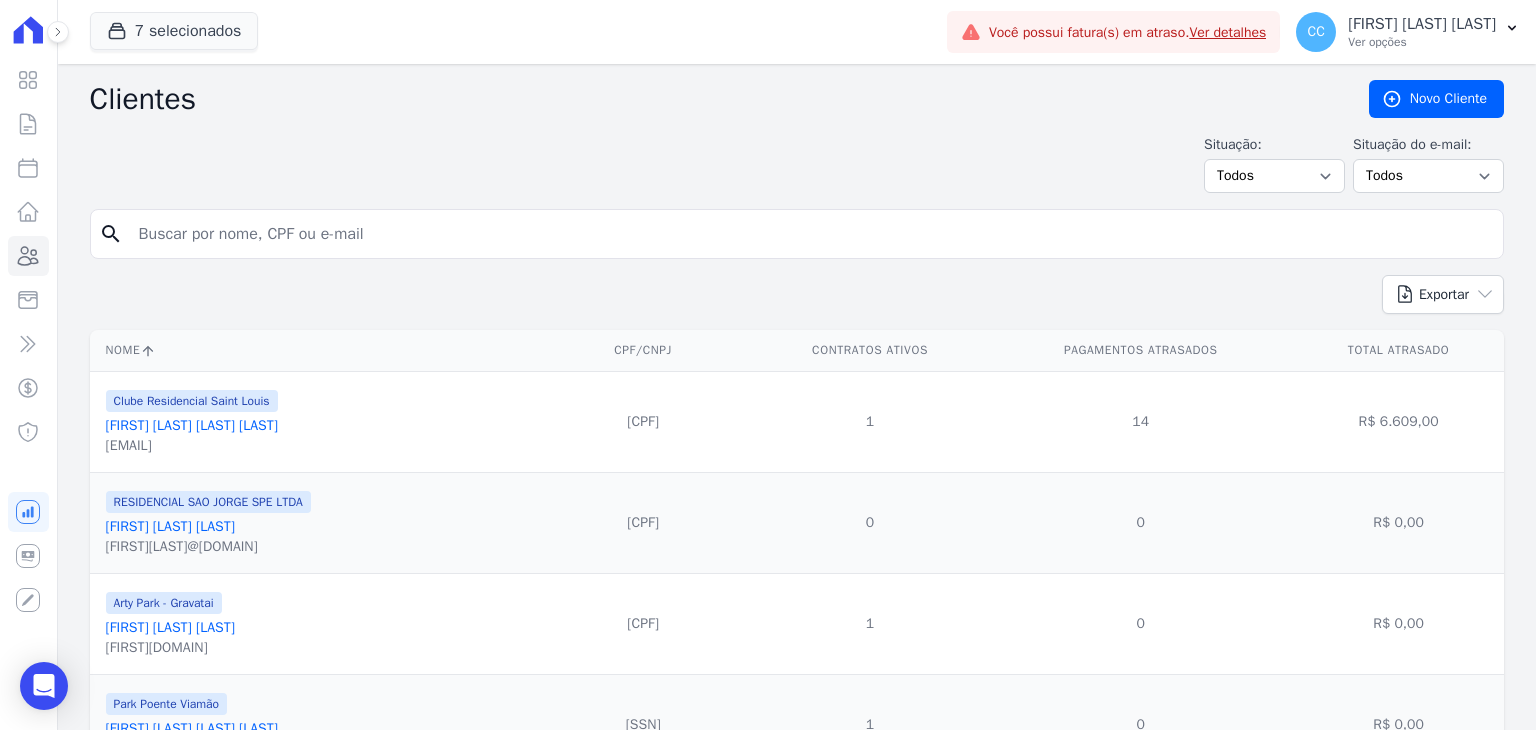drag, startPoint x: 260, startPoint y: 243, endPoint x: 248, endPoint y: 209, distance: 36.05551 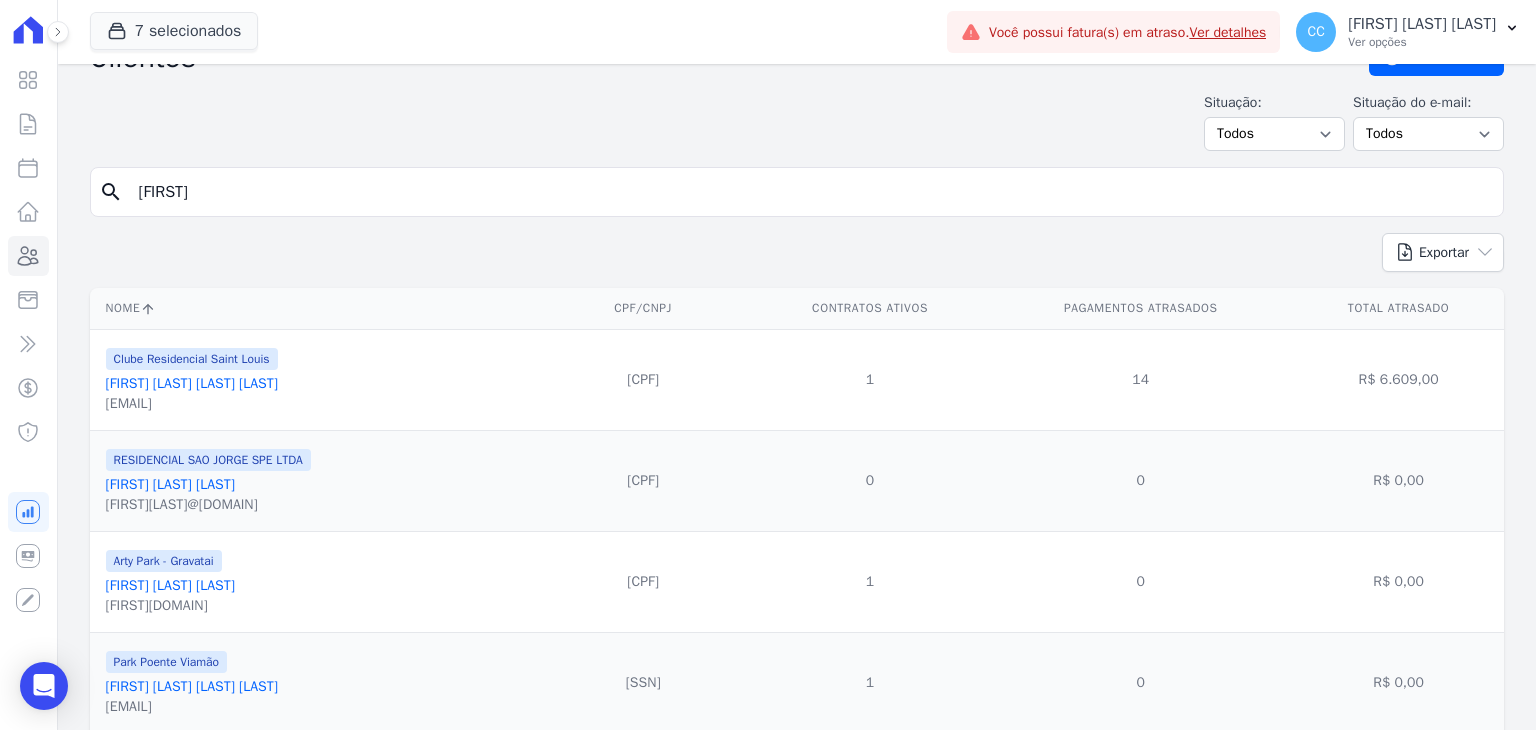 scroll, scrollTop: 0, scrollLeft: 0, axis: both 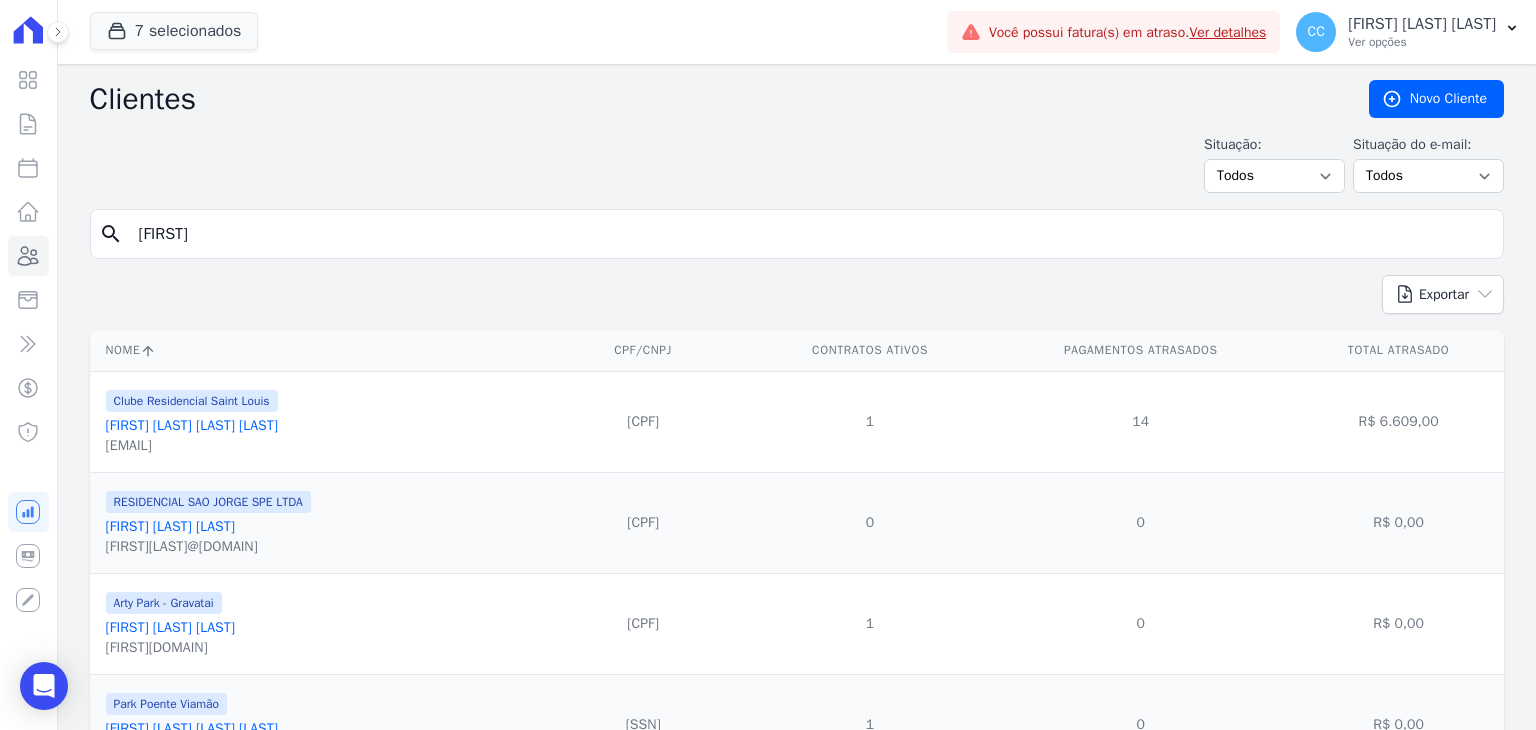 type on "alexandre ribeiro" 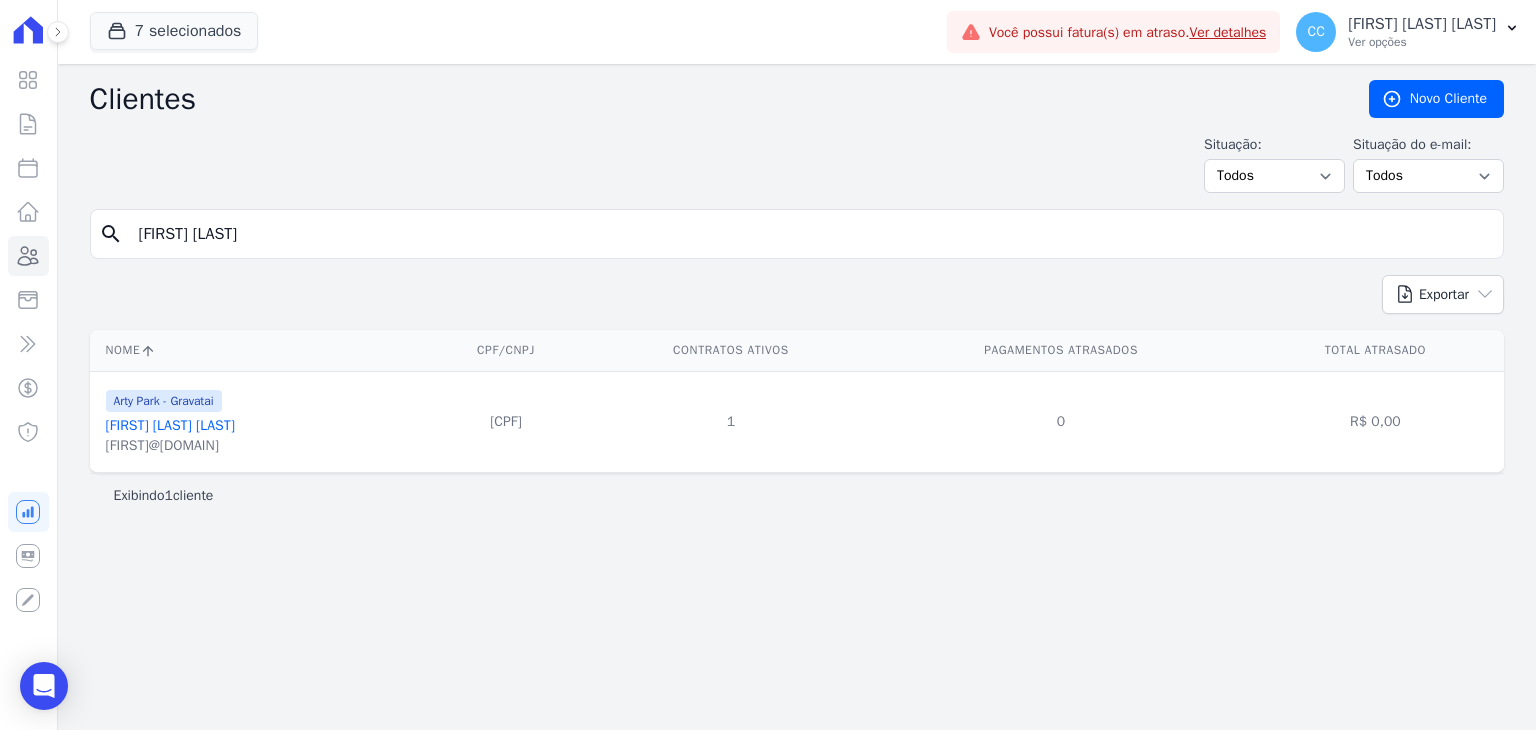 click on "[FIRST] [LAST] [LAST]" at bounding box center (170, 425) 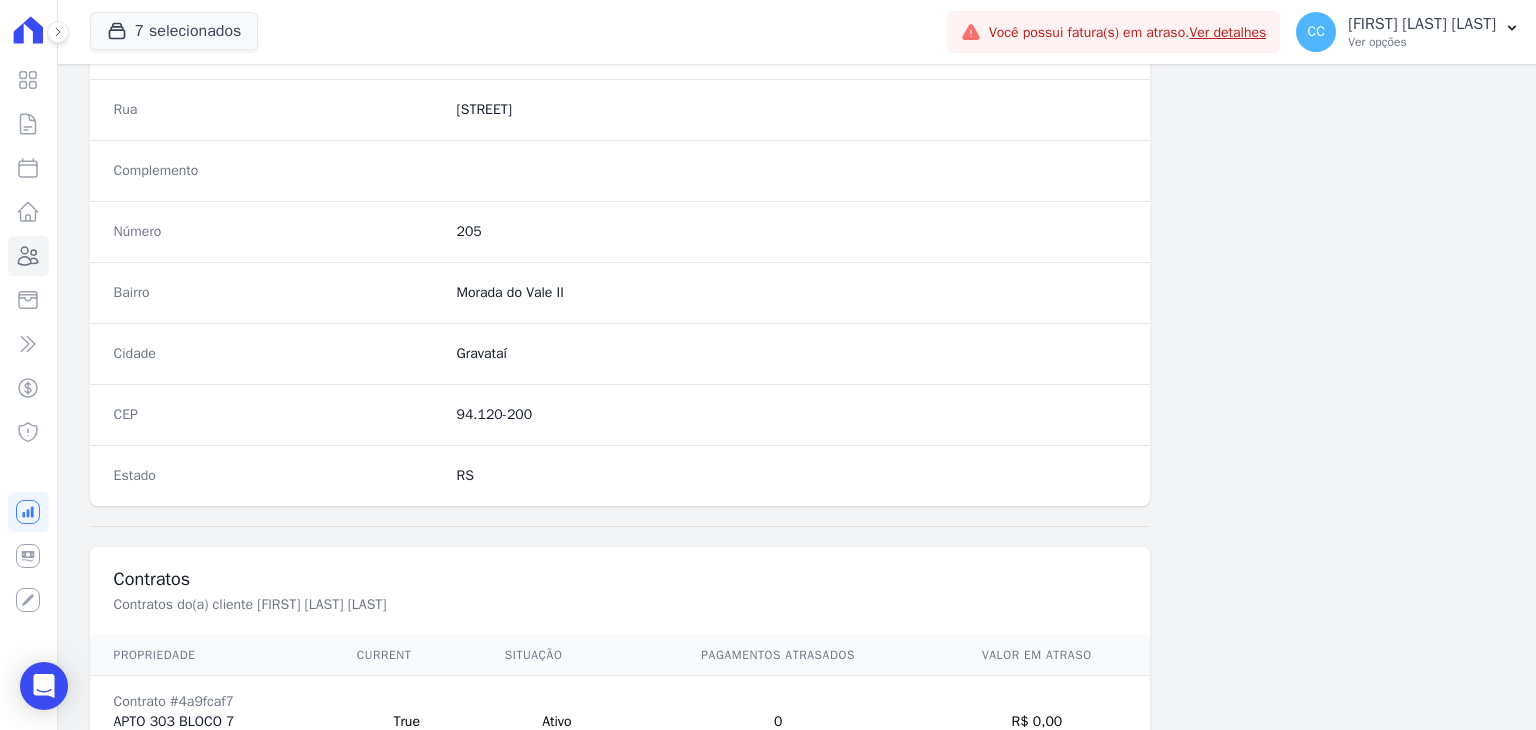 scroll, scrollTop: 1135, scrollLeft: 0, axis: vertical 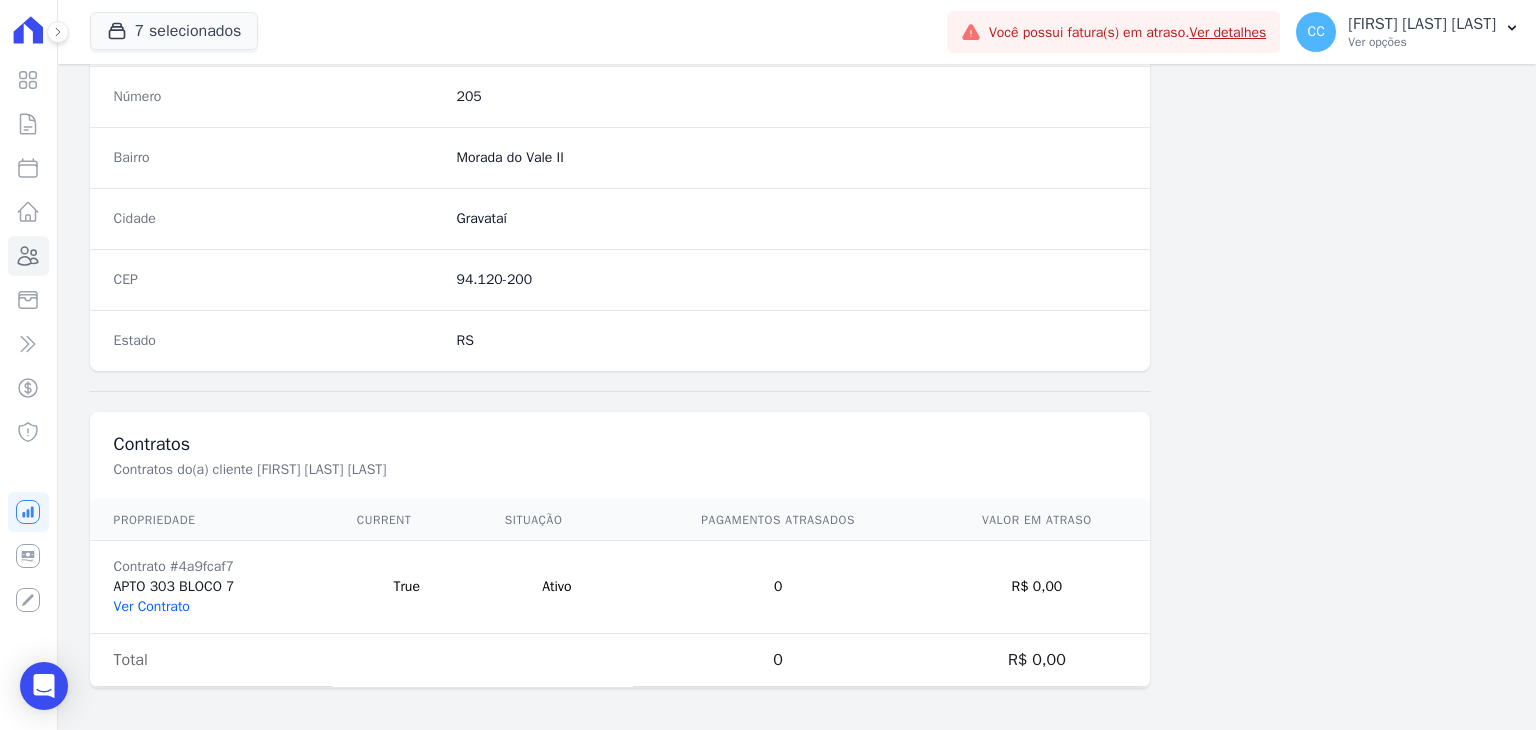 click on "Ver Contrato" at bounding box center [152, 606] 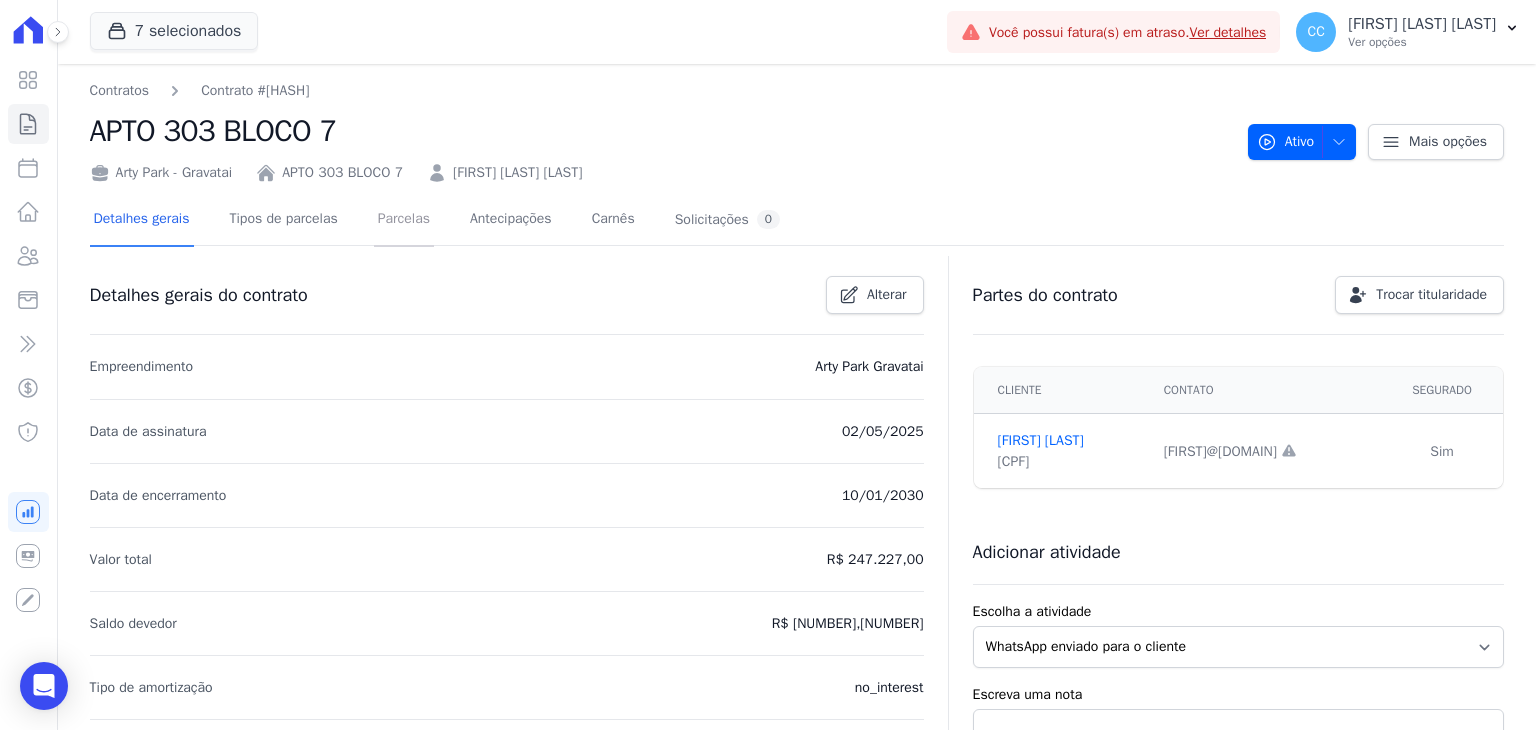 click on "Parcelas" at bounding box center (404, 220) 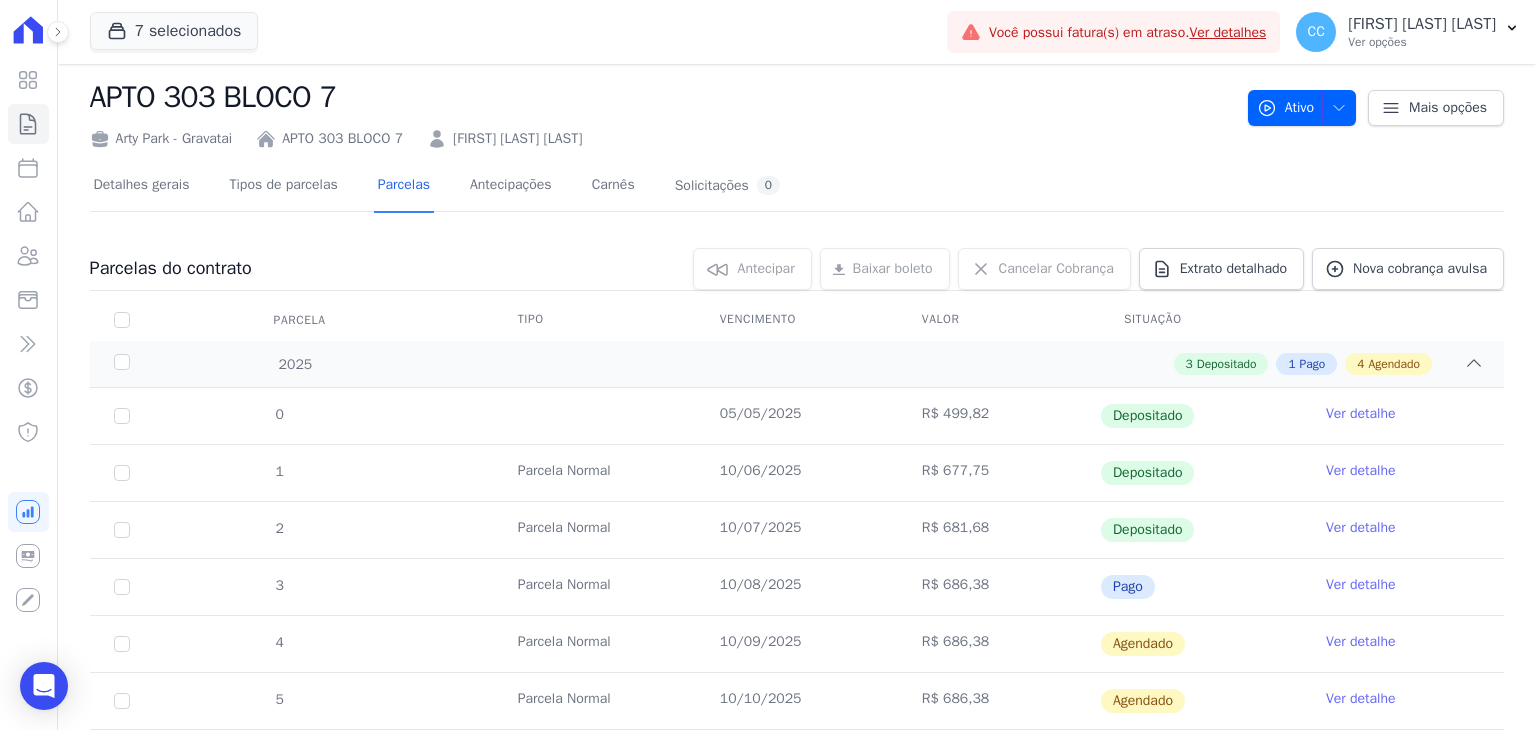 scroll, scrollTop: 0, scrollLeft: 0, axis: both 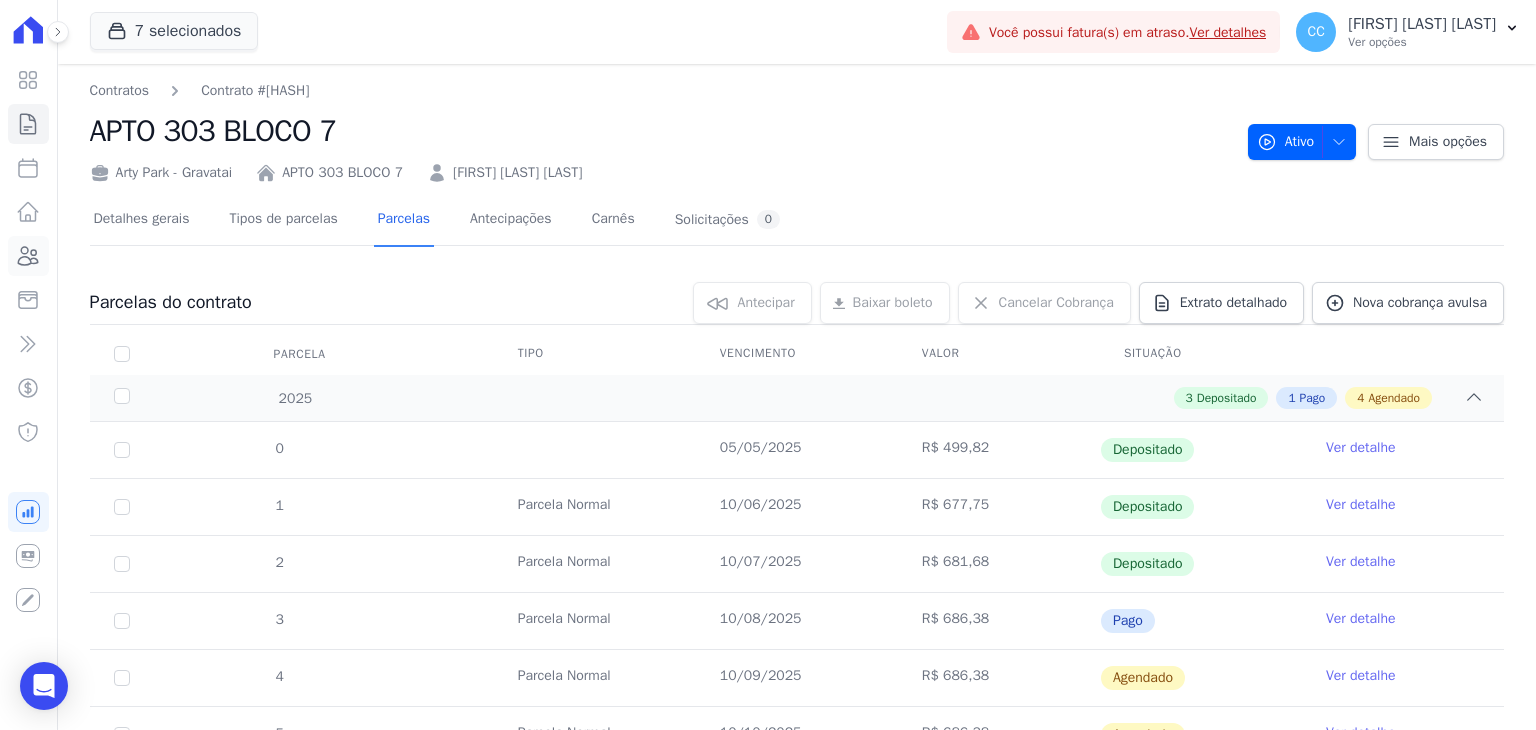 click 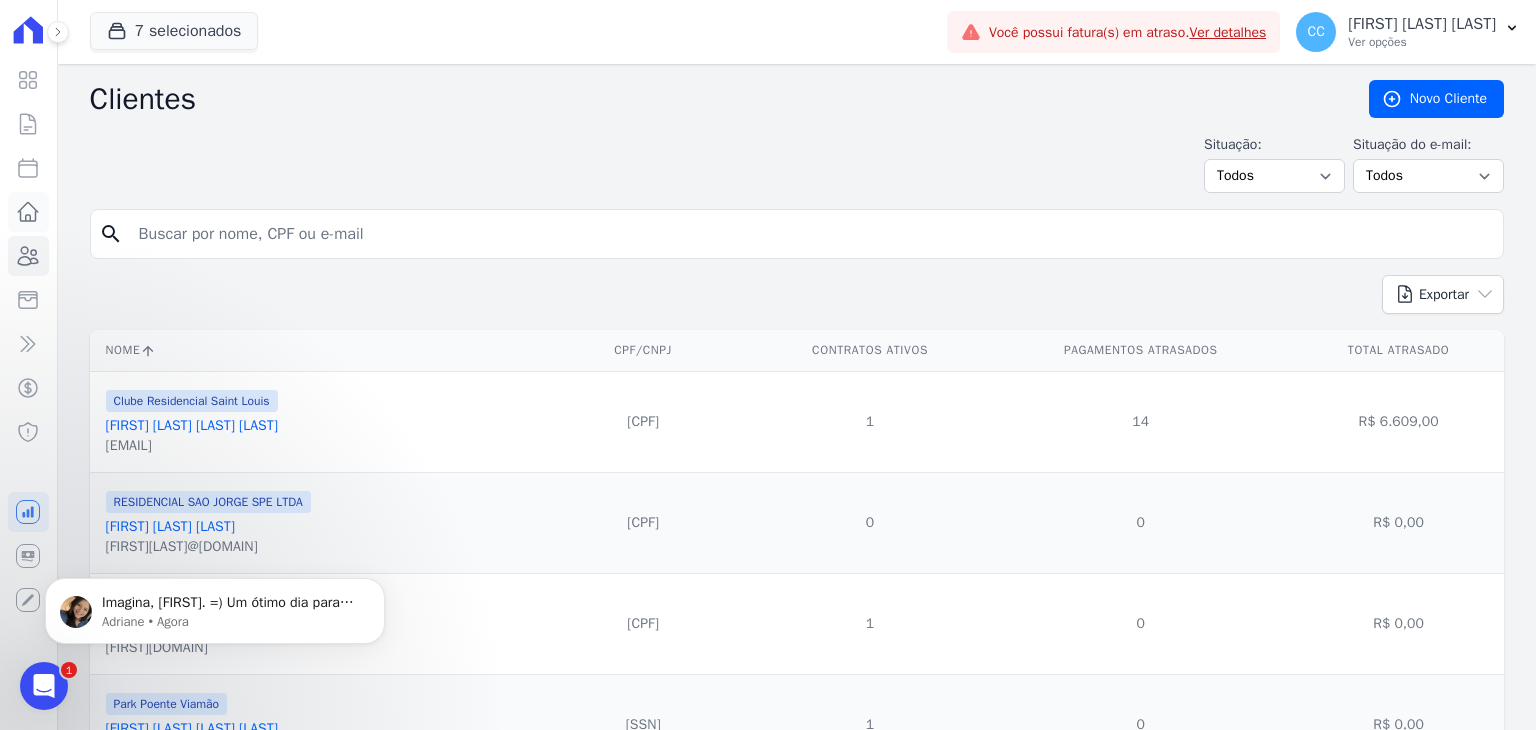 scroll, scrollTop: 0, scrollLeft: 0, axis: both 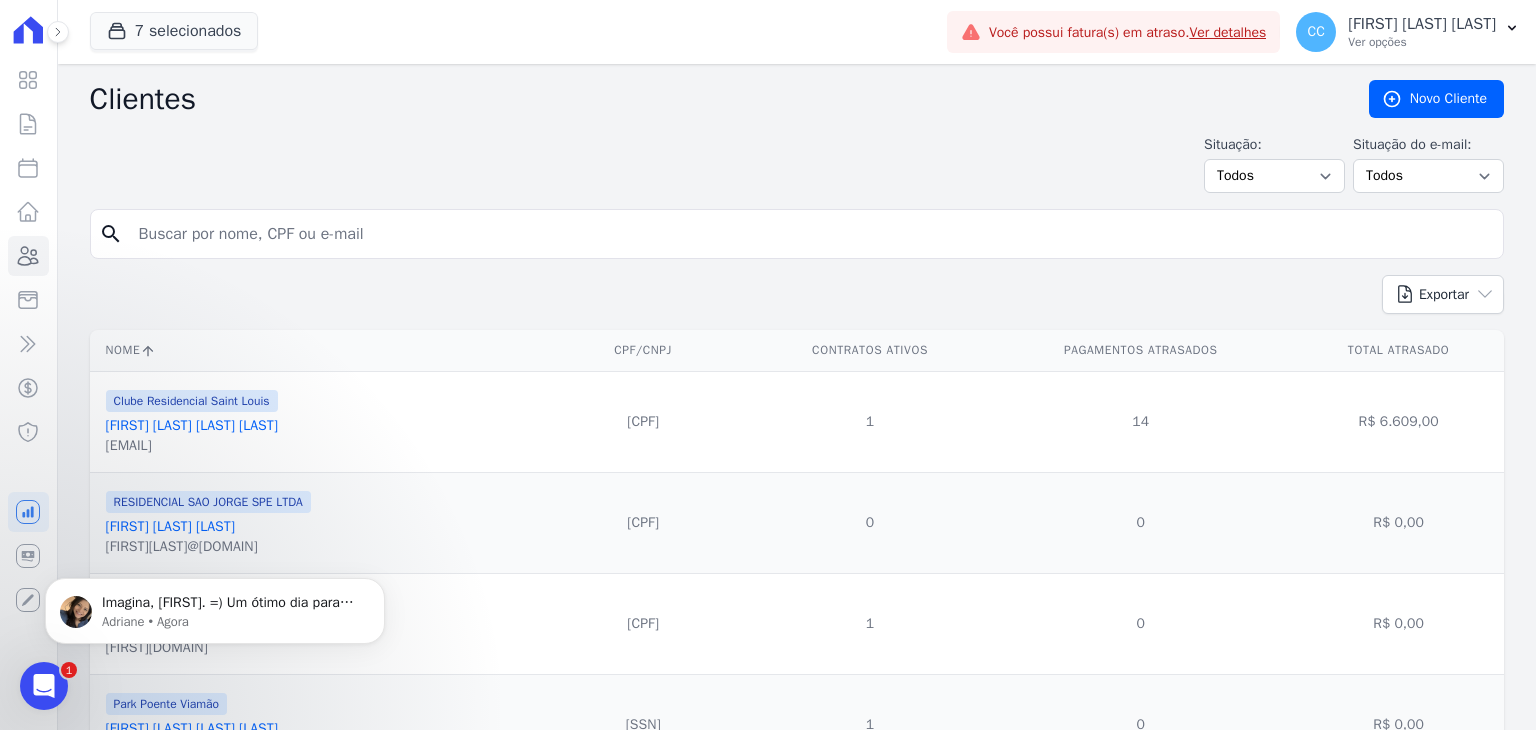 click on "Clientes
Novo Cliente
Situação:
Todos
Adimplentes
Inadimplentes
Situação do e-mail:
Todos
Confirmado
Não confirmado
search
Exportar
PDF
CSV
Dimob 2024
Nome
CPF/CNPJ
Contratos Ativos
Pagamentos Atrasados
Total Atrasado" at bounding box center (797, 1524) 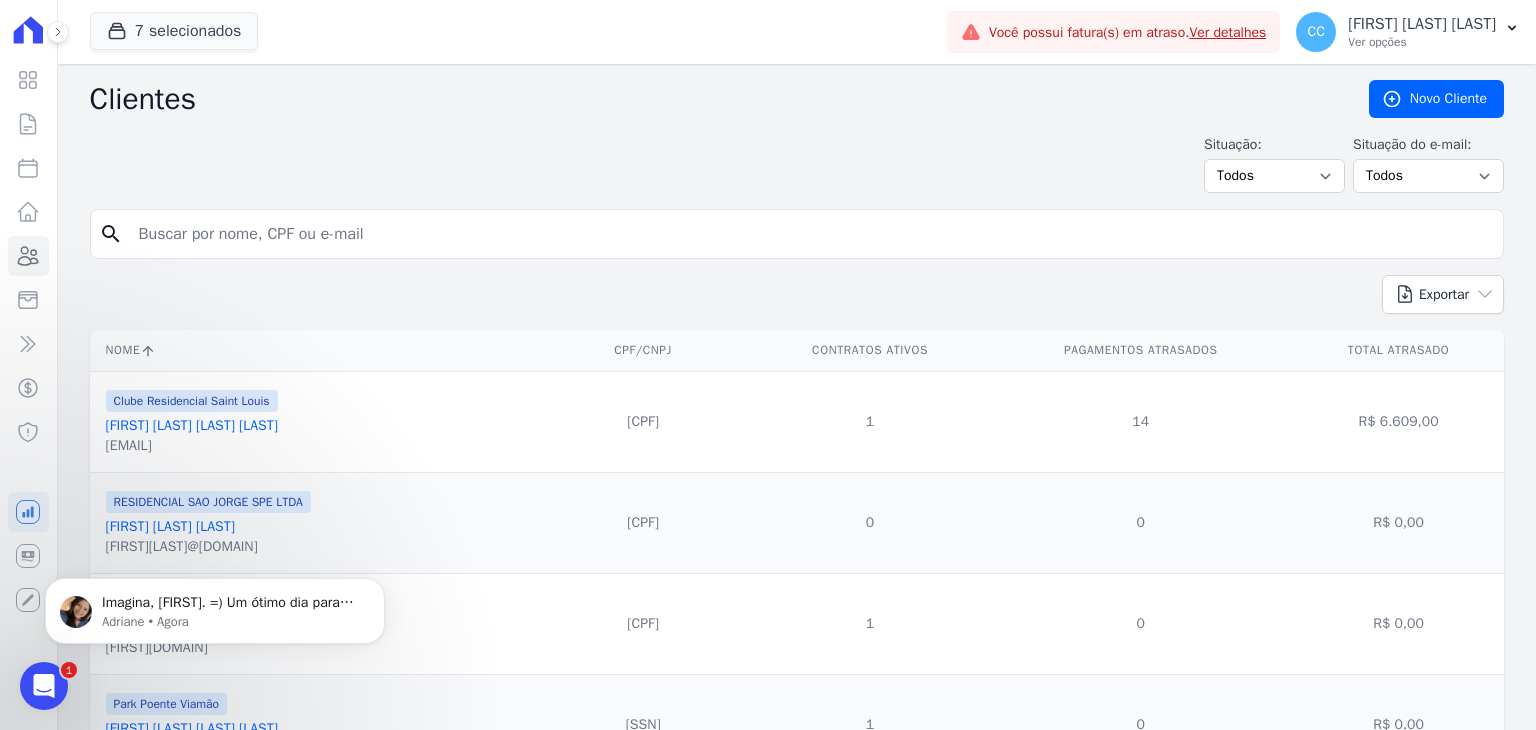 click at bounding box center (811, 234) 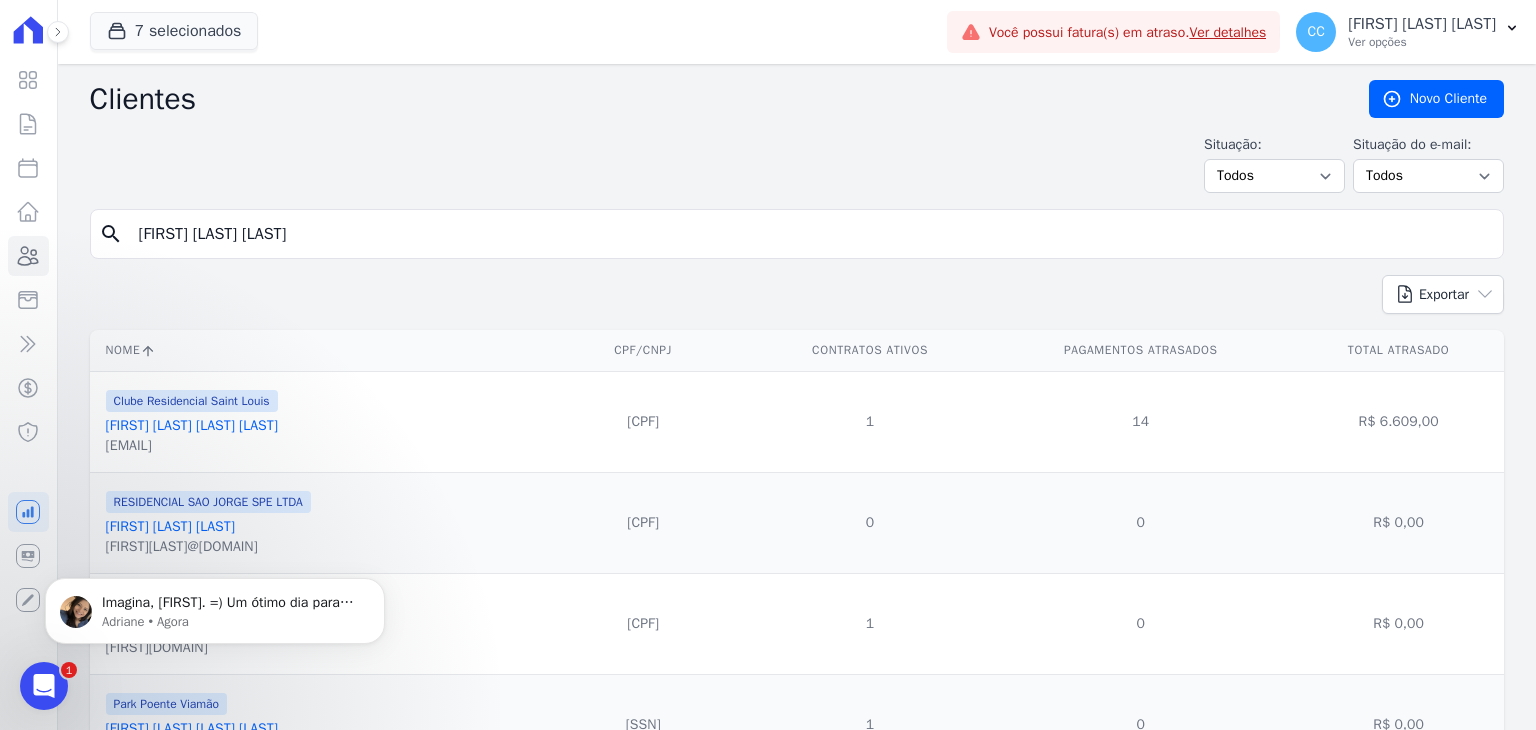 type on "renato de castro nunes" 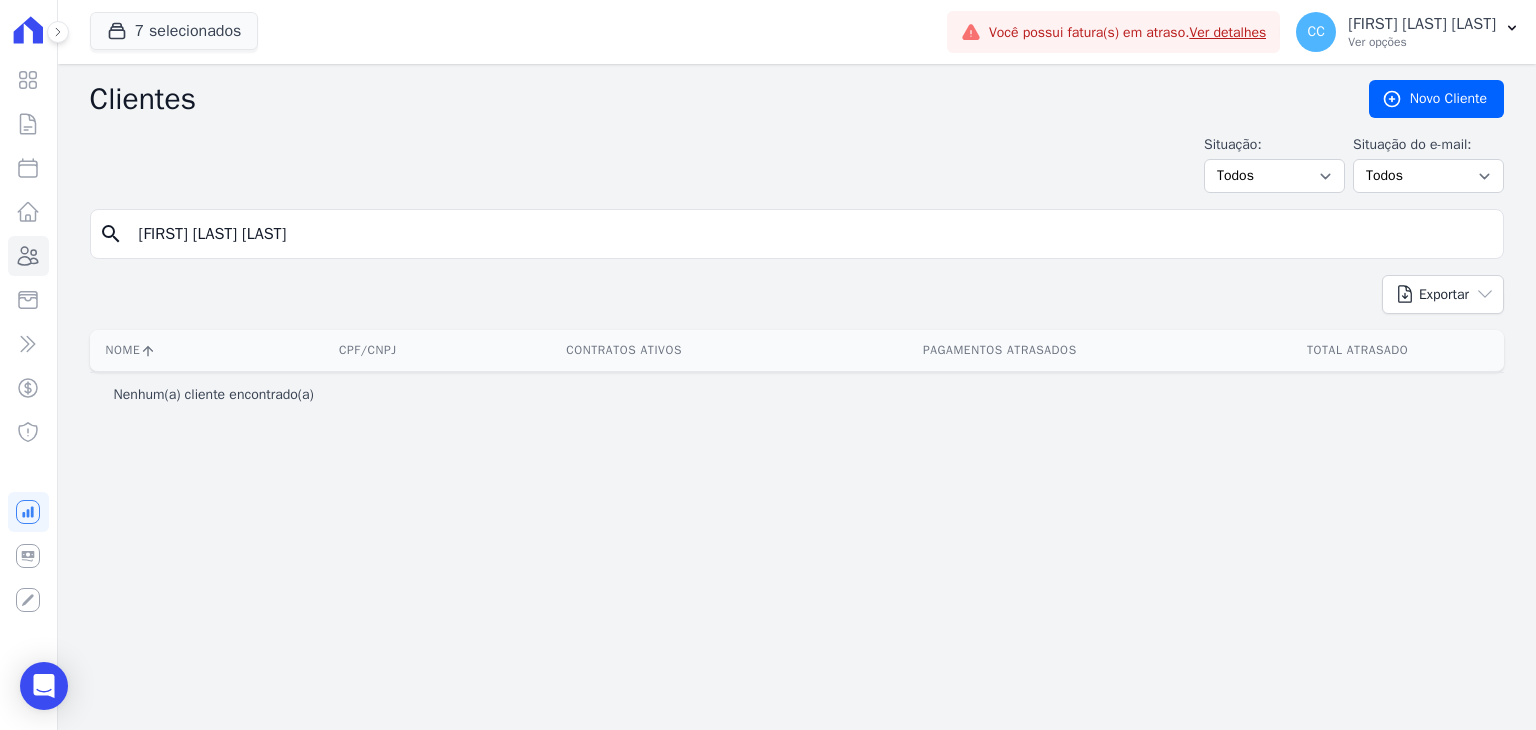 drag, startPoint x: 363, startPoint y: 229, endPoint x: 62, endPoint y: 228, distance: 301.00165 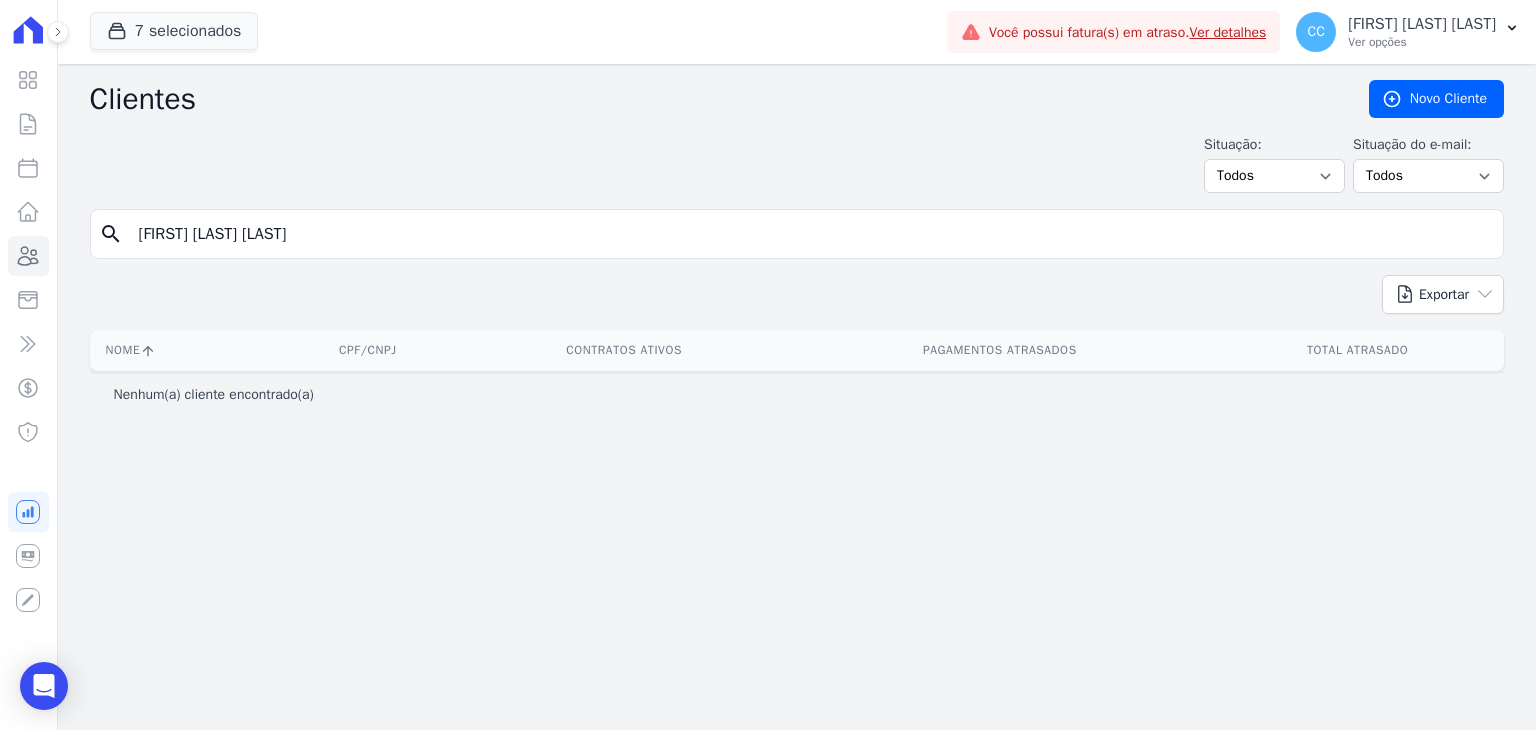 click on "Clientes
Novo Cliente
Situação:
Todos
Adimplentes
Inadimplentes
Situação do e-mail:
Todos
Confirmado
Não confirmado
search
renato de castro nunes
Exportar
PDF
CSV
Dimob 2024
Nome
CPF/CNPJ
Contratos Ativos
Pagamentos Atrasados" at bounding box center [797, 397] 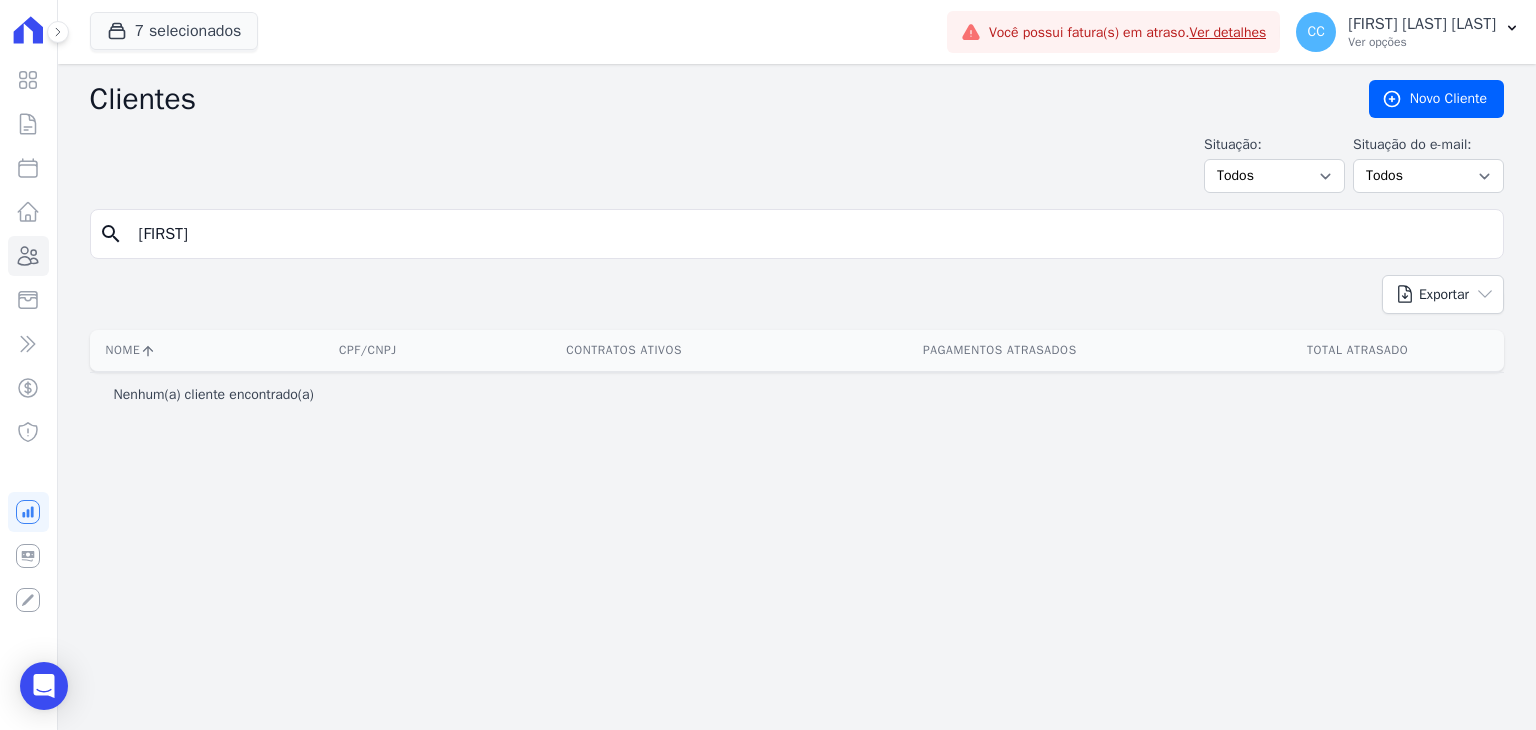 type on "renato" 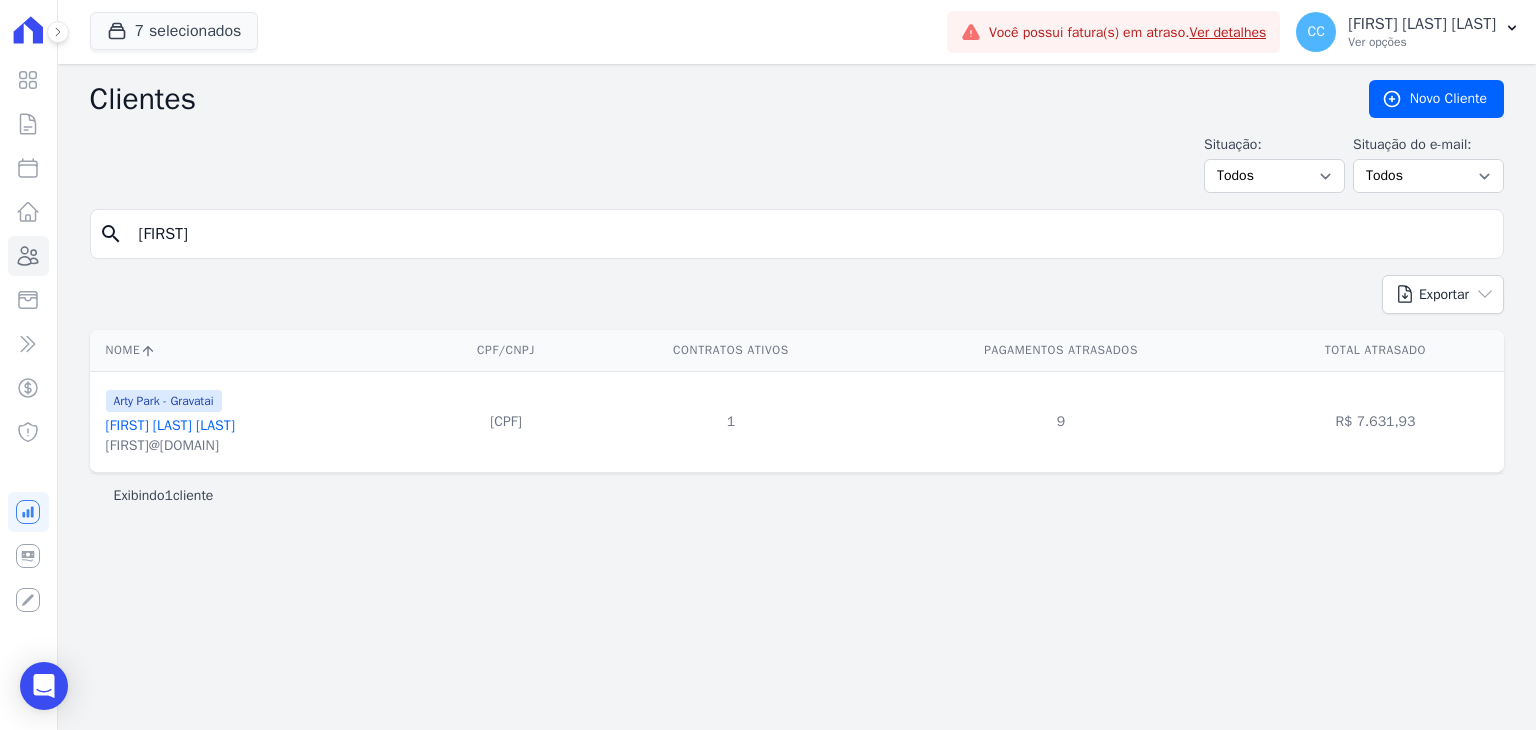 click on "Renato De Castro Antunes" at bounding box center (170, 425) 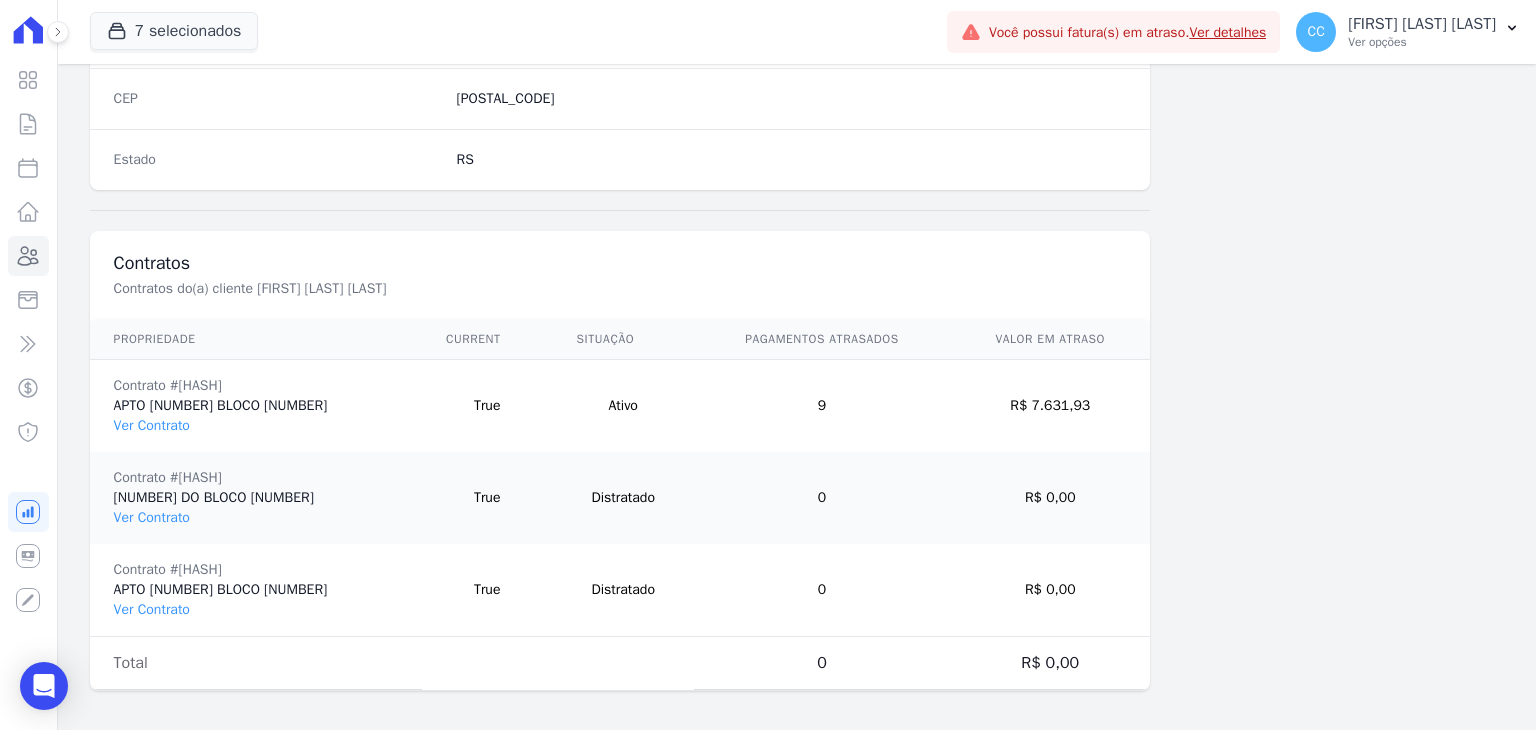 scroll, scrollTop: 1319, scrollLeft: 0, axis: vertical 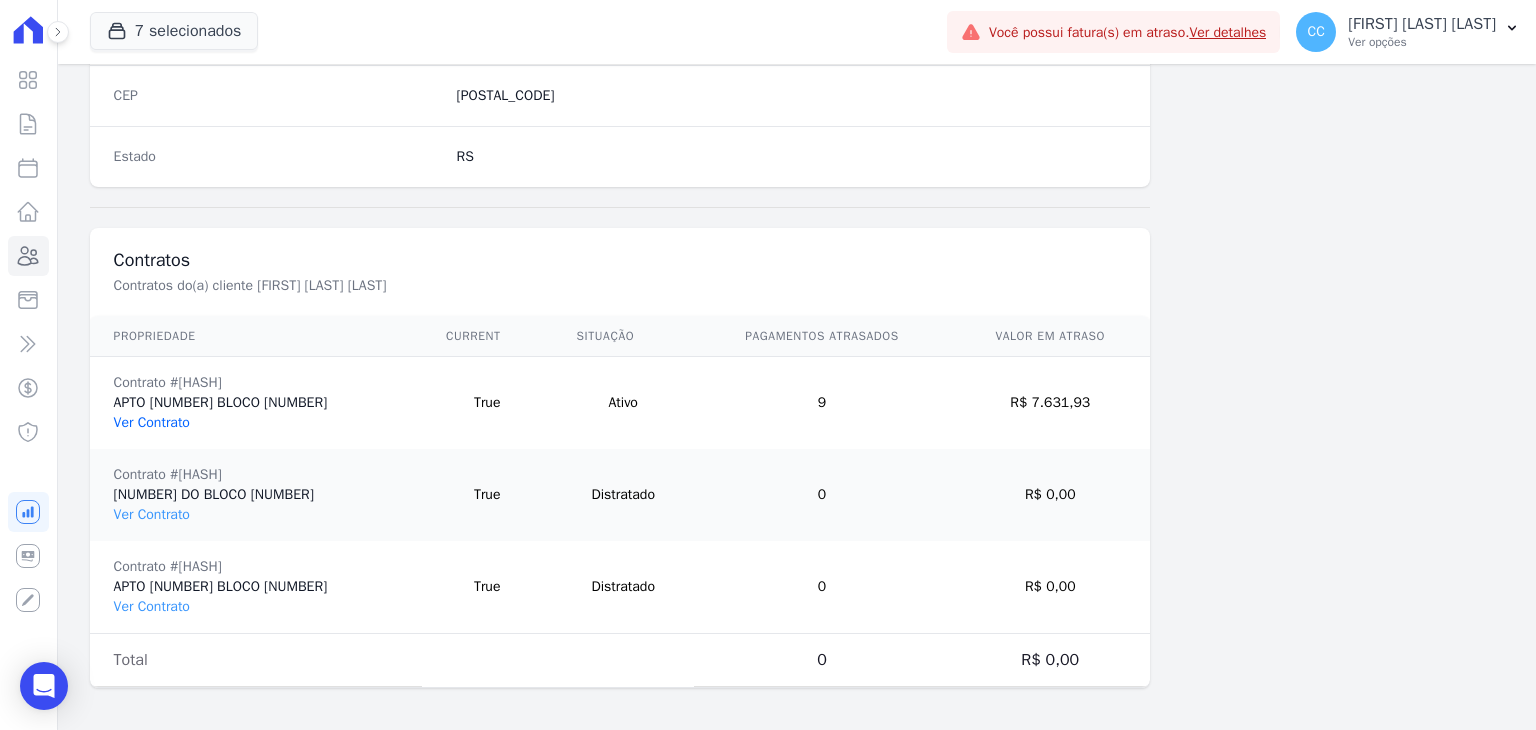 click on "Ver Contrato" at bounding box center (152, 422) 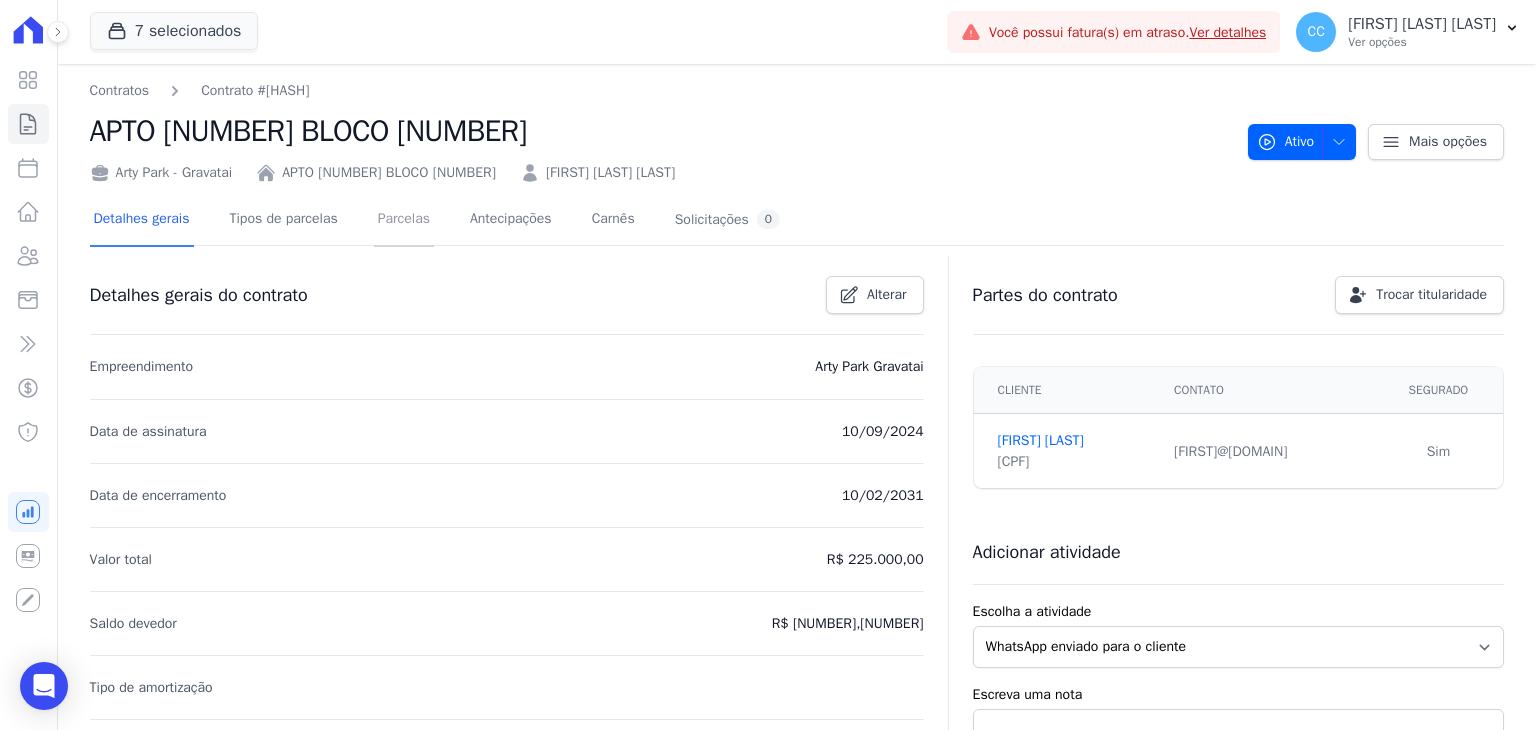 click on "Parcelas" at bounding box center (404, 220) 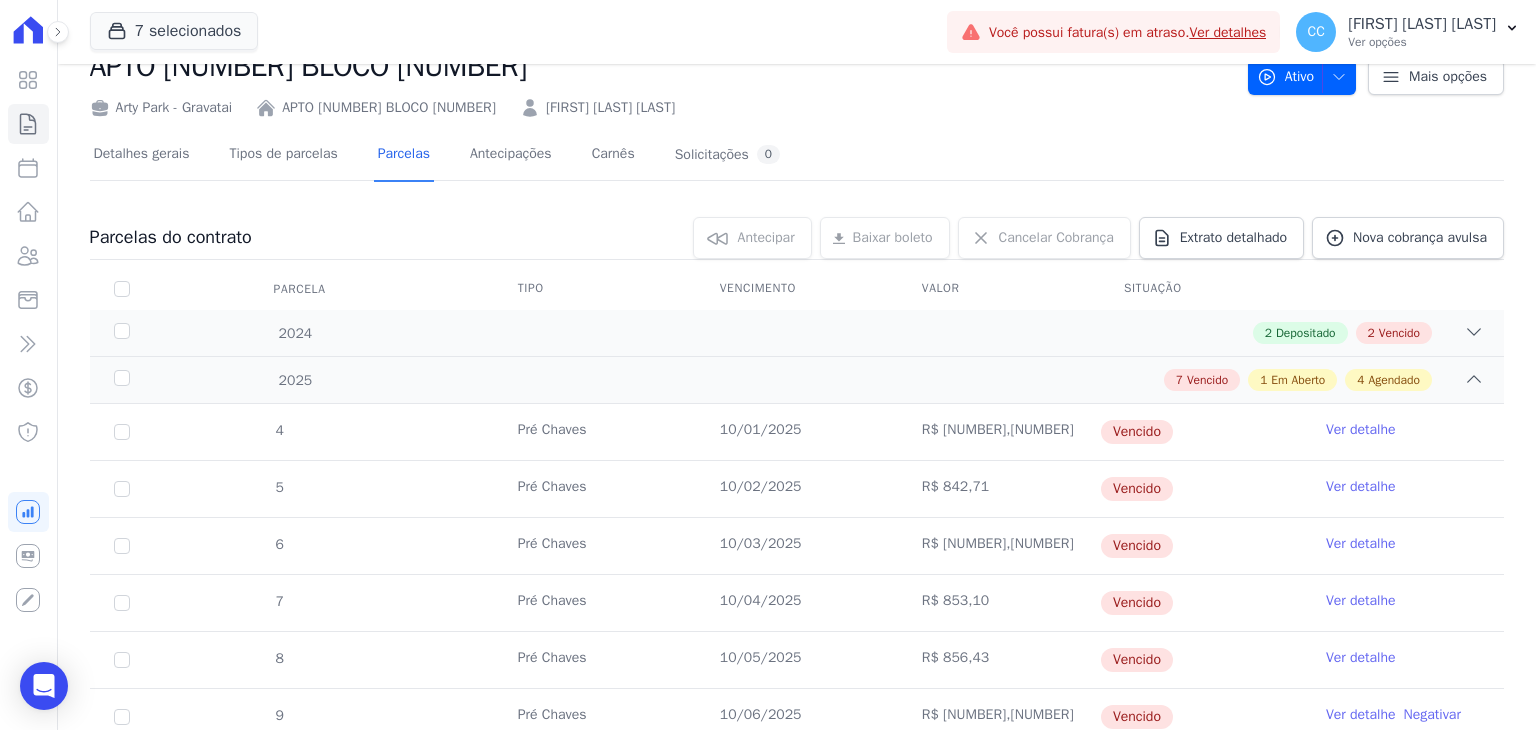 scroll, scrollTop: 100, scrollLeft: 0, axis: vertical 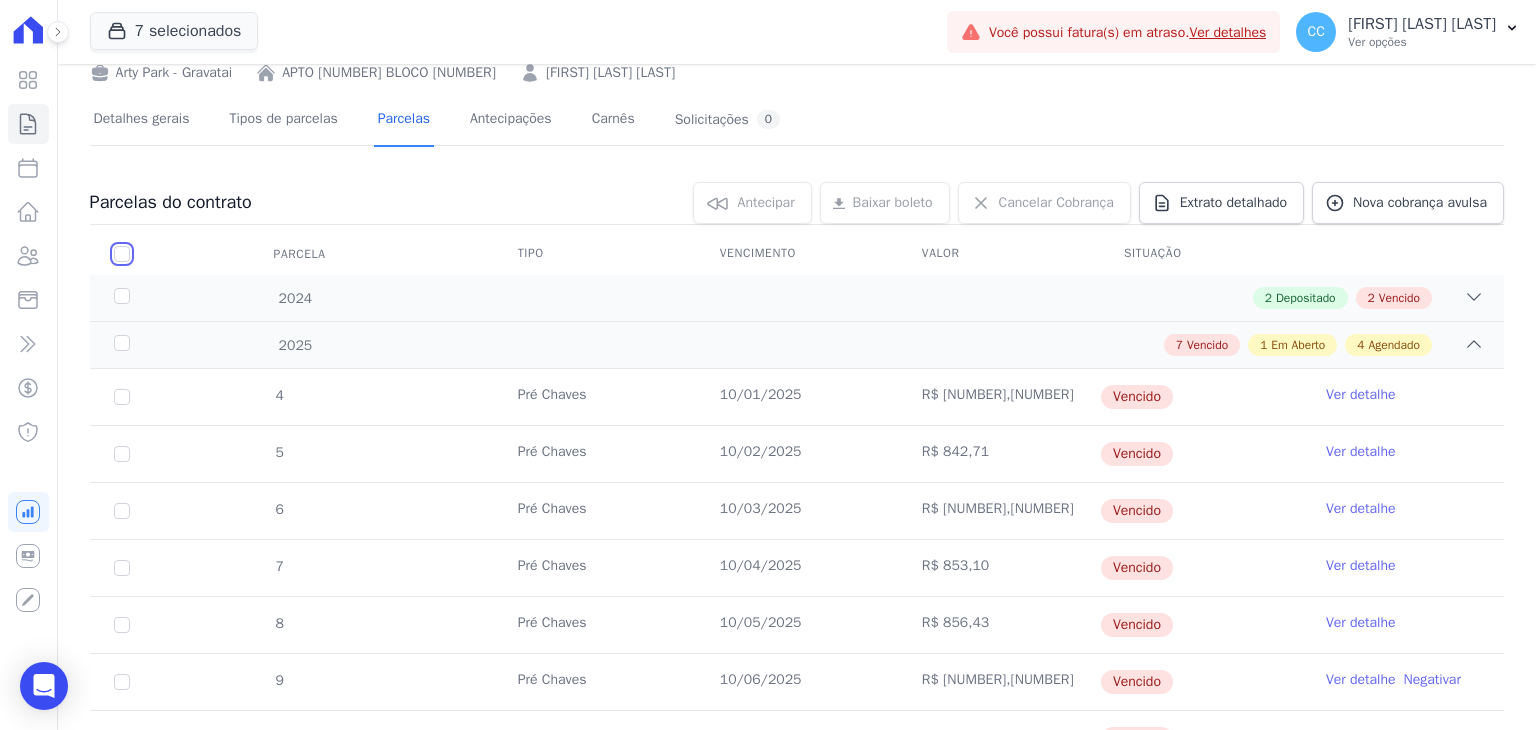 click at bounding box center [122, 254] 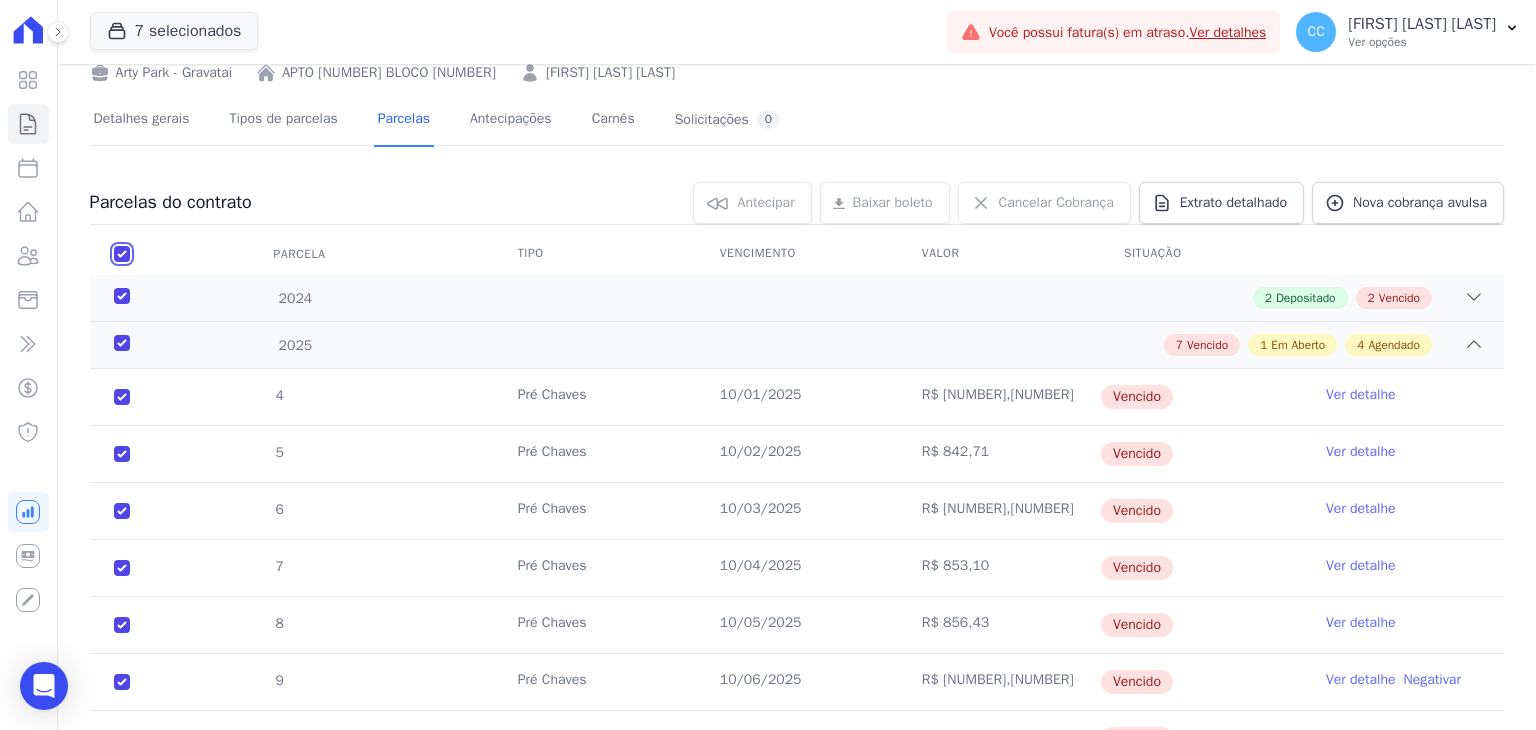 checkbox on "true" 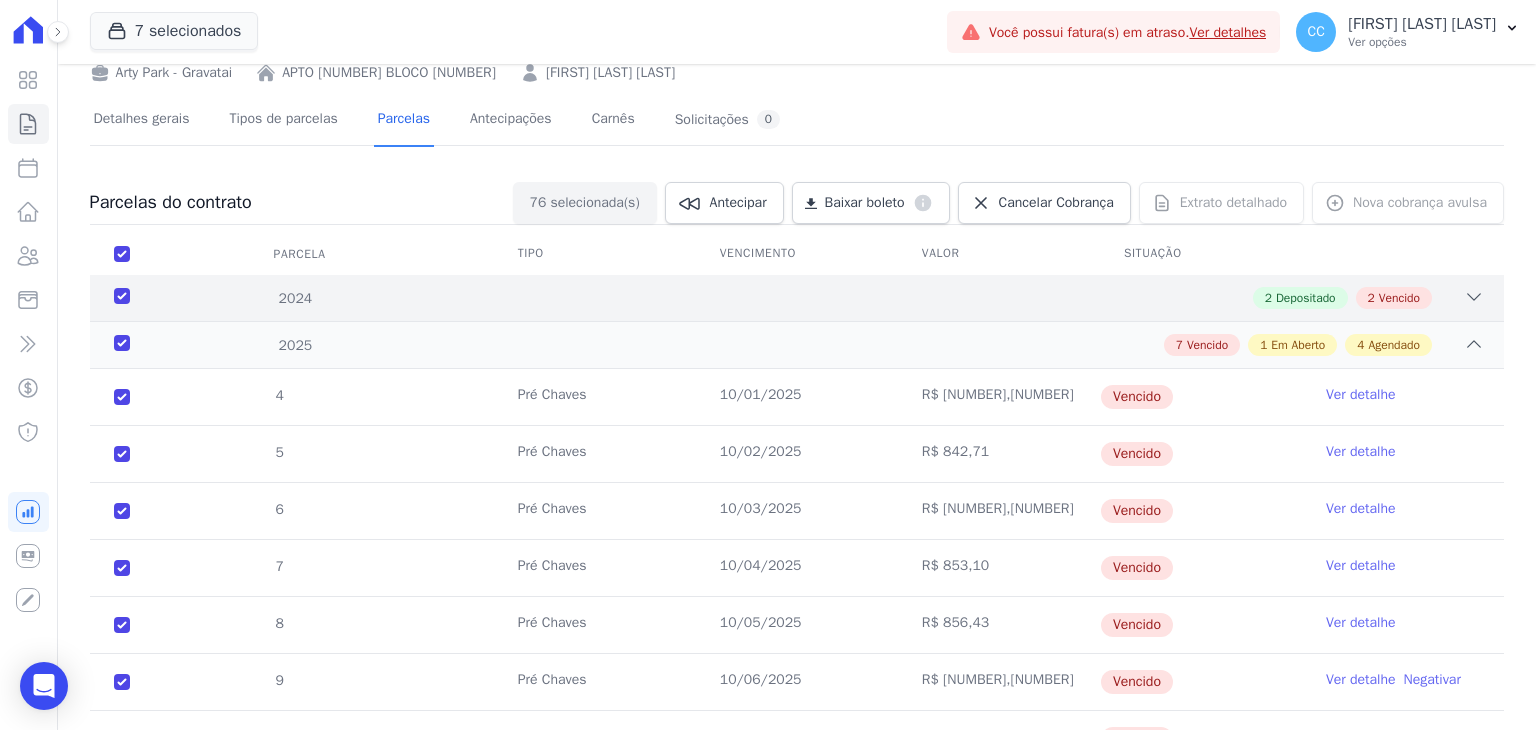 click on "2024
2
Depositado
2
Vencido" at bounding box center (797, 298) 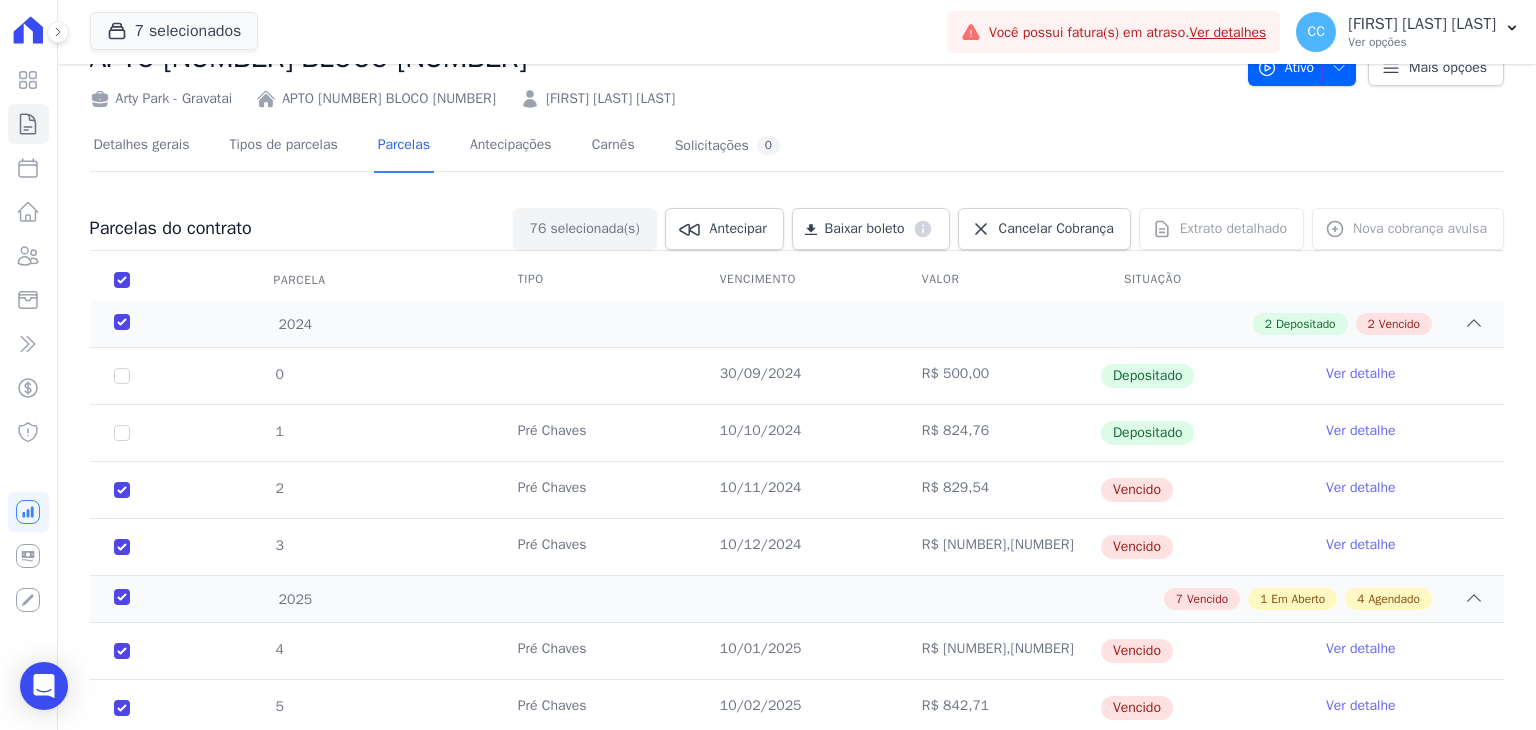 scroll, scrollTop: 0, scrollLeft: 0, axis: both 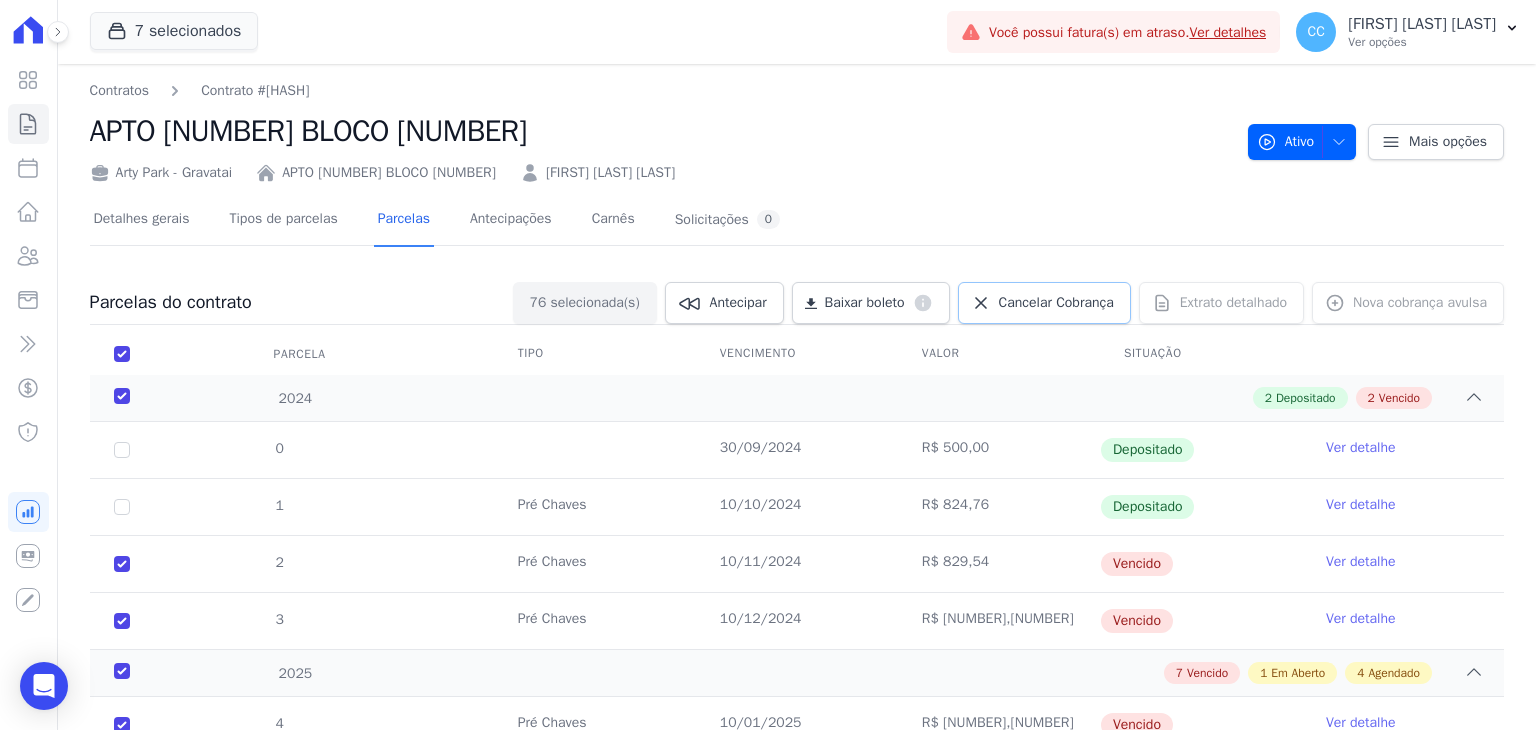 click on "Cancelar Cobrança" at bounding box center (1044, 303) 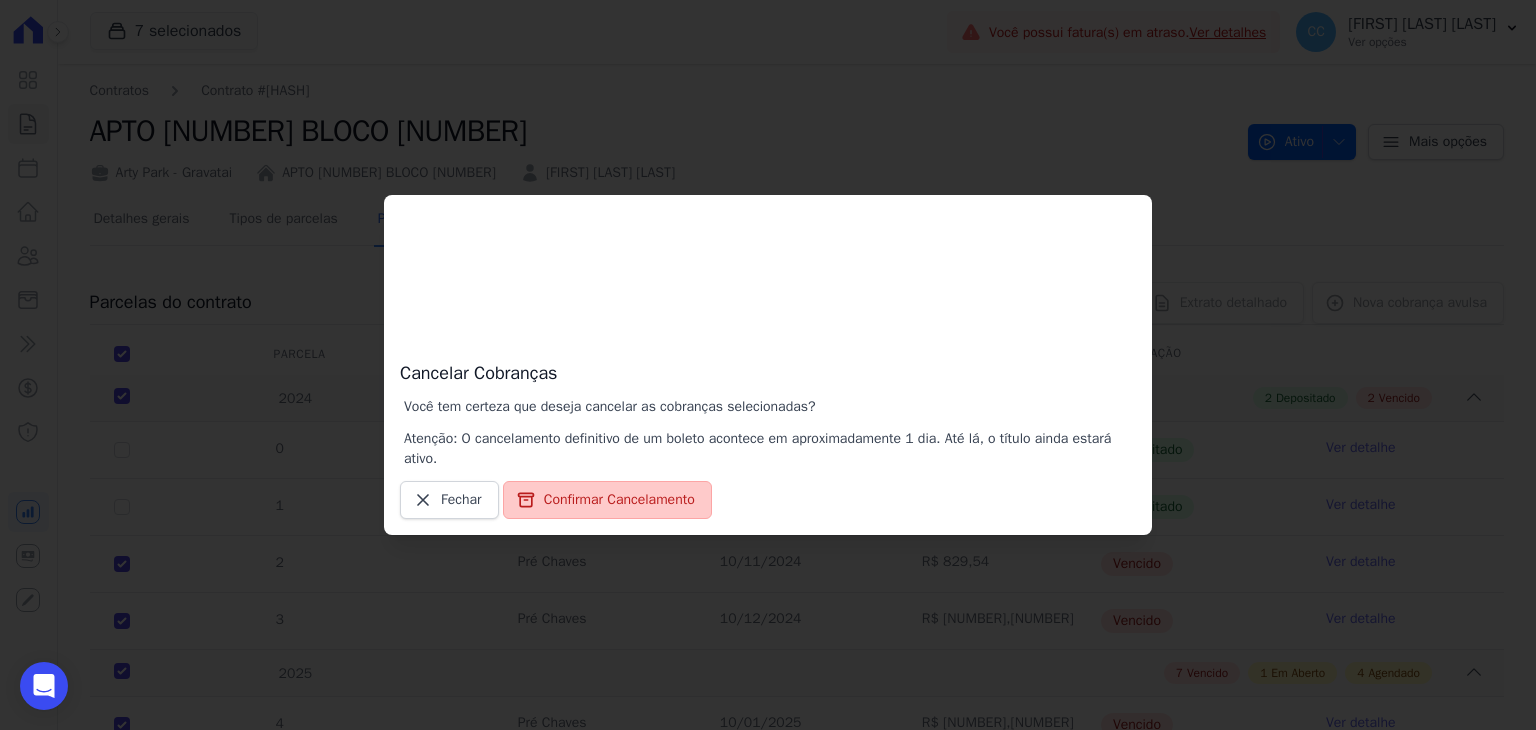 click on "Confirmar Cancelamento" at bounding box center [607, 500] 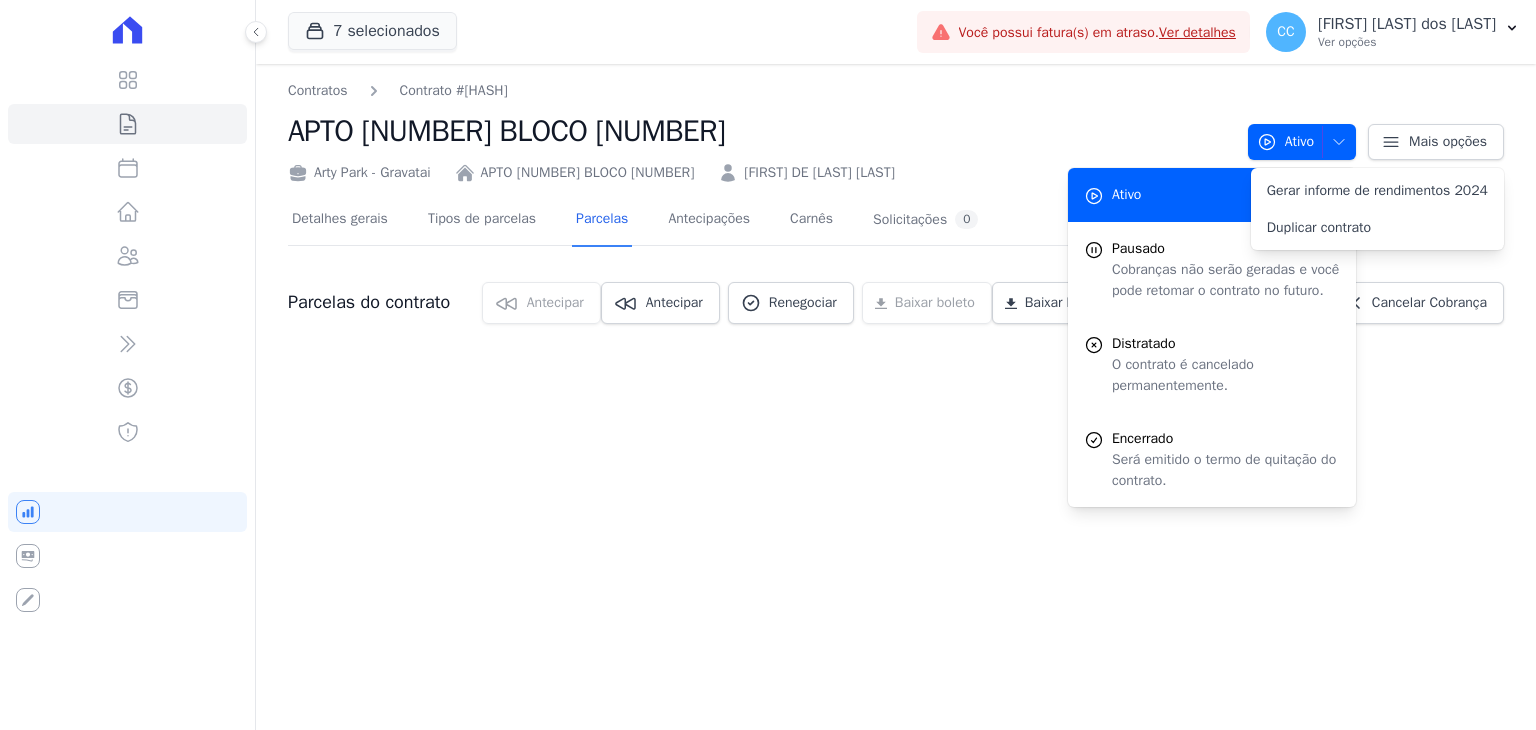 scroll, scrollTop: 0, scrollLeft: 0, axis: both 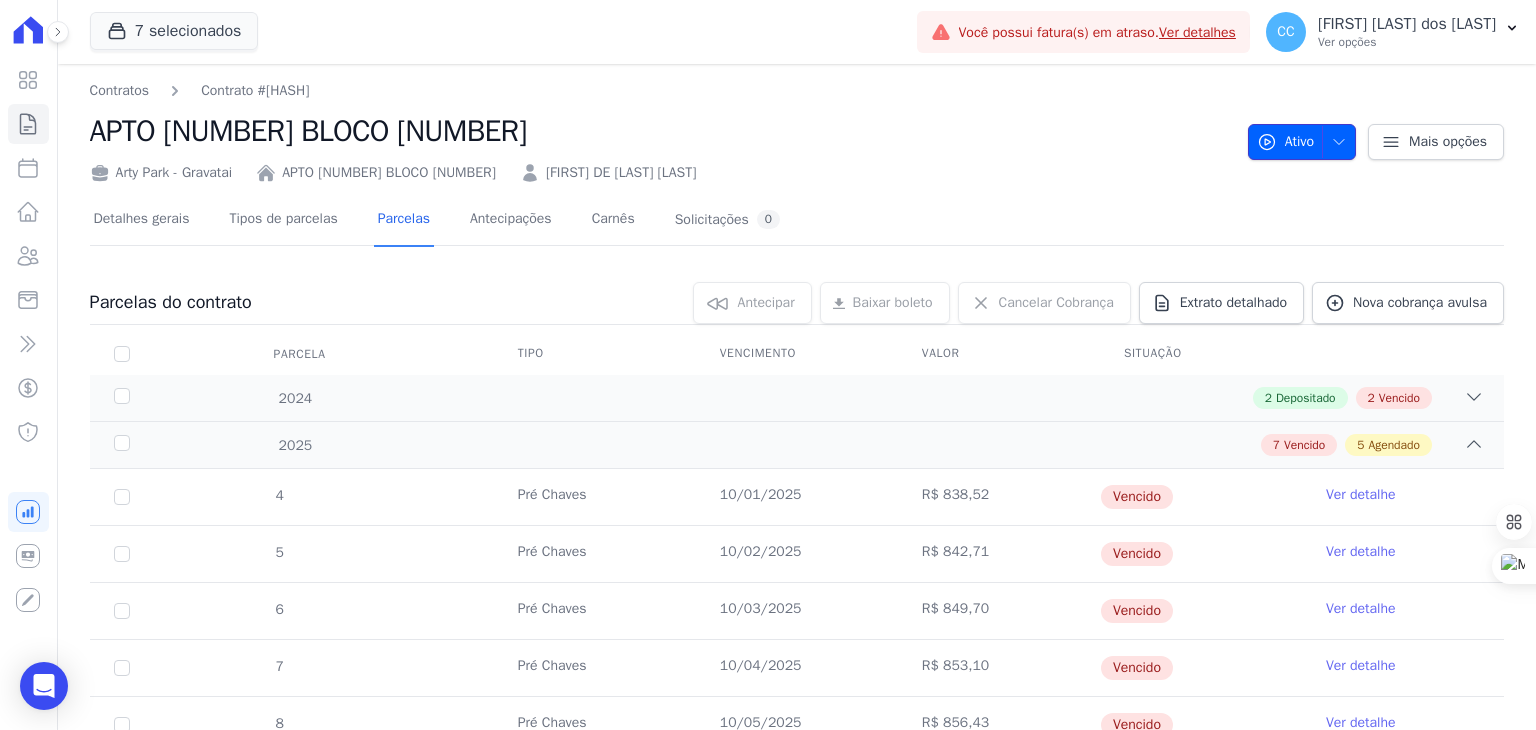 click 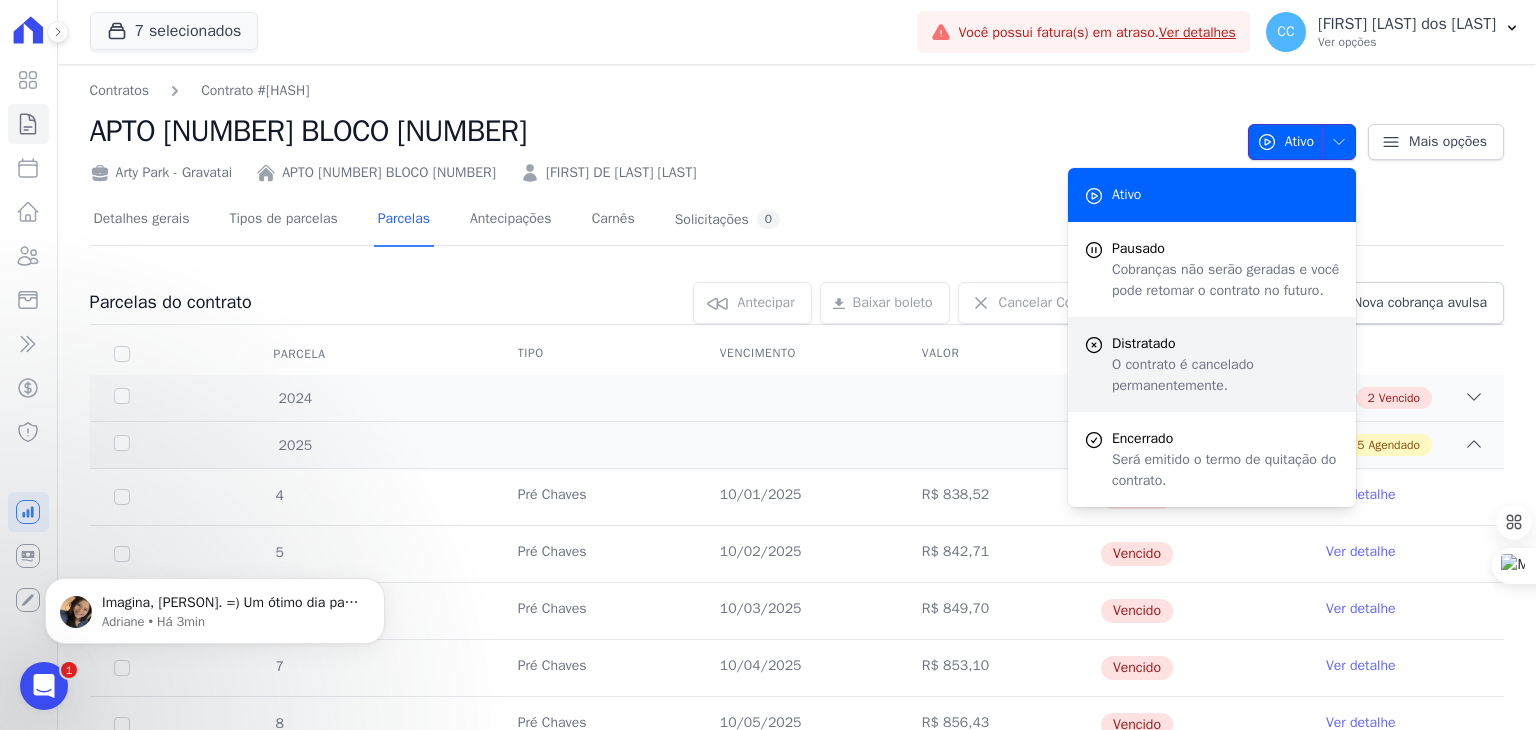 scroll, scrollTop: 0, scrollLeft: 0, axis: both 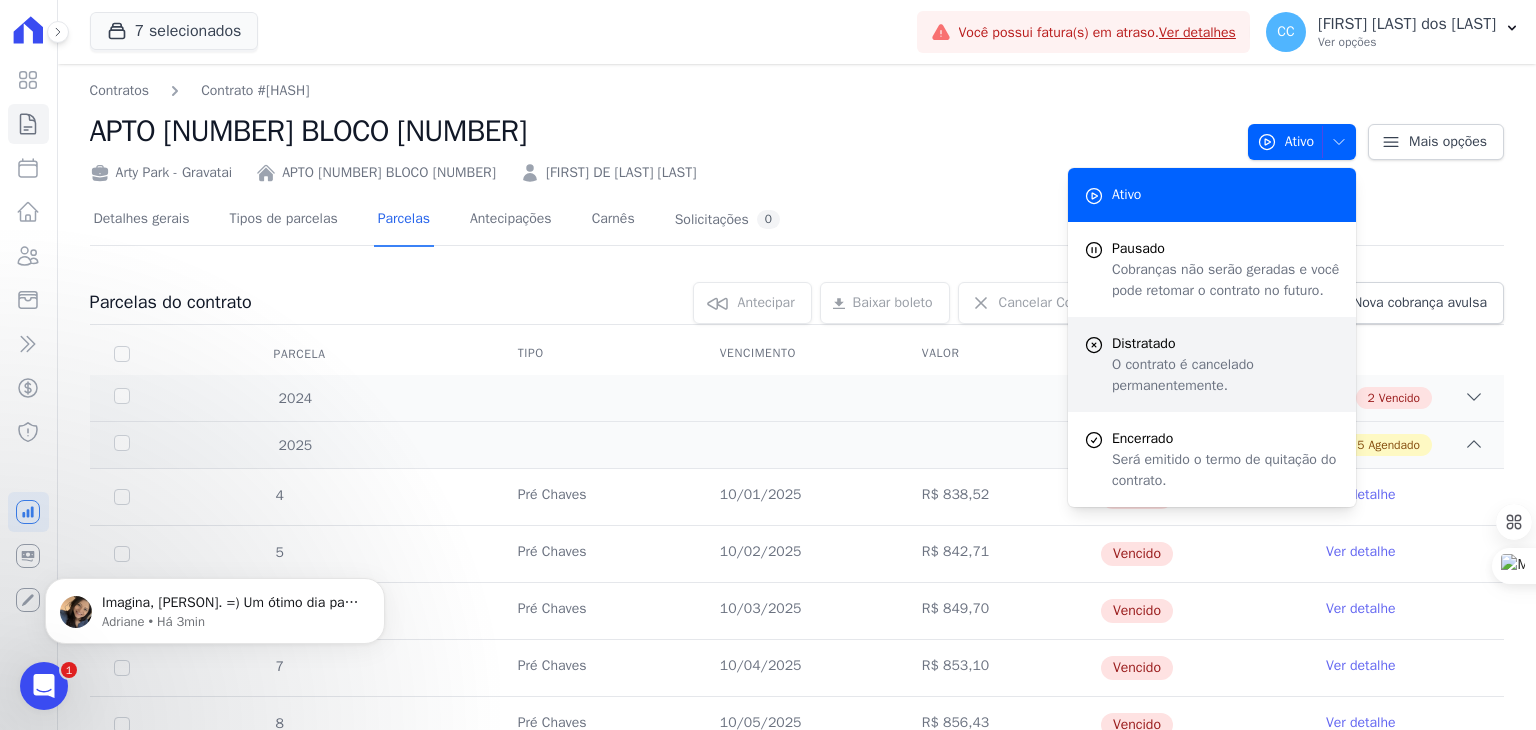 click on "O contrato é cancelado permanentemente." at bounding box center [1226, 375] 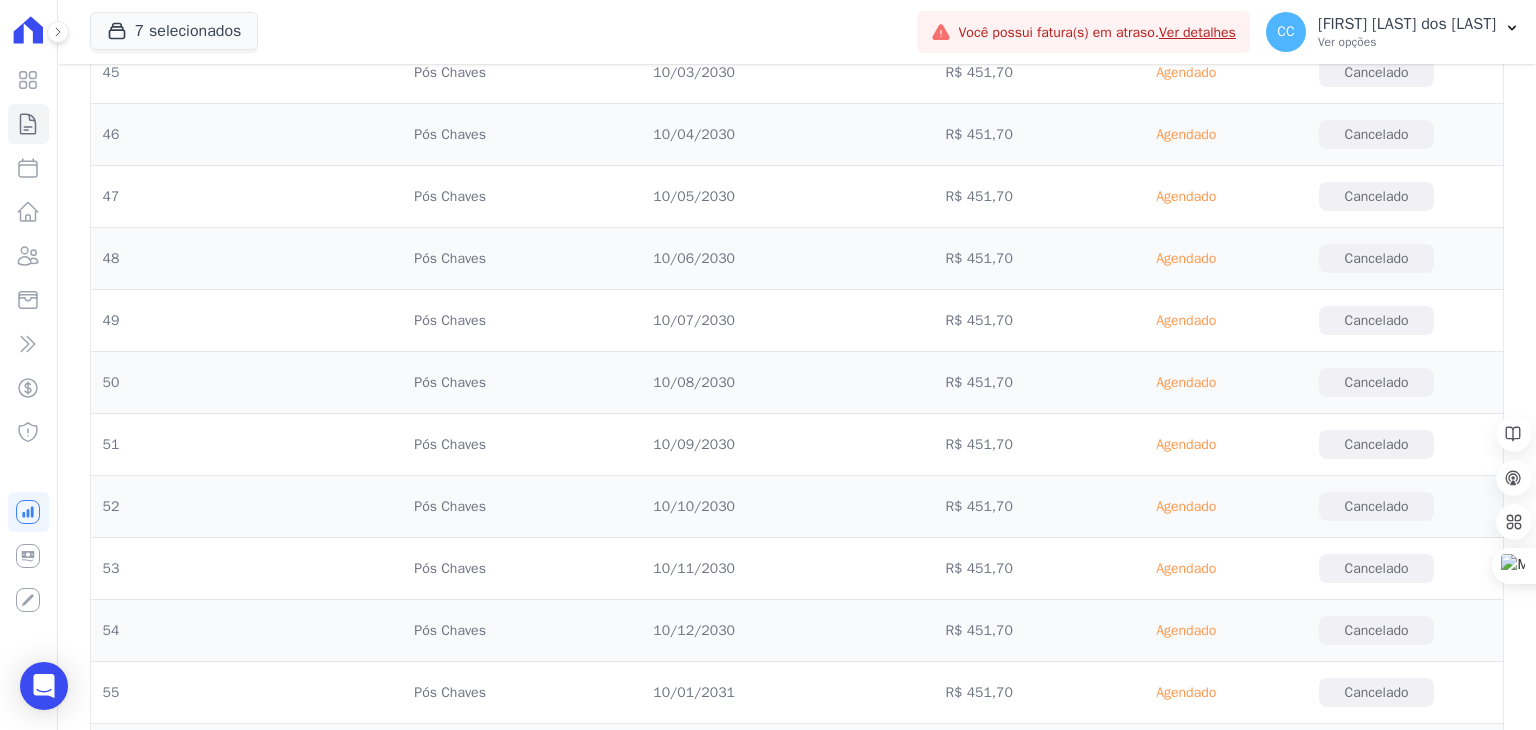 scroll, scrollTop: 4910, scrollLeft: 0, axis: vertical 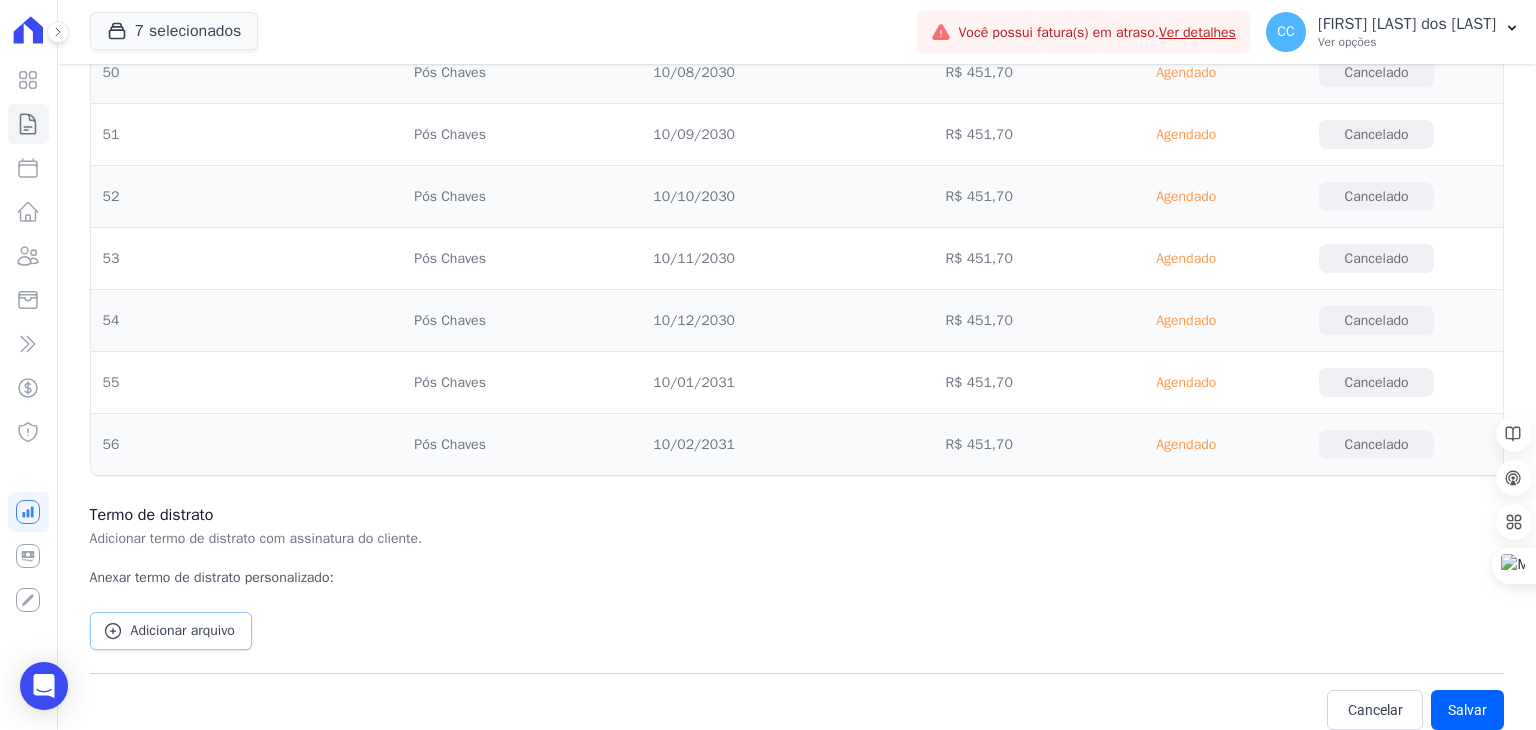click on "Adicionar arquivo" at bounding box center [183, 631] 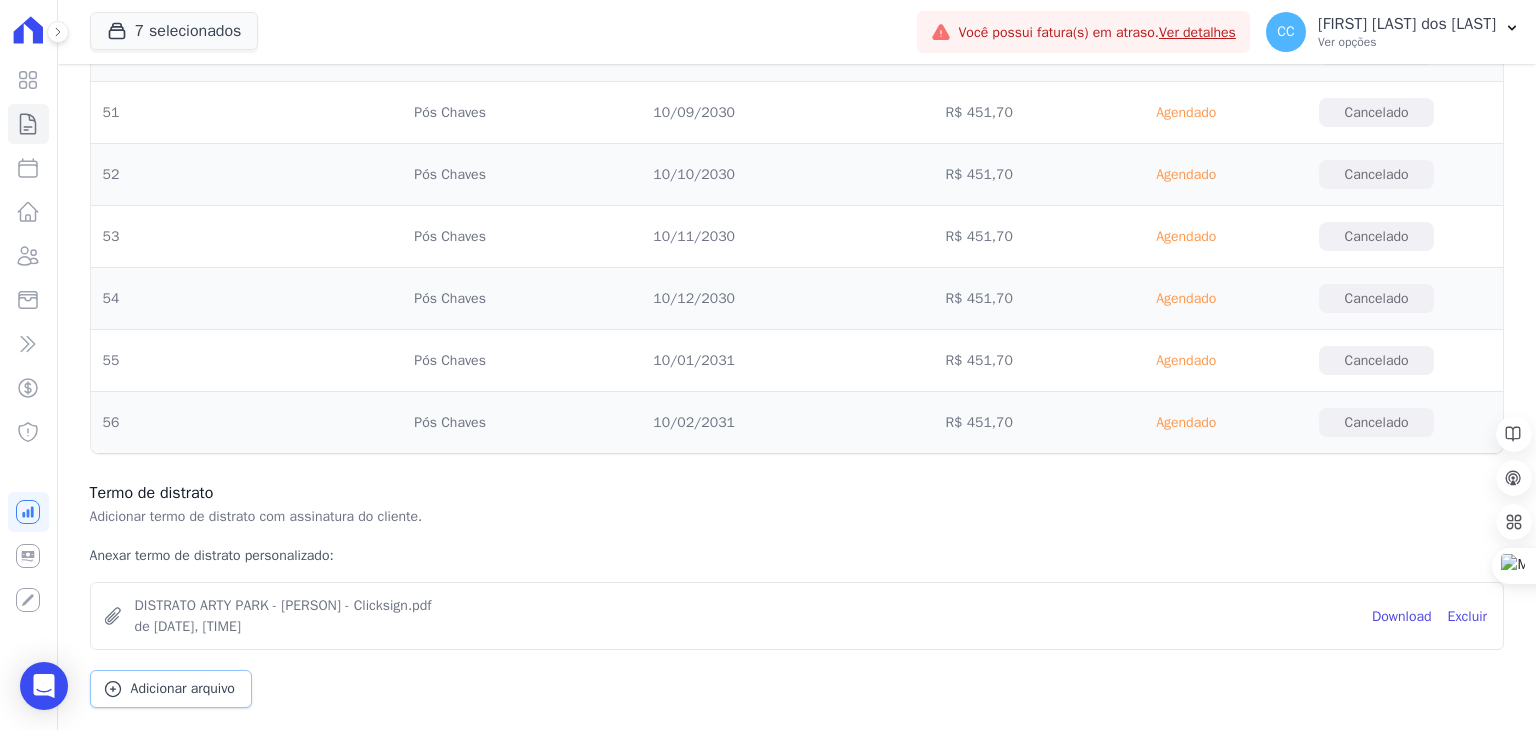 scroll, scrollTop: 4990, scrollLeft: 0, axis: vertical 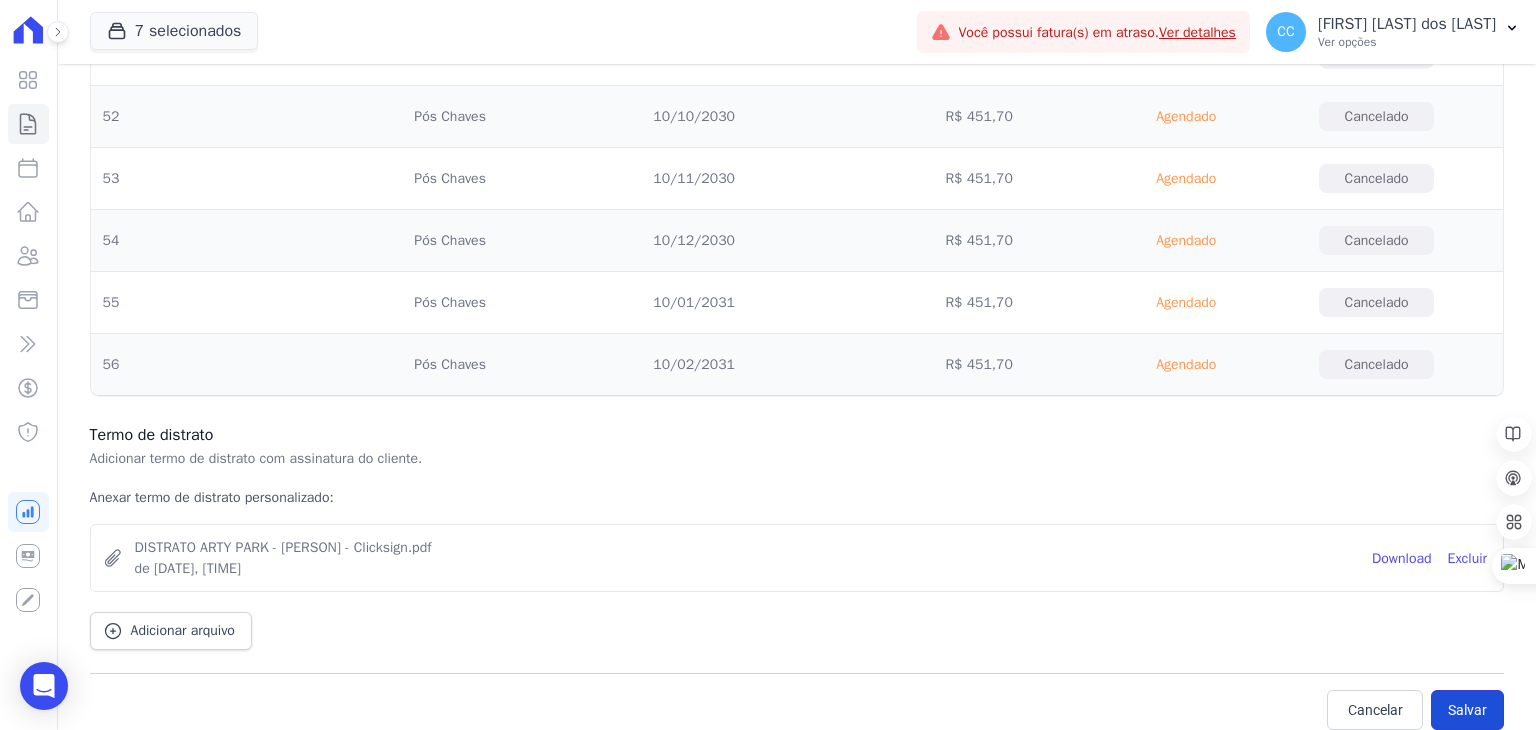 click on "Salvar" at bounding box center [1467, 710] 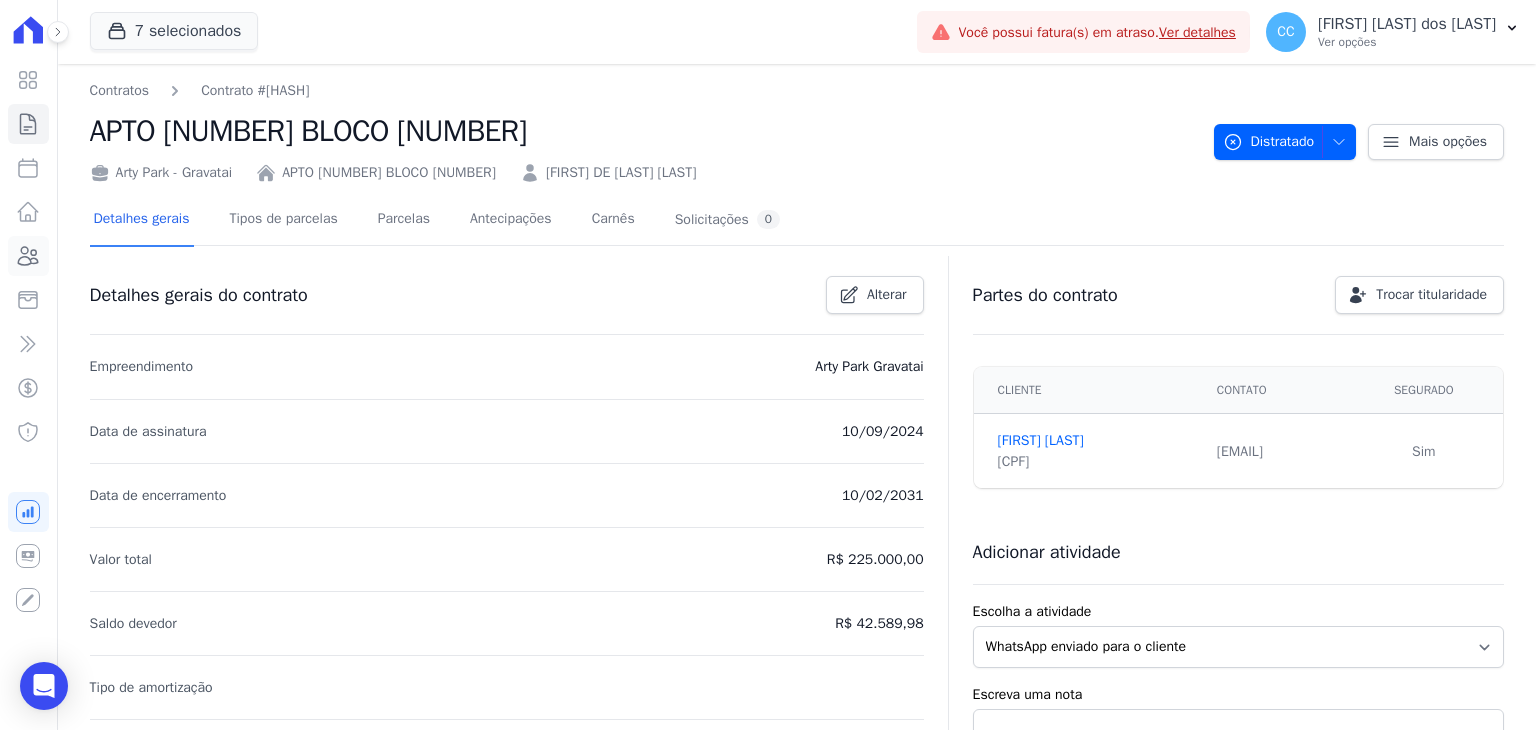 click on "Clientes" at bounding box center (28, 256) 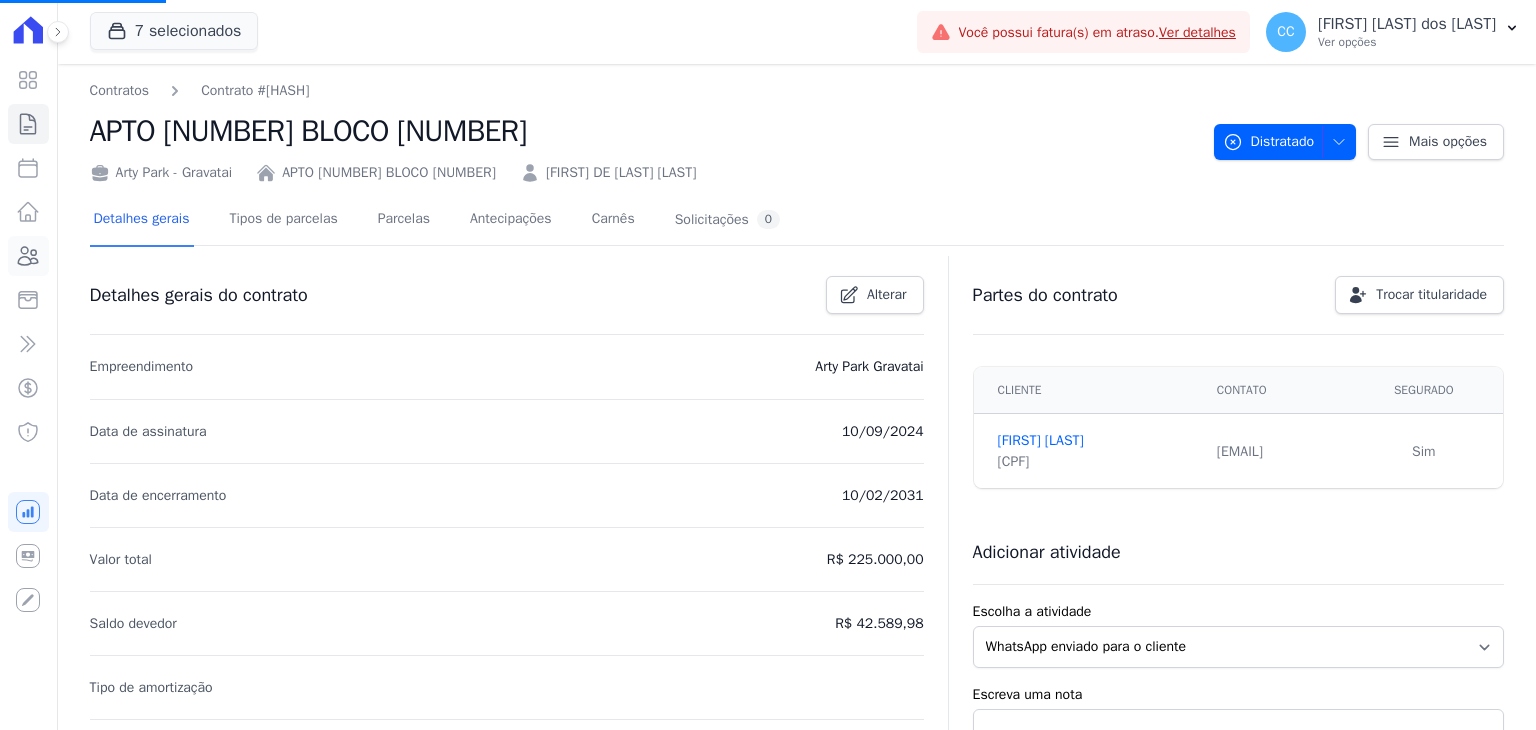 click 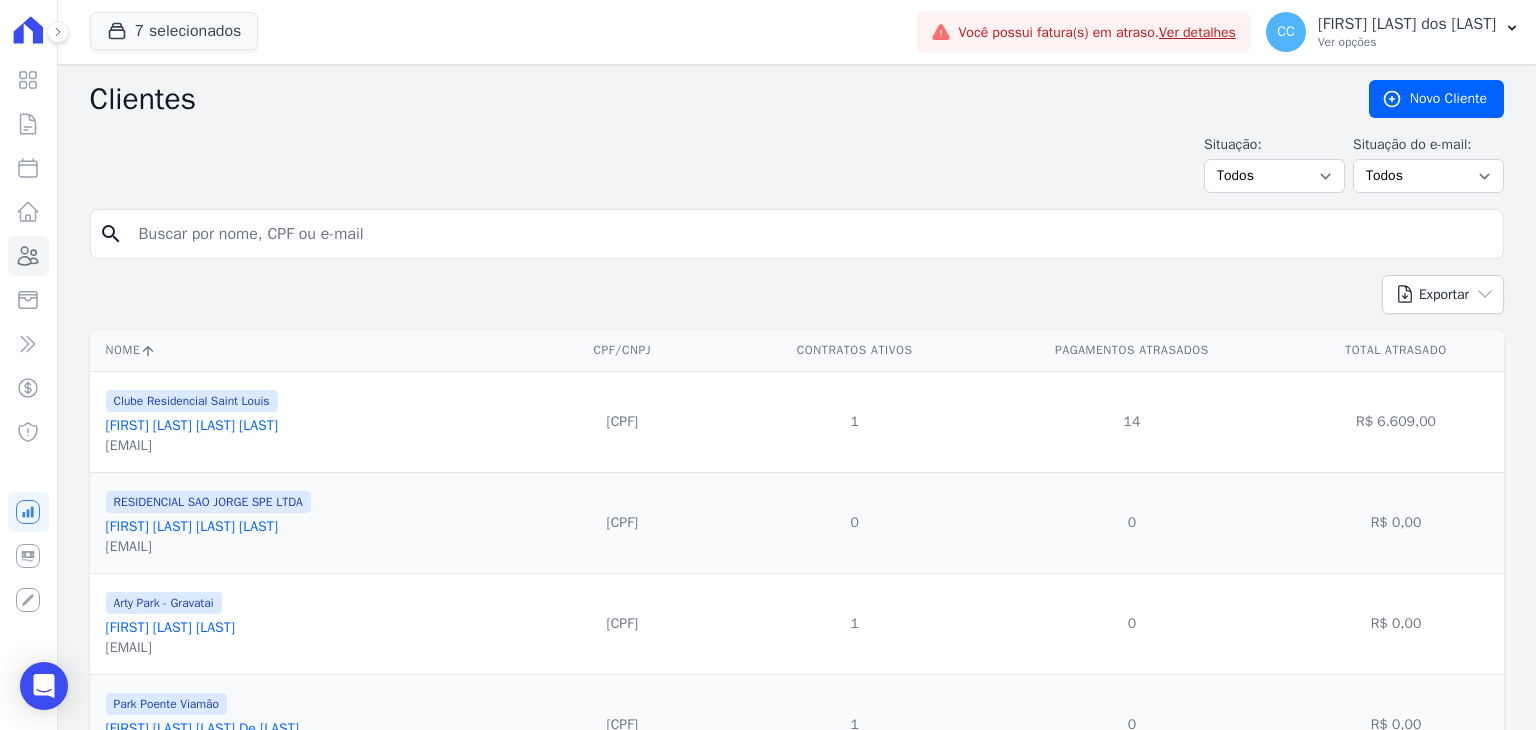 drag, startPoint x: 331, startPoint y: 220, endPoint x: 330, endPoint y: 209, distance: 11.045361 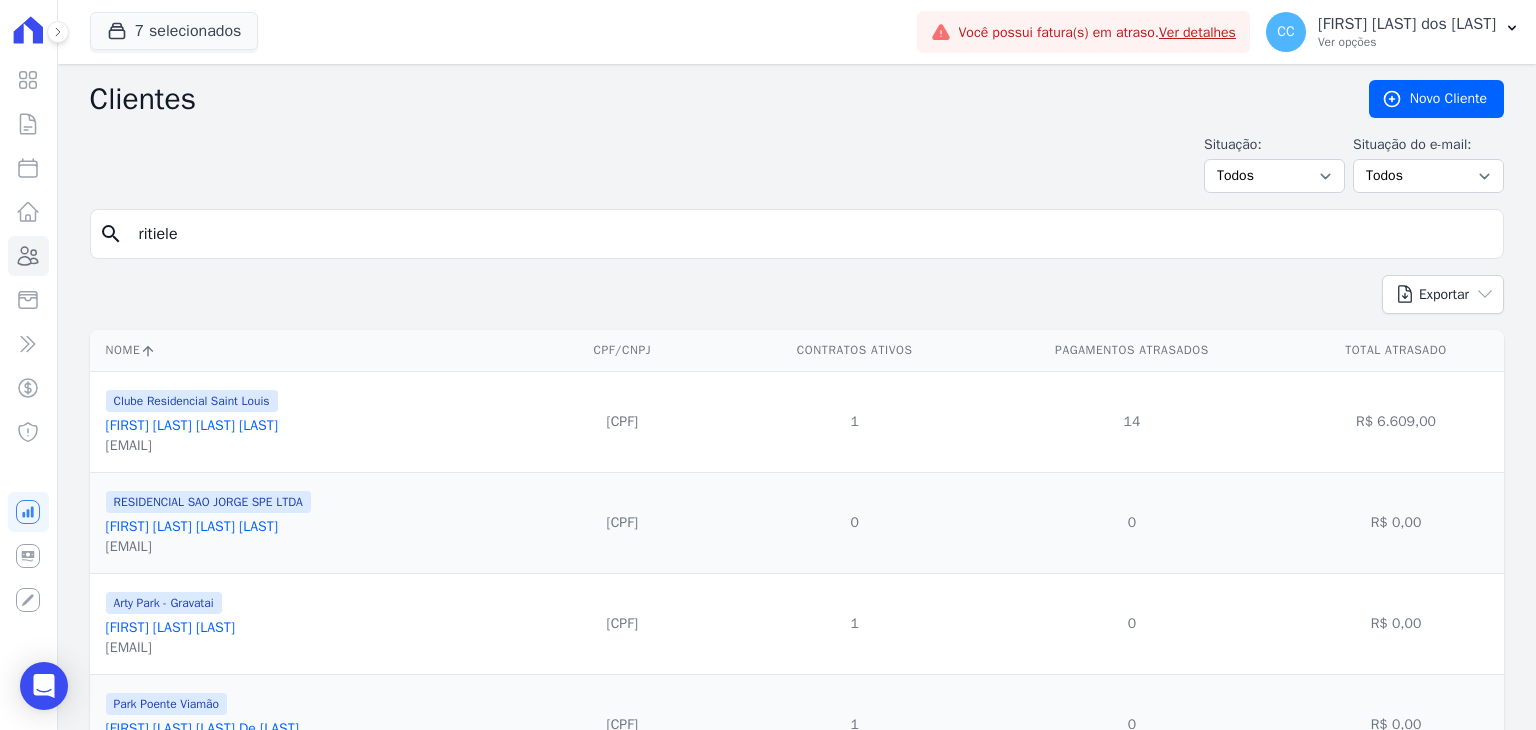 type on "ritiele" 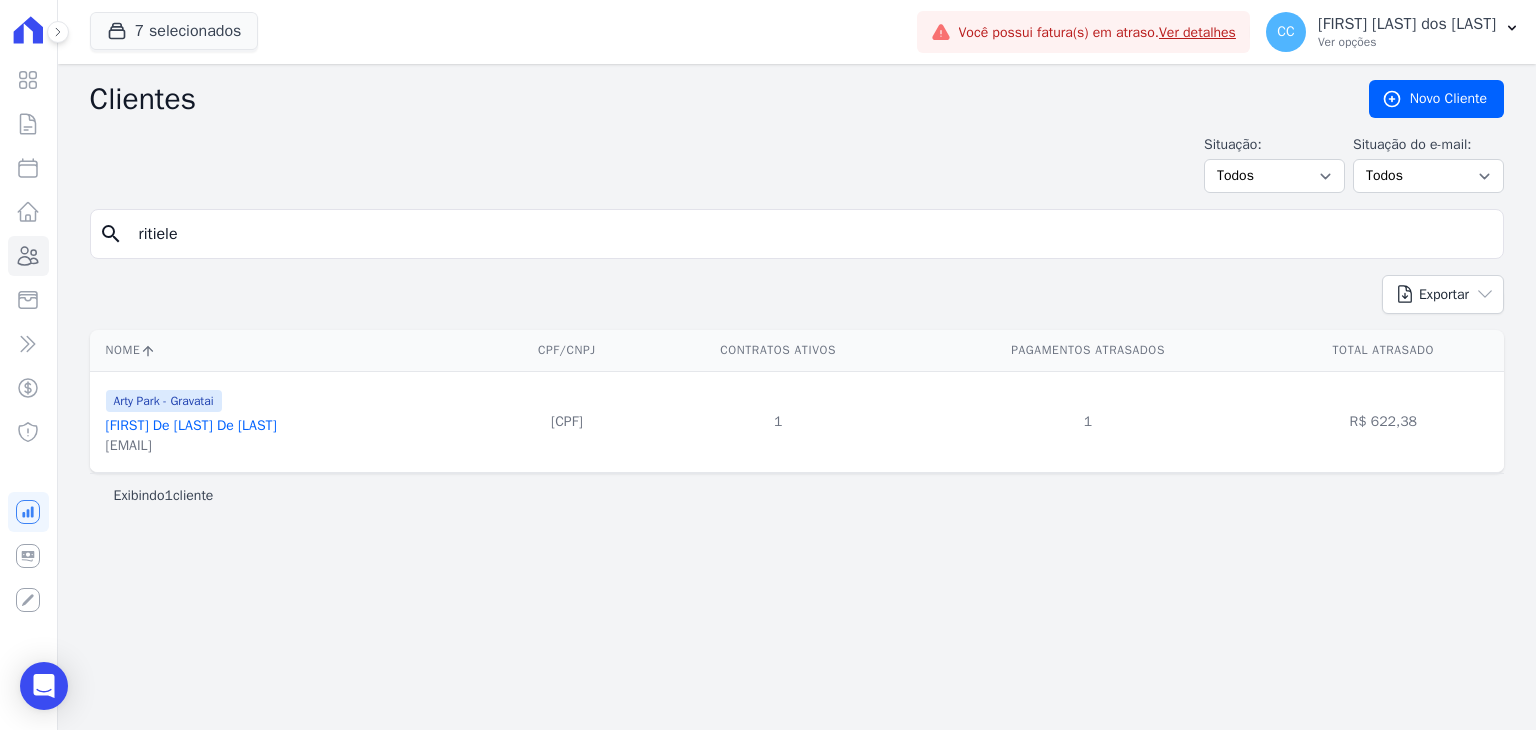 click on "ritieleamorimdeazambuja@gmail.com" at bounding box center (191, 446) 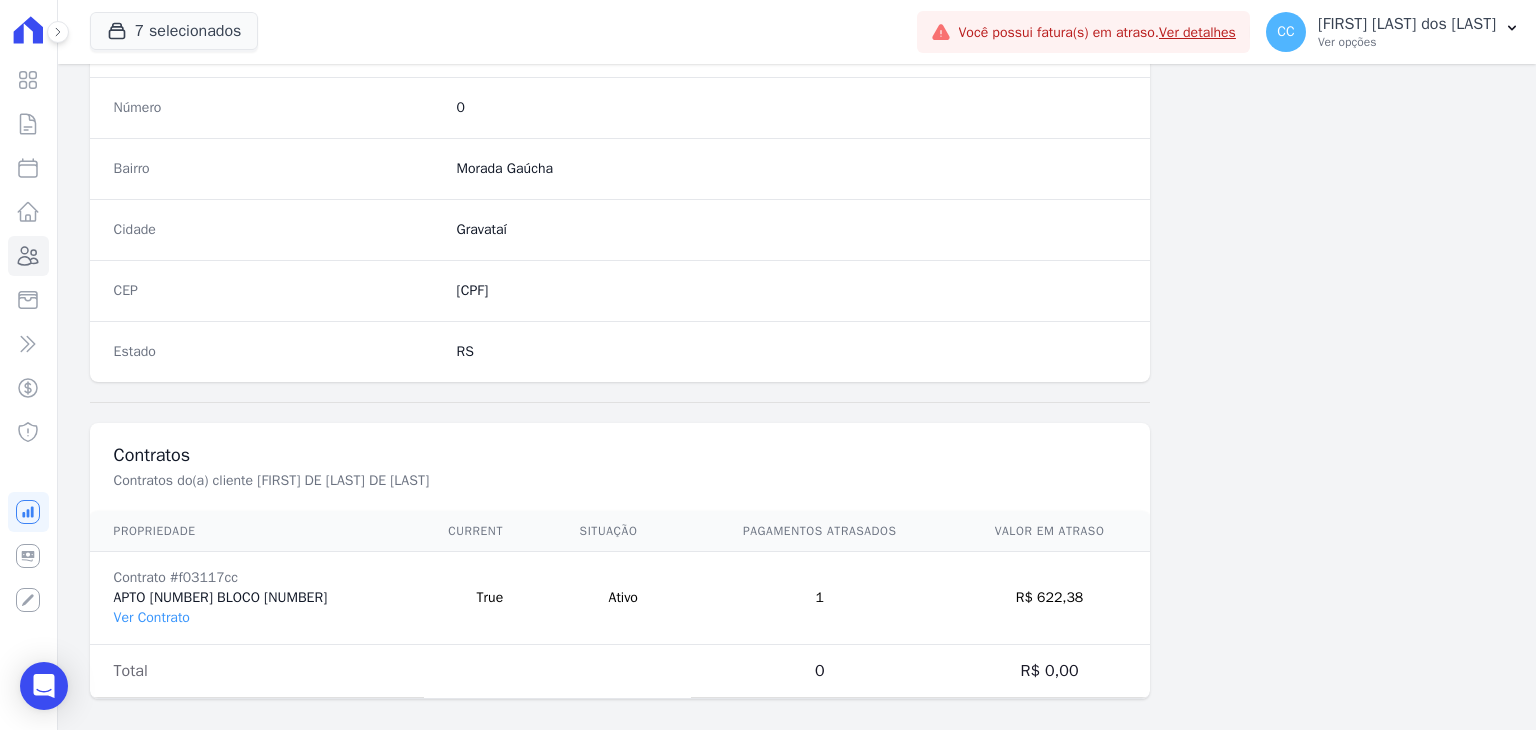 scroll, scrollTop: 1135, scrollLeft: 0, axis: vertical 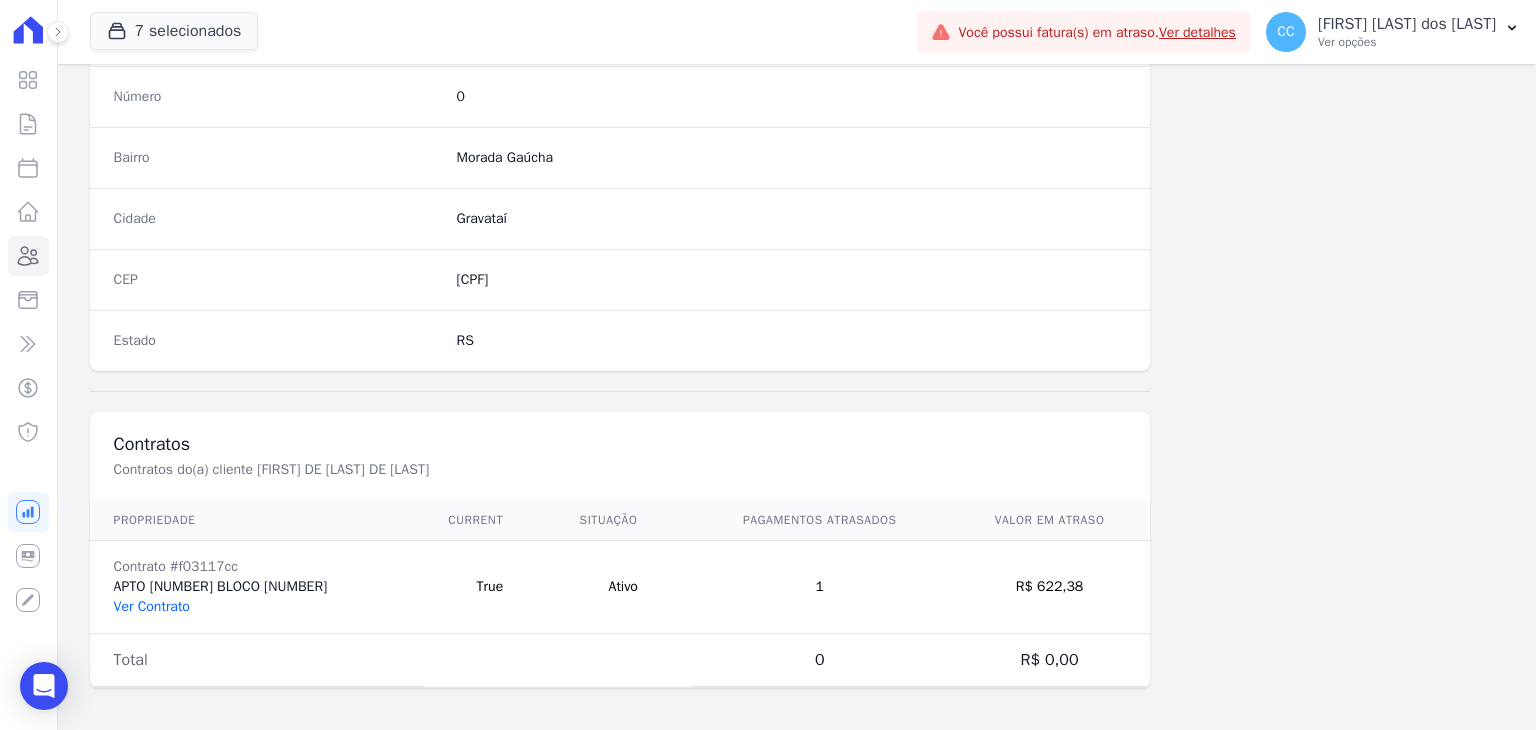 click on "Ver Contrato" at bounding box center (152, 606) 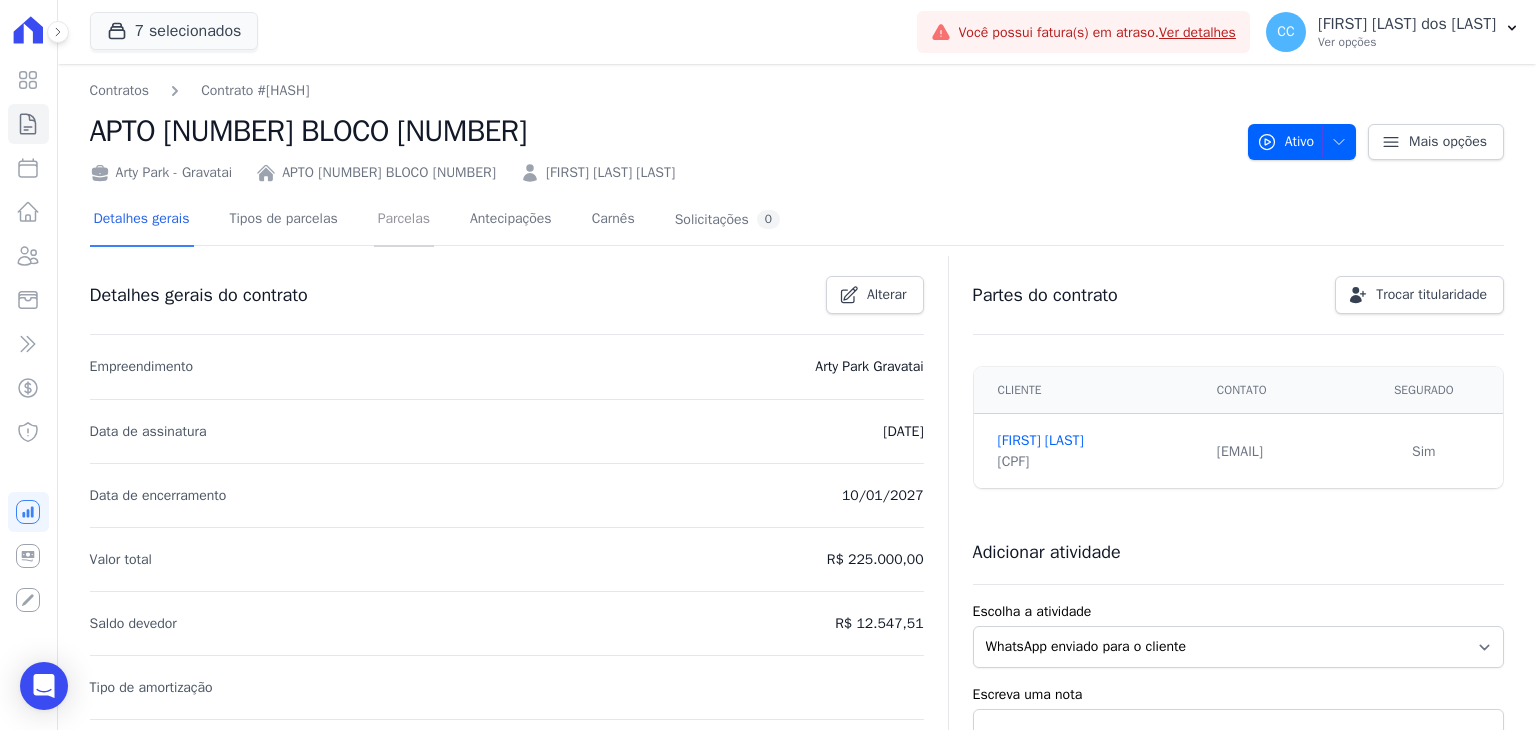 click on "Parcelas" at bounding box center [404, 220] 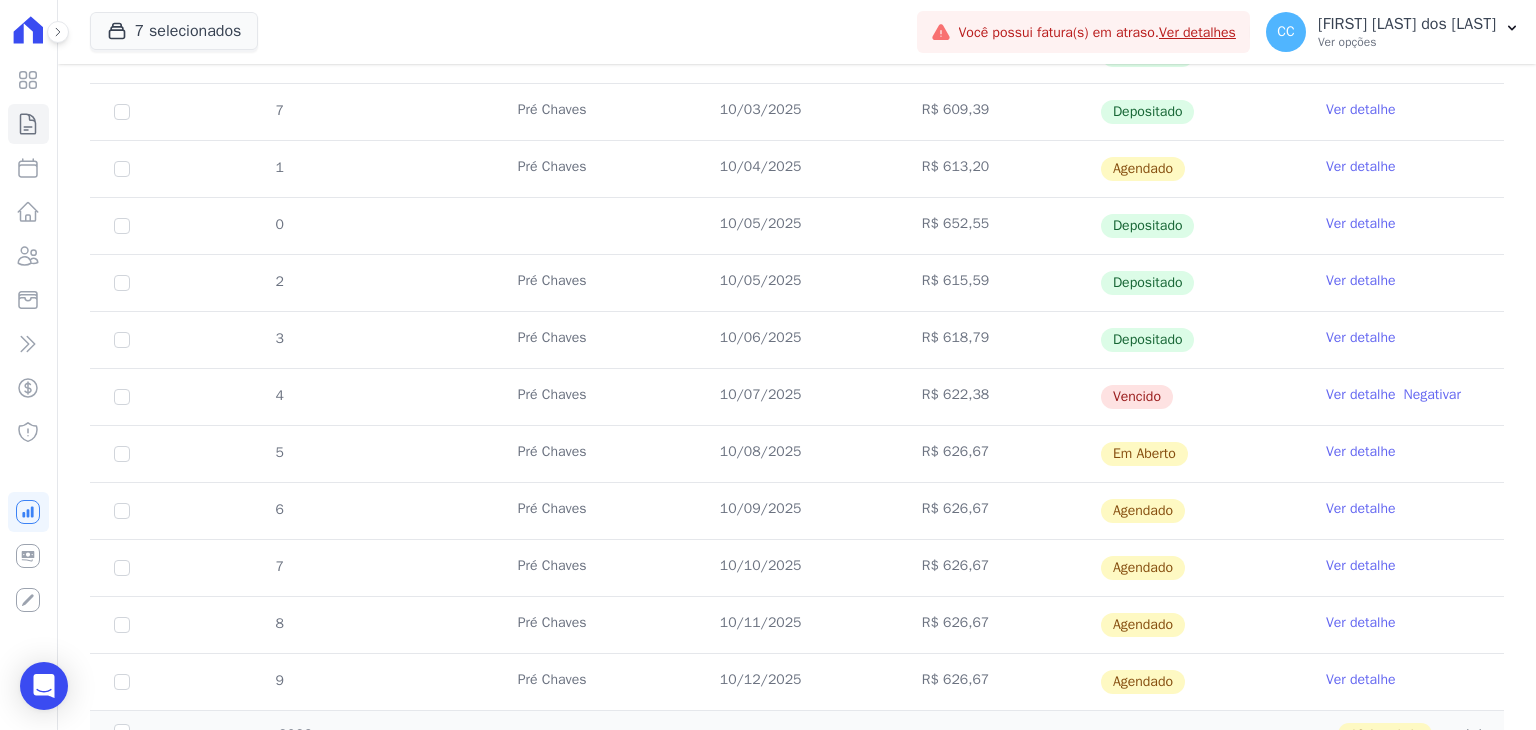 scroll, scrollTop: 500, scrollLeft: 0, axis: vertical 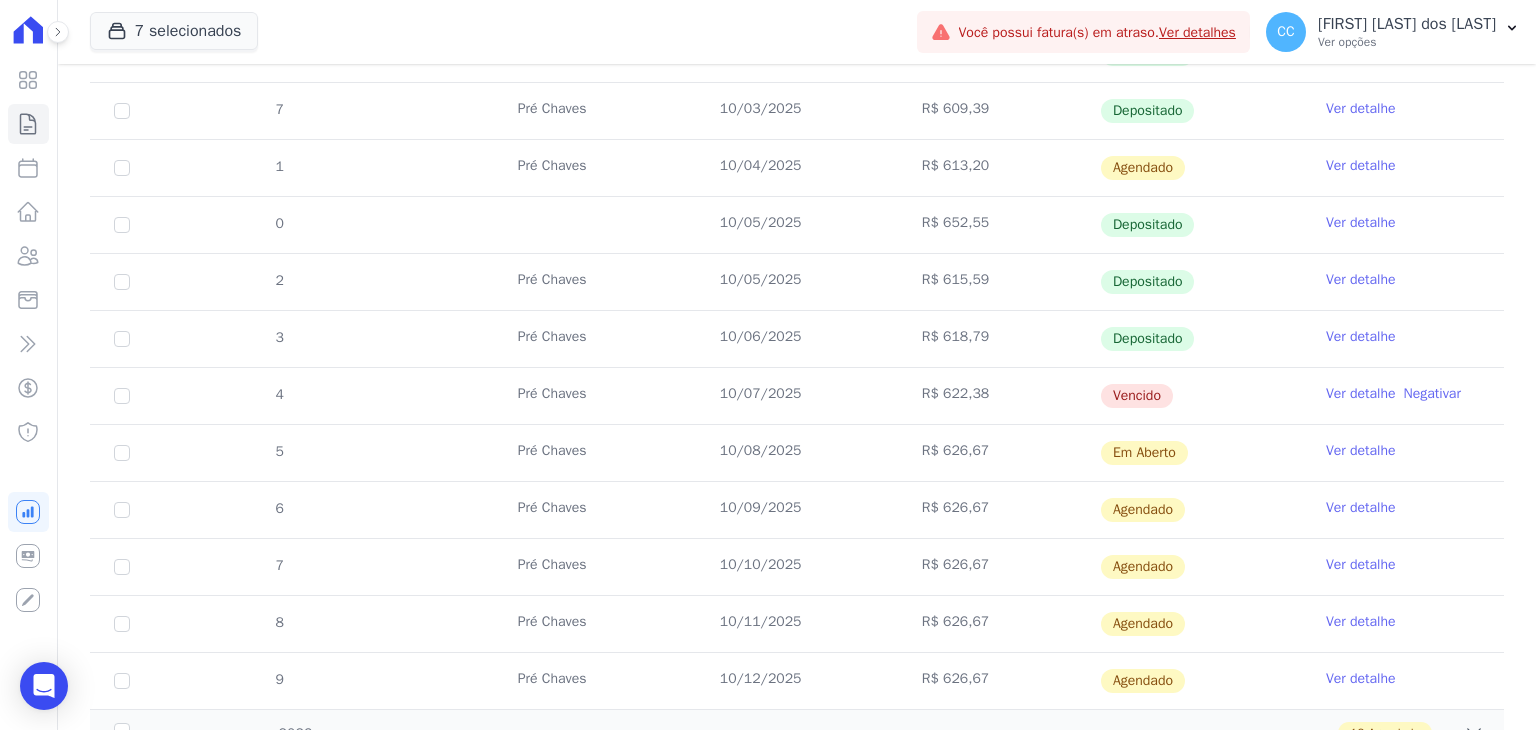 click on "Ver detalhe" at bounding box center [1361, 337] 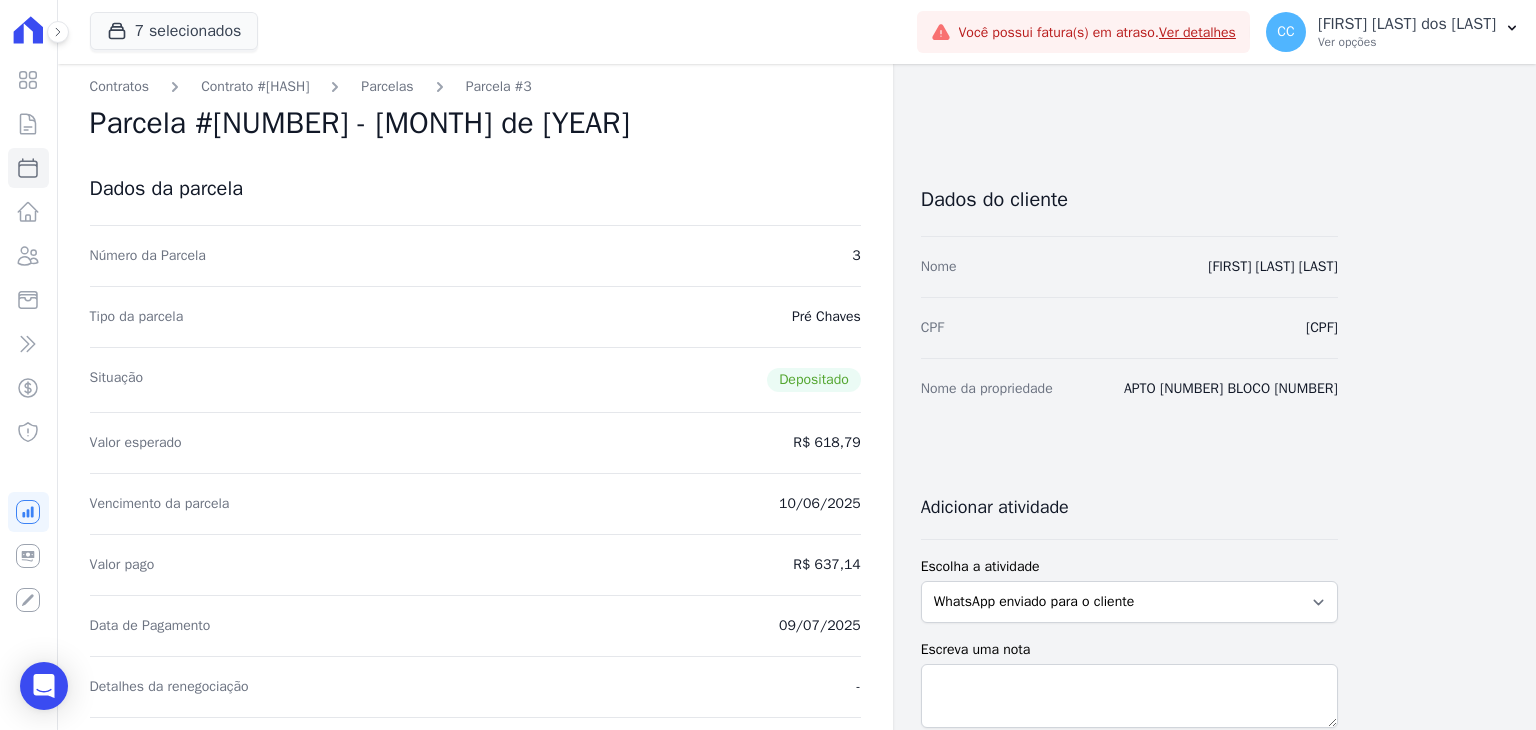 scroll, scrollTop: 0, scrollLeft: 0, axis: both 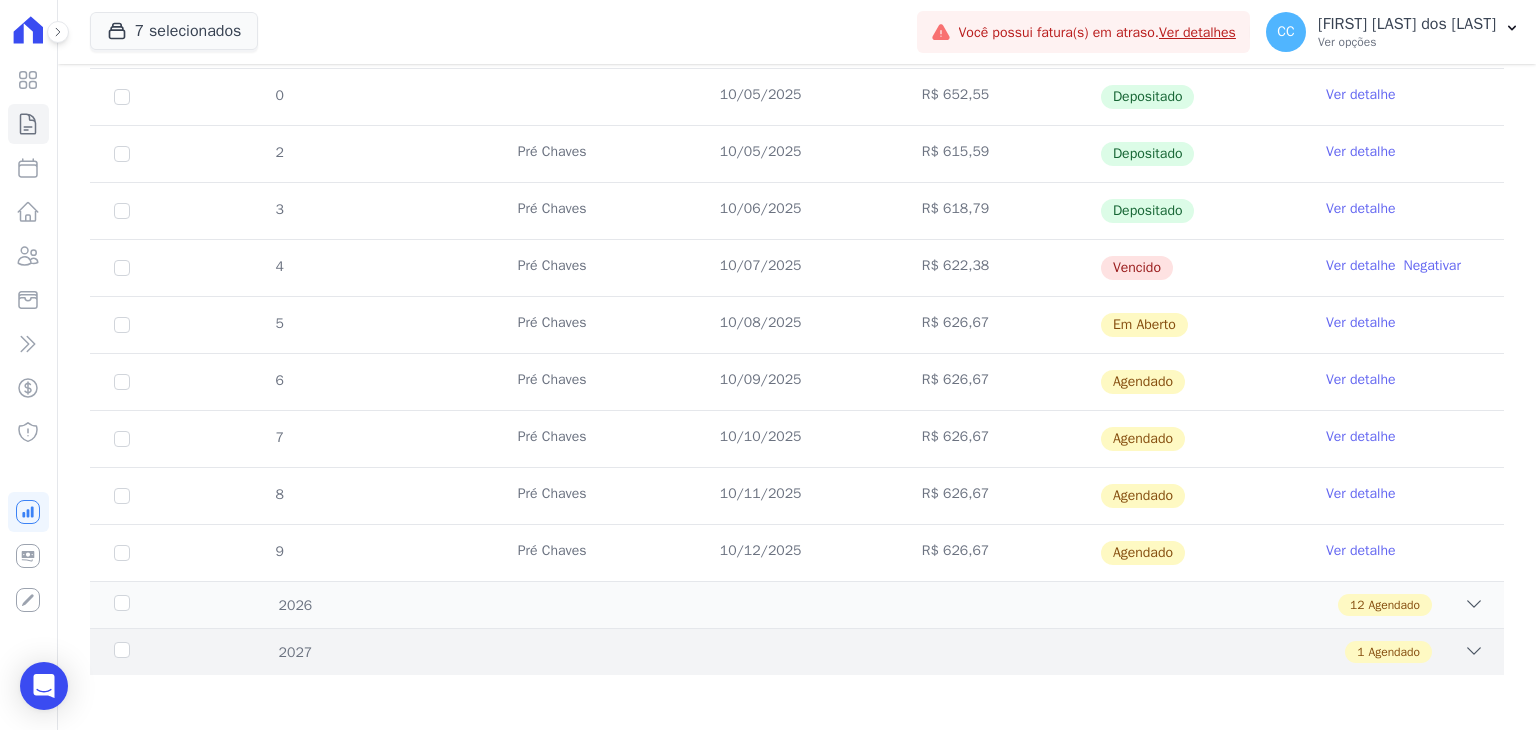 click on "1
Agendado" at bounding box center [866, 652] 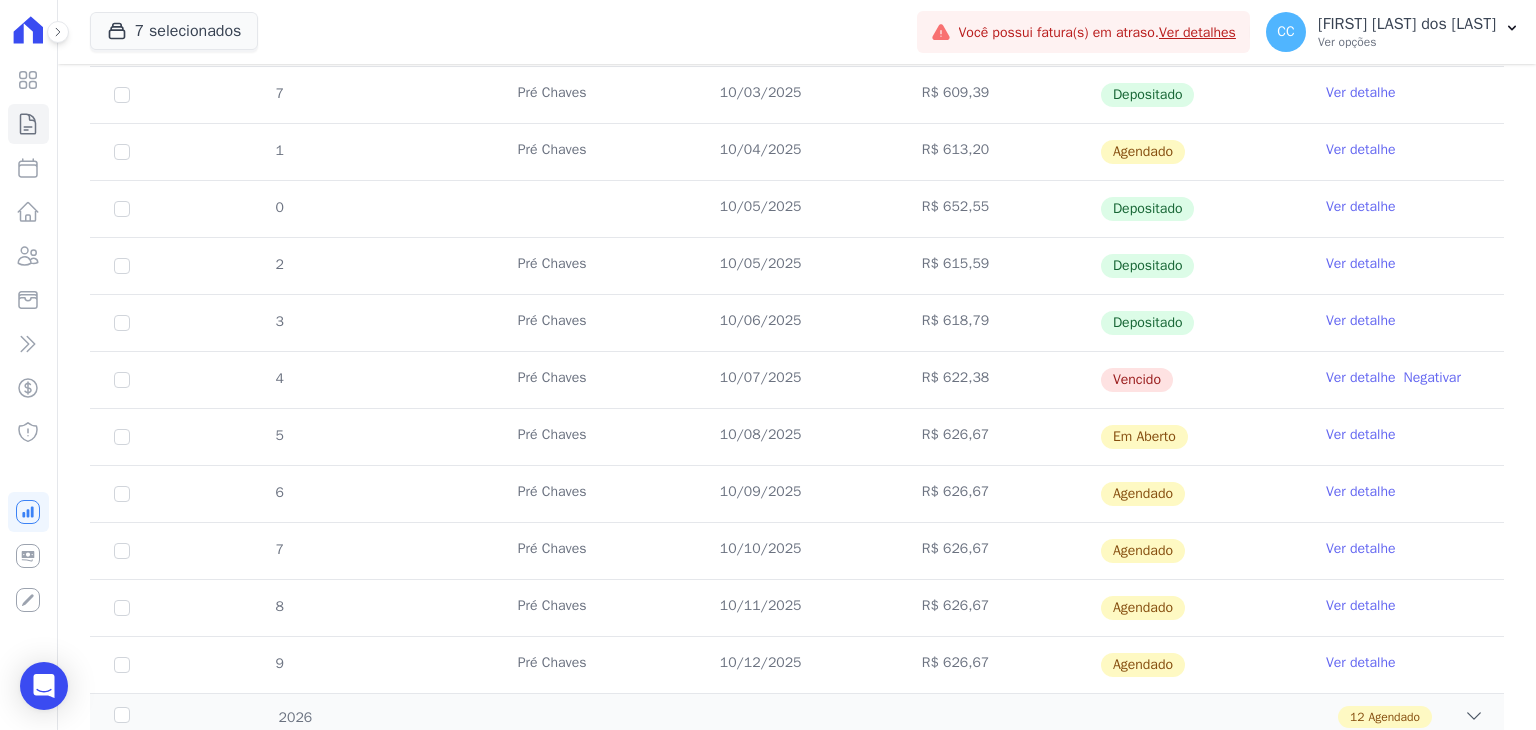 scroll, scrollTop: 485, scrollLeft: 0, axis: vertical 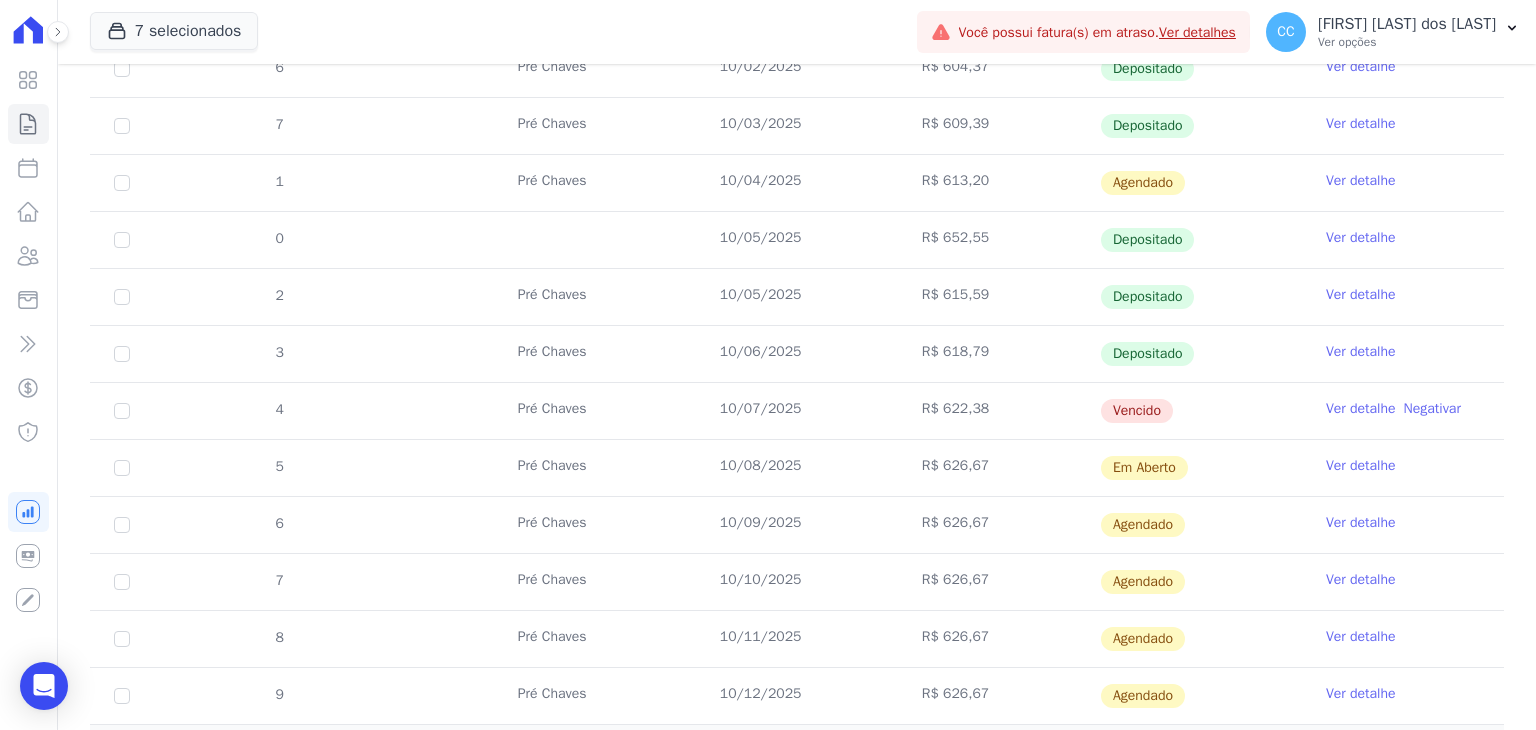click on "Ver detalhe" at bounding box center [1361, 181] 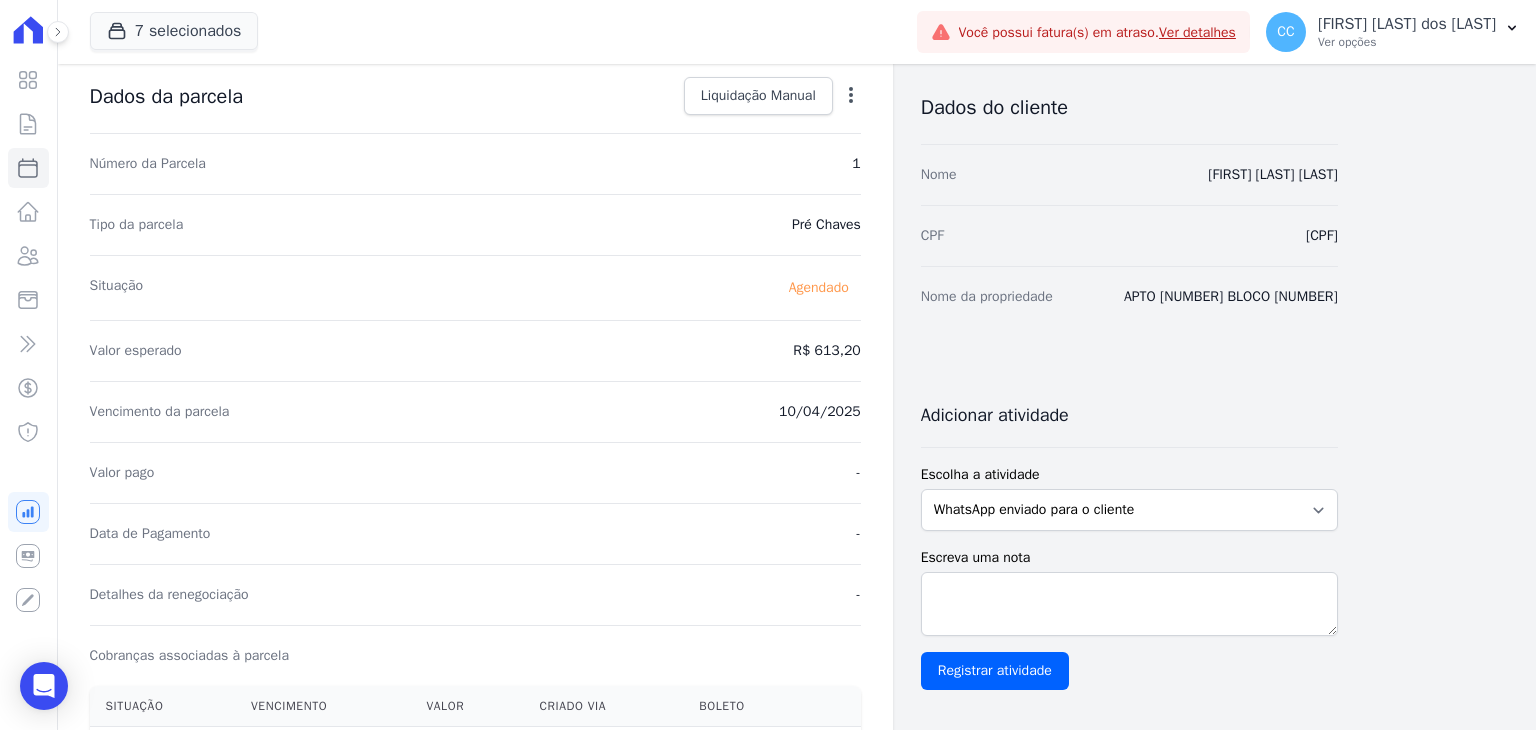 scroll, scrollTop: 0, scrollLeft: 0, axis: both 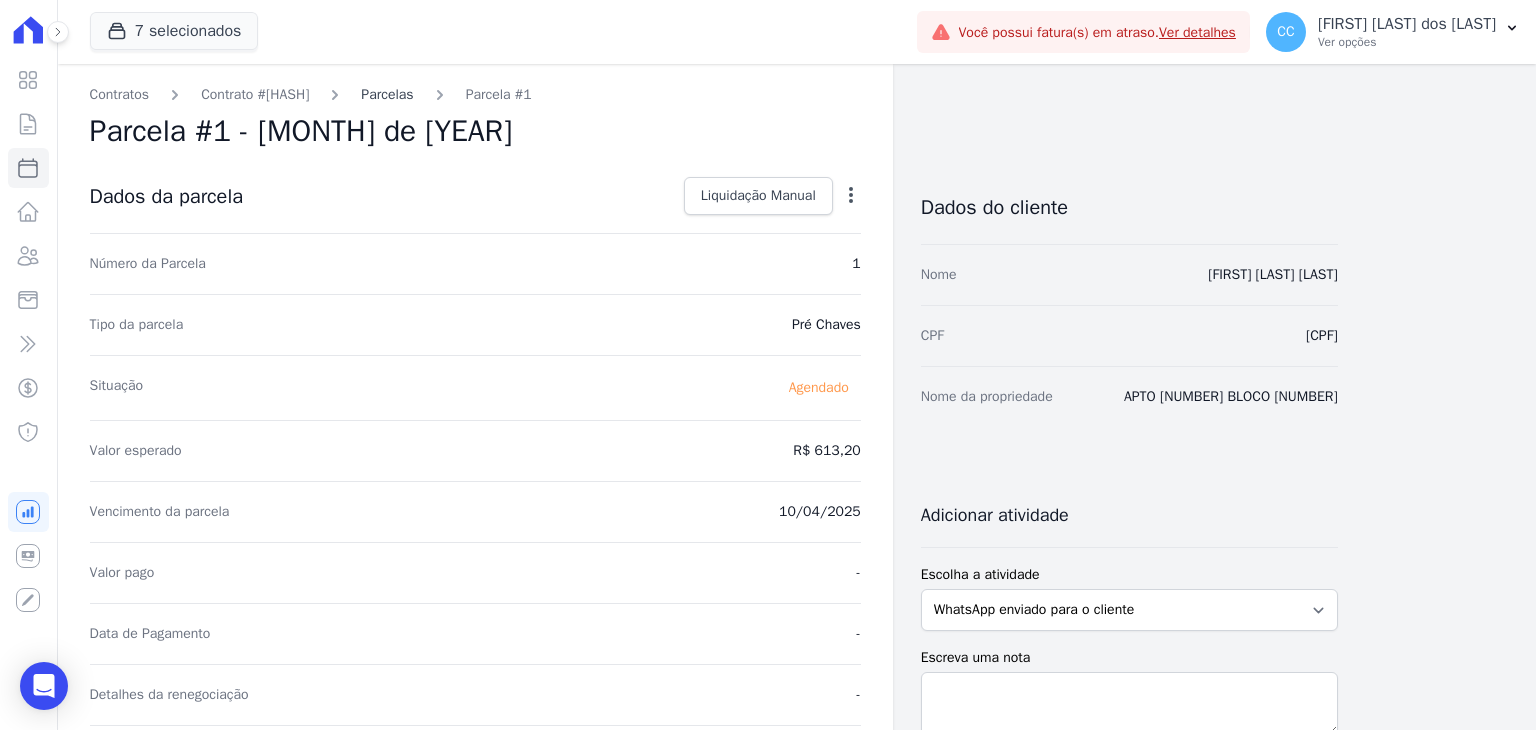 click on "Parcelas" at bounding box center [387, 94] 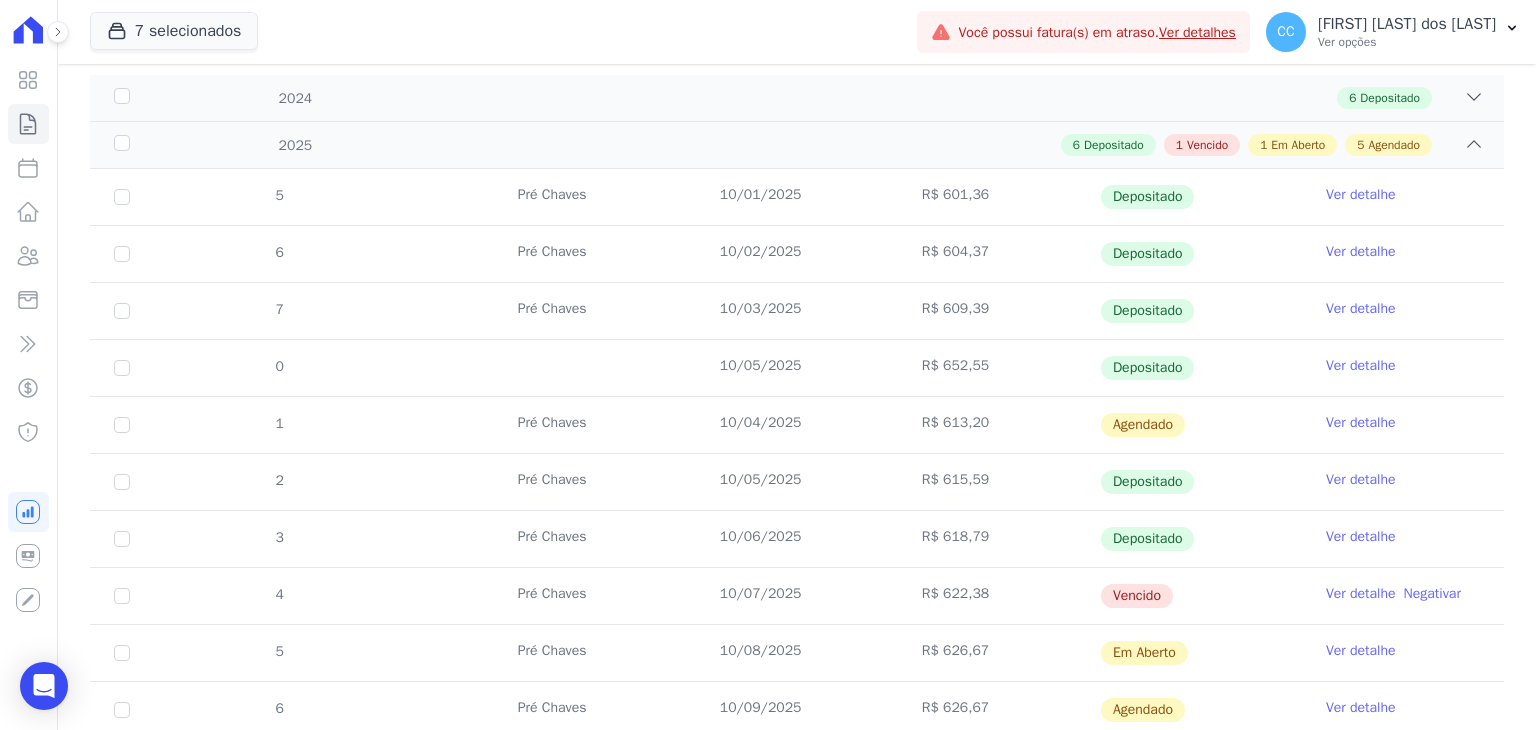 scroll, scrollTop: 400, scrollLeft: 0, axis: vertical 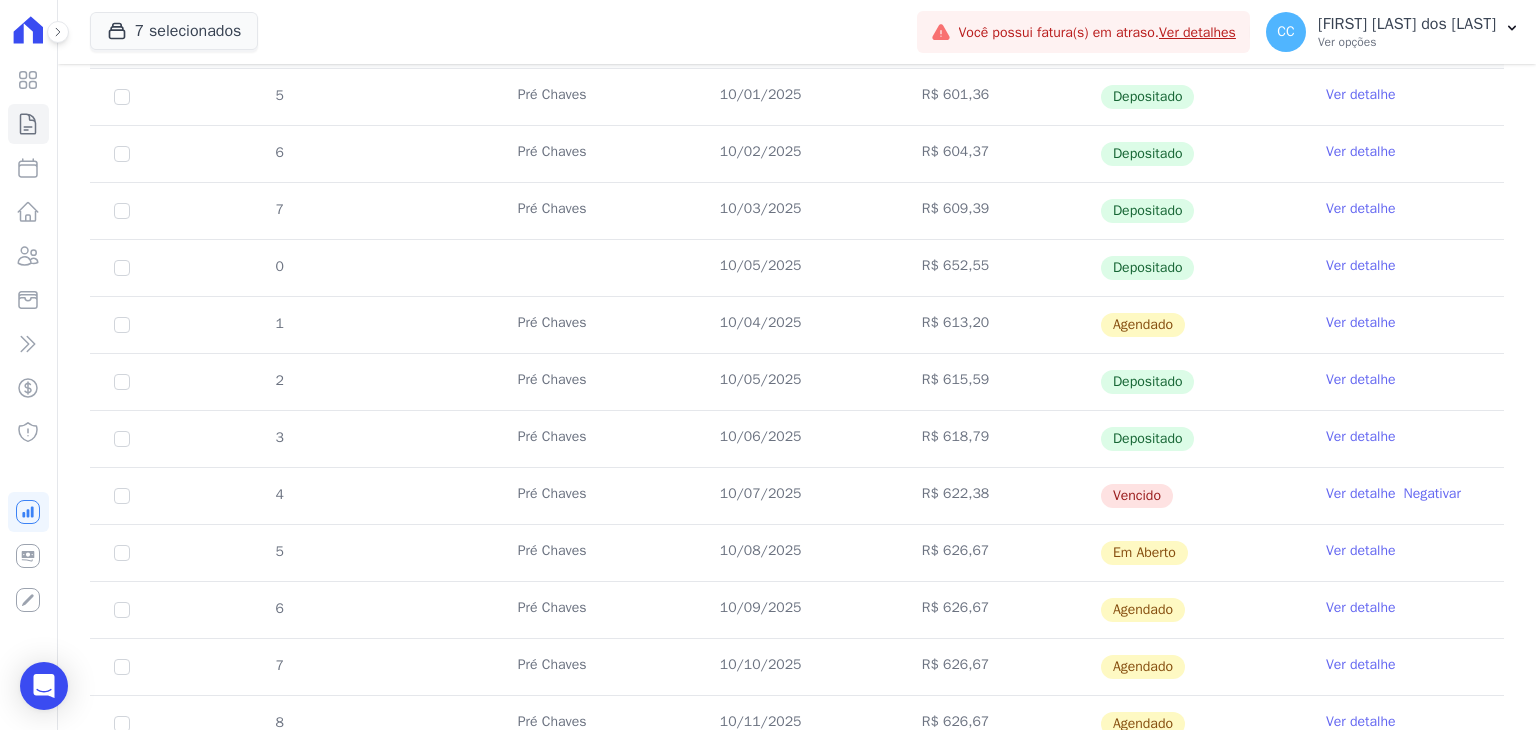 click on "Ver detalhe" at bounding box center [1361, 266] 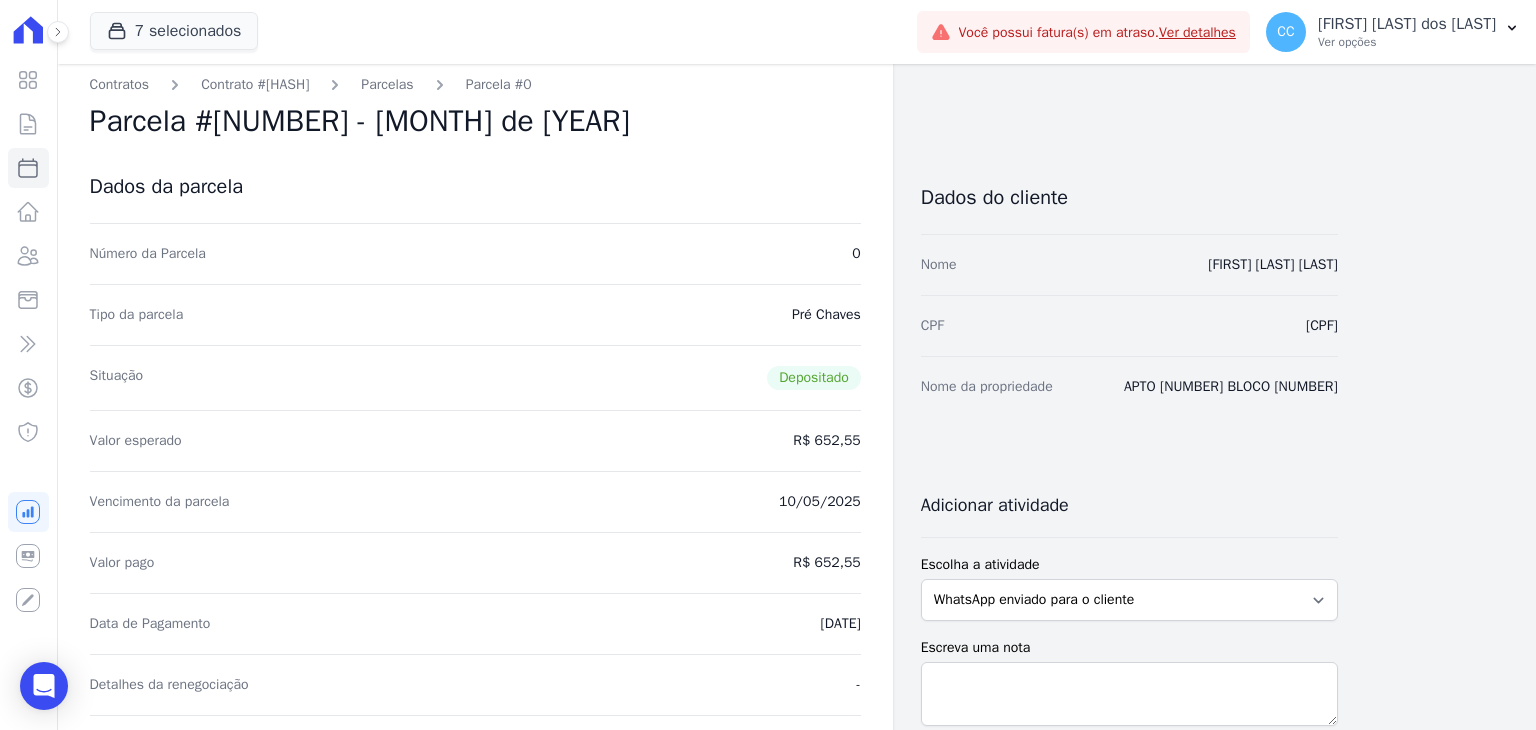 scroll, scrollTop: 0, scrollLeft: 0, axis: both 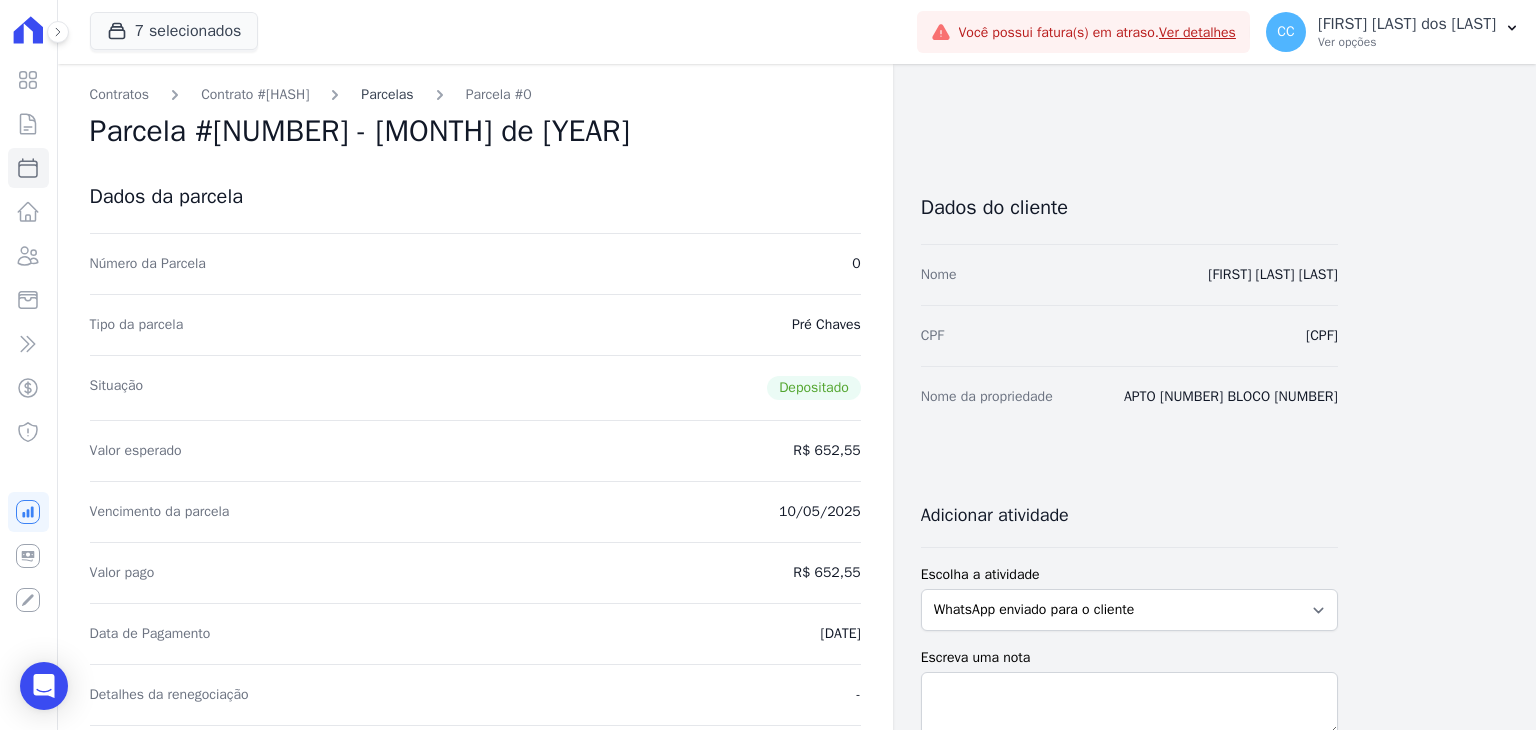 click on "Parcelas" at bounding box center [387, 94] 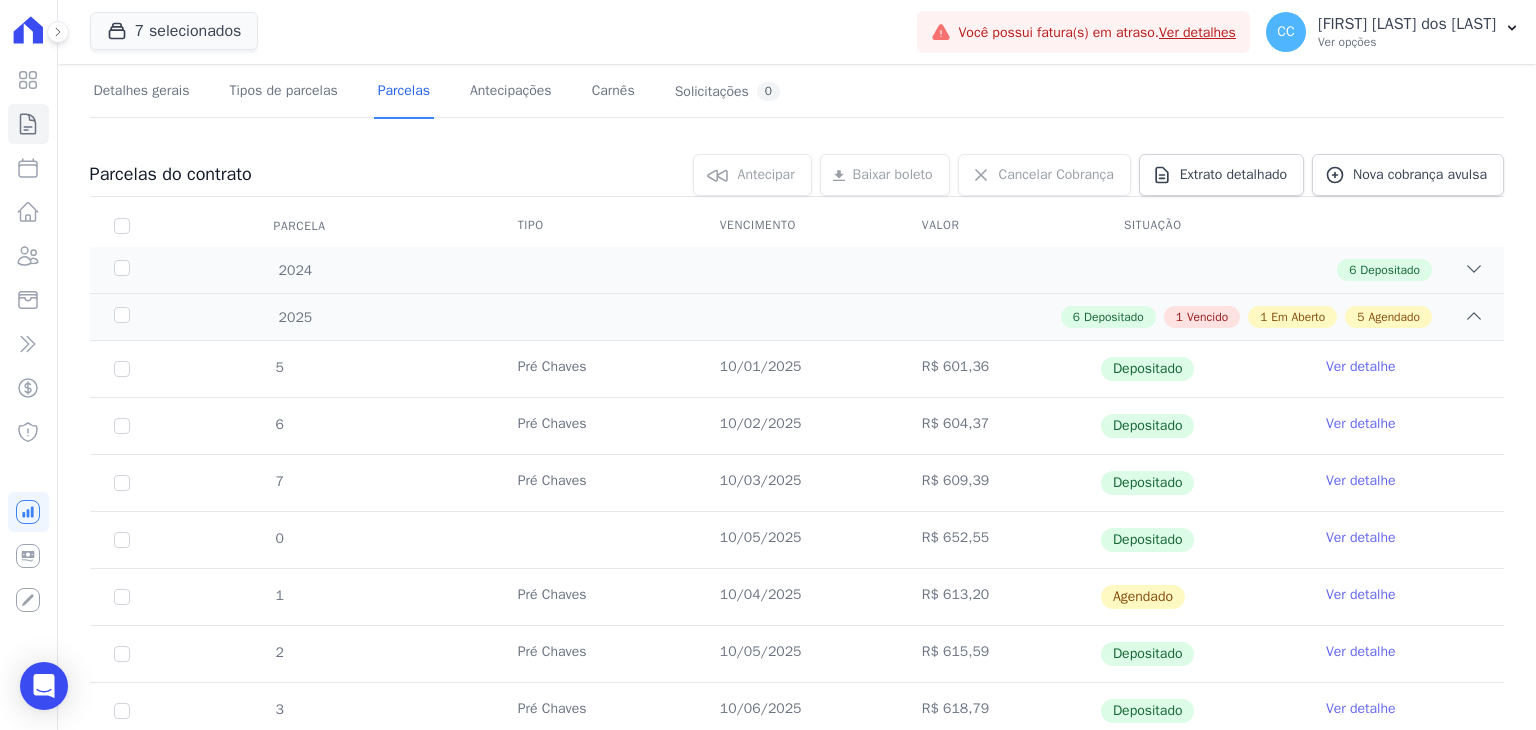 scroll, scrollTop: 300, scrollLeft: 0, axis: vertical 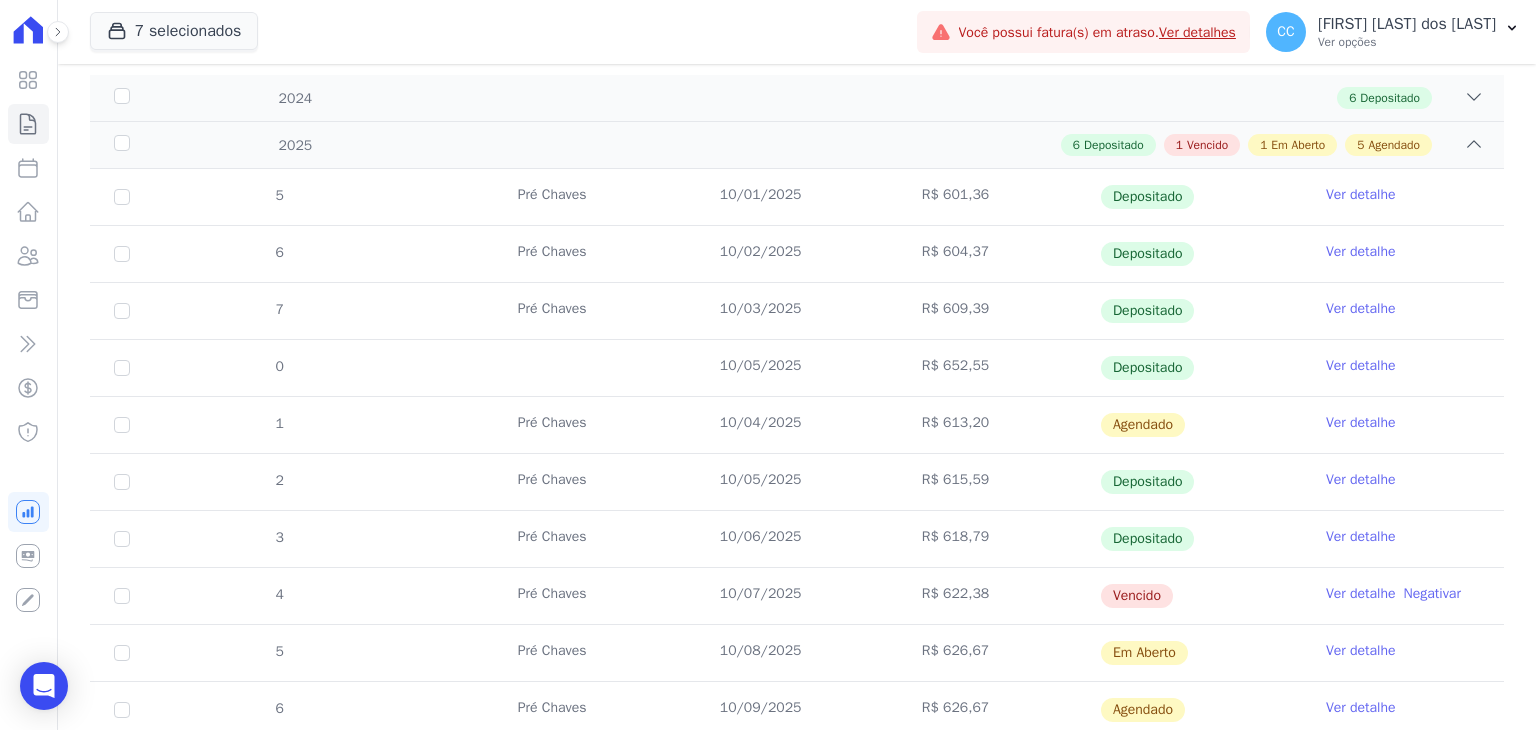 drag, startPoint x: 692, startPoint y: 421, endPoint x: 1430, endPoint y: 435, distance: 738.13275 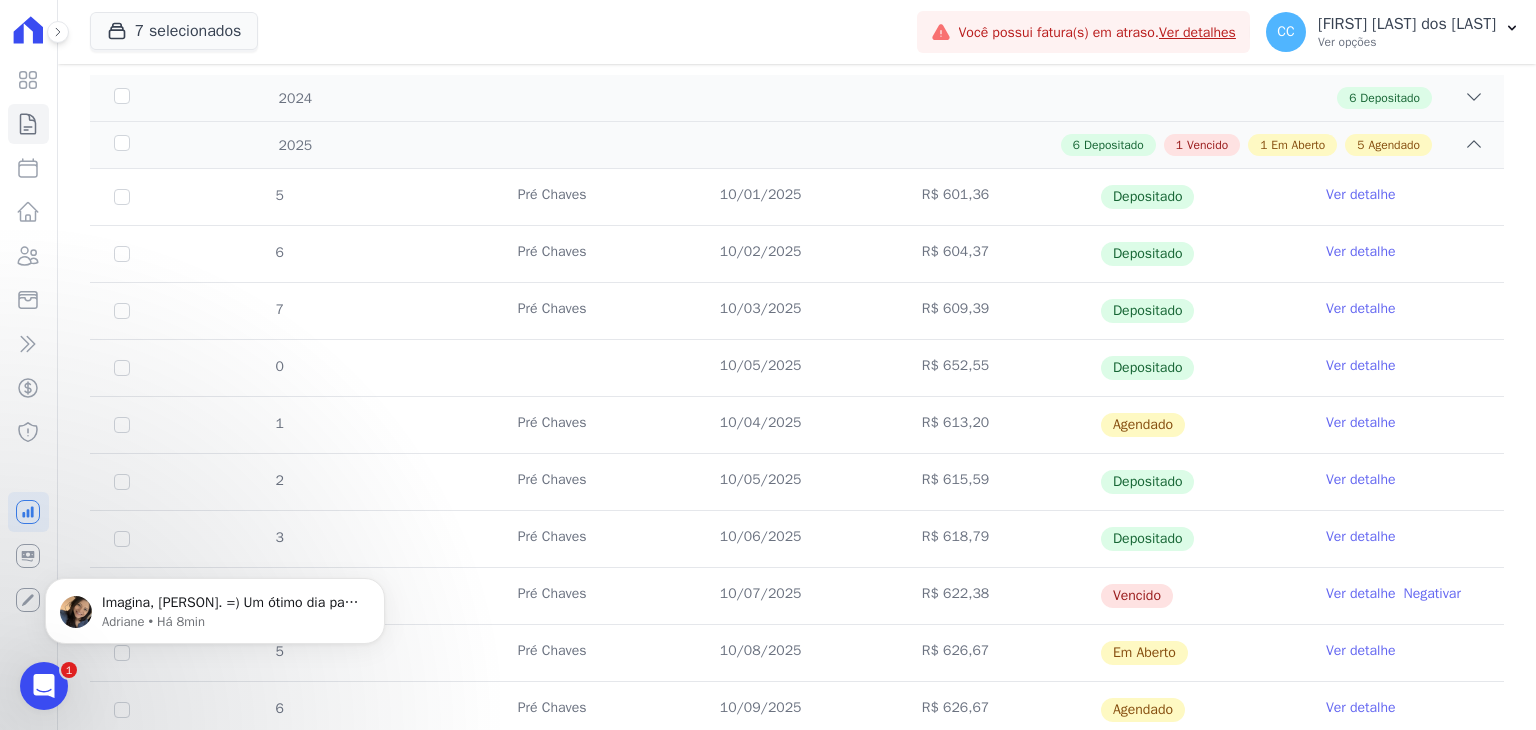scroll, scrollTop: 0, scrollLeft: 0, axis: both 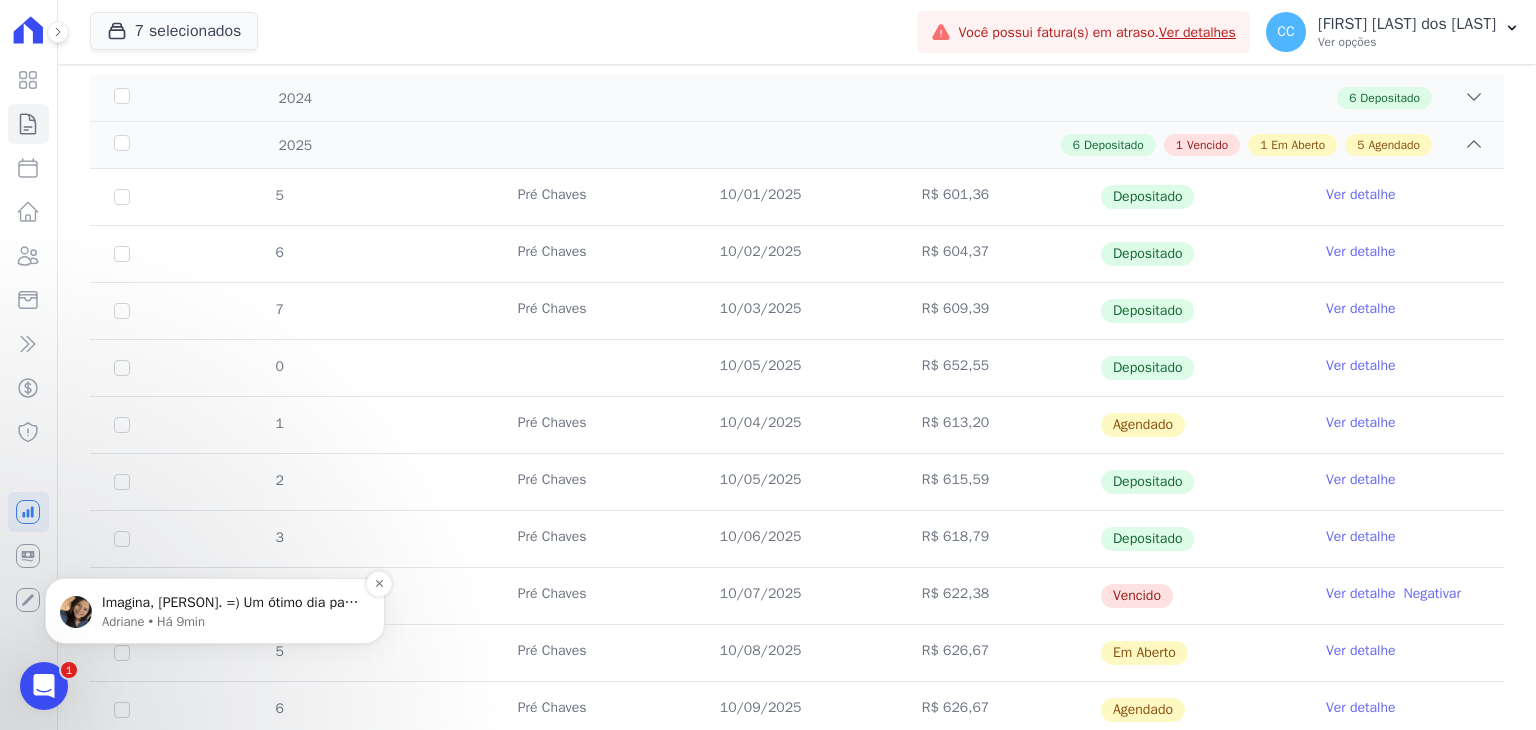 click on "Imagina, Carol. =)   Um ótimo dia para nós. 💙" at bounding box center [231, 603] 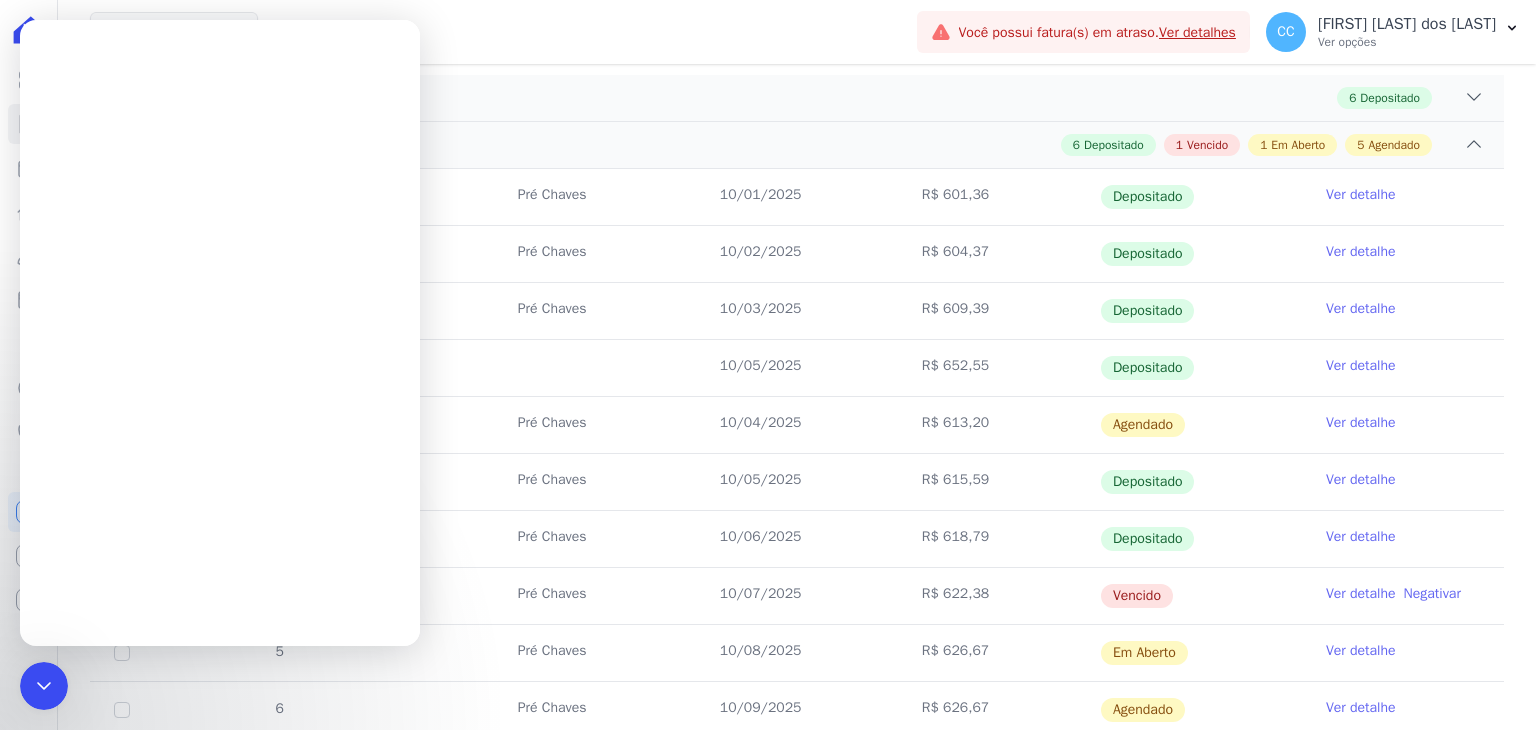 scroll, scrollTop: 0, scrollLeft: 0, axis: both 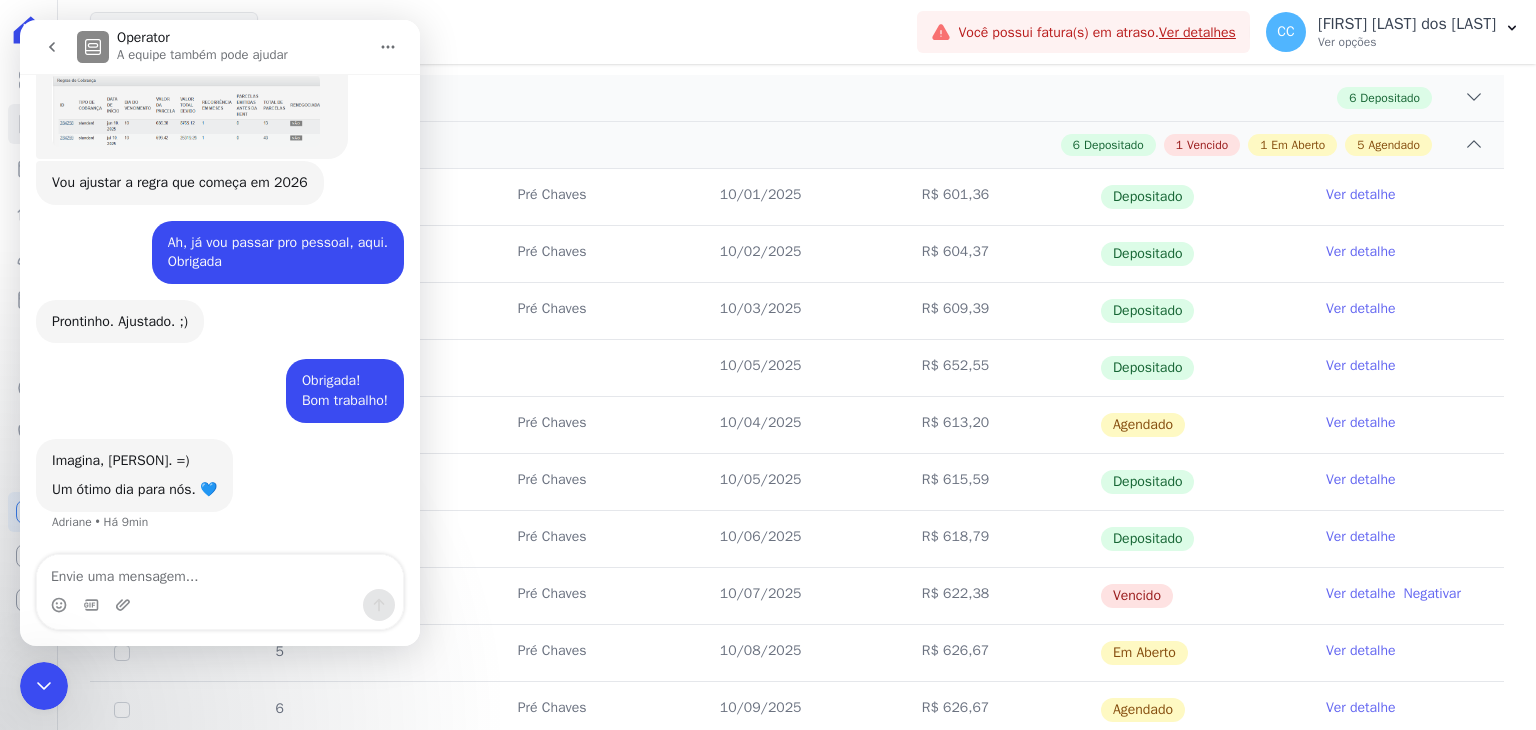 click on "Imagina, Carol. =)   Um ótimo dia para nós. 💙 Adriane    •   Há 9min" at bounding box center [220, 497] 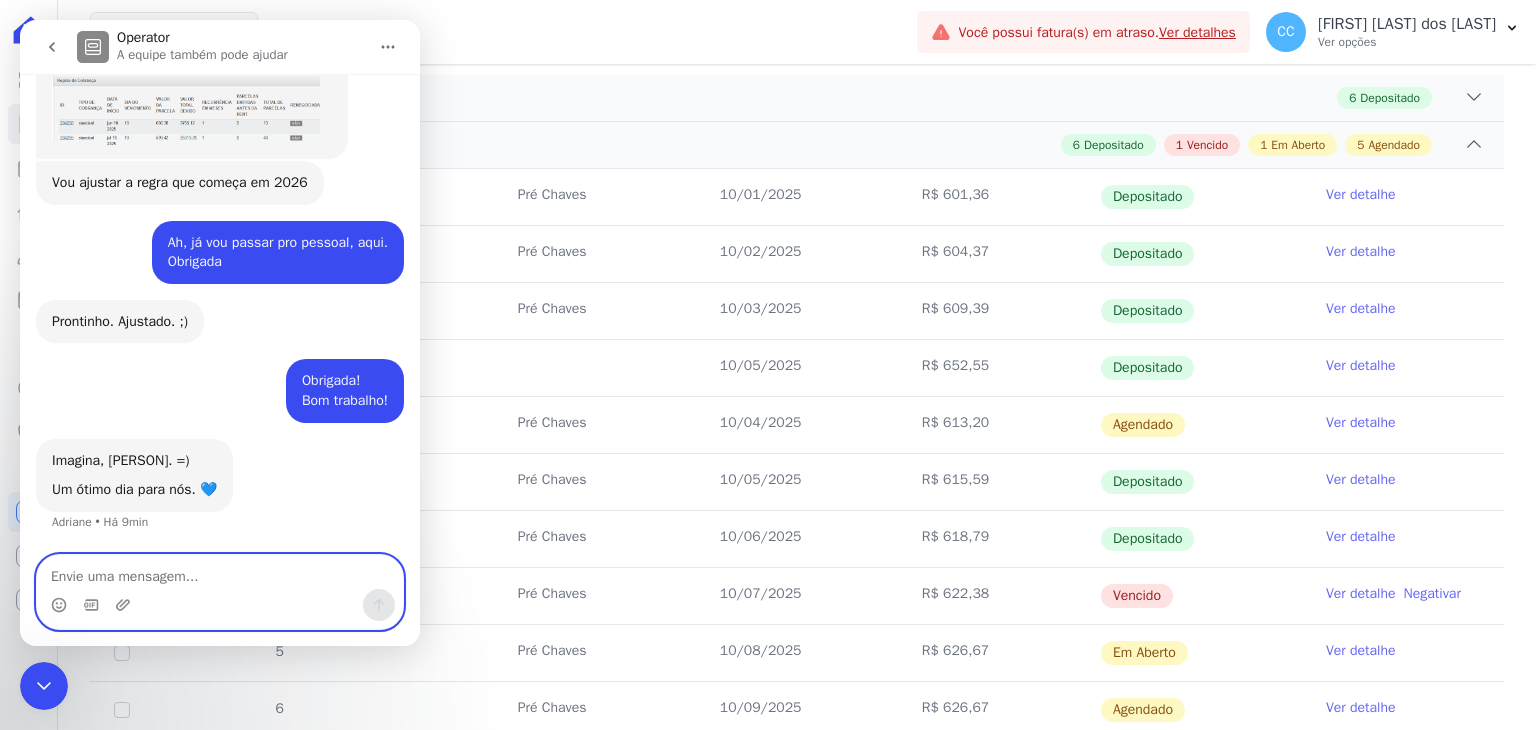 click at bounding box center (220, 572) 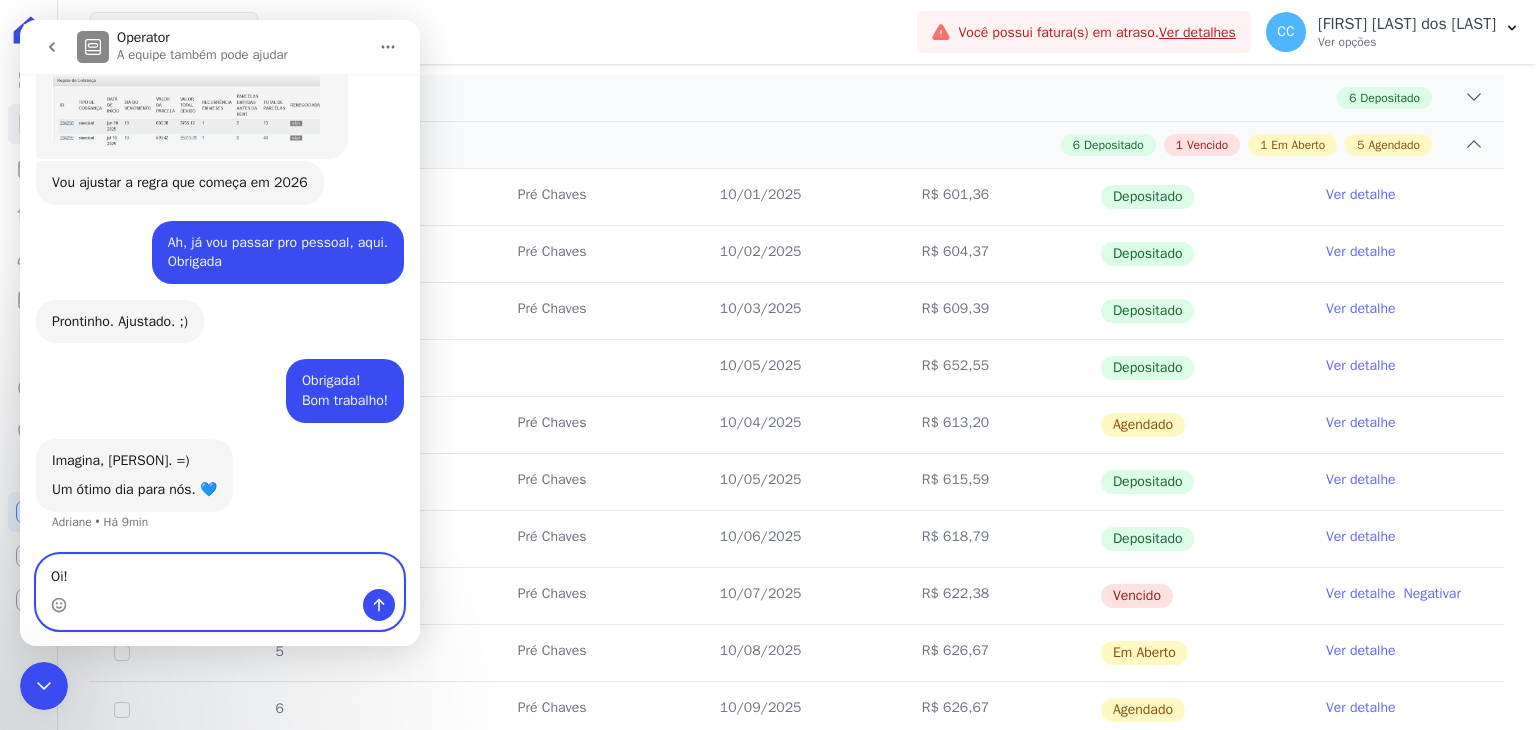 type on "Oi!" 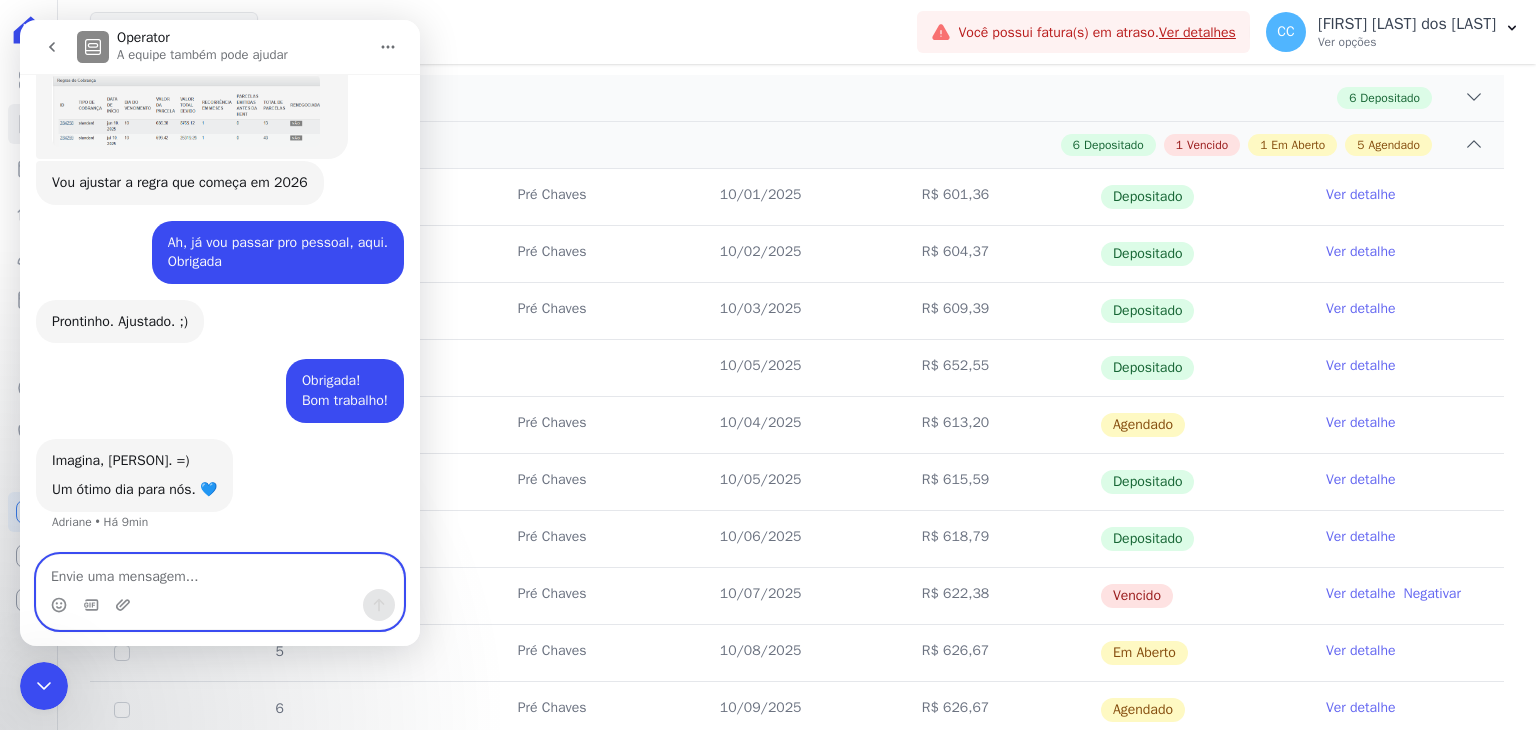 scroll, scrollTop: 729, scrollLeft: 0, axis: vertical 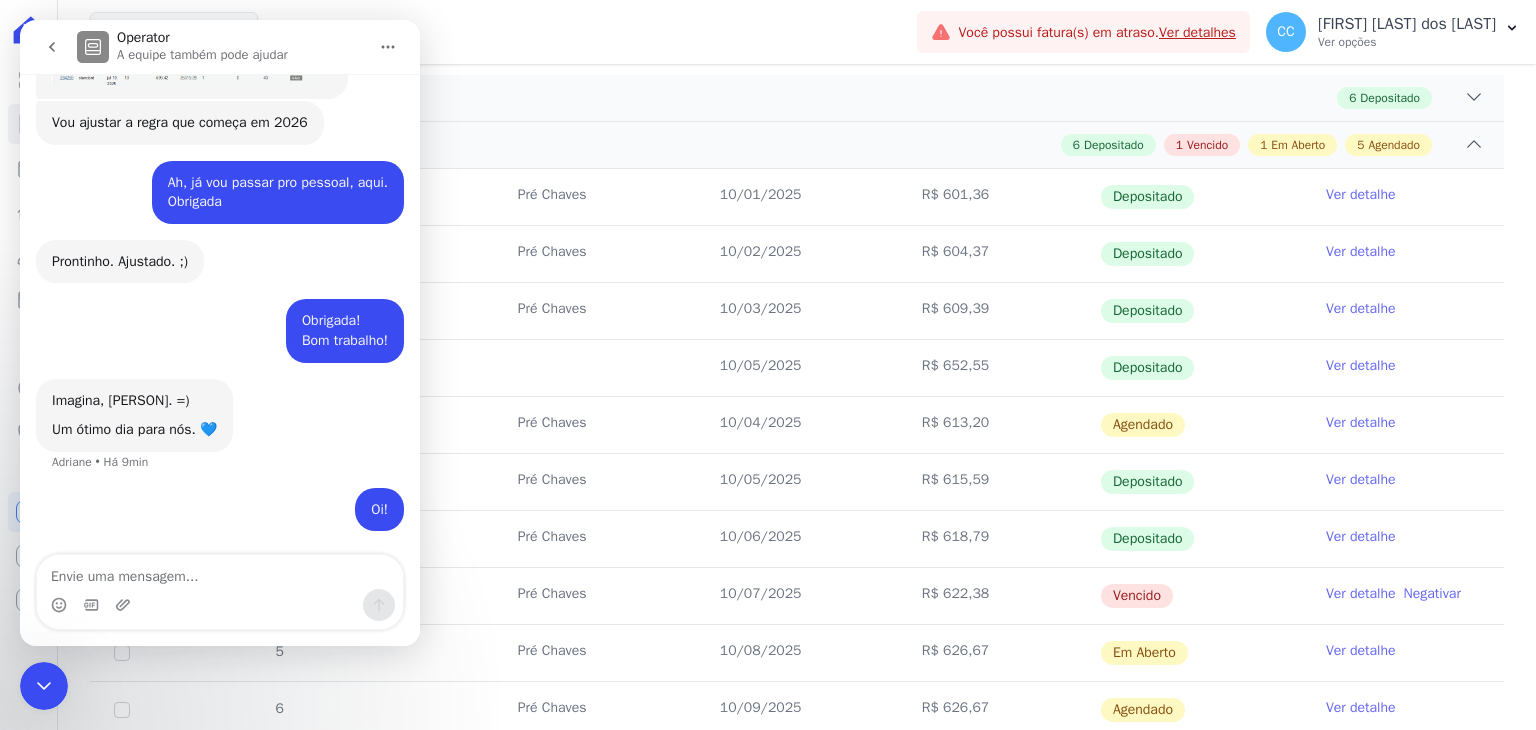 click on "10/05/2025" at bounding box center (797, 482) 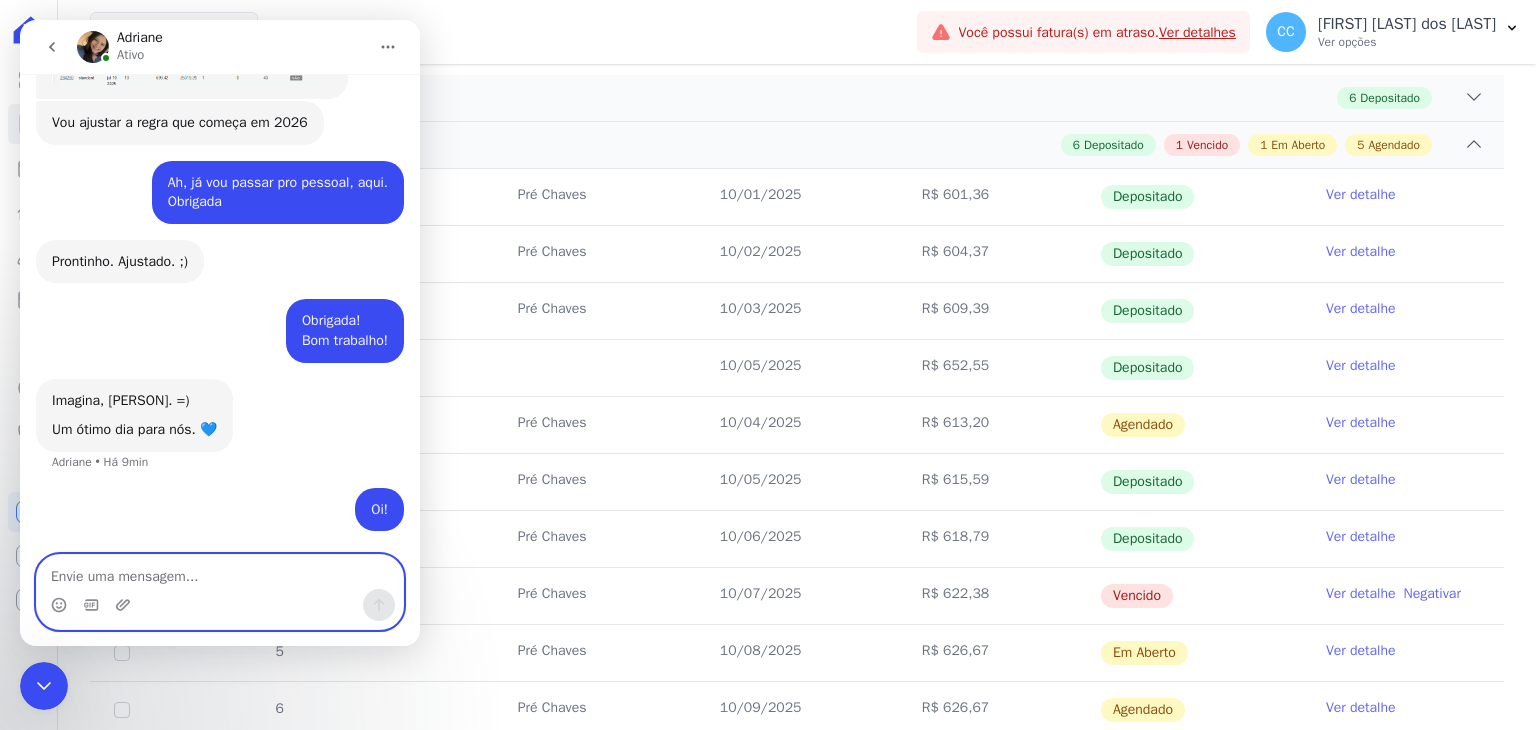 click at bounding box center [220, 572] 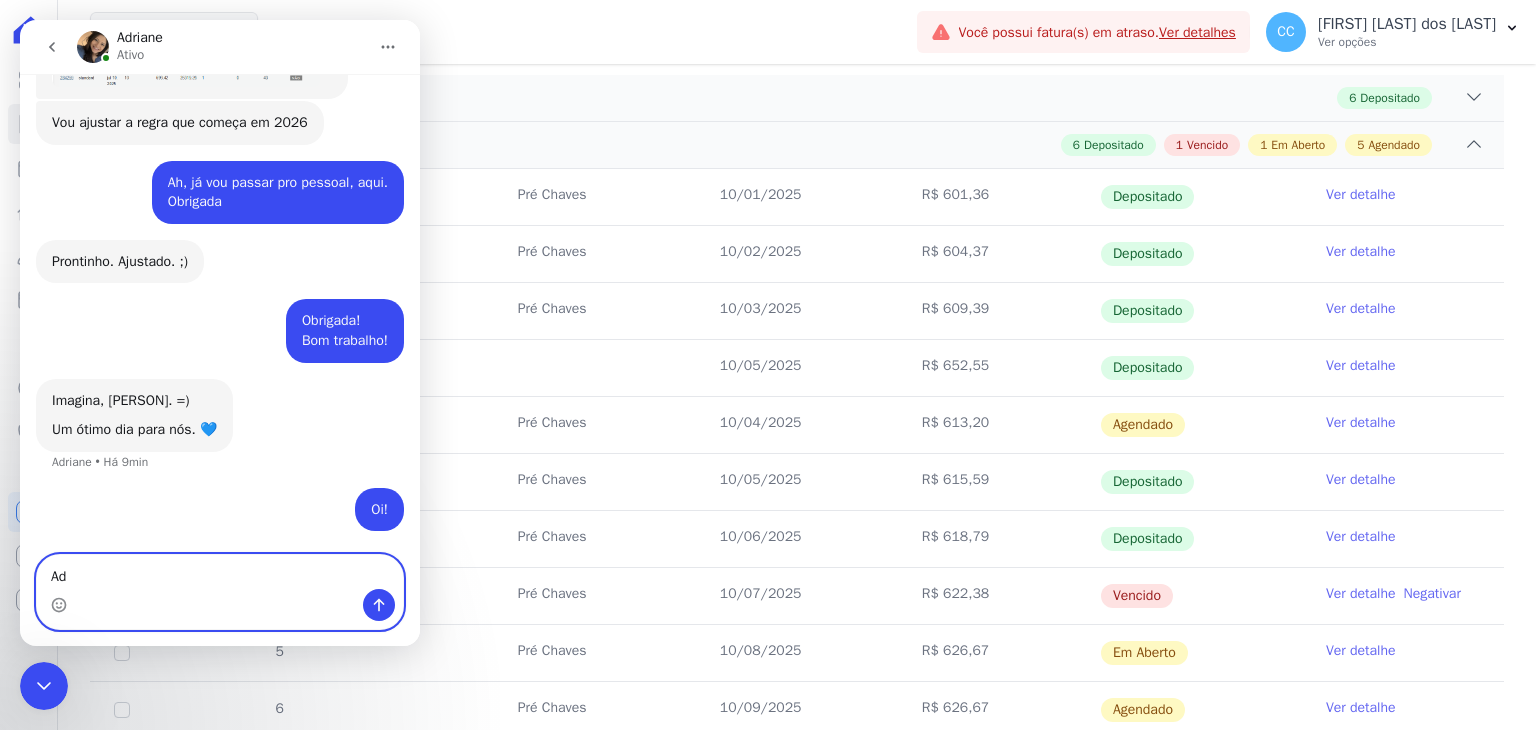 type on "A" 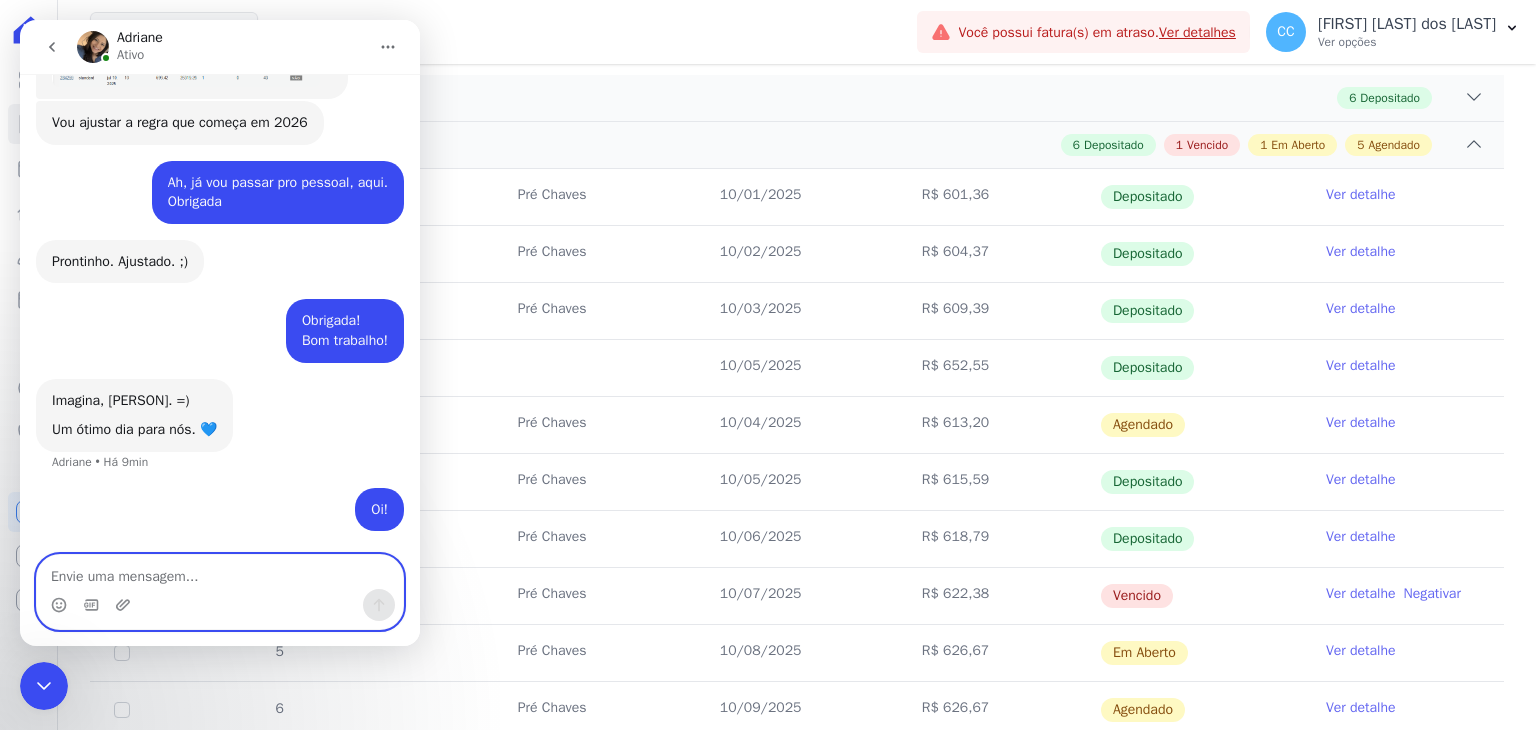 type on "<" 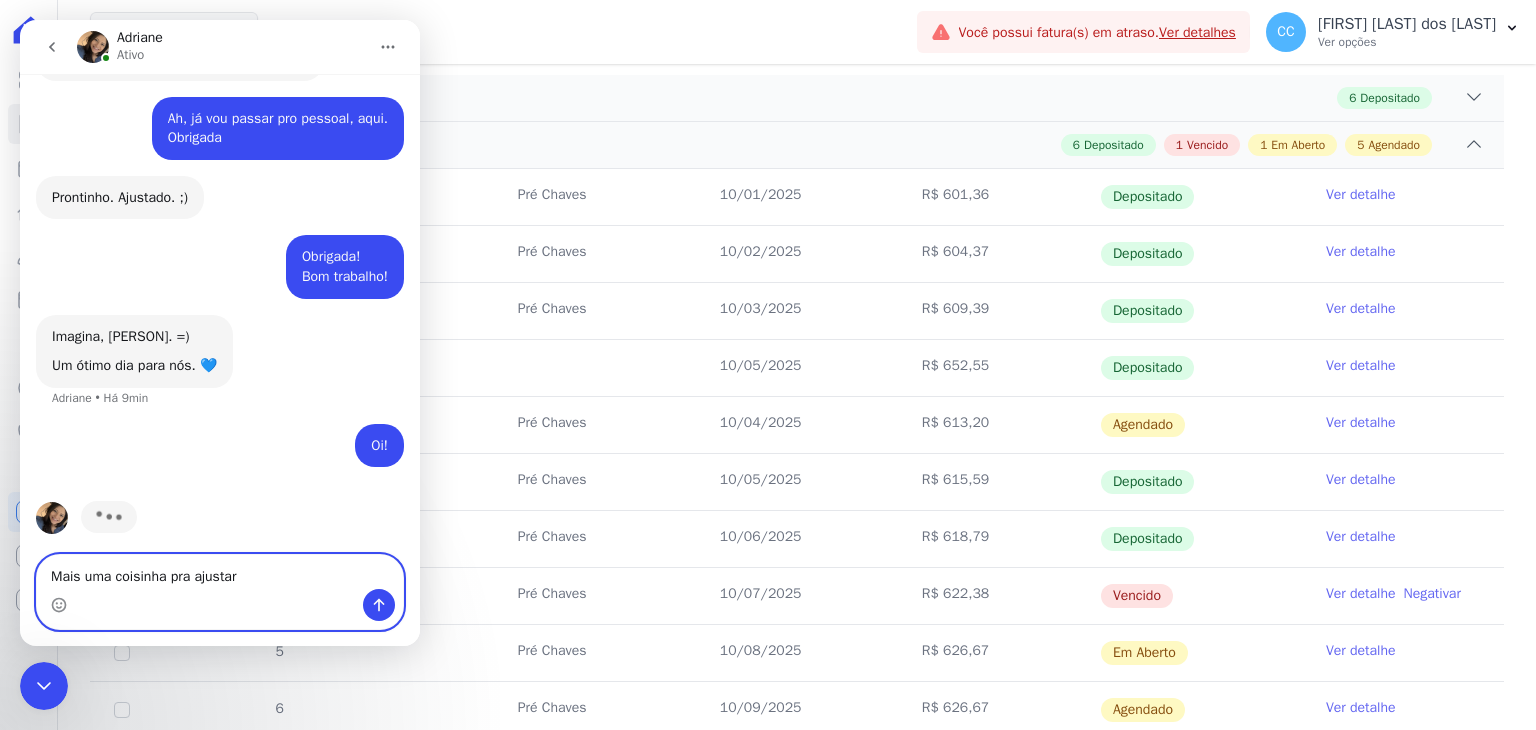 scroll, scrollTop: 806, scrollLeft: 0, axis: vertical 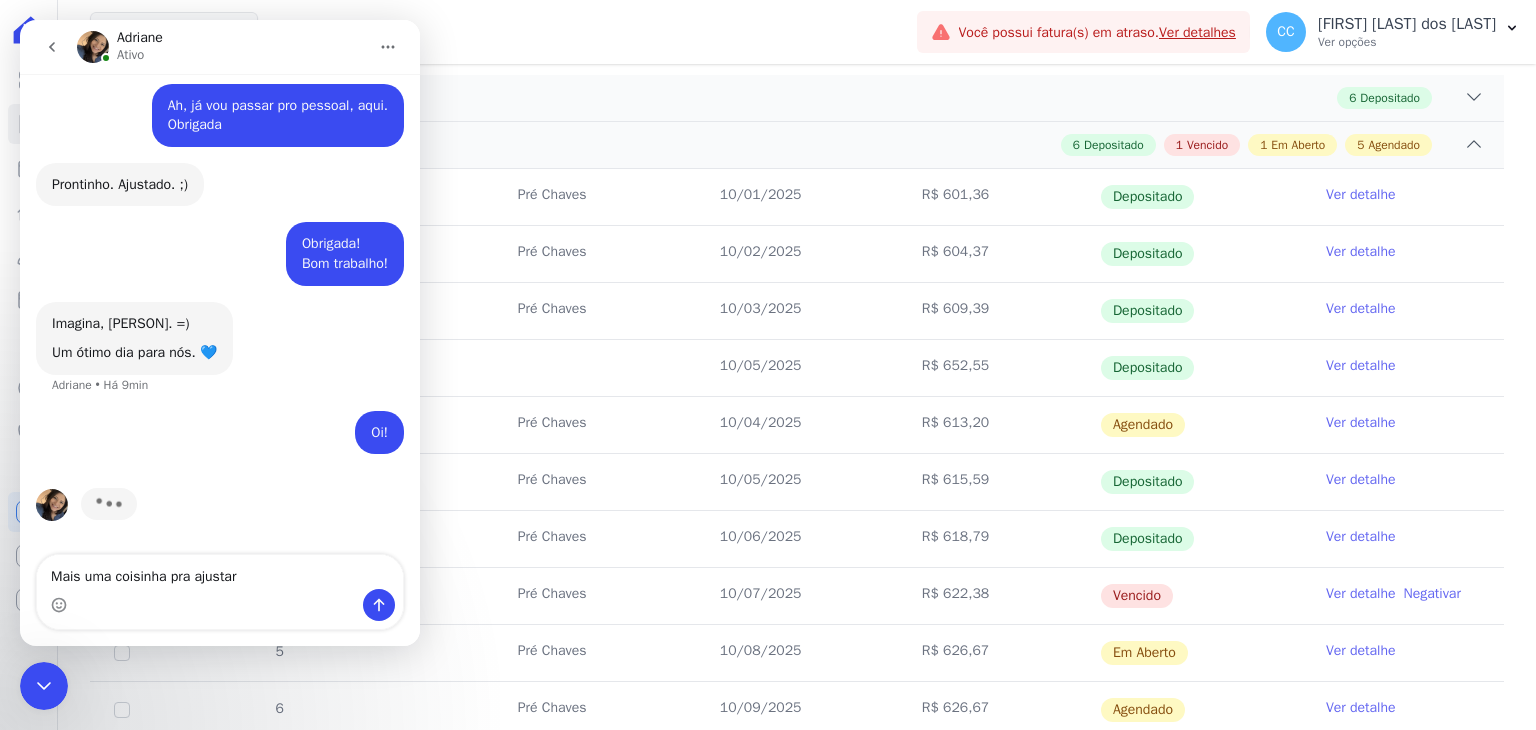 click at bounding box center (220, 605) 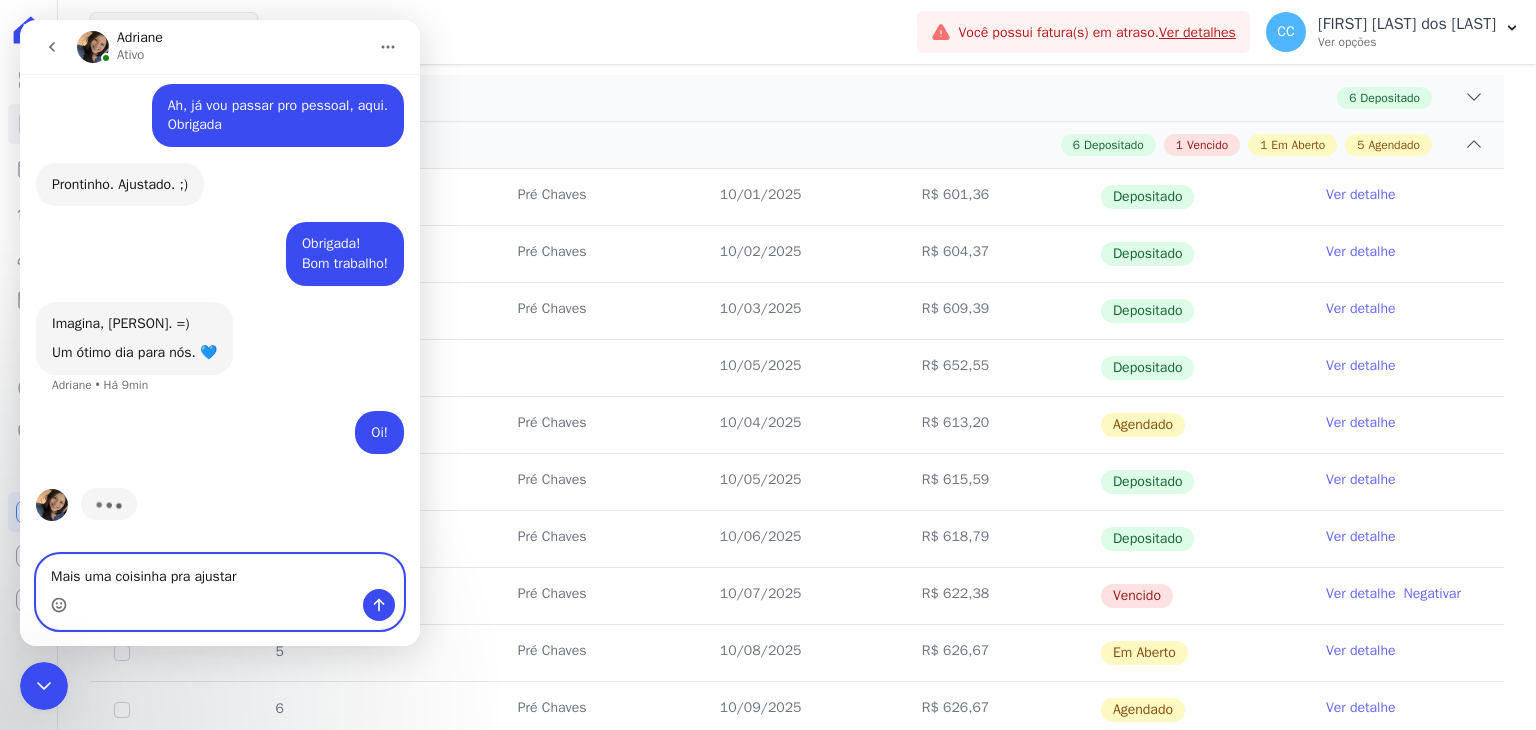 click 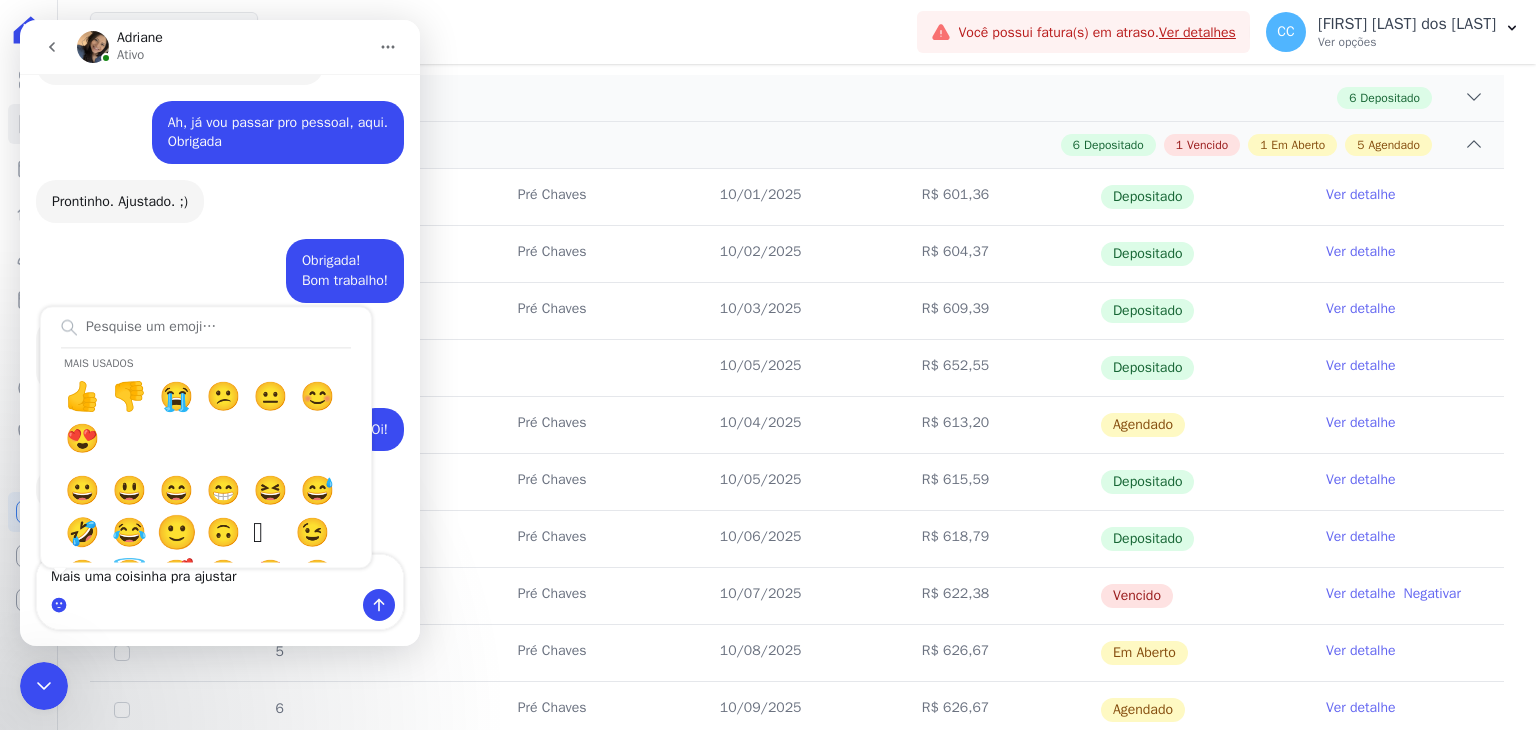 scroll, scrollTop: 788, scrollLeft: 0, axis: vertical 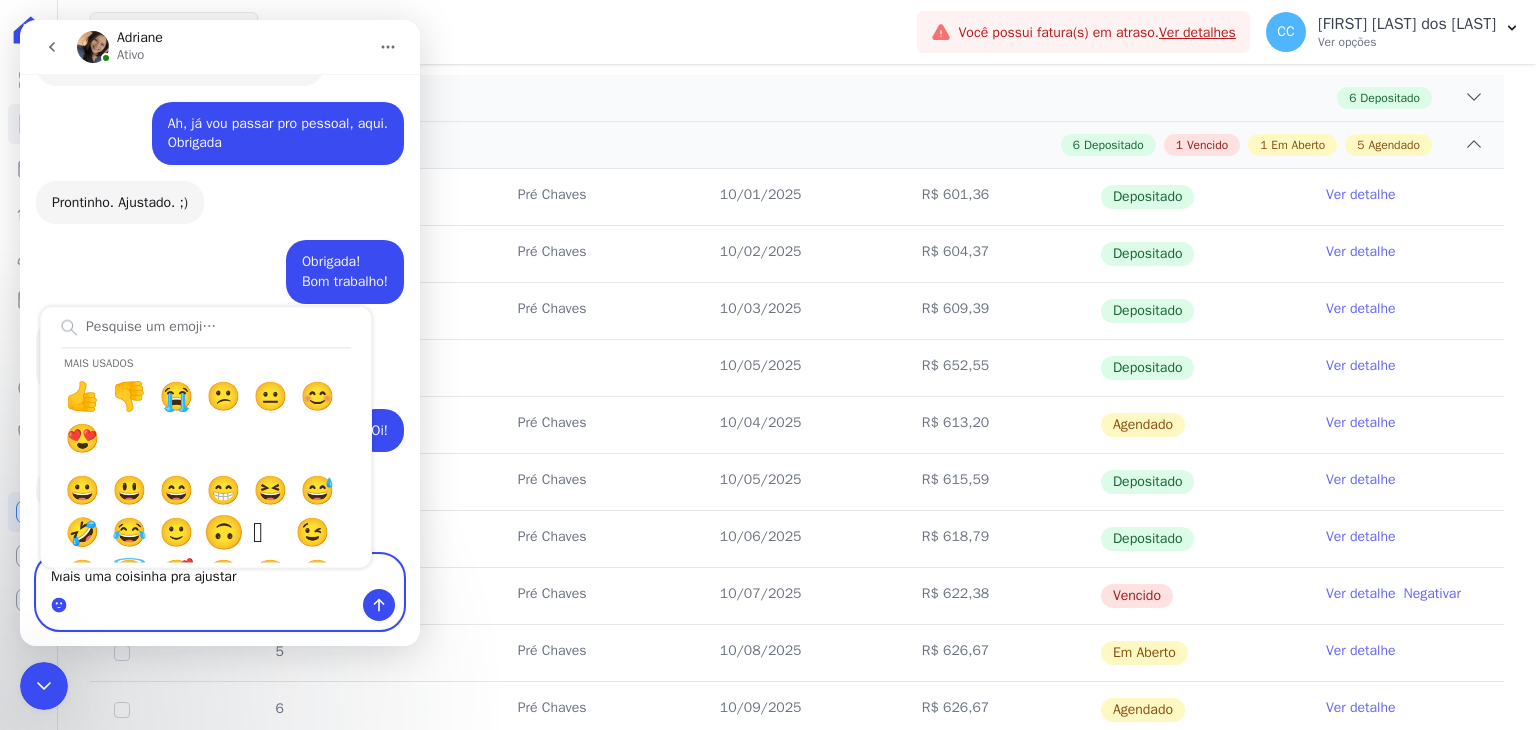 type on "Mais uma coisinha pra ajustar 🙃" 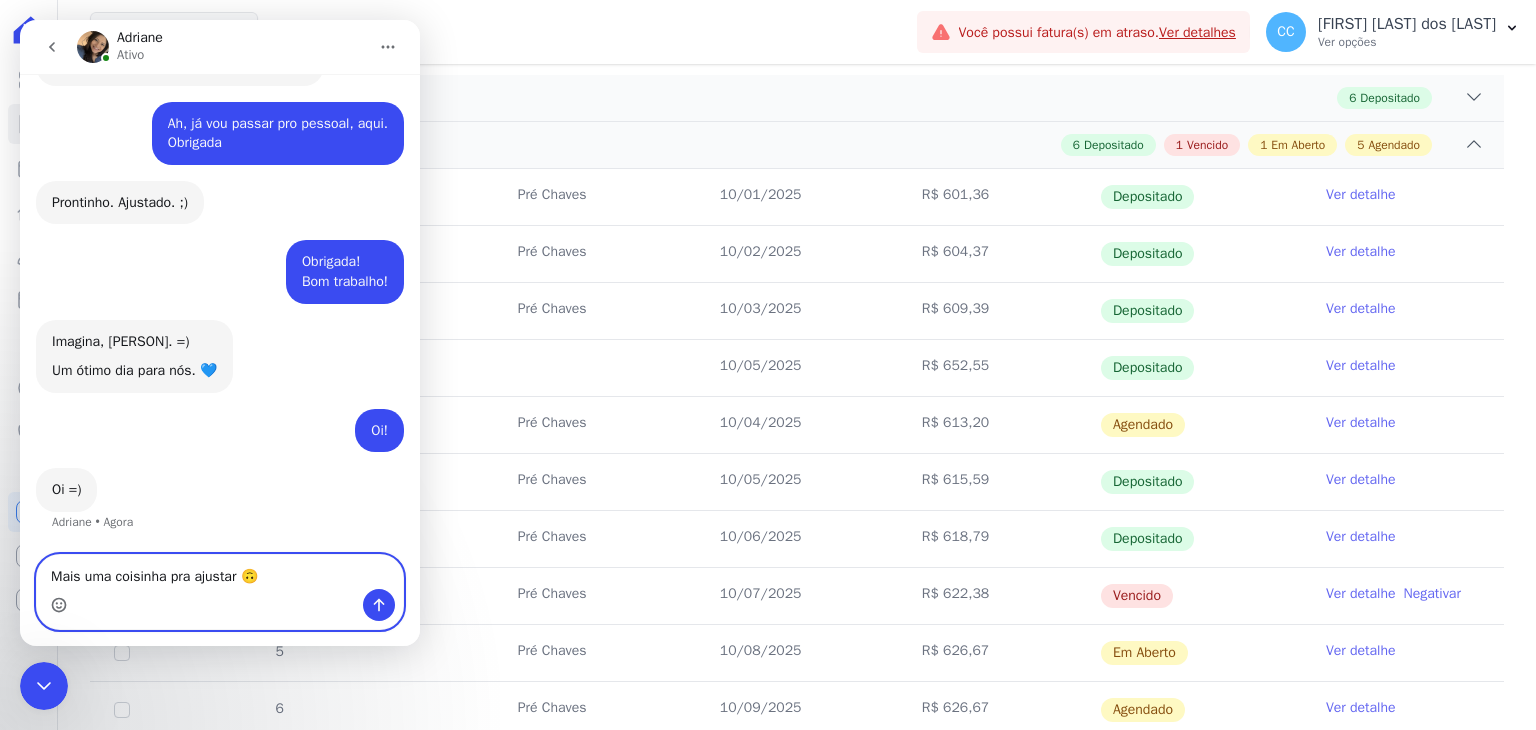 type 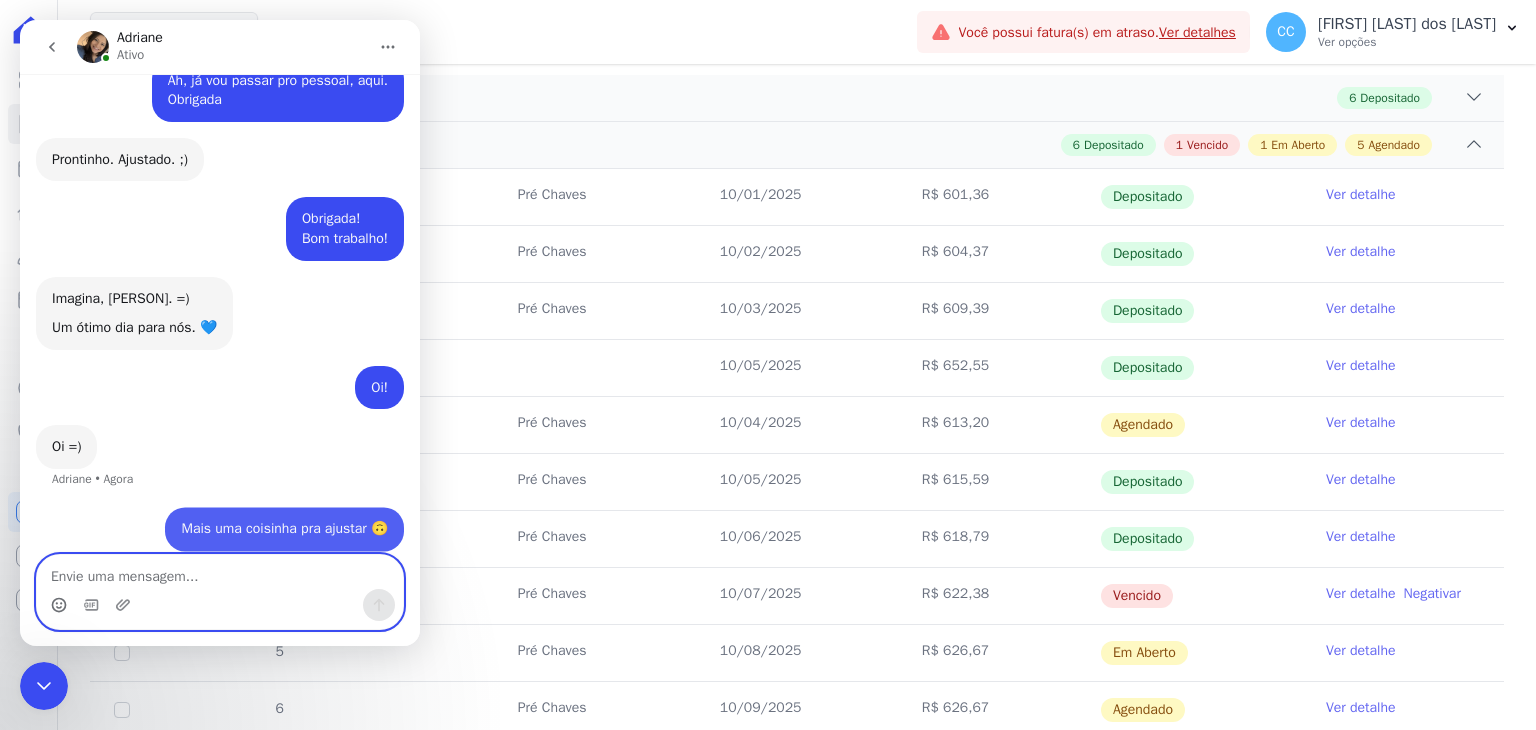 scroll, scrollTop: 848, scrollLeft: 0, axis: vertical 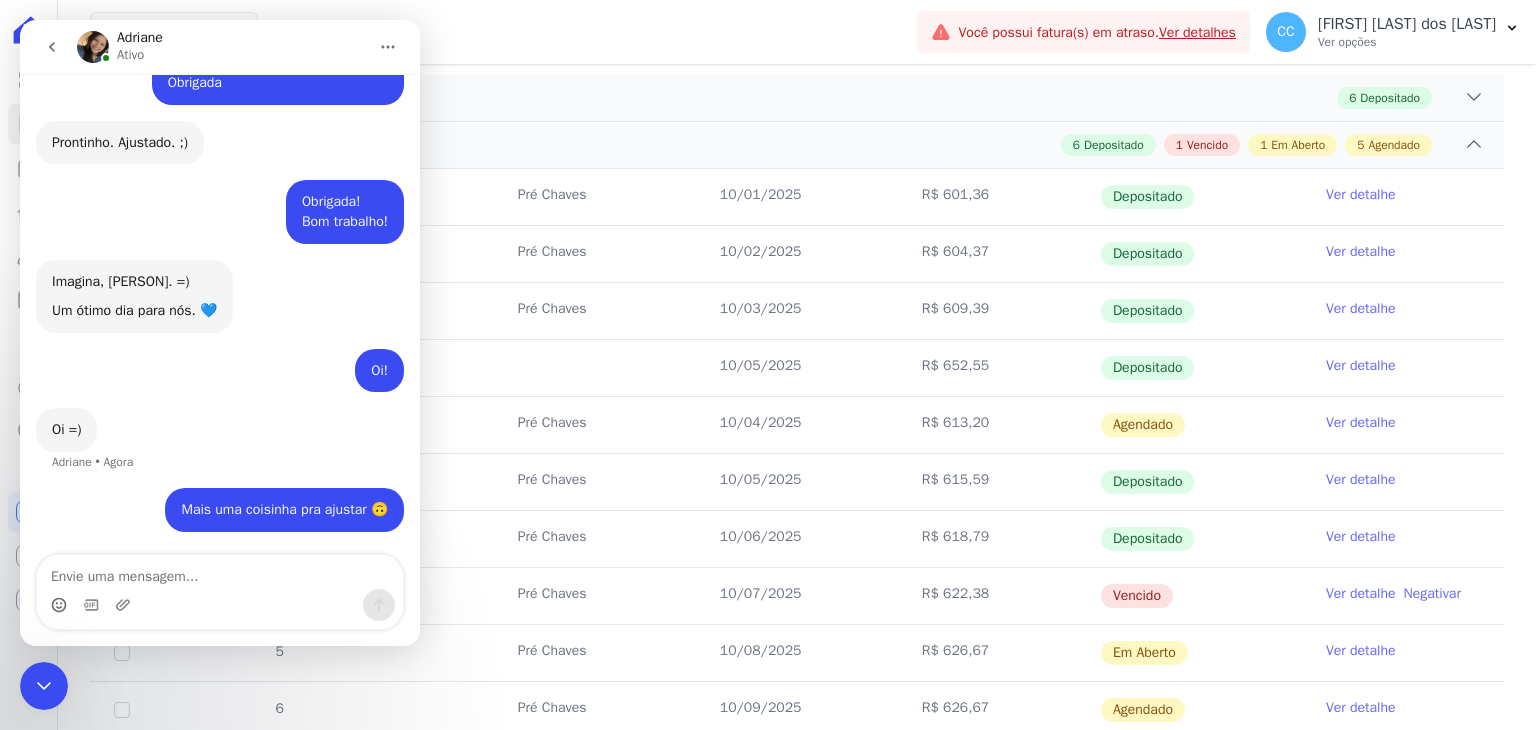 click on "10/05/2025" at bounding box center [797, 482] 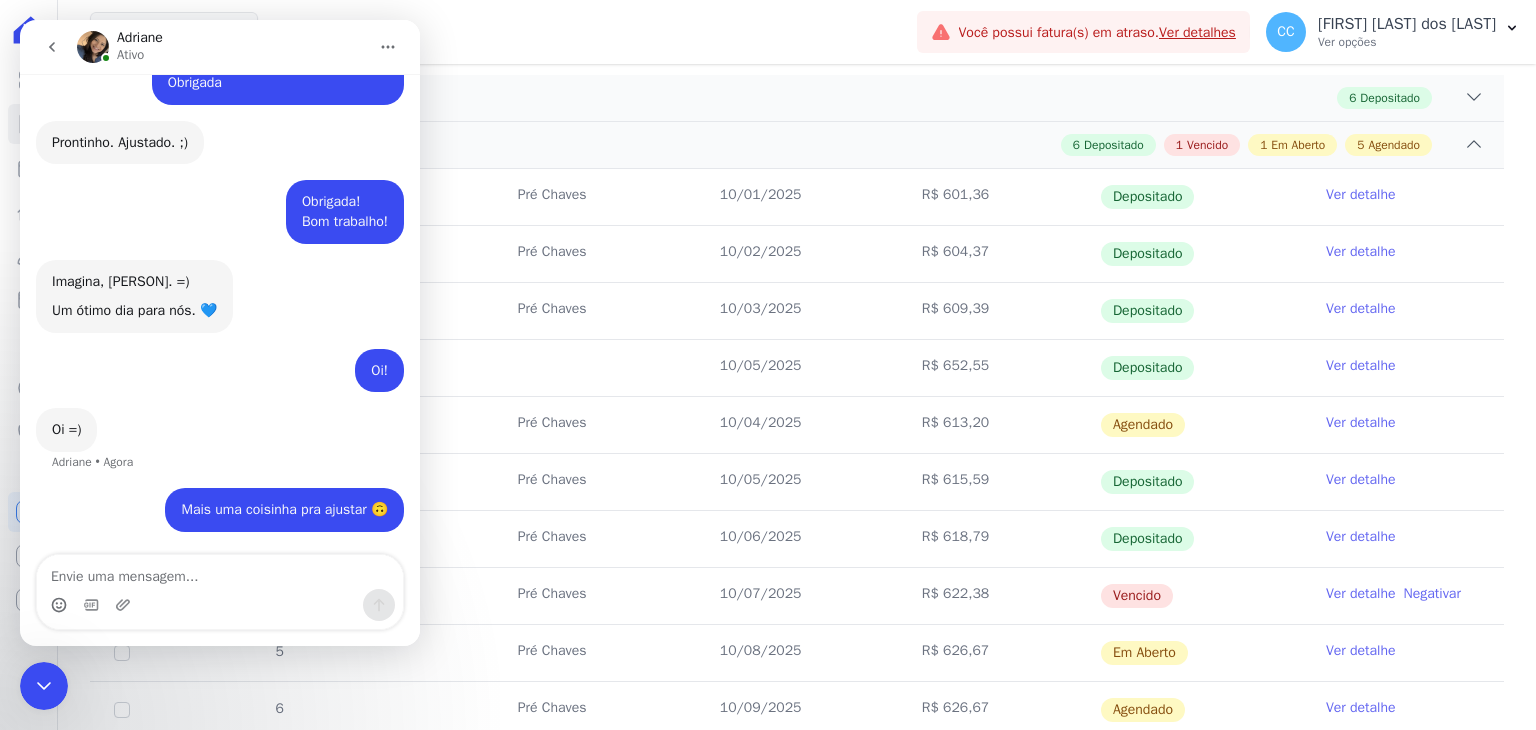 click 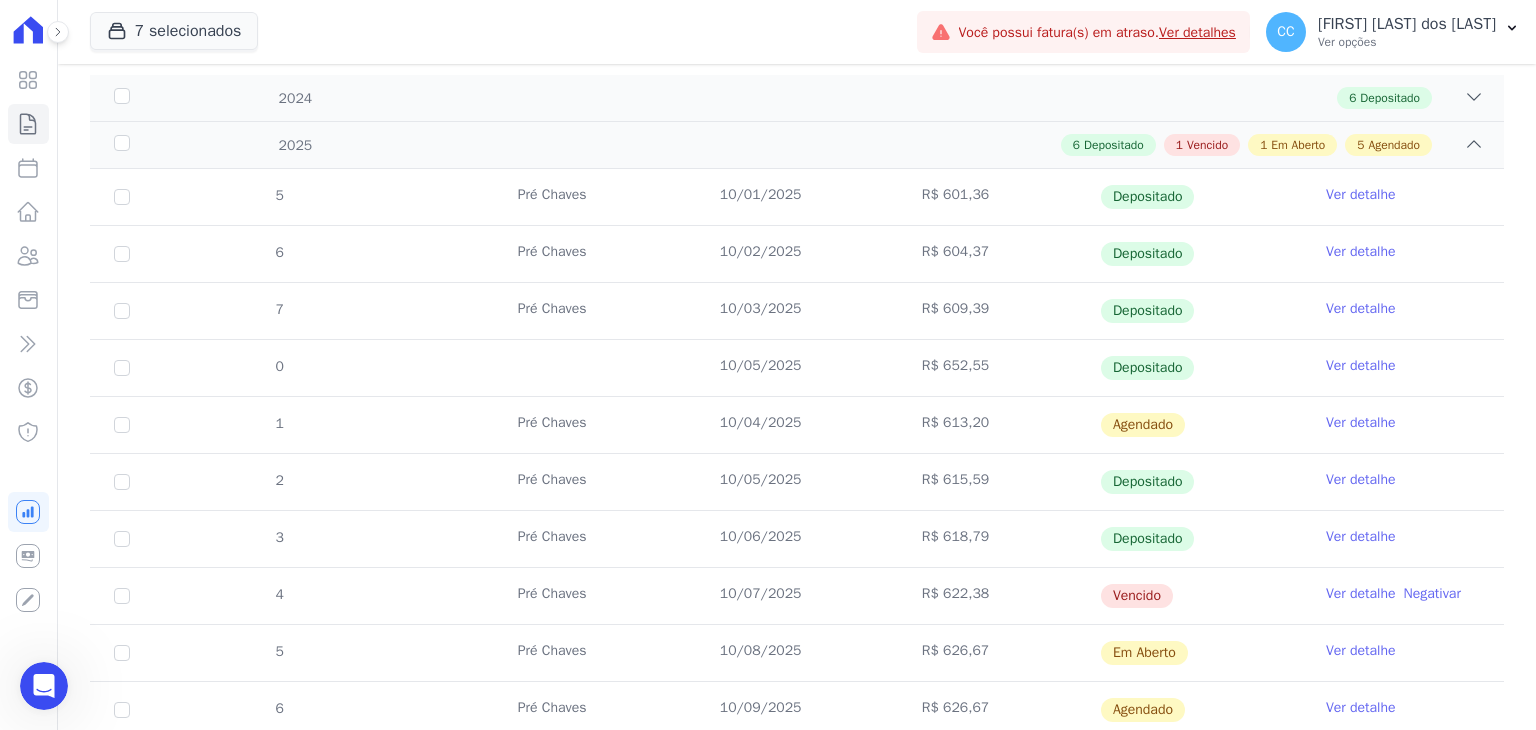 scroll, scrollTop: 0, scrollLeft: 0, axis: both 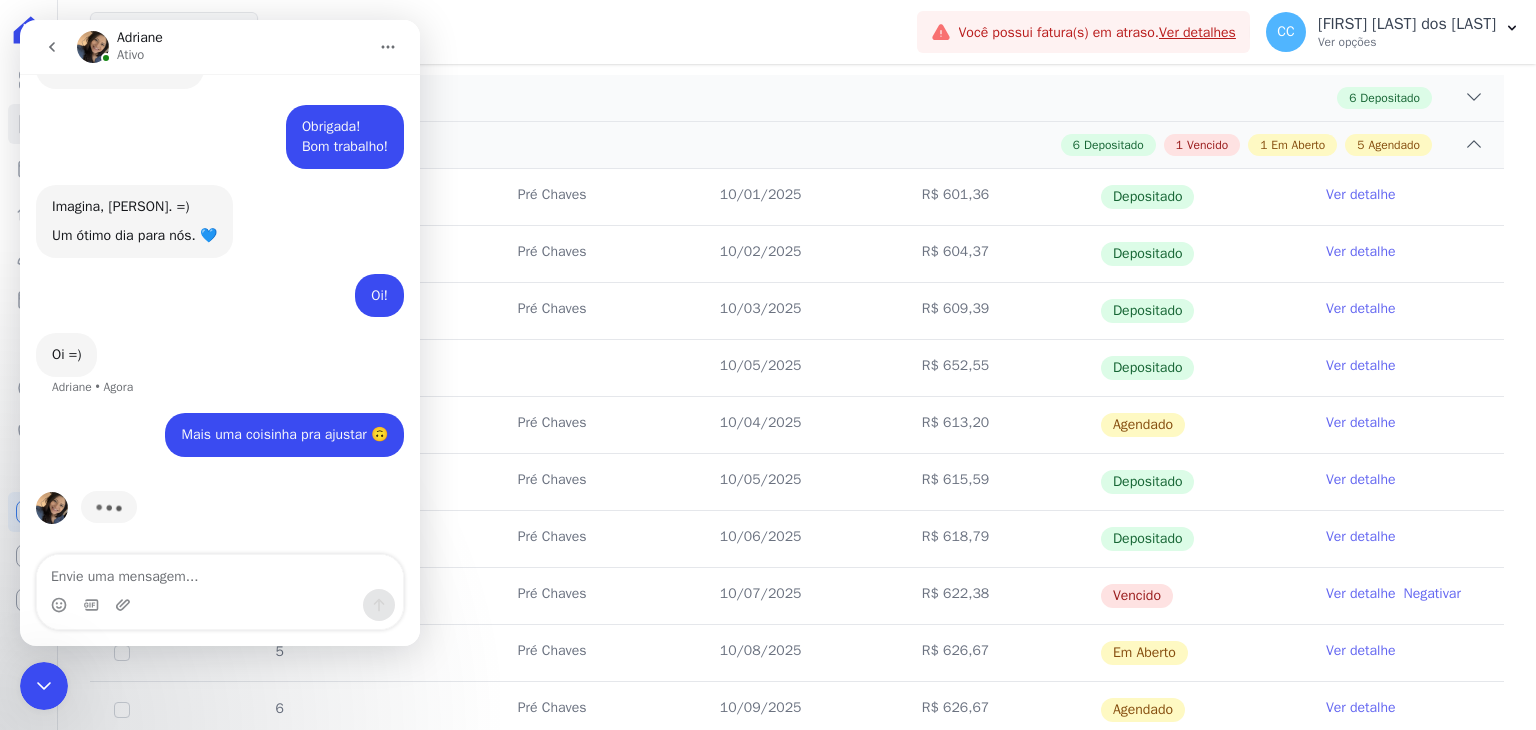 click at bounding box center (220, 572) 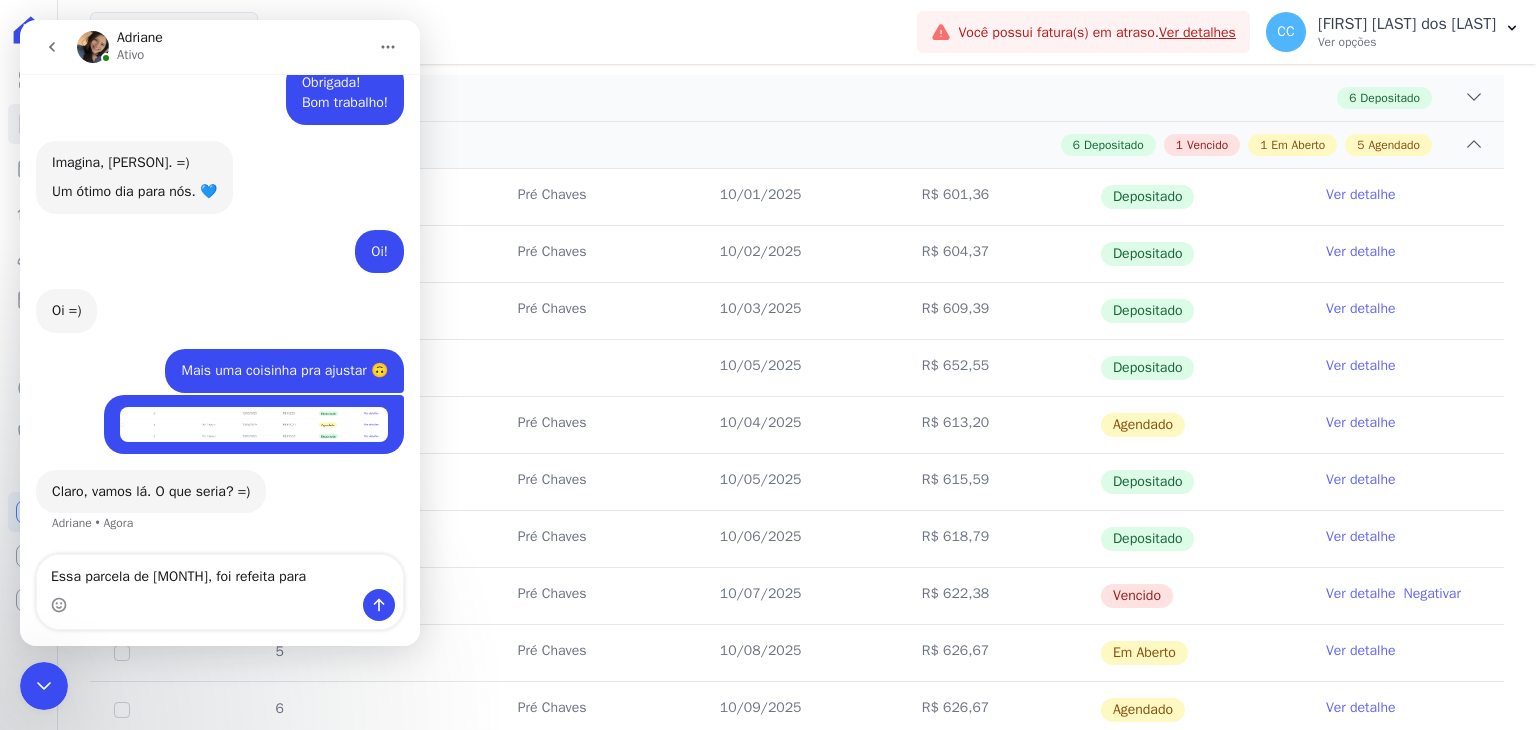 scroll, scrollTop: 984, scrollLeft: 0, axis: vertical 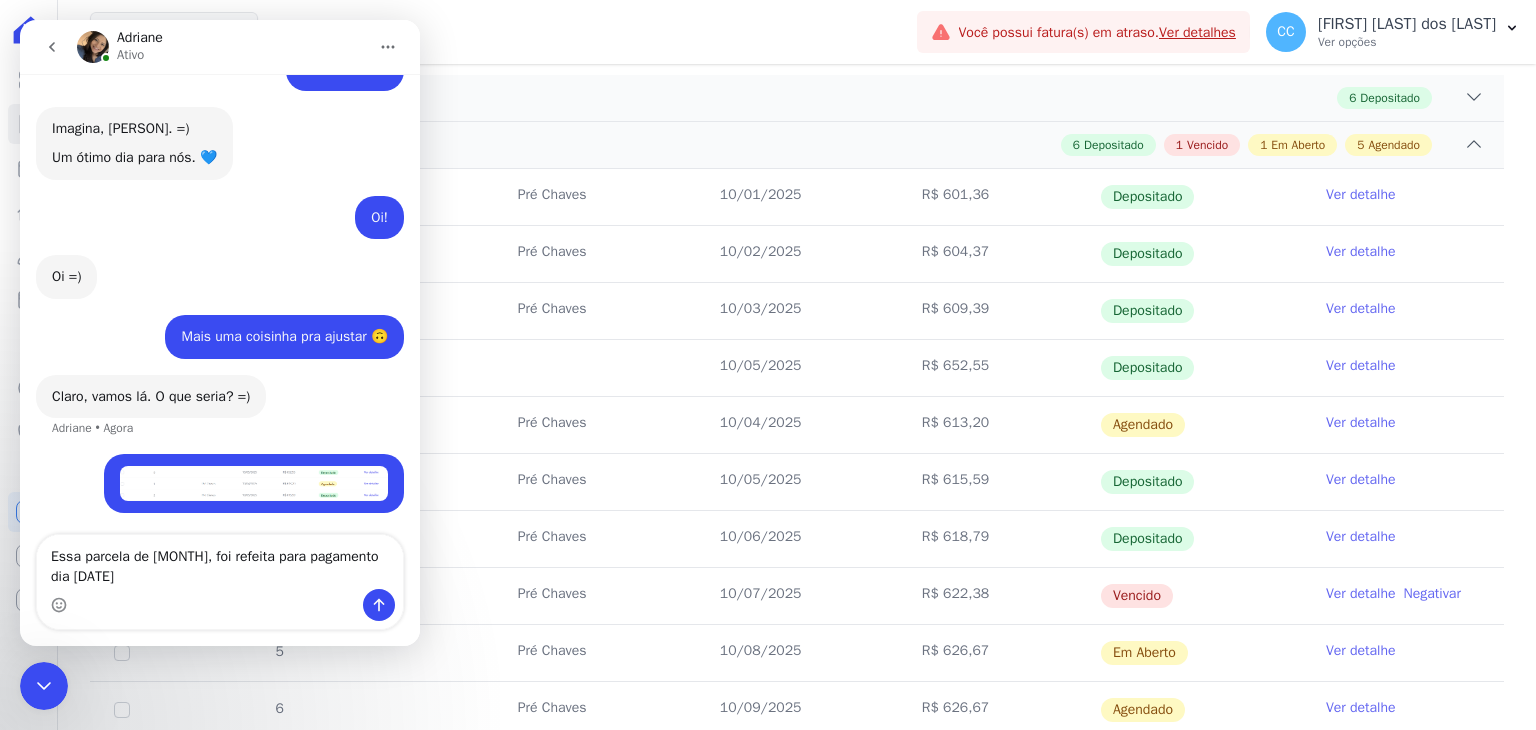 type on "Essa parcela de abril, foi refeita para pagamento dia 10/05" 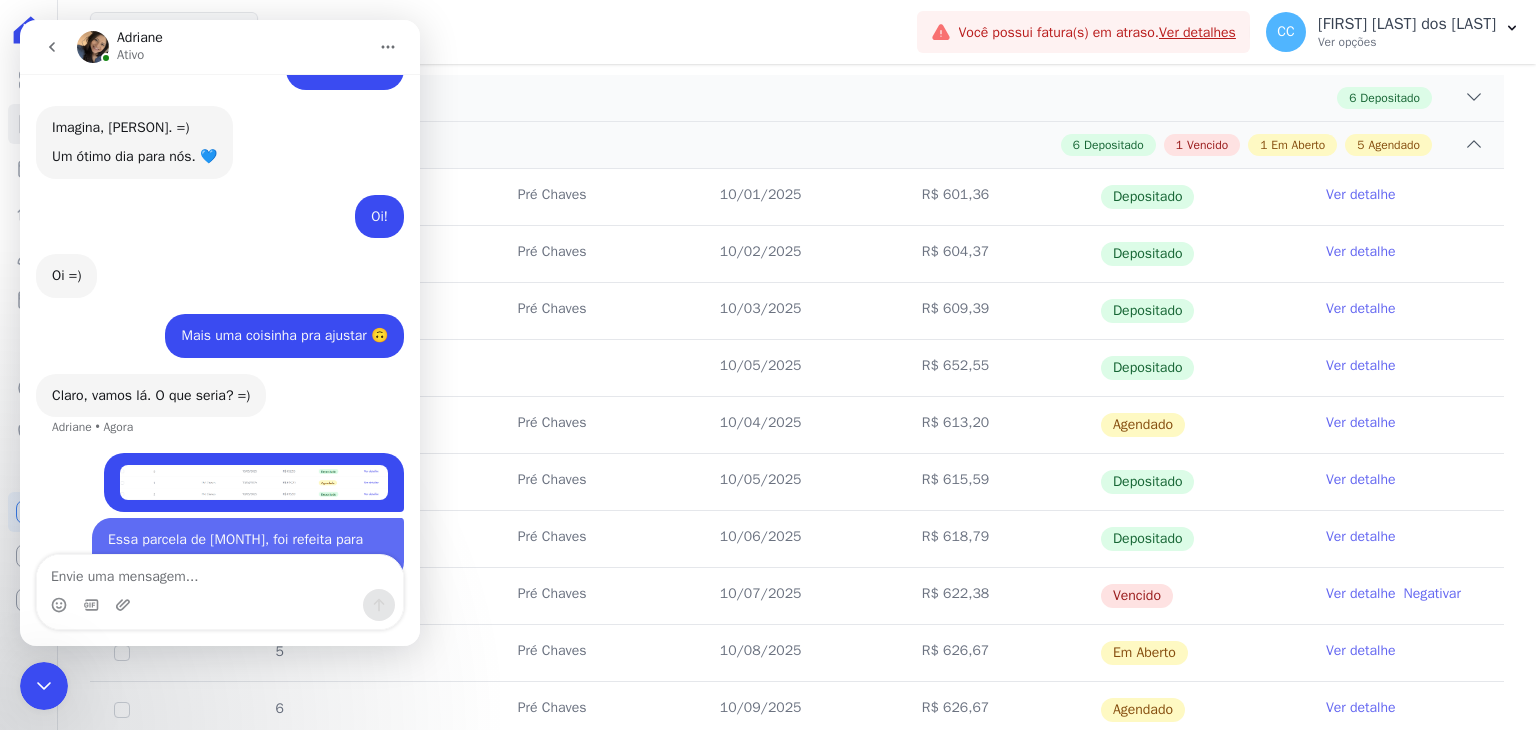 scroll, scrollTop: 1048, scrollLeft: 0, axis: vertical 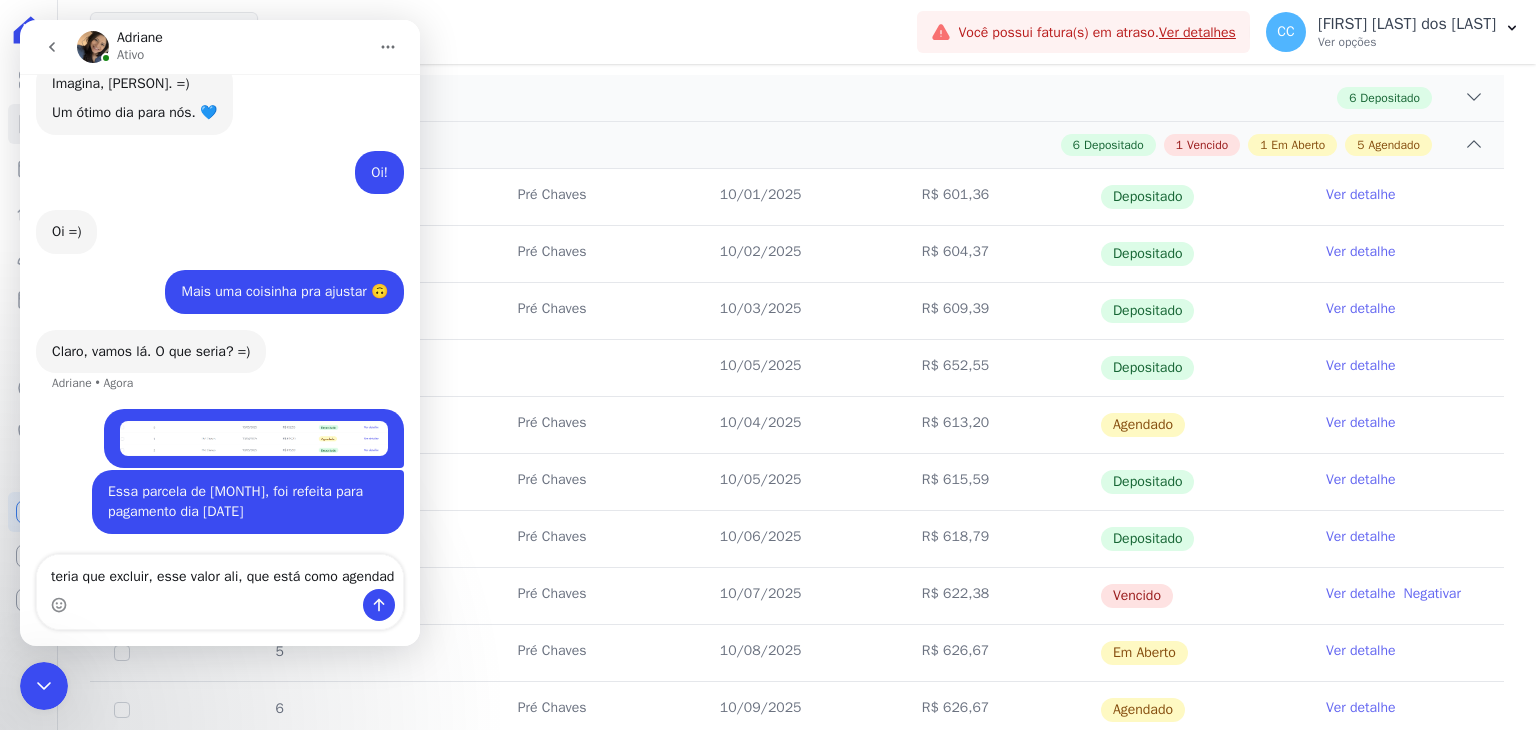 type on "teria que excluir, esse valor ali, que está como agendado" 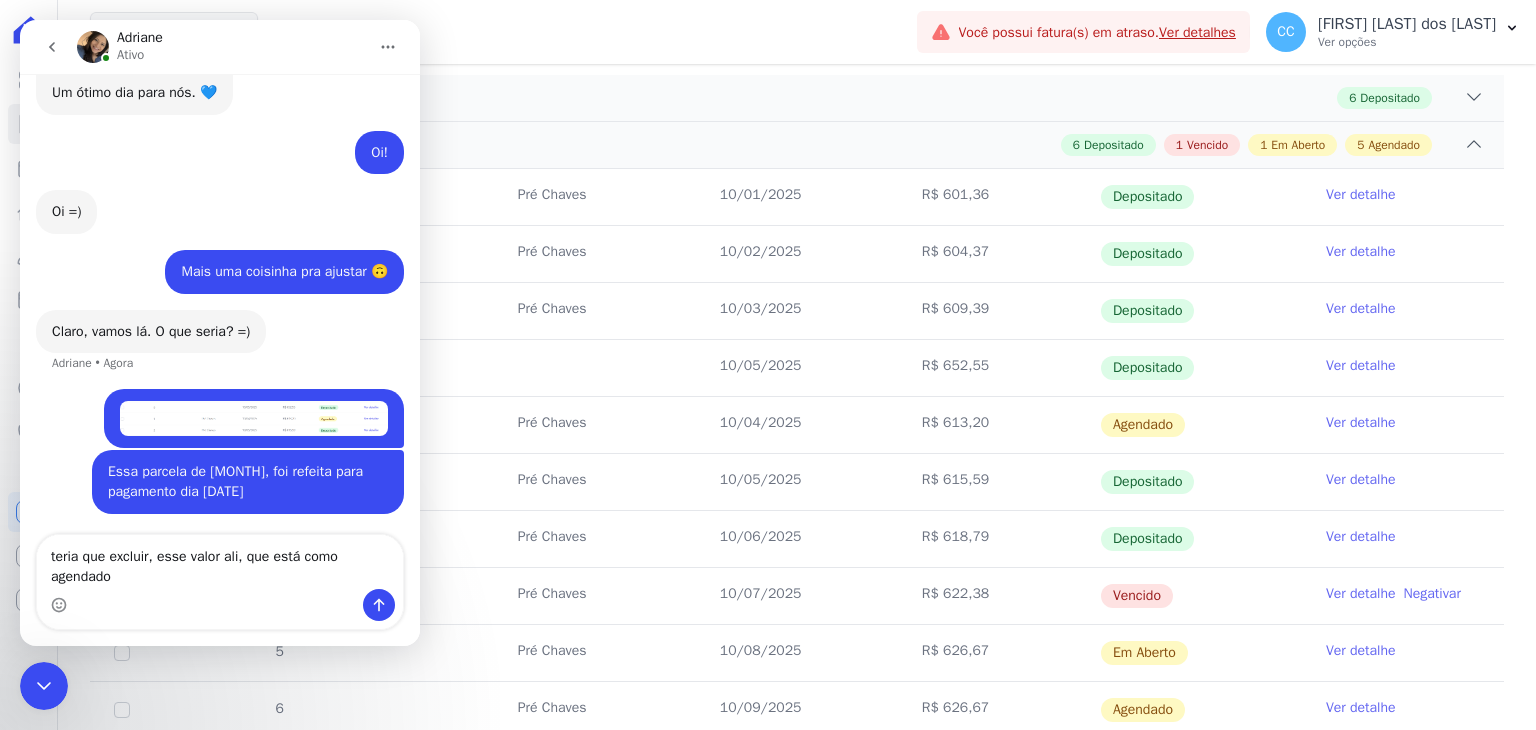 type 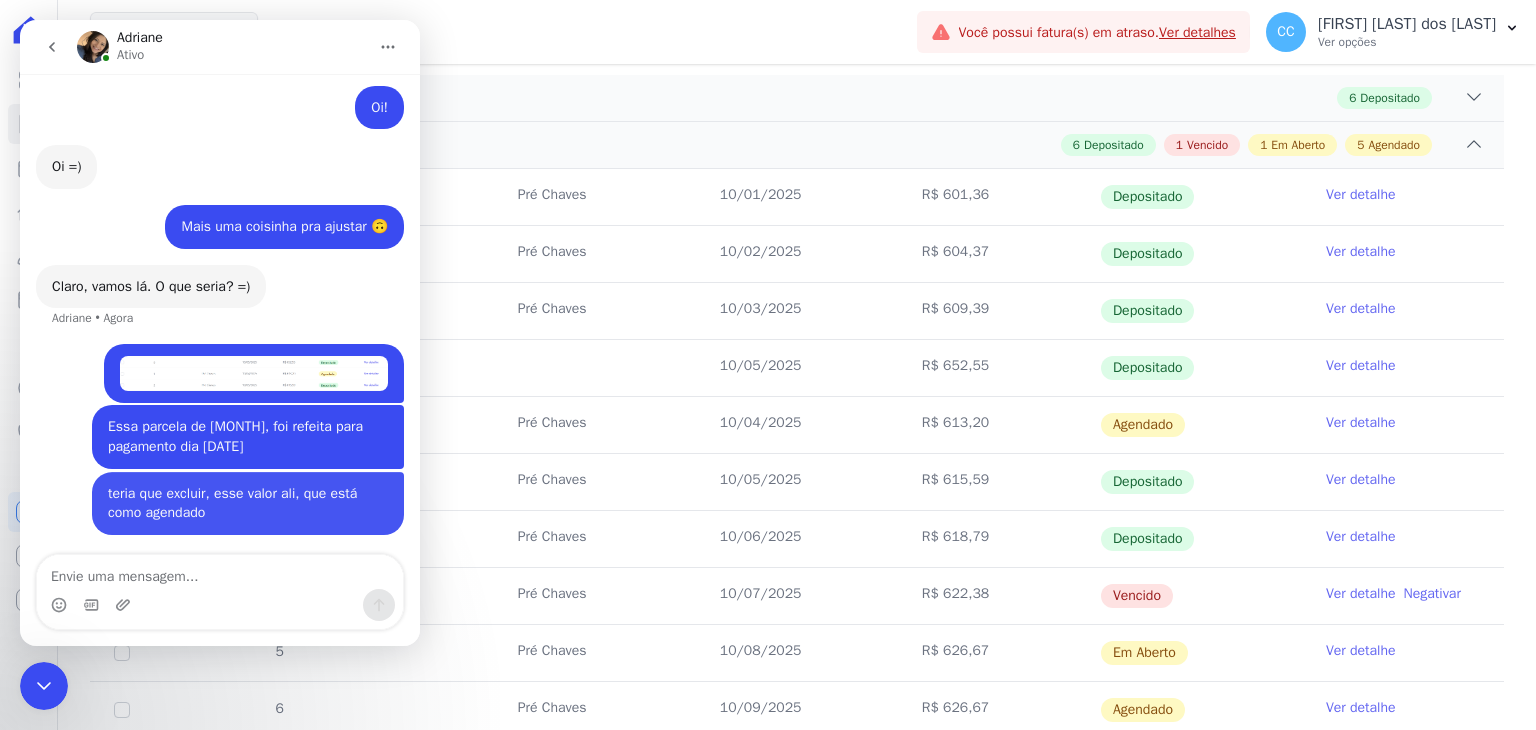 scroll, scrollTop: 1114, scrollLeft: 0, axis: vertical 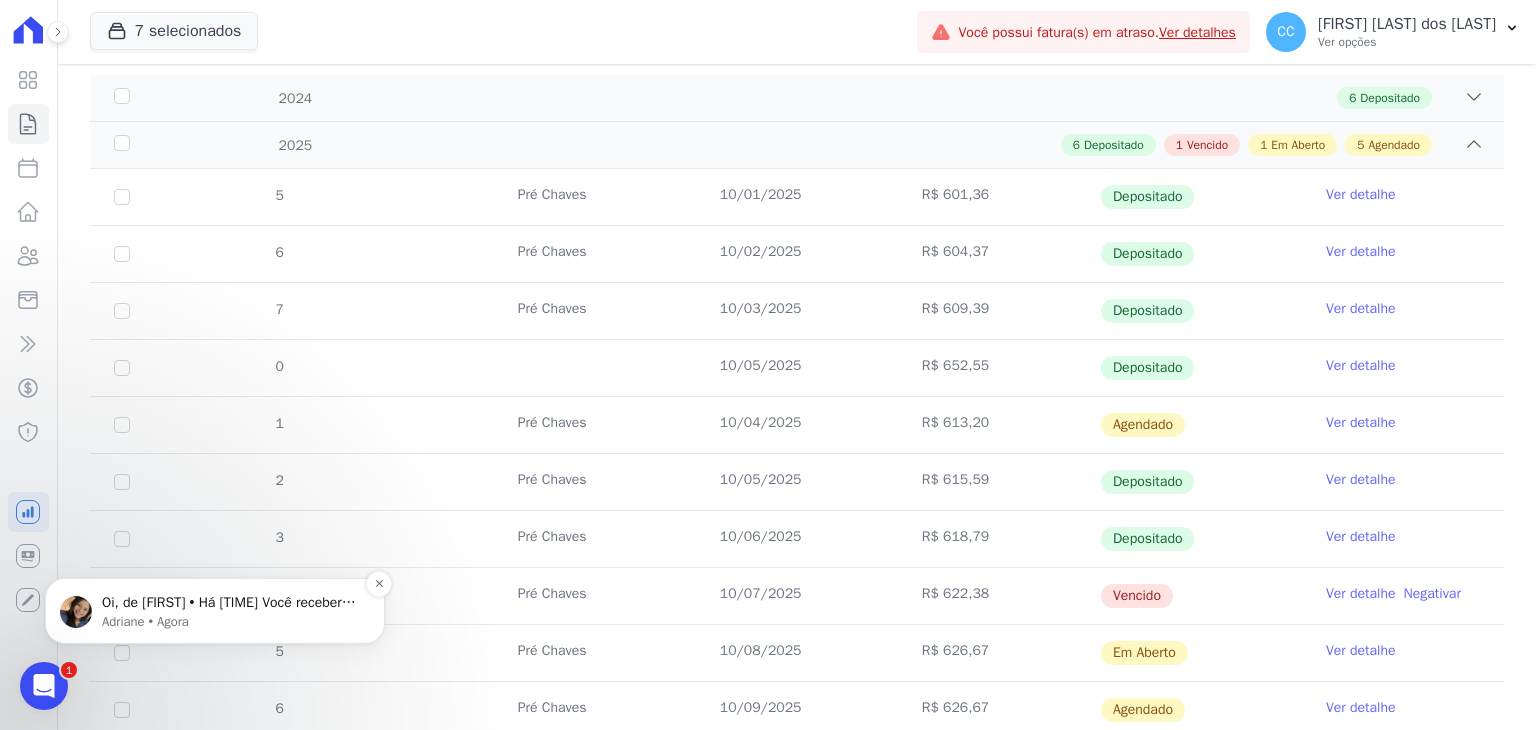 click on "Certo Carol. Qual o contrato e nome do cliente?" at bounding box center (231, 603) 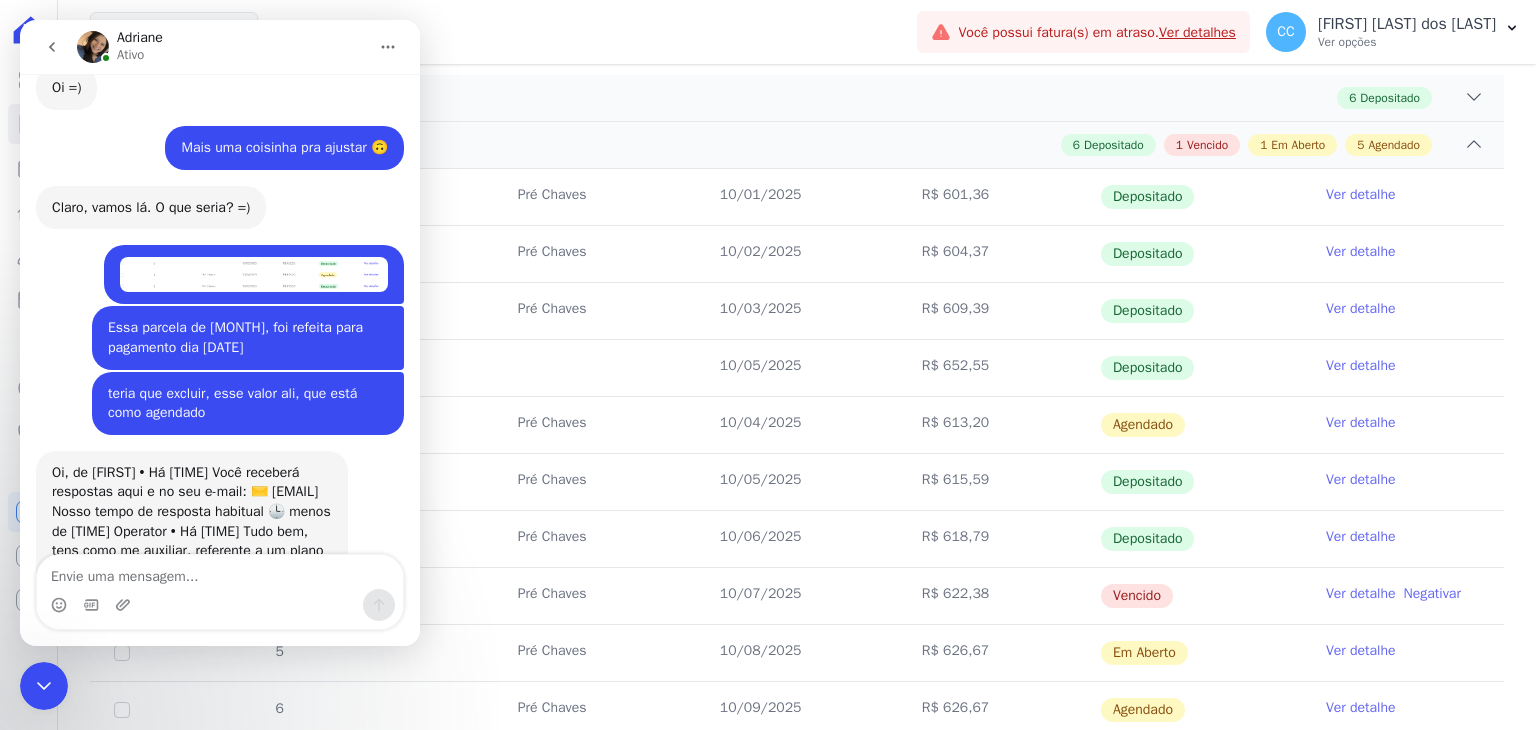 scroll, scrollTop: 0, scrollLeft: 0, axis: both 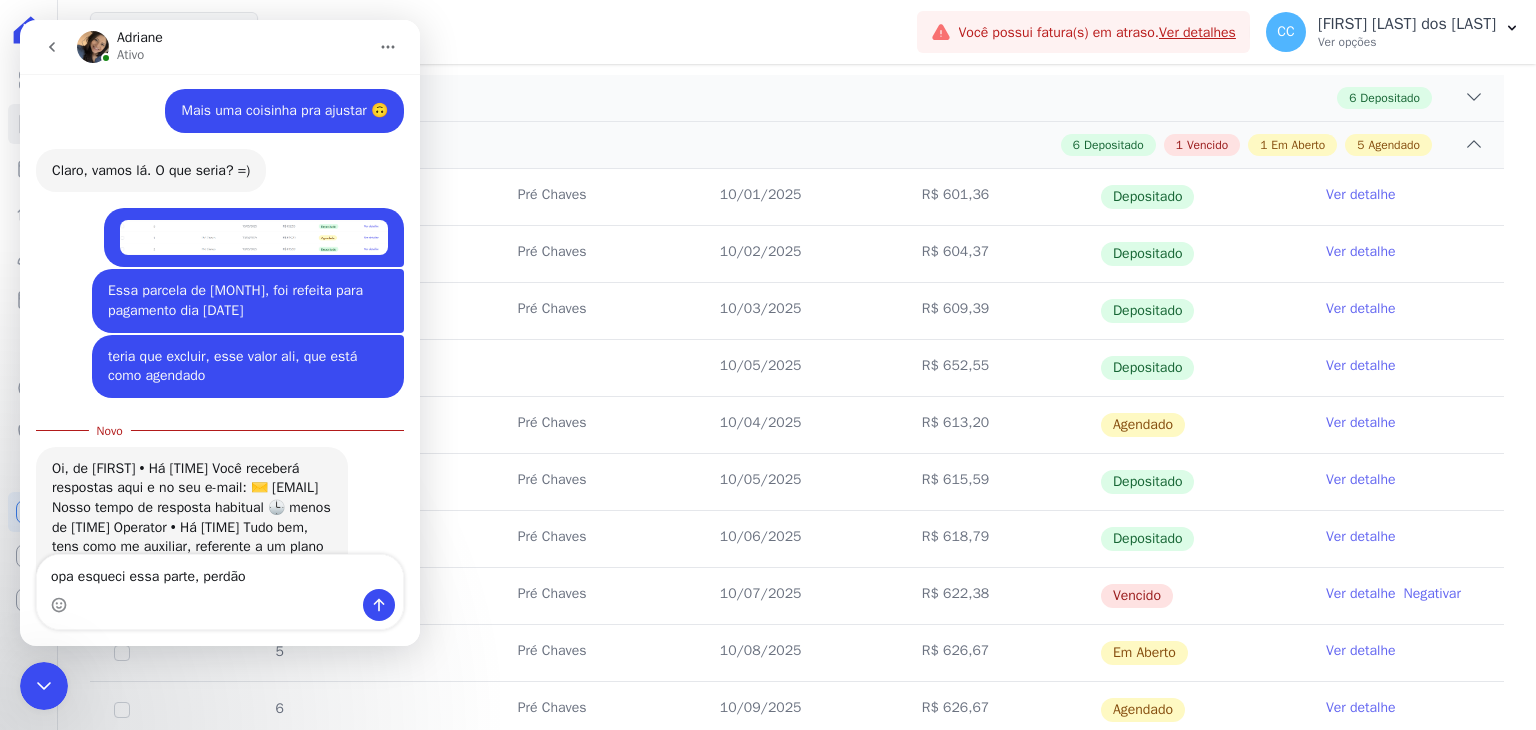 type on "opa esqueci essa parte, perdão" 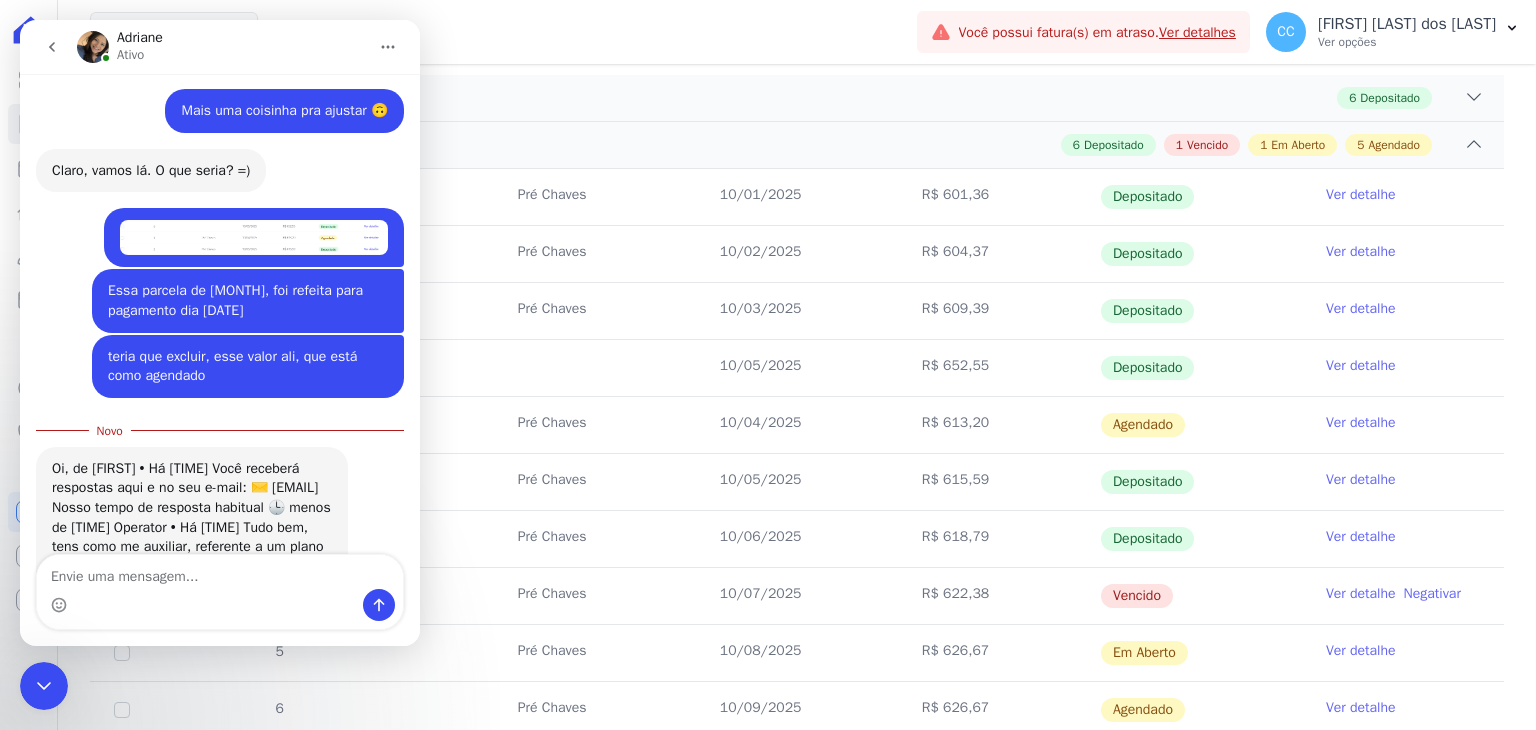 scroll, scrollTop: 1252, scrollLeft: 0, axis: vertical 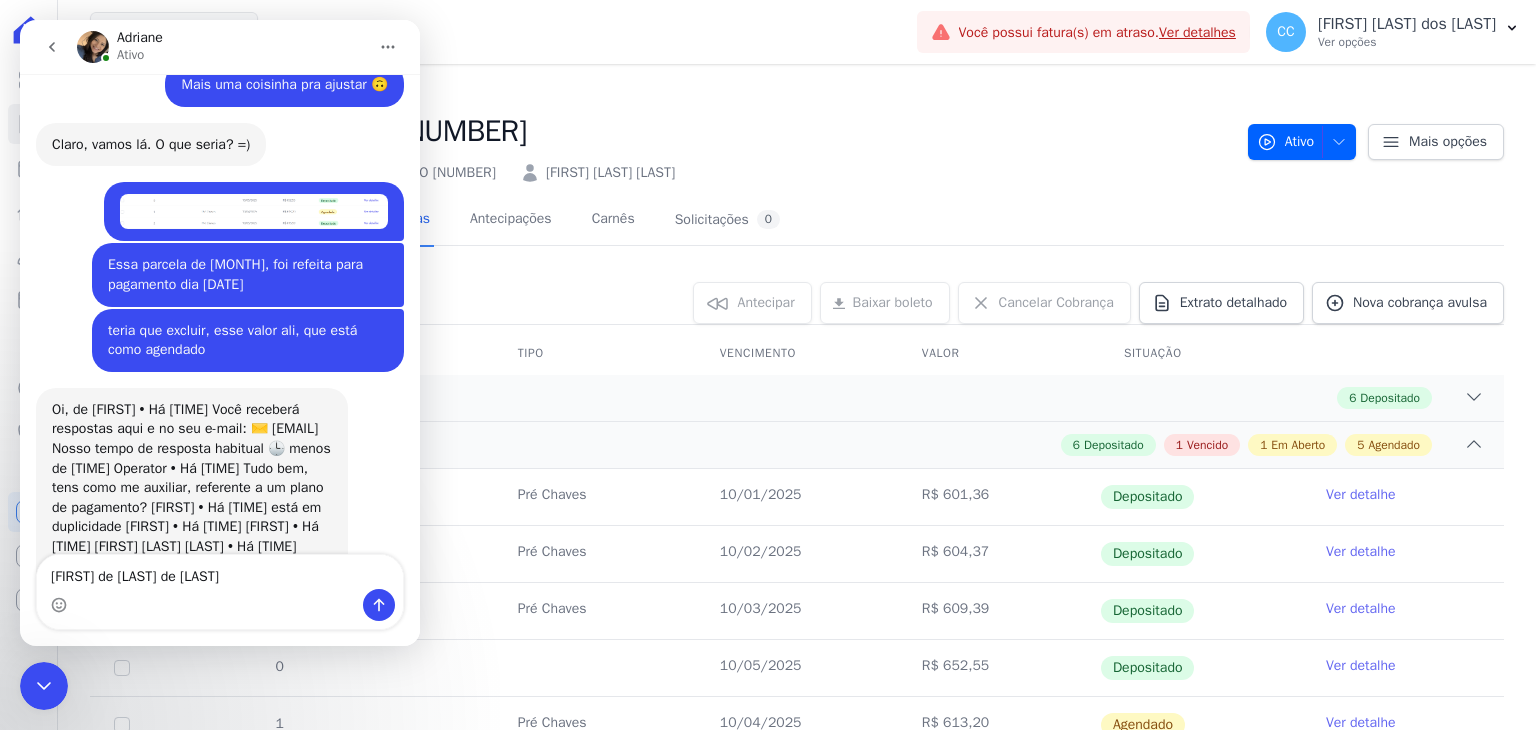 type on "Ritiele de Amorim de Azambuja" 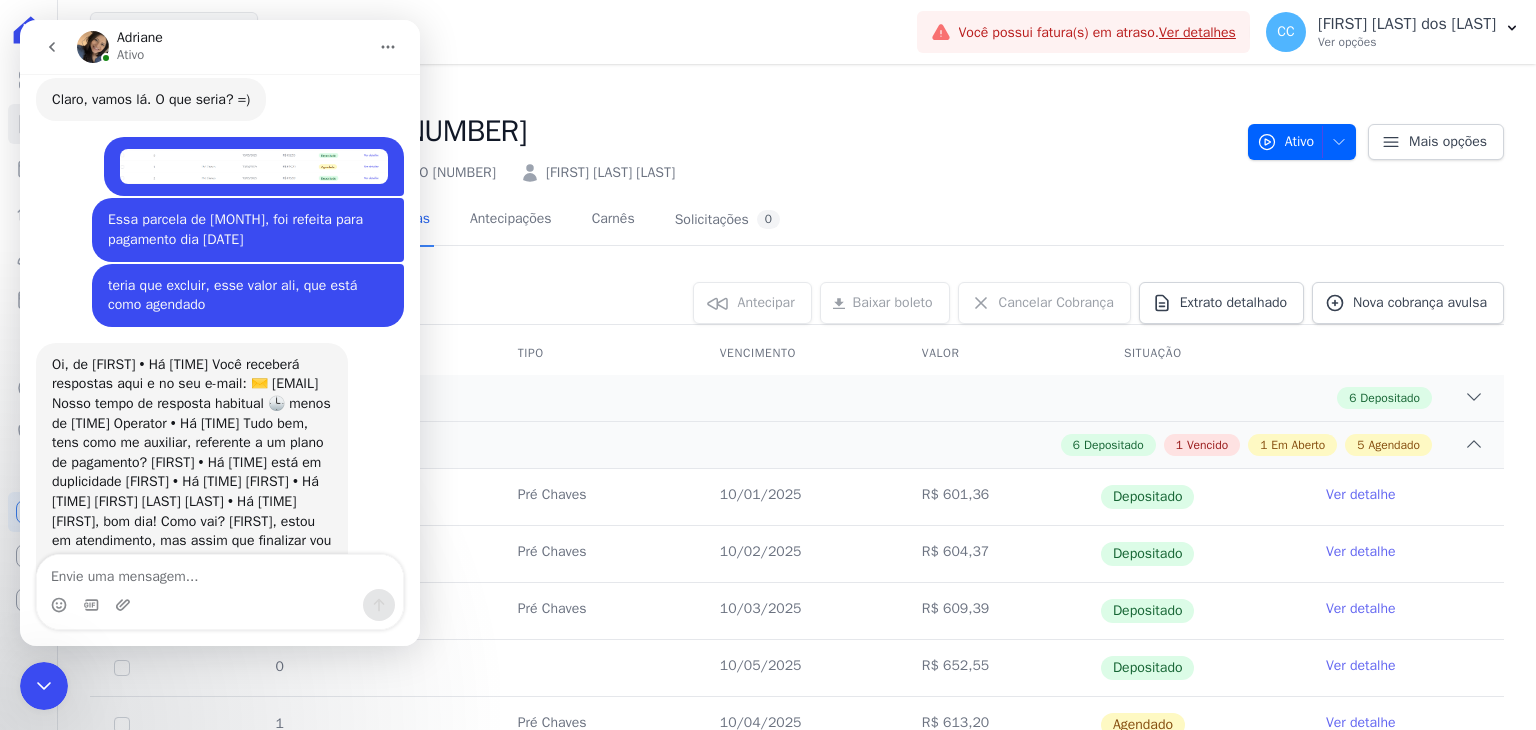 scroll, scrollTop: 1298, scrollLeft: 0, axis: vertical 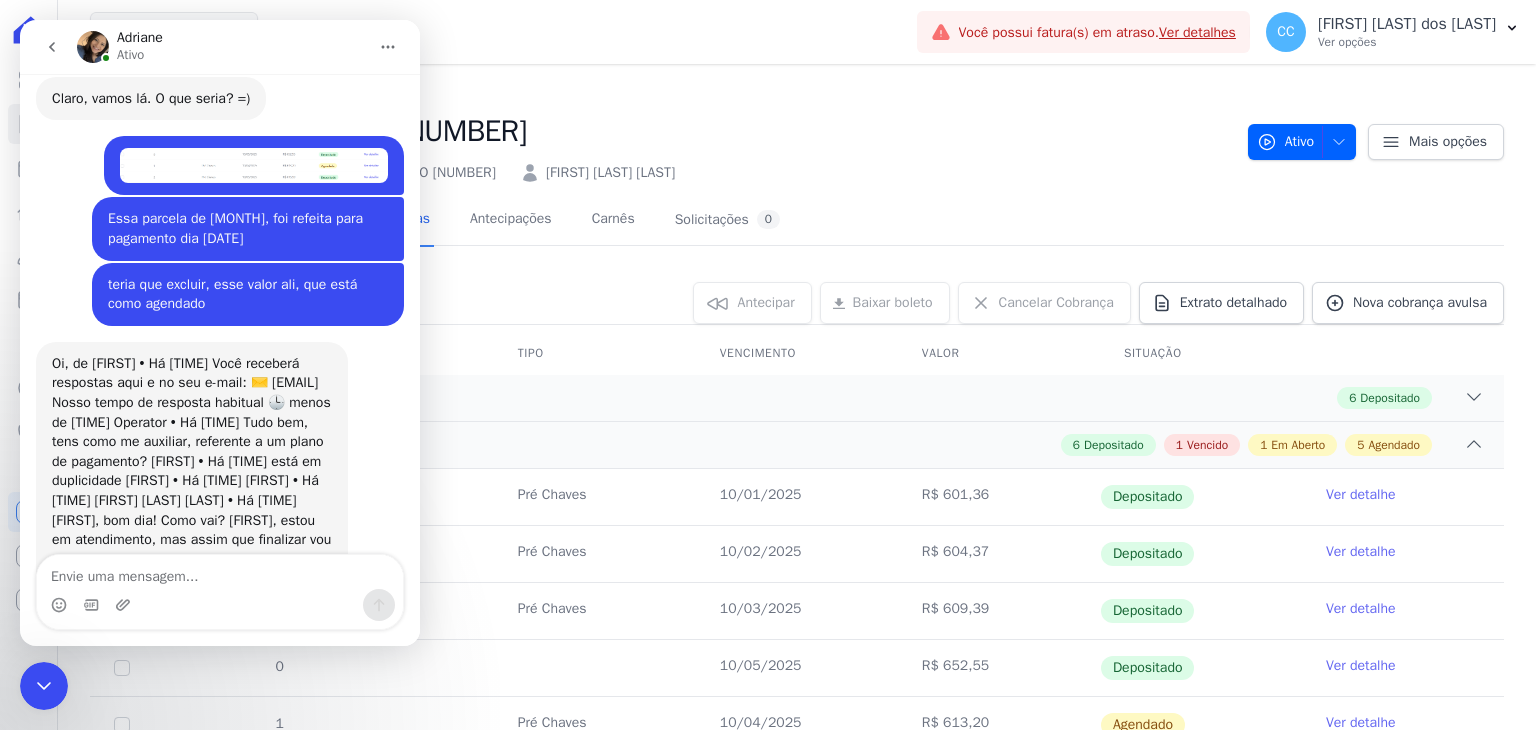 click at bounding box center [388, 47] 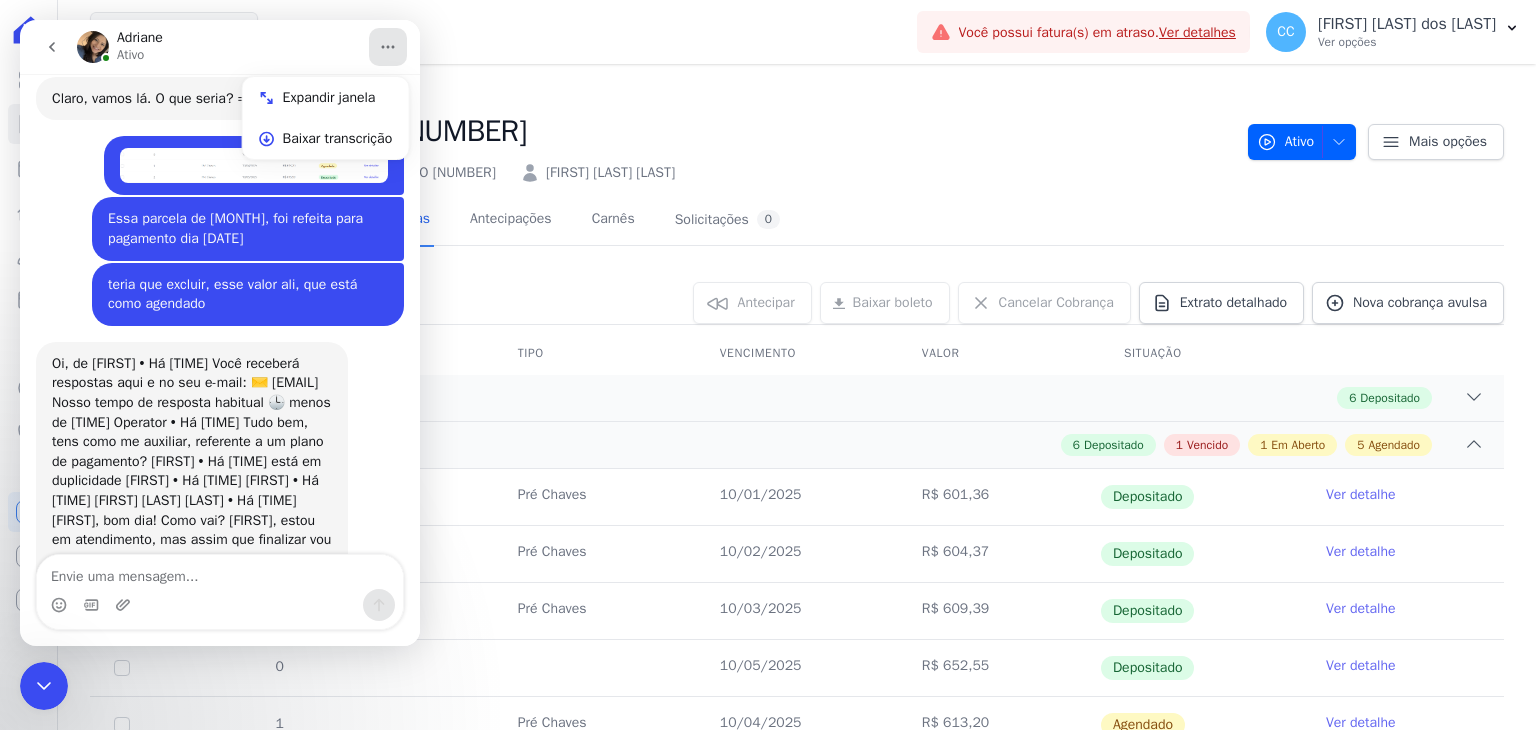 click on "APTO 104 BLOCO 13" at bounding box center [661, 131] 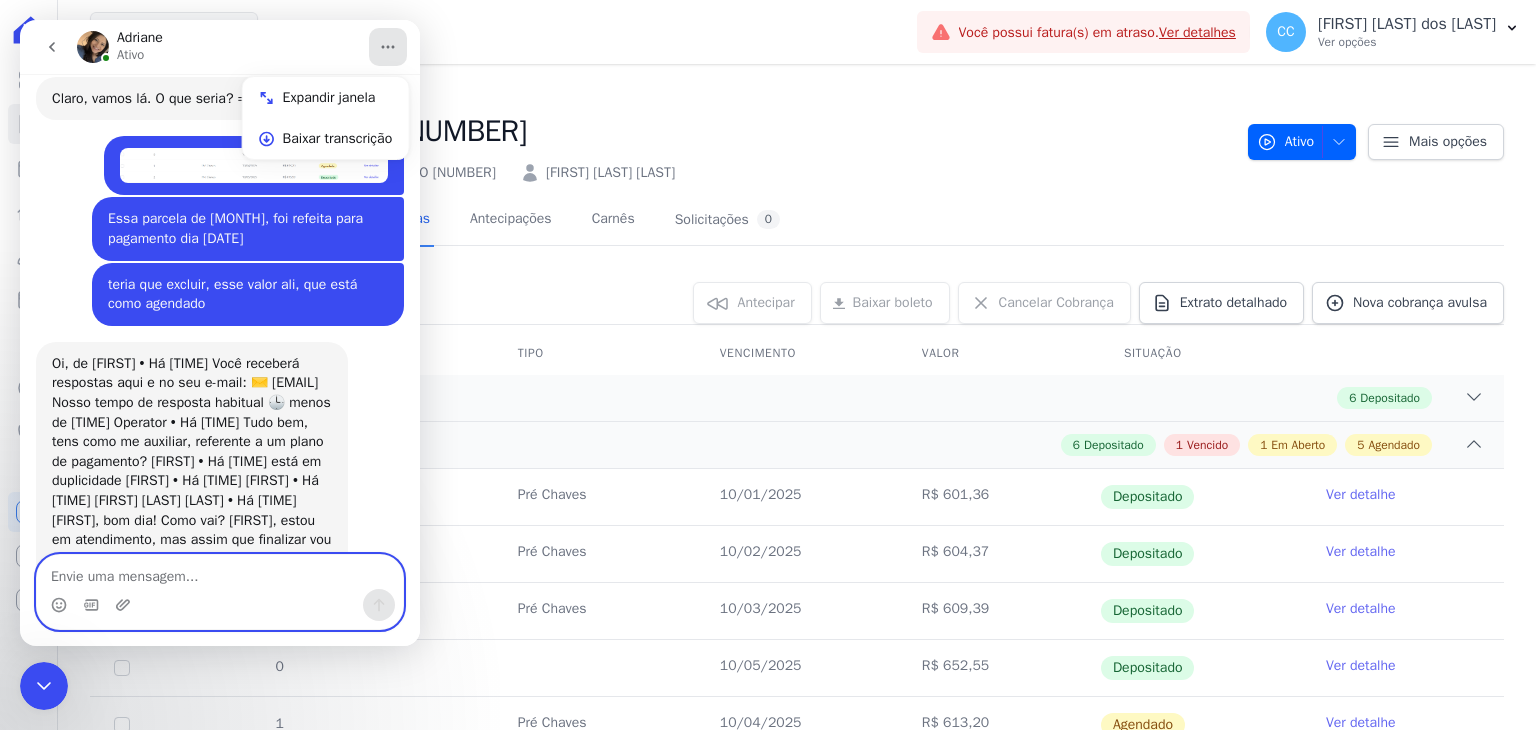 click at bounding box center [220, 572] 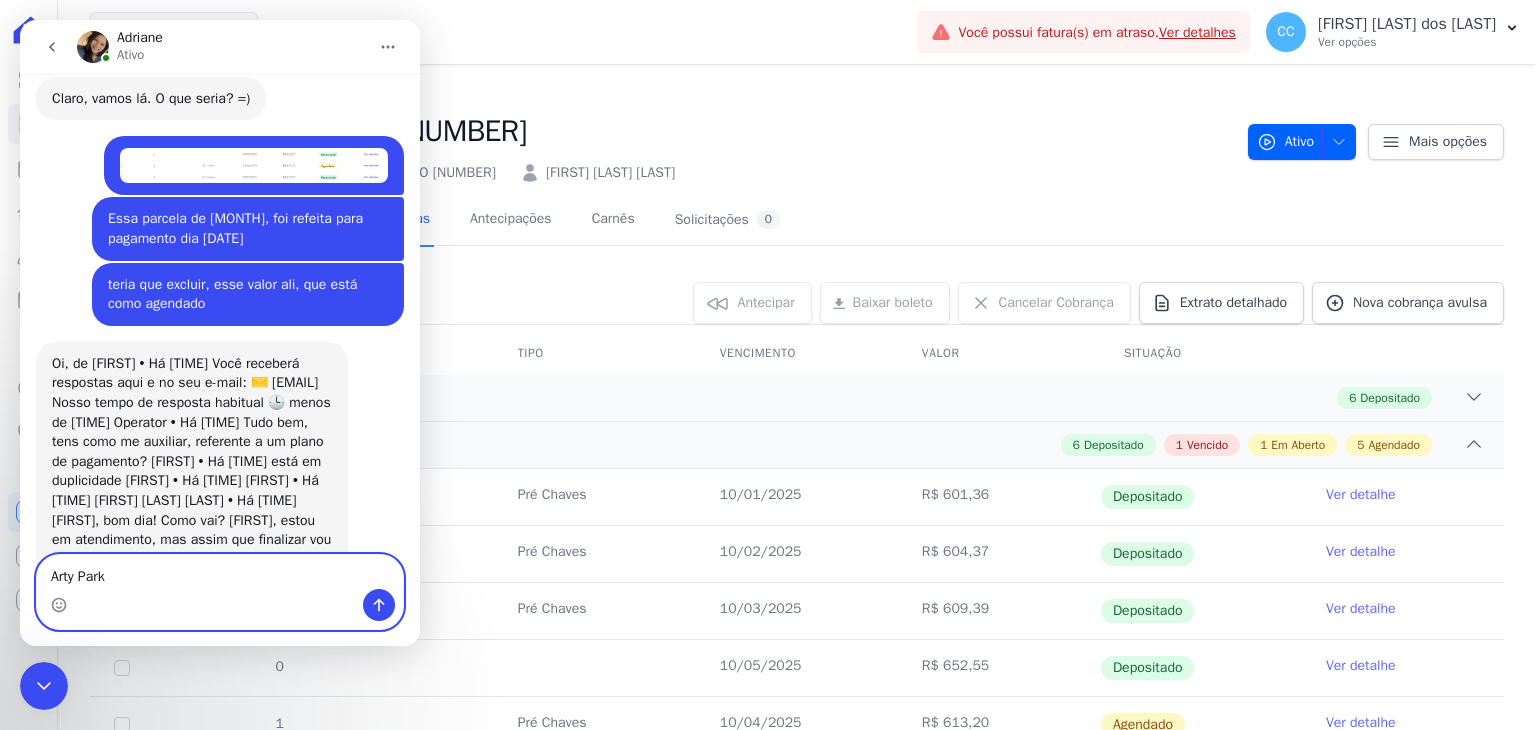 type on "Arty Park" 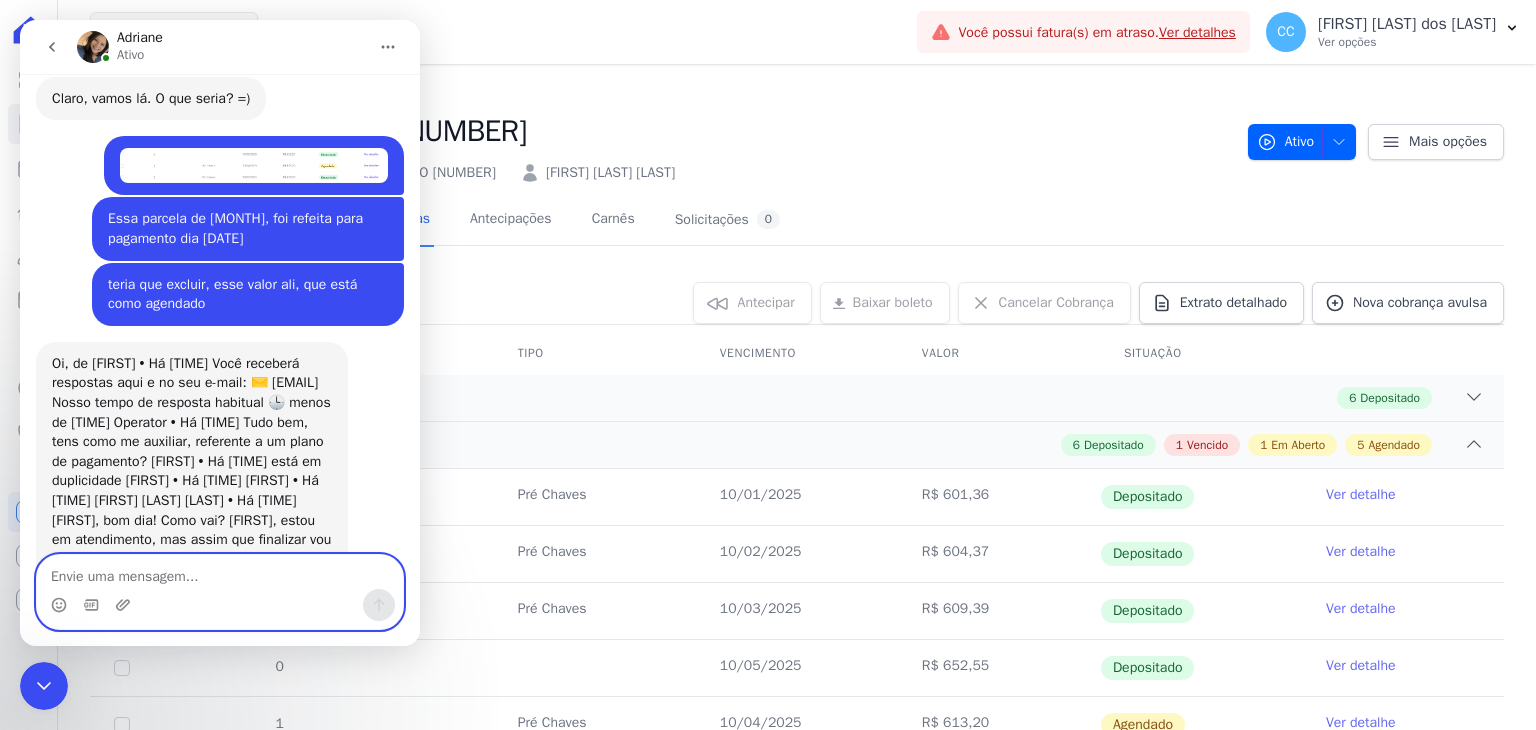 scroll, scrollTop: 1344, scrollLeft: 0, axis: vertical 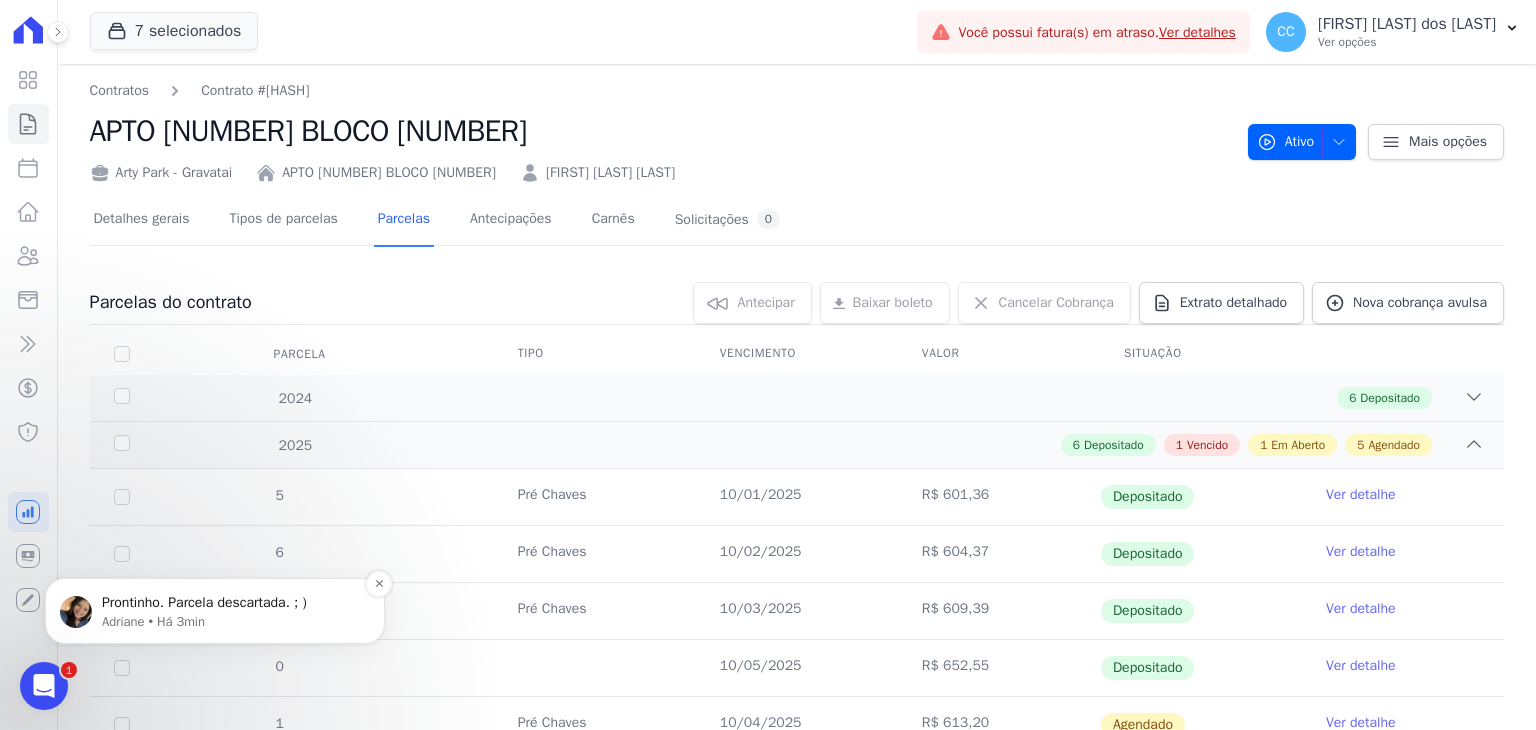 click on "Prontinho. Parcela descartada. ; )" at bounding box center (231, 603) 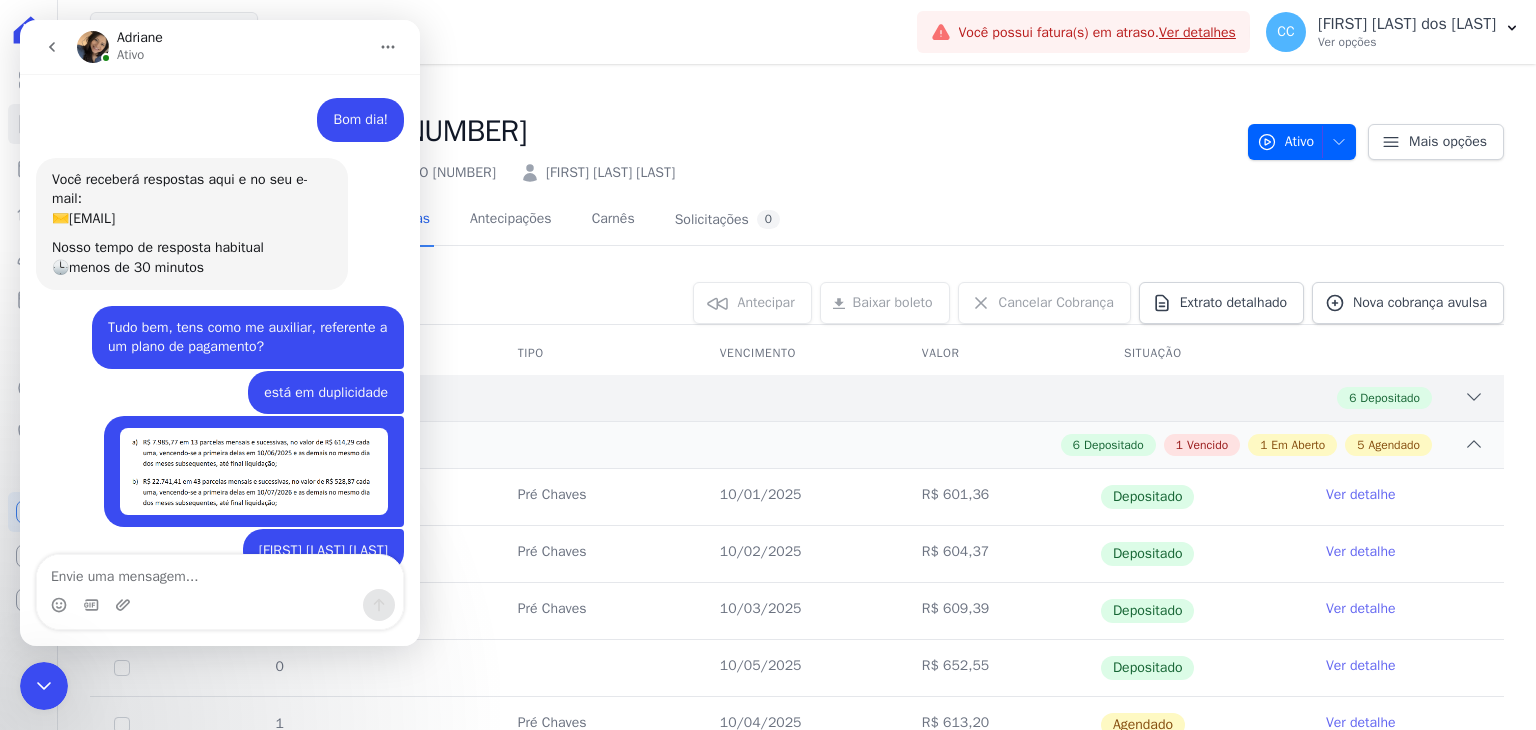 scroll, scrollTop: 3, scrollLeft: 0, axis: vertical 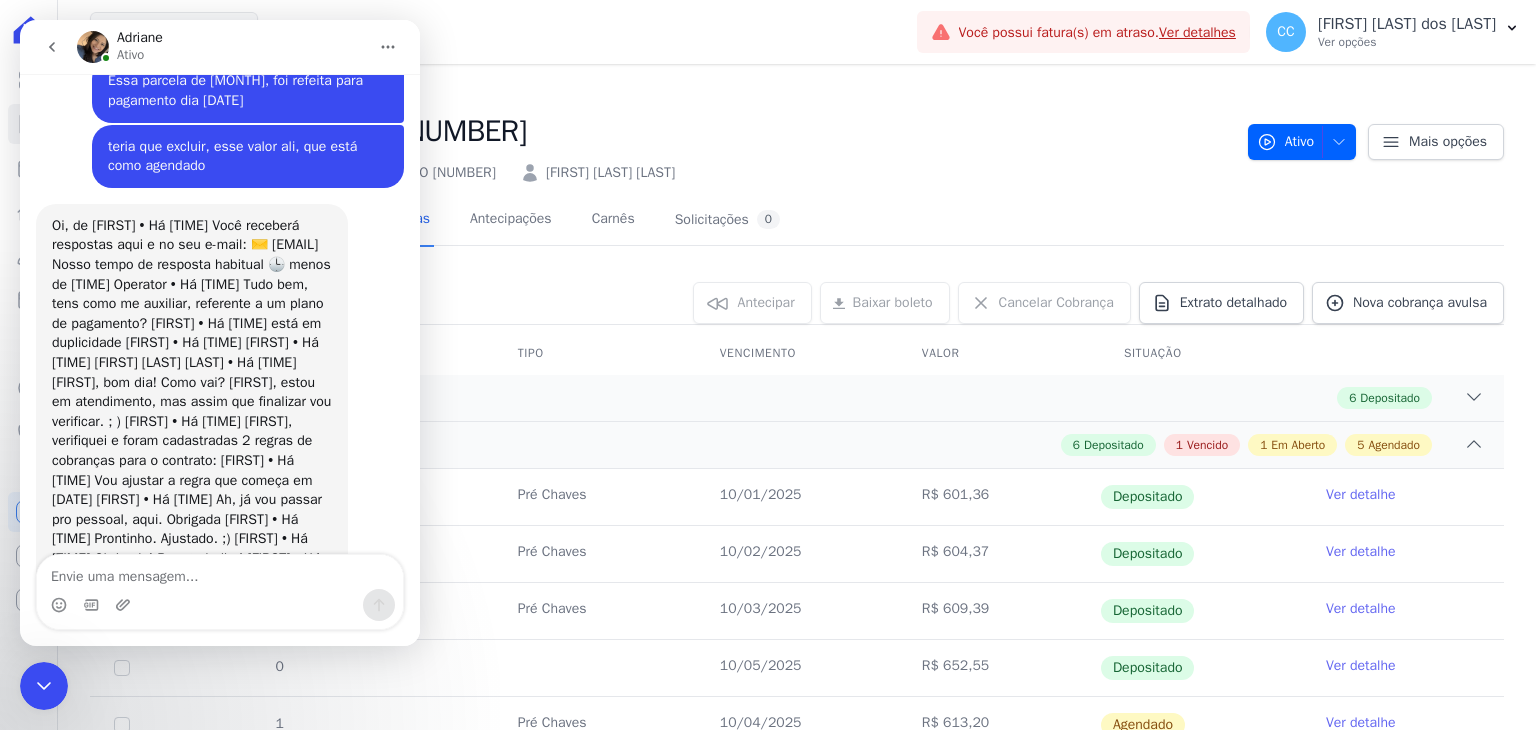 click on "APTO 104 BLOCO 13" at bounding box center (661, 131) 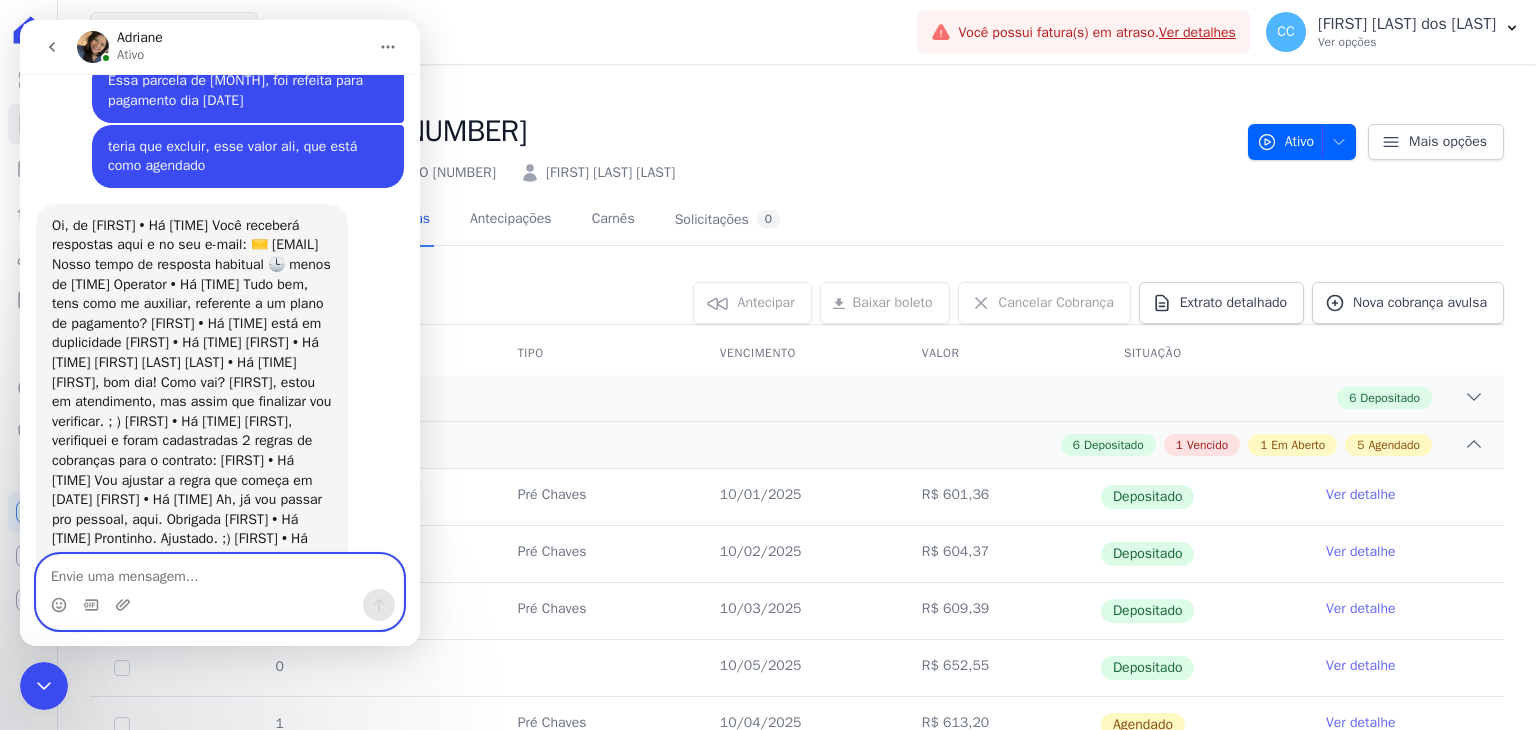 click at bounding box center [220, 572] 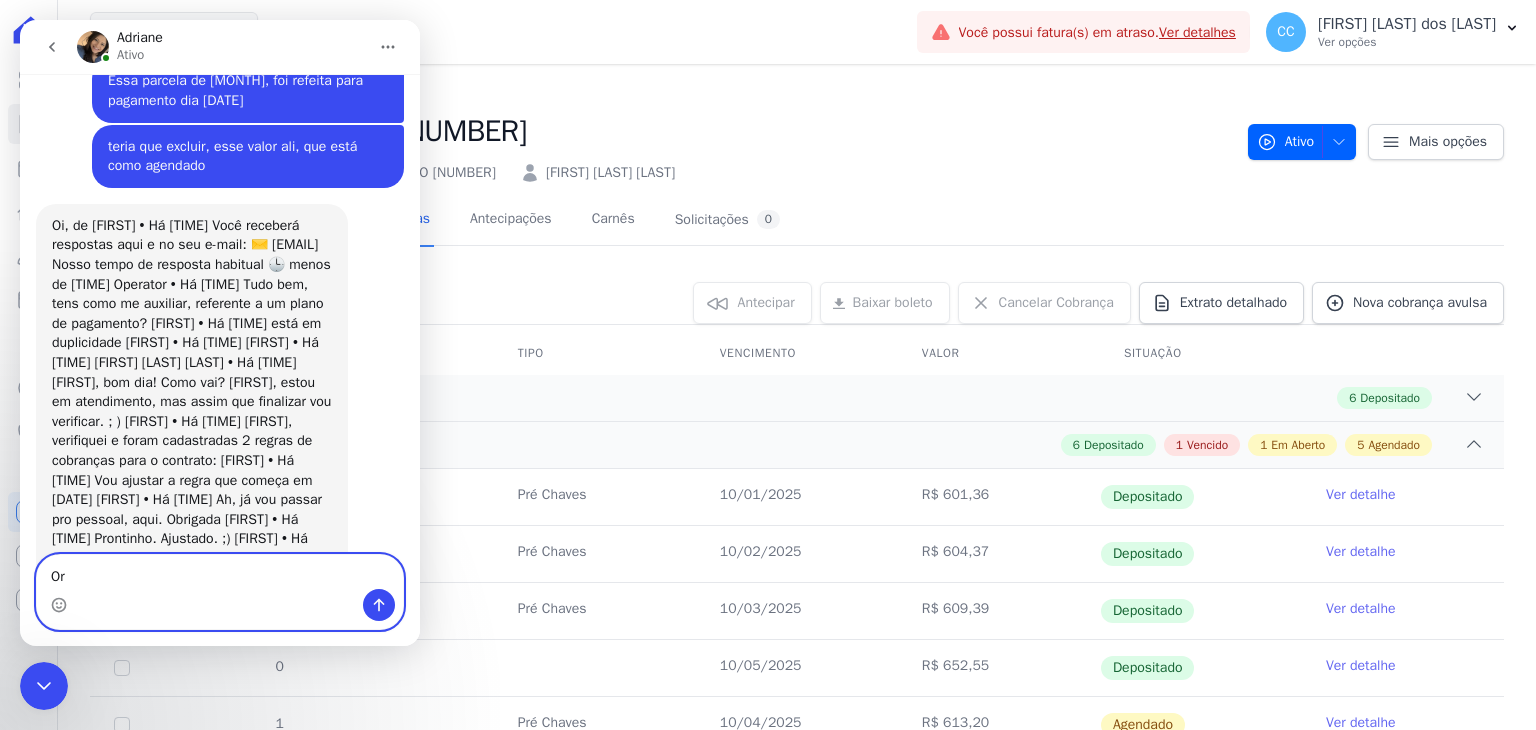 type on "O" 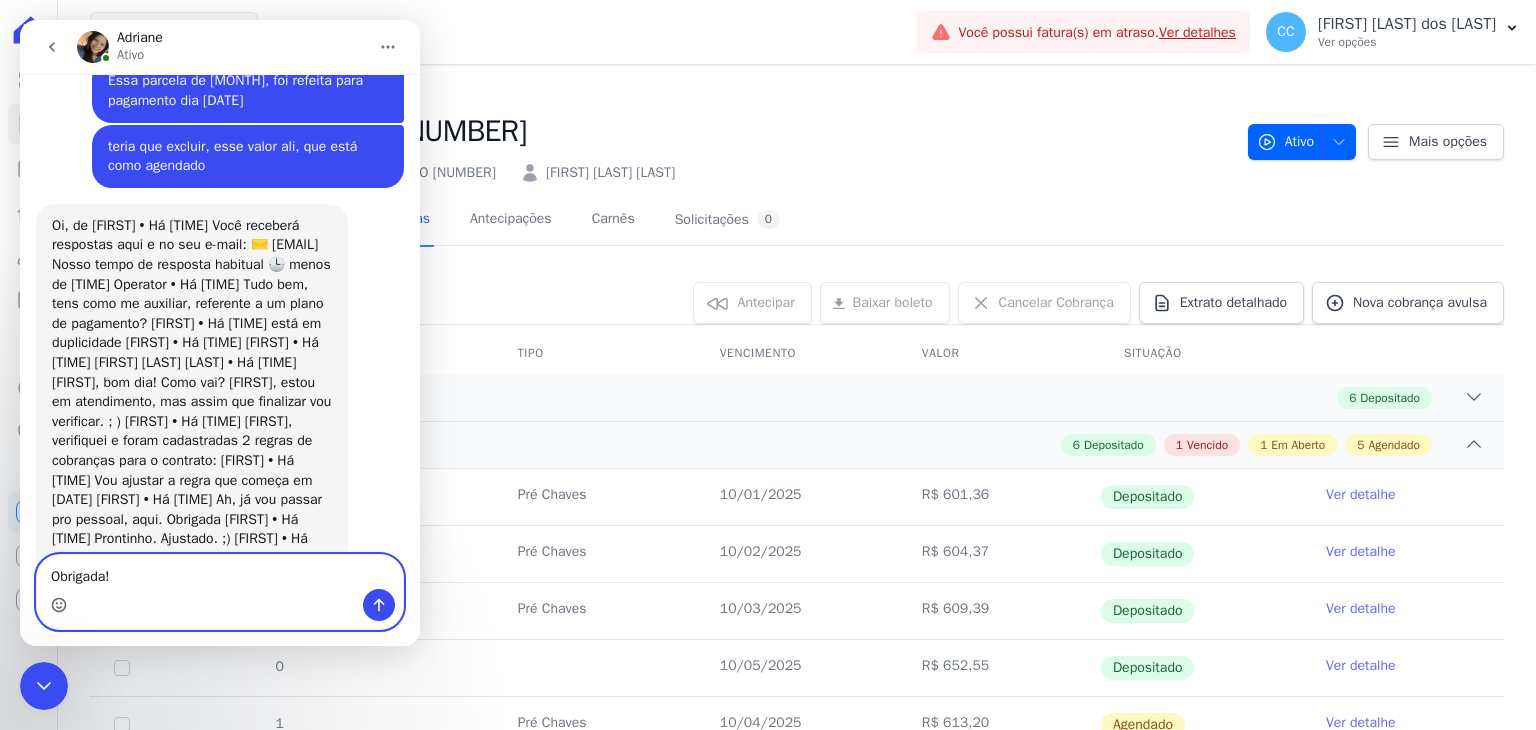 click 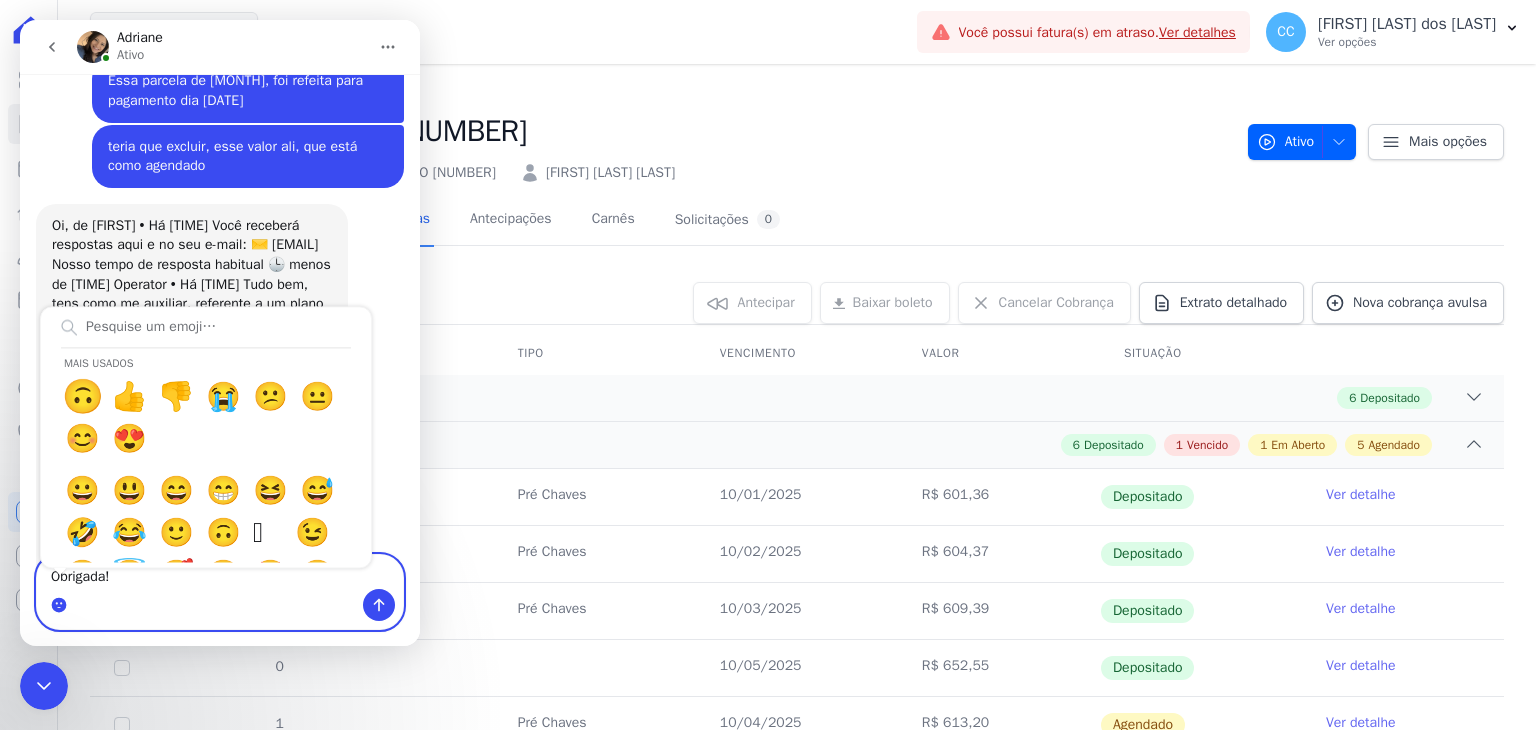 type on "Obrigada! 🙃" 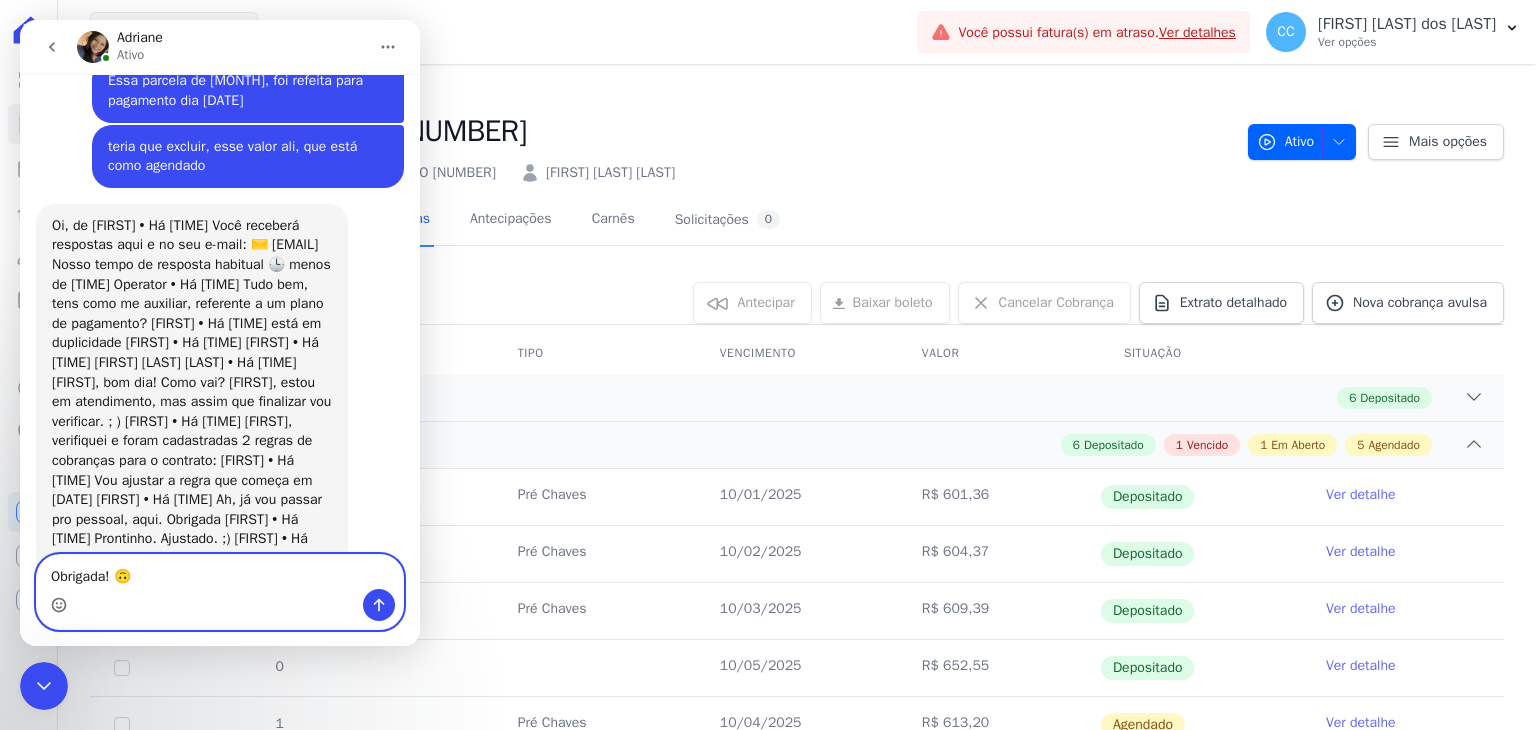 click on "Obrigada! 🙃" at bounding box center (220, 572) 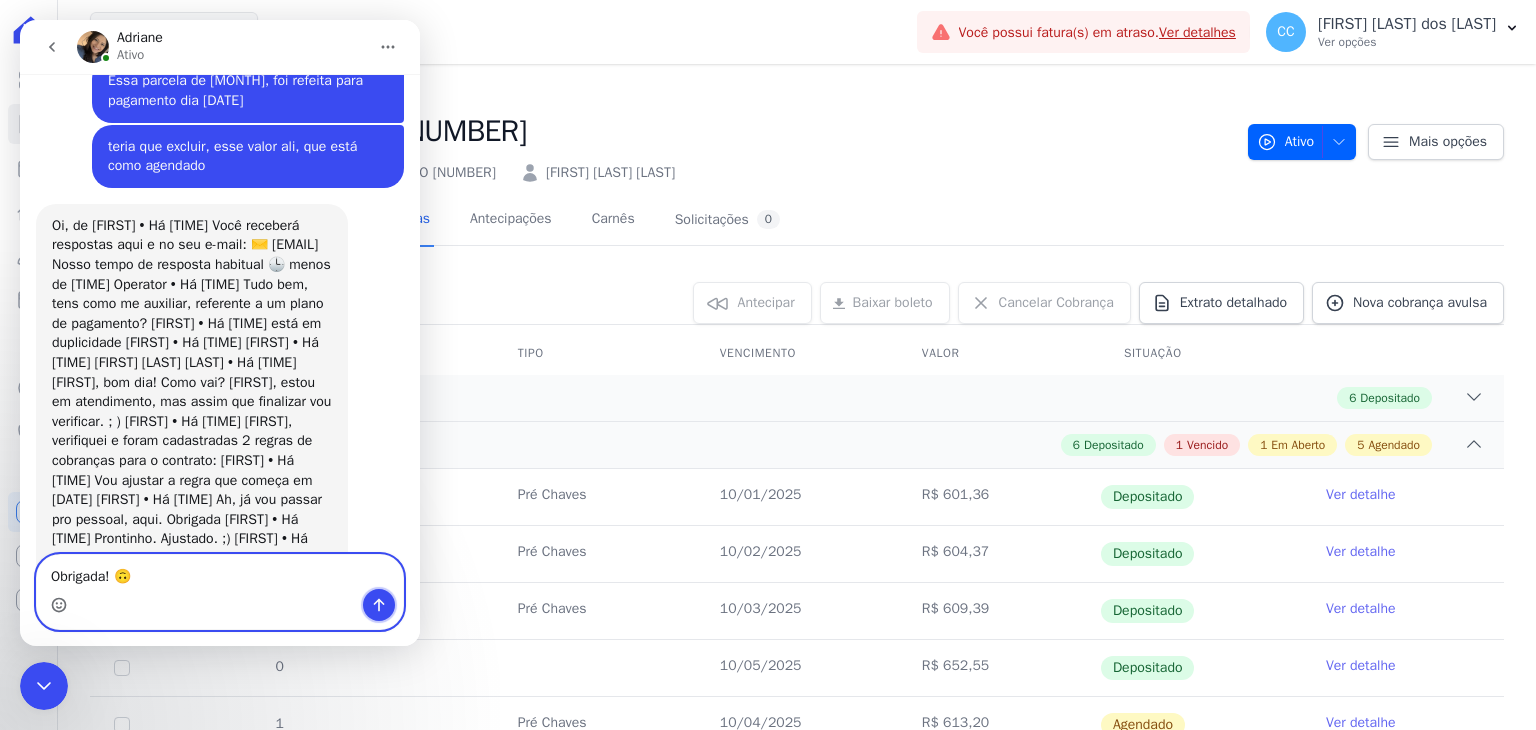 click 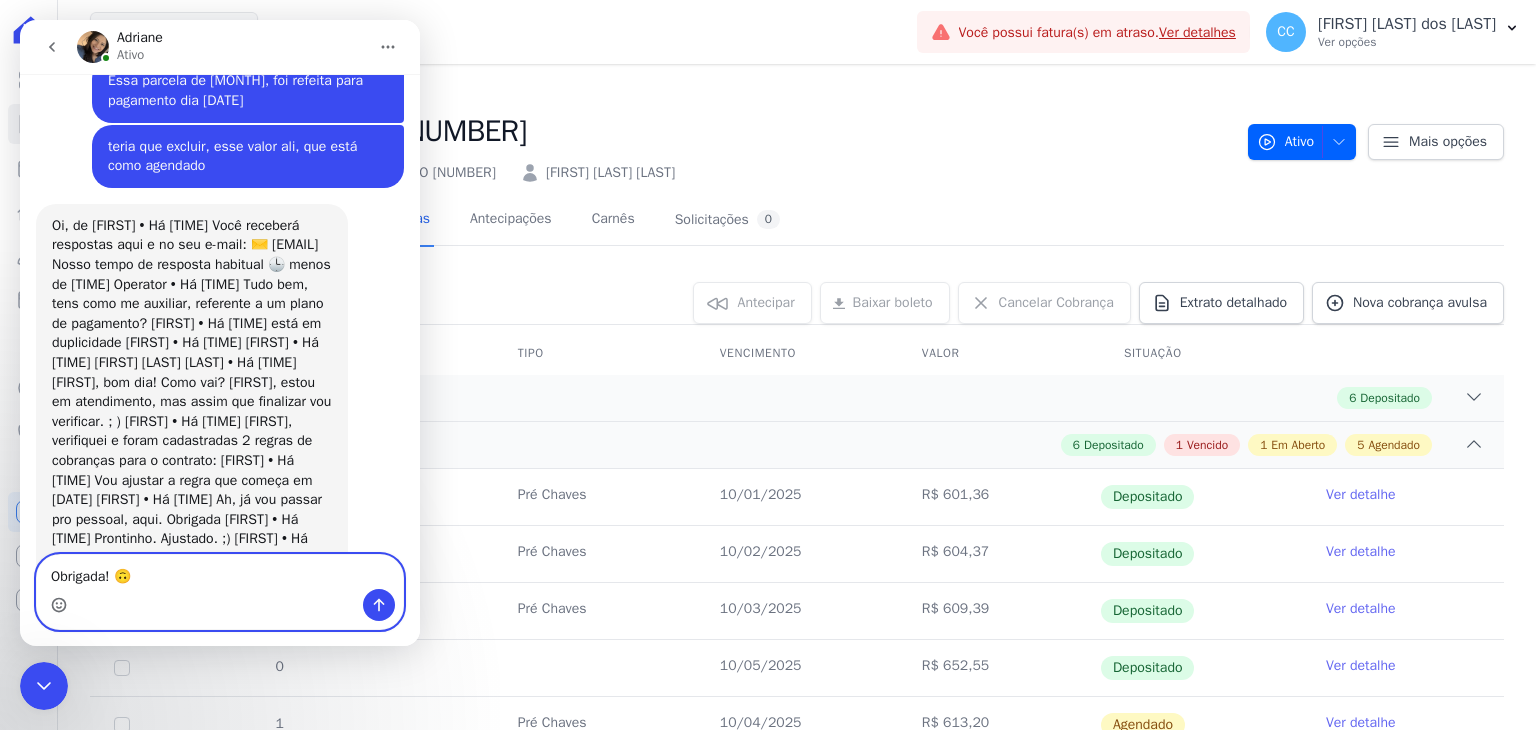 type 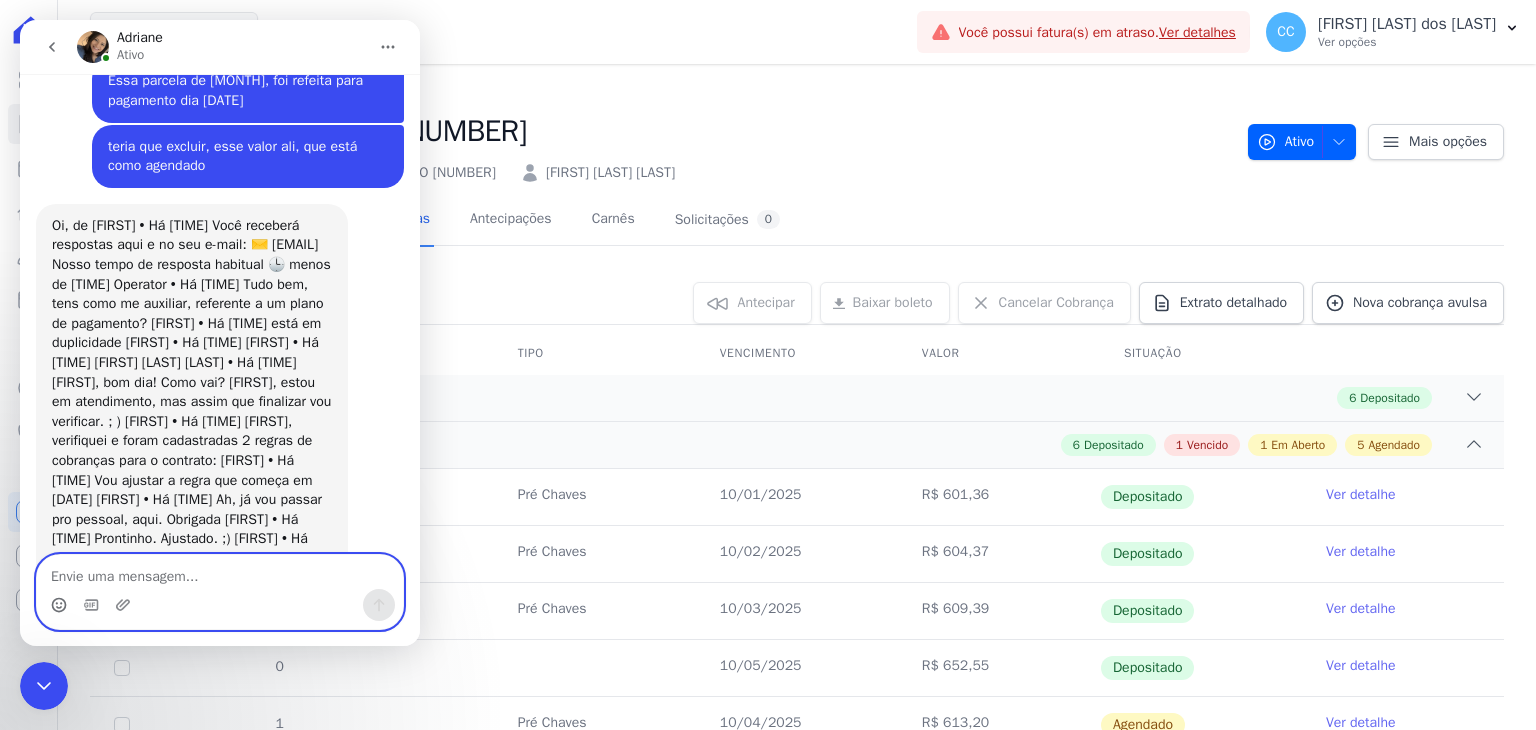 scroll, scrollTop: 1463, scrollLeft: 0, axis: vertical 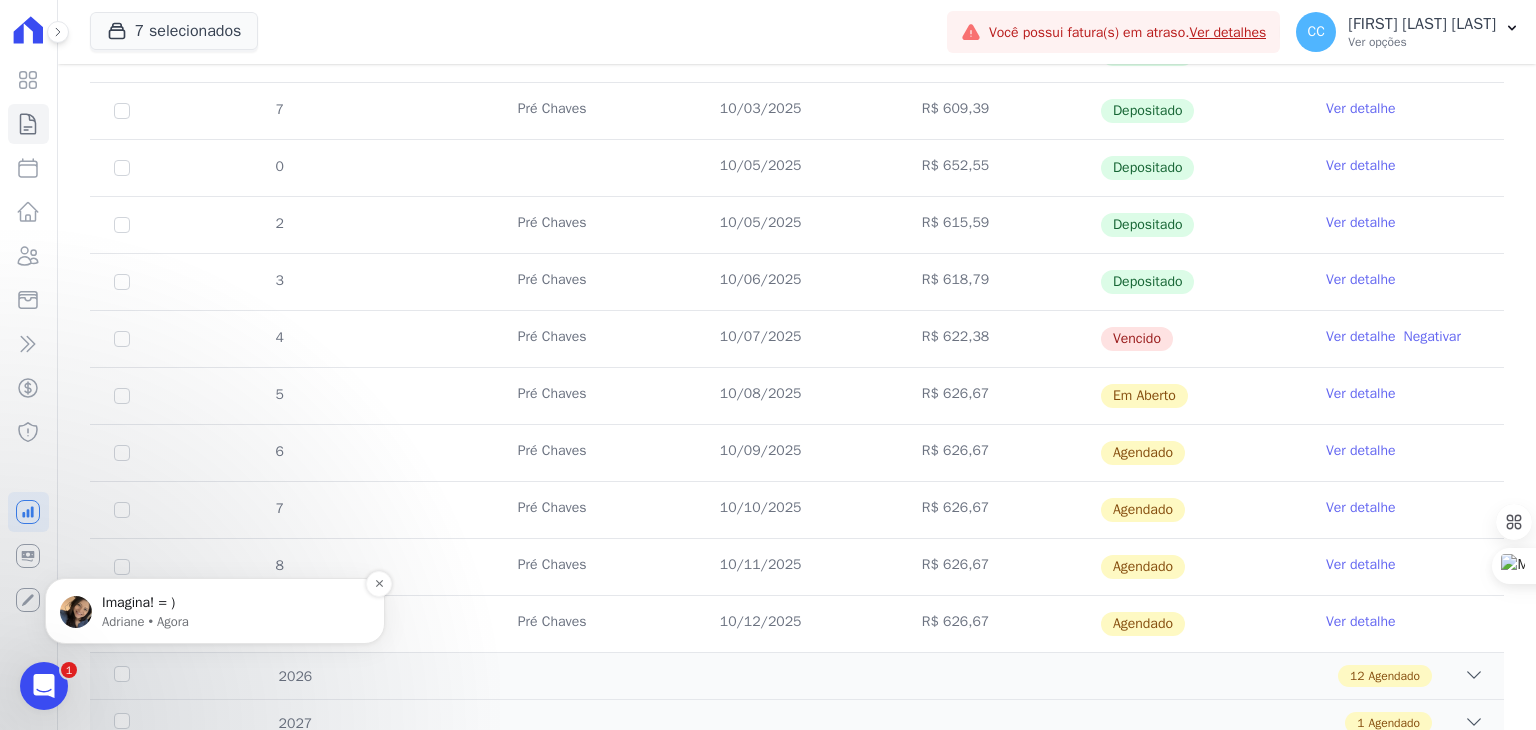 click on "Imagina! = ) [FIRST] • Agora" at bounding box center (215, 611) 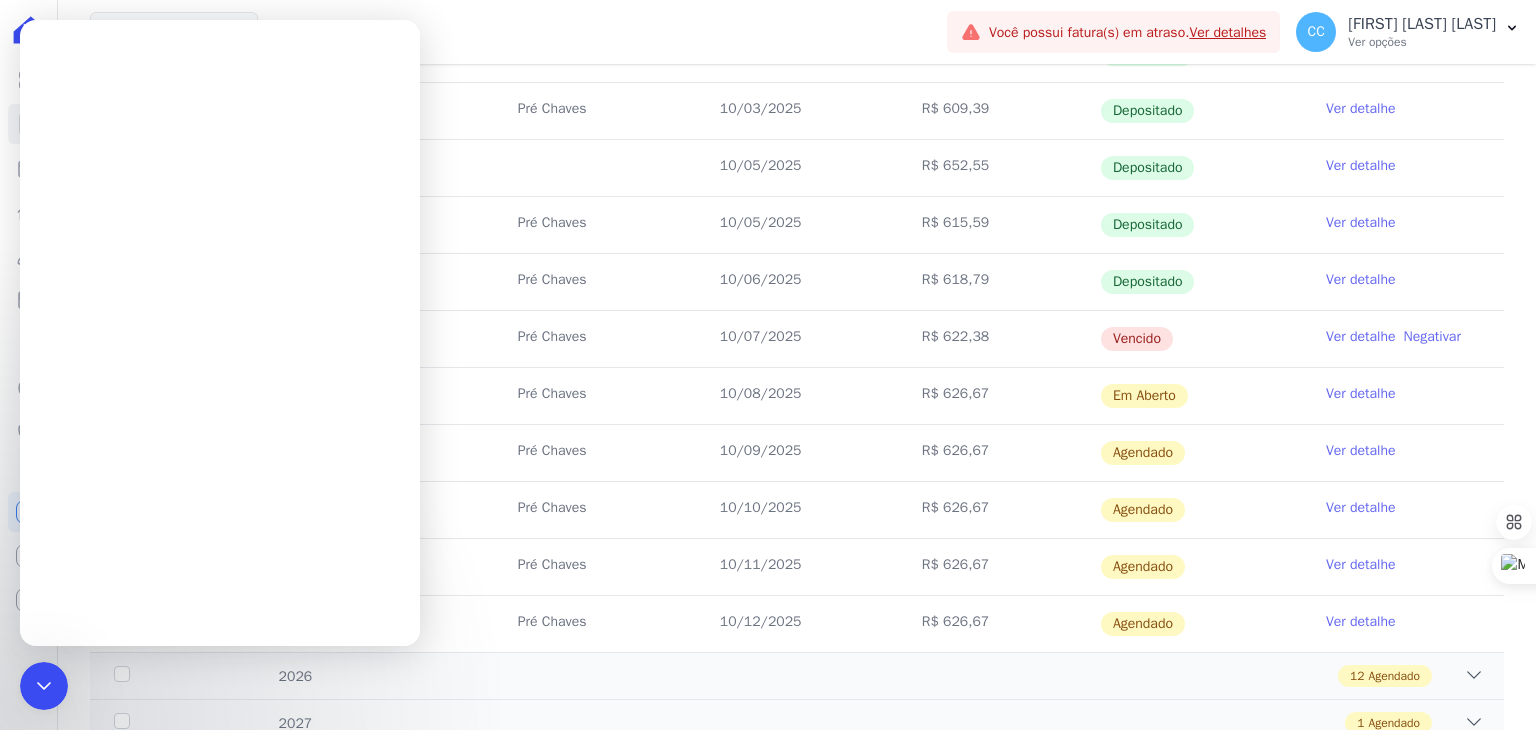 scroll, scrollTop: 0, scrollLeft: 0, axis: both 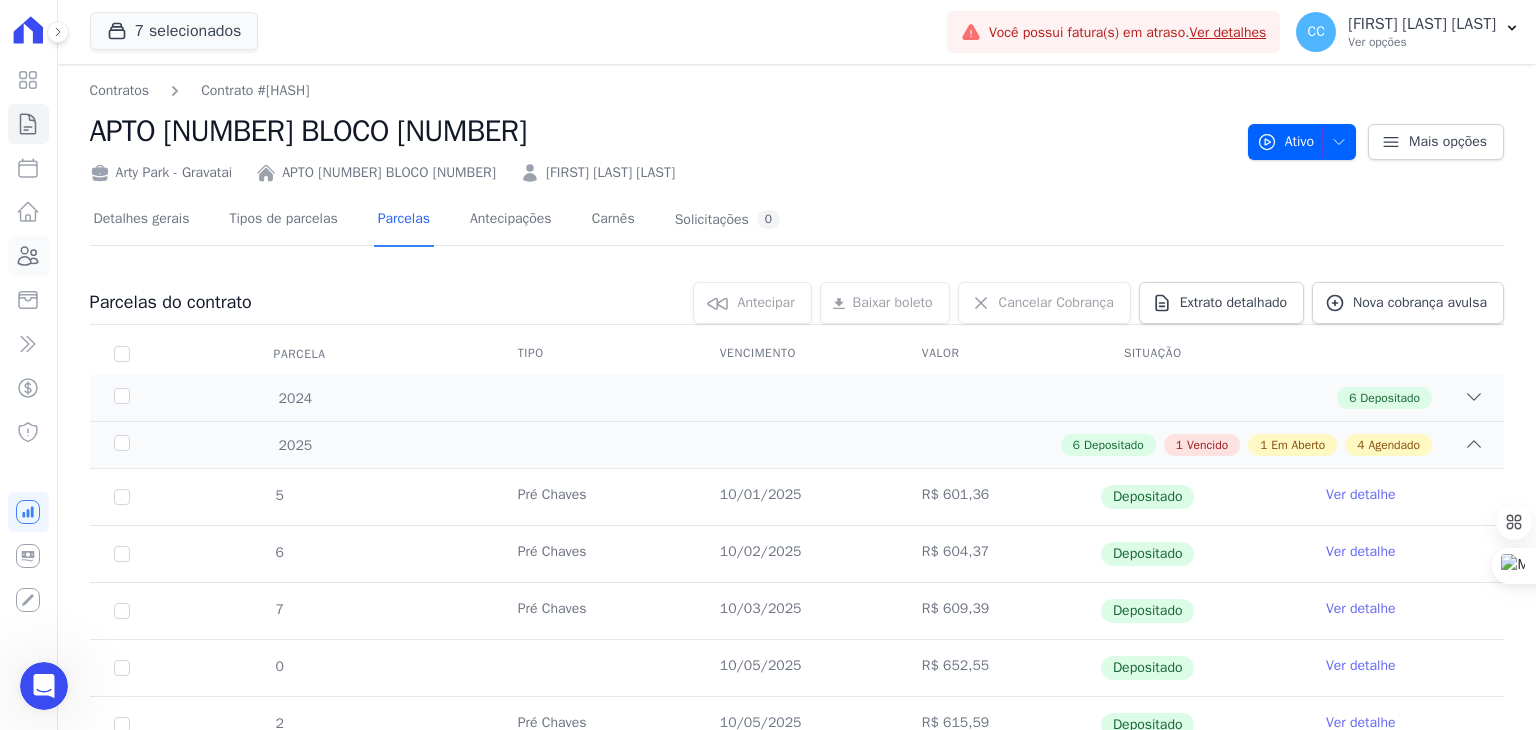 click 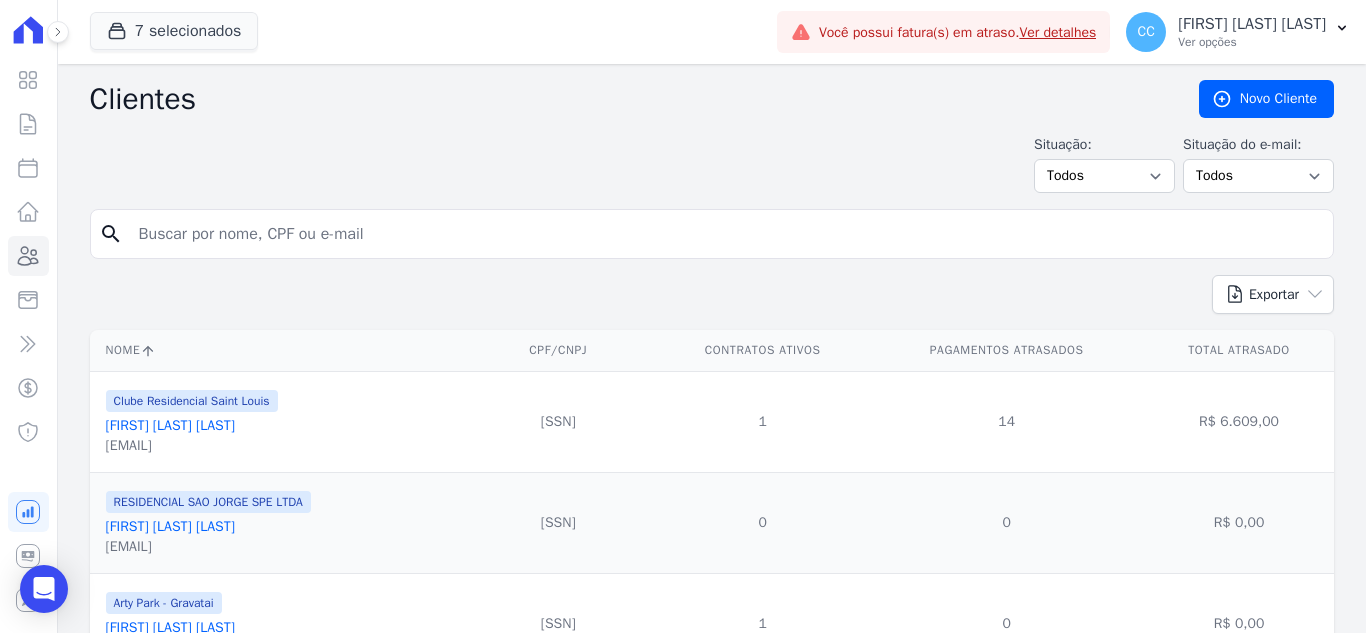 click at bounding box center [726, 234] 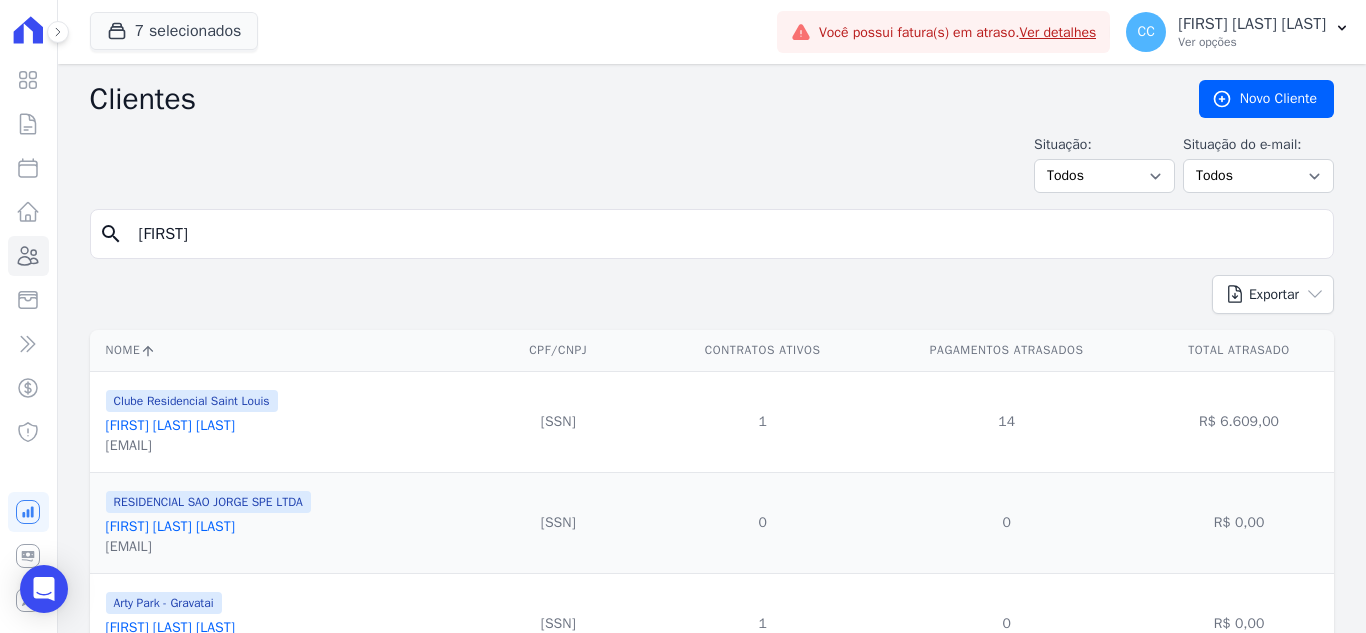 type on "[FIRST] [LAST] [LAST]" 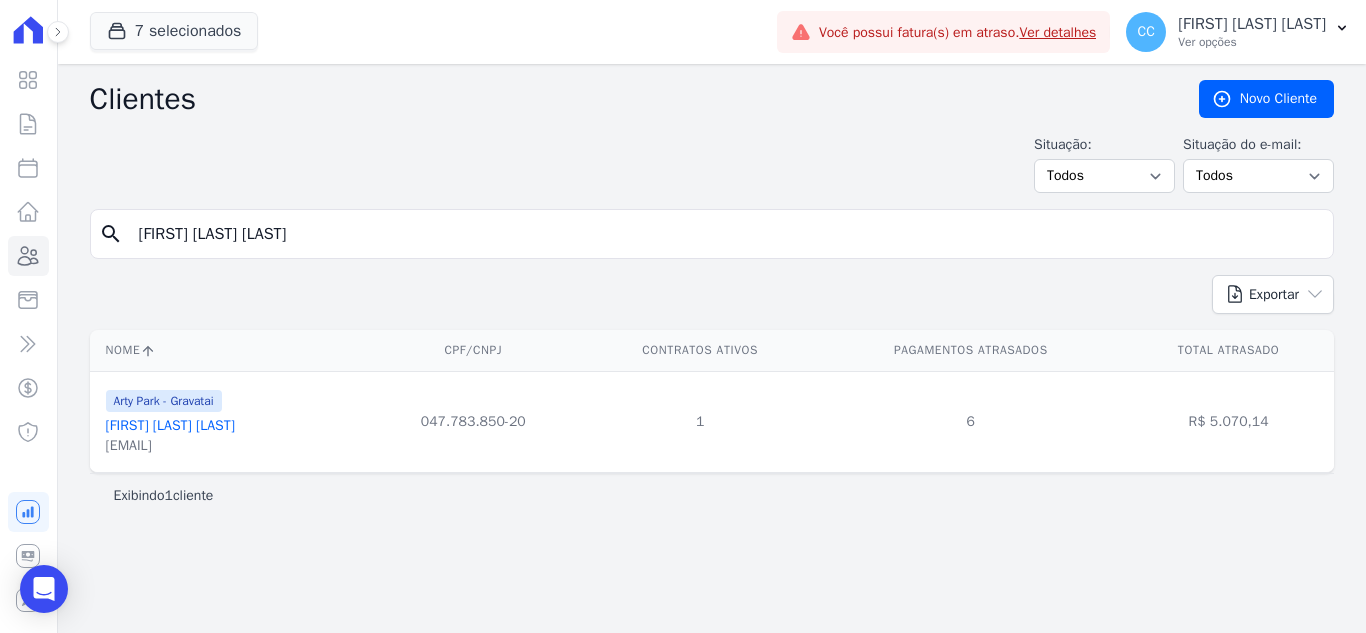 click on "[FIRST] [LAST] [LAST]" at bounding box center (170, 425) 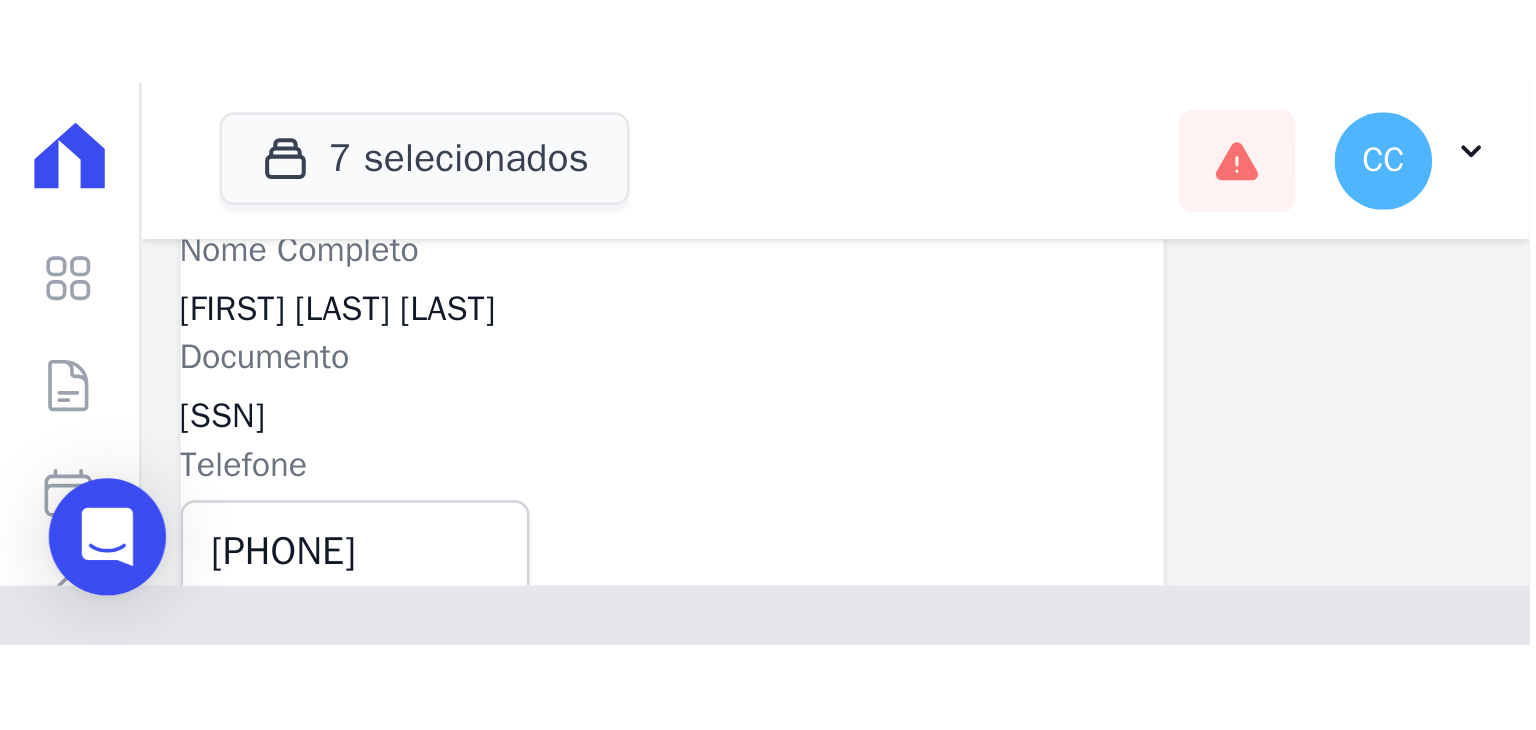 scroll, scrollTop: 300, scrollLeft: 0, axis: vertical 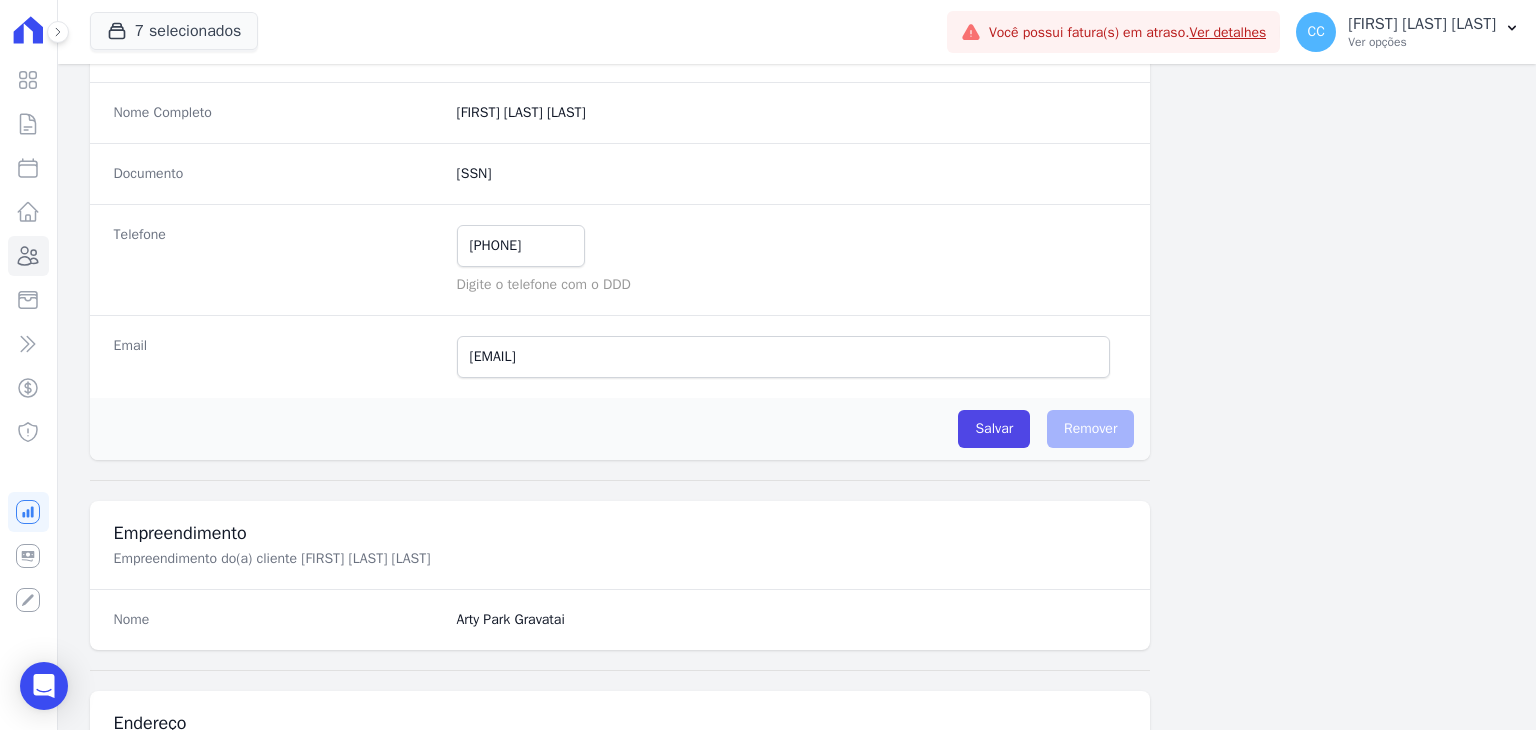 click on "[SSN]" at bounding box center [792, 174] 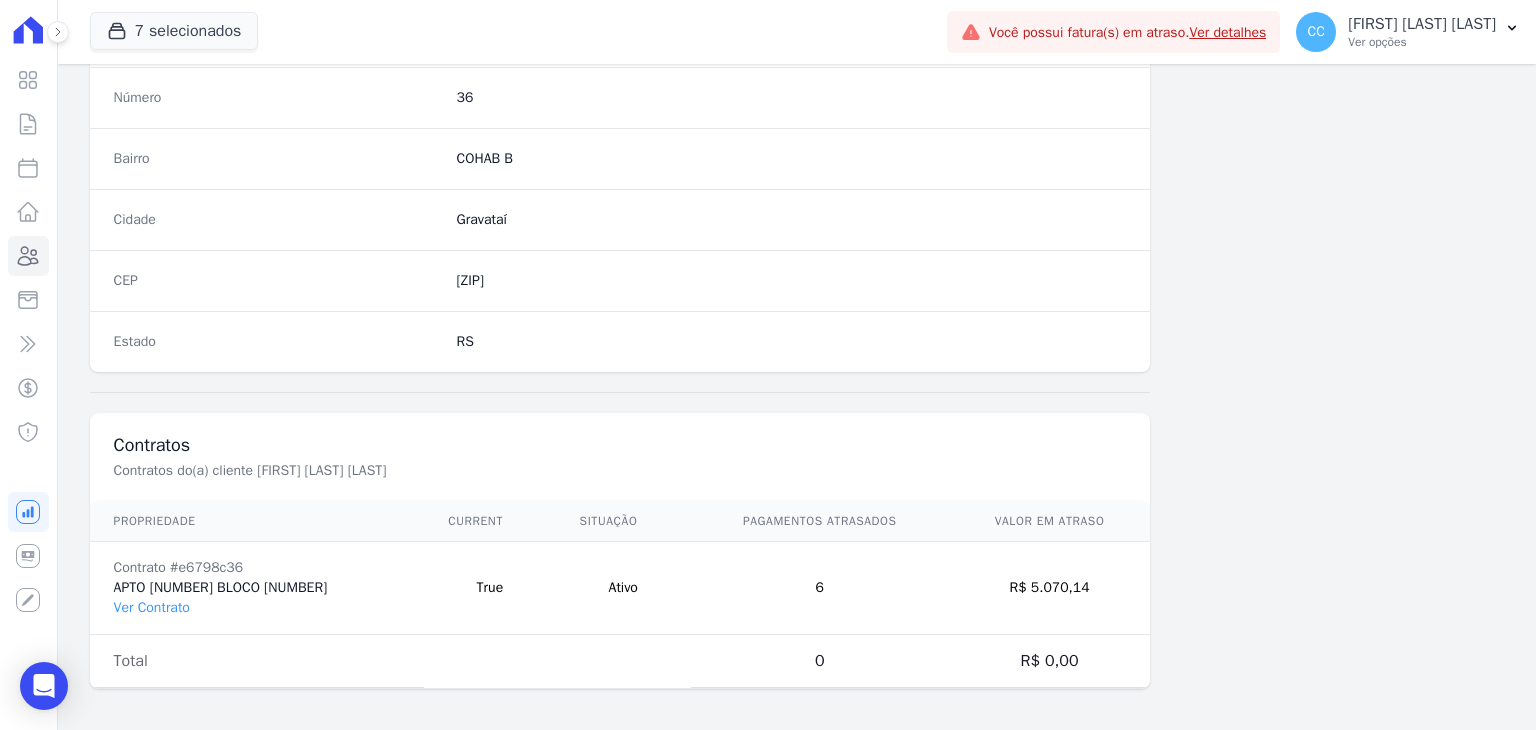 scroll, scrollTop: 1135, scrollLeft: 0, axis: vertical 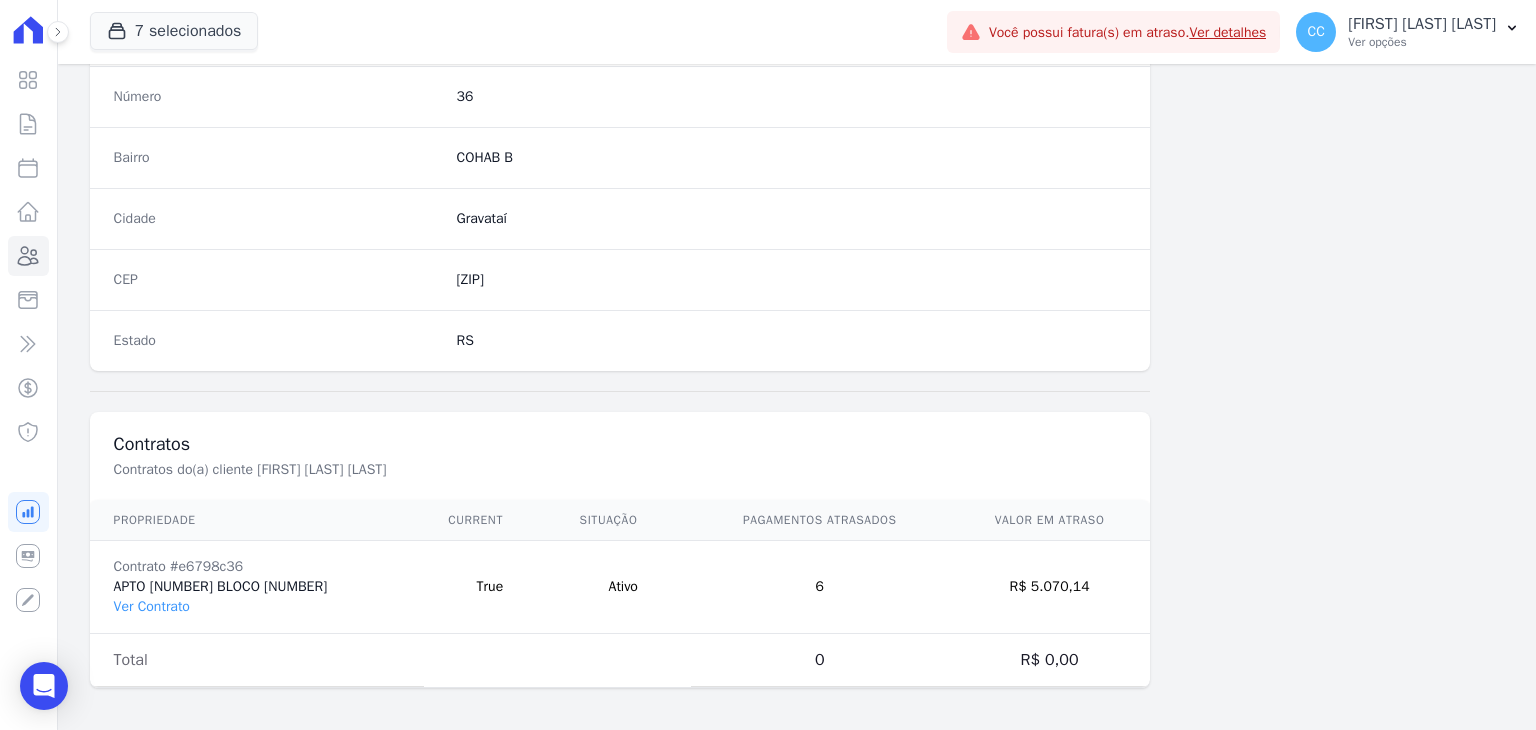 drag, startPoint x: 1064, startPoint y: 577, endPoint x: 1012, endPoint y: 588, distance: 53.15073 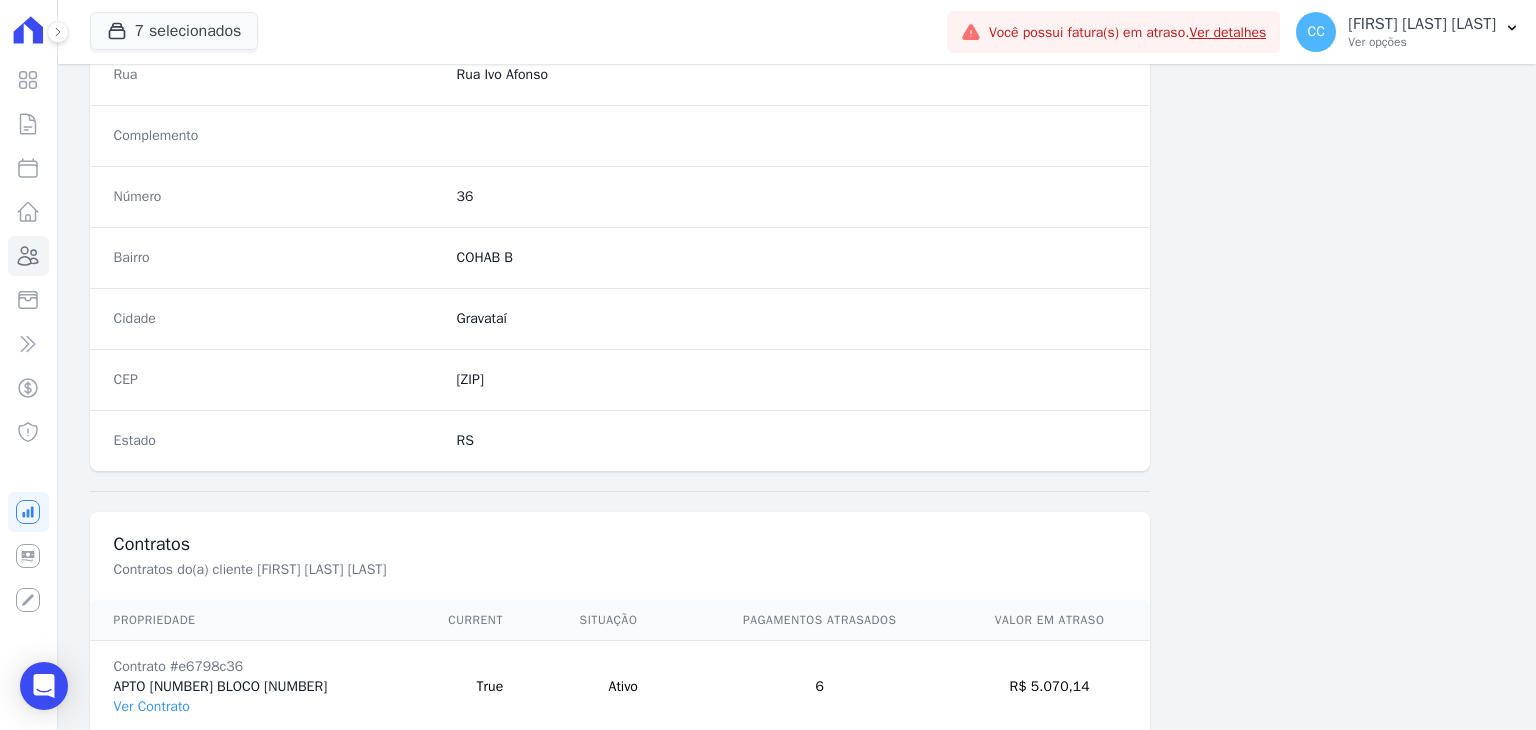 scroll, scrollTop: 835, scrollLeft: 0, axis: vertical 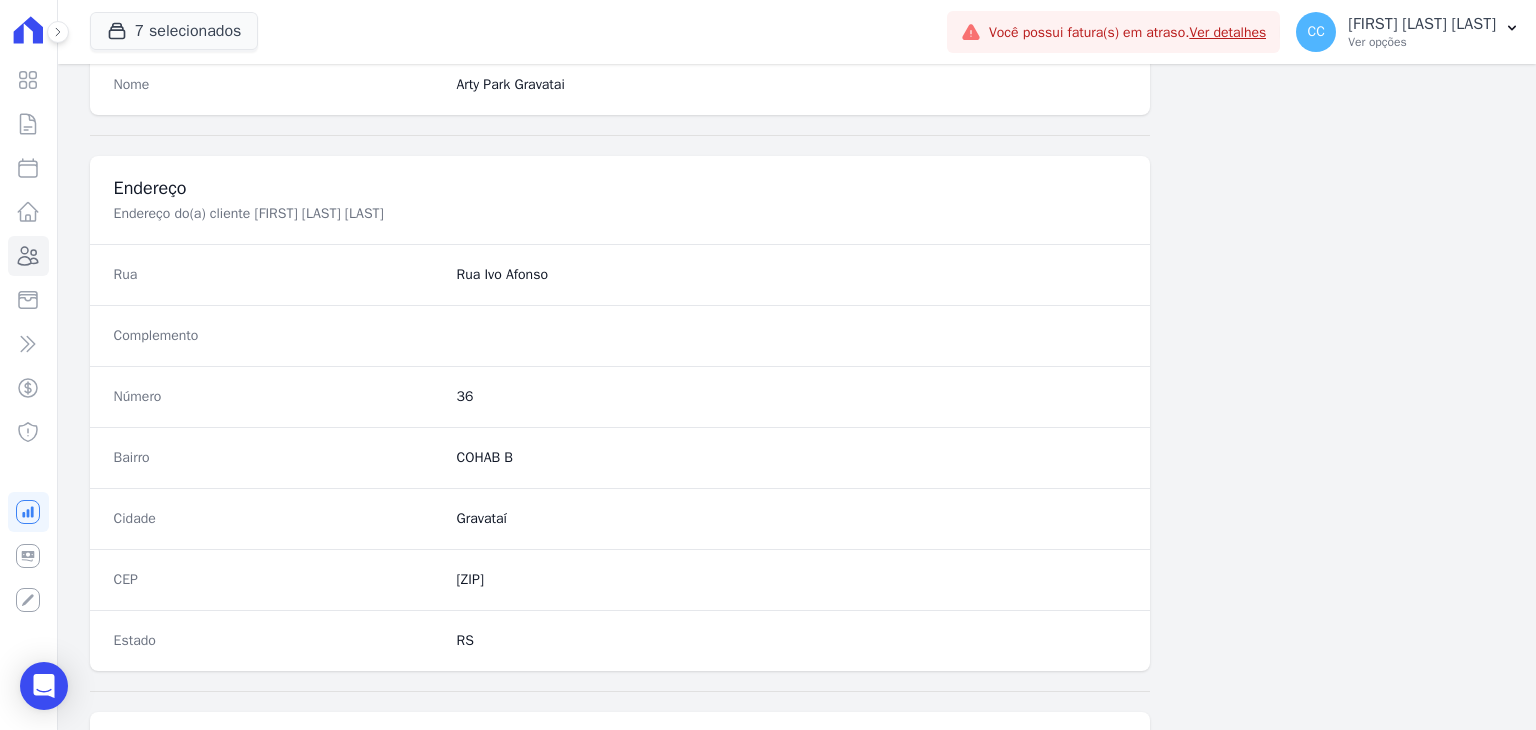 drag, startPoint x: 446, startPoint y: 272, endPoint x: 564, endPoint y: 265, distance: 118.20744 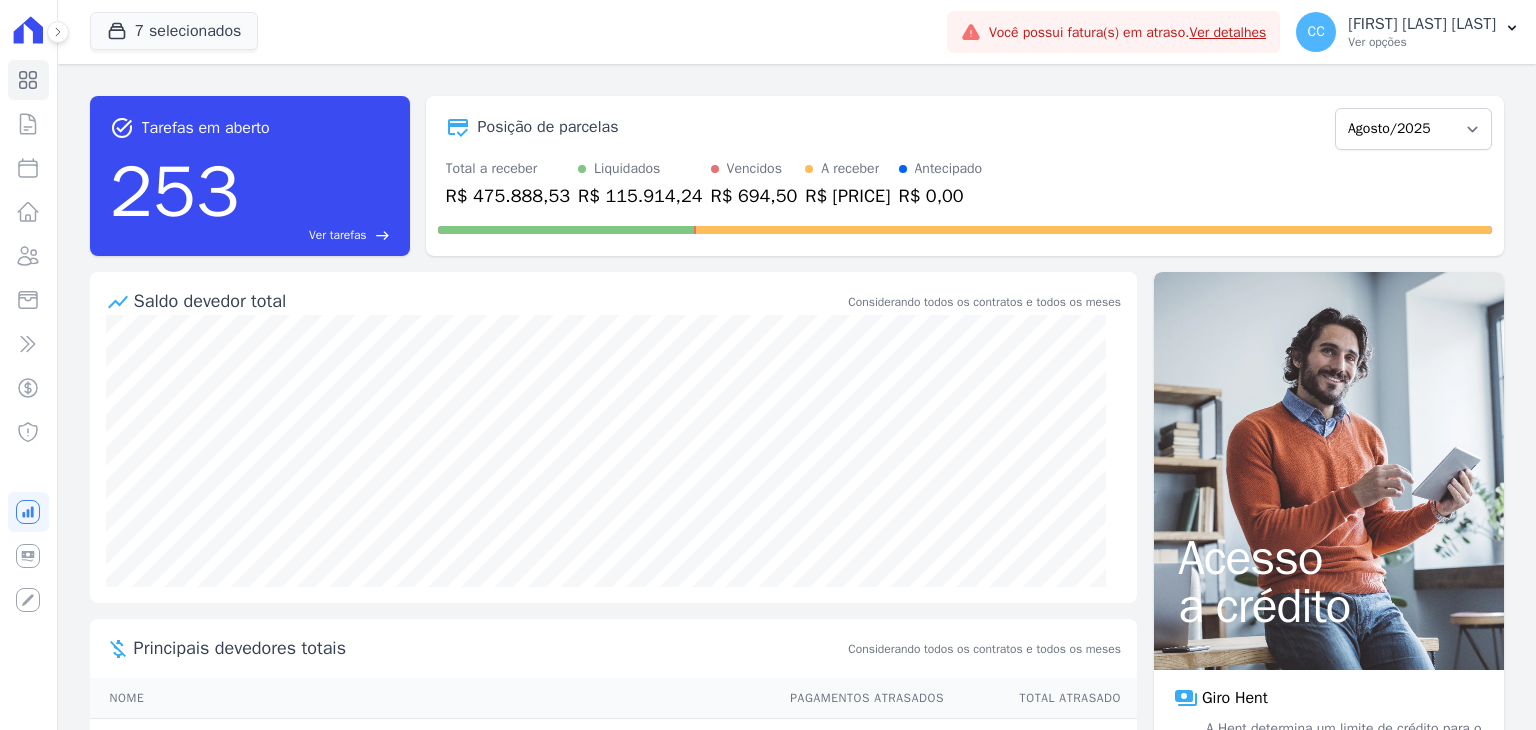 scroll, scrollTop: 0, scrollLeft: 0, axis: both 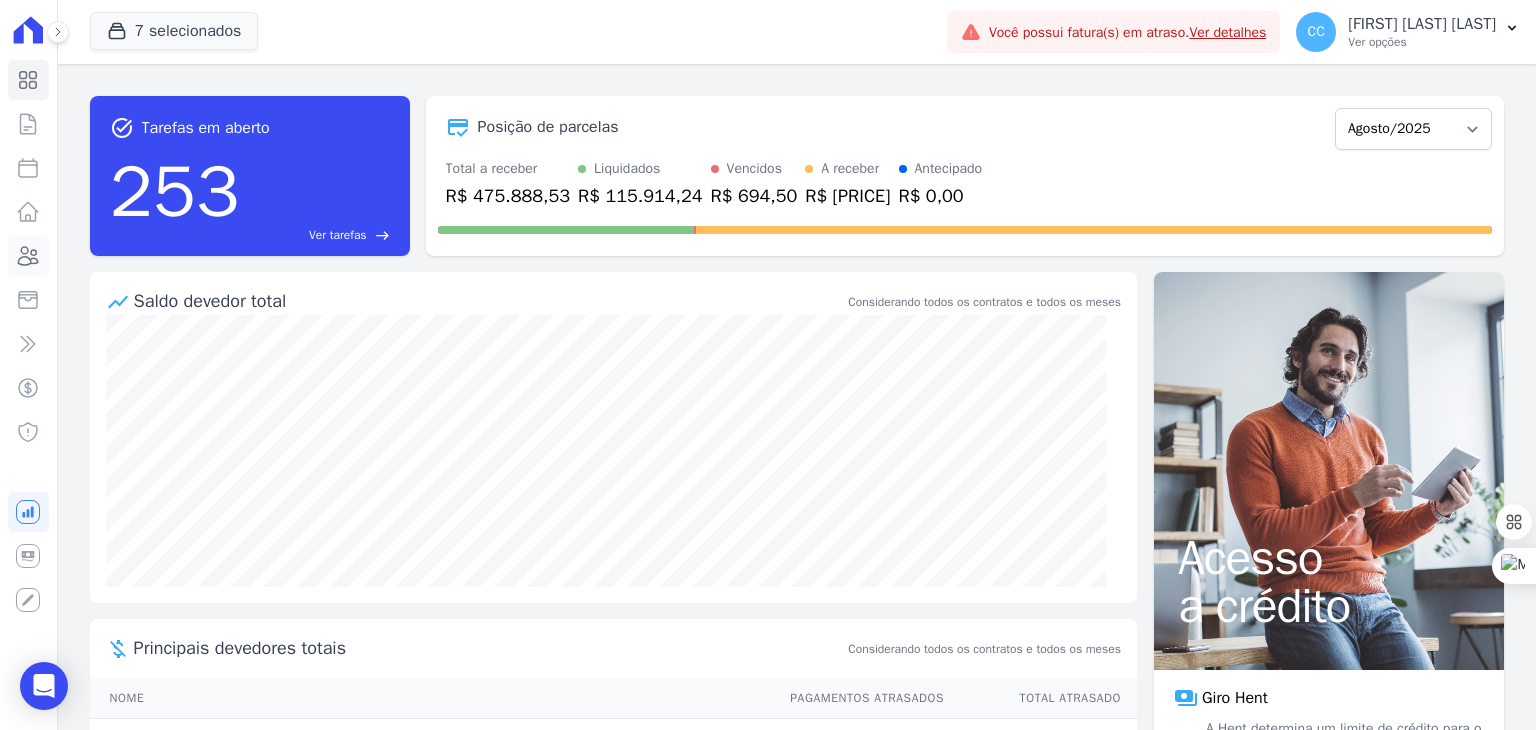 click on "Clientes" at bounding box center [28, 256] 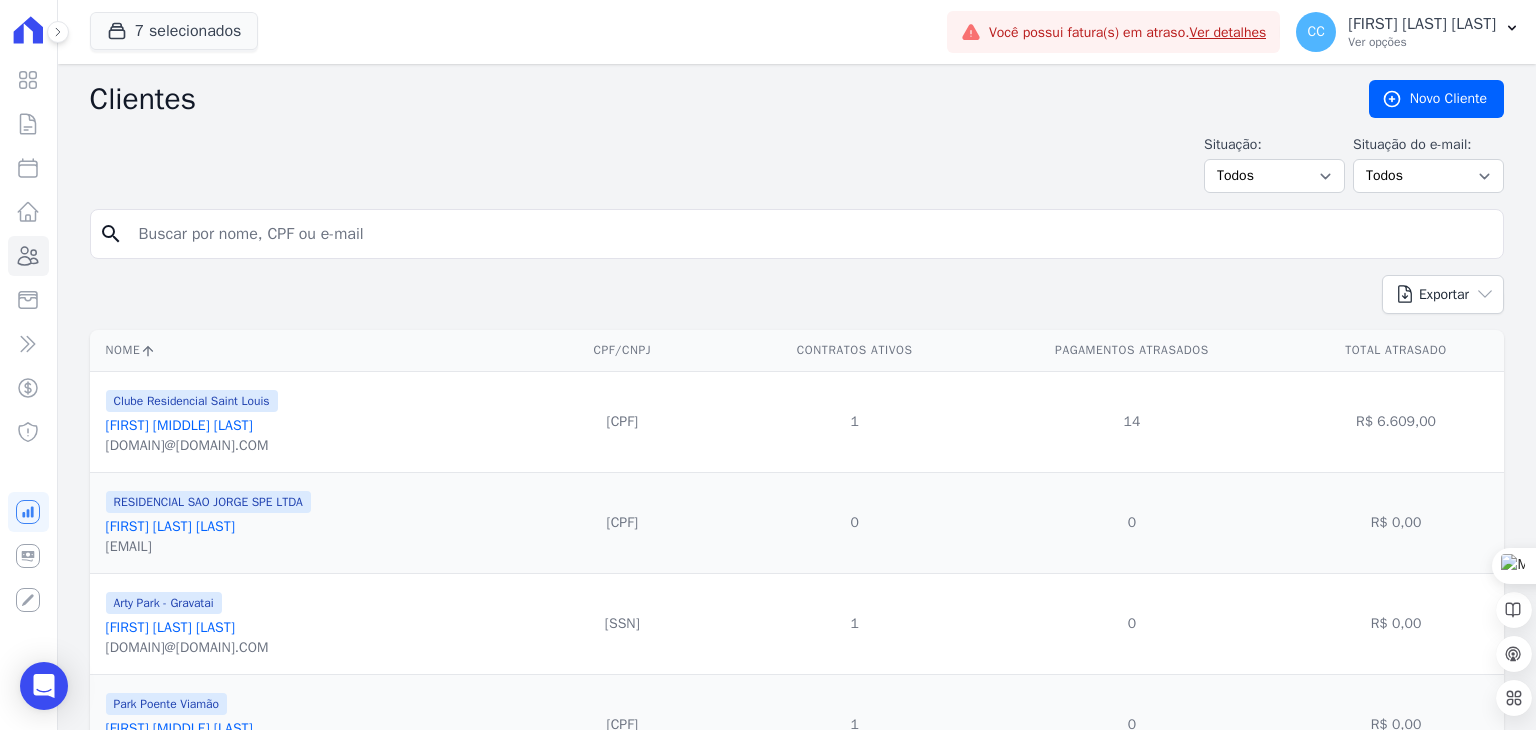 click at bounding box center (811, 234) 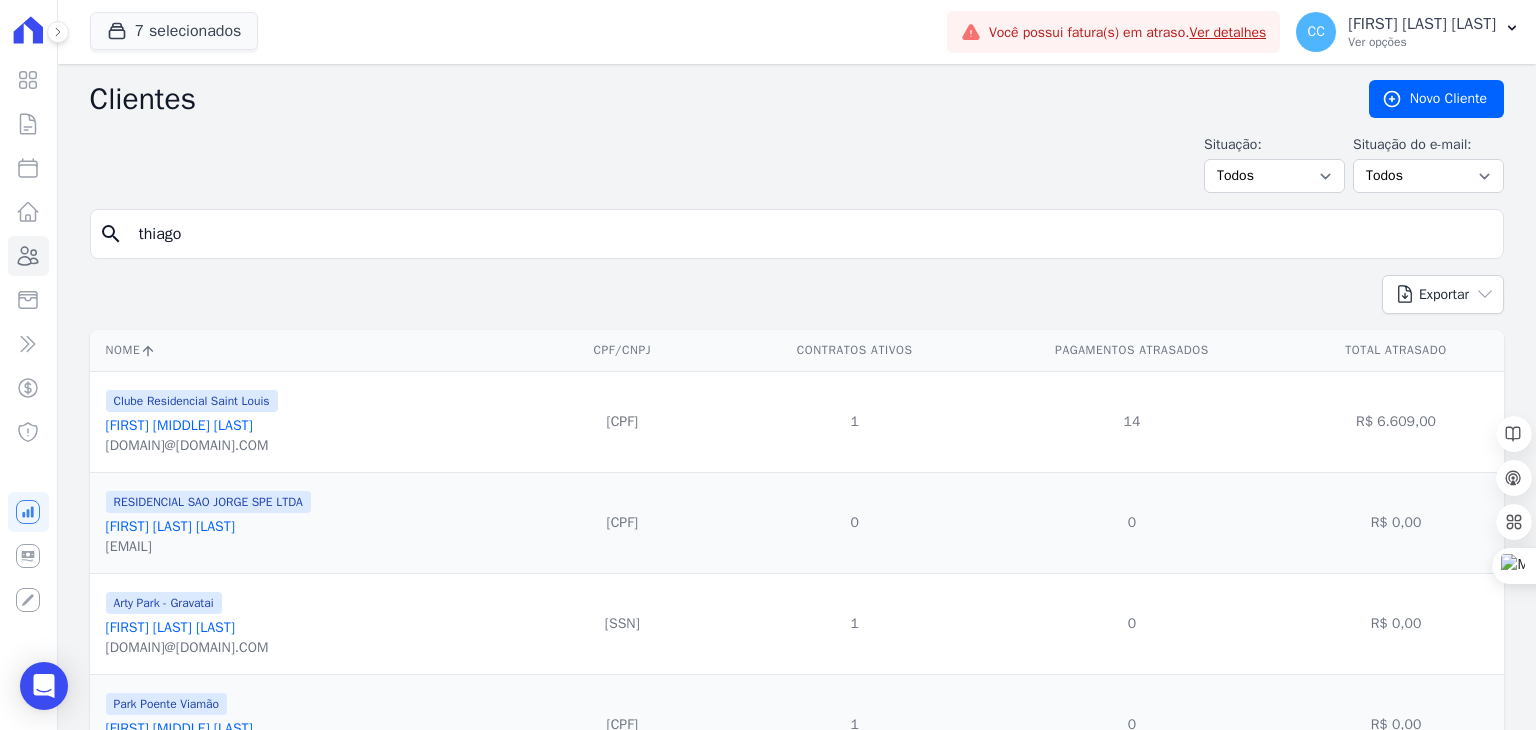 type on "thiago" 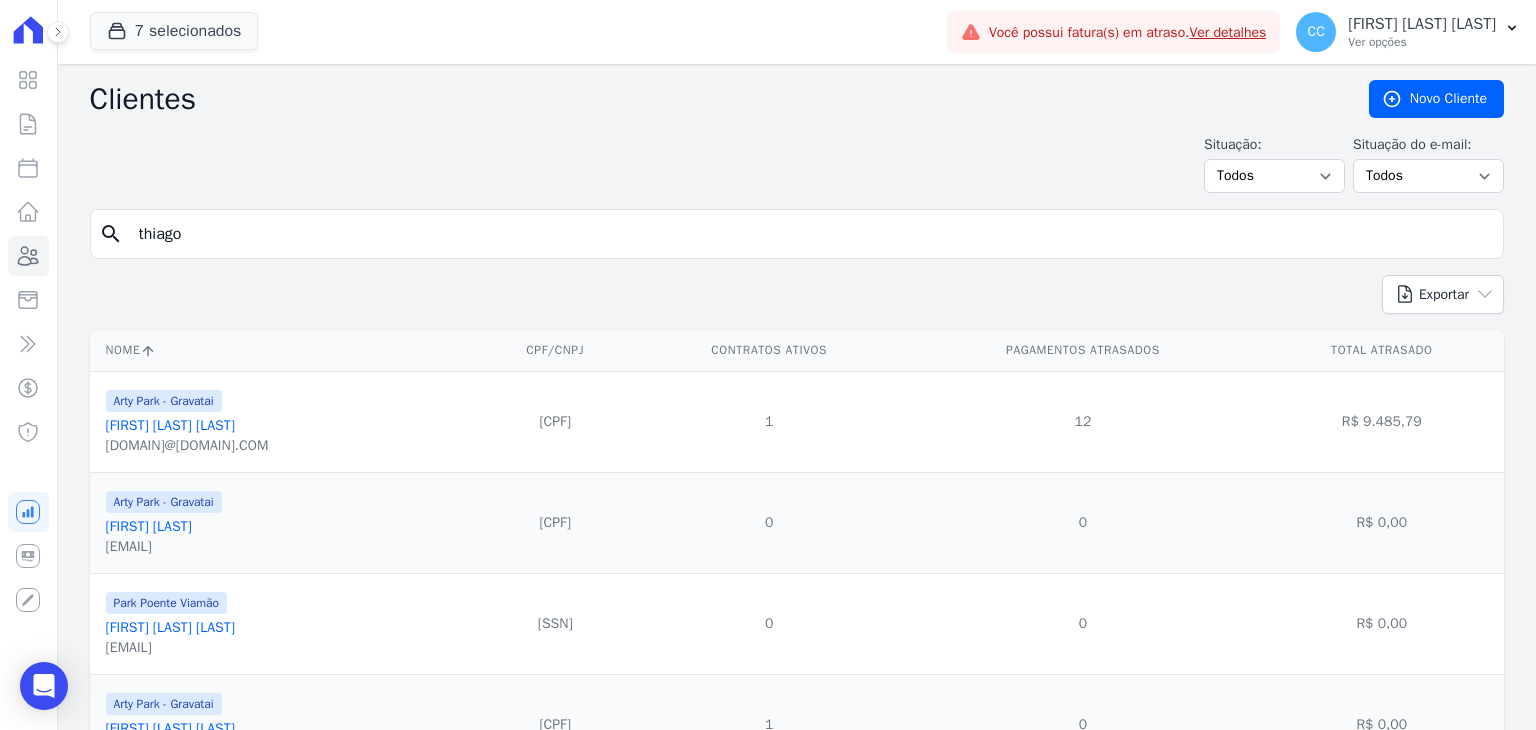click on "[FIRST] [LAST] [LAST]" at bounding box center (187, 426) 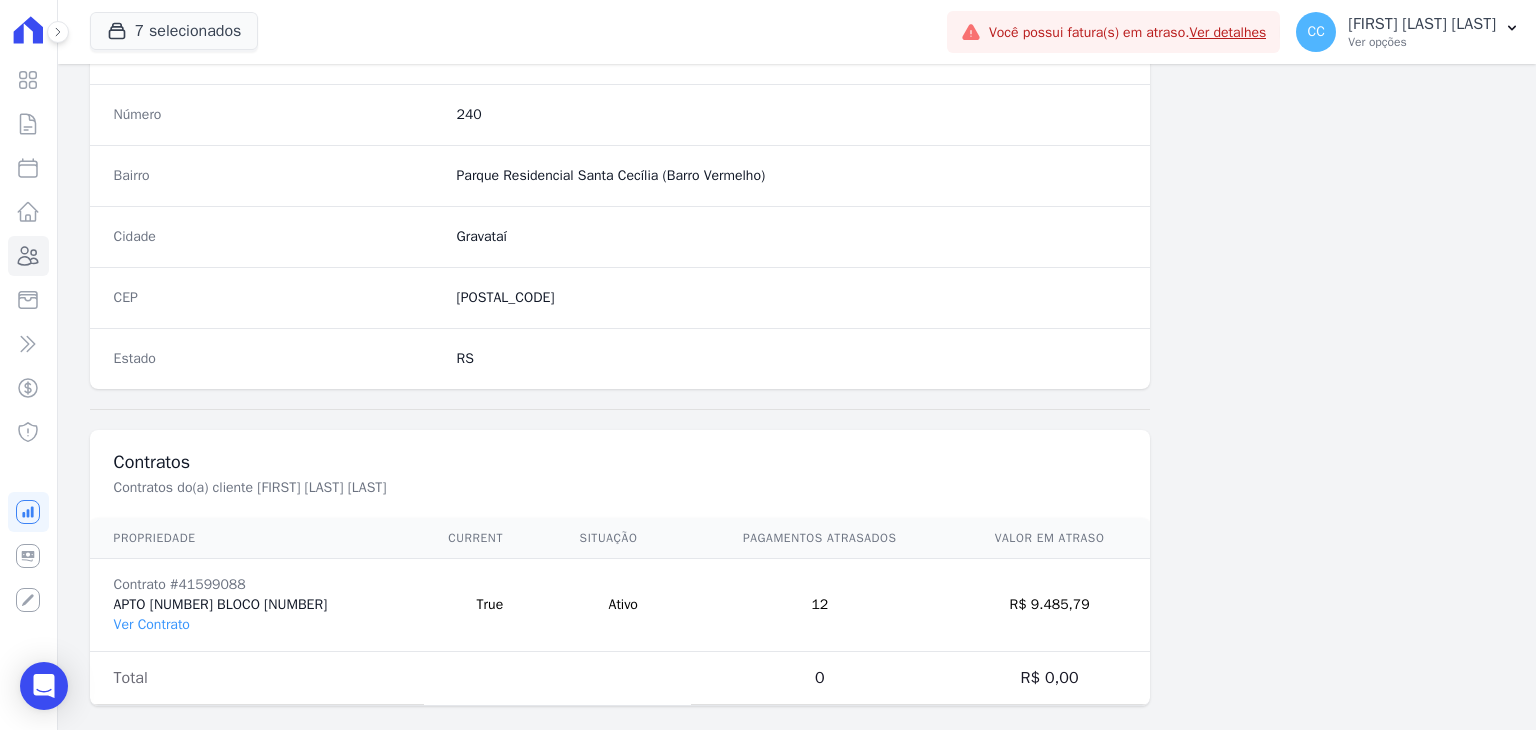 scroll, scrollTop: 1135, scrollLeft: 0, axis: vertical 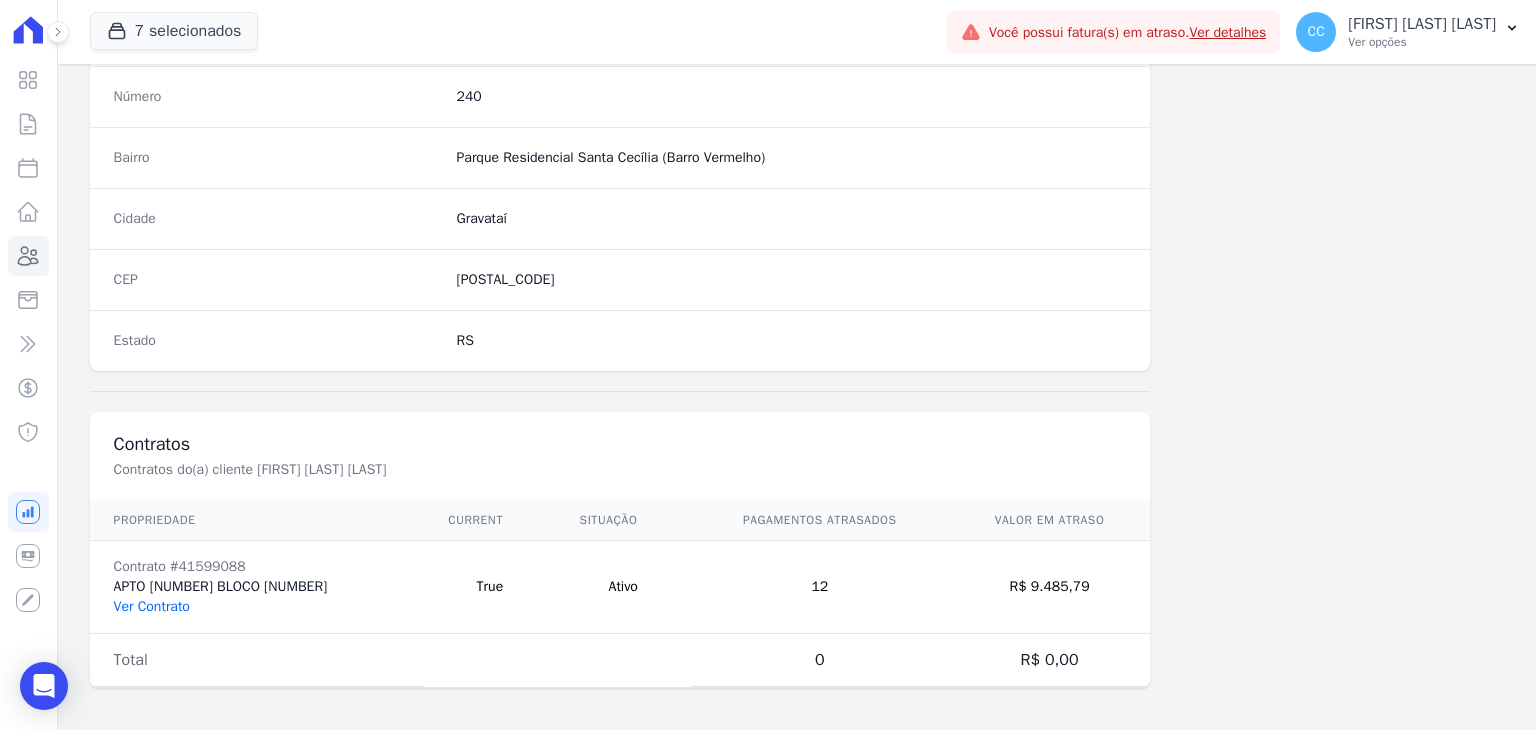 click on "Ver Contrato" at bounding box center (152, 606) 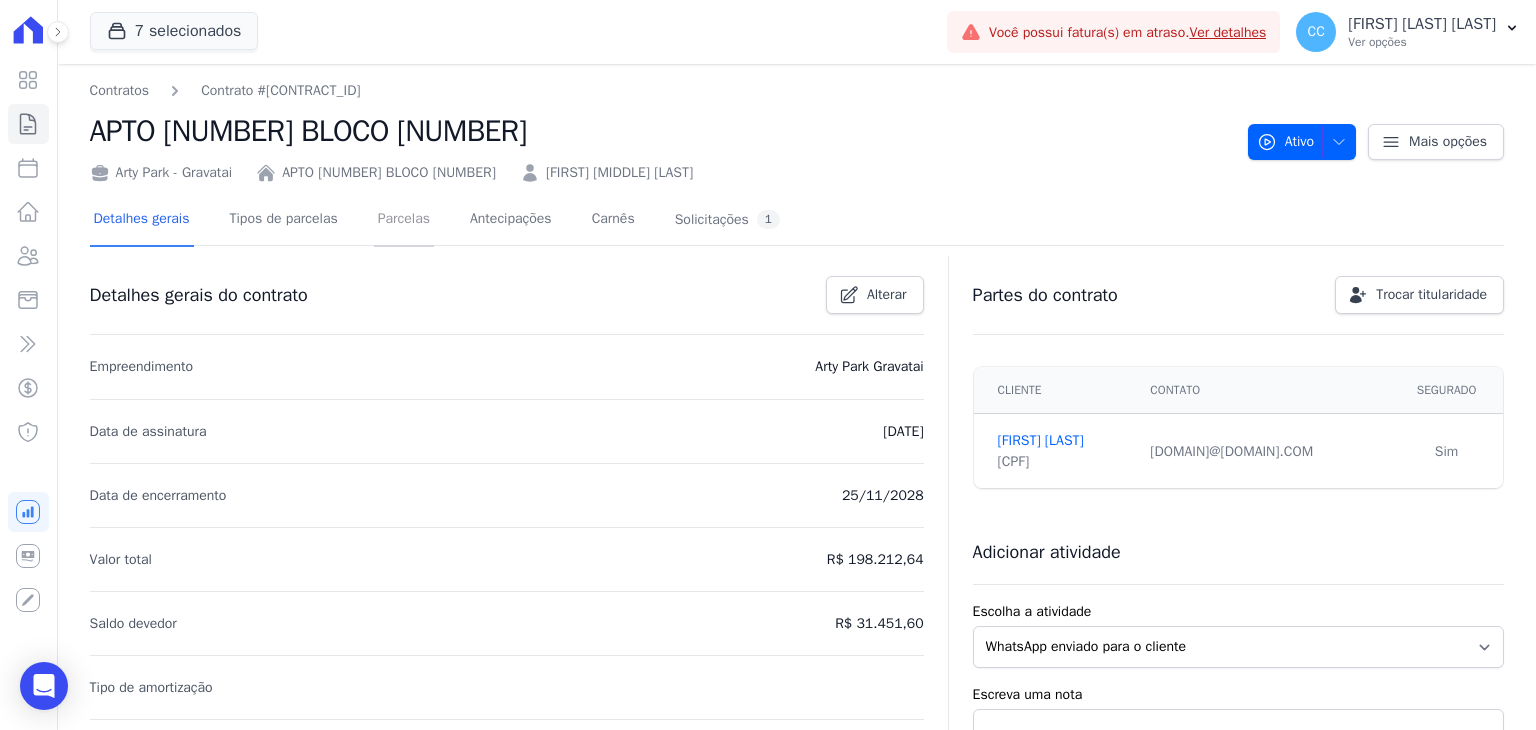 click on "Parcelas" at bounding box center [404, 220] 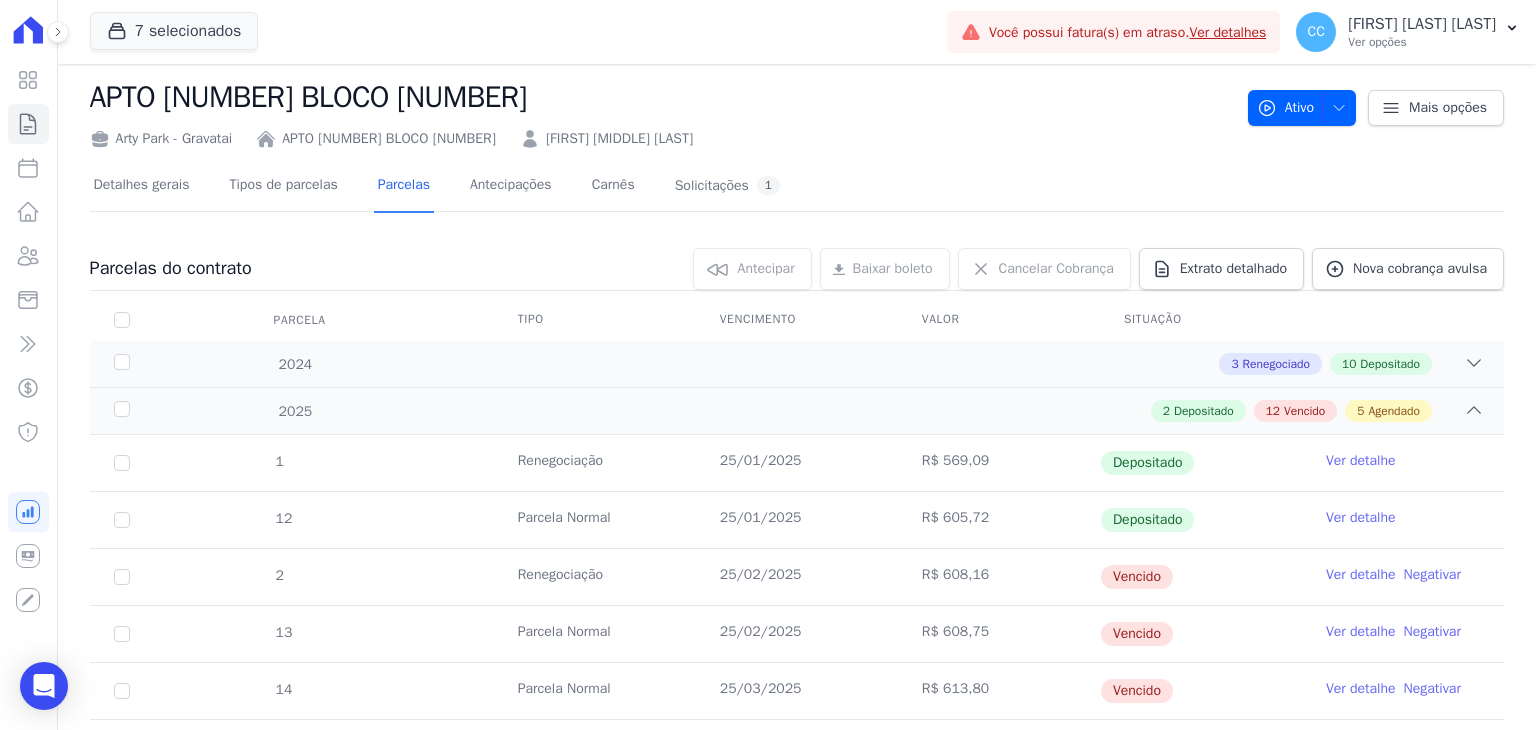 scroll, scrollTop: 0, scrollLeft: 0, axis: both 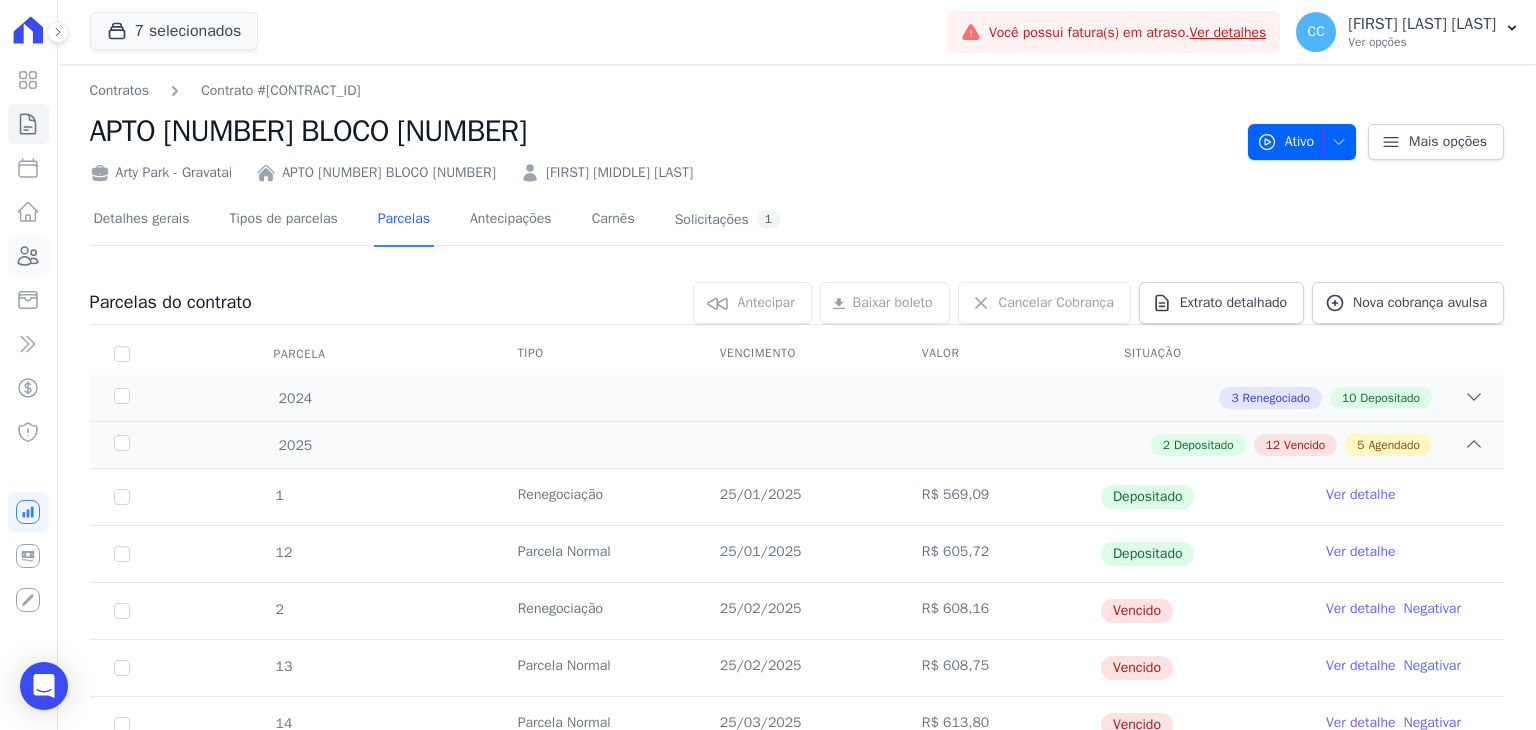 click 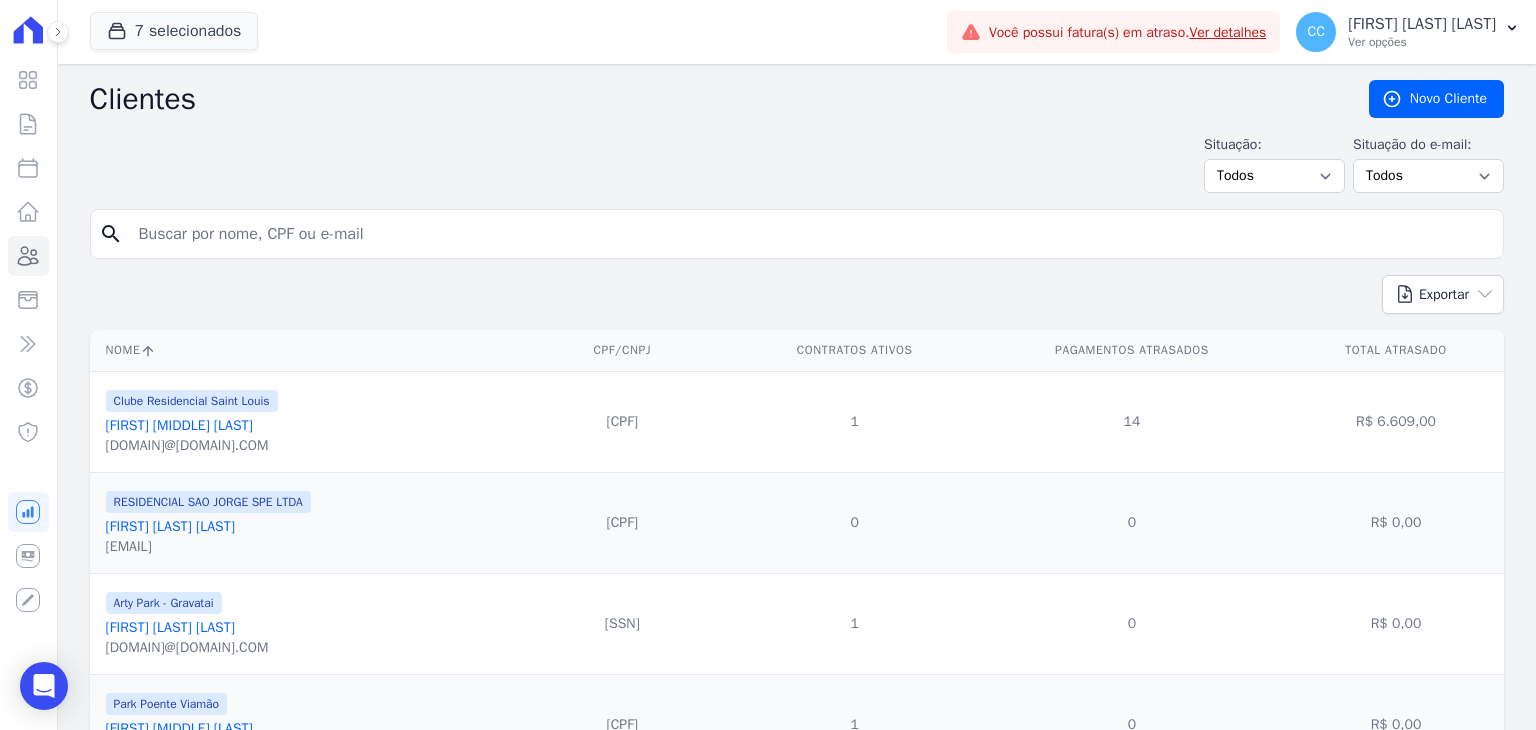 click at bounding box center [811, 234] 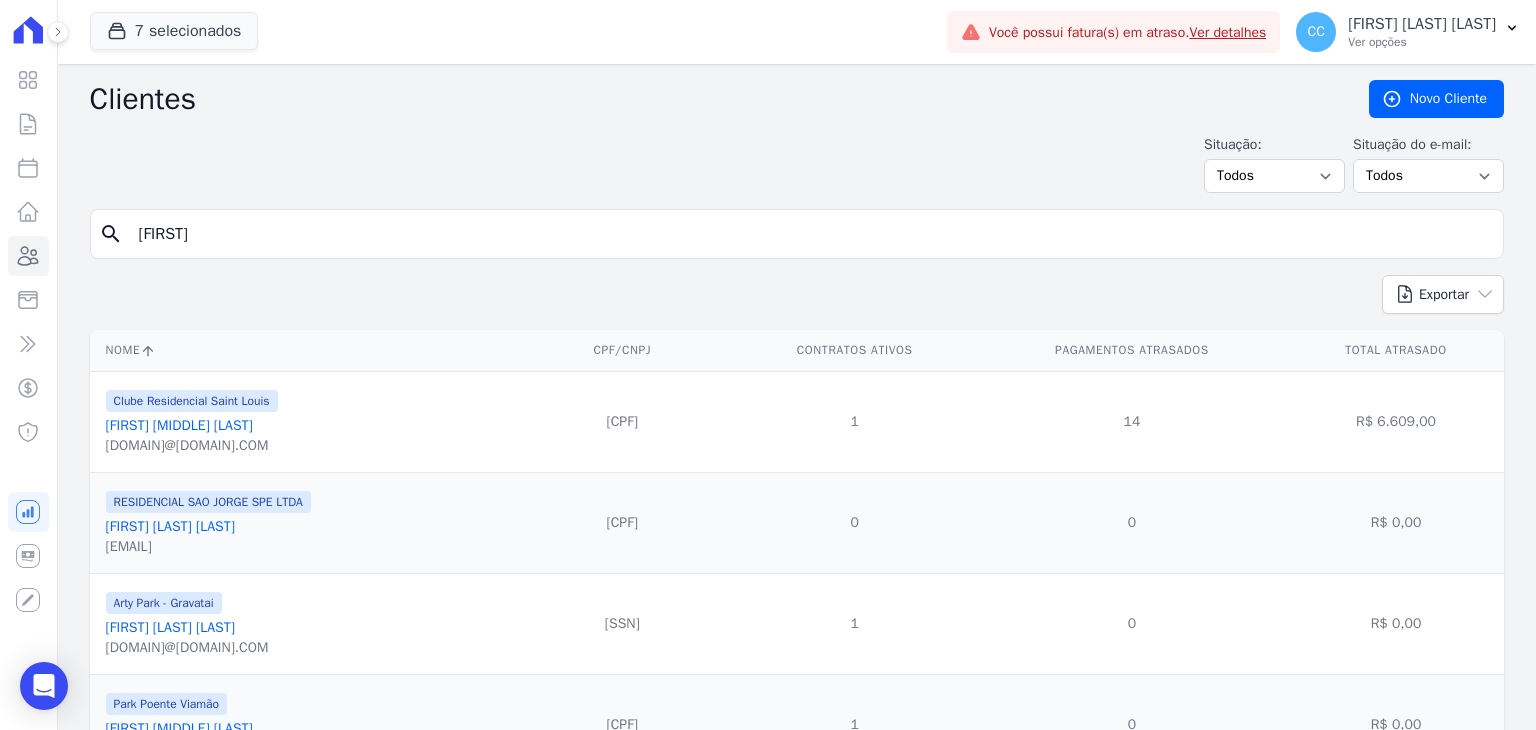 type on "[FIRST]" 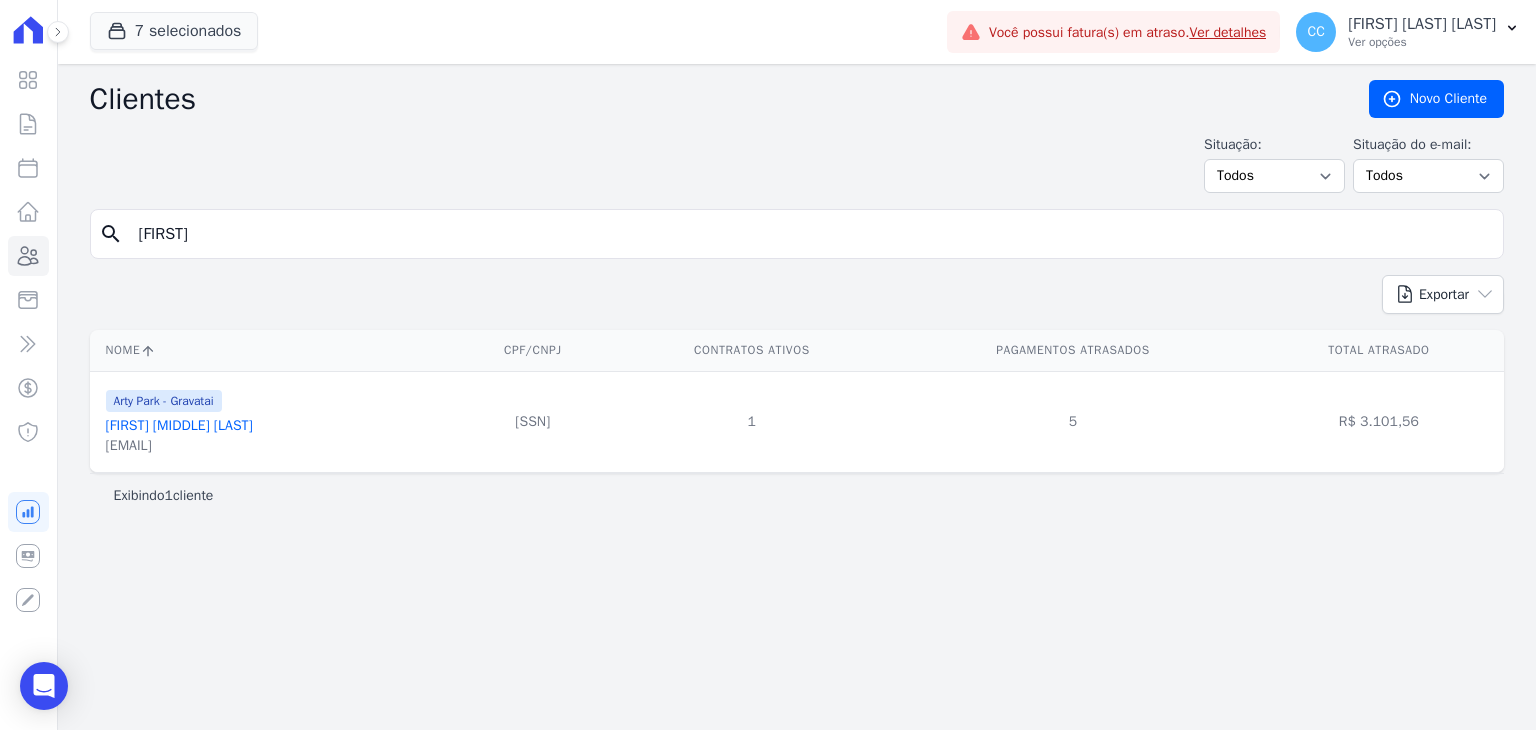 click on "[FIRST] [MIDDLE] [LAST]" at bounding box center (179, 425) 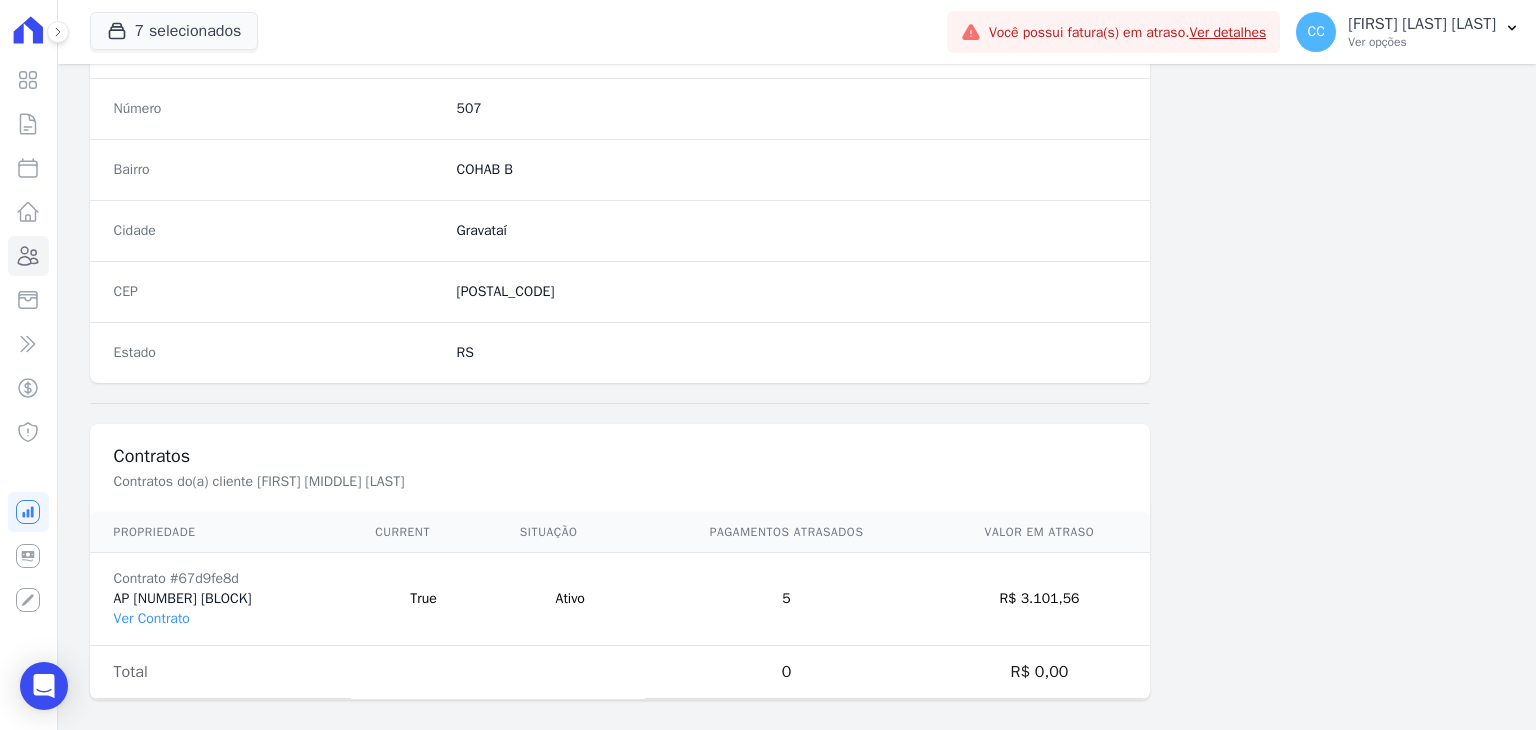 scroll, scrollTop: 1135, scrollLeft: 0, axis: vertical 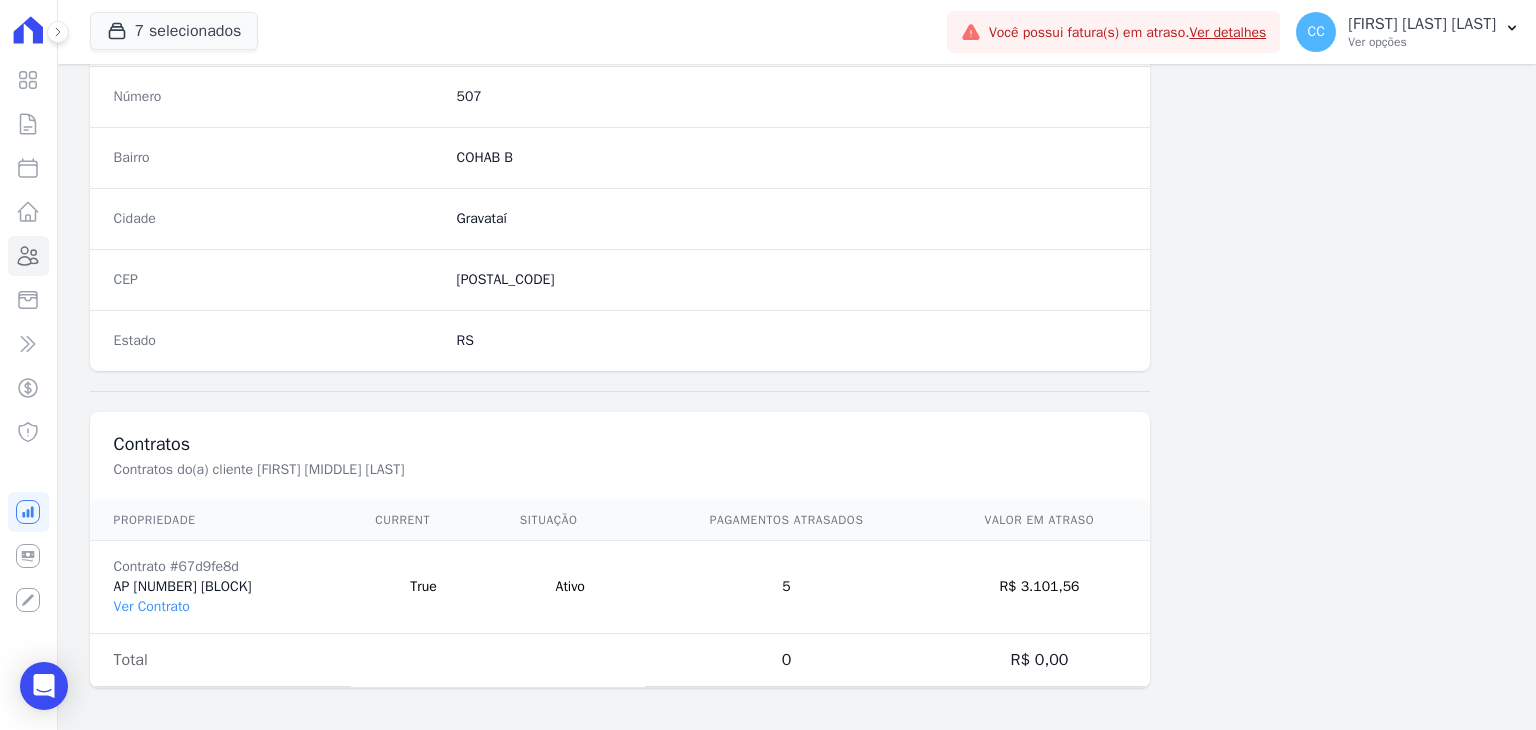 click on "Contrato #[CONTRACT_ID]
AP [NUMBER] [BLOCK]
Ver Contrato" at bounding box center [221, 587] 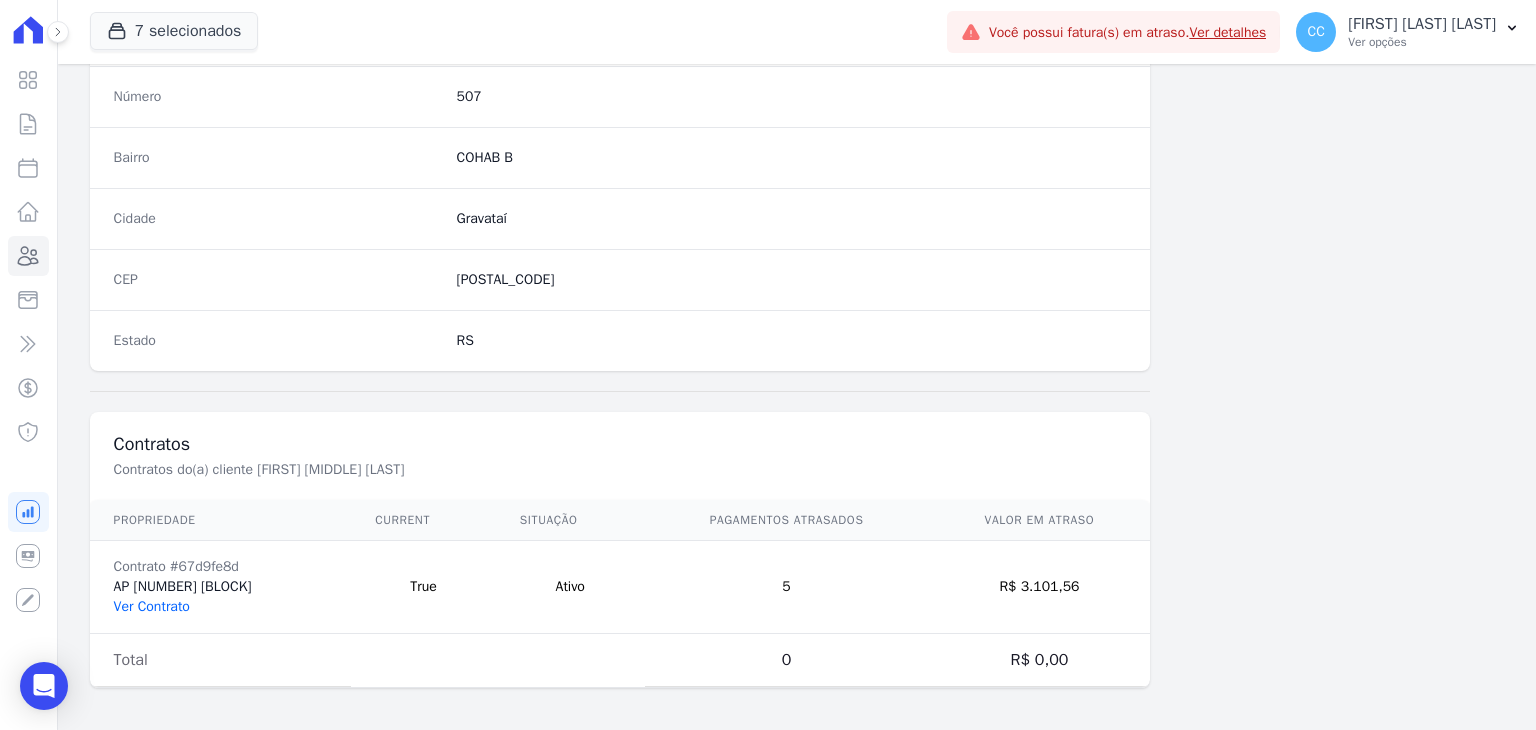 click on "Ver Contrato" at bounding box center [152, 606] 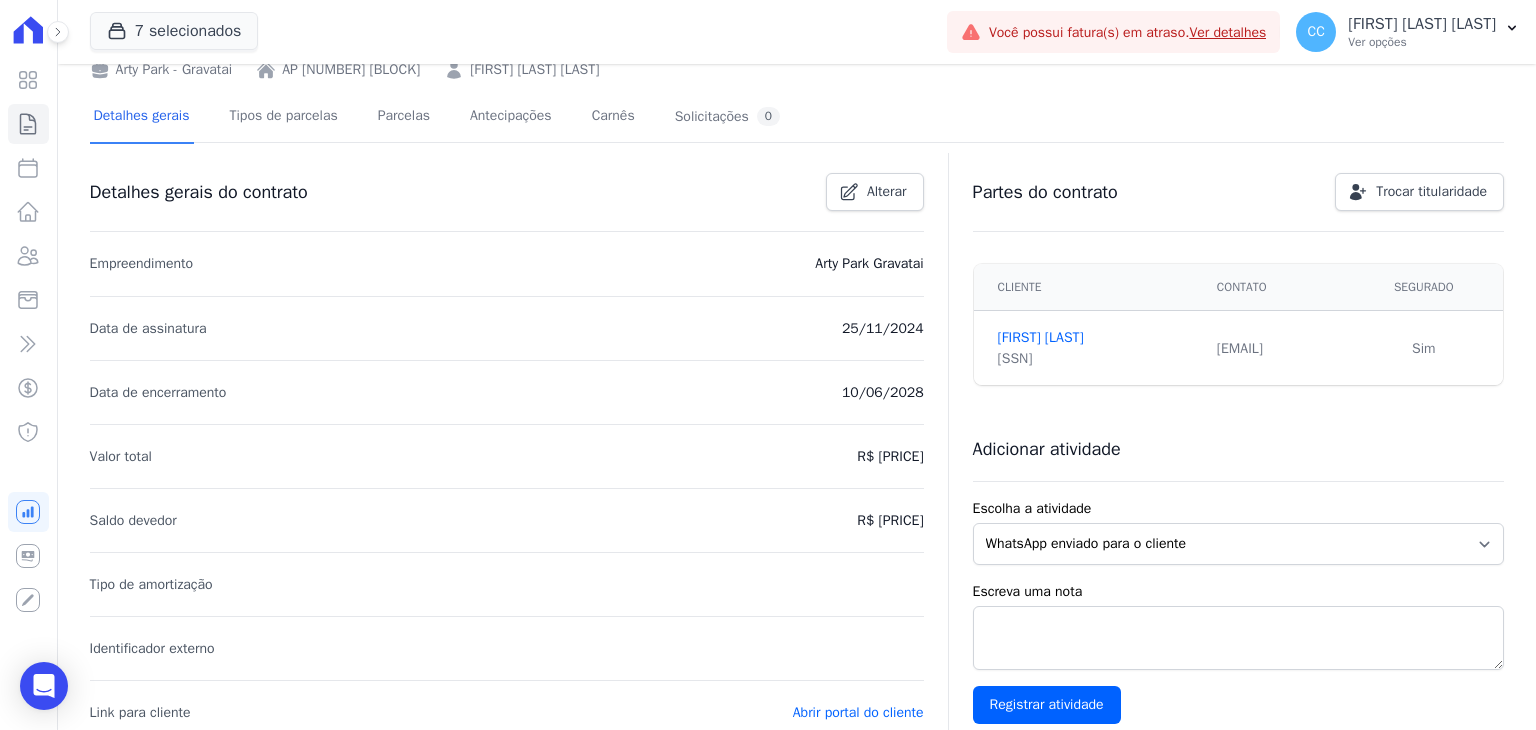 scroll, scrollTop: 0, scrollLeft: 0, axis: both 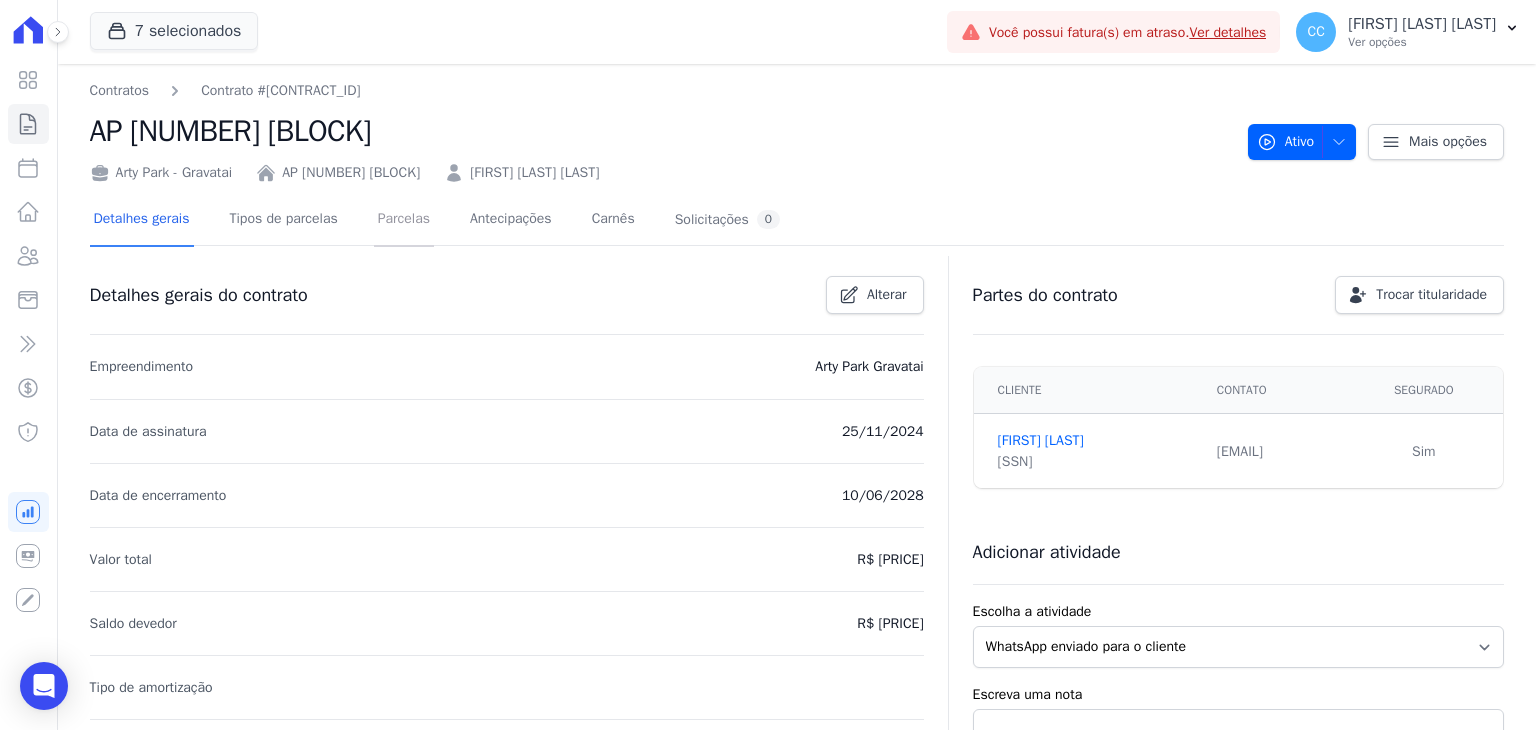 click on "Parcelas" at bounding box center [404, 220] 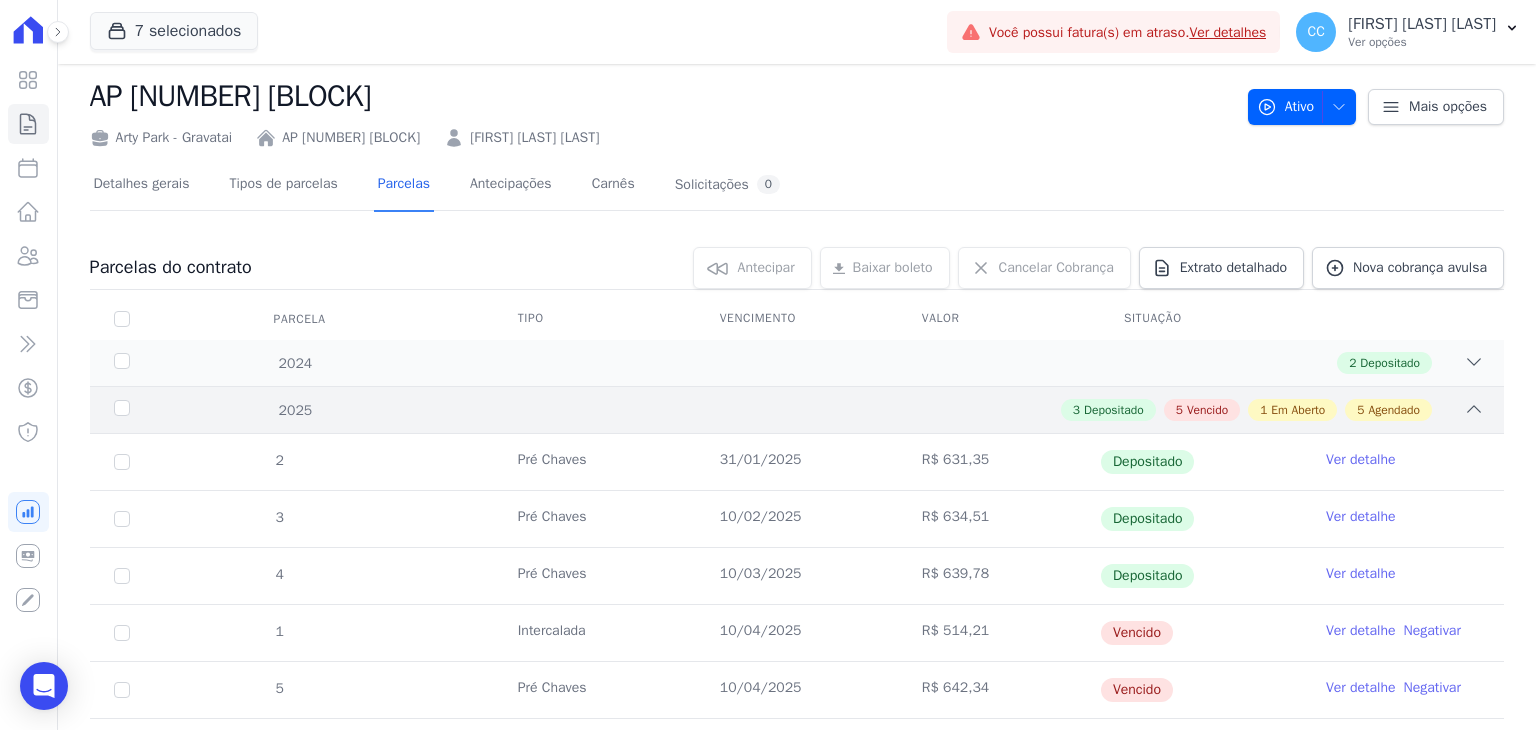 scroll, scrollTop: 0, scrollLeft: 0, axis: both 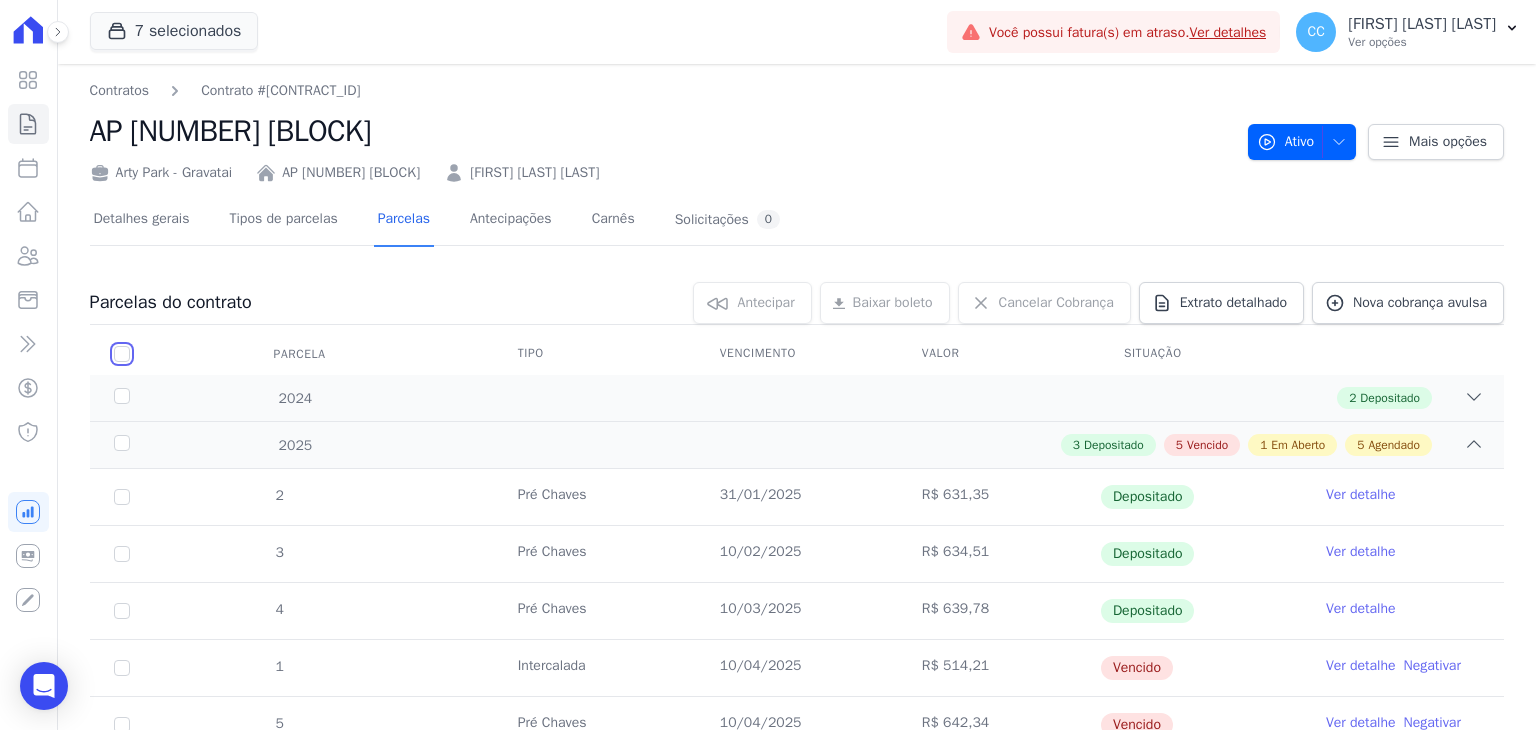 click at bounding box center (122, 354) 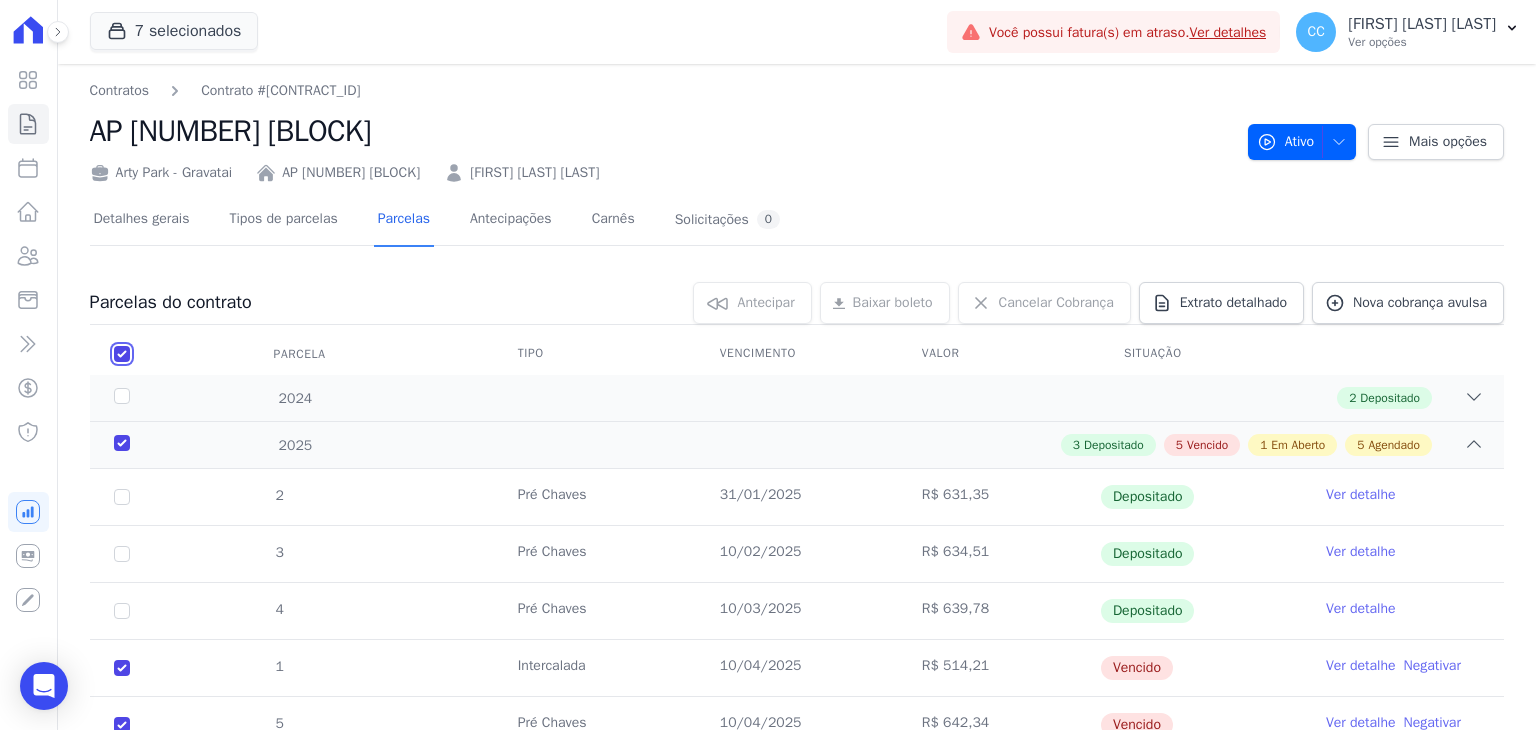 checkbox on "true" 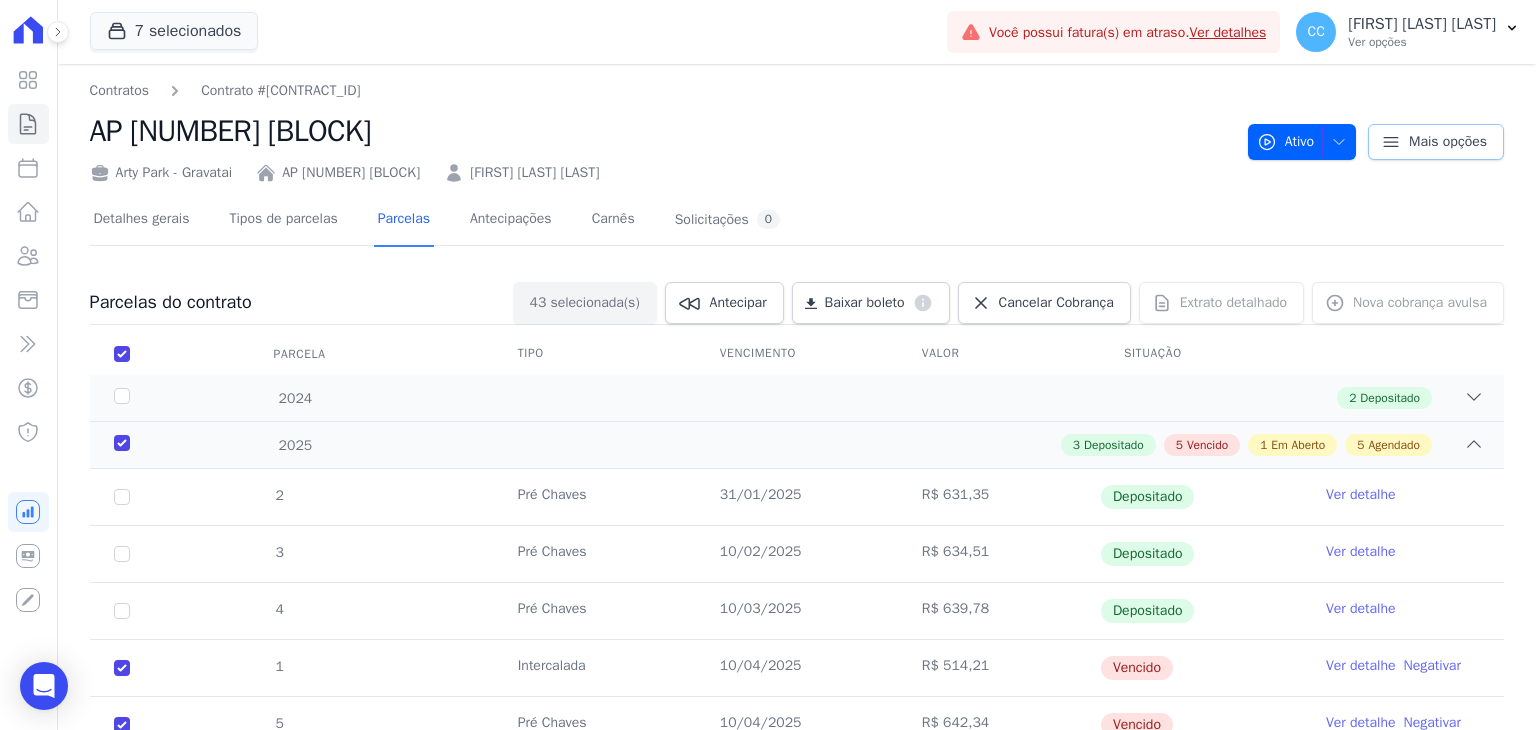 click on "Mais opções" at bounding box center [1448, 142] 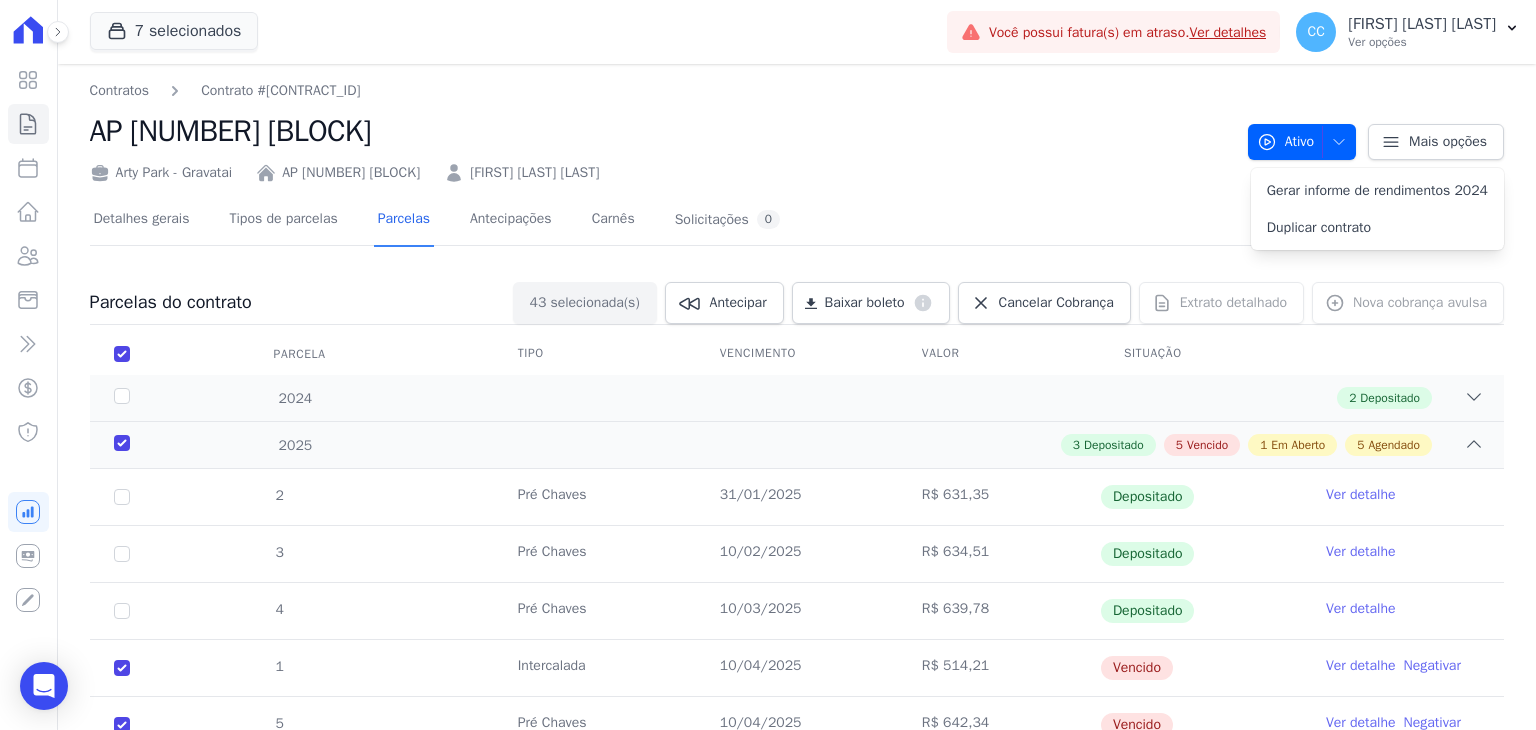 click on "Detalhes gerais
Tipos de parcelas
Parcelas
Antecipações
Carnês
Solicitações
0" at bounding box center [797, 220] 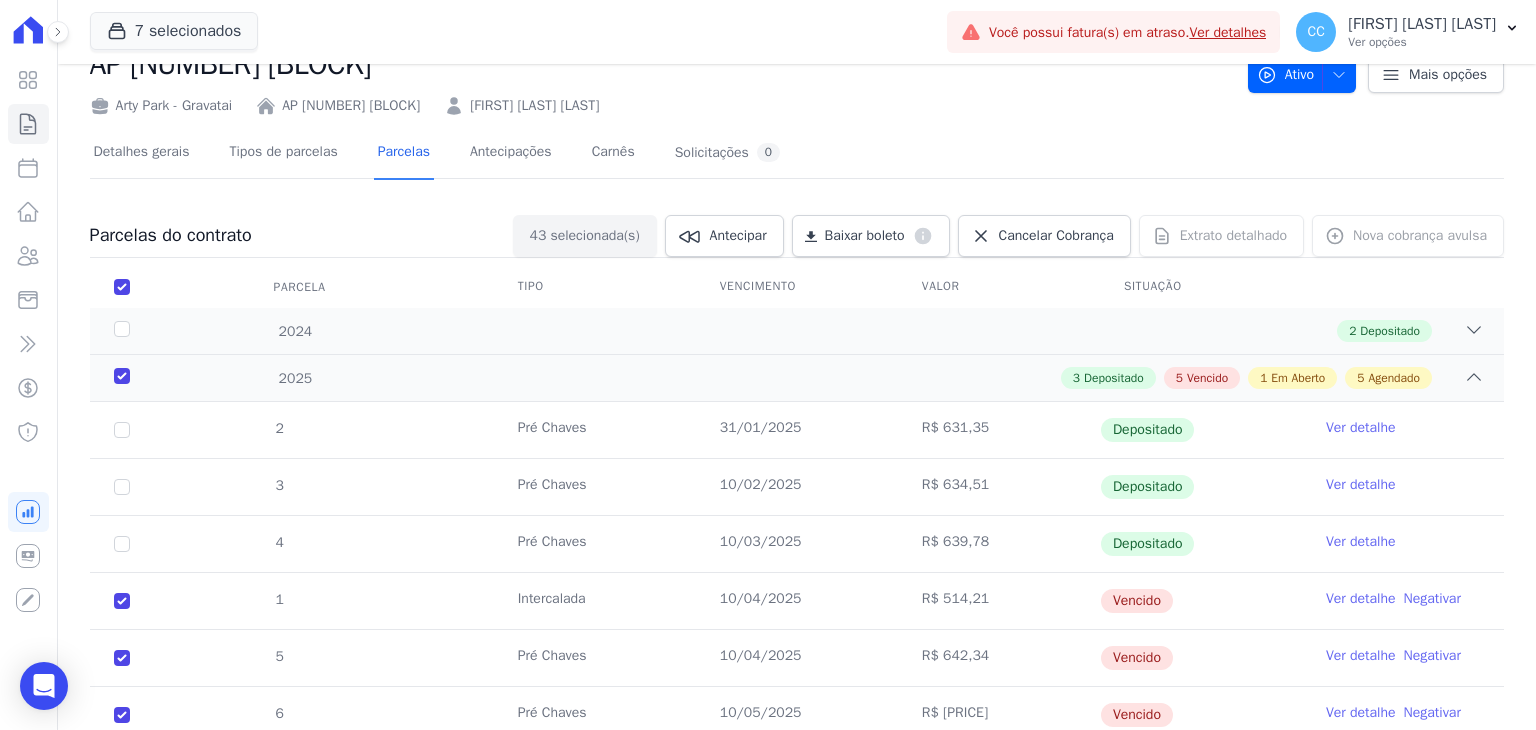 scroll, scrollTop: 100, scrollLeft: 0, axis: vertical 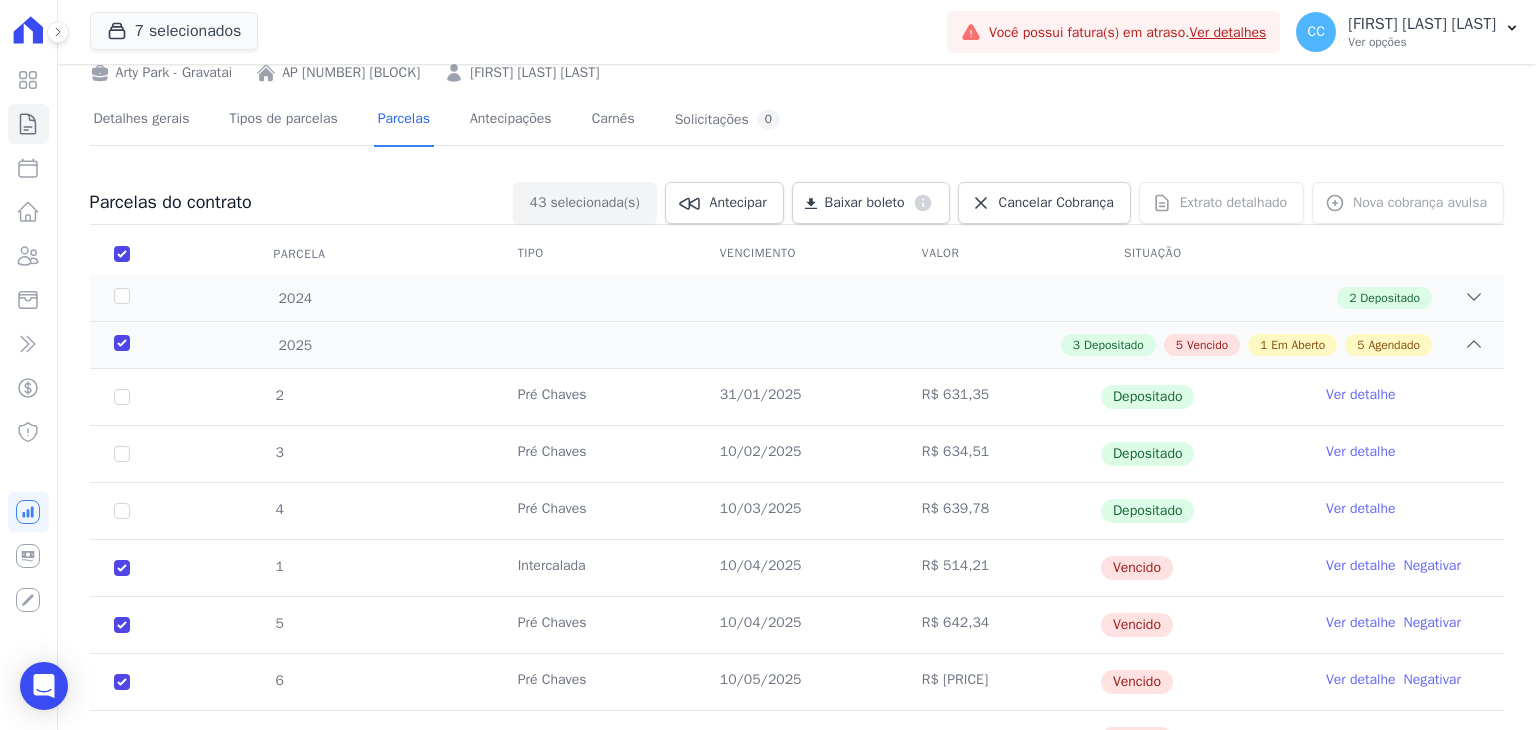 click on "Parcela" at bounding box center (122, 254) 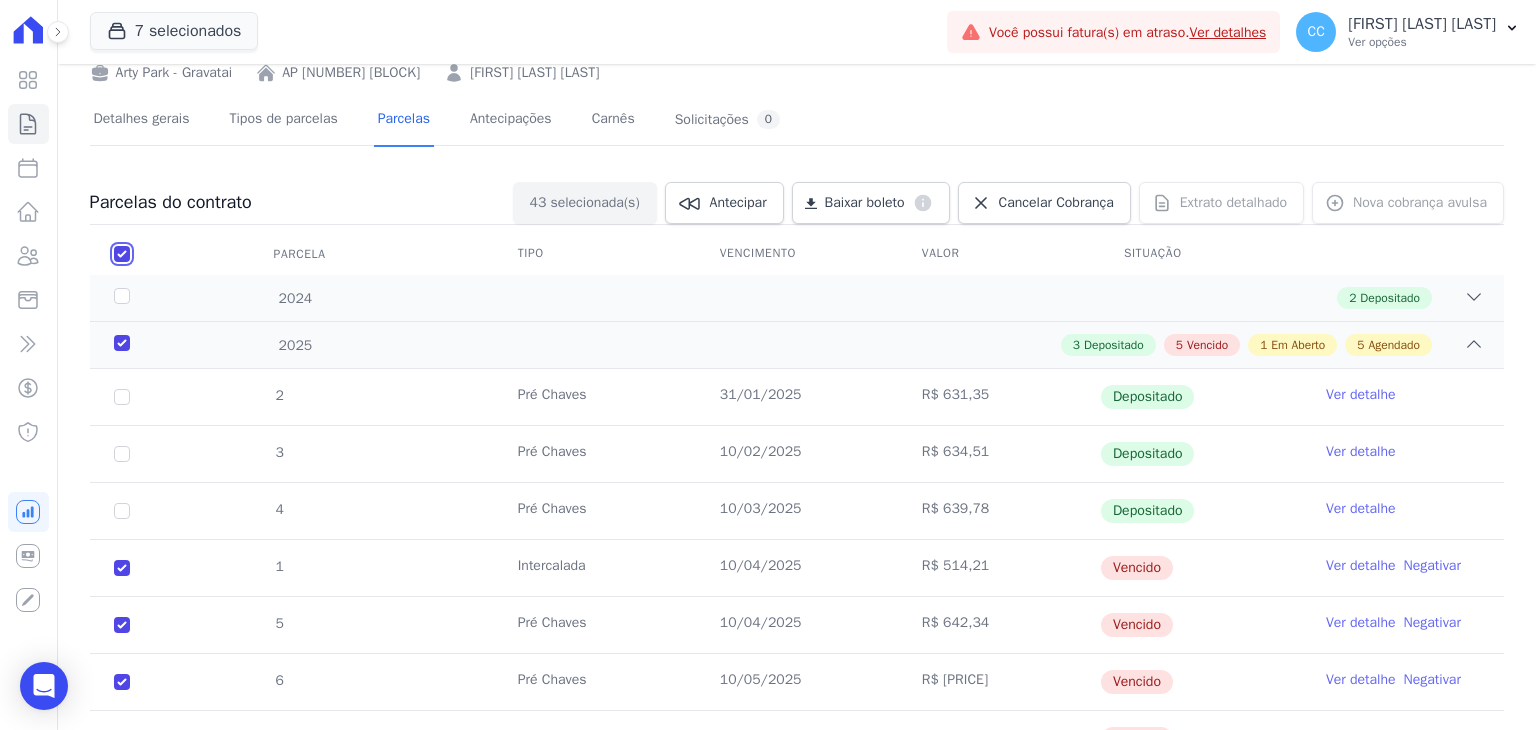 click at bounding box center [122, 254] 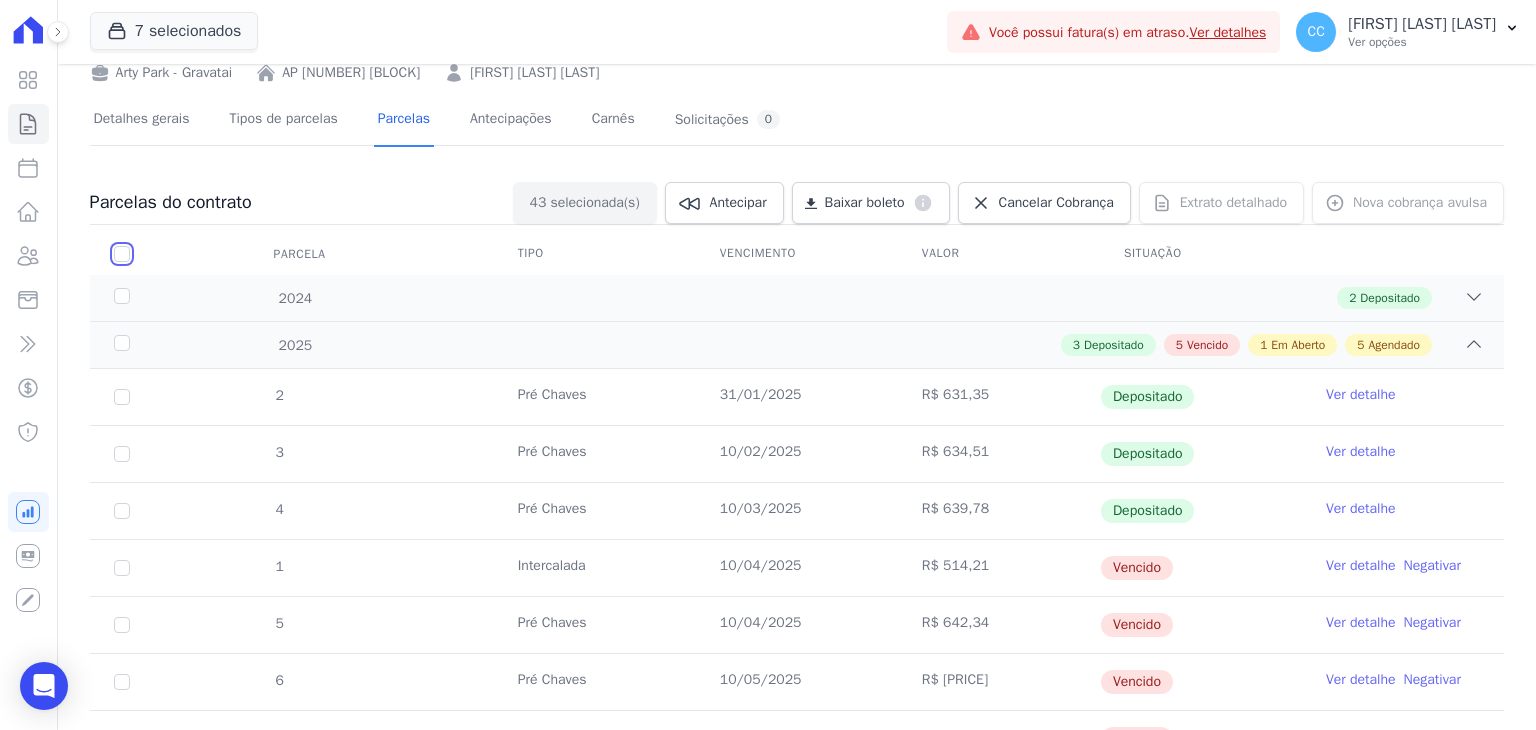 checkbox on "false" 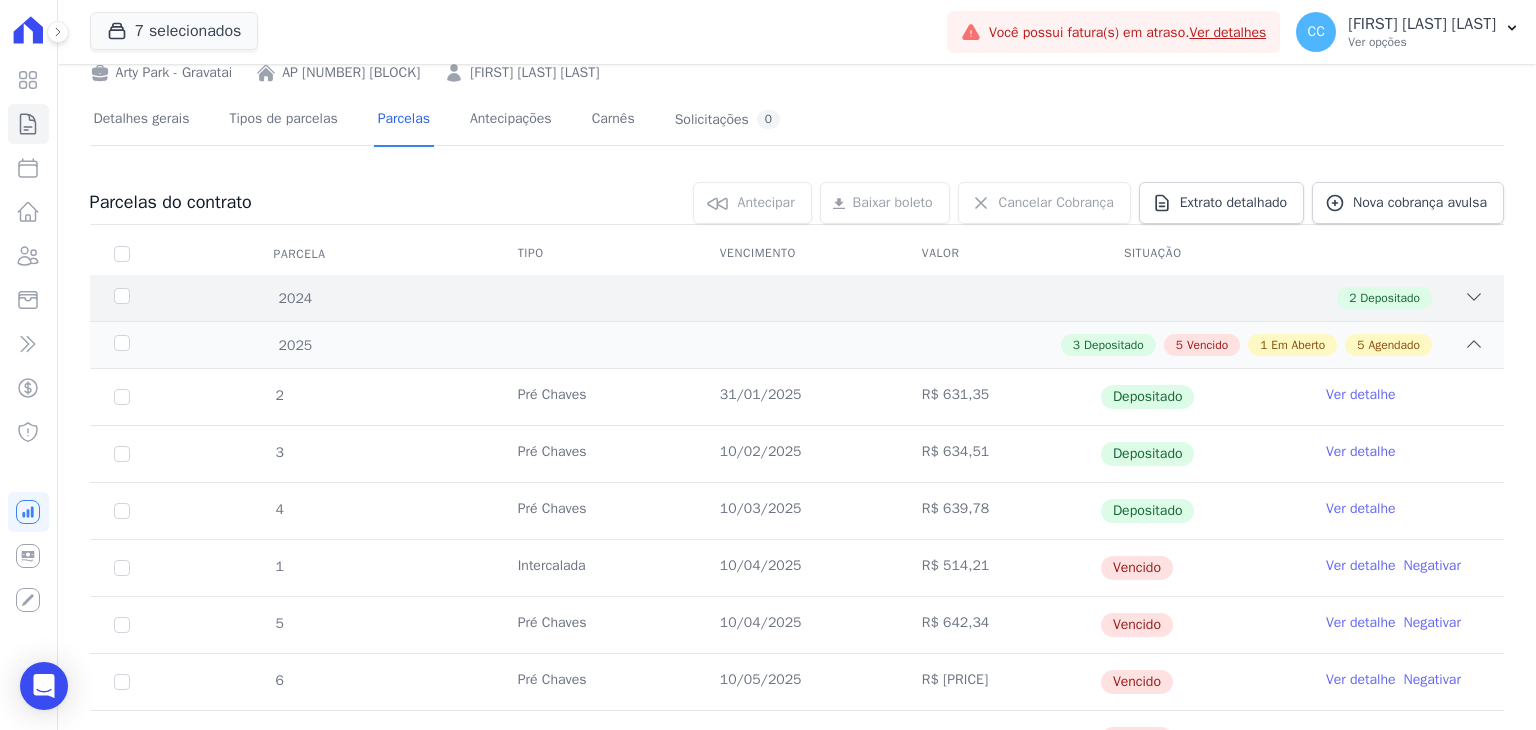 click on "2024" at bounding box center [173, 298] 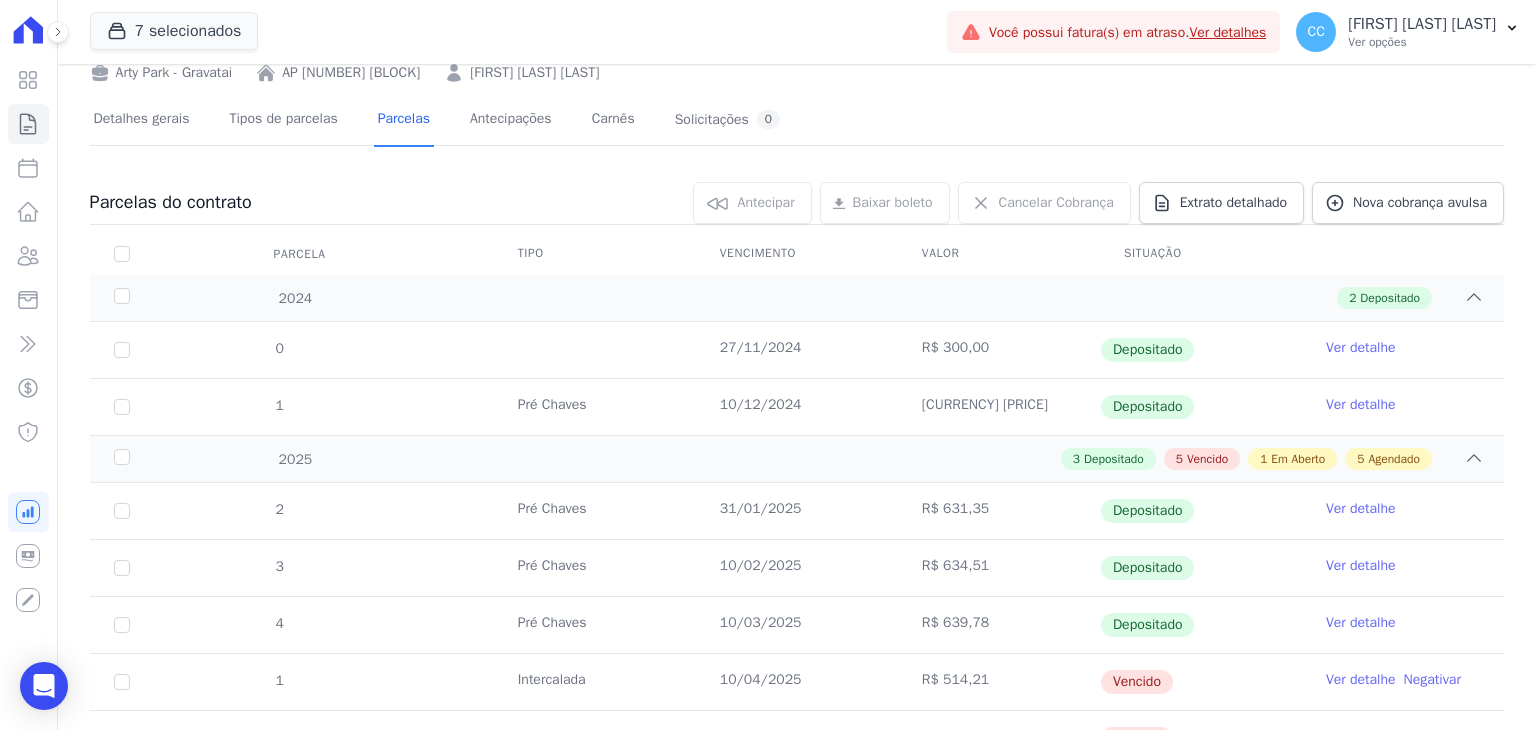 click on "0" at bounding box center [122, 350] 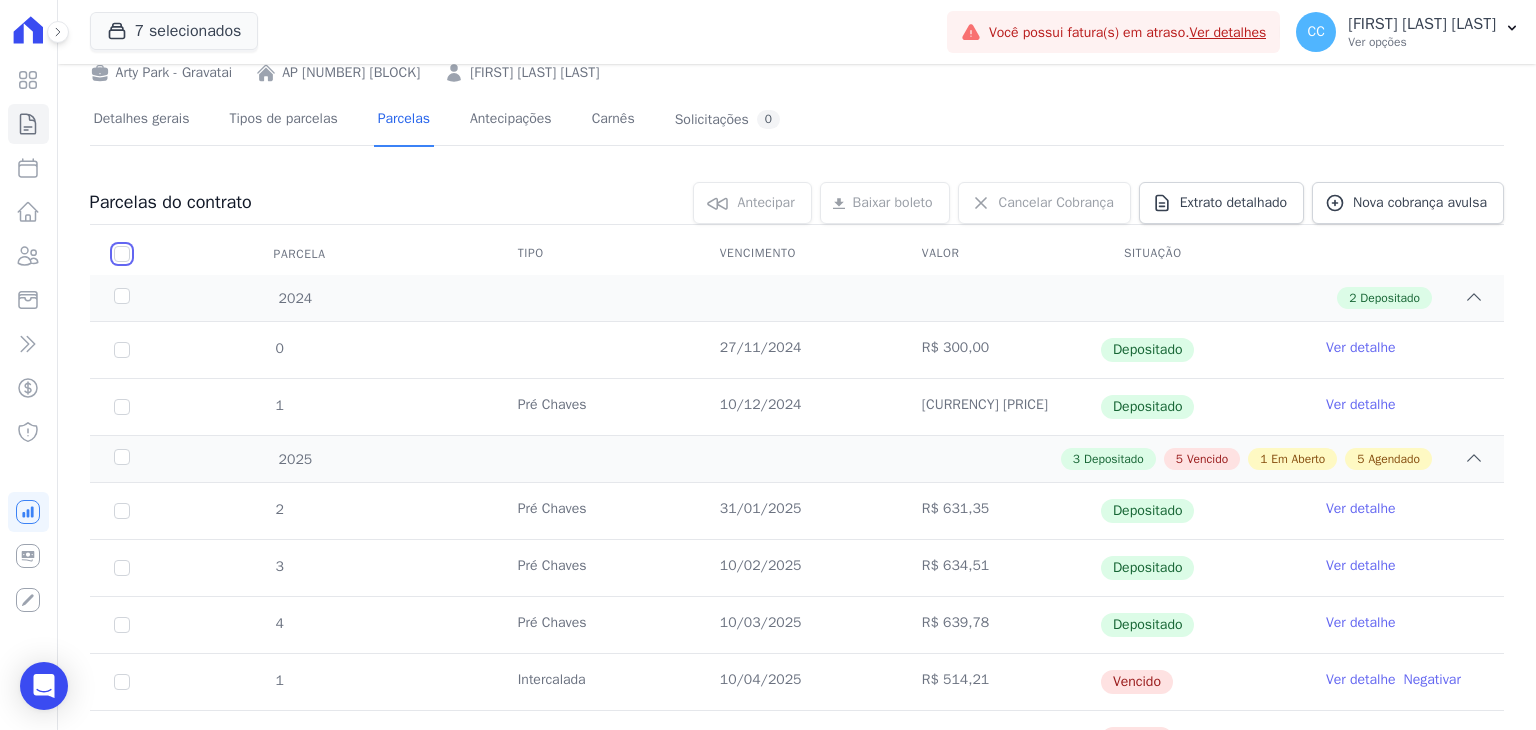 click at bounding box center [122, 254] 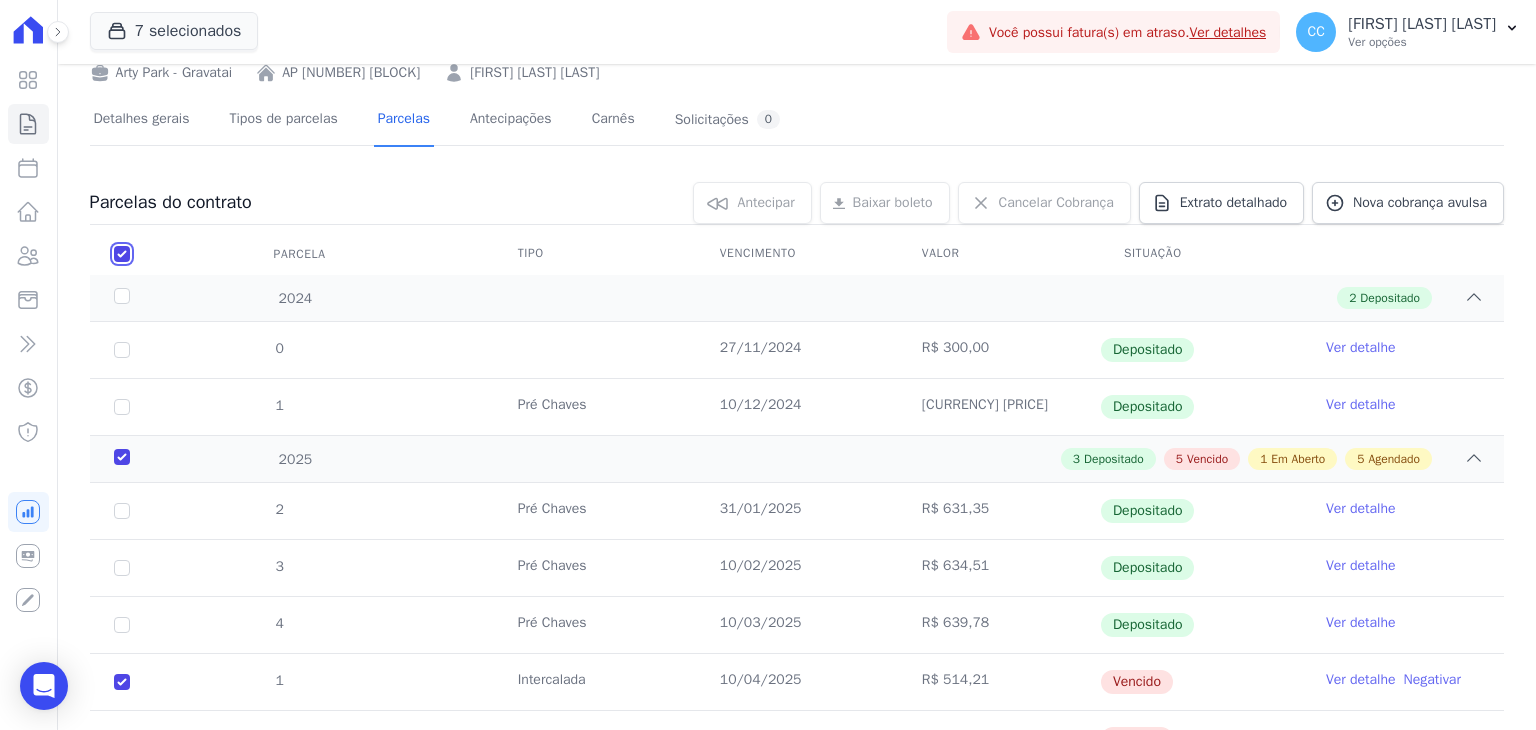 checkbox on "true" 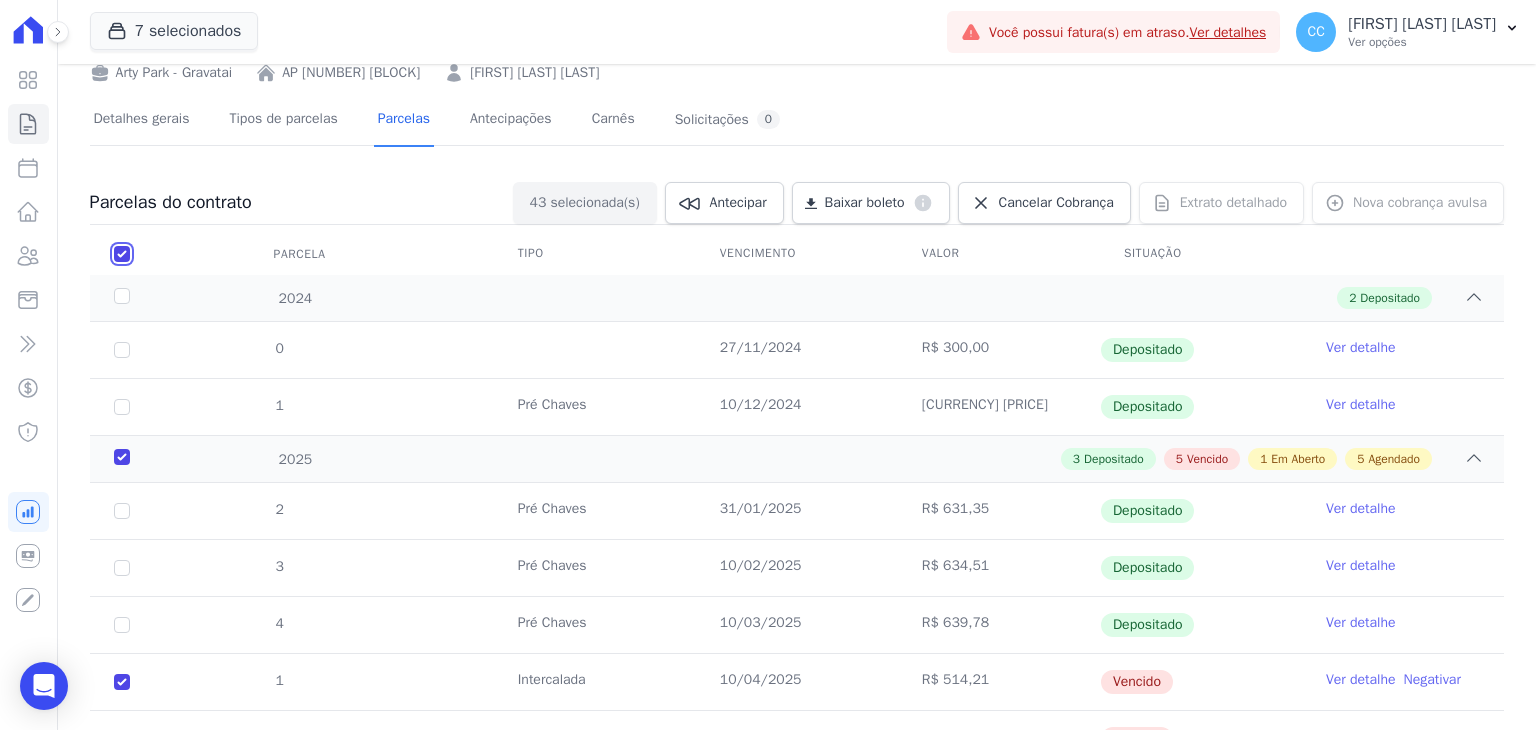 click at bounding box center [122, 254] 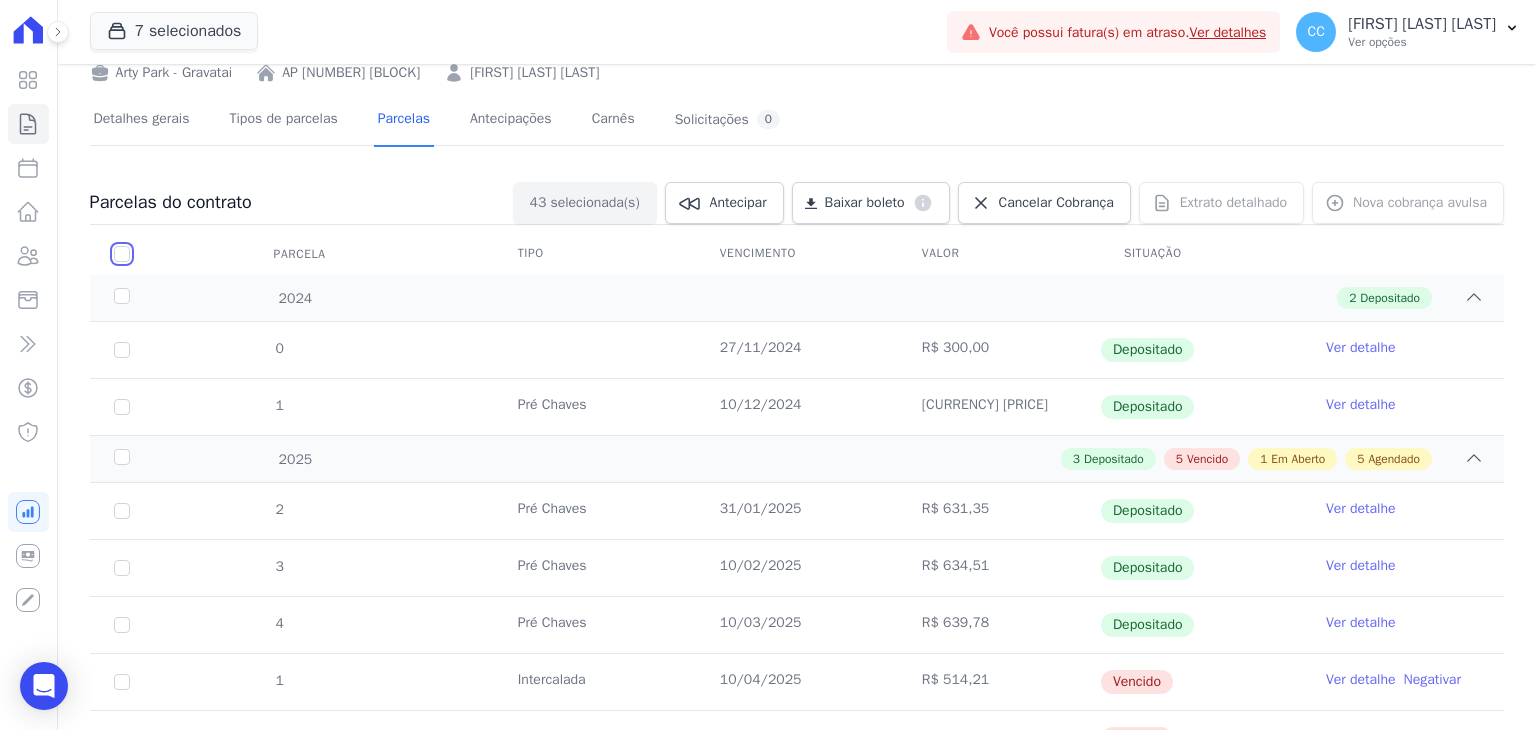 checkbox on "false" 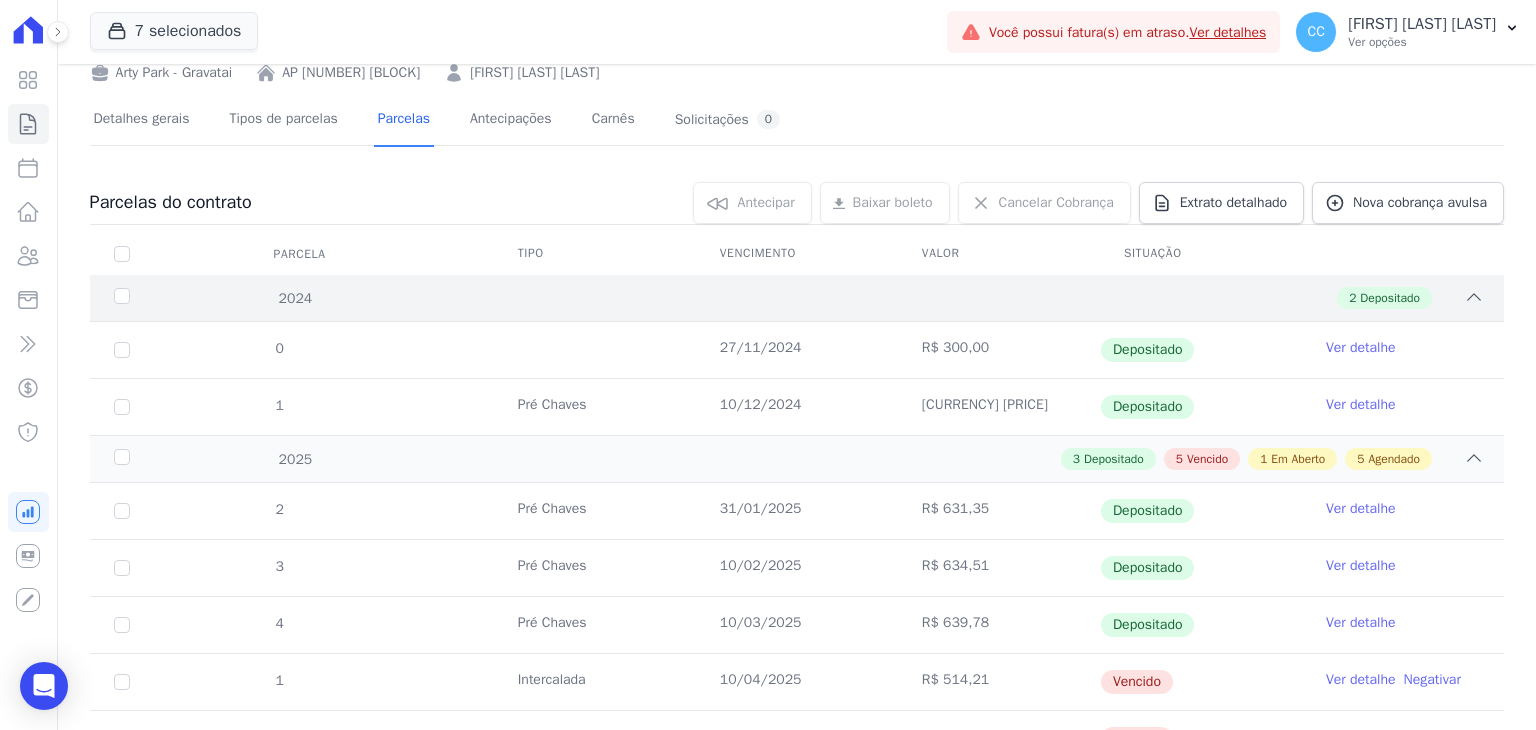 click on "2024" at bounding box center (173, 298) 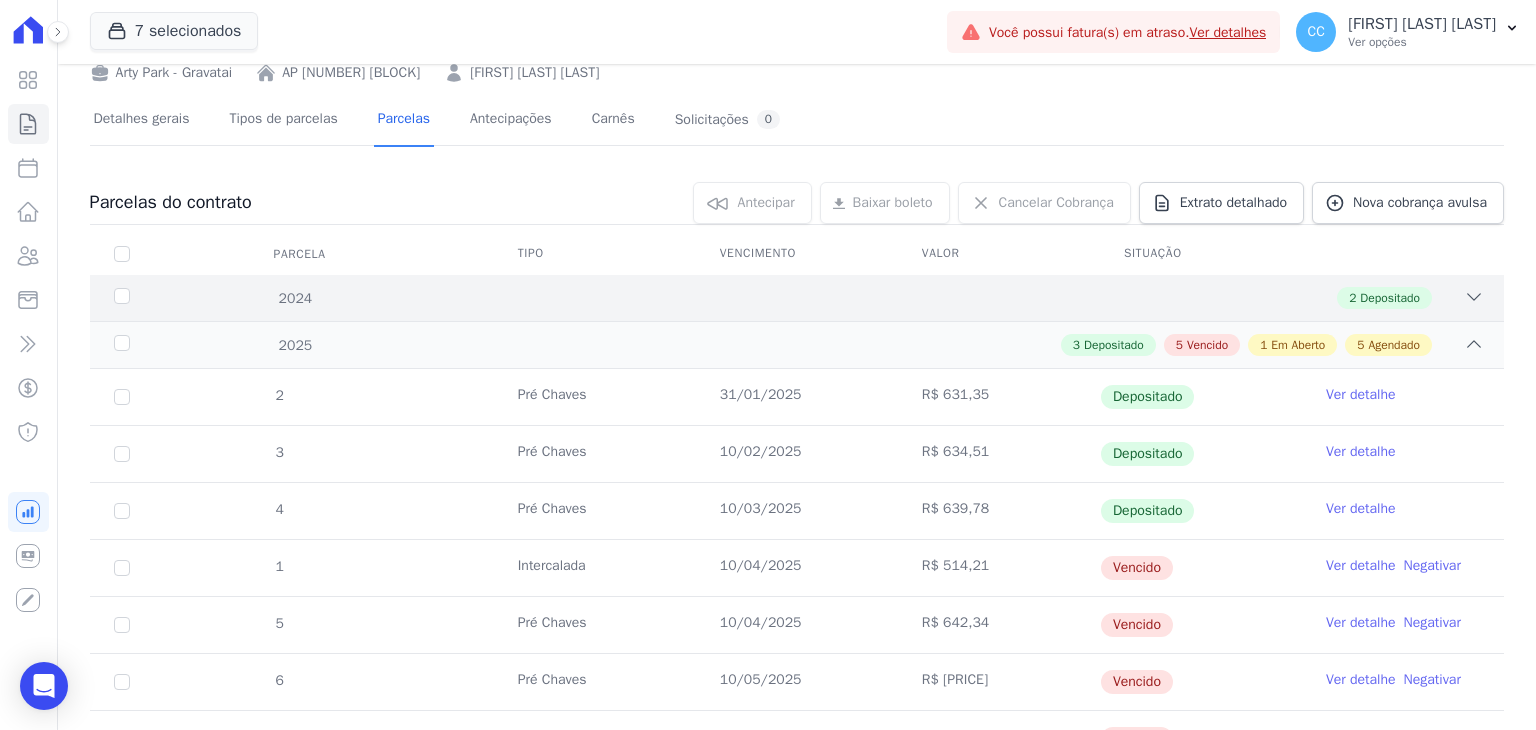 click on "2024" at bounding box center [173, 298] 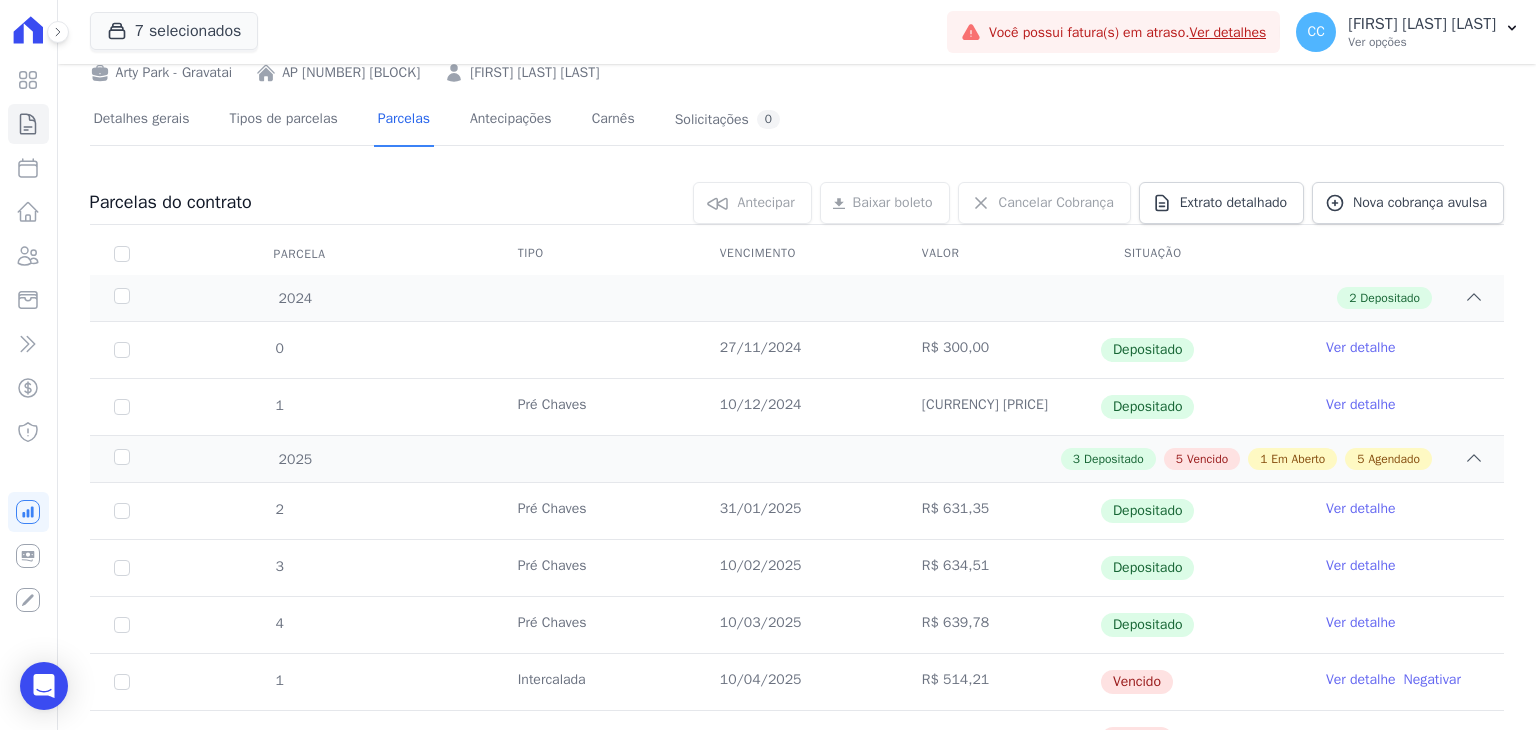 click on "Parcela" at bounding box center [122, 254] 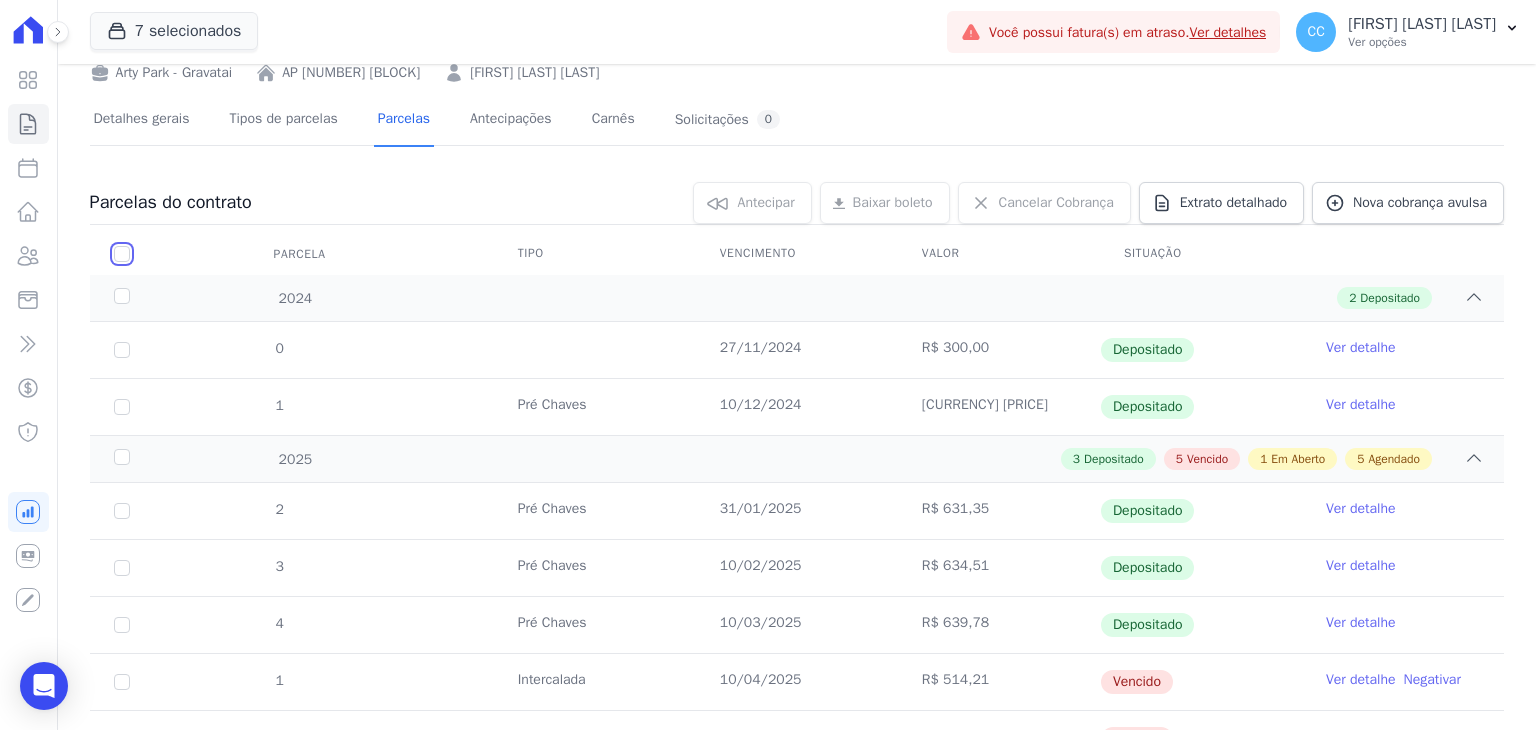 click at bounding box center [122, 254] 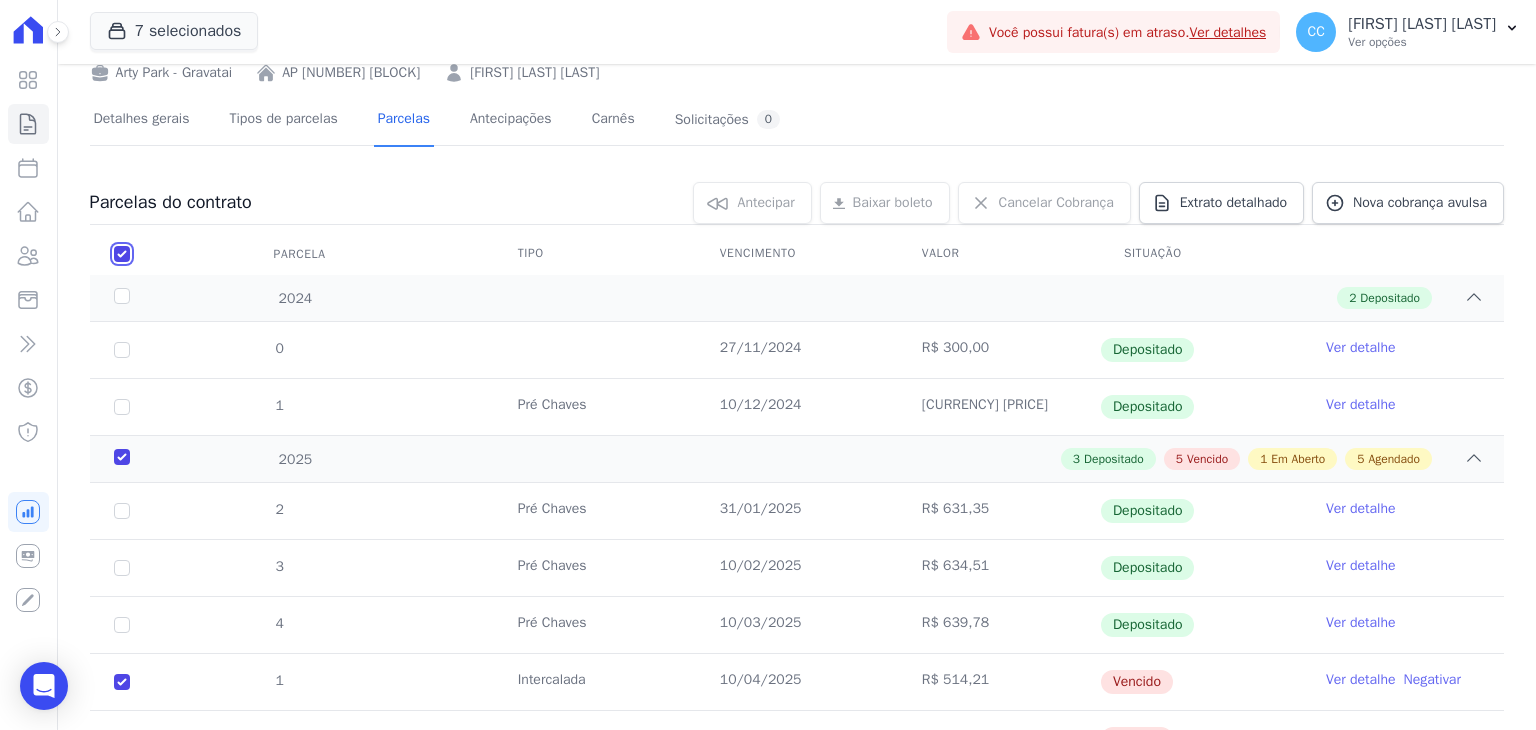 checkbox on "true" 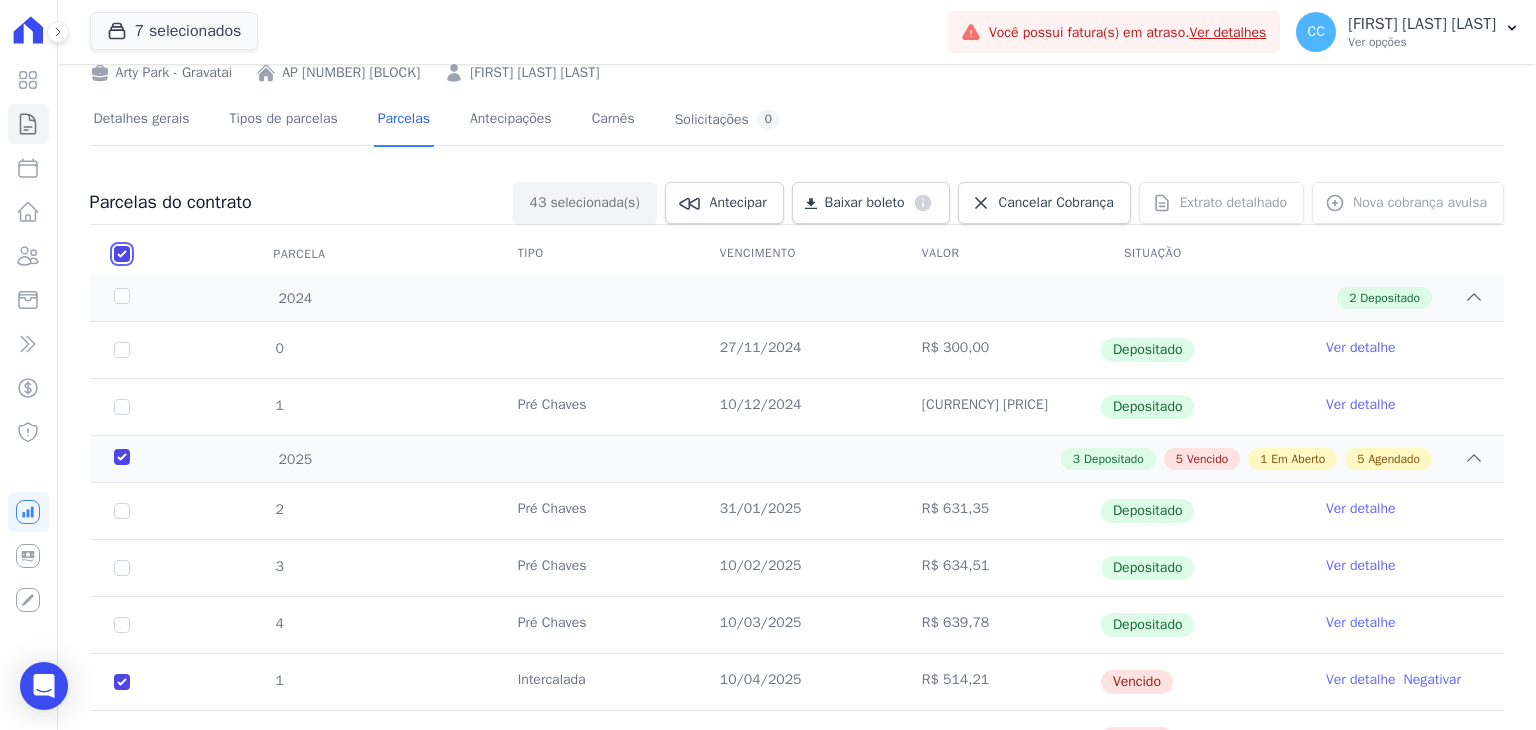 click at bounding box center [122, 254] 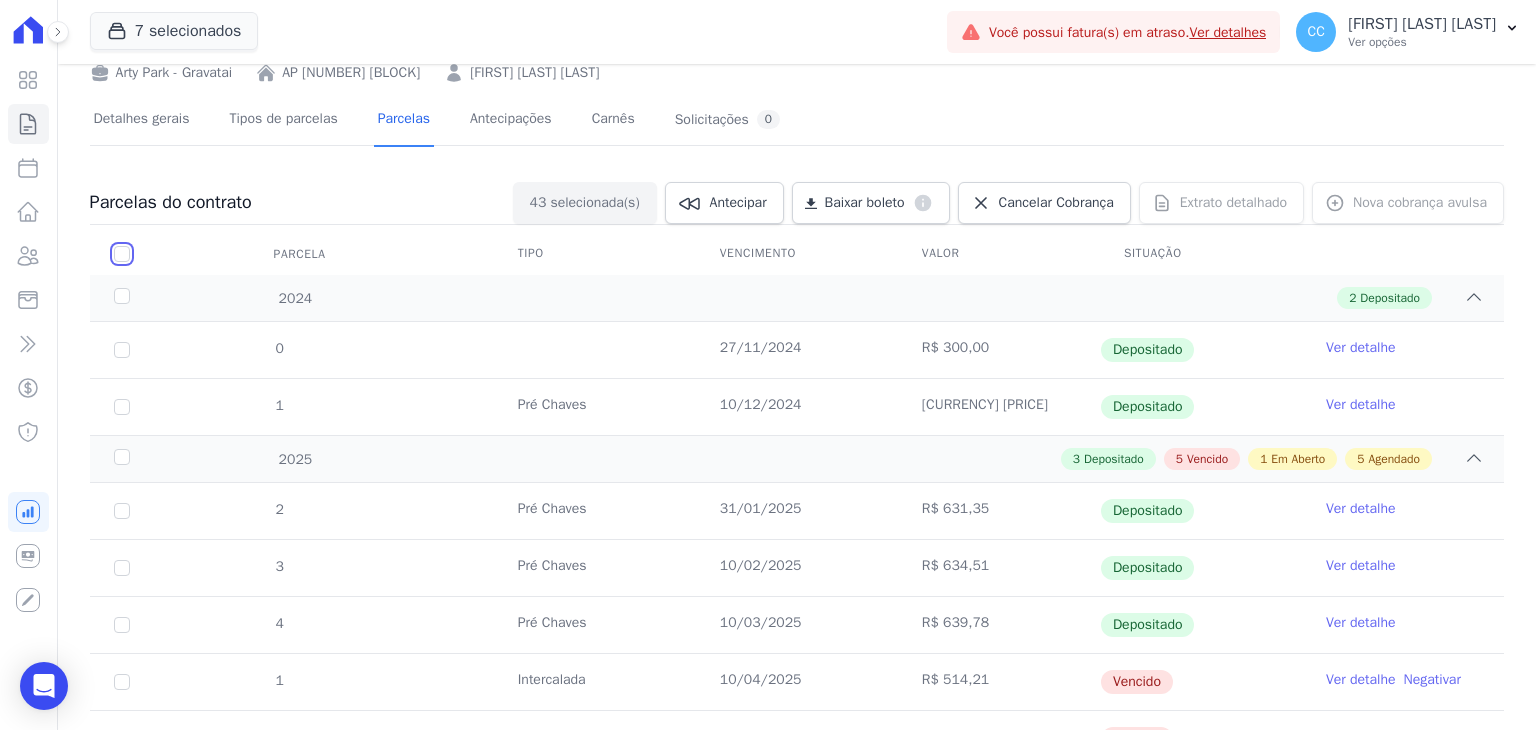 checkbox on "false" 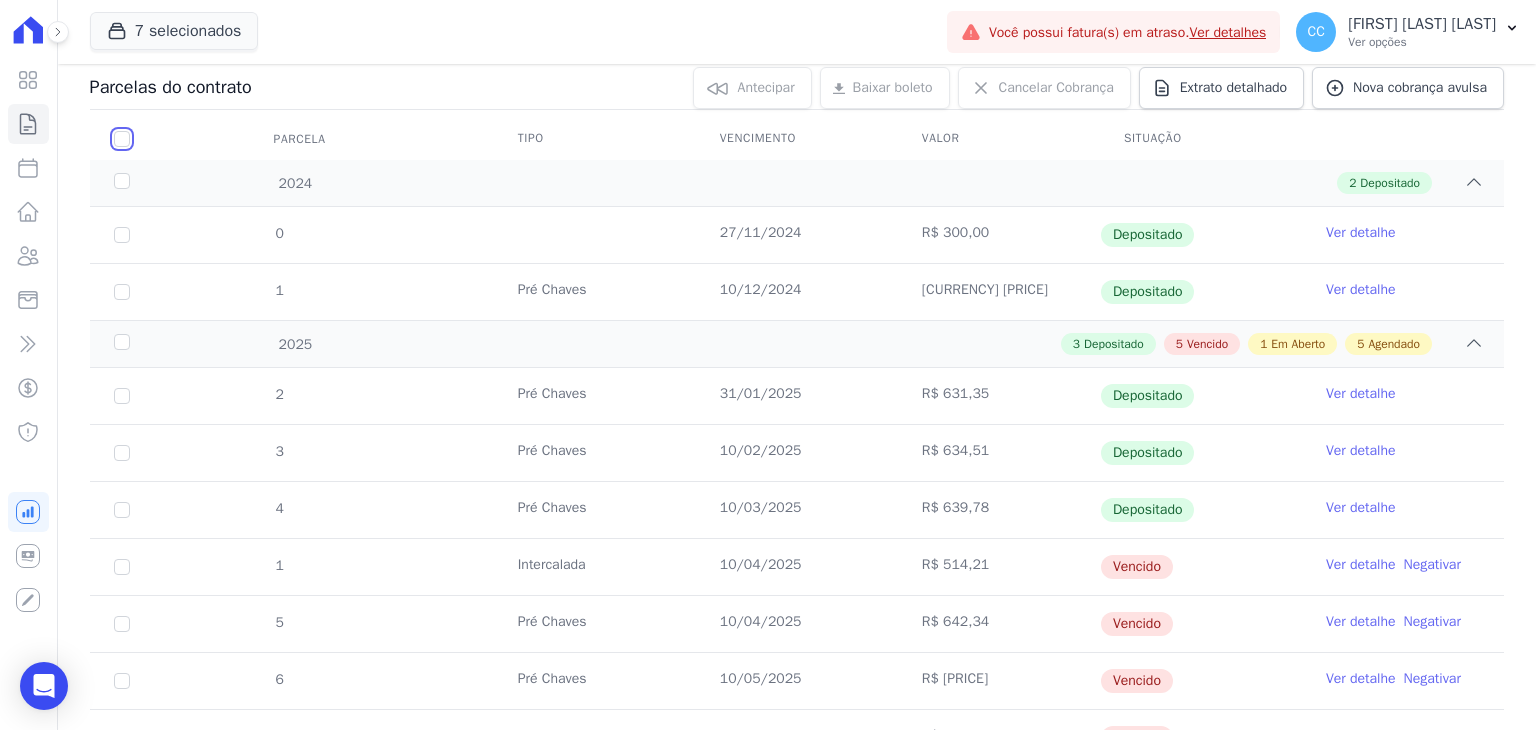 scroll, scrollTop: 200, scrollLeft: 0, axis: vertical 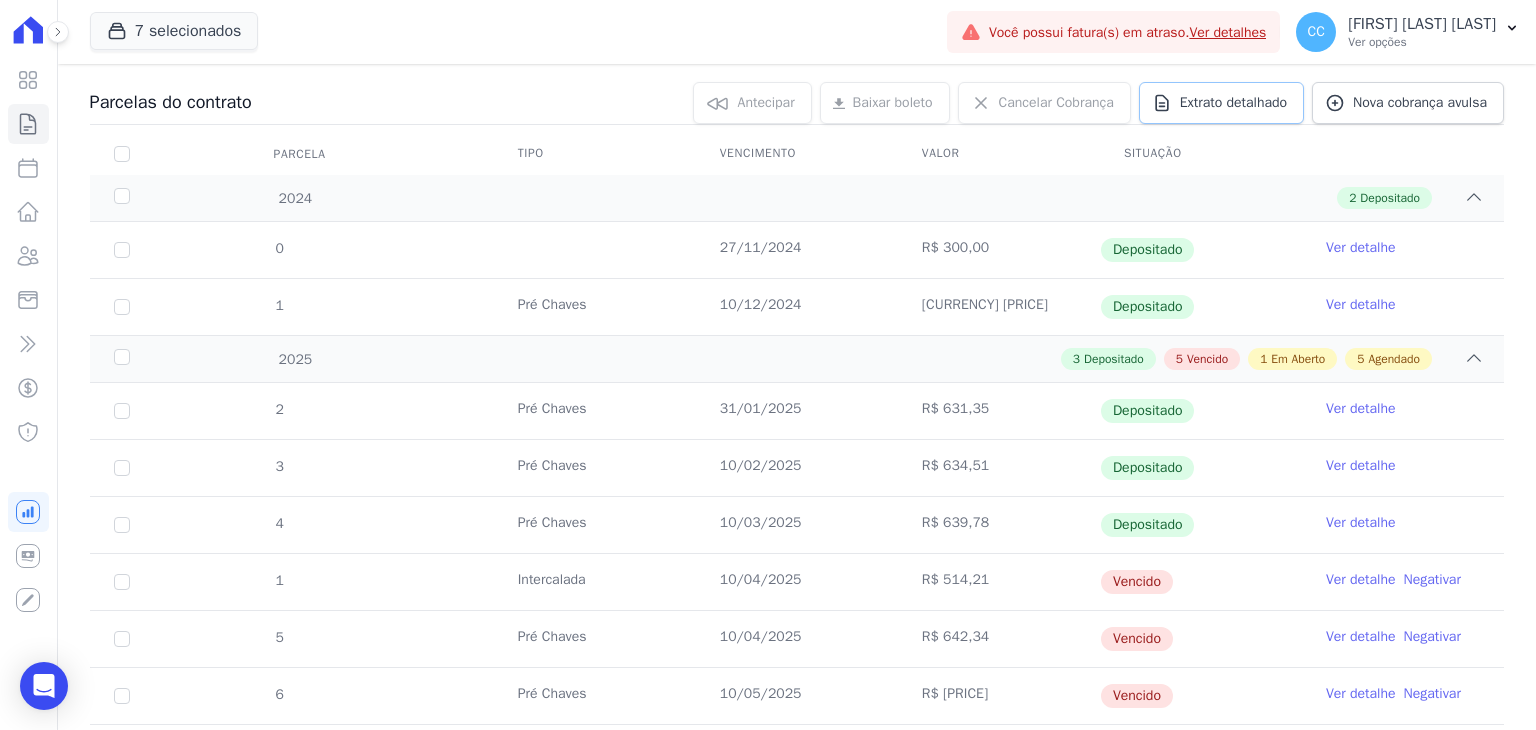 click on "Extrato detalhado" at bounding box center (1233, 103) 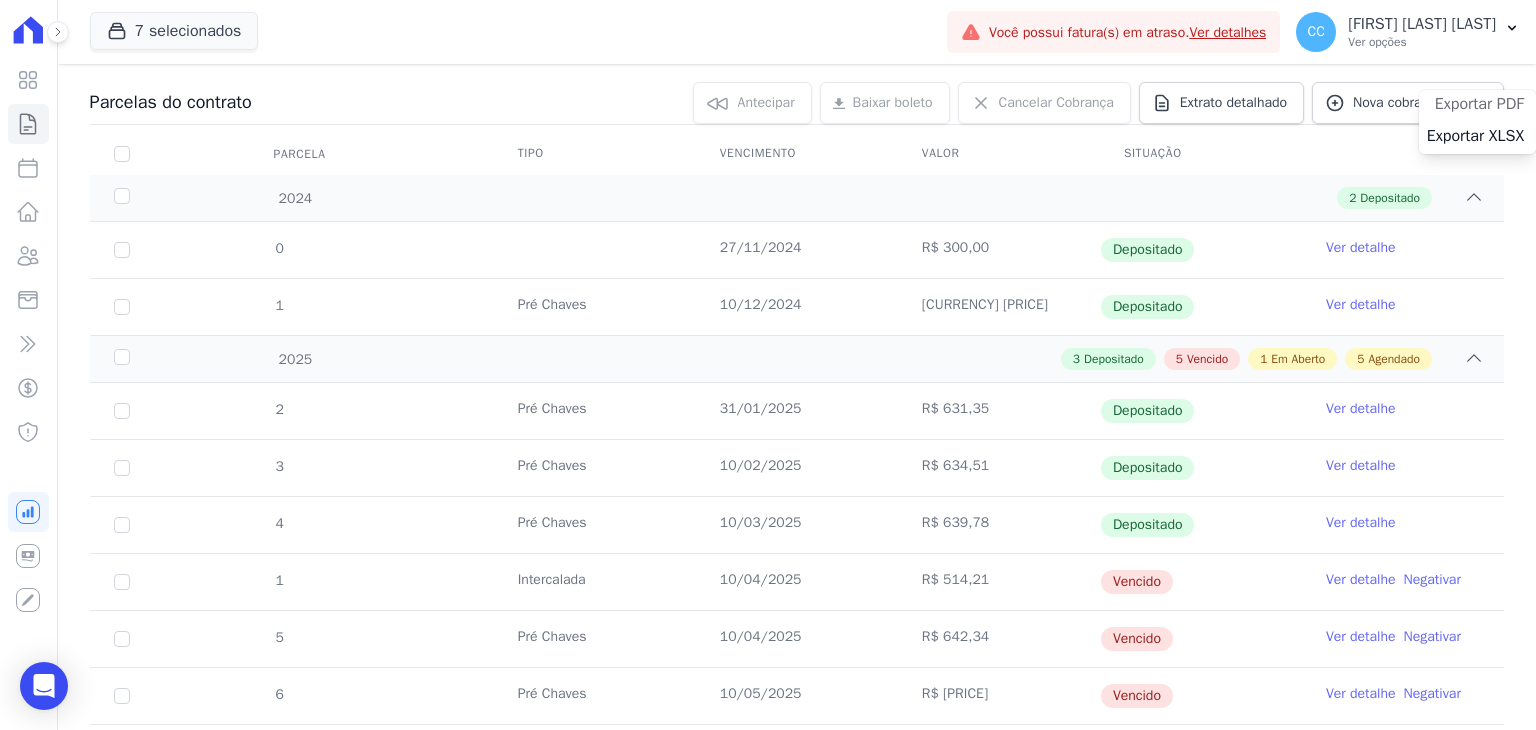 click on "Exportar PDF" at bounding box center (1479, 104) 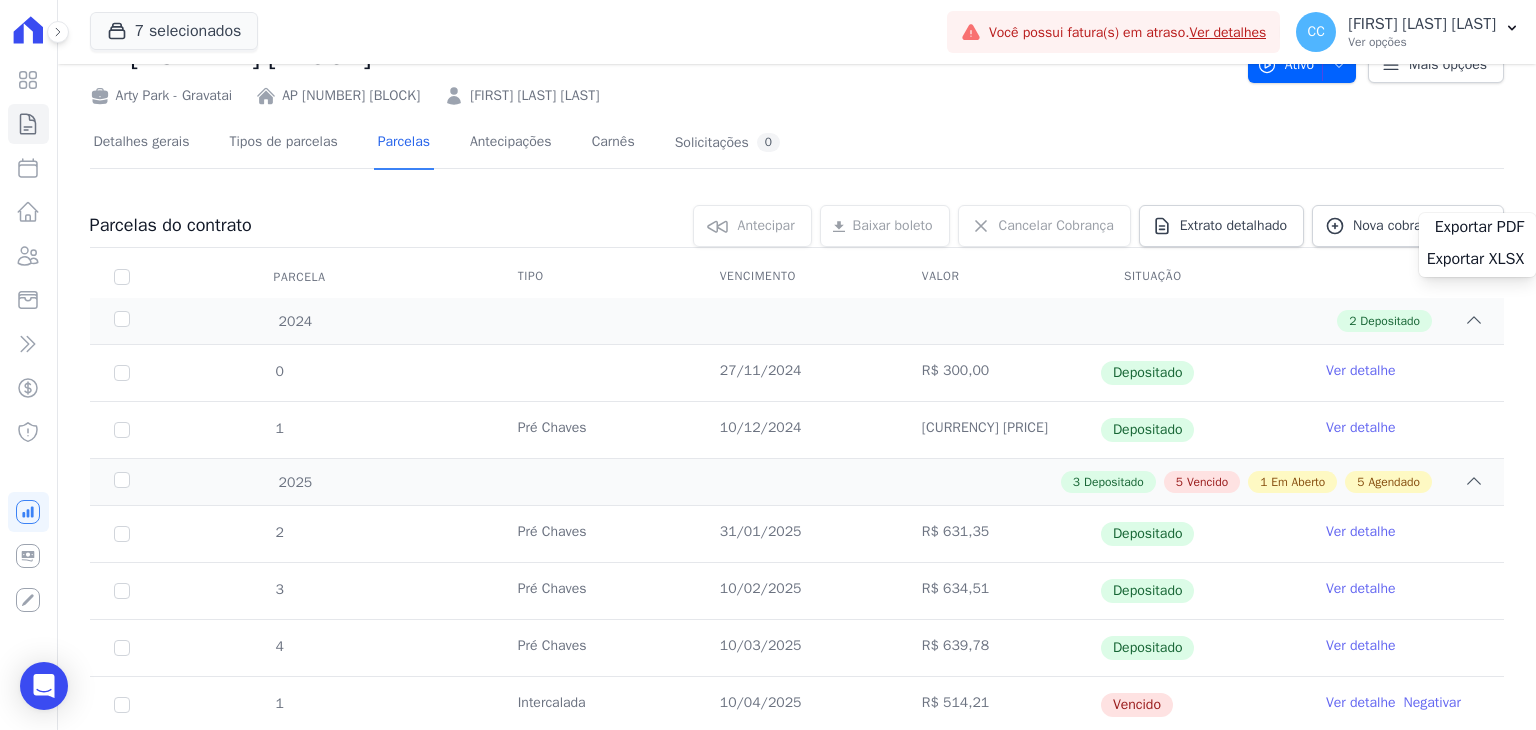 scroll, scrollTop: 0, scrollLeft: 0, axis: both 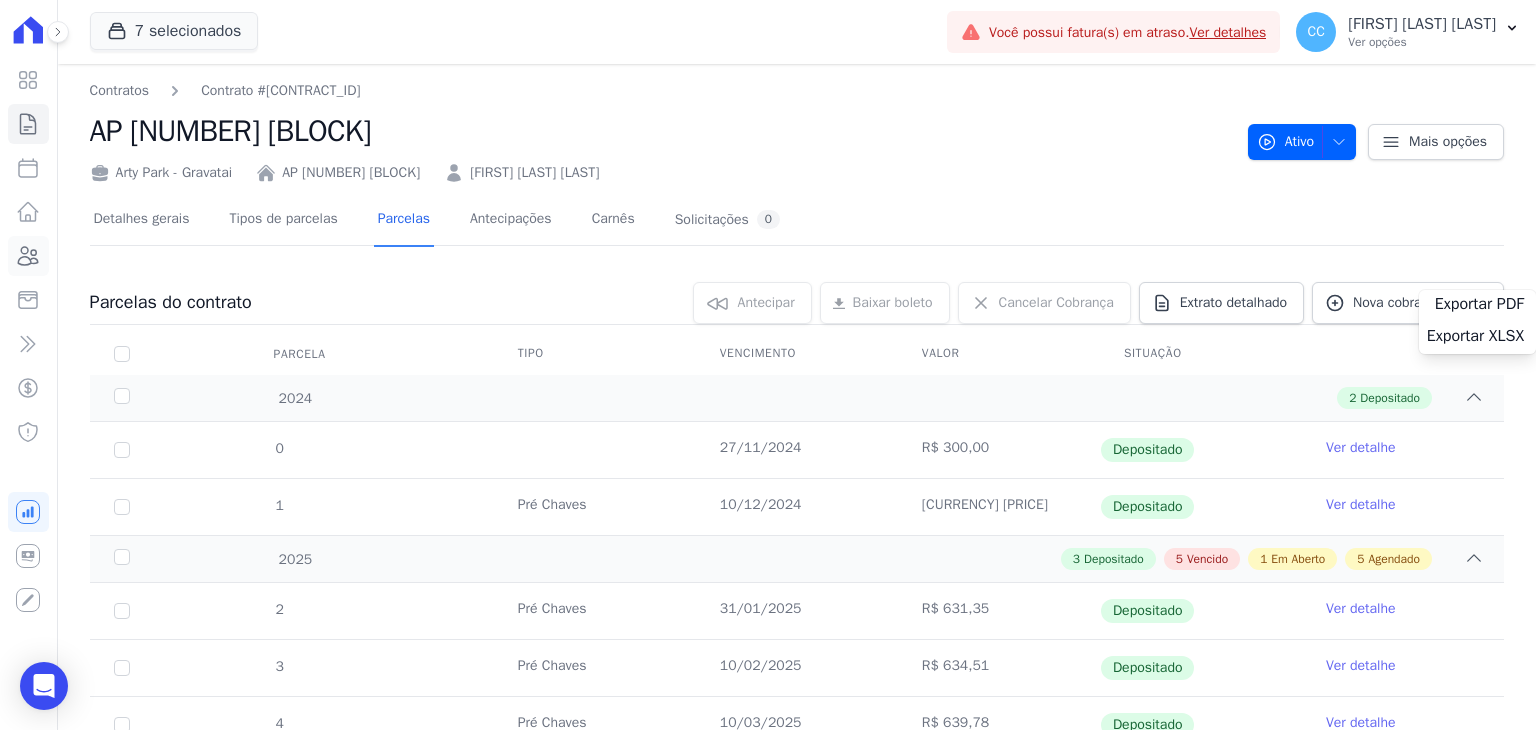click 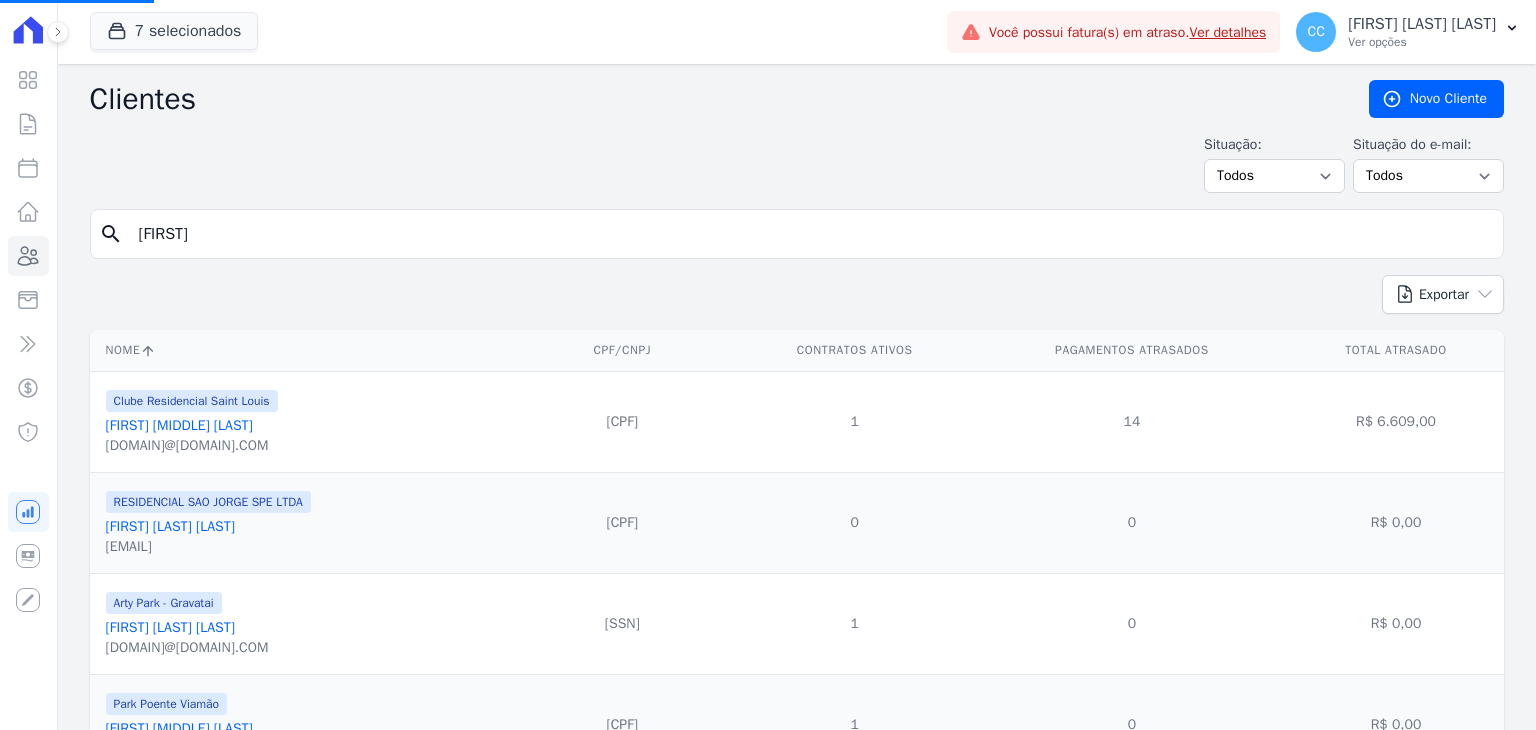 click on "[FIRST]" at bounding box center [811, 234] 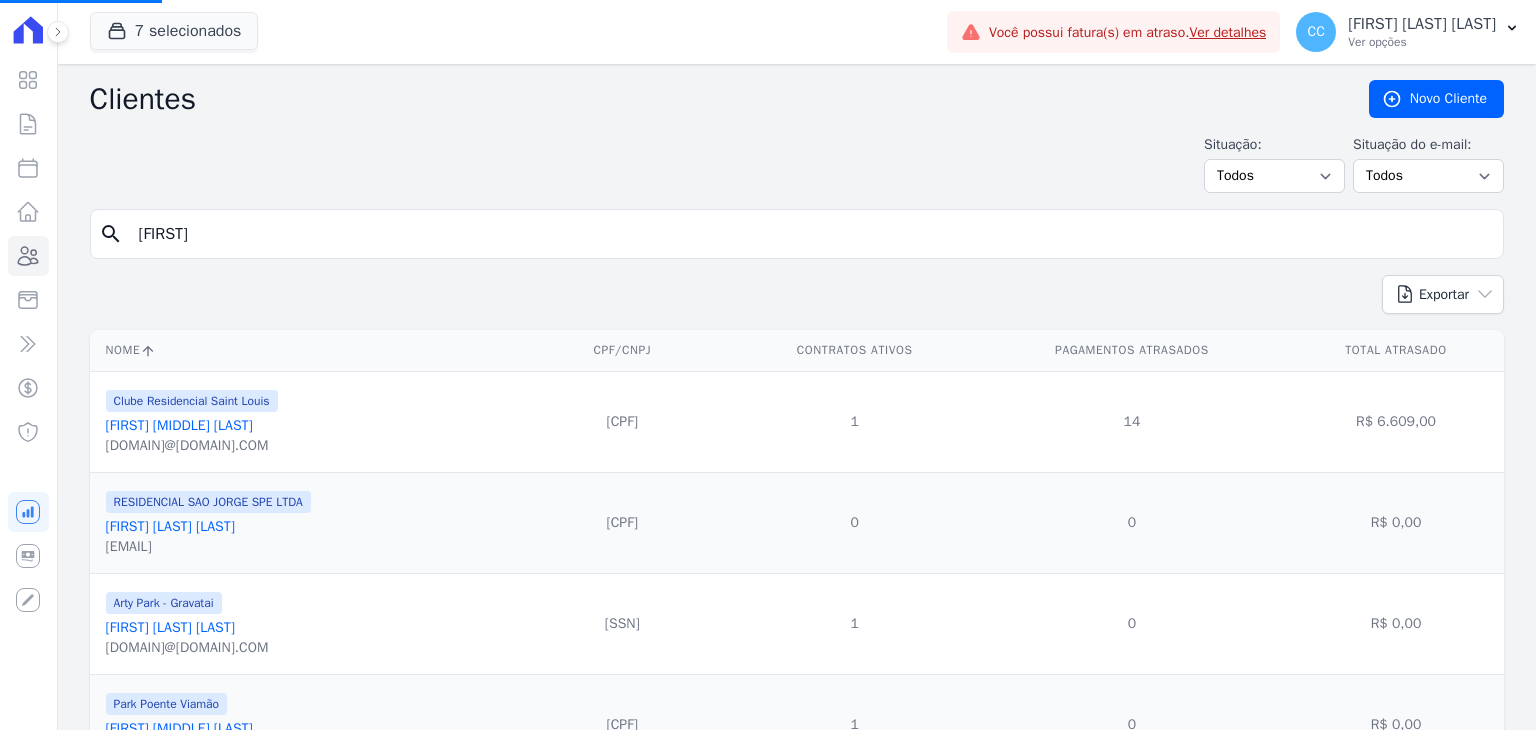 drag, startPoint x: 308, startPoint y: 240, endPoint x: 56, endPoint y: 199, distance: 255.31354 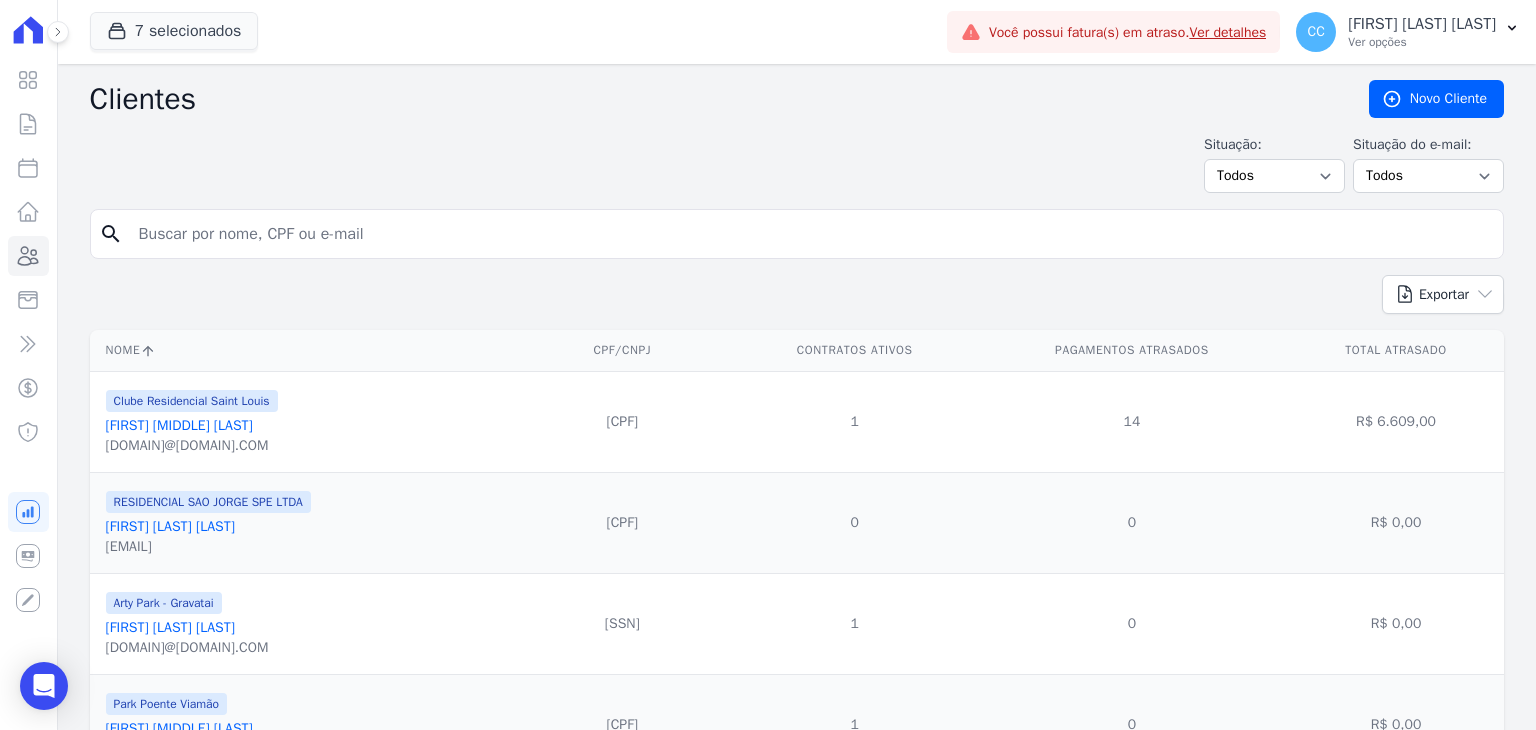 click at bounding box center [811, 234] 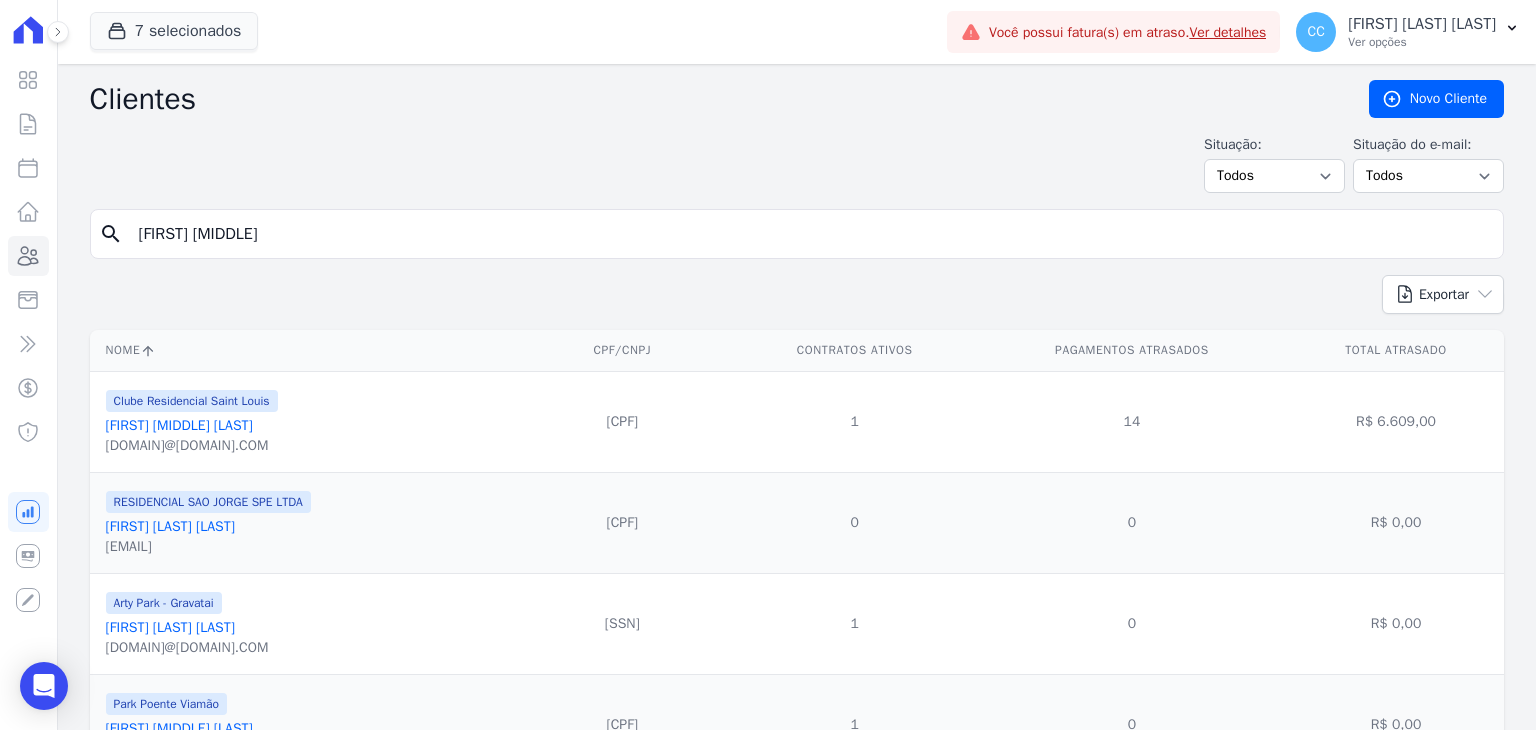 type on "[FIRST] [MIDDLE]" 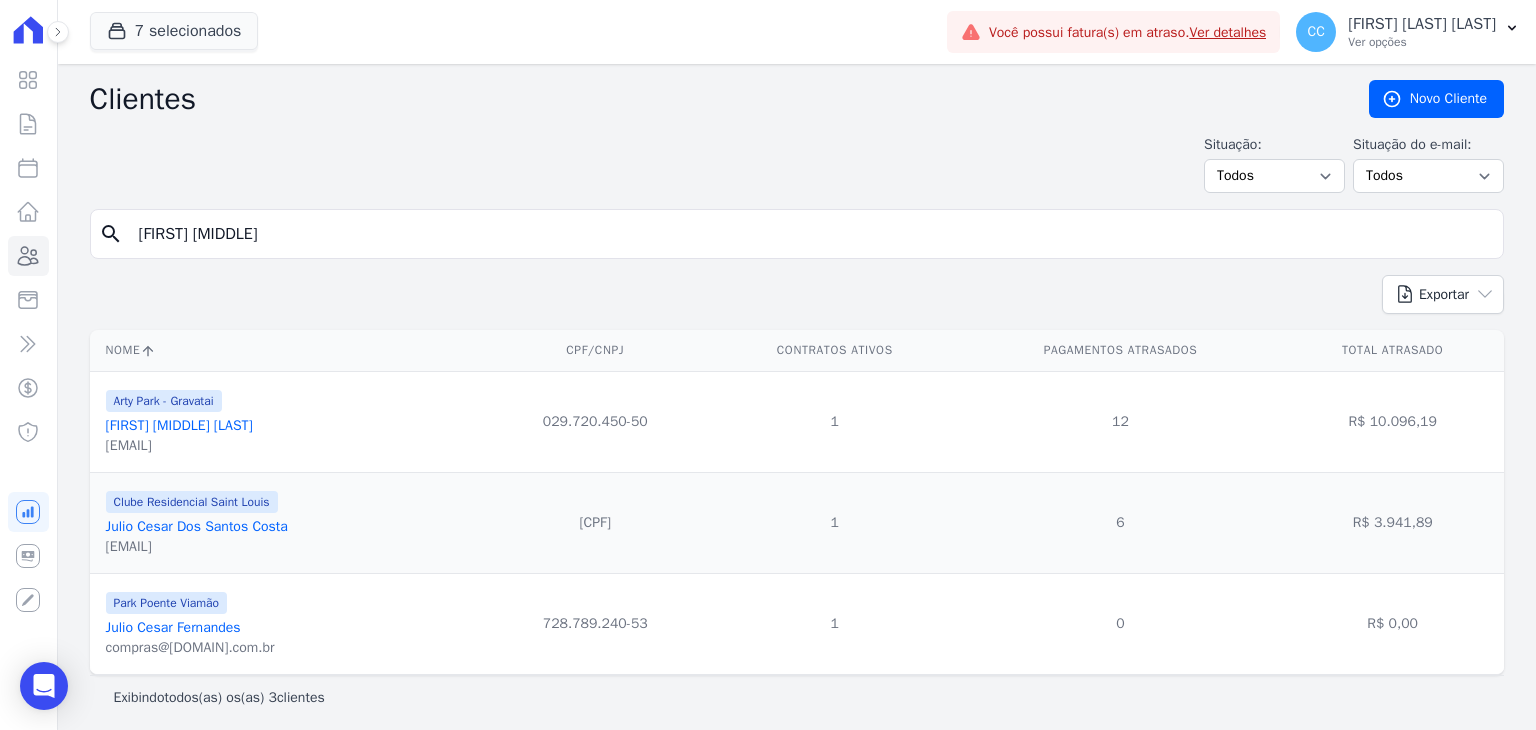 click on "[FIRST] [MIDDLE] [LAST]" at bounding box center (179, 425) 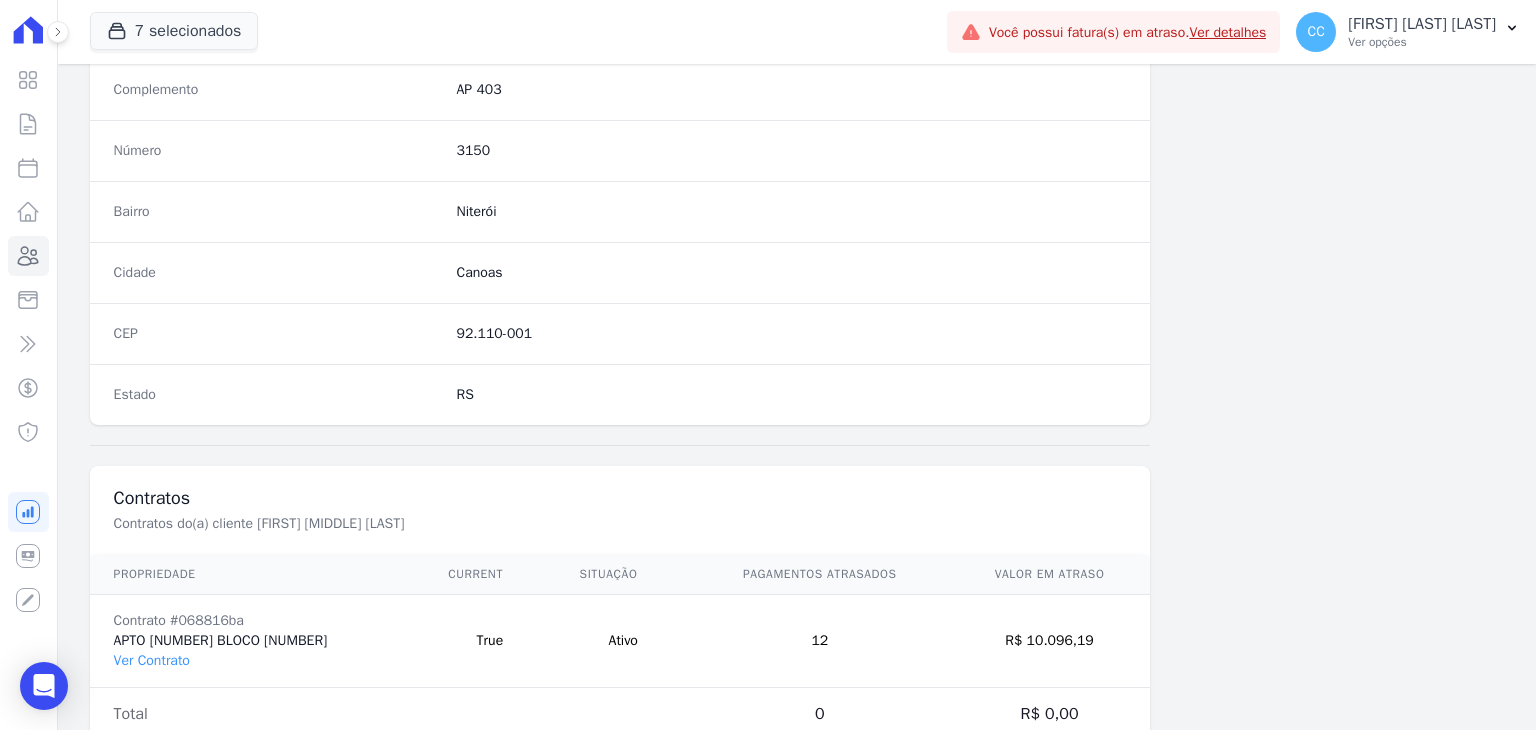 scroll, scrollTop: 1135, scrollLeft: 0, axis: vertical 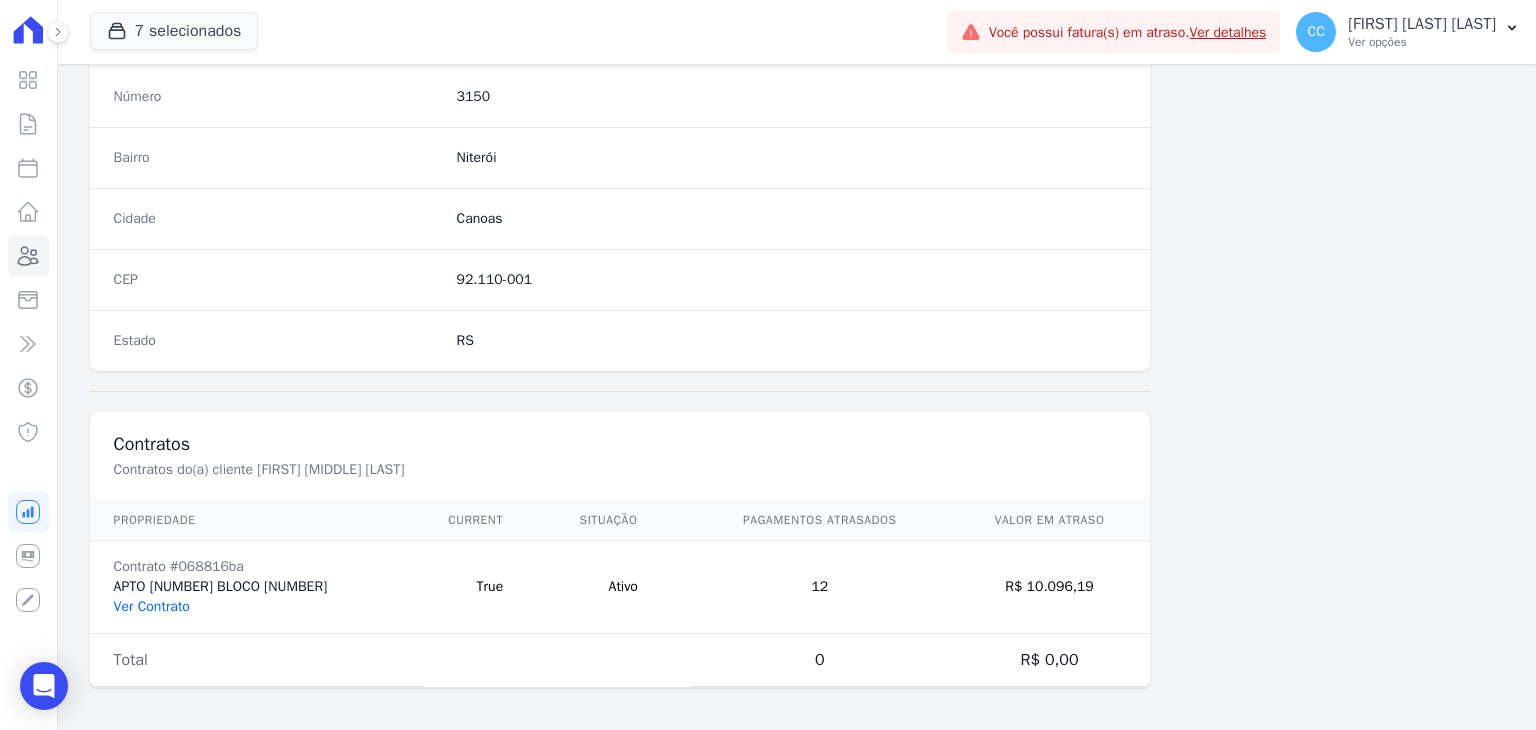 click on "Ver Contrato" at bounding box center (152, 606) 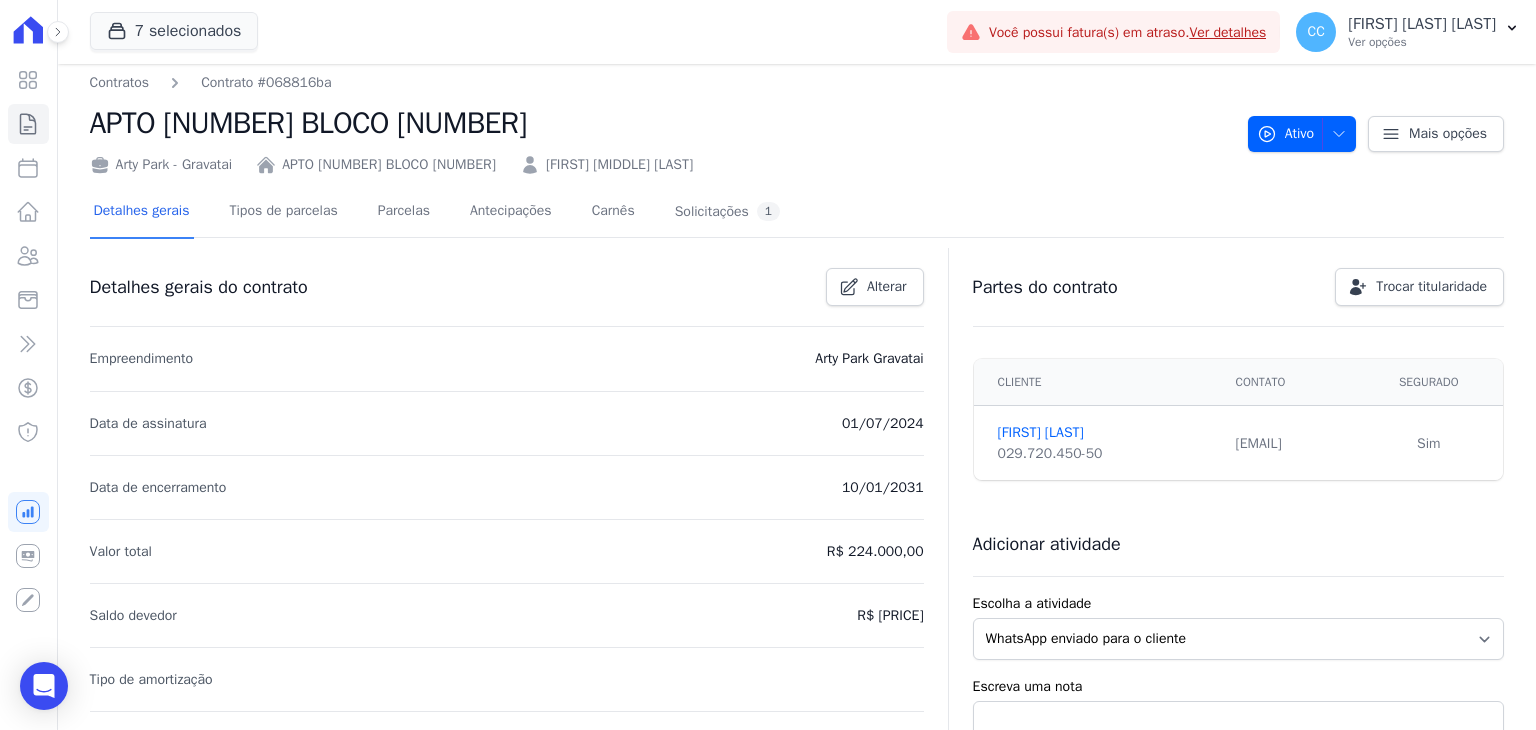 scroll, scrollTop: 0, scrollLeft: 0, axis: both 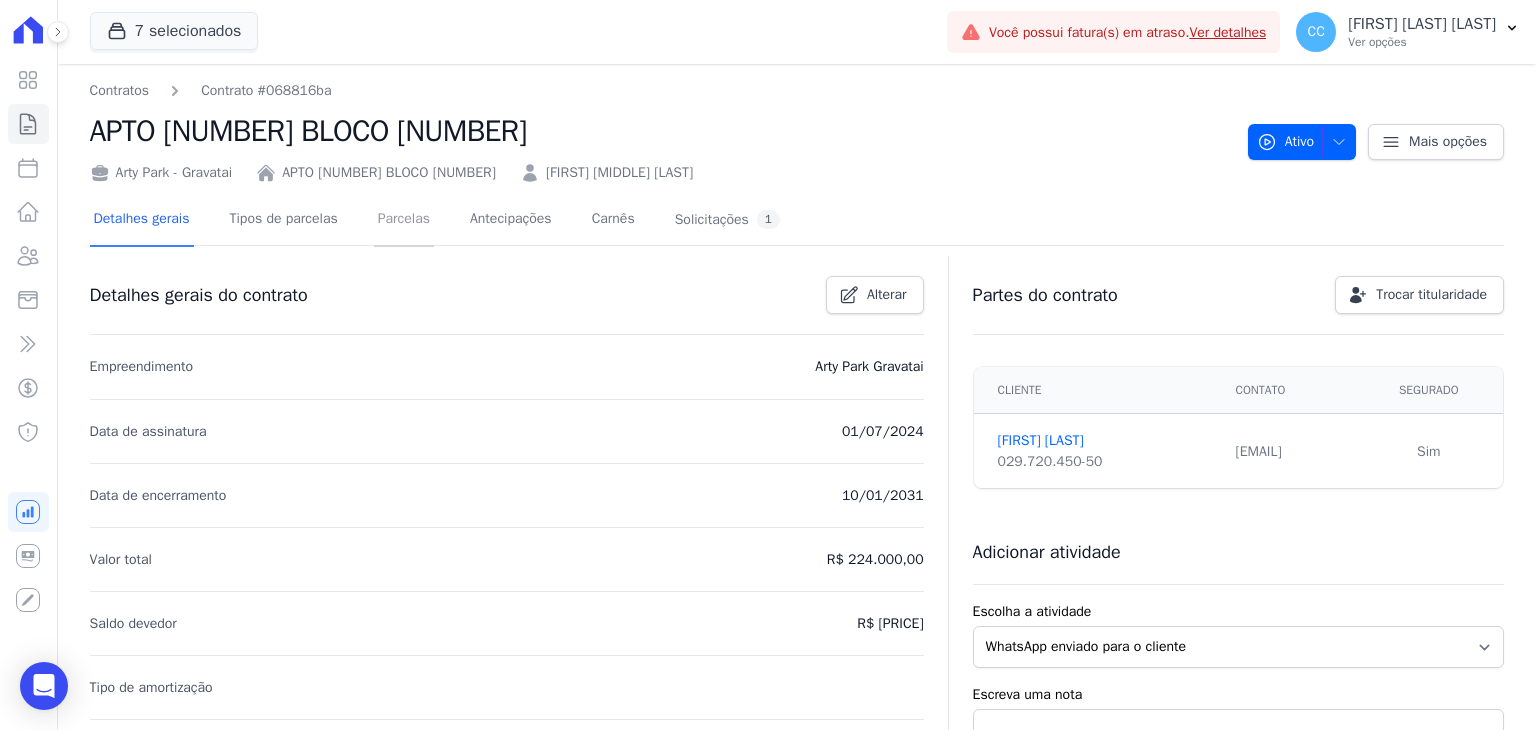 click on "Parcelas" at bounding box center [404, 220] 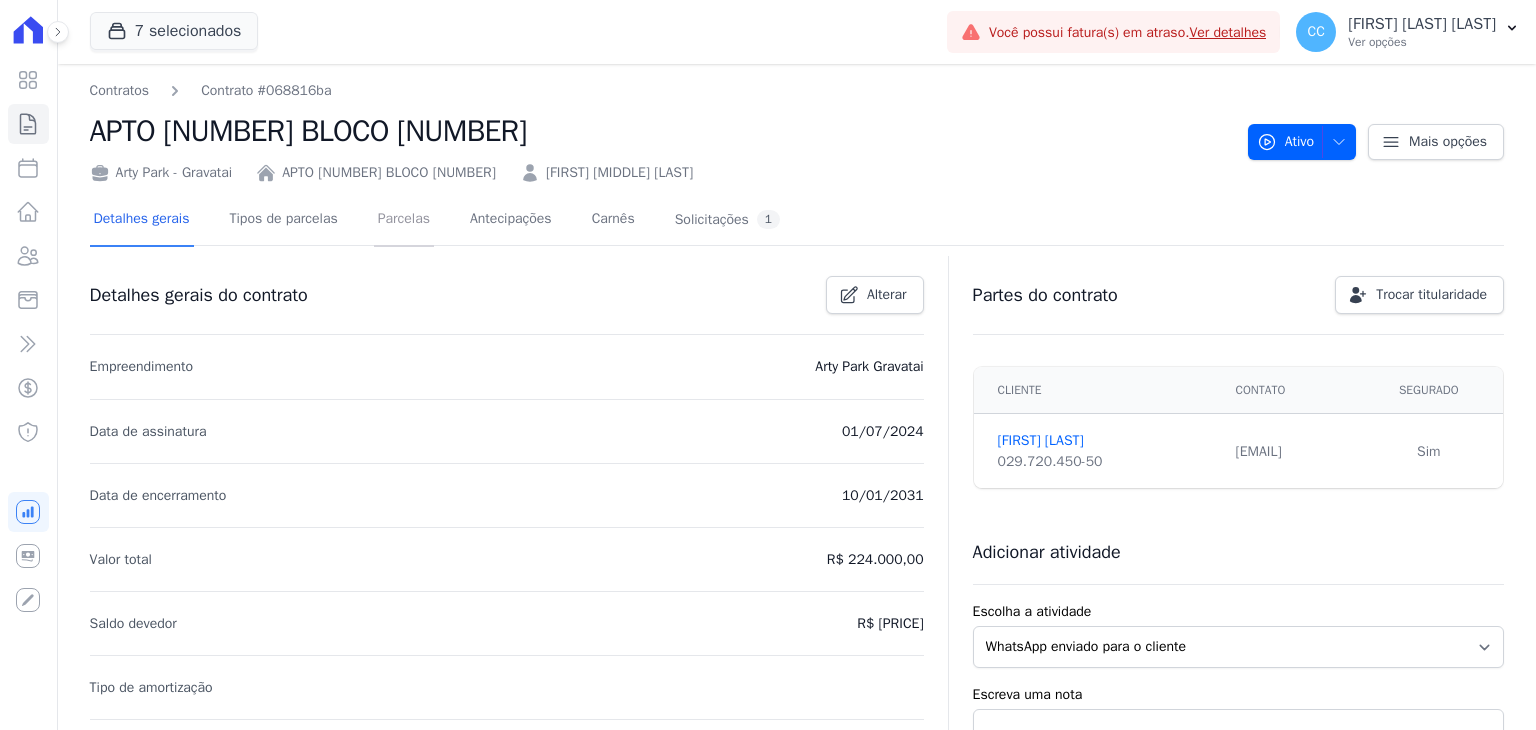 click on "Parcelas" at bounding box center [404, 220] 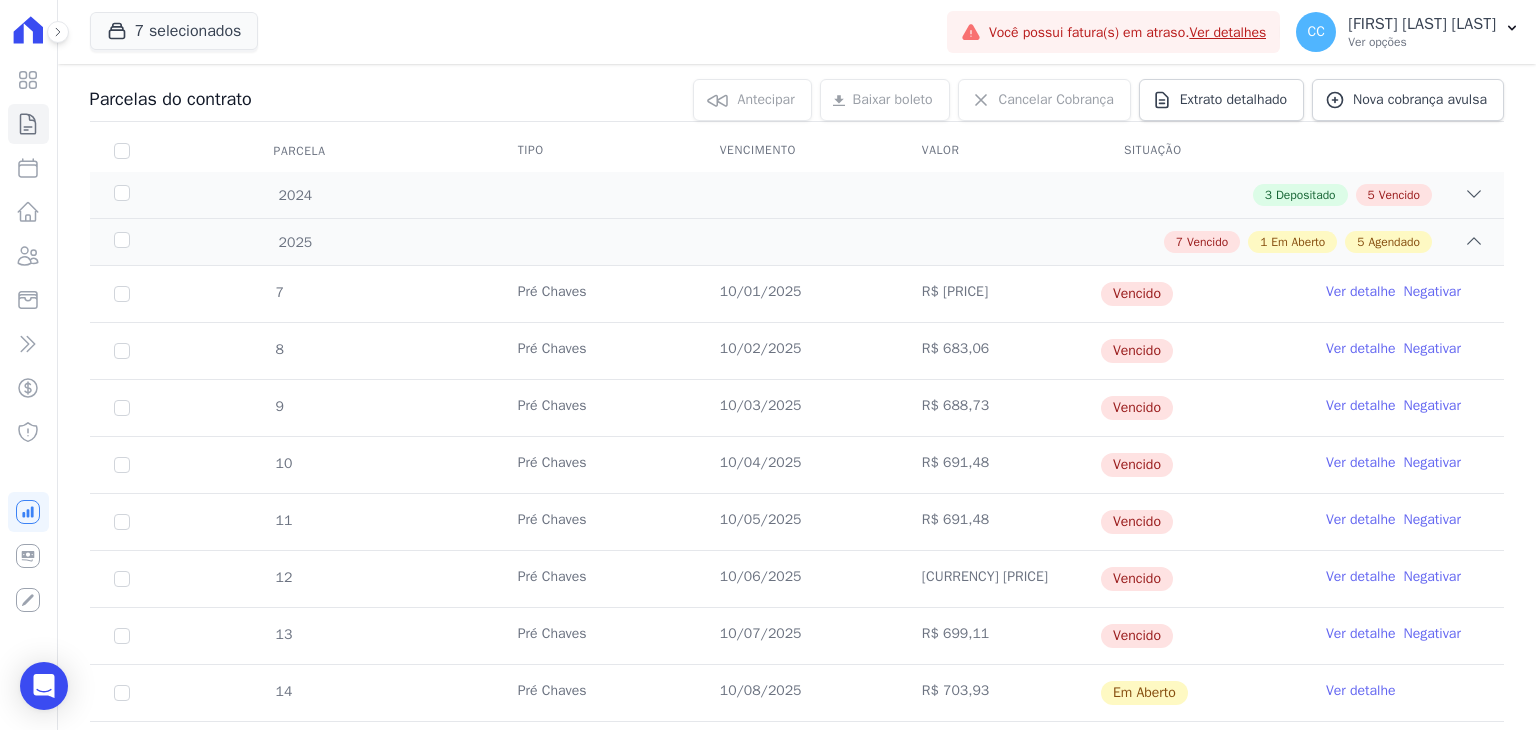 scroll, scrollTop: 100, scrollLeft: 0, axis: vertical 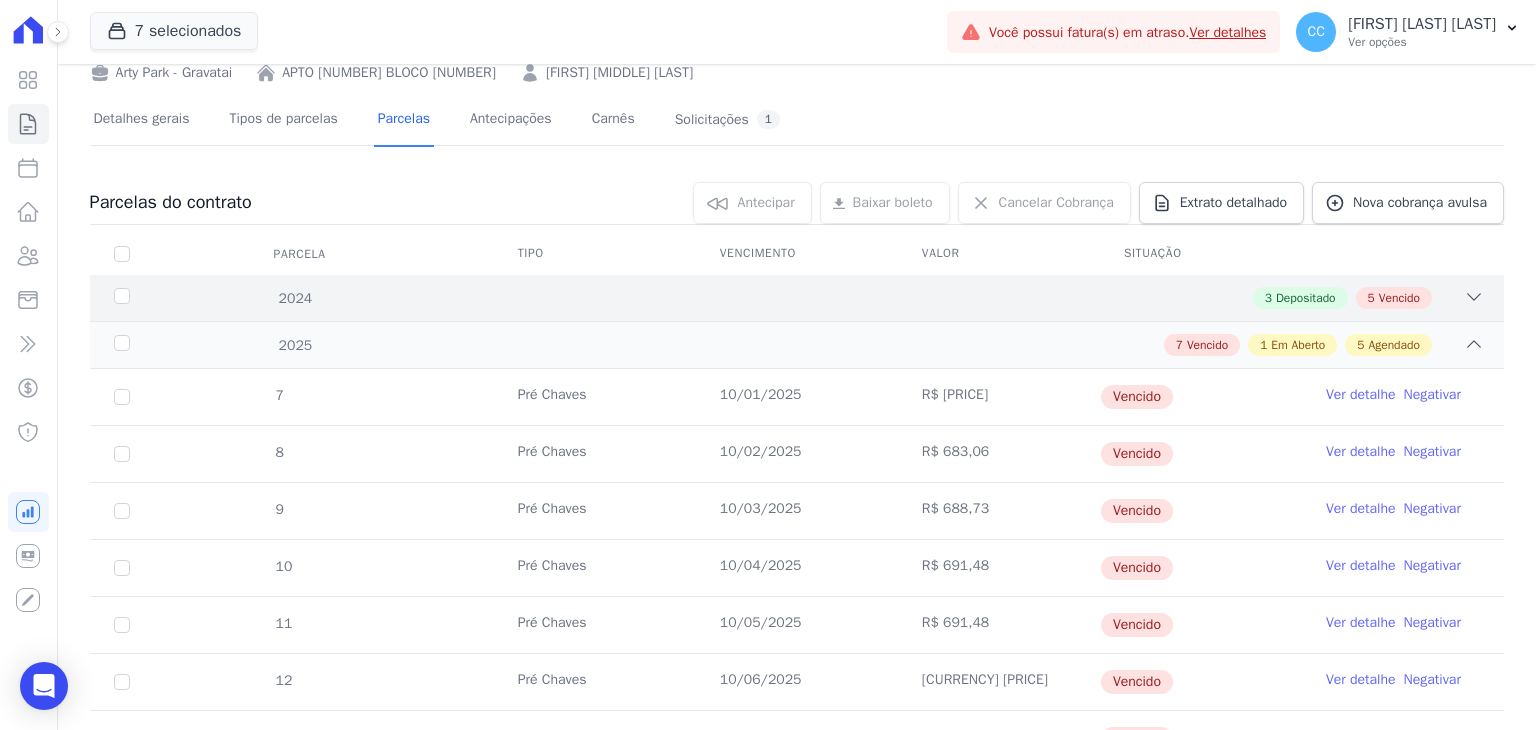 click on "[NUMBER]
Depositado
[NUMBER]
Vencido" at bounding box center [866, 298] 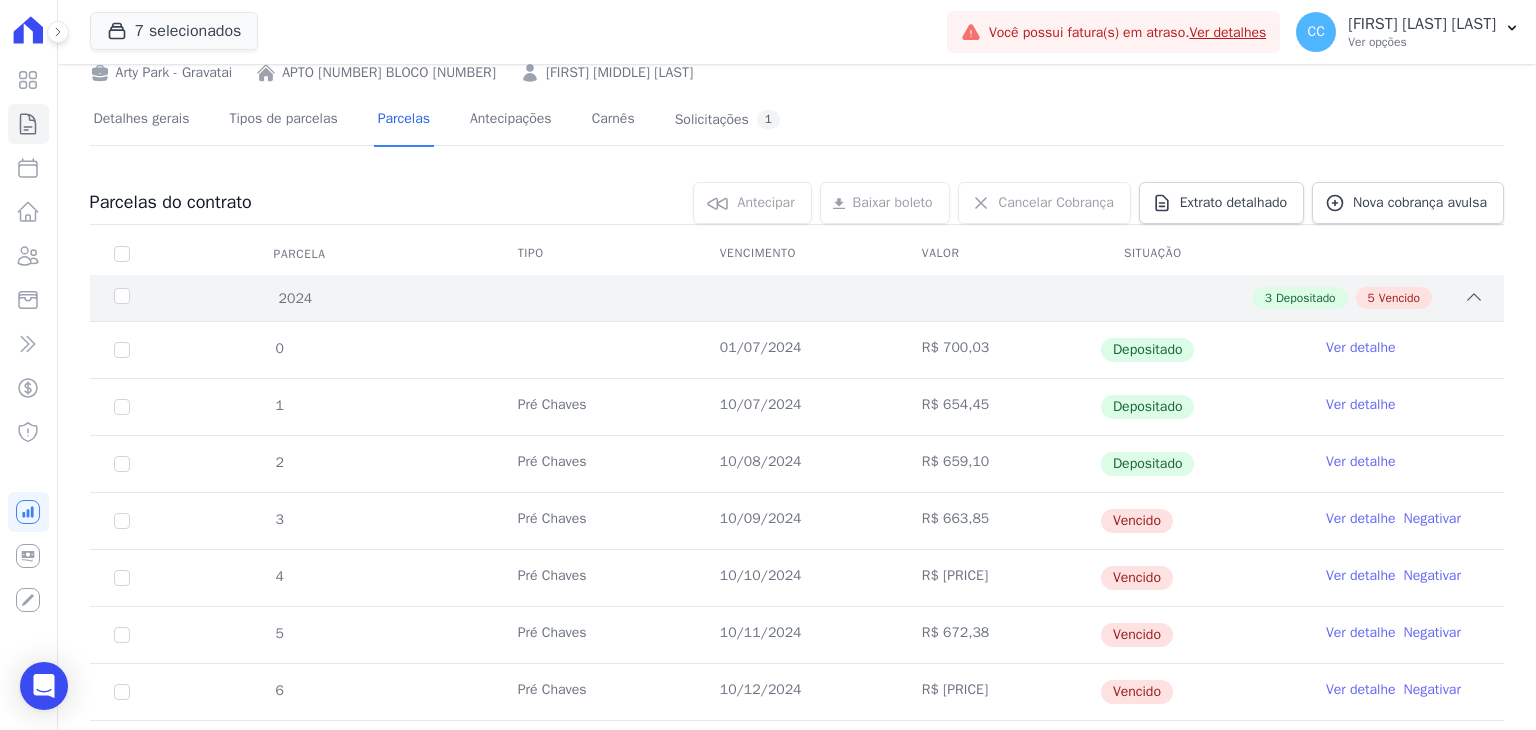 click on "[NUMBER]
Depositado
[NUMBER]
Vencido" at bounding box center (866, 298) 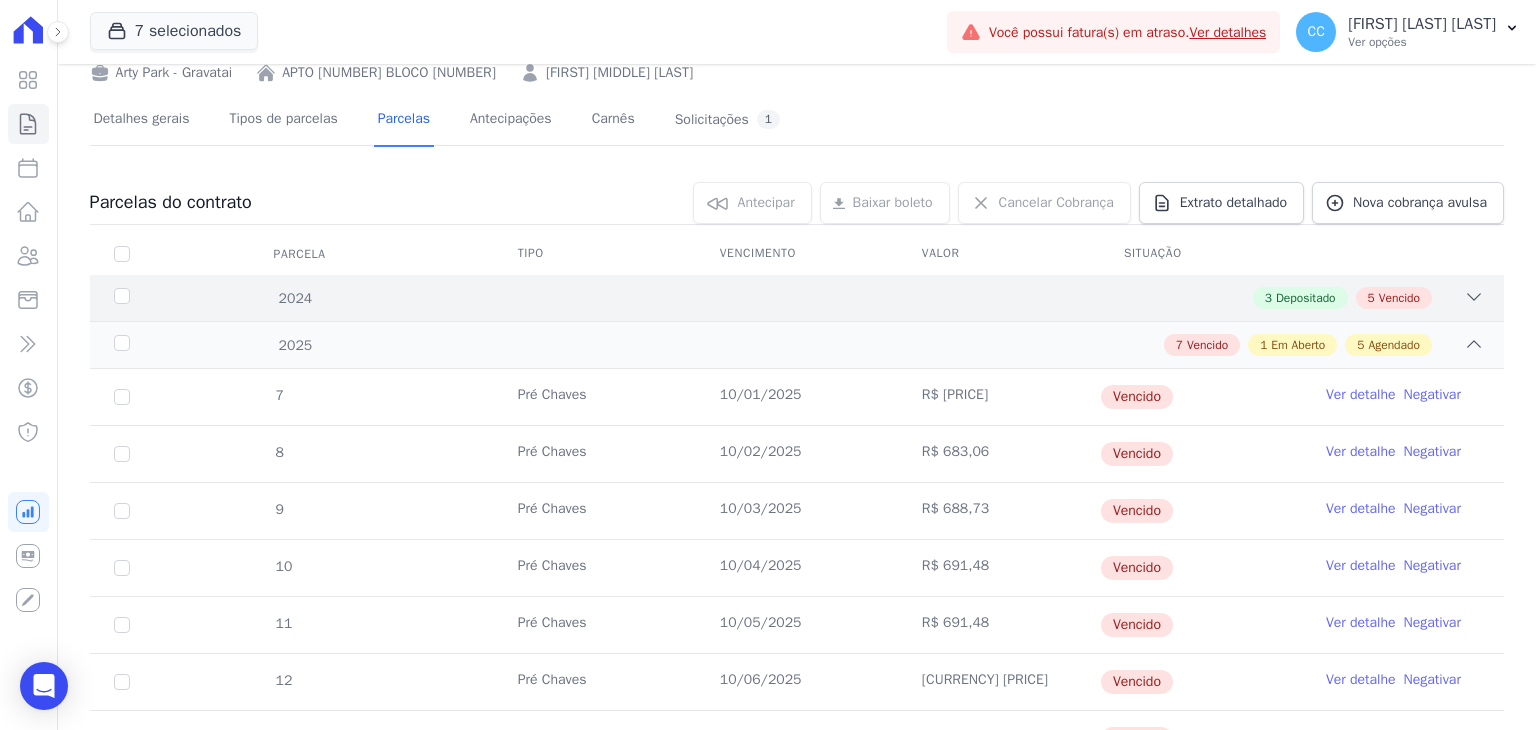 click on "[NUMBER]
Depositado
[NUMBER]
Vencido" at bounding box center [866, 298] 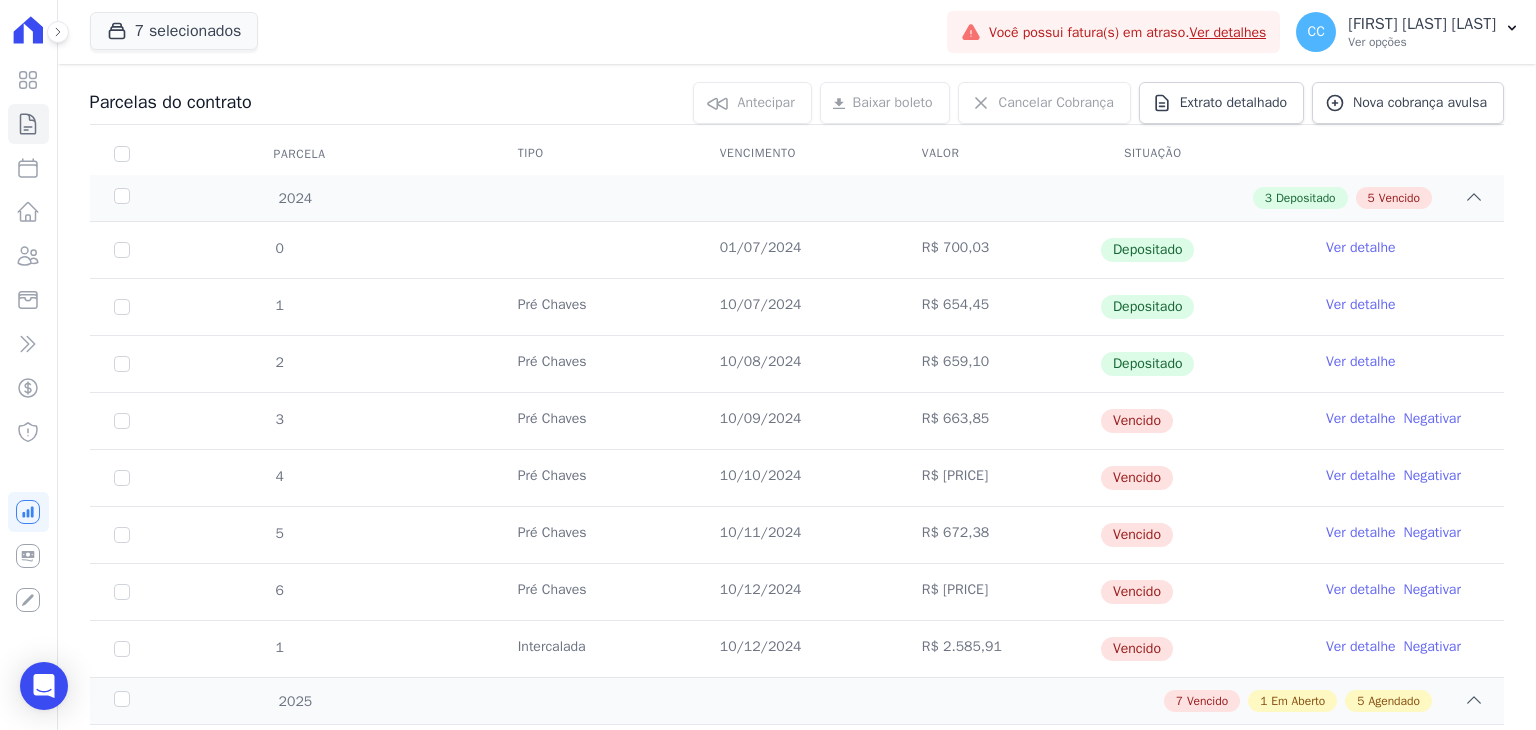 scroll, scrollTop: 0, scrollLeft: 0, axis: both 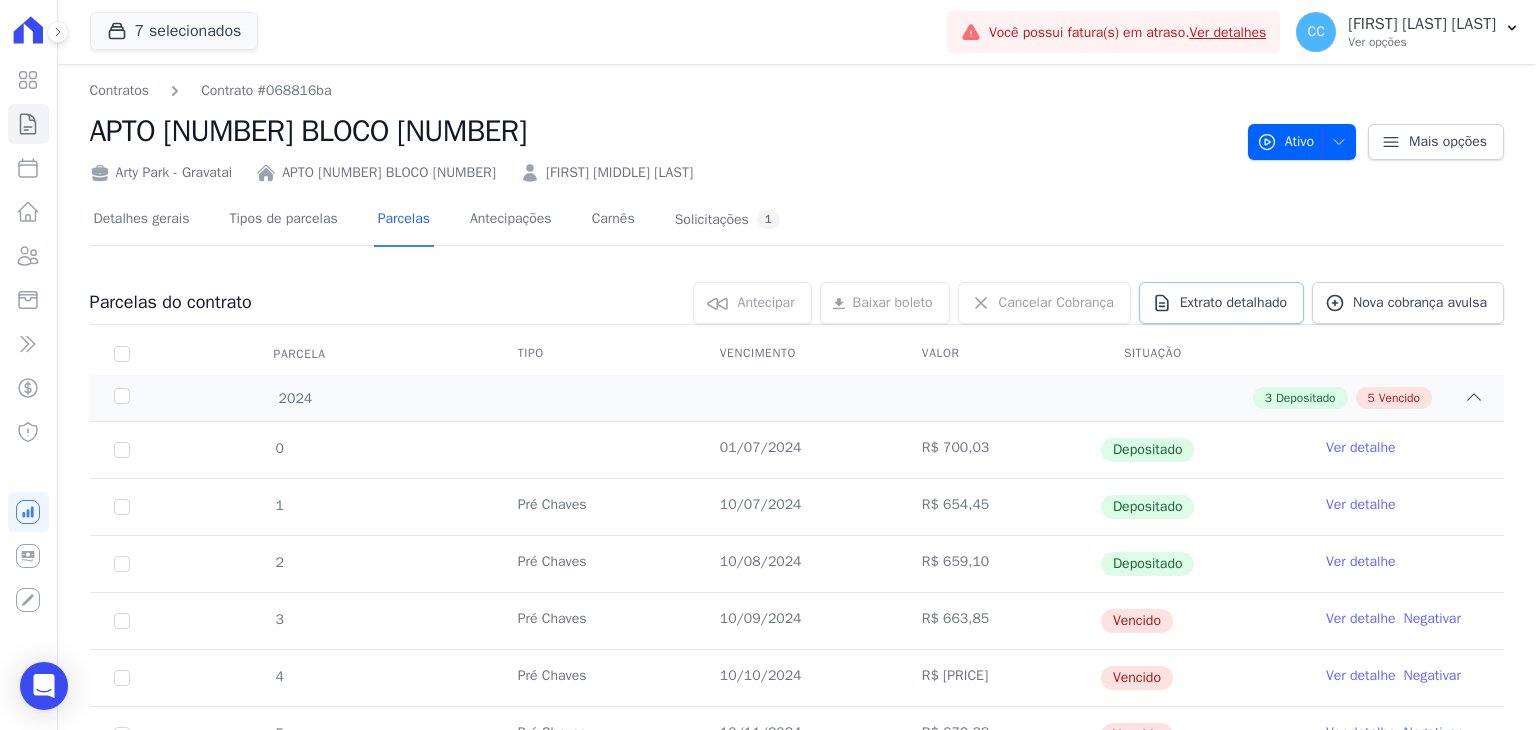 click on "Extrato detalhado" at bounding box center [1221, 303] 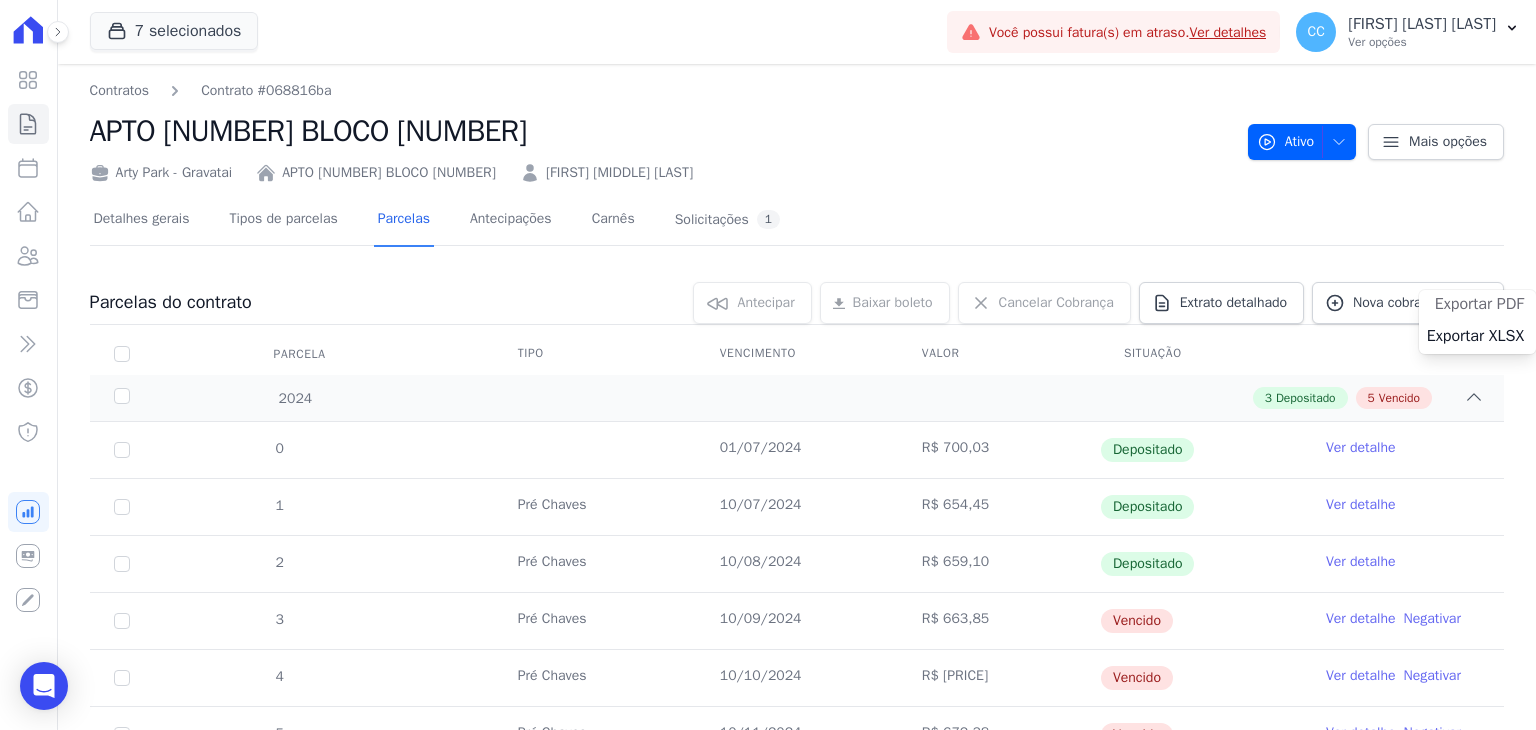 click on "Exportar PDF" at bounding box center (1479, 304) 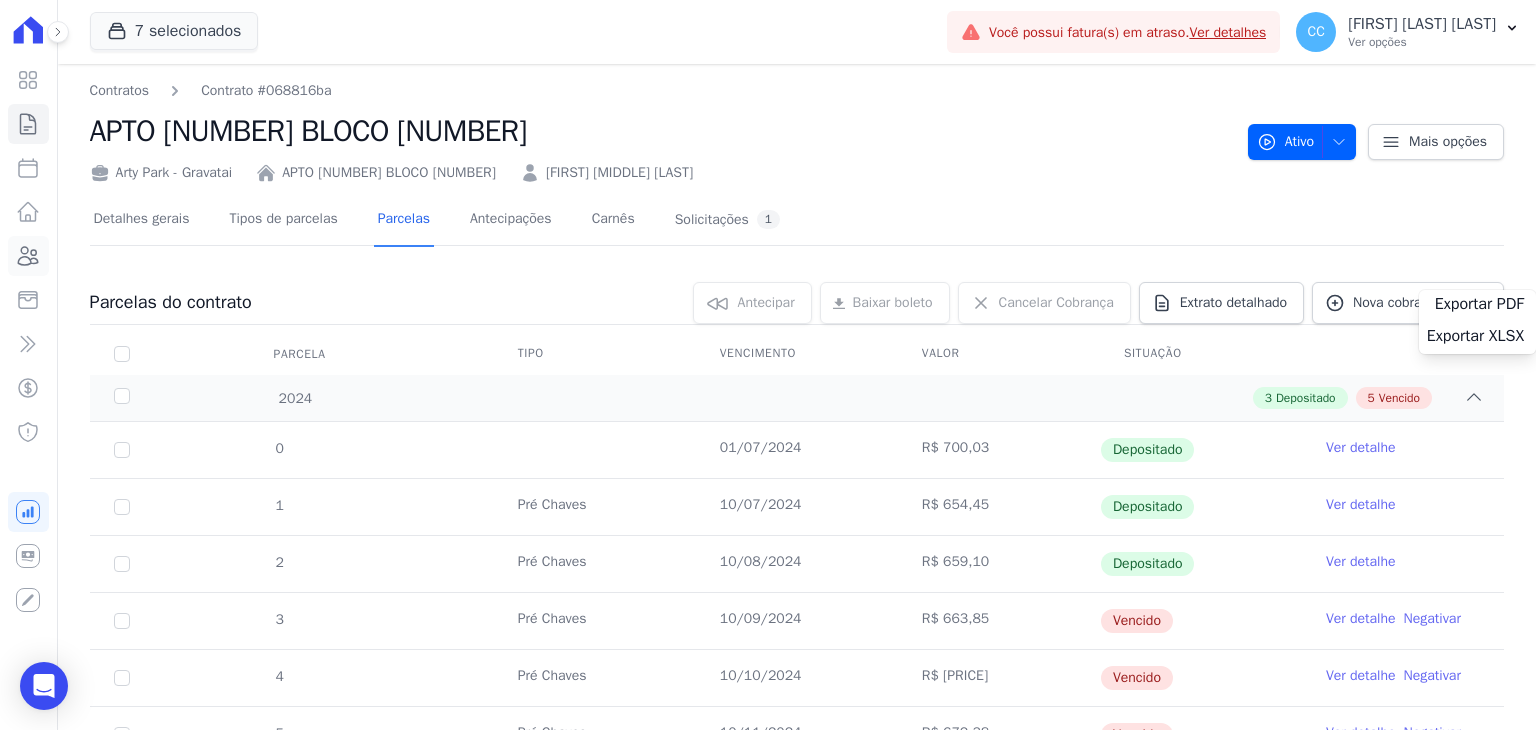 click 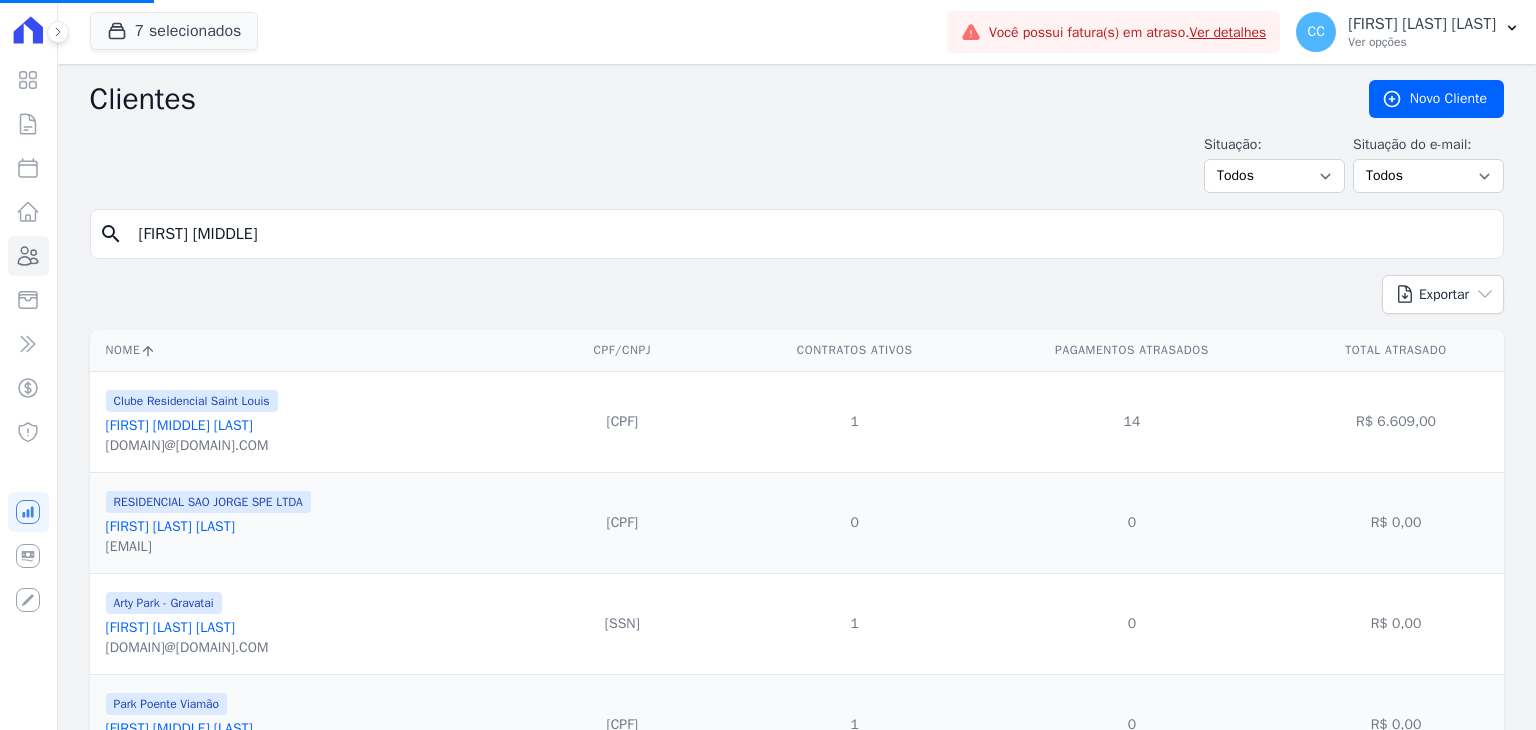 click on "[FIRST] [MIDDLE]" at bounding box center (811, 234) 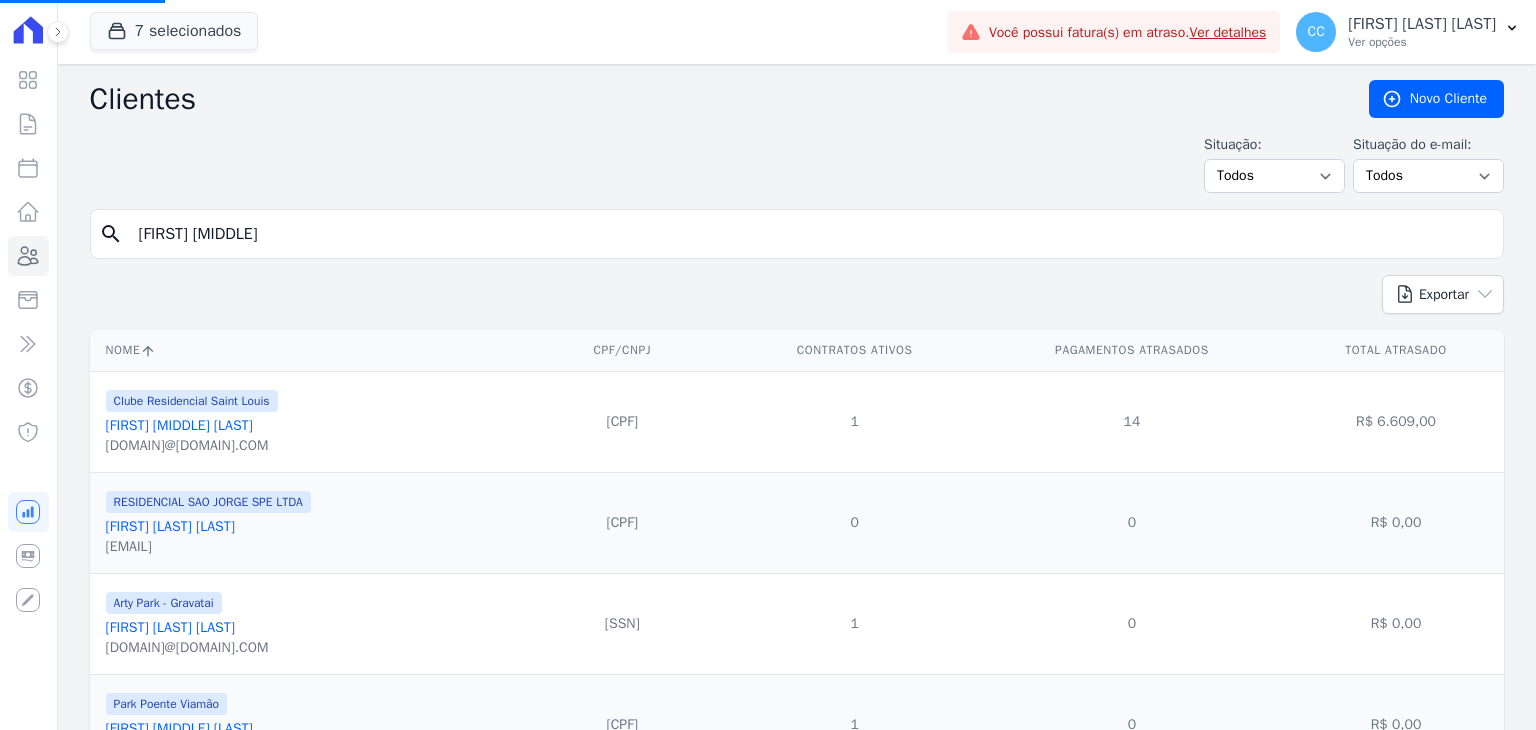 click on "Visão Geral
Contratos
Parcelas
Lotes
Clientes
Minha Carteira
Transferências
Crédito" at bounding box center (768, 365) 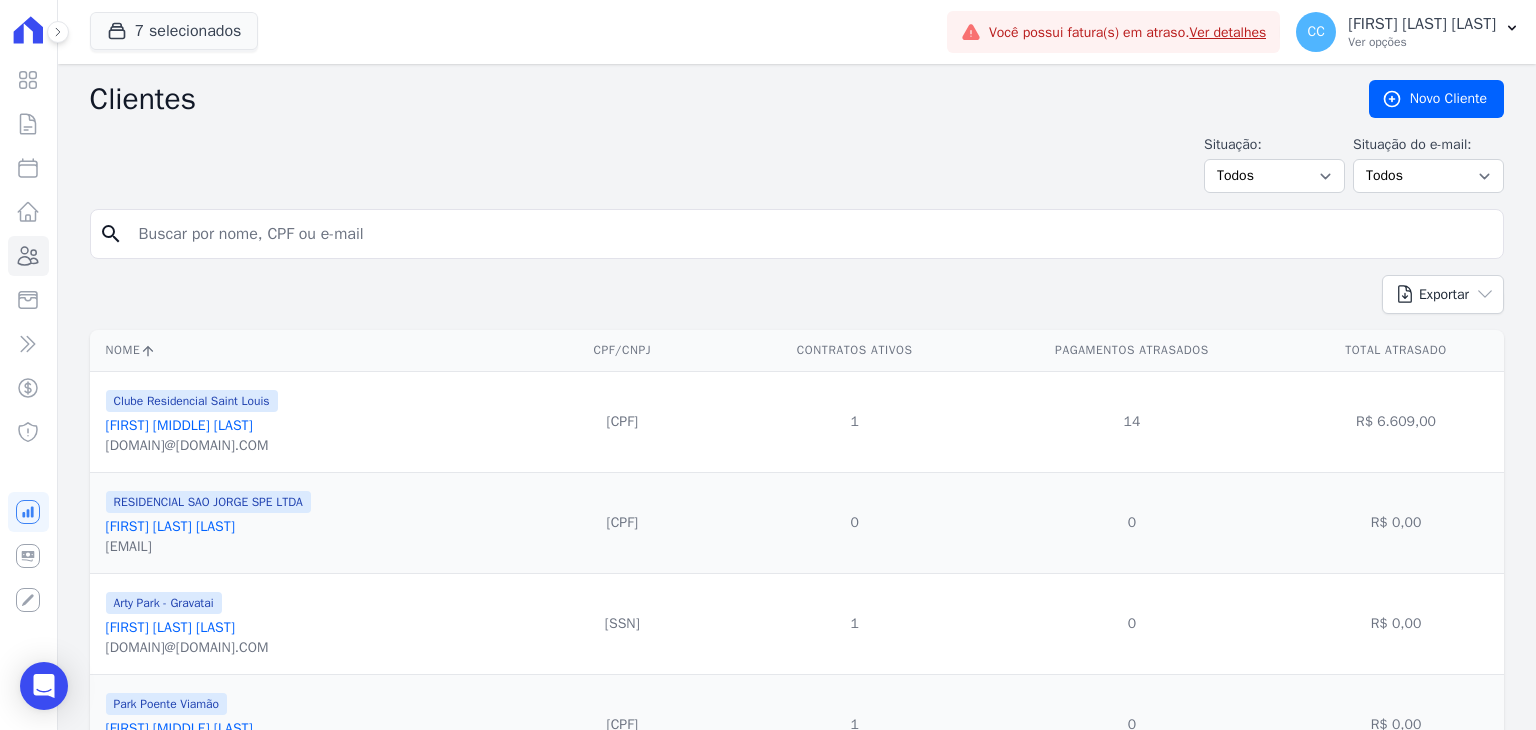 click at bounding box center [811, 234] 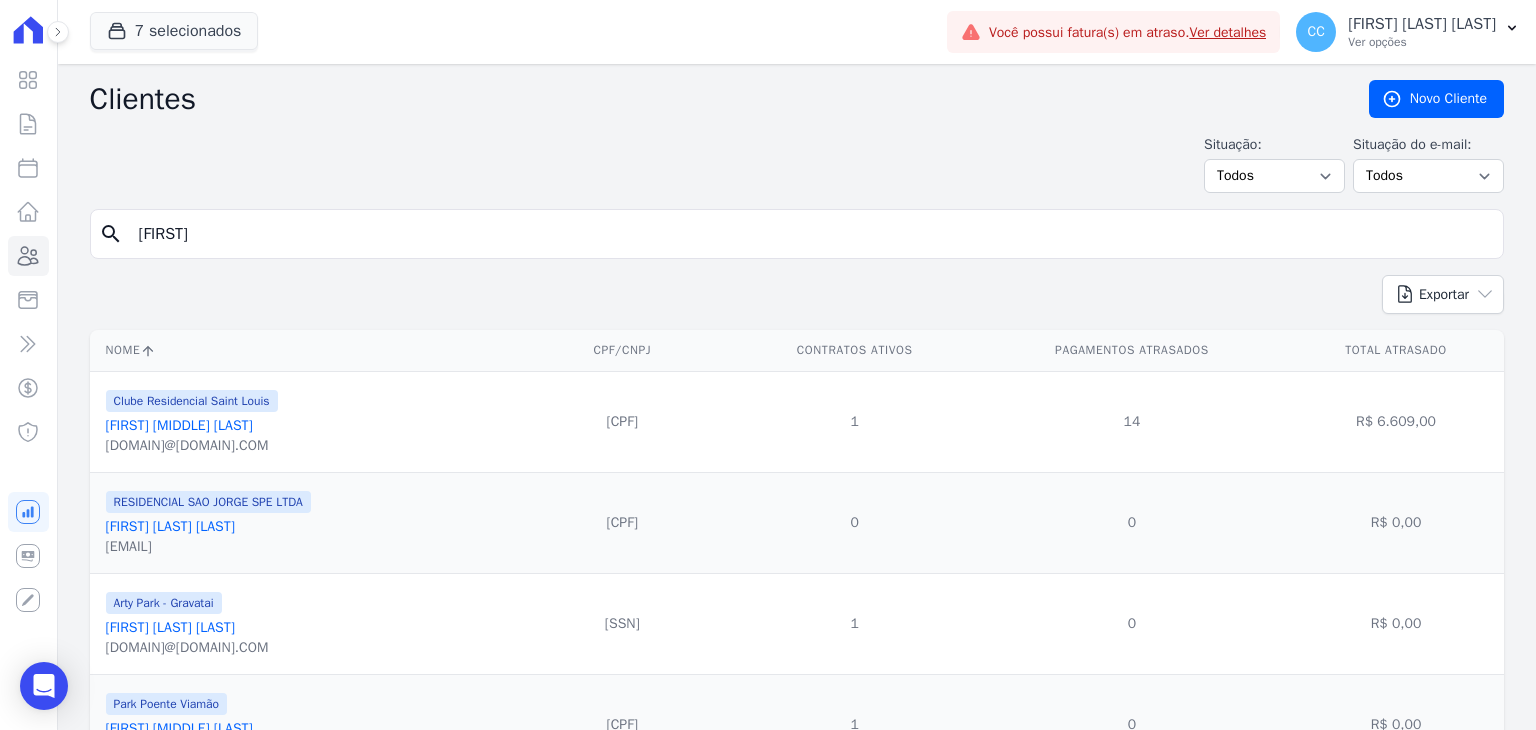 type on "[FIRST]" 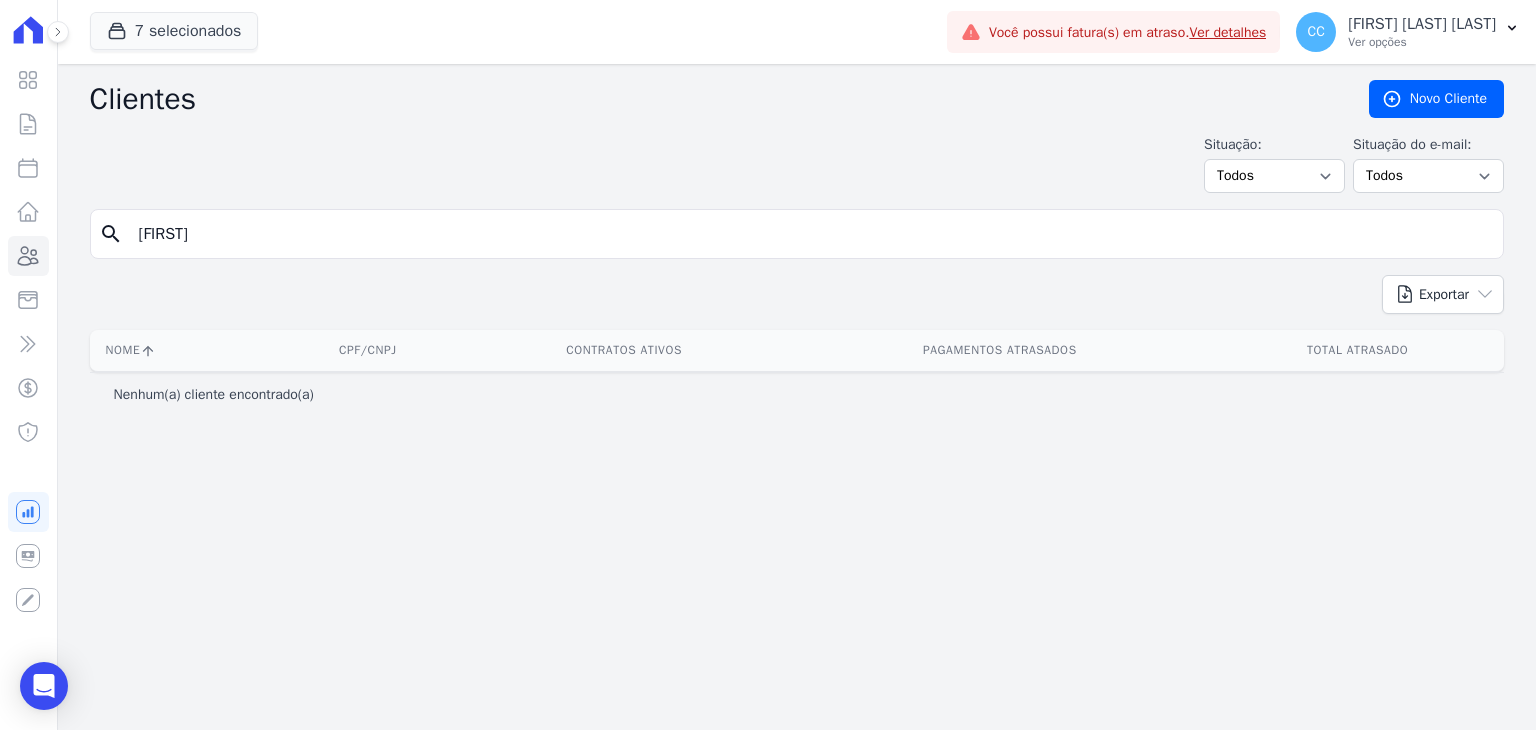 click on "[FIRST]" at bounding box center [811, 234] 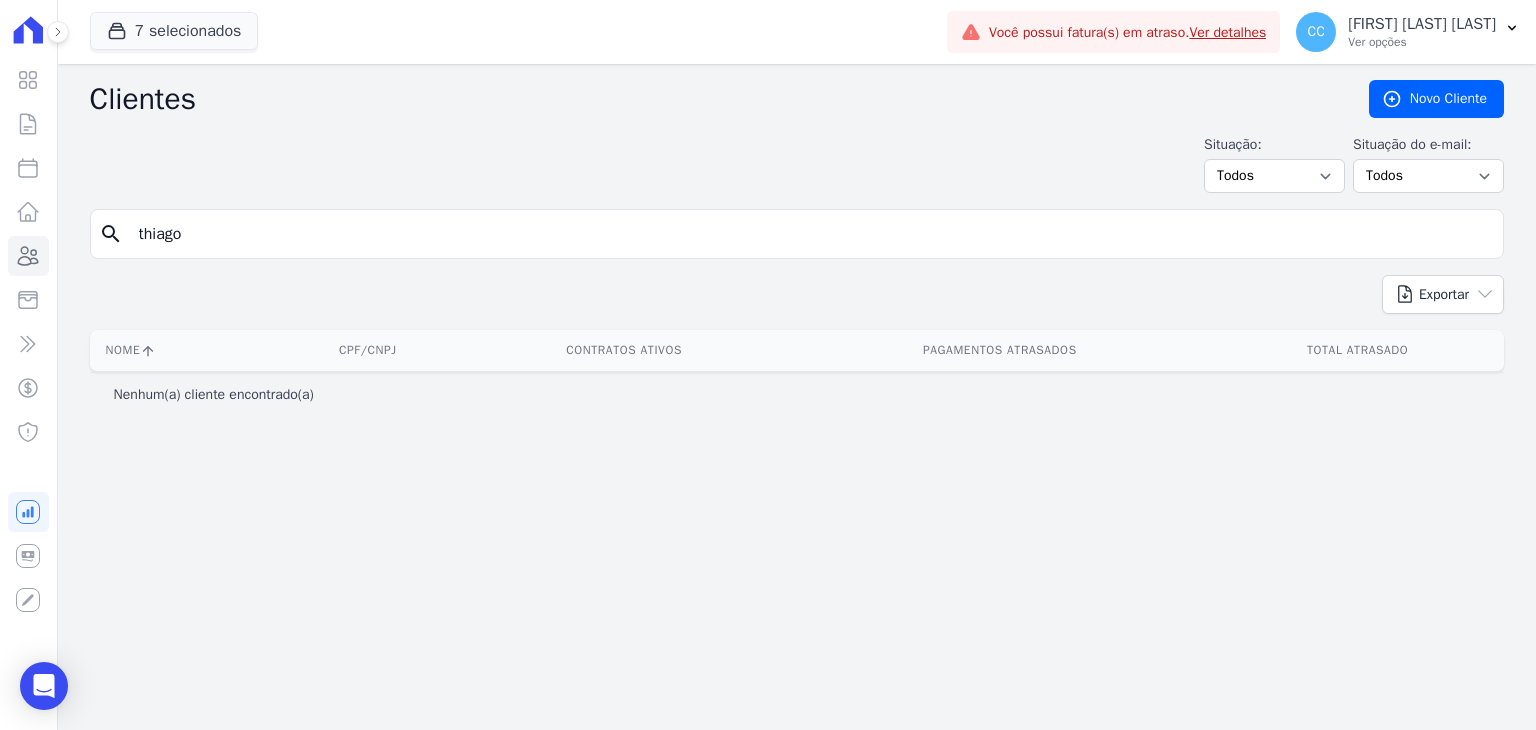 type on "thiago" 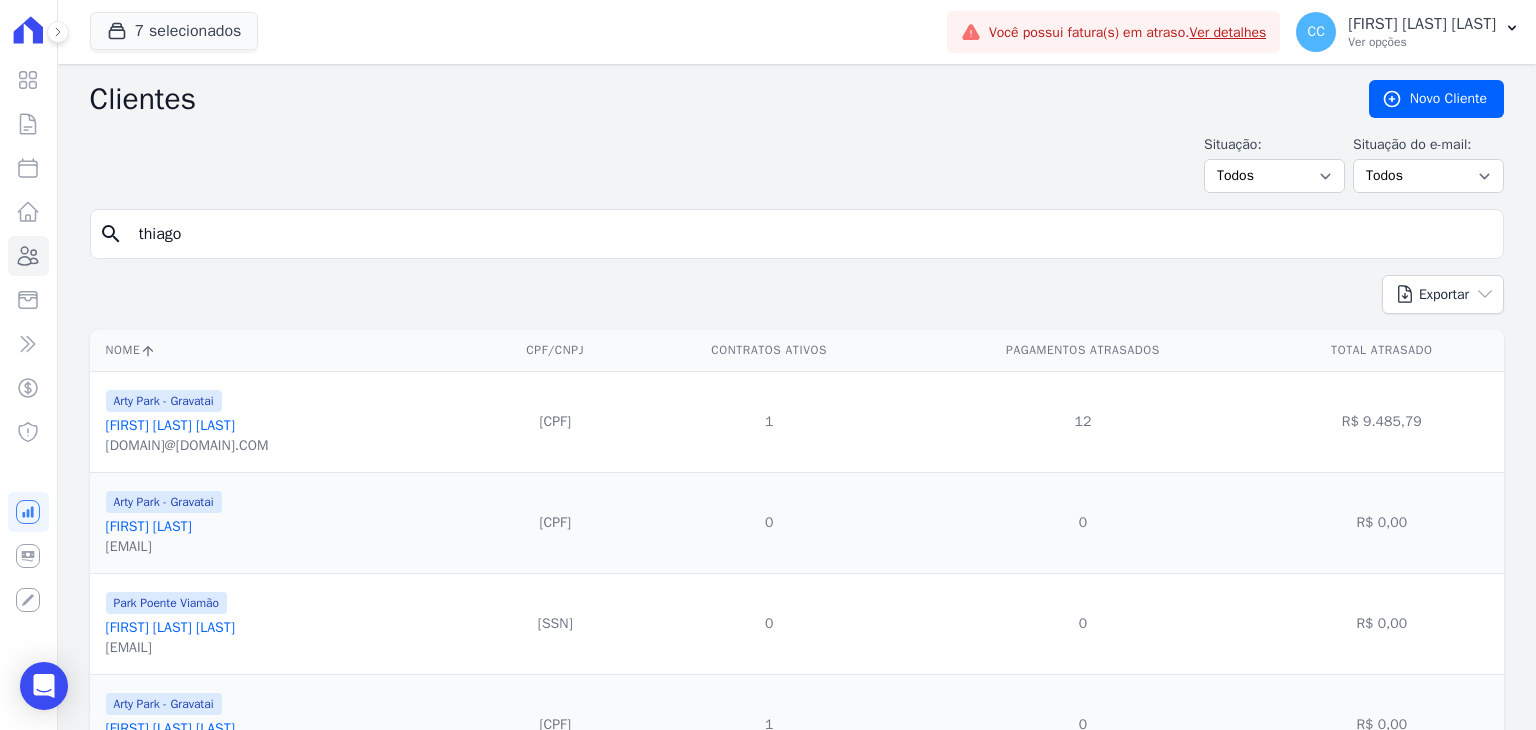 click on "[FIRST] [LAST] [LAST]" at bounding box center [170, 425] 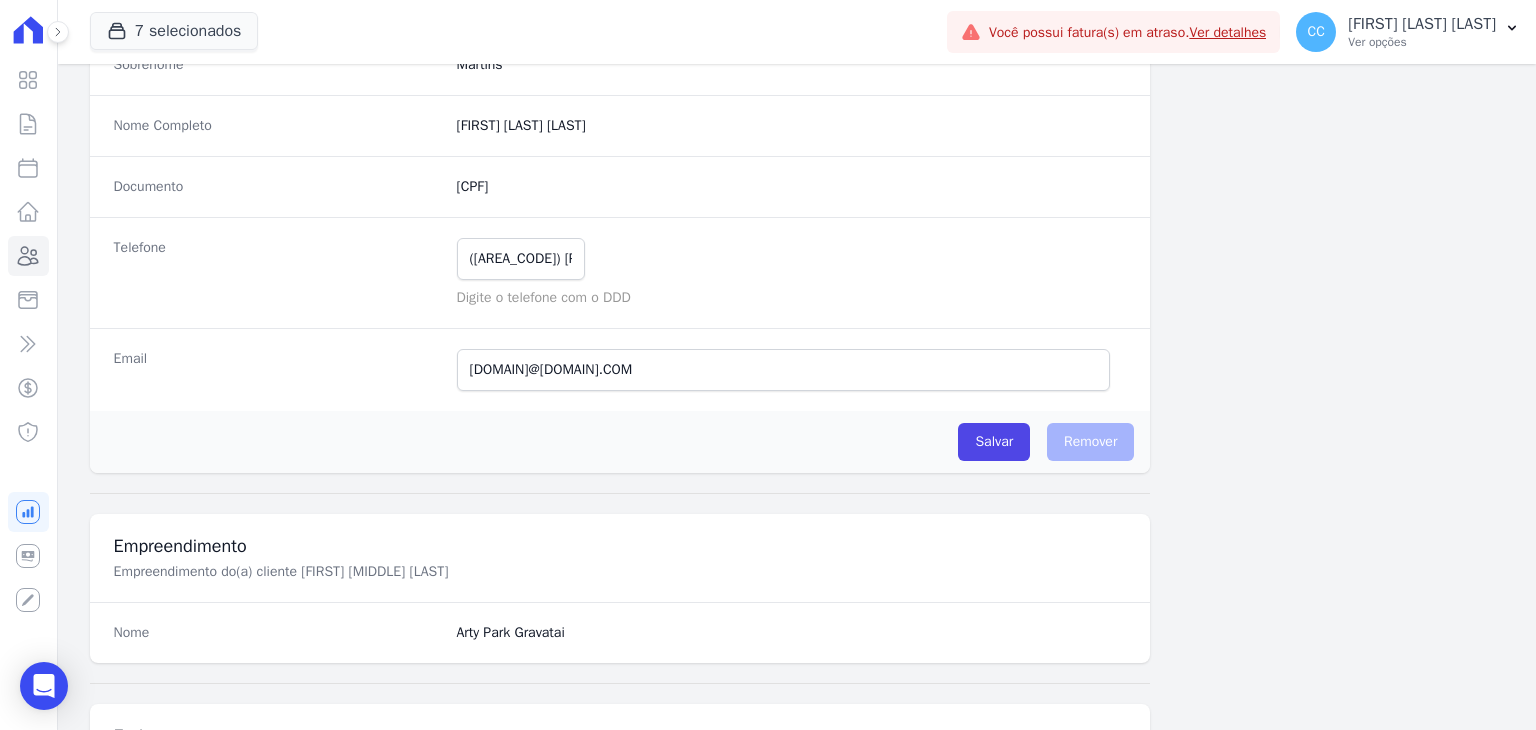 scroll, scrollTop: 235, scrollLeft: 0, axis: vertical 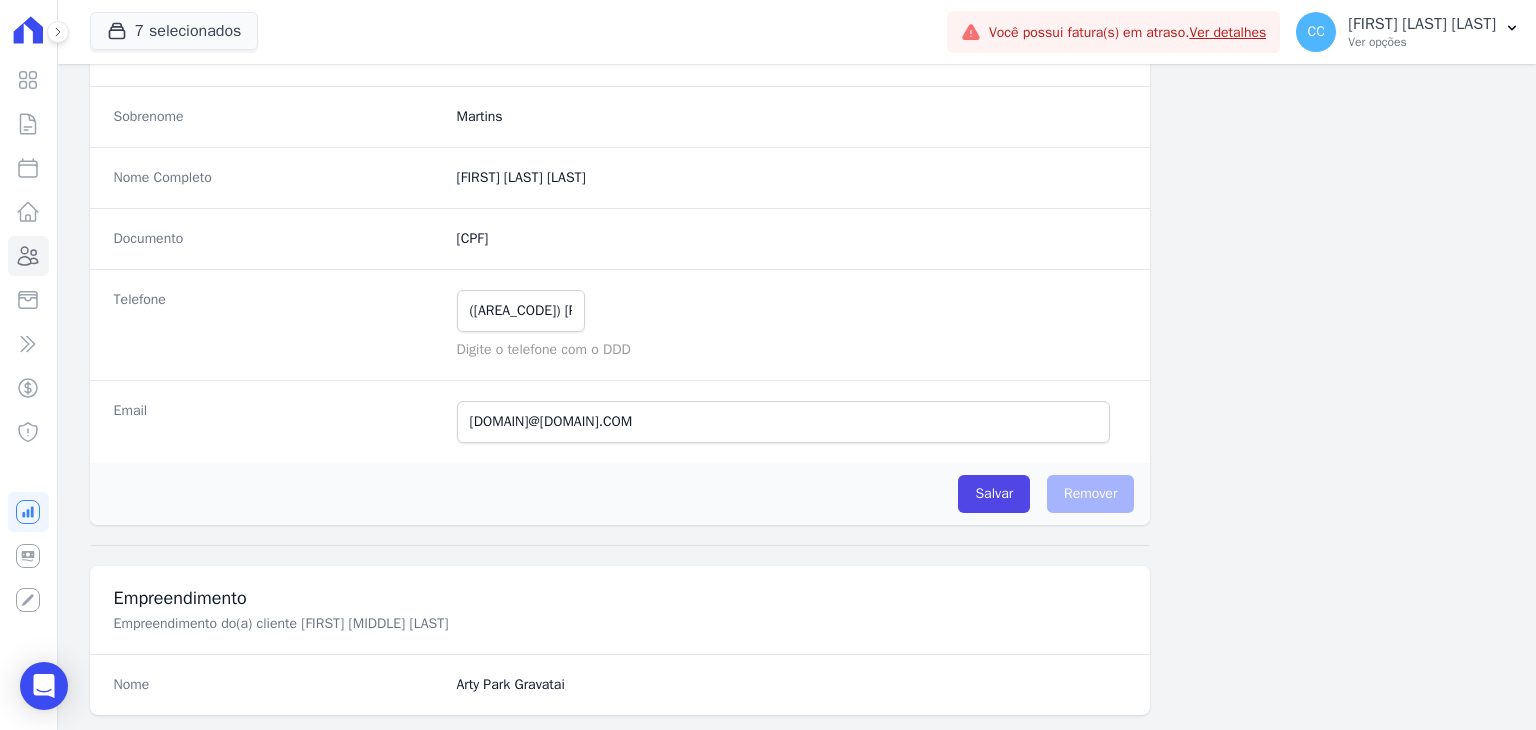 drag, startPoint x: 561, startPoint y: 239, endPoint x: 438, endPoint y: 223, distance: 124.036285 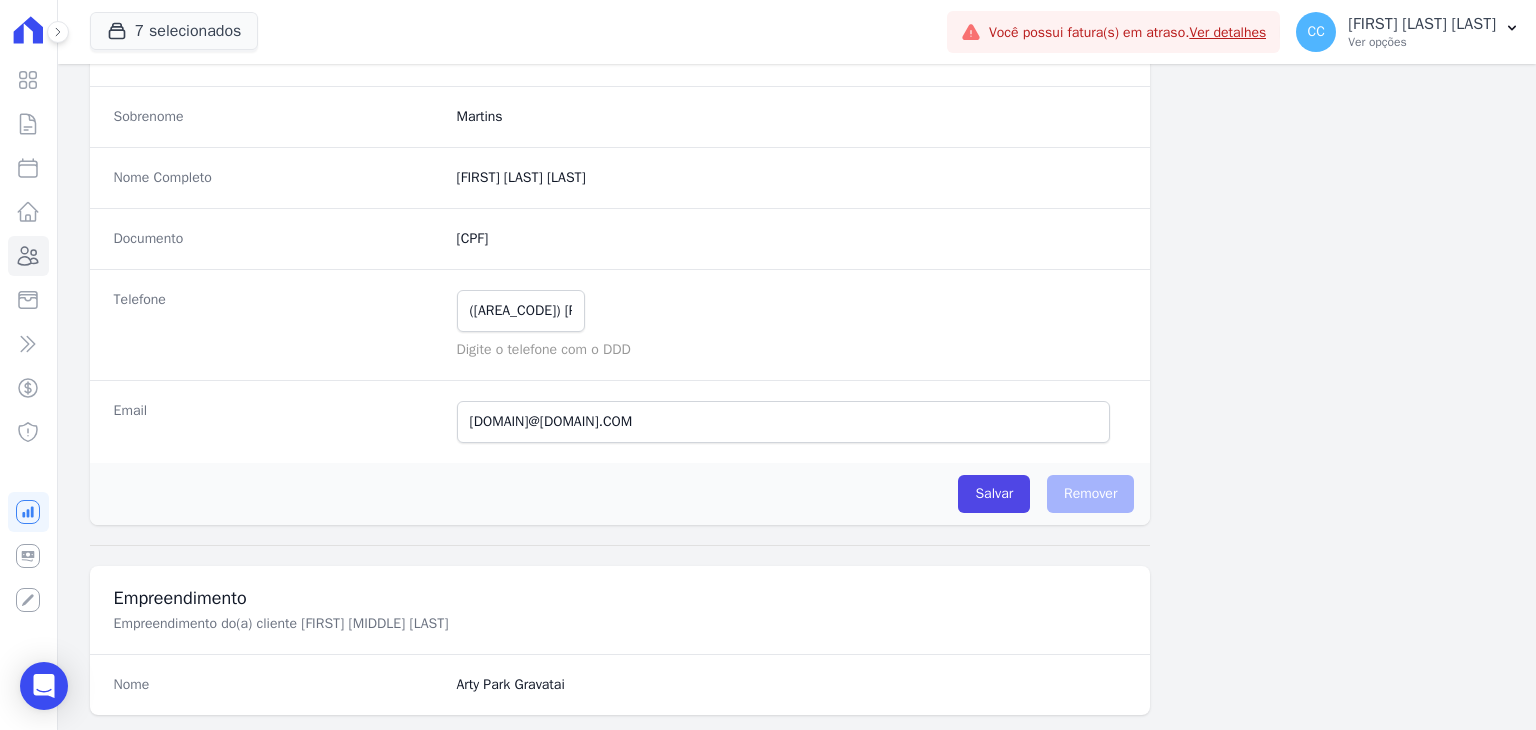 copy on "[CPF]" 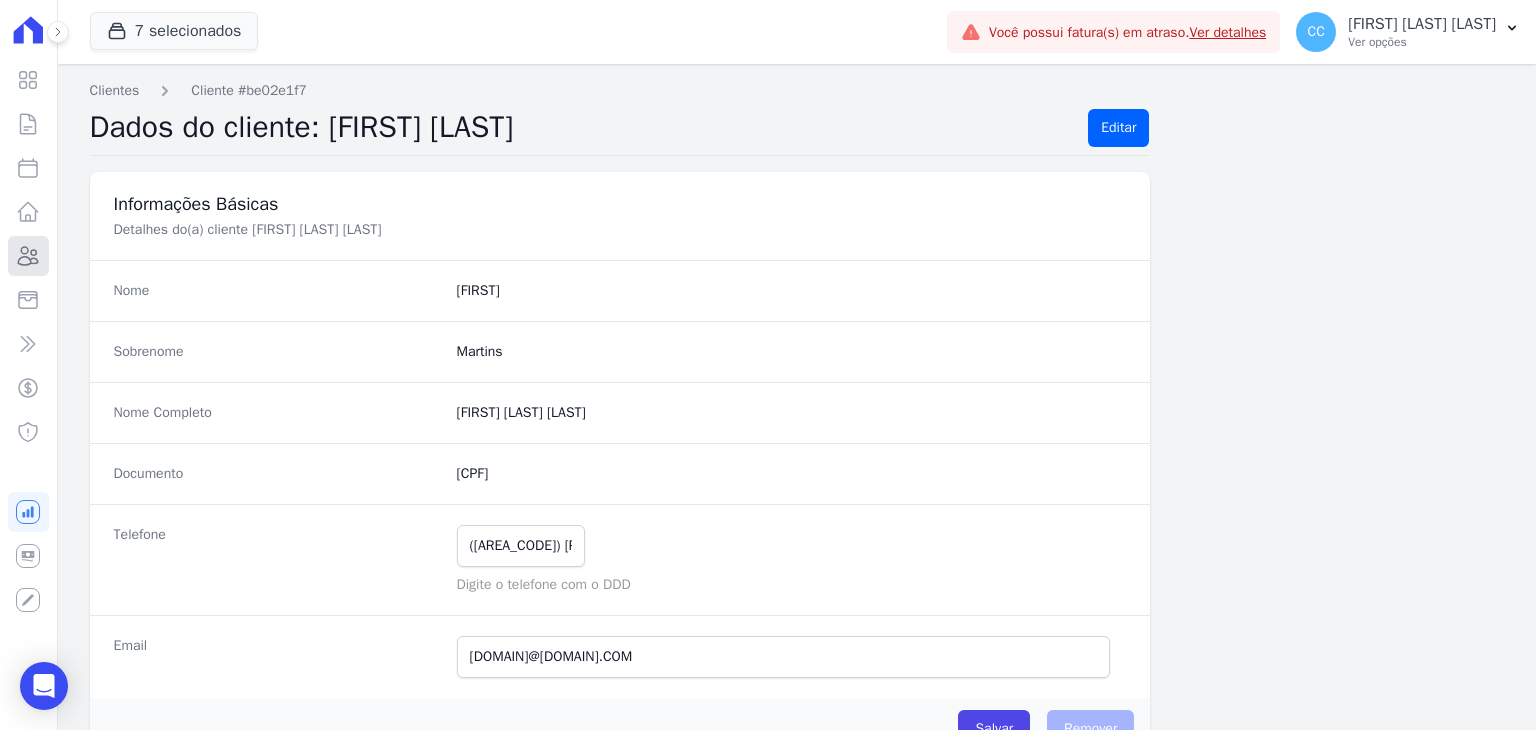 click on "Clientes" at bounding box center (28, 256) 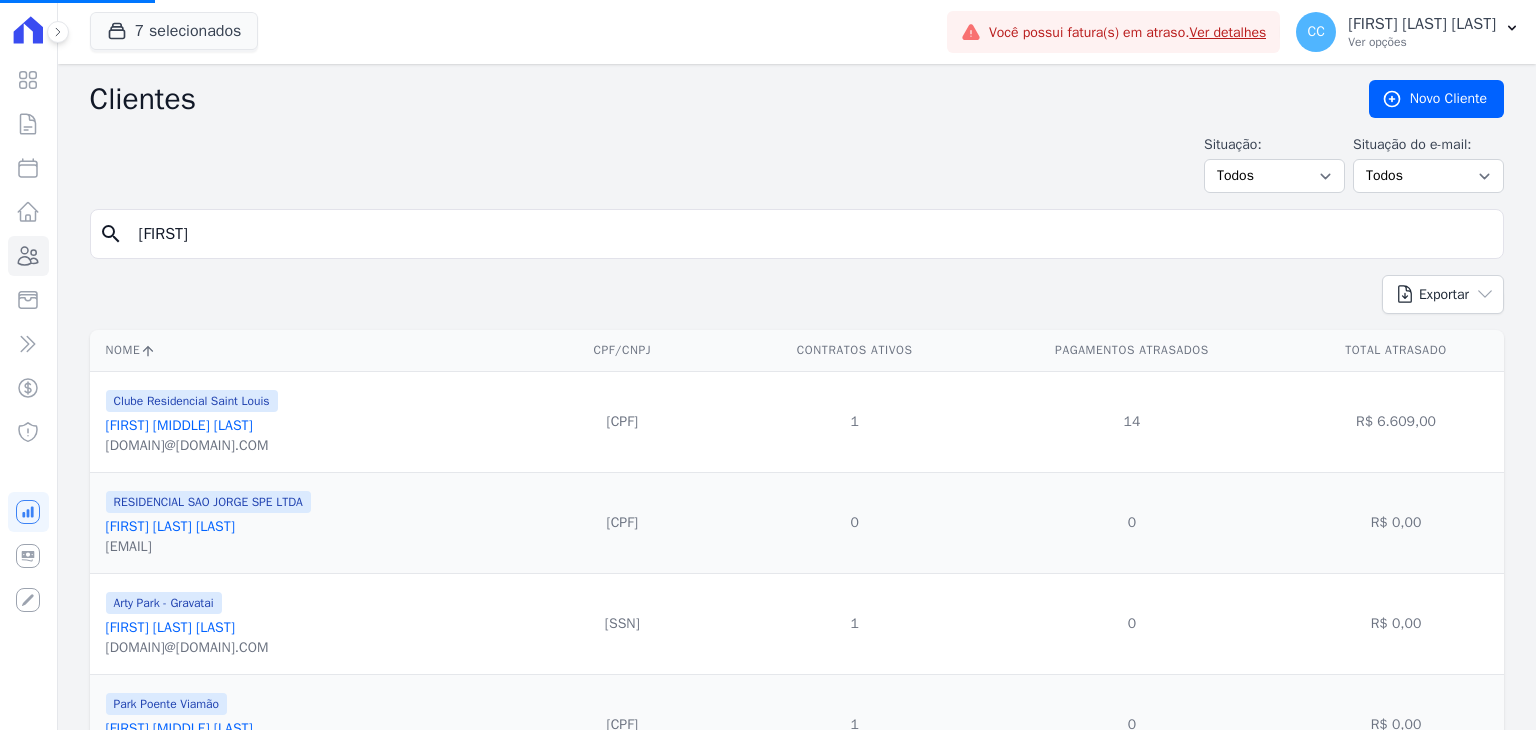 drag, startPoint x: 352, startPoint y: 221, endPoint x: 108, endPoint y: 241, distance: 244.8183 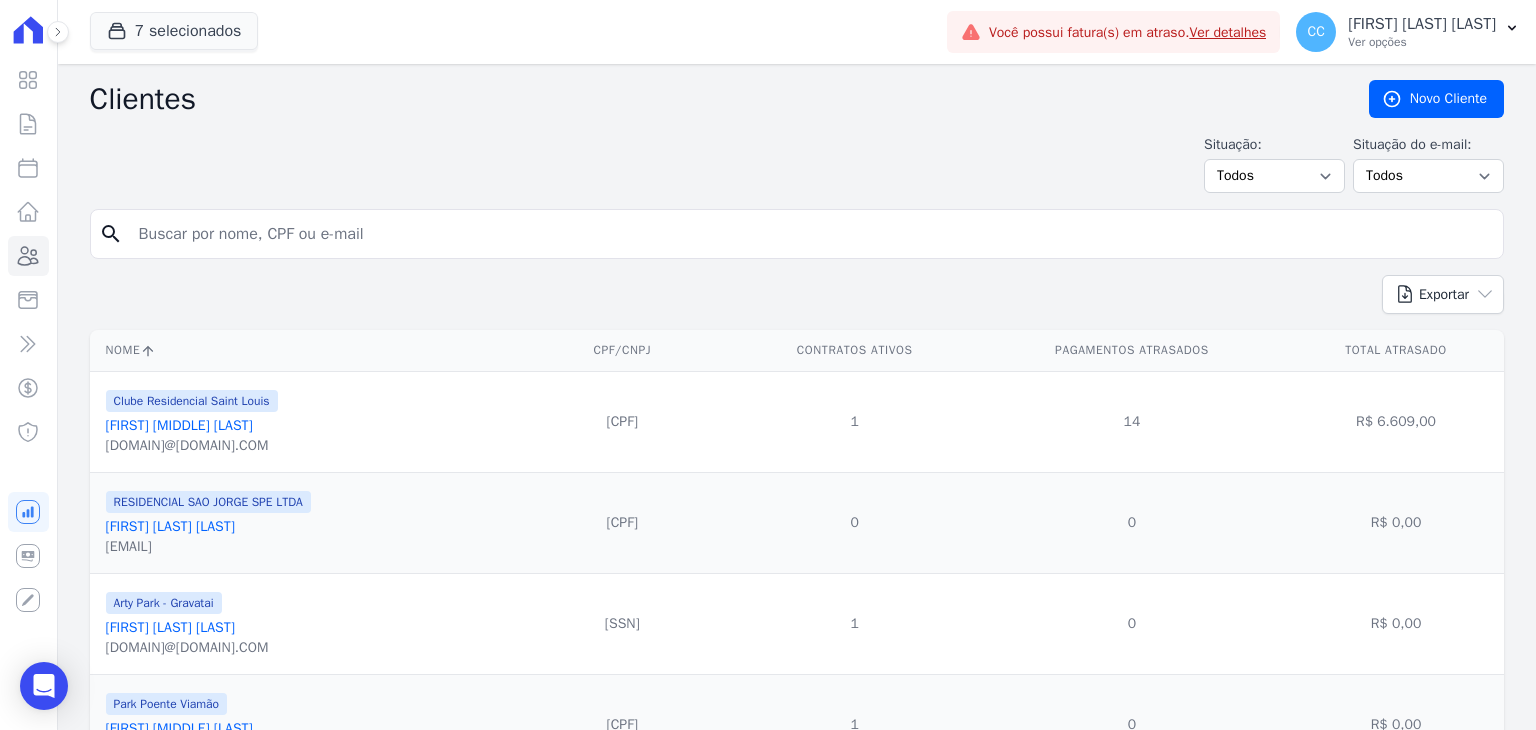click at bounding box center (811, 234) 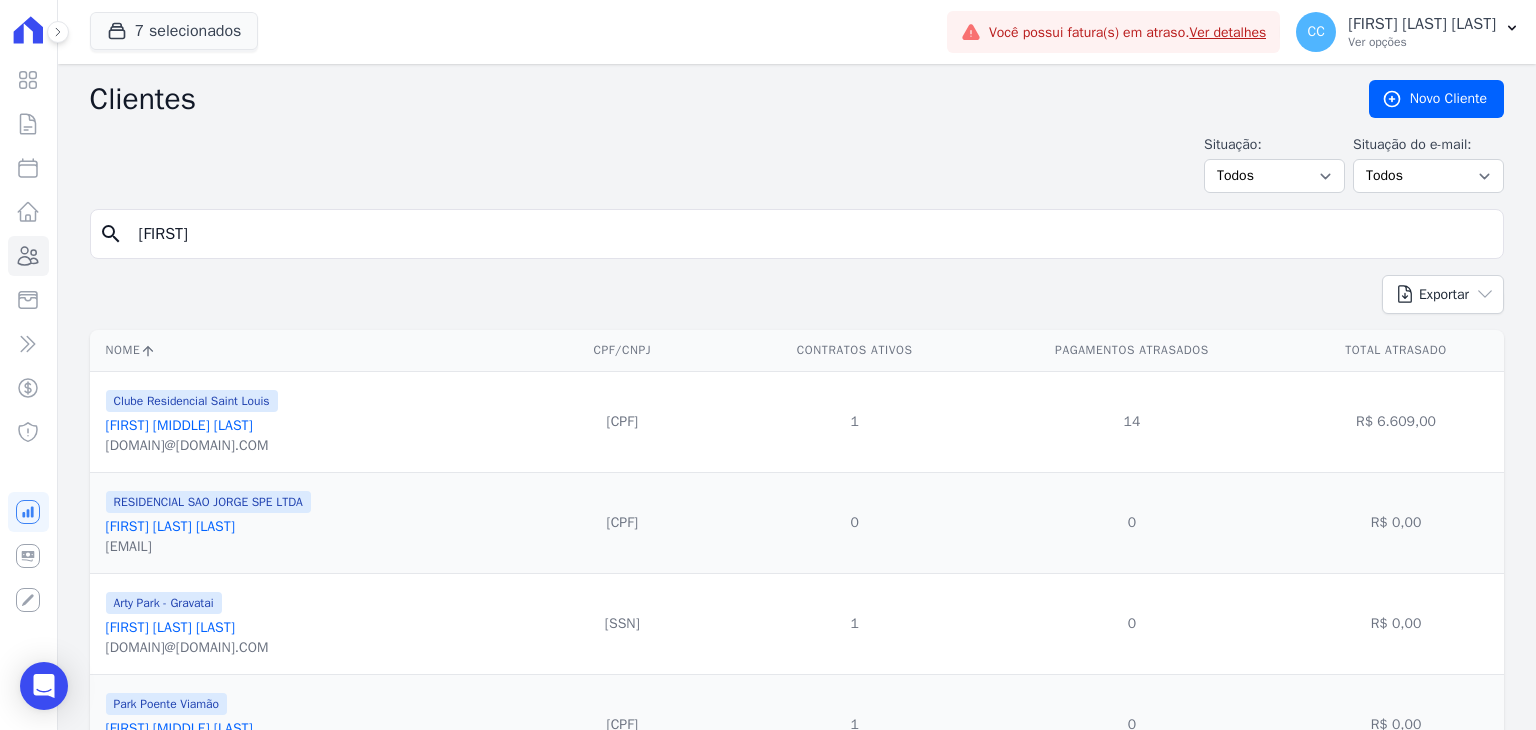 type on "[FIRST]" 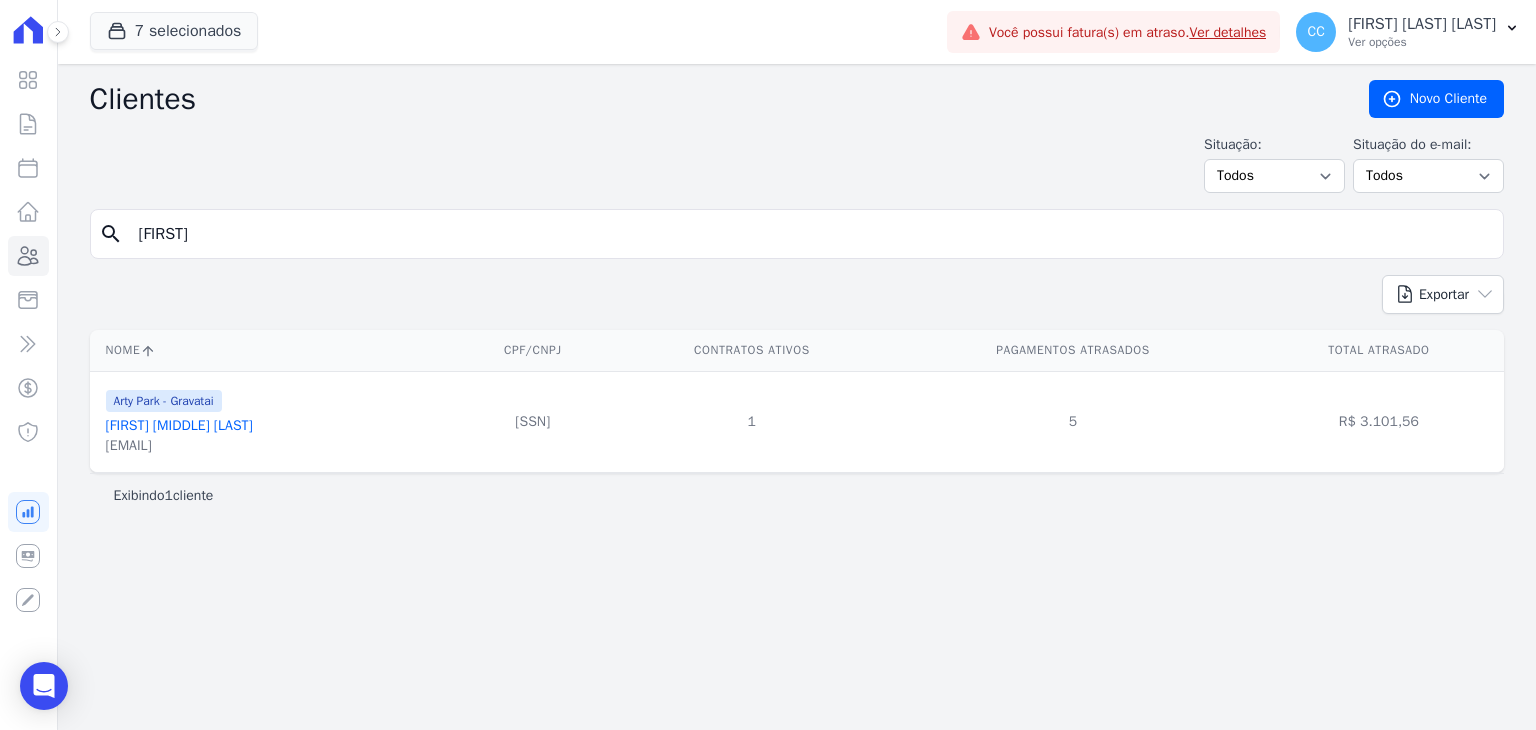 drag, startPoint x: 361, startPoint y: 233, endPoint x: -326, endPoint y: 185, distance: 688.6748 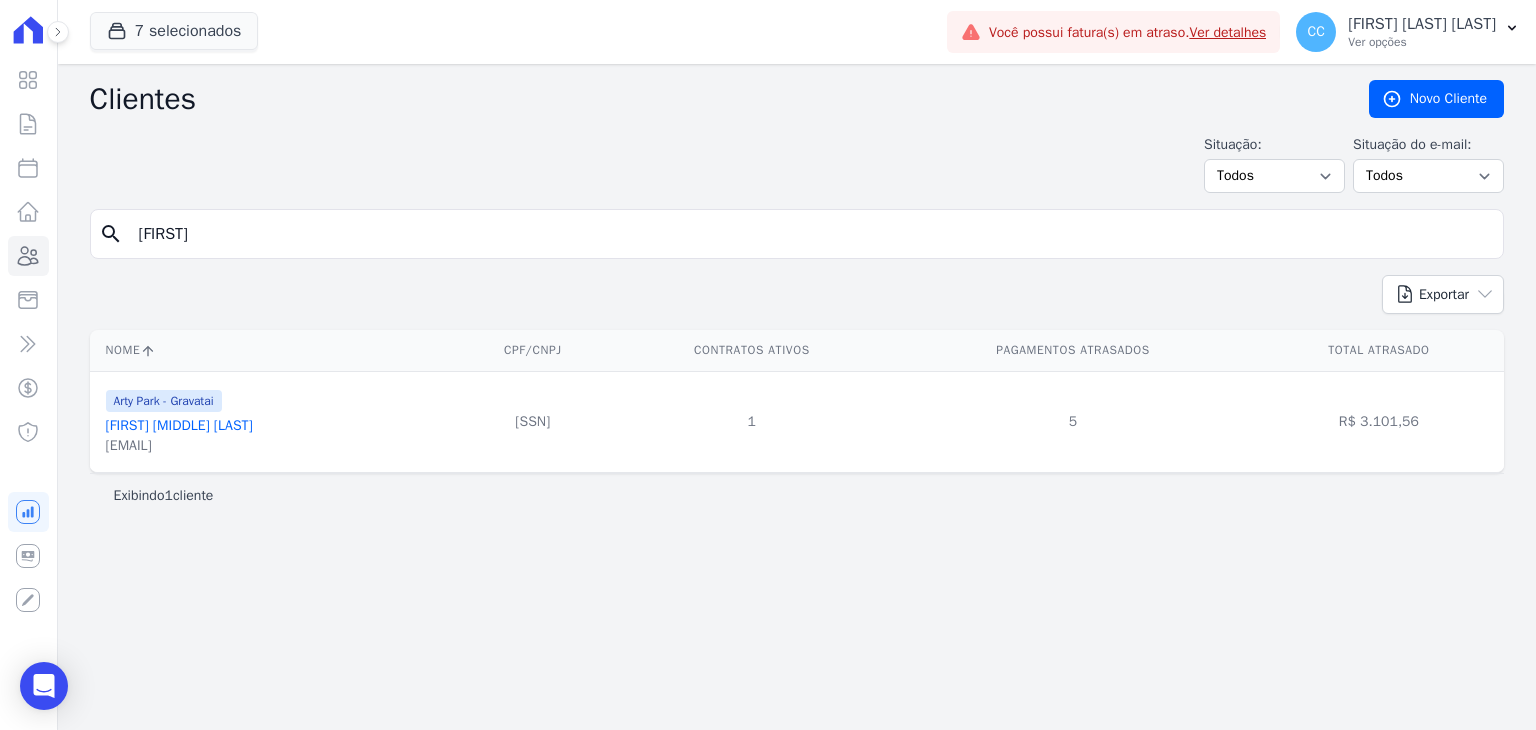 click on "Visão Geral
Contratos
Parcelas
Lotes
Clientes
Minha Carteira
Transferências
Crédito" at bounding box center (768, 365) 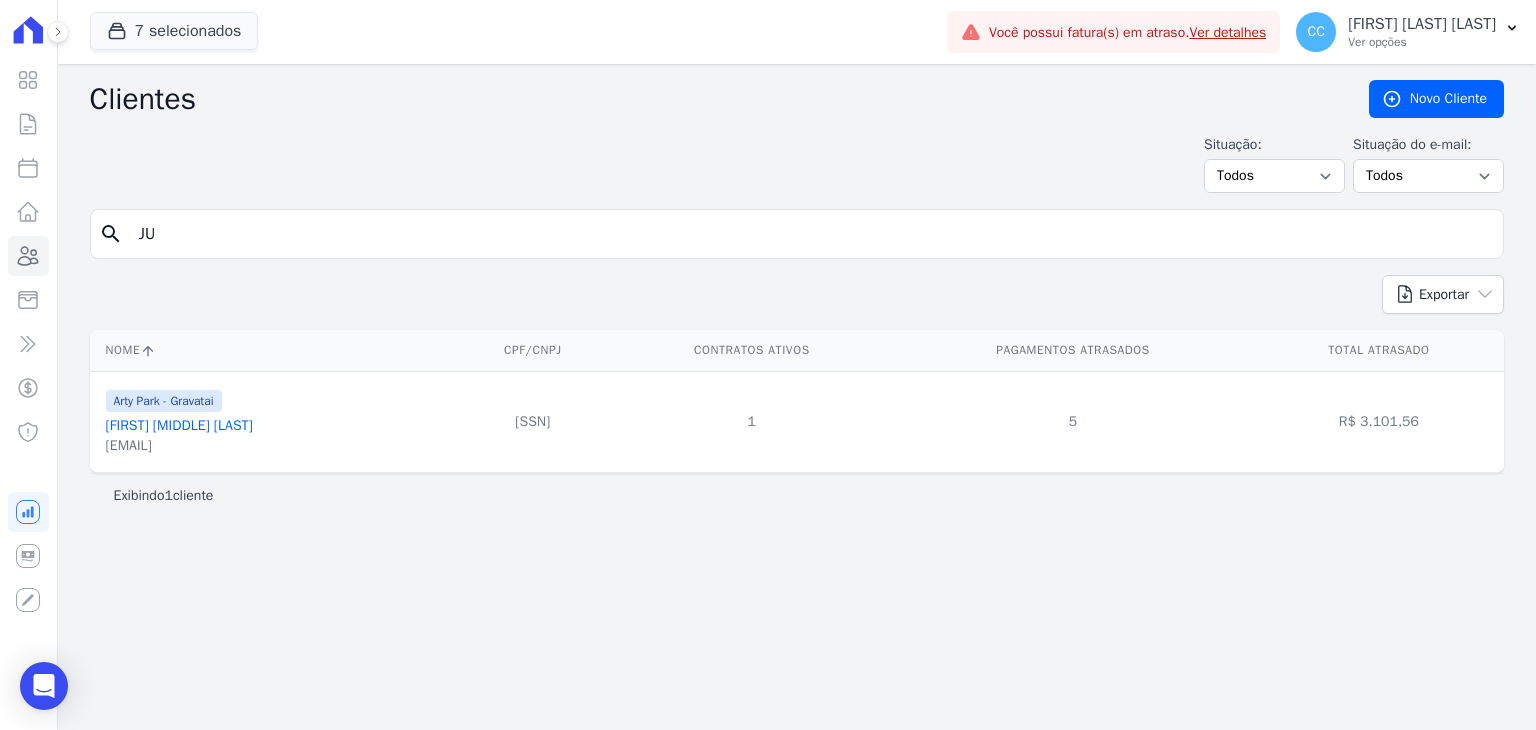 type on "J" 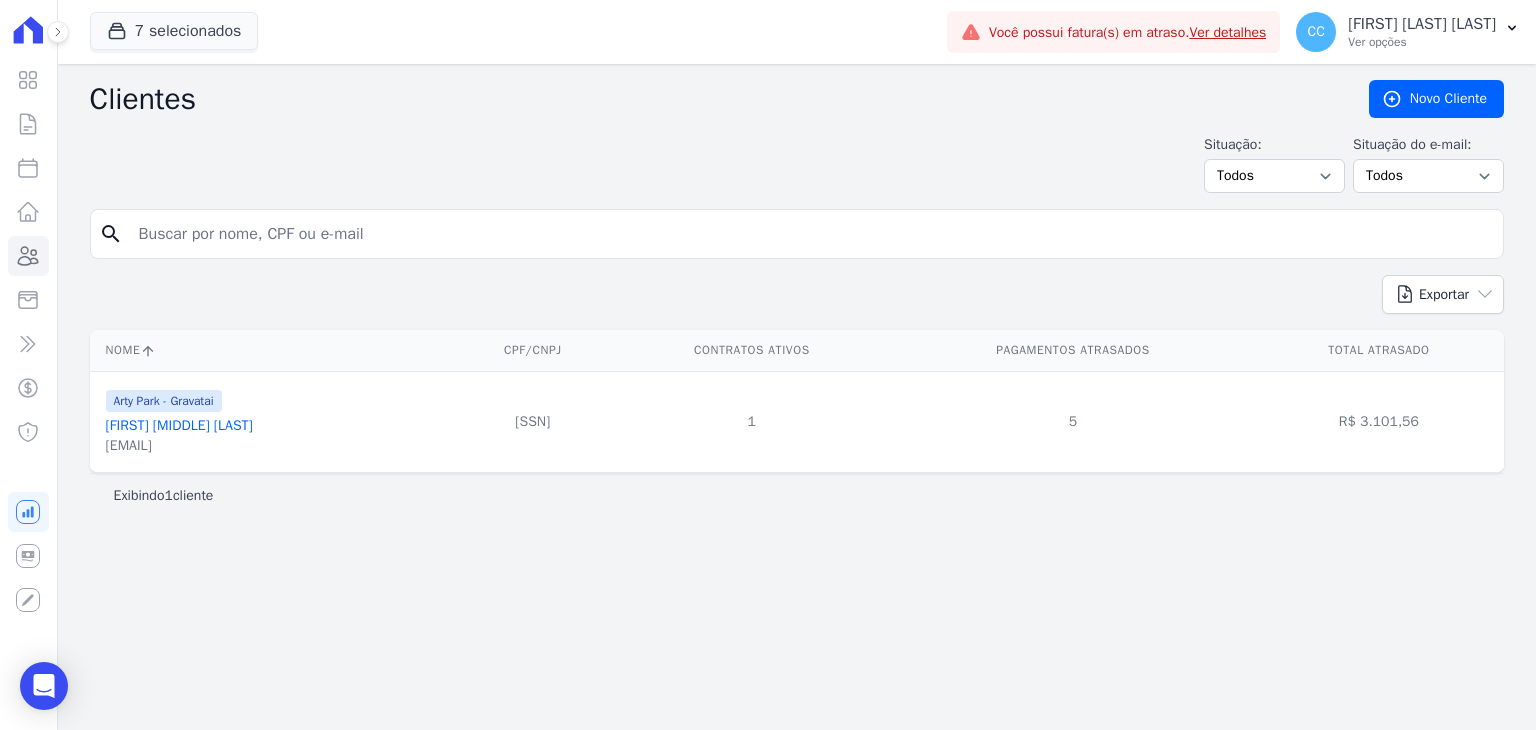 type 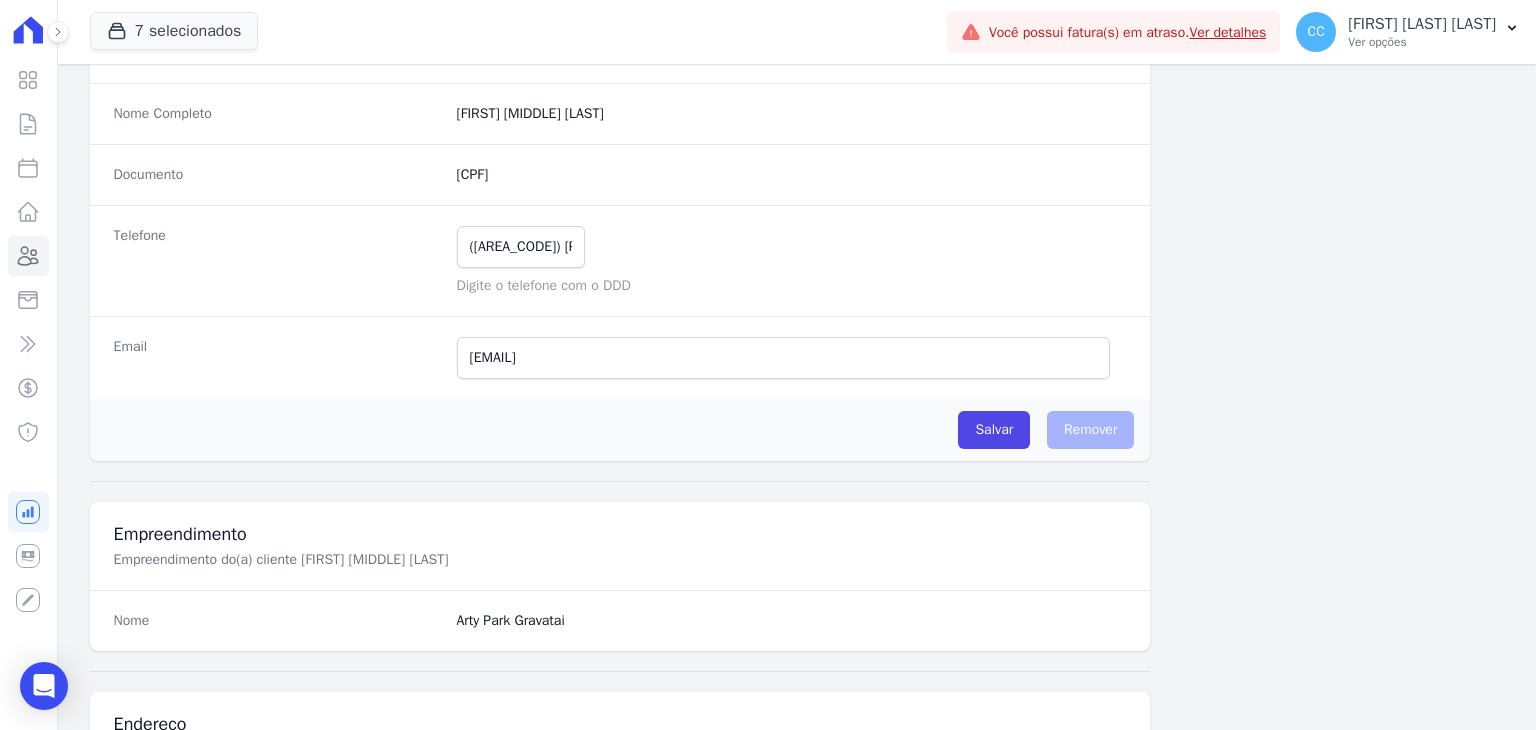 scroll, scrollTop: 200, scrollLeft: 0, axis: vertical 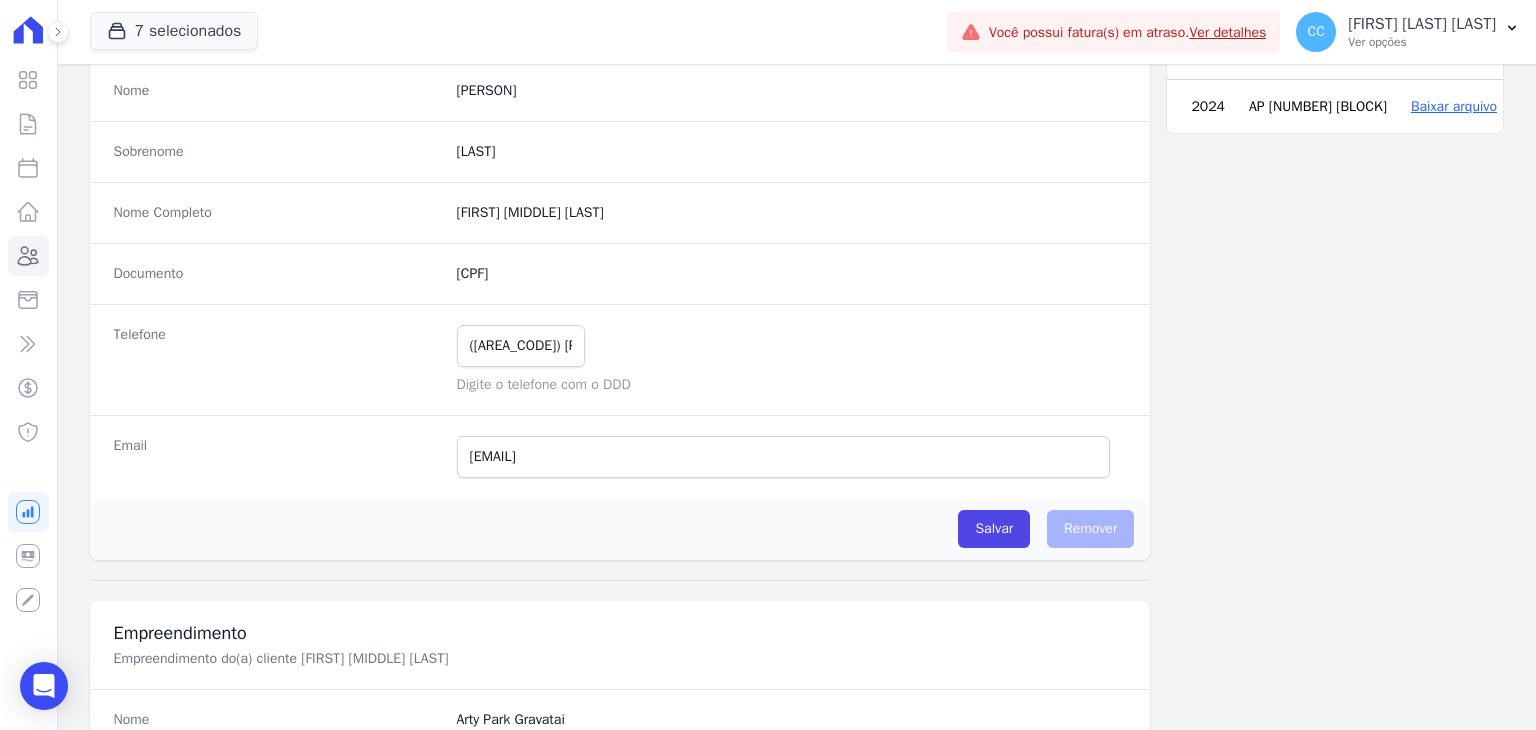 drag, startPoint x: 448, startPoint y: 273, endPoint x: 580, endPoint y: 265, distance: 132.2422 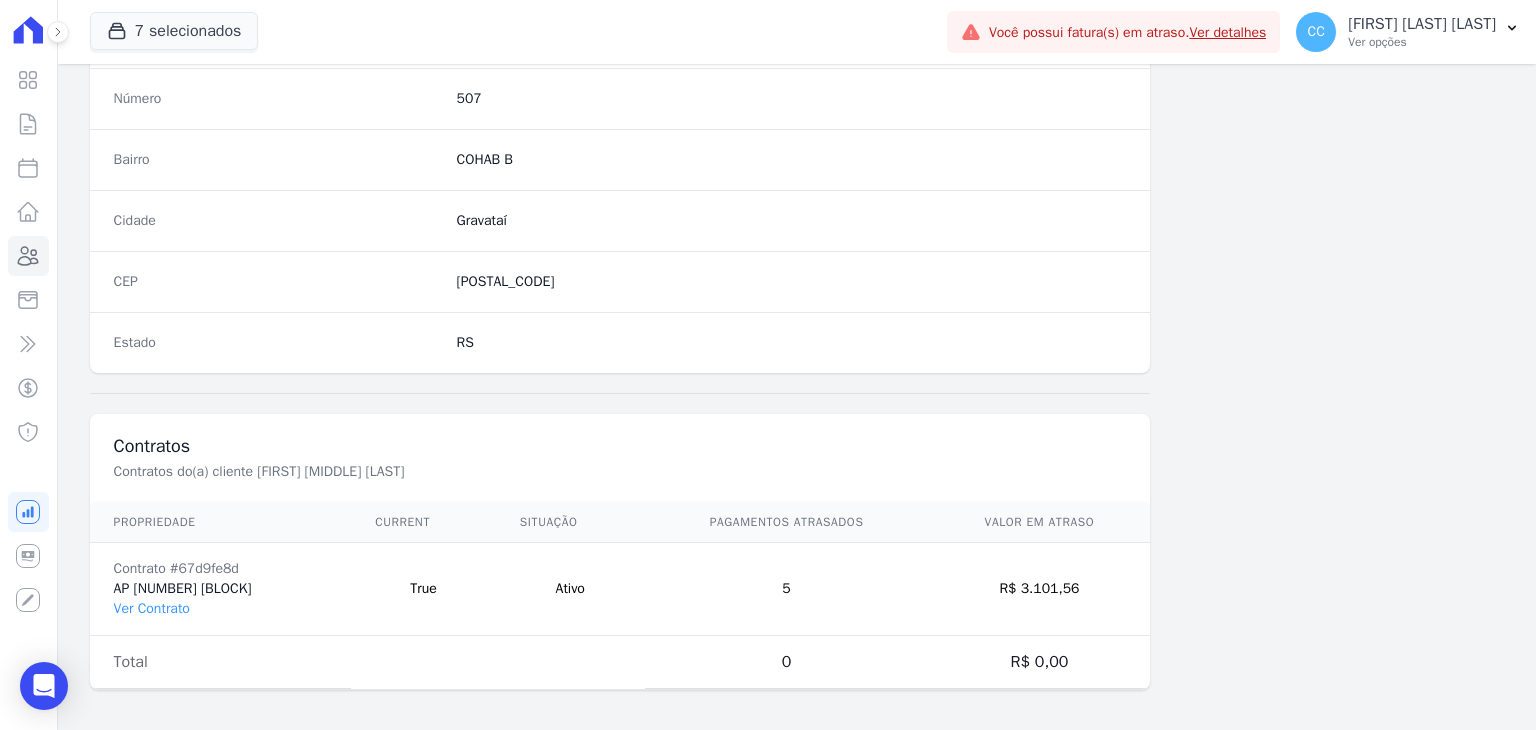 scroll, scrollTop: 1135, scrollLeft: 0, axis: vertical 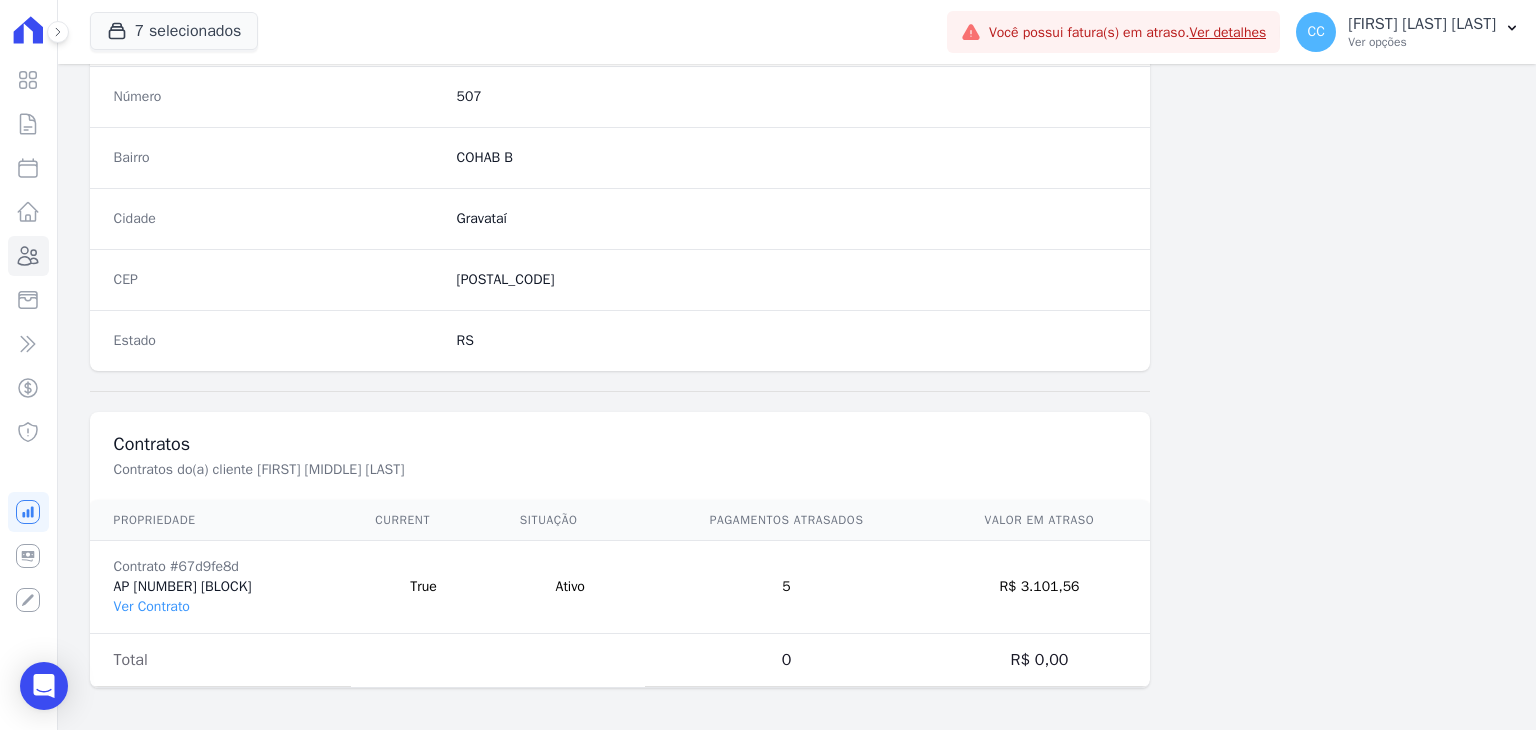 drag, startPoint x: 1014, startPoint y: 580, endPoint x: 1081, endPoint y: 578, distance: 67.02985 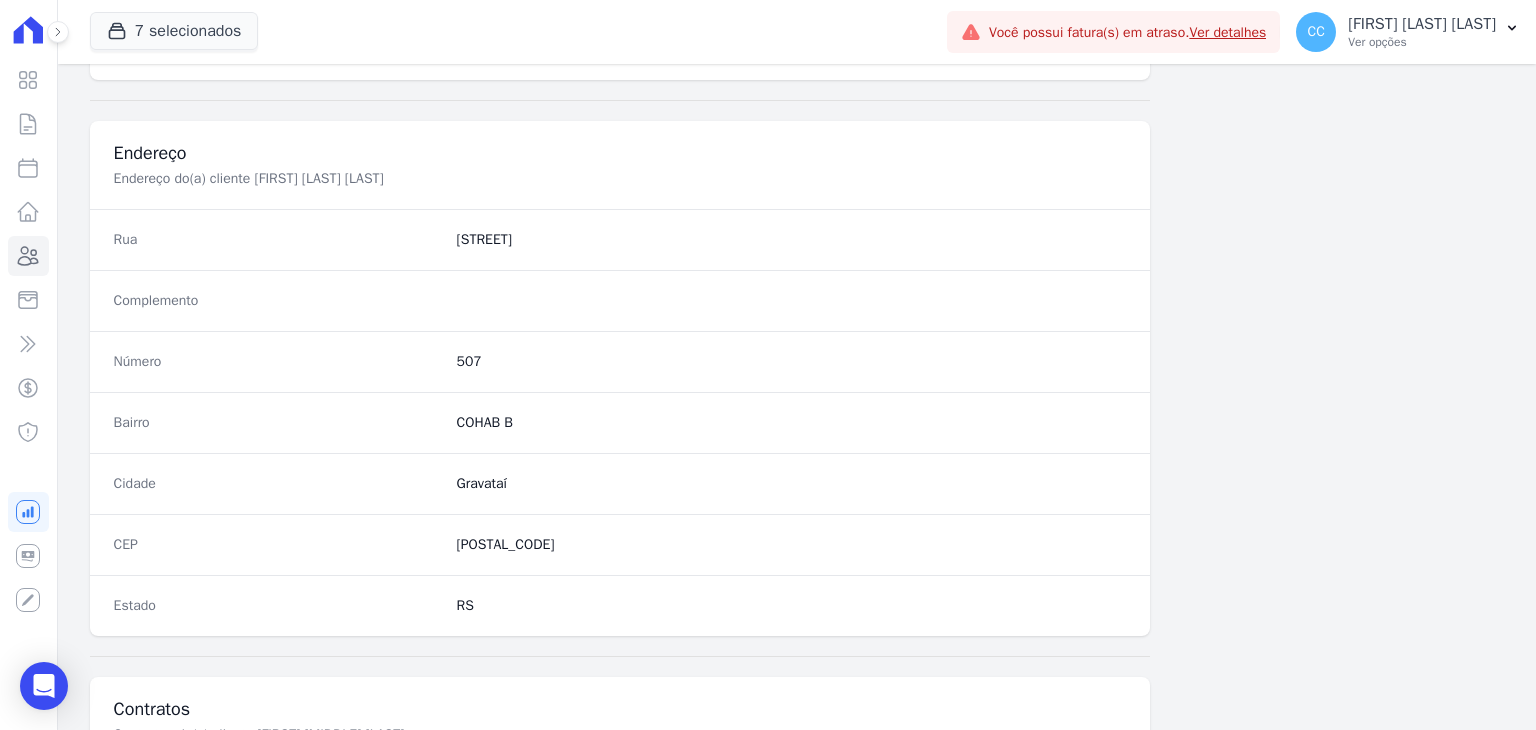 scroll, scrollTop: 835, scrollLeft: 0, axis: vertical 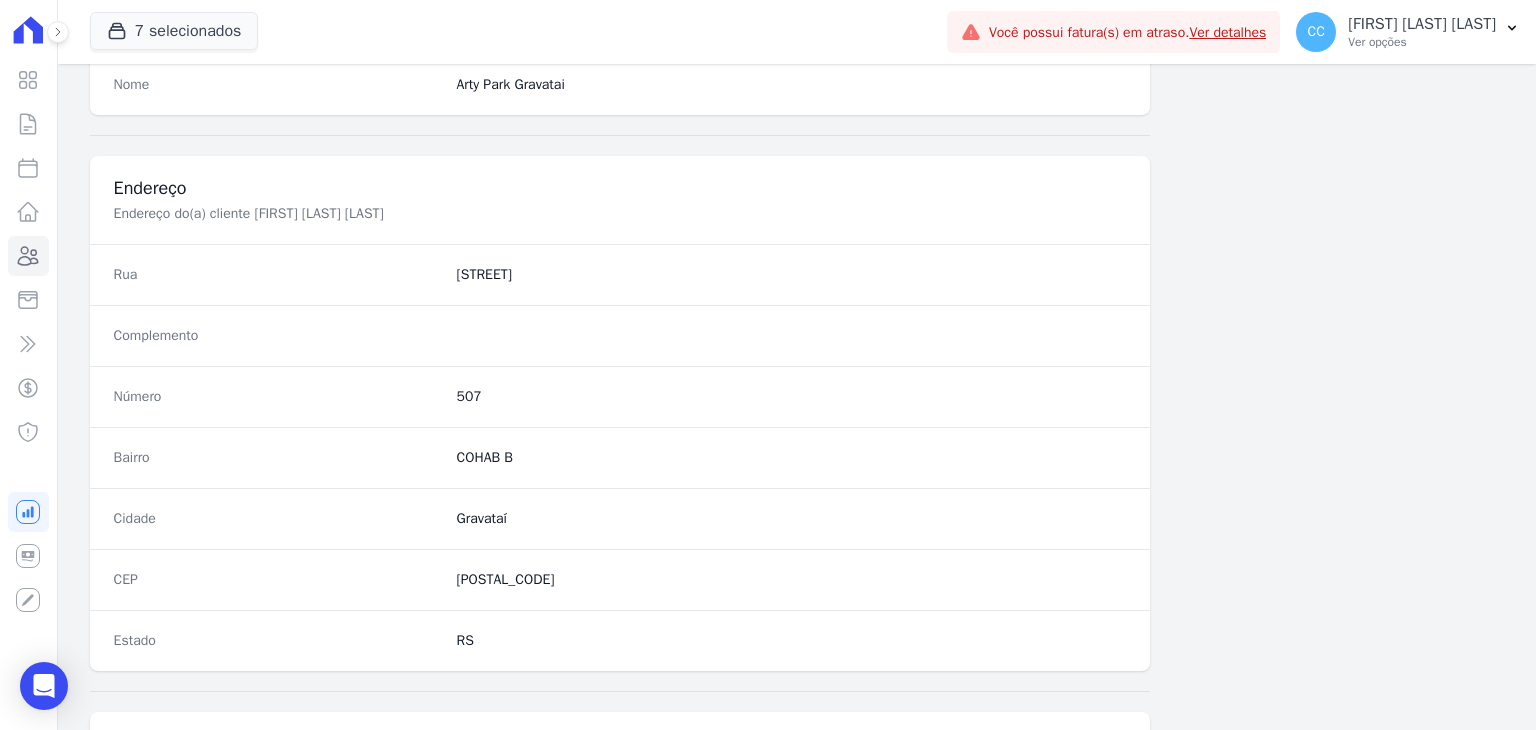 drag, startPoint x: 456, startPoint y: 273, endPoint x: 696, endPoint y: 269, distance: 240.03333 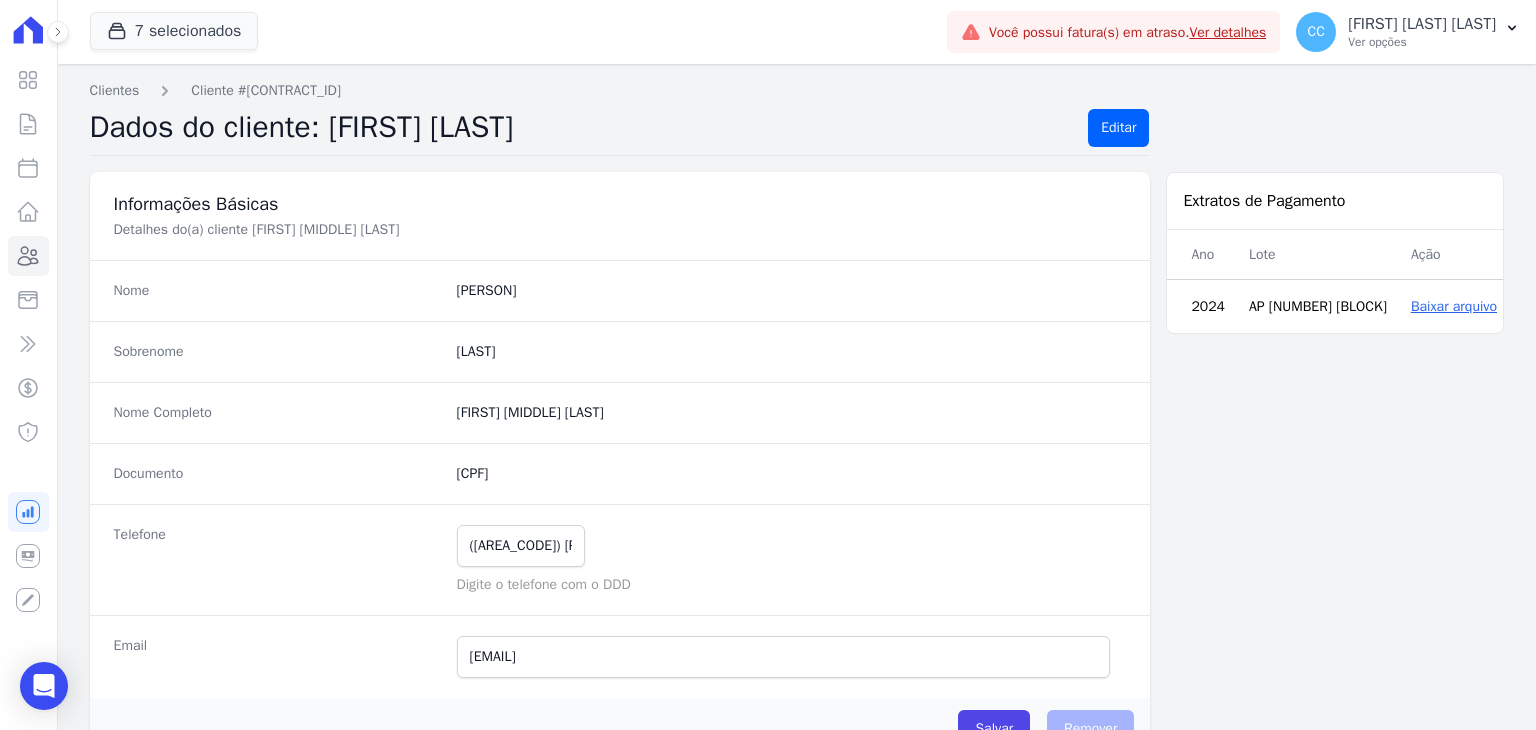 scroll, scrollTop: 0, scrollLeft: 0, axis: both 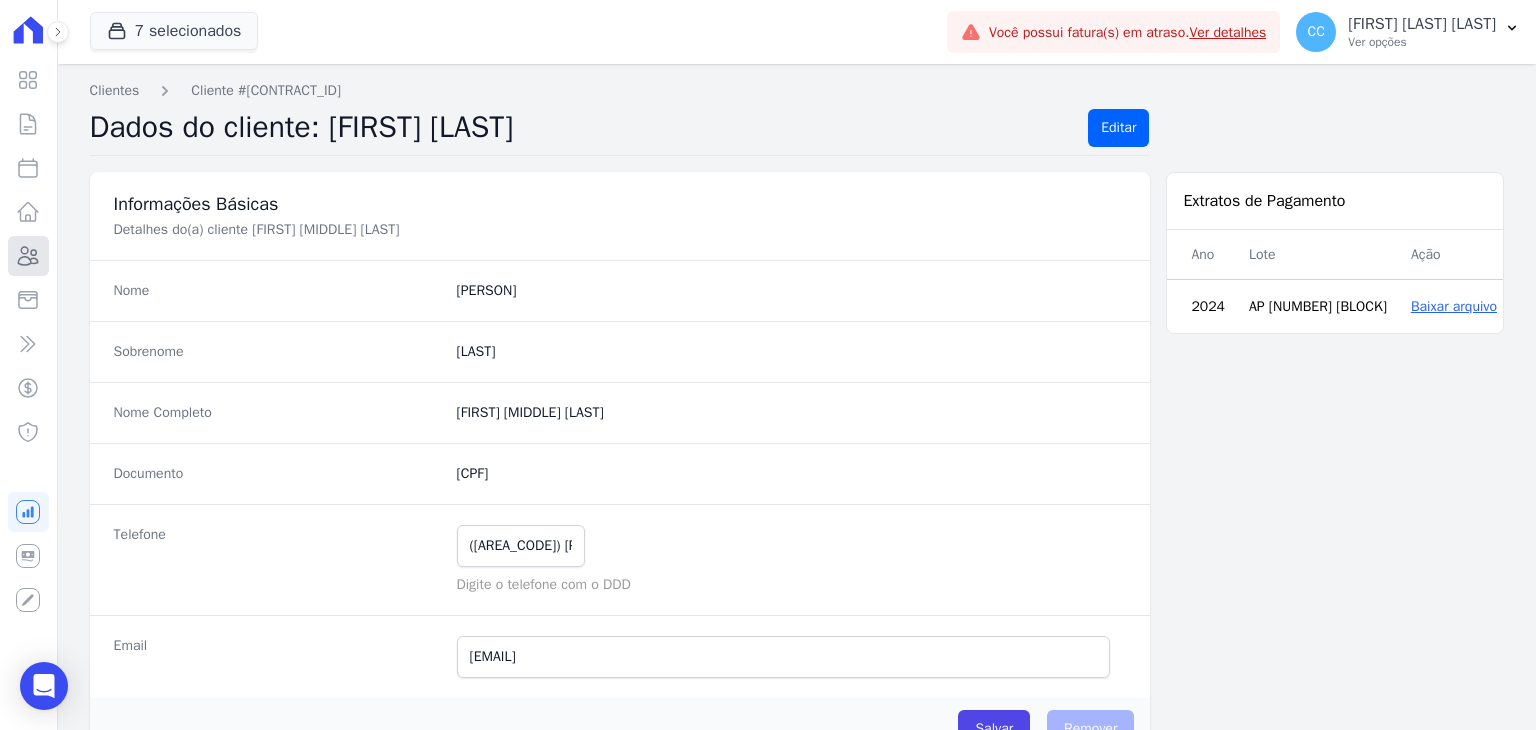 click 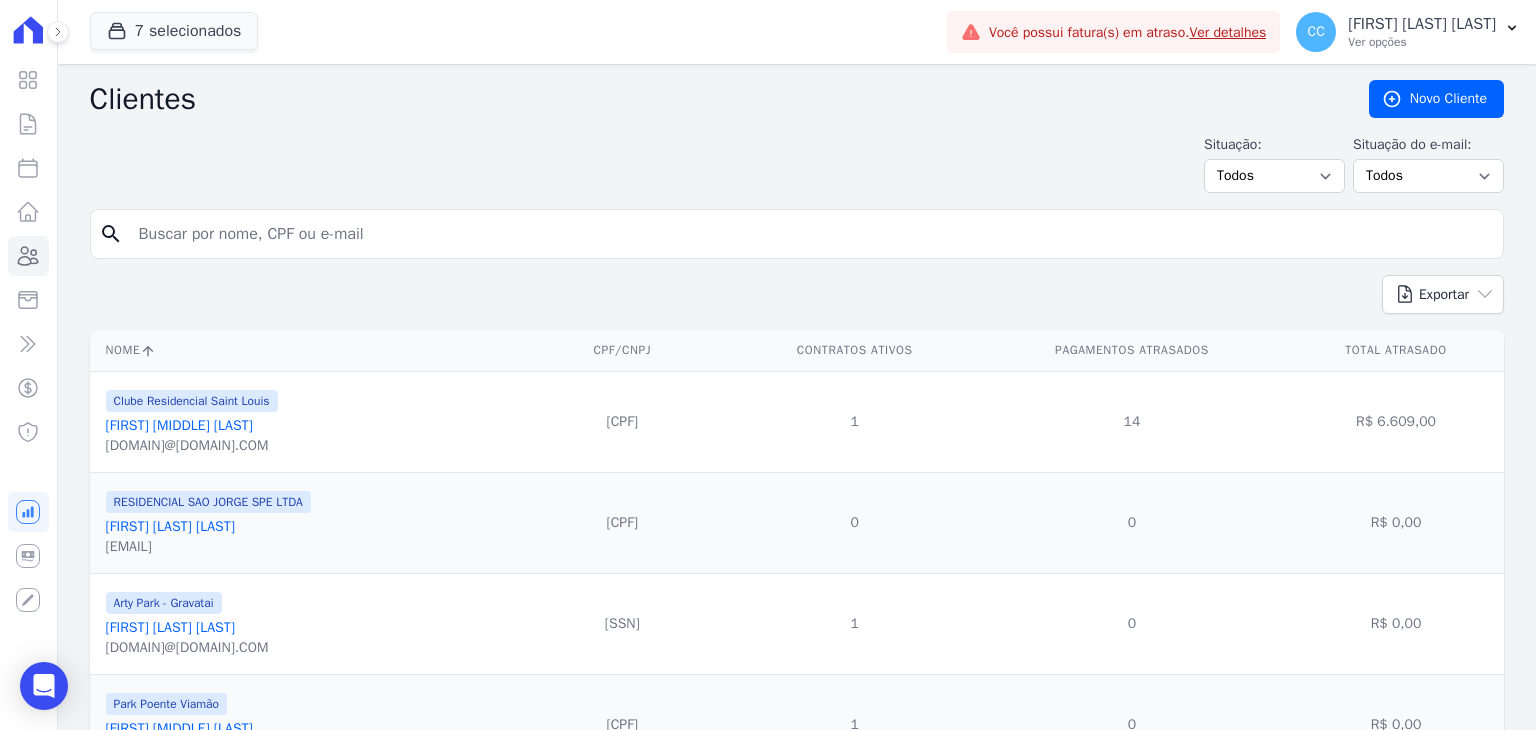click at bounding box center [811, 234] 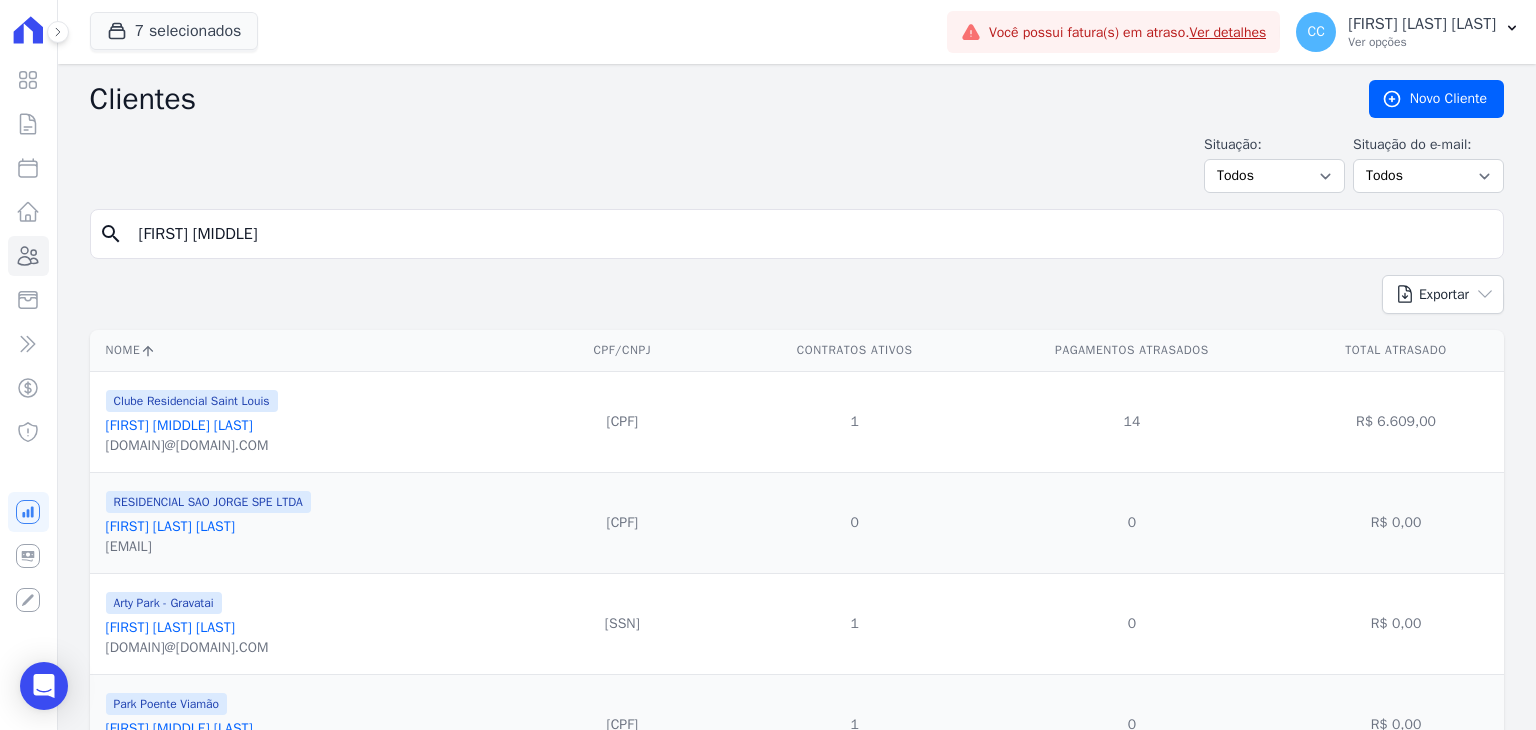 type on "[FIRST] [MIDDLE]" 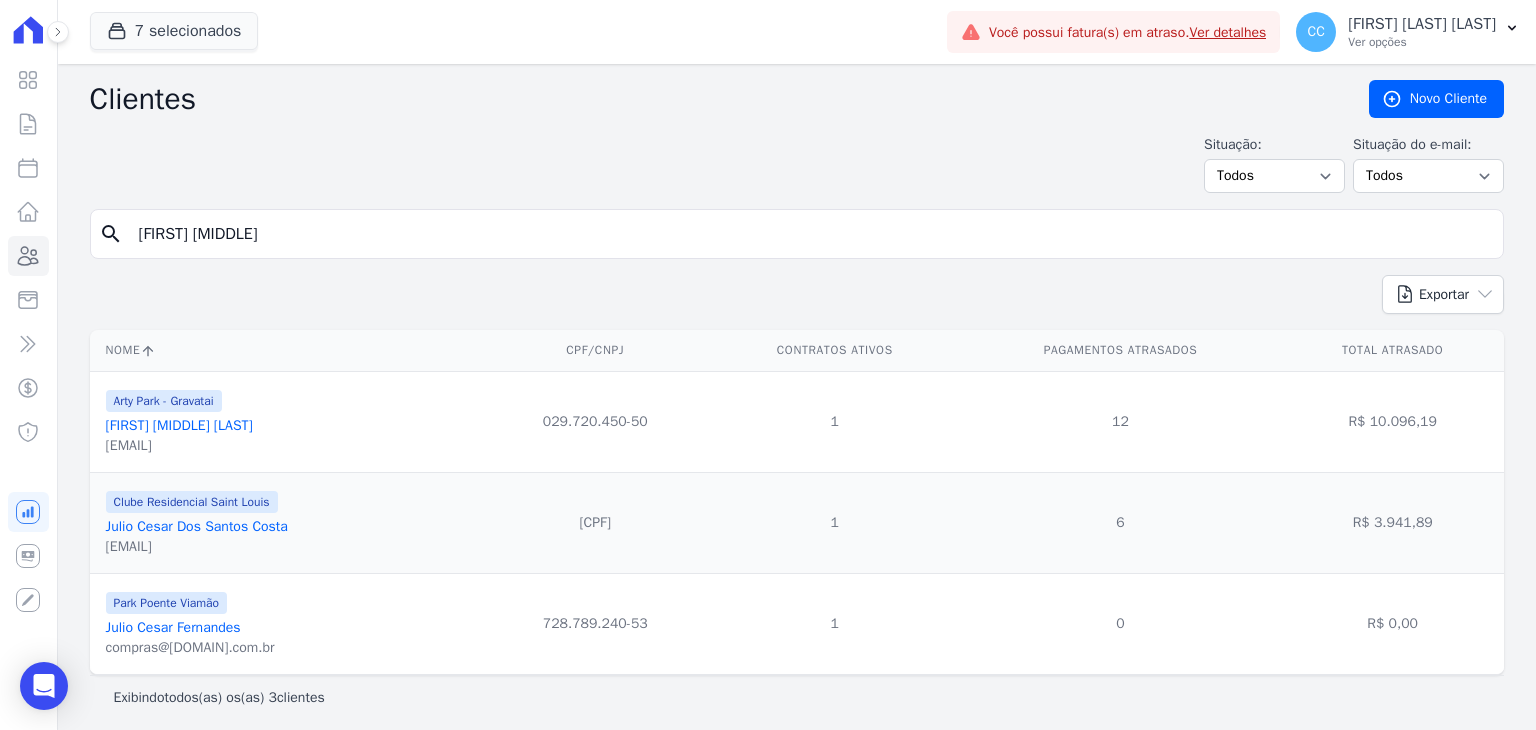 drag, startPoint x: 572, startPoint y: 419, endPoint x: 664, endPoint y: 431, distance: 92.779305 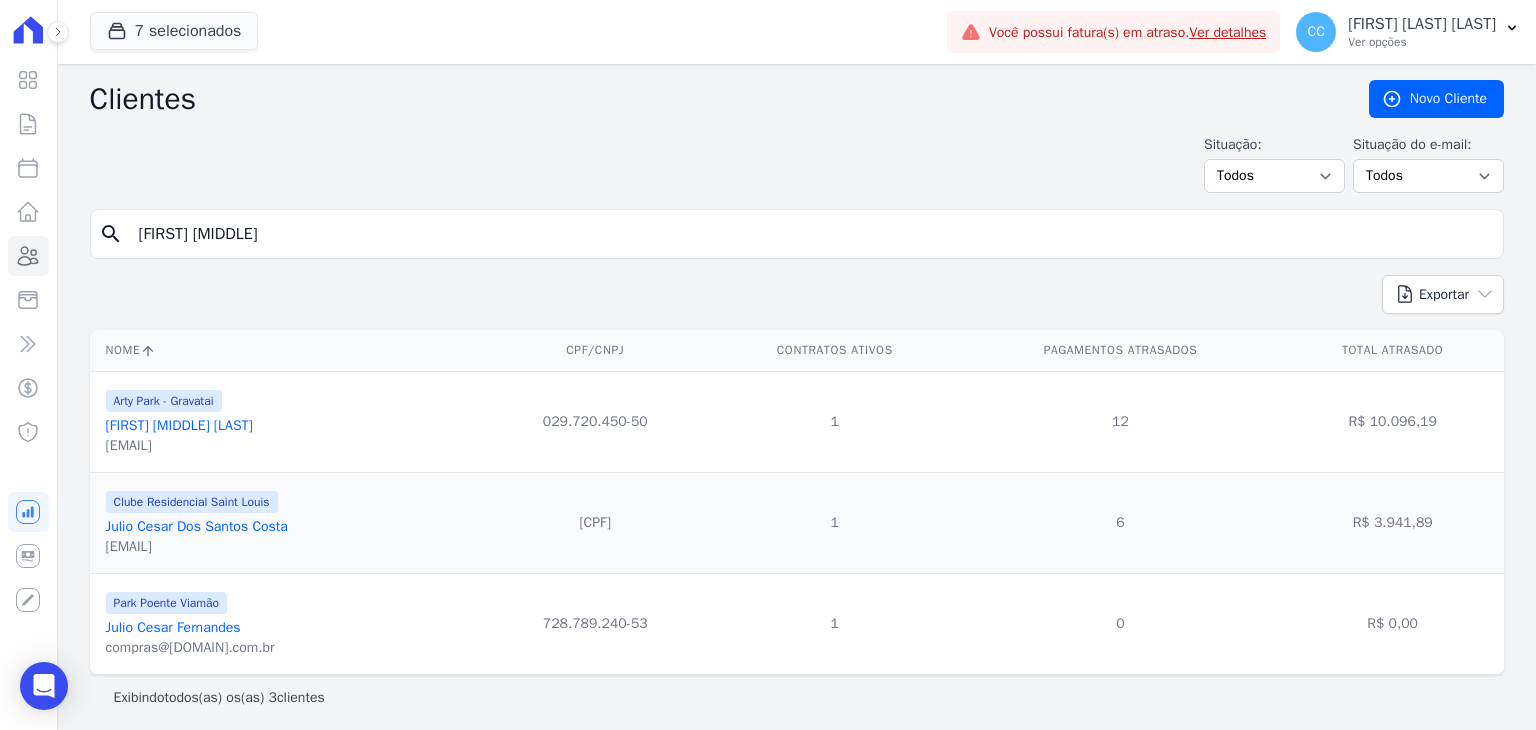 click on "[FIRST] [MIDDLE] [LAST]" at bounding box center [179, 425] 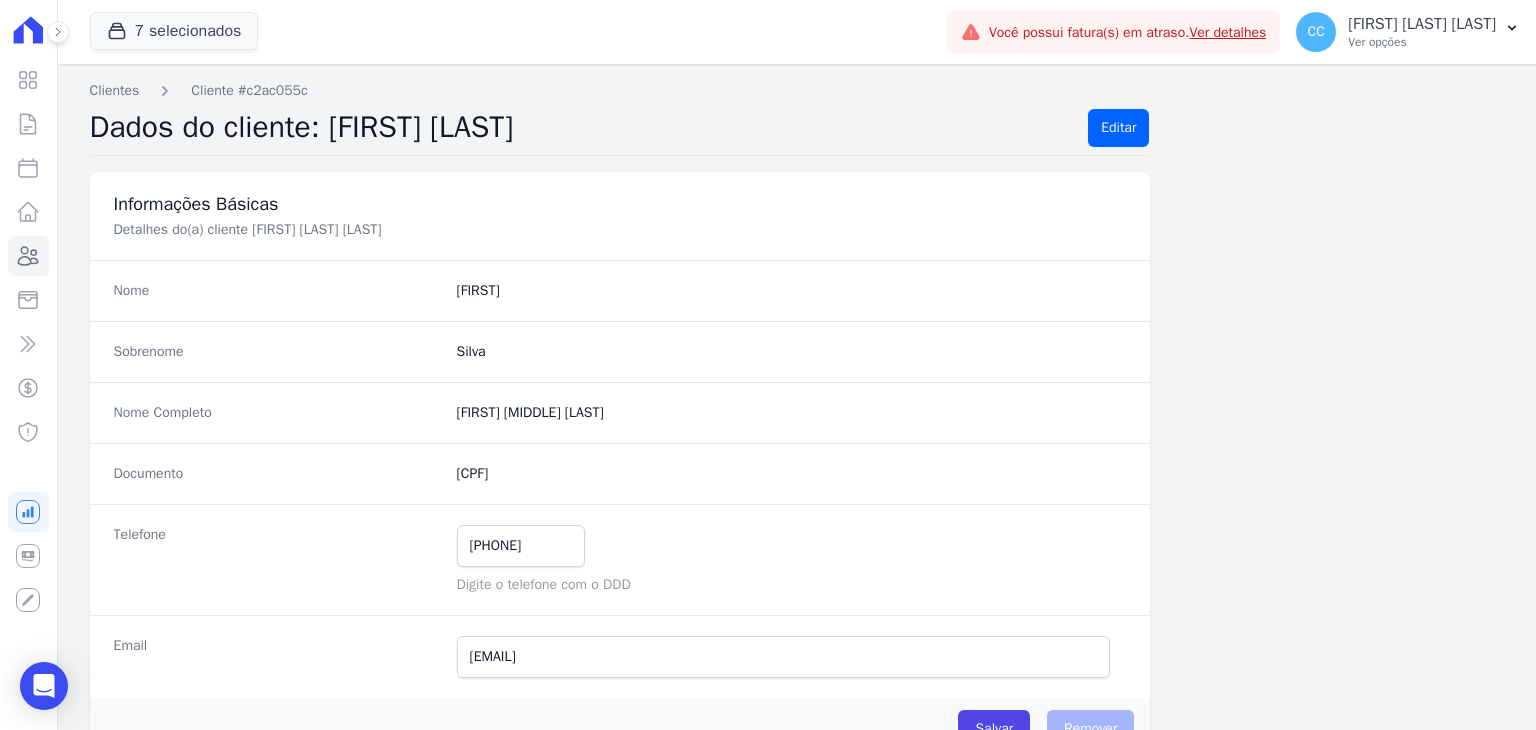 click on "Documento
[CPF]" at bounding box center [620, 473] 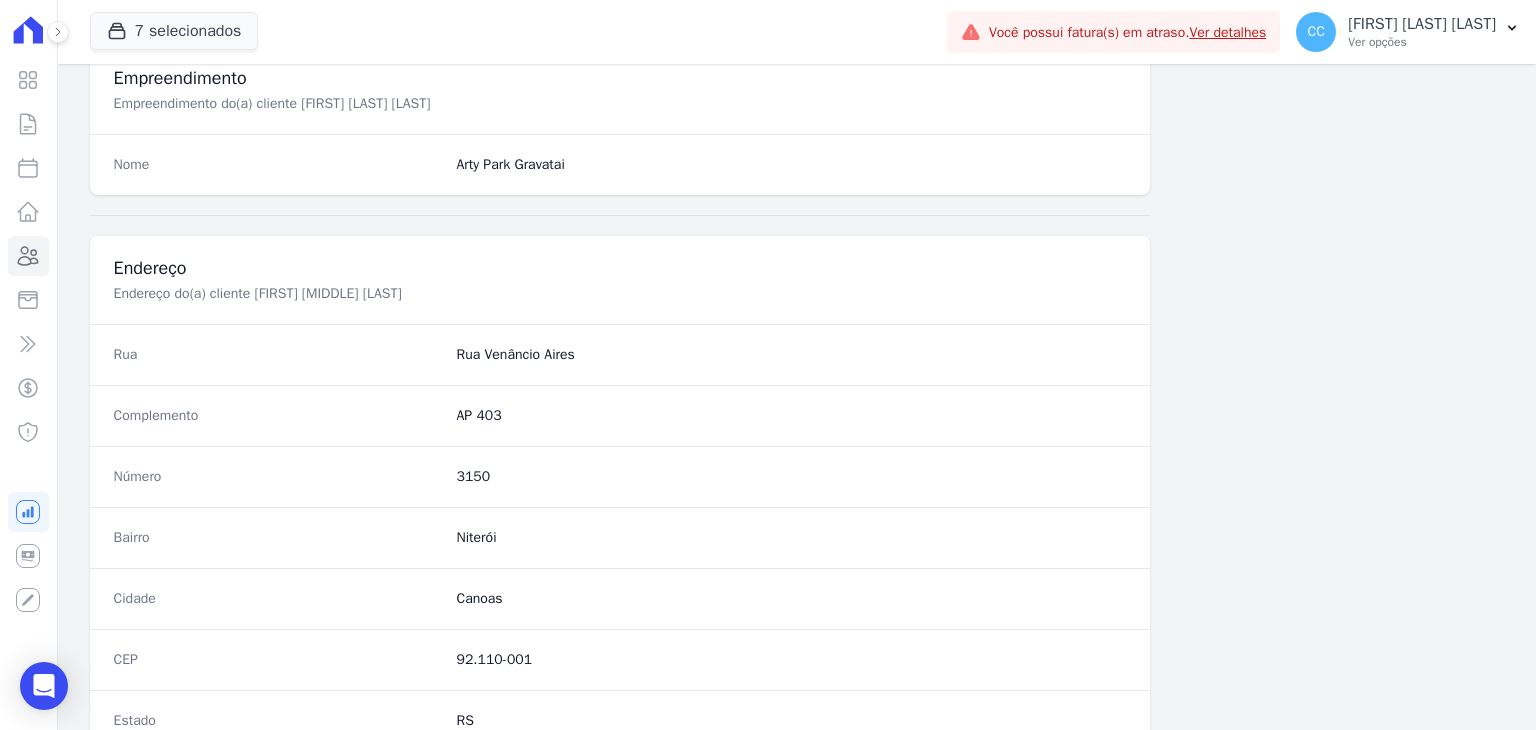 scroll, scrollTop: 800, scrollLeft: 0, axis: vertical 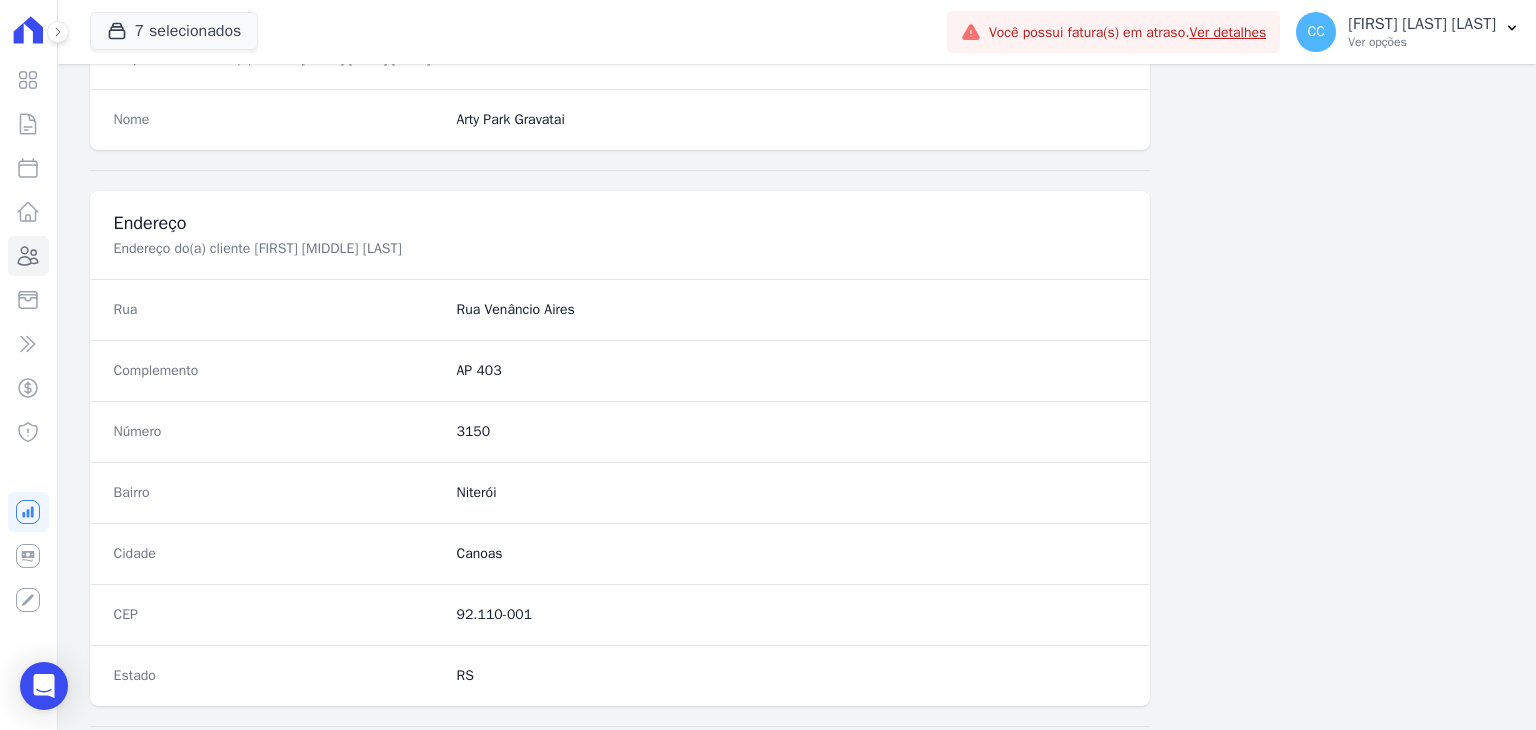 drag, startPoint x: 452, startPoint y: 306, endPoint x: 655, endPoint y: 304, distance: 203.00986 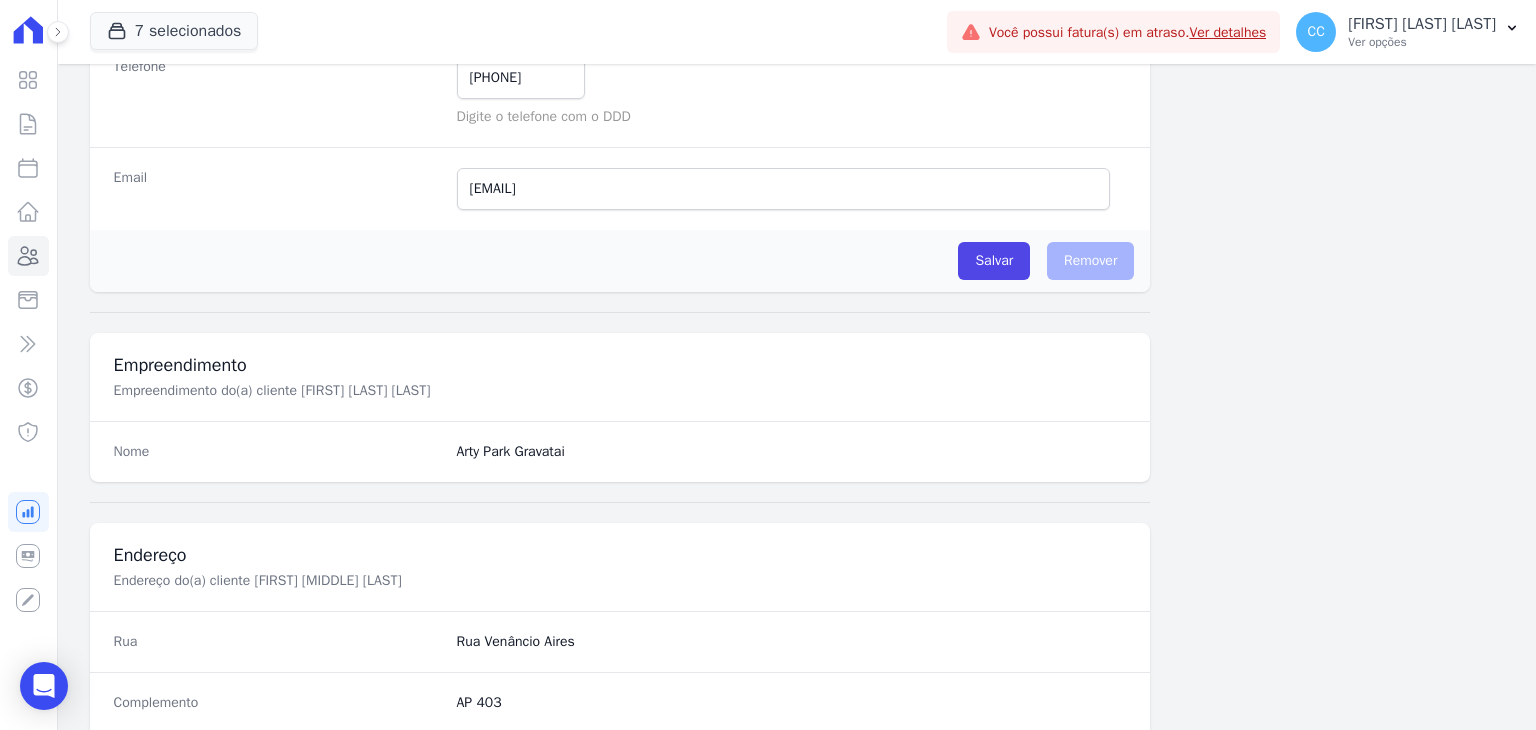 scroll, scrollTop: 235, scrollLeft: 0, axis: vertical 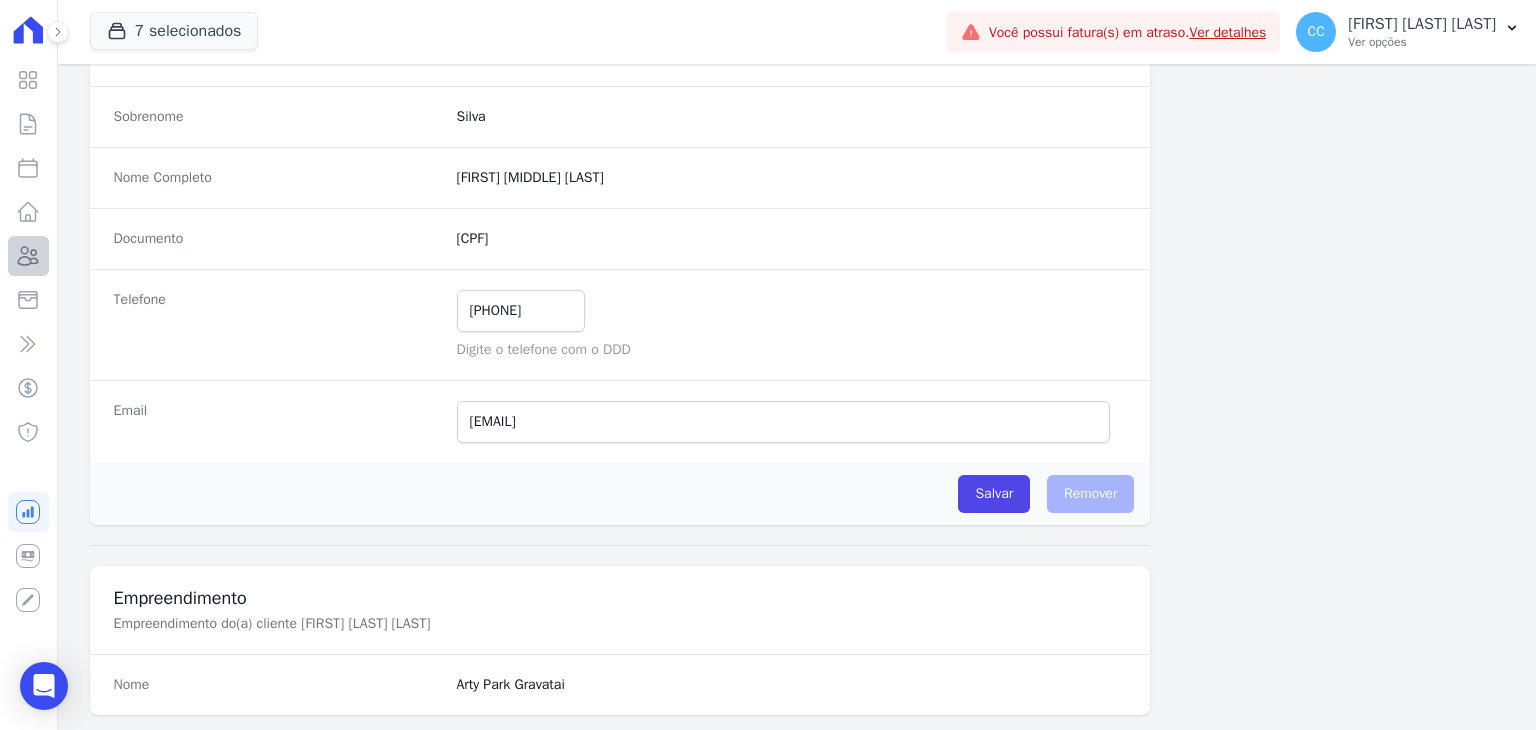 drag, startPoint x: 56, startPoint y: 251, endPoint x: 41, endPoint y: 253, distance: 15.132746 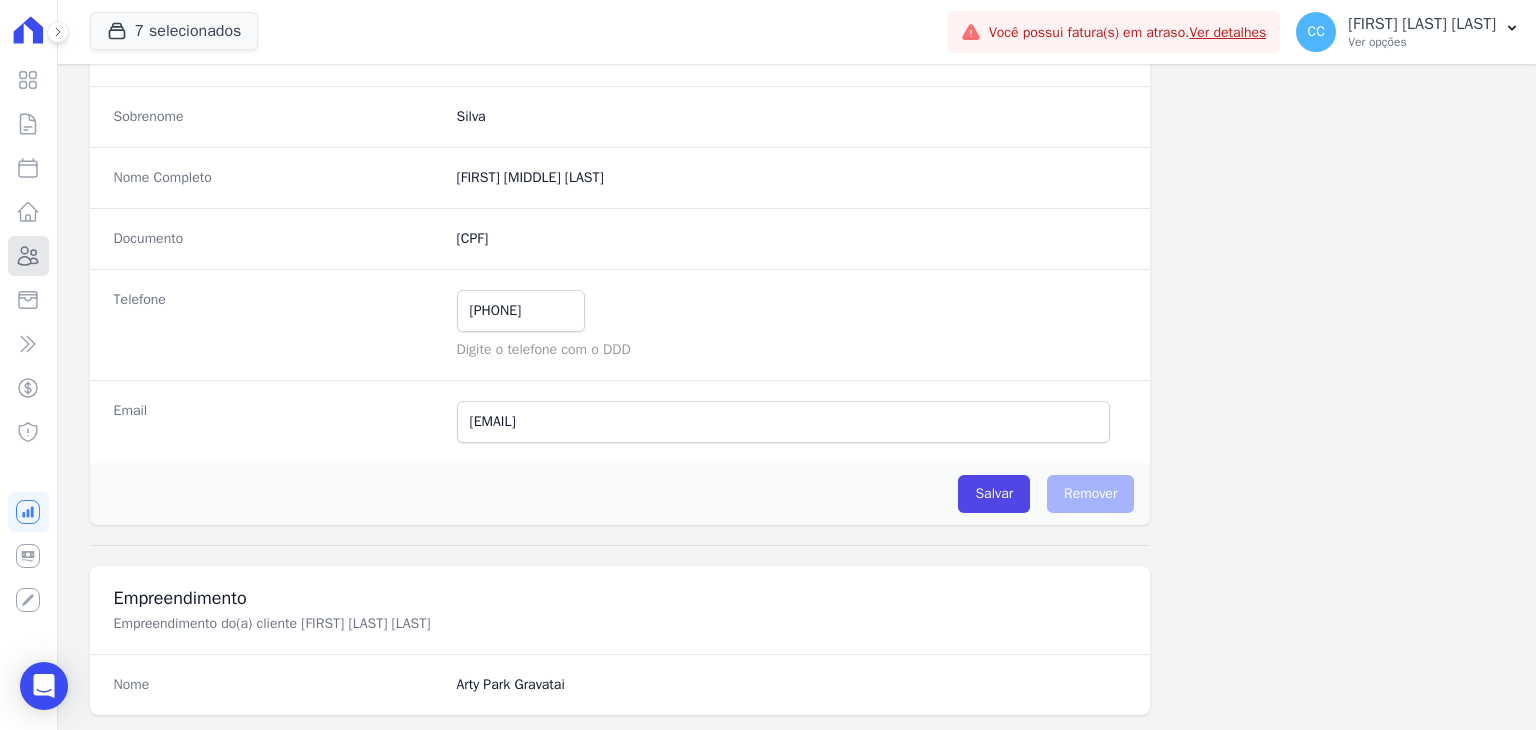 click on "Clientes" at bounding box center [28, 256] 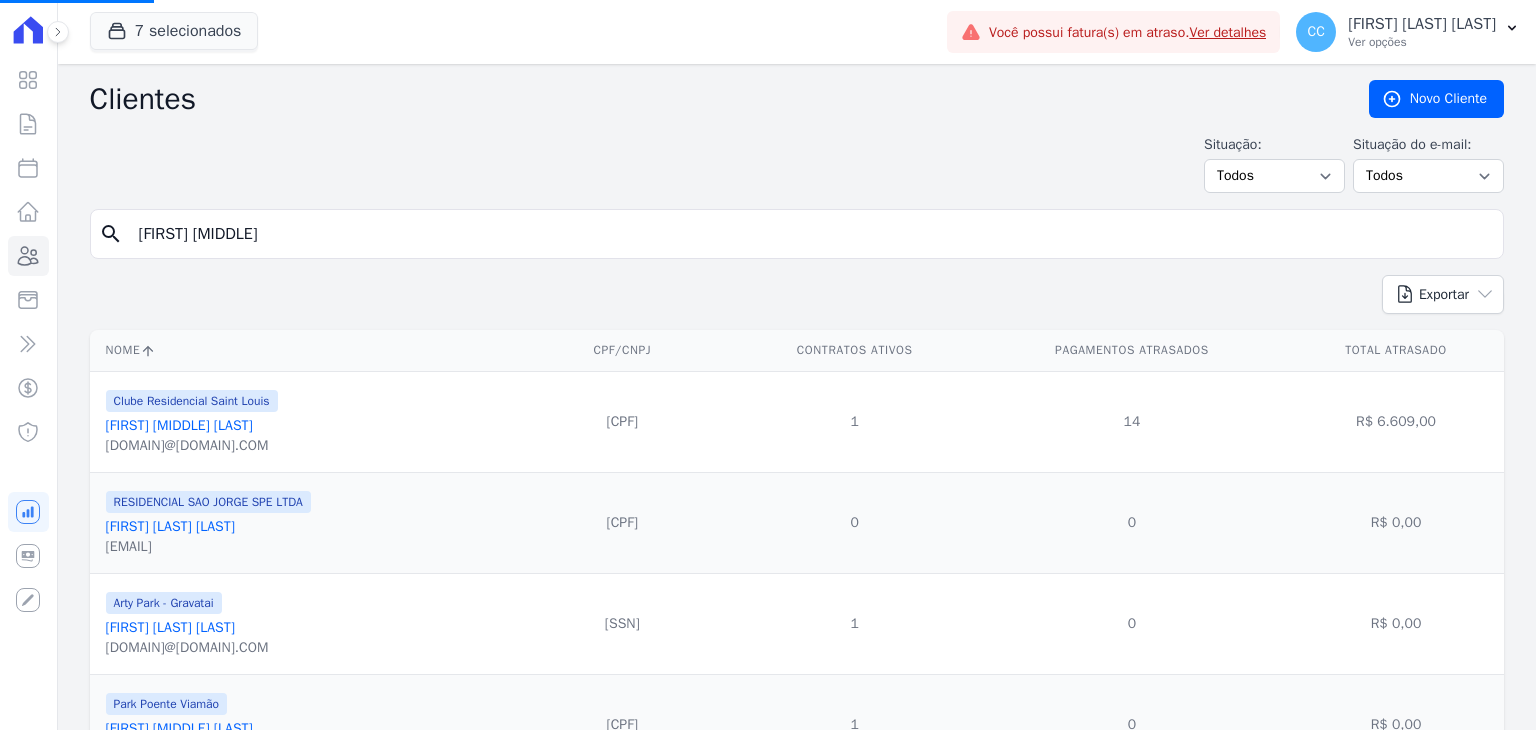 drag, startPoint x: 205, startPoint y: 239, endPoint x: 69, endPoint y: 221, distance: 137.186 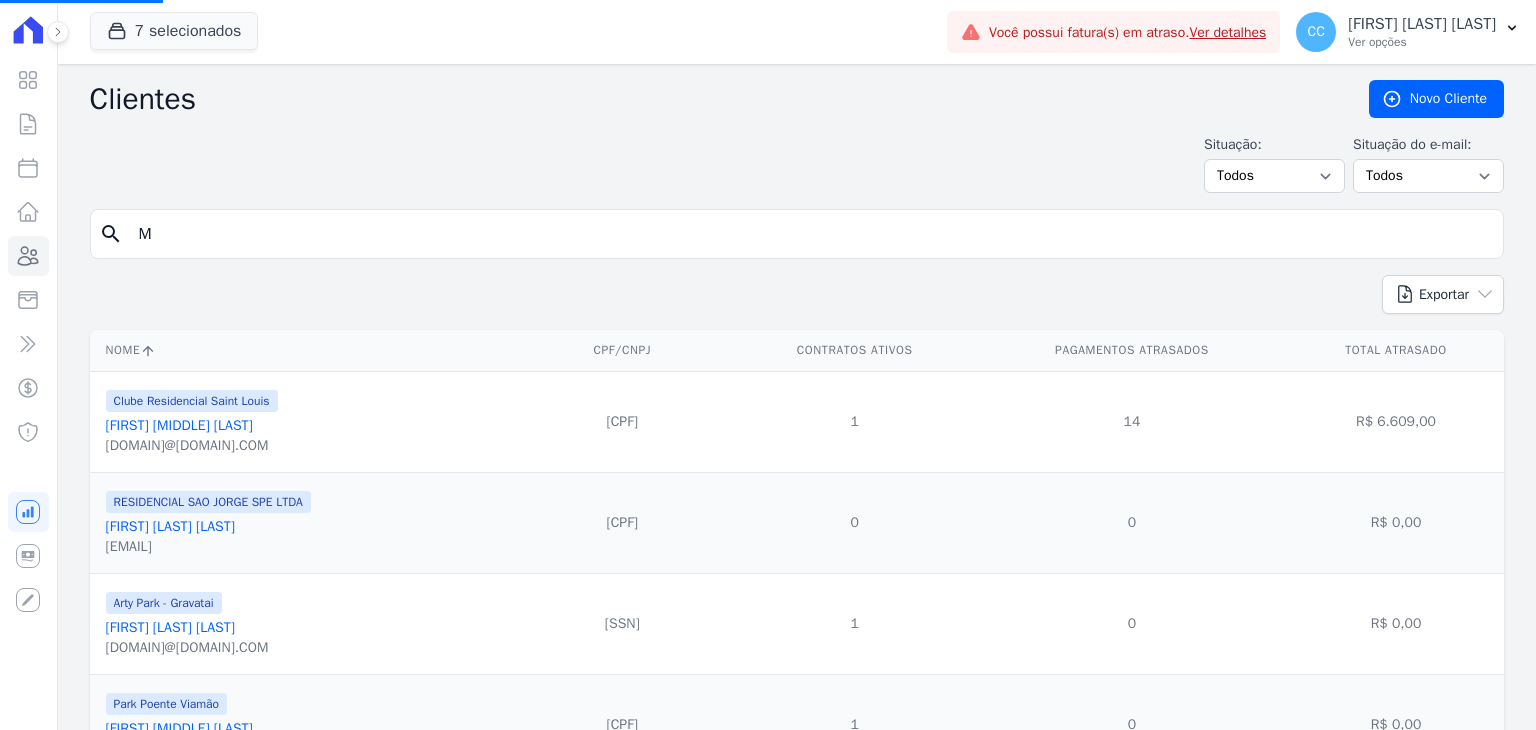 type on "MA" 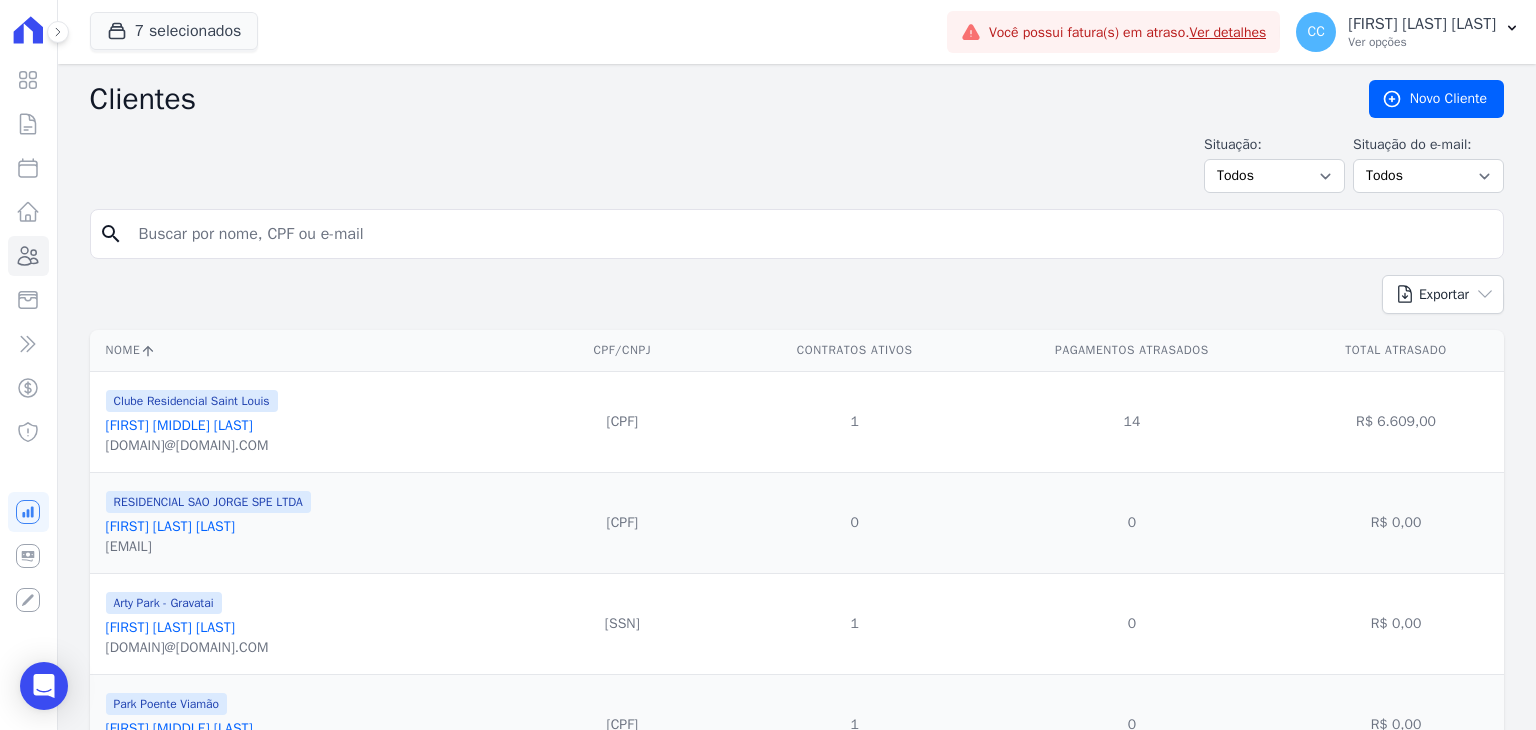 click at bounding box center [811, 234] 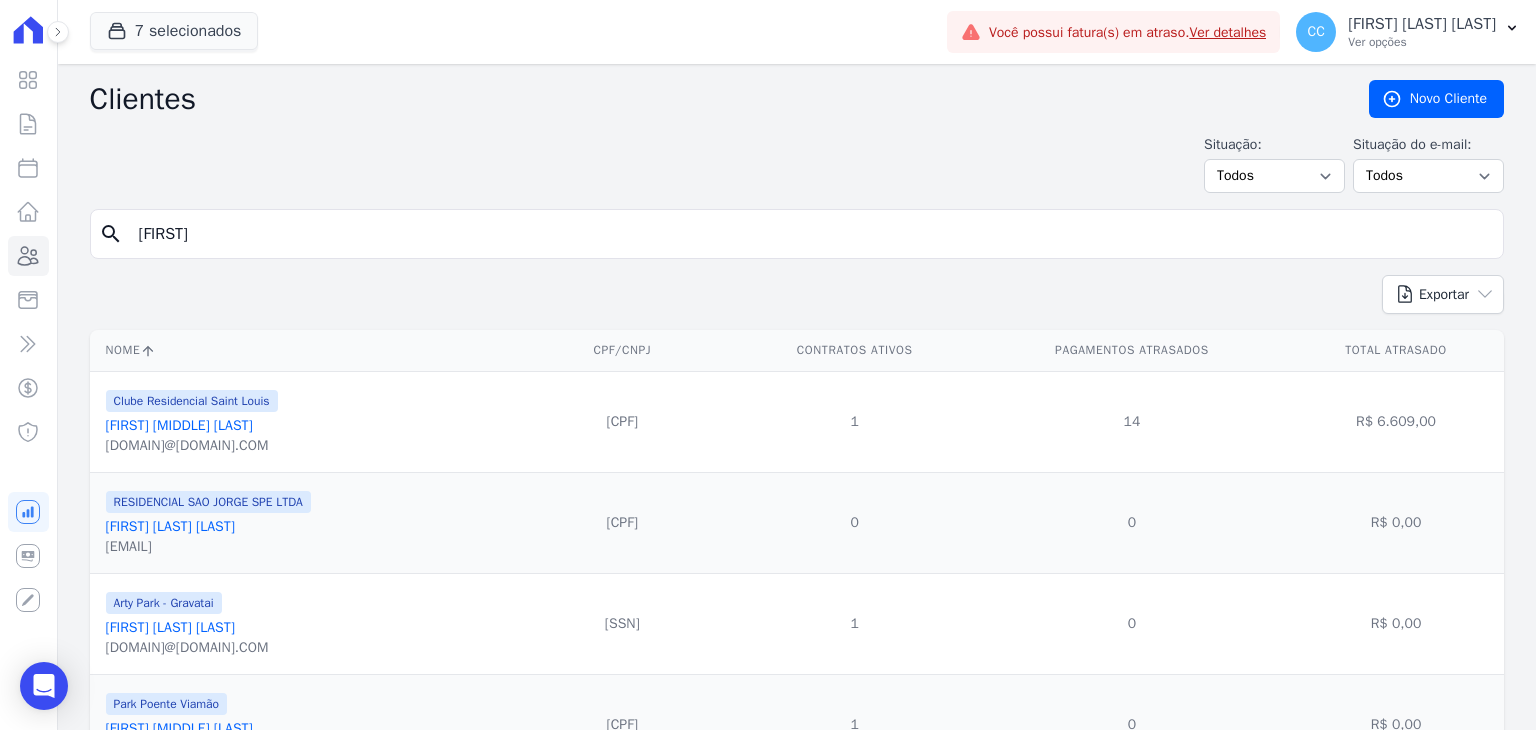 type on "[FIRST] [LAST]" 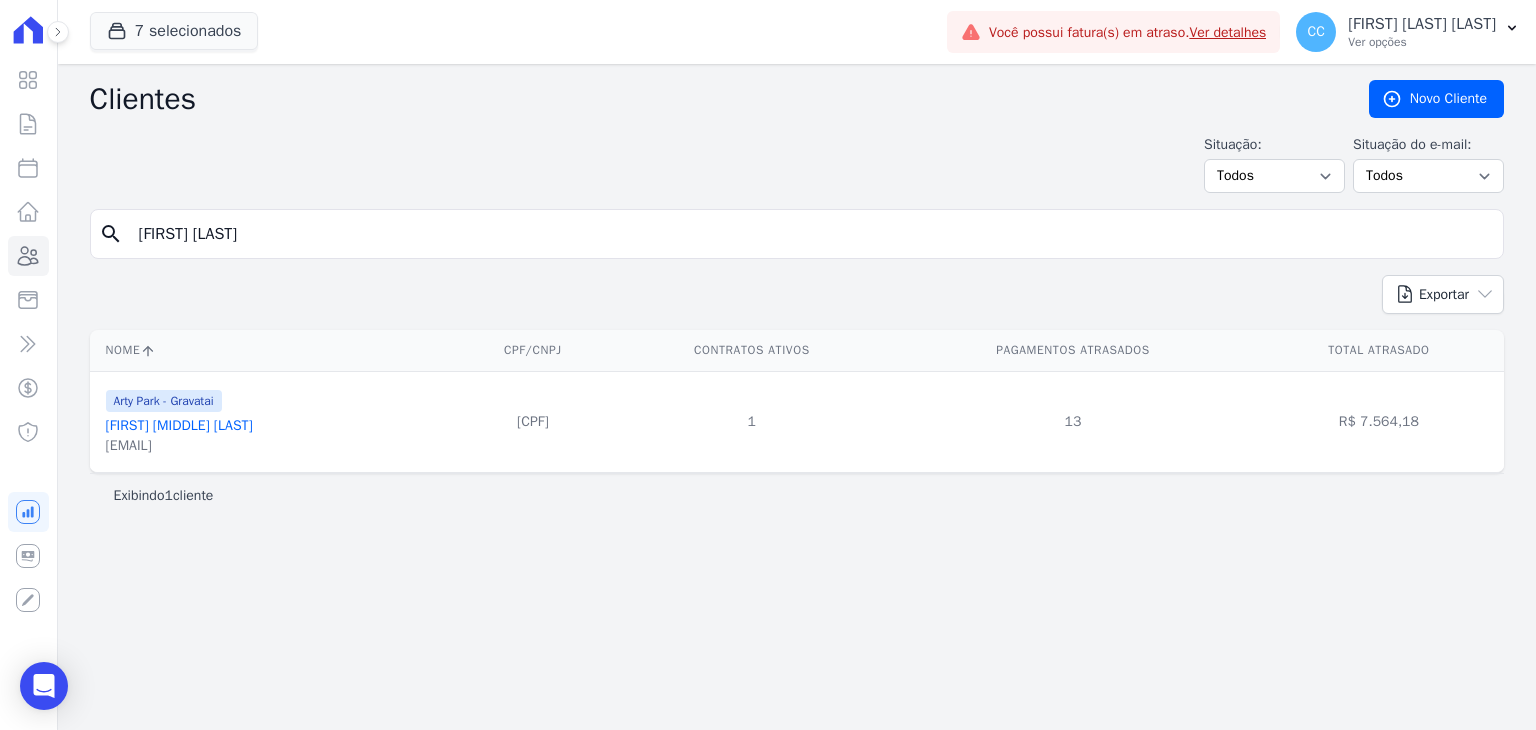 click on "[FIRST] [MIDDLE] [LAST]" at bounding box center [179, 425] 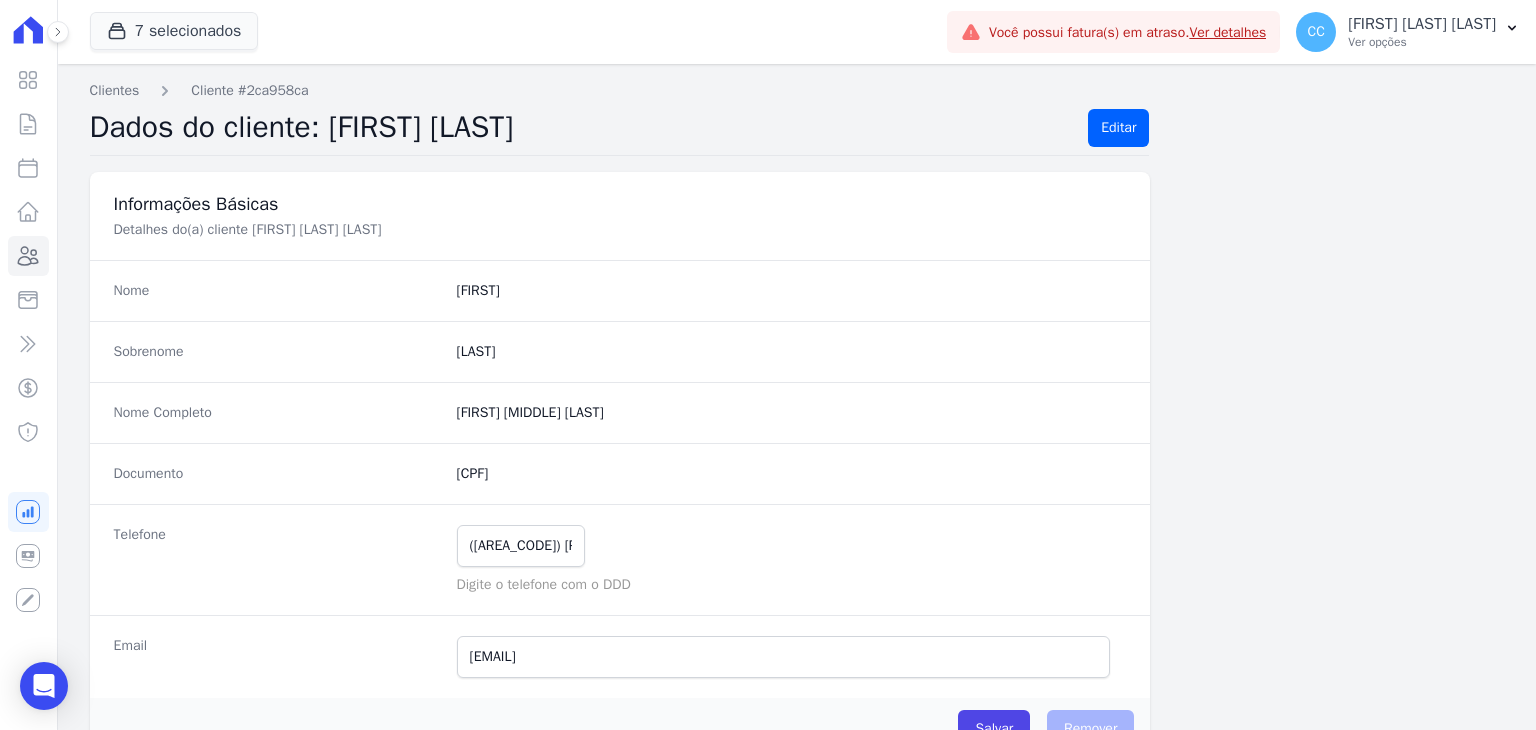 drag, startPoint x: 455, startPoint y: 481, endPoint x: 611, endPoint y: 489, distance: 156.20499 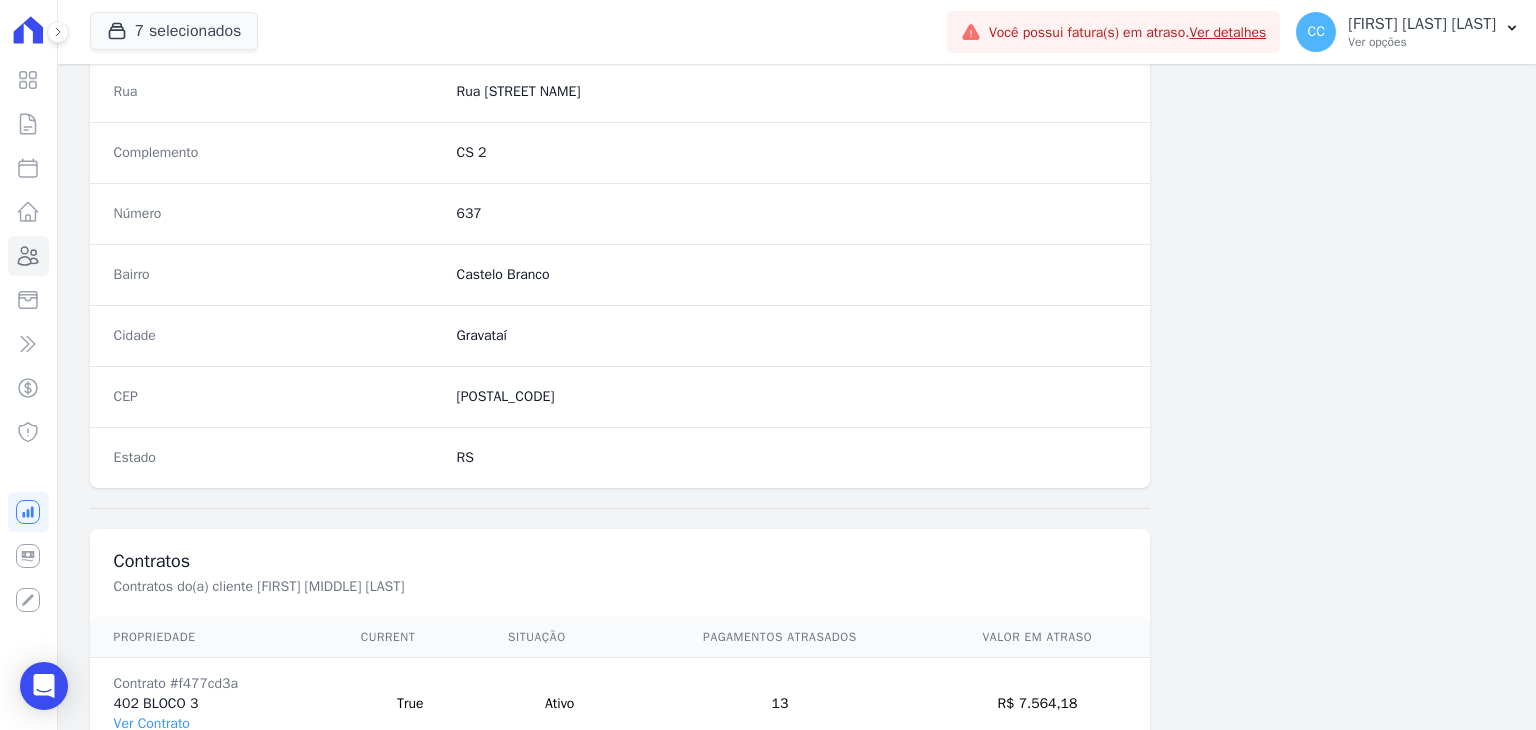 scroll, scrollTop: 1135, scrollLeft: 0, axis: vertical 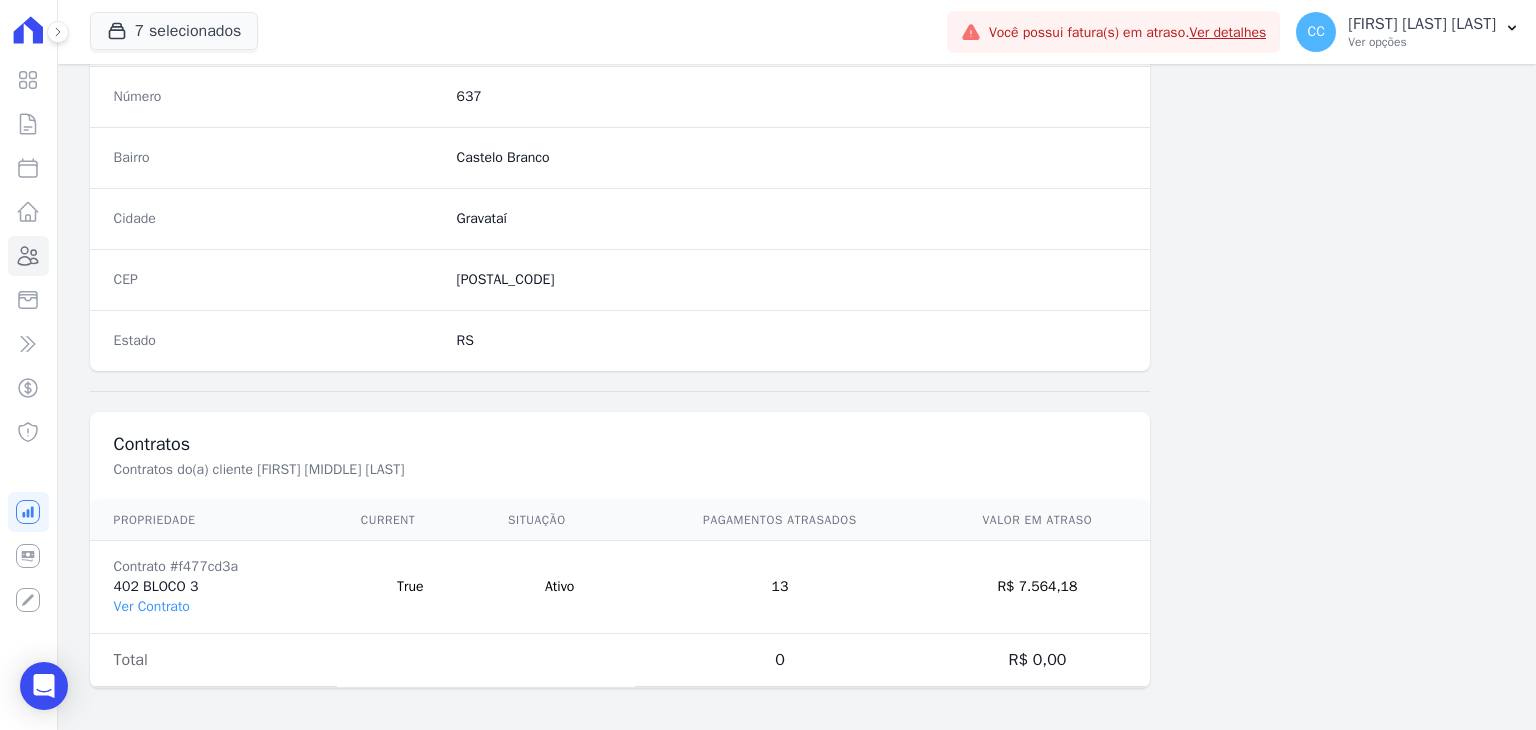 drag, startPoint x: 1012, startPoint y: 586, endPoint x: 1082, endPoint y: 590, distance: 70.11419 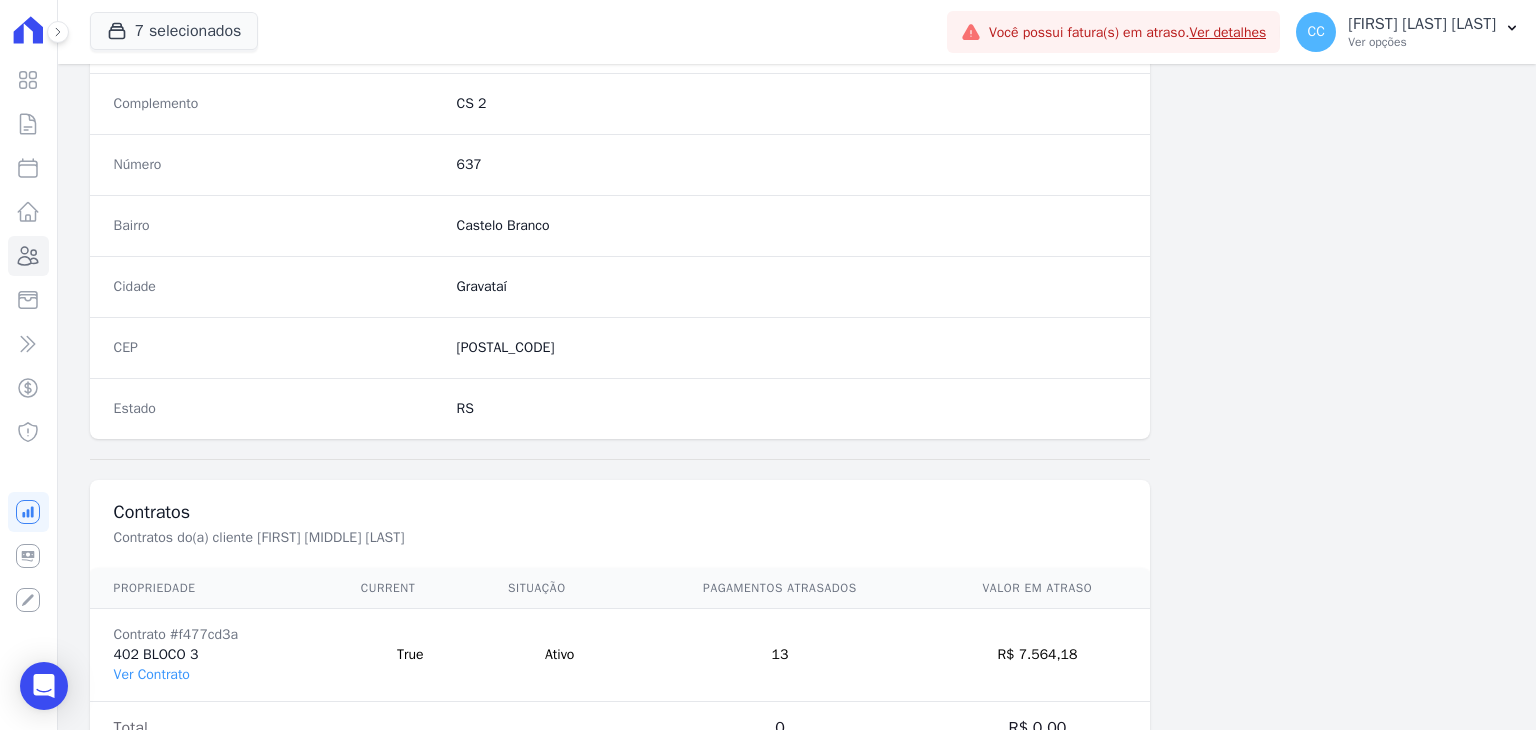 scroll, scrollTop: 935, scrollLeft: 0, axis: vertical 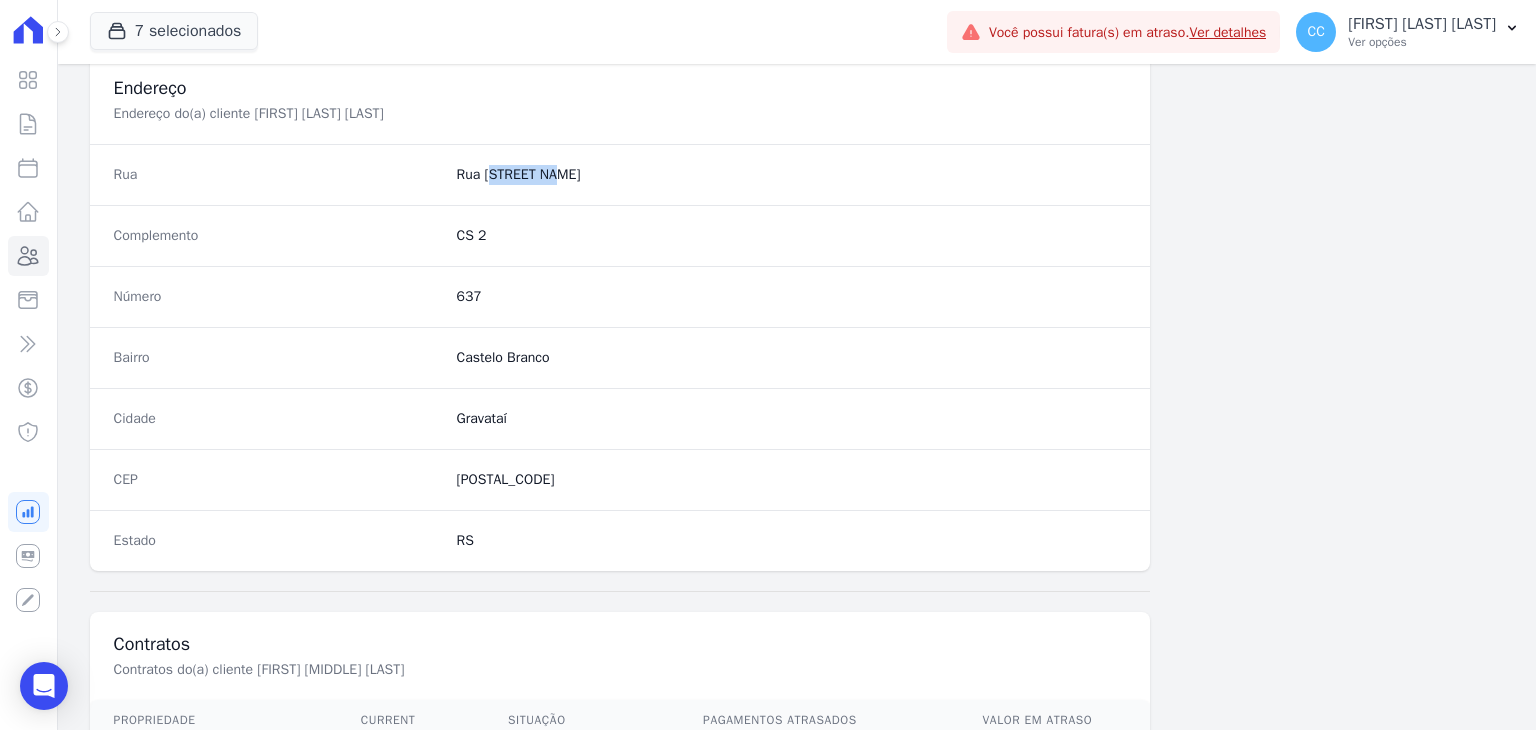 drag, startPoint x: 447, startPoint y: 173, endPoint x: 539, endPoint y: 176, distance: 92.0489 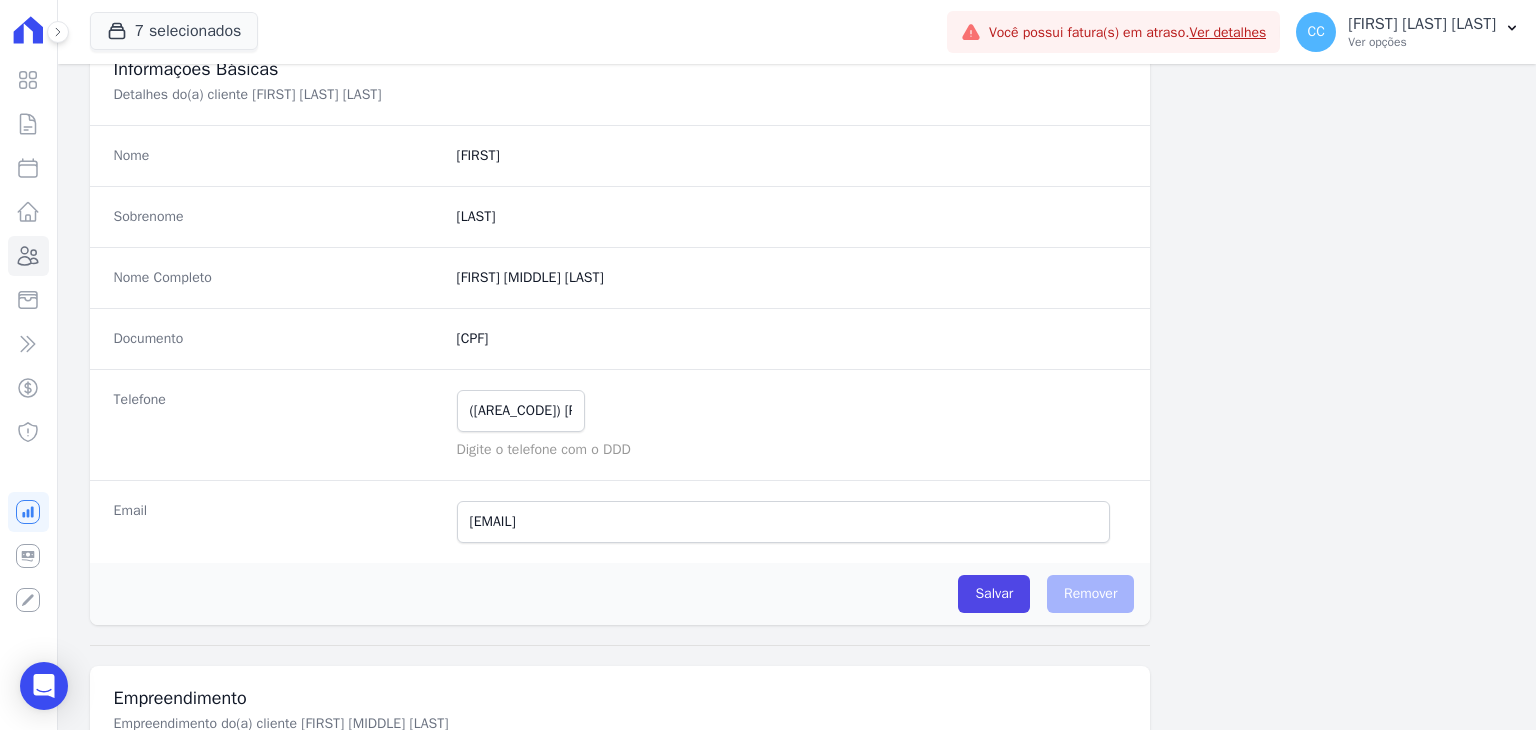 scroll, scrollTop: 0, scrollLeft: 0, axis: both 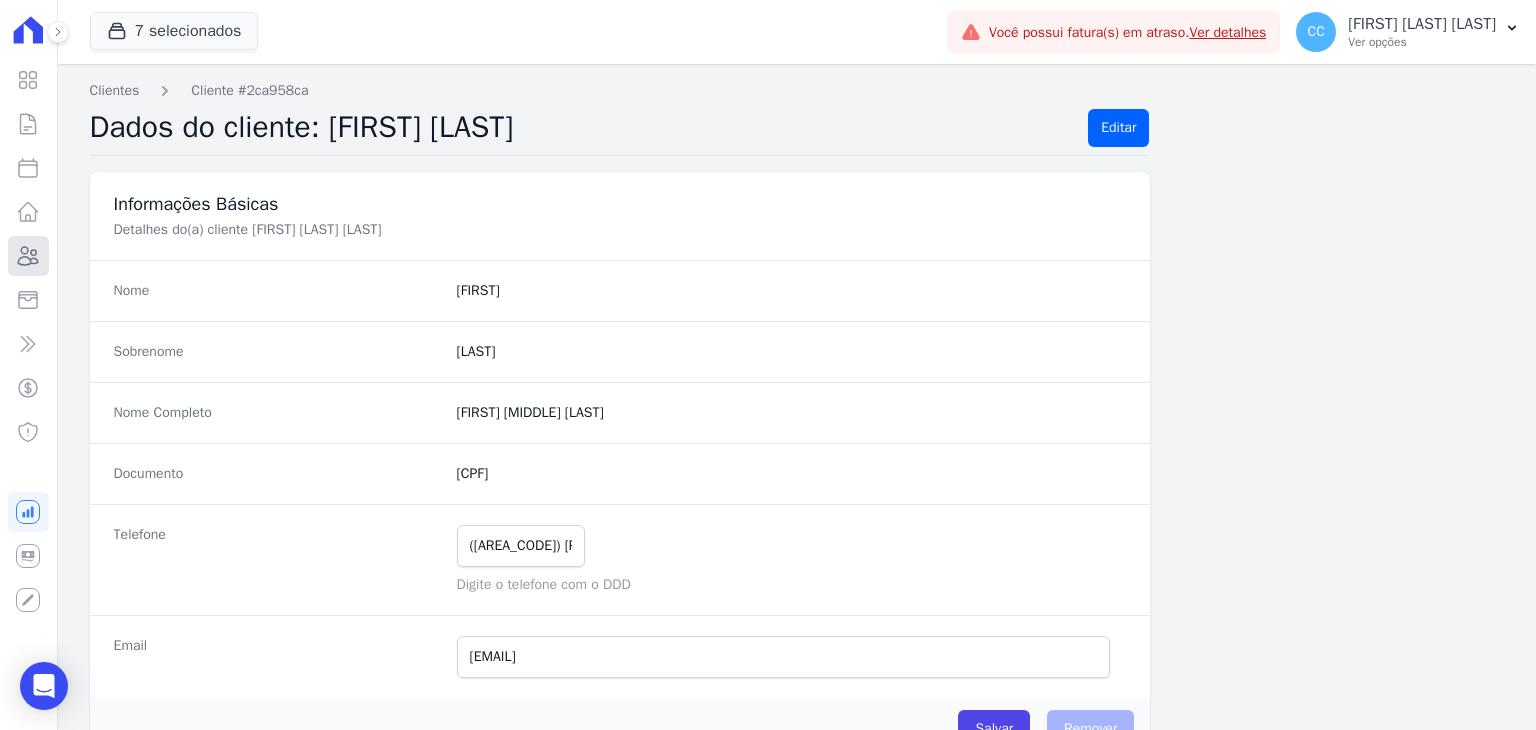 click on "Clientes" at bounding box center (28, 256) 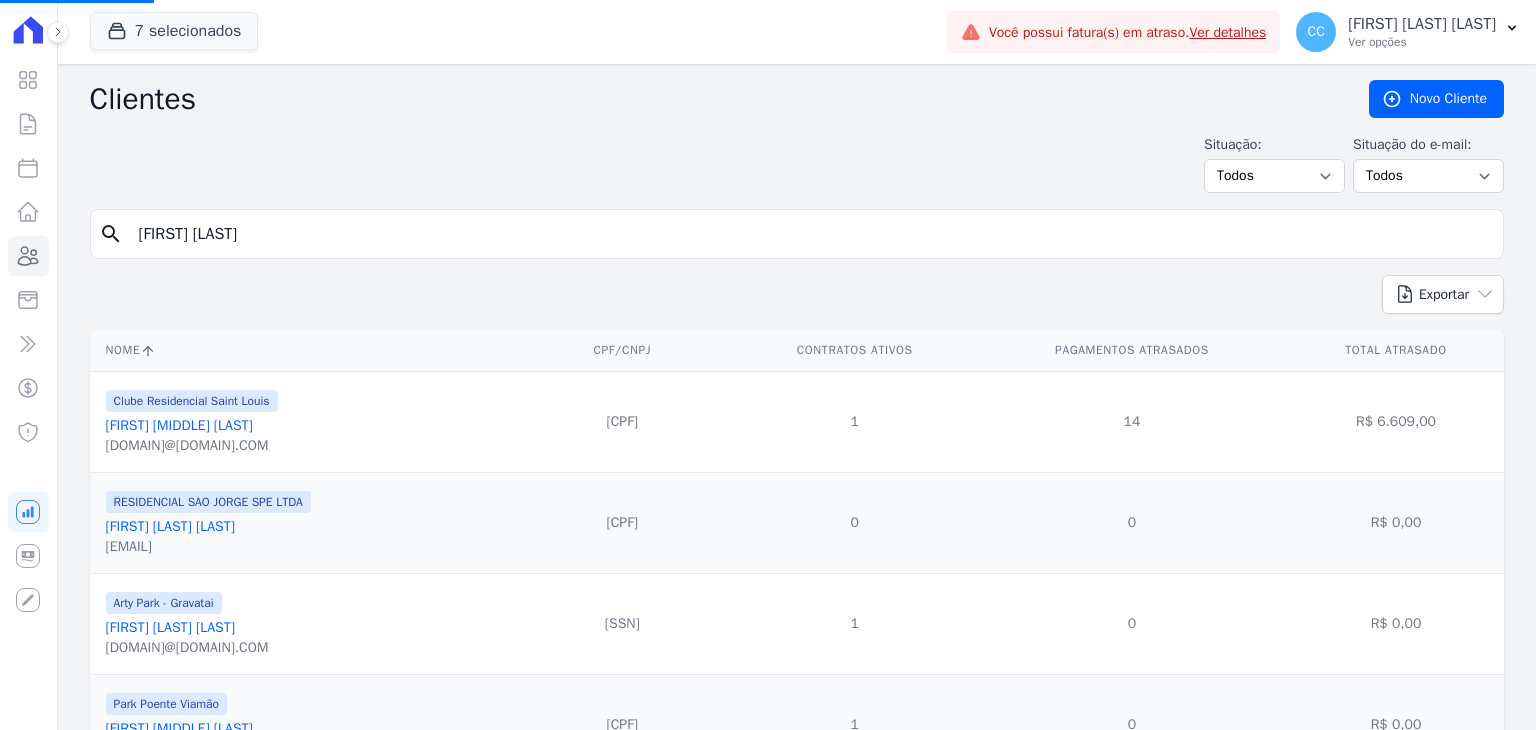 click on "[FIRST] [LAST]" at bounding box center (811, 234) 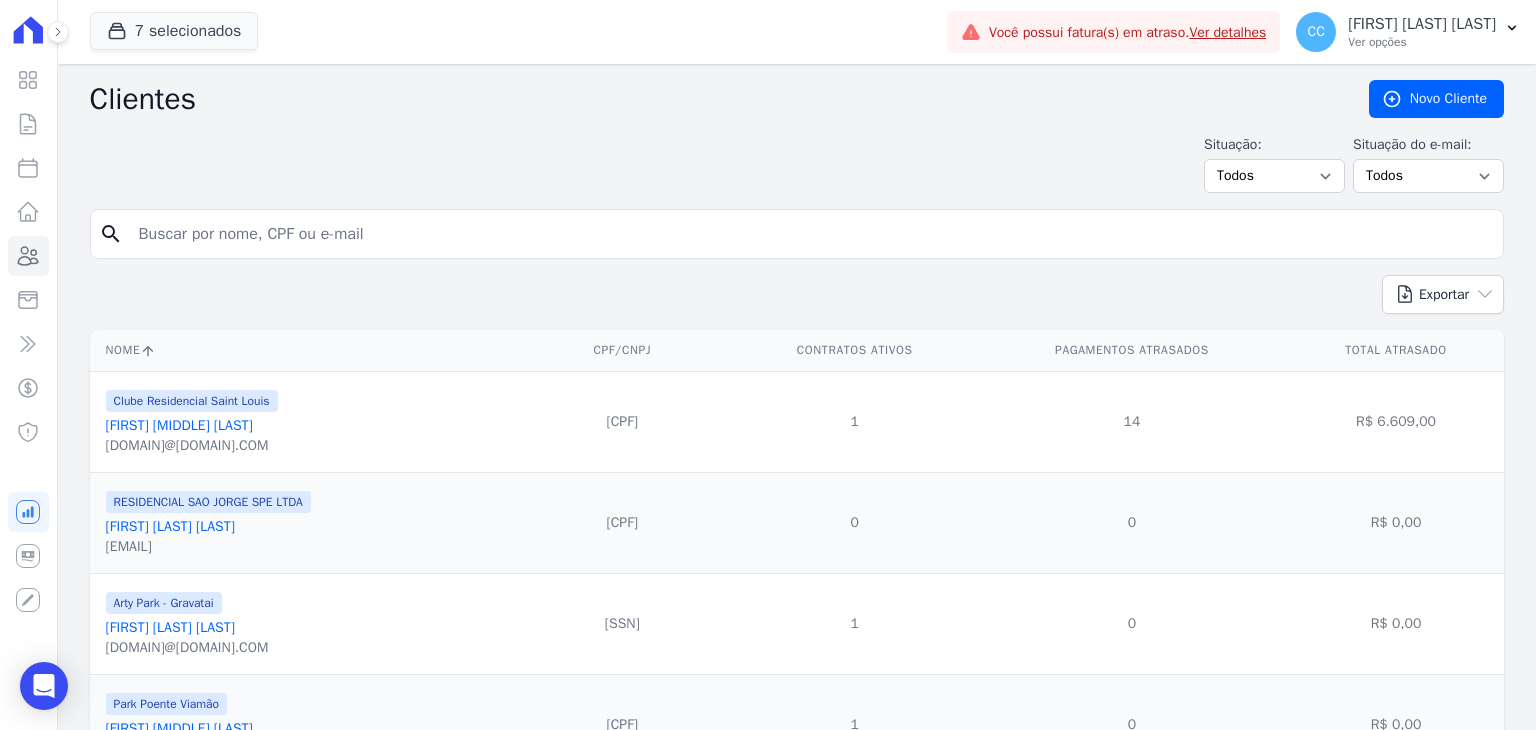 click at bounding box center (811, 234) 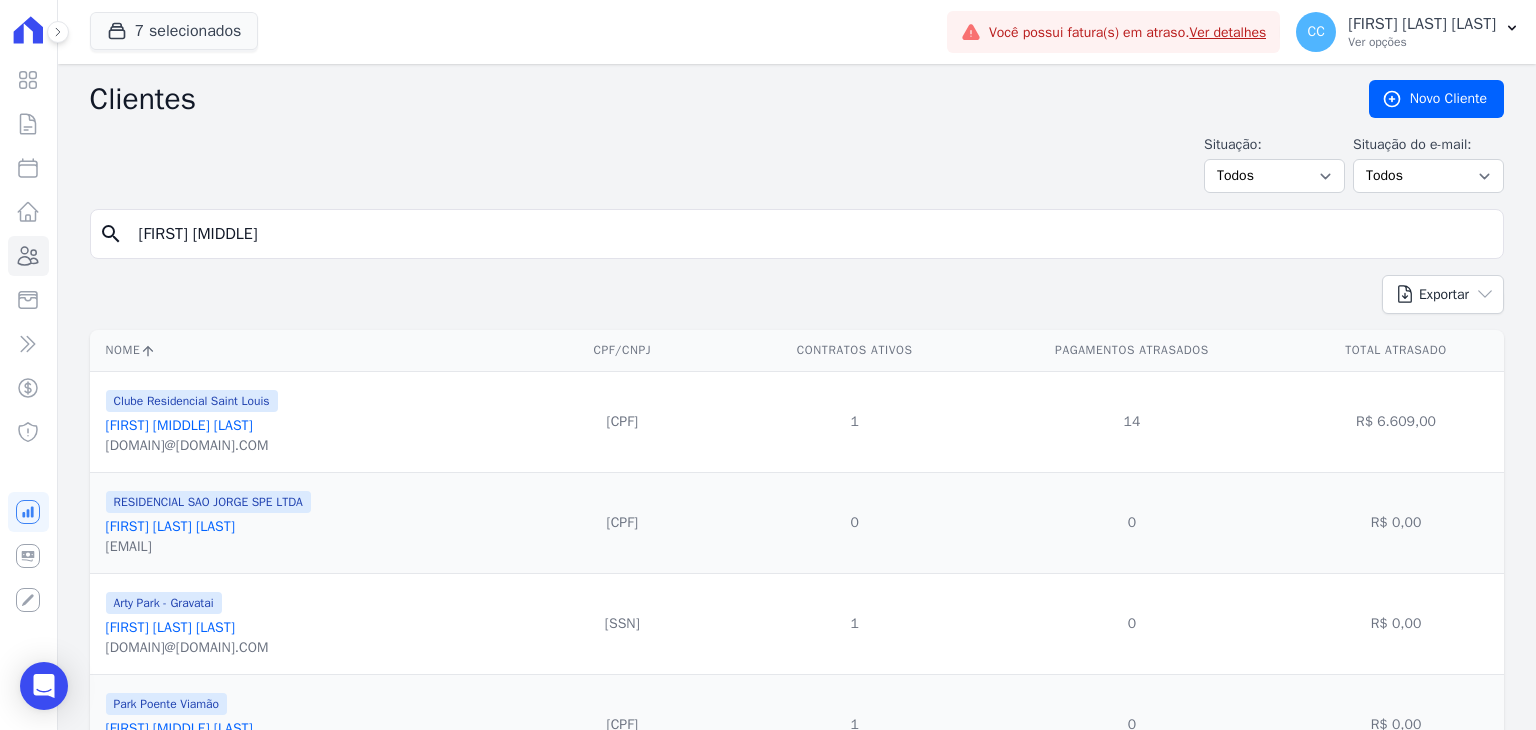 type on "[FIRST] [MIDDLE]" 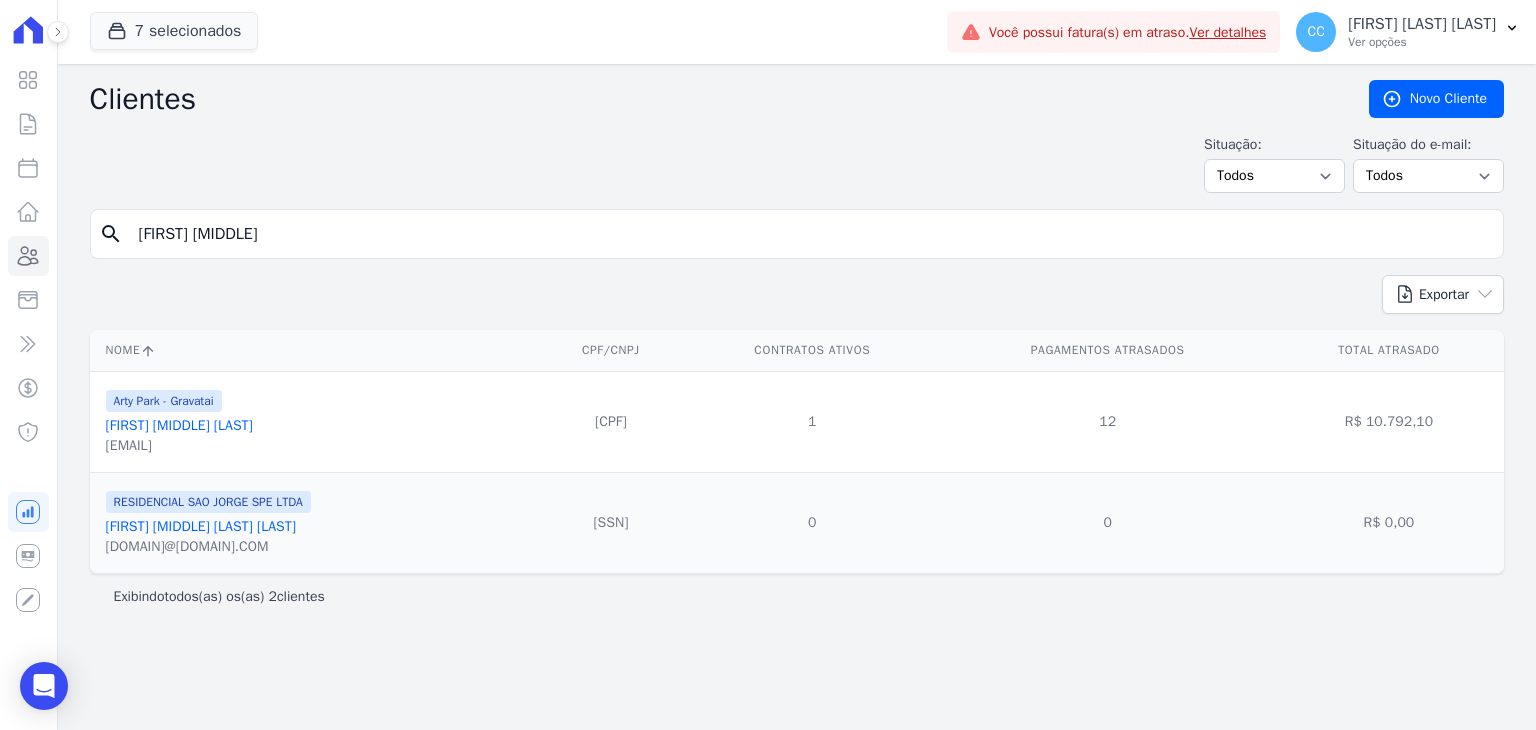 click on "[FIRST] [MIDDLE] [LAST]" at bounding box center [179, 425] 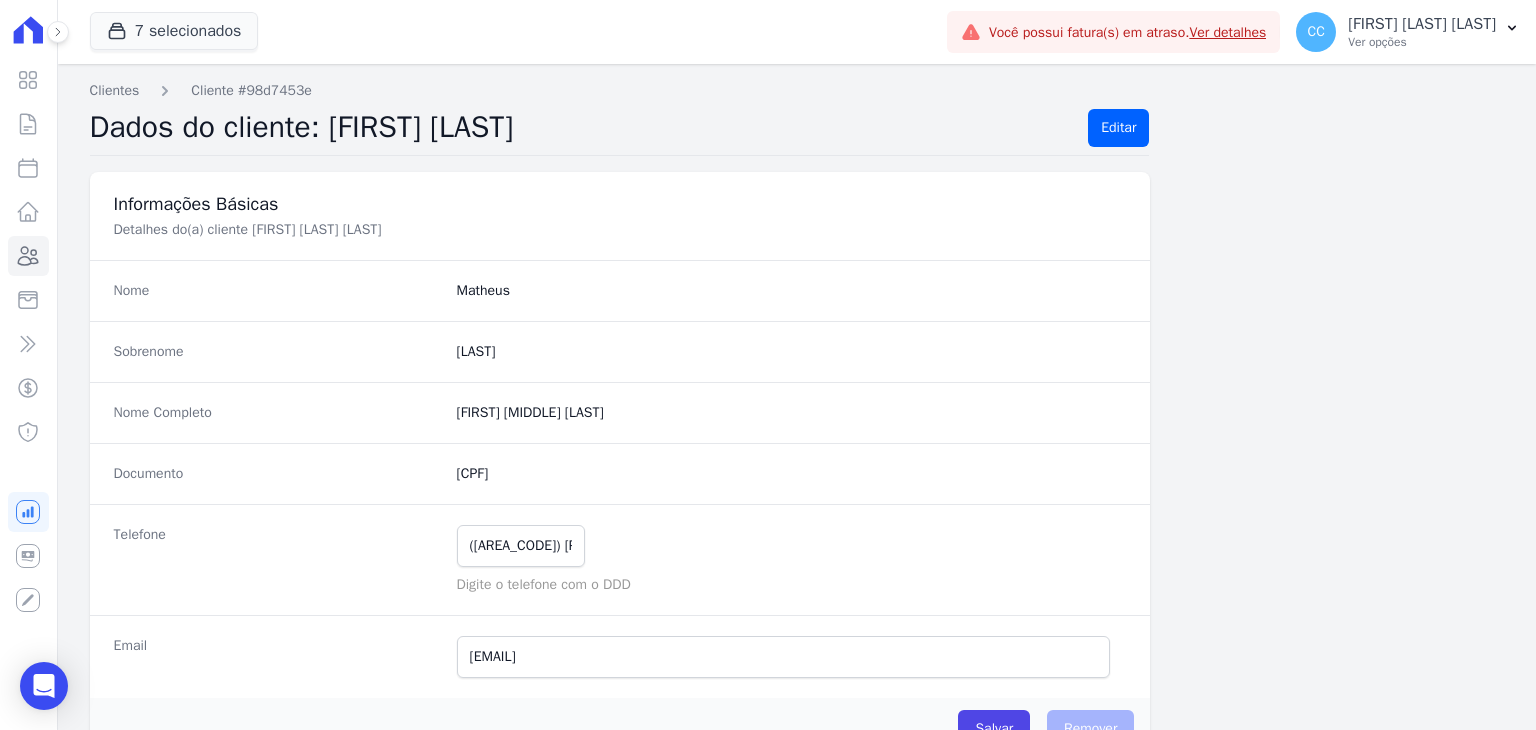 drag, startPoint x: 448, startPoint y: 473, endPoint x: 588, endPoint y: 470, distance: 140.03214 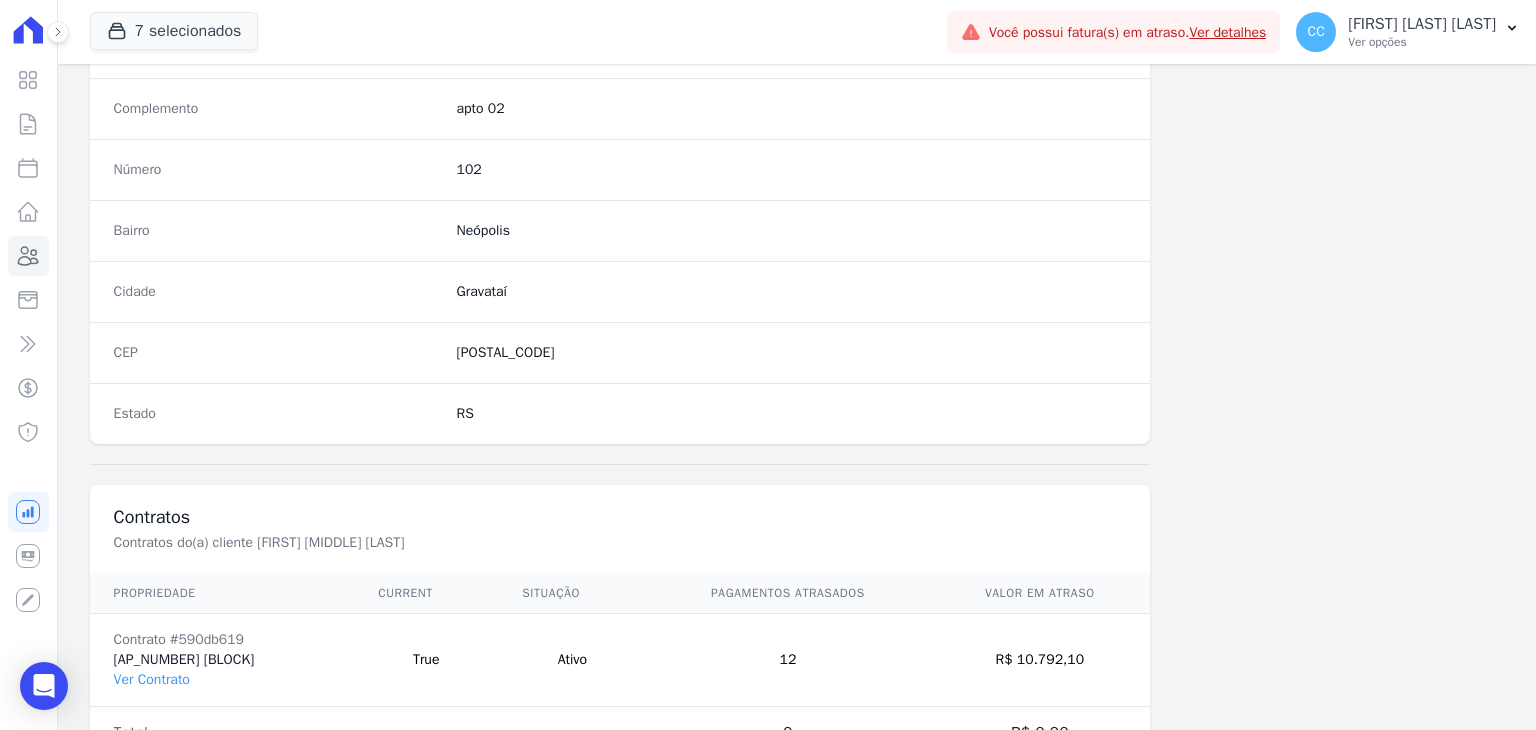 scroll, scrollTop: 1135, scrollLeft: 0, axis: vertical 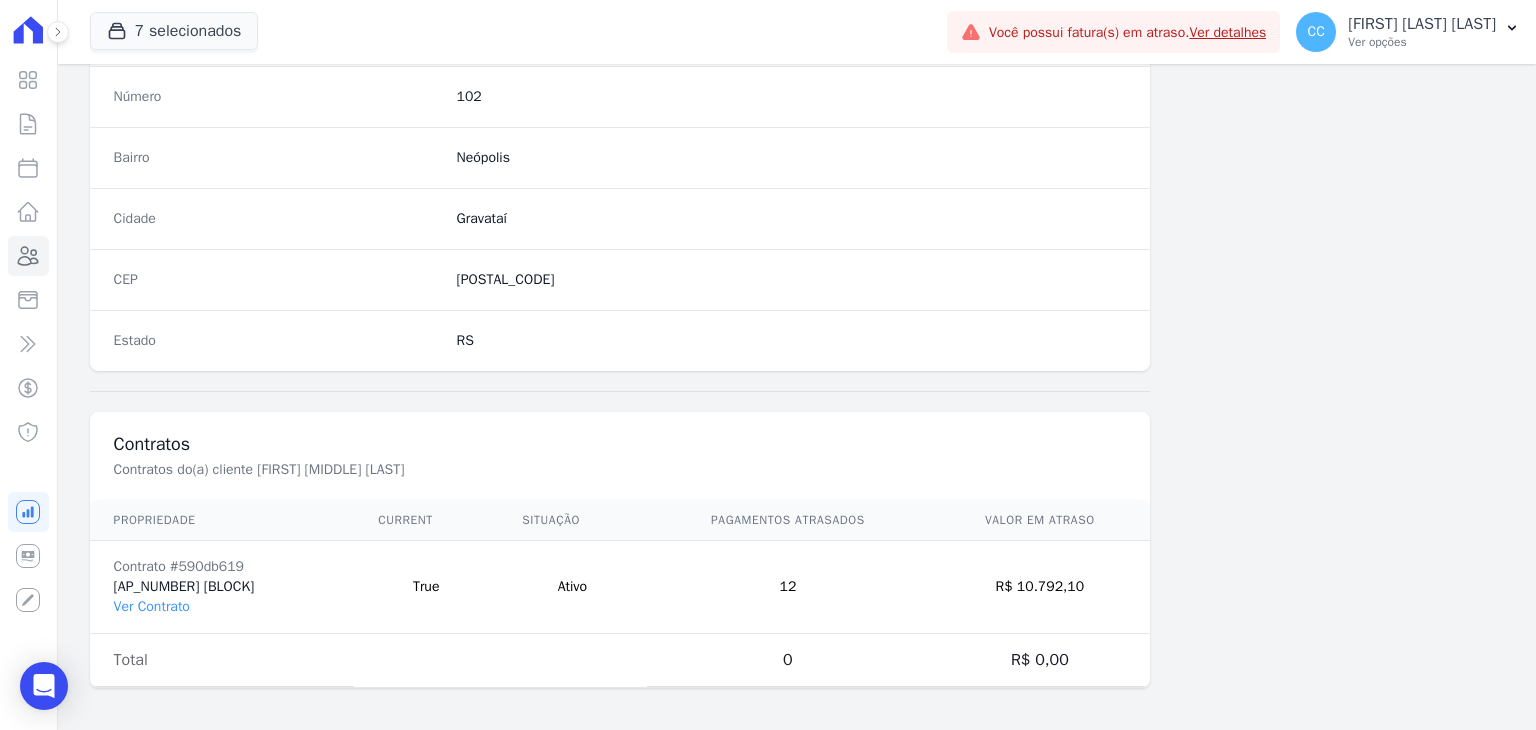 drag, startPoint x: 1008, startPoint y: 585, endPoint x: 1108, endPoint y: 584, distance: 100.005 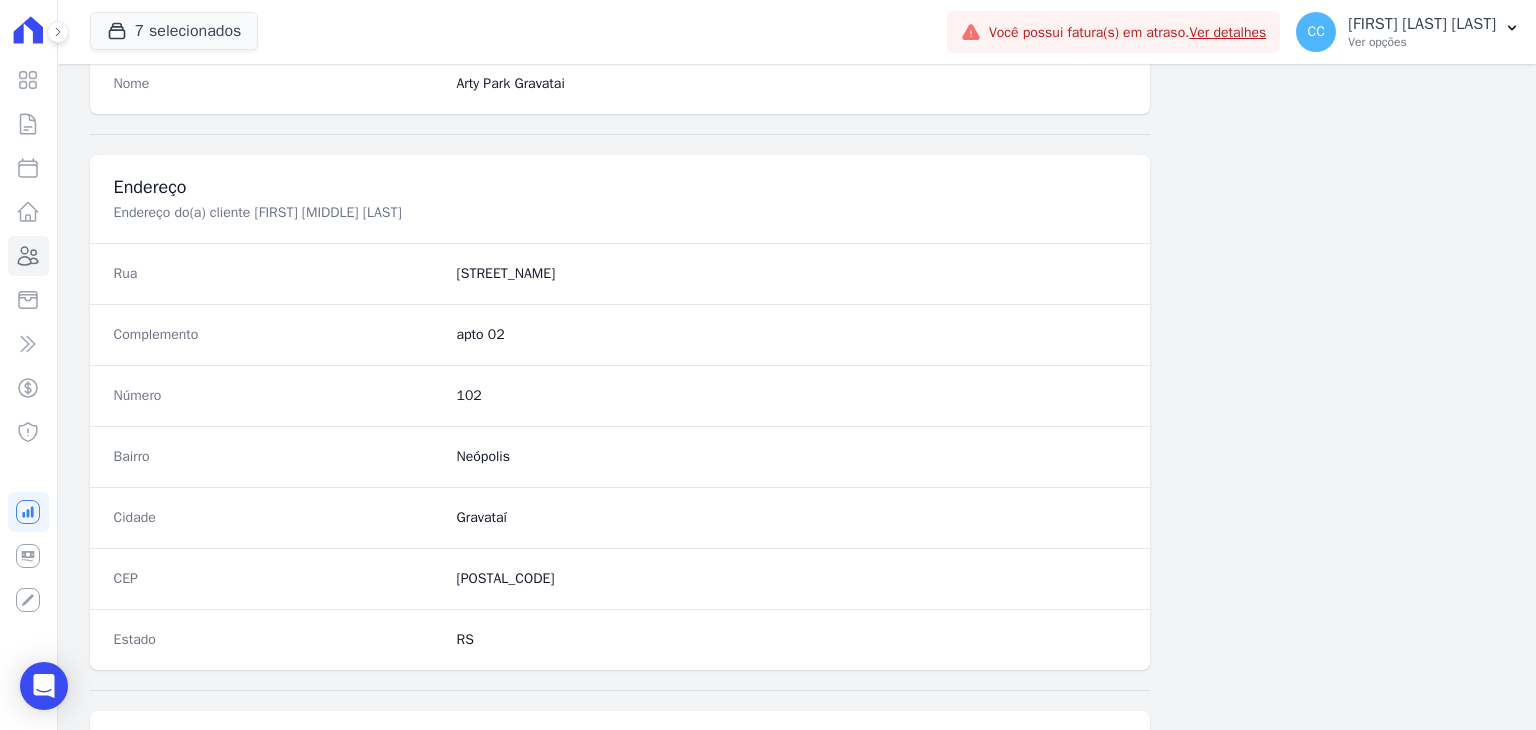 scroll, scrollTop: 835, scrollLeft: 0, axis: vertical 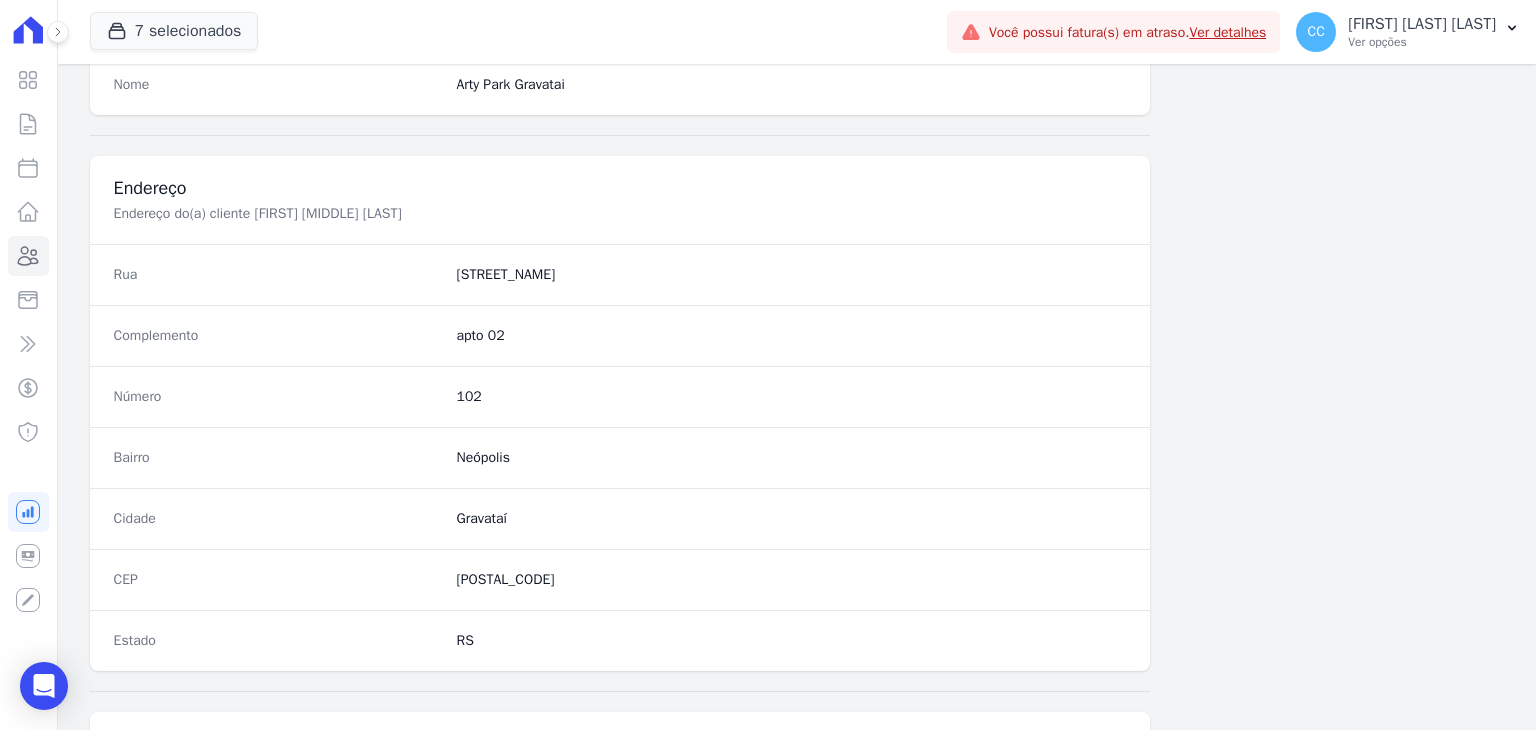 drag, startPoint x: 451, startPoint y: 267, endPoint x: 636, endPoint y: 265, distance: 185.0108 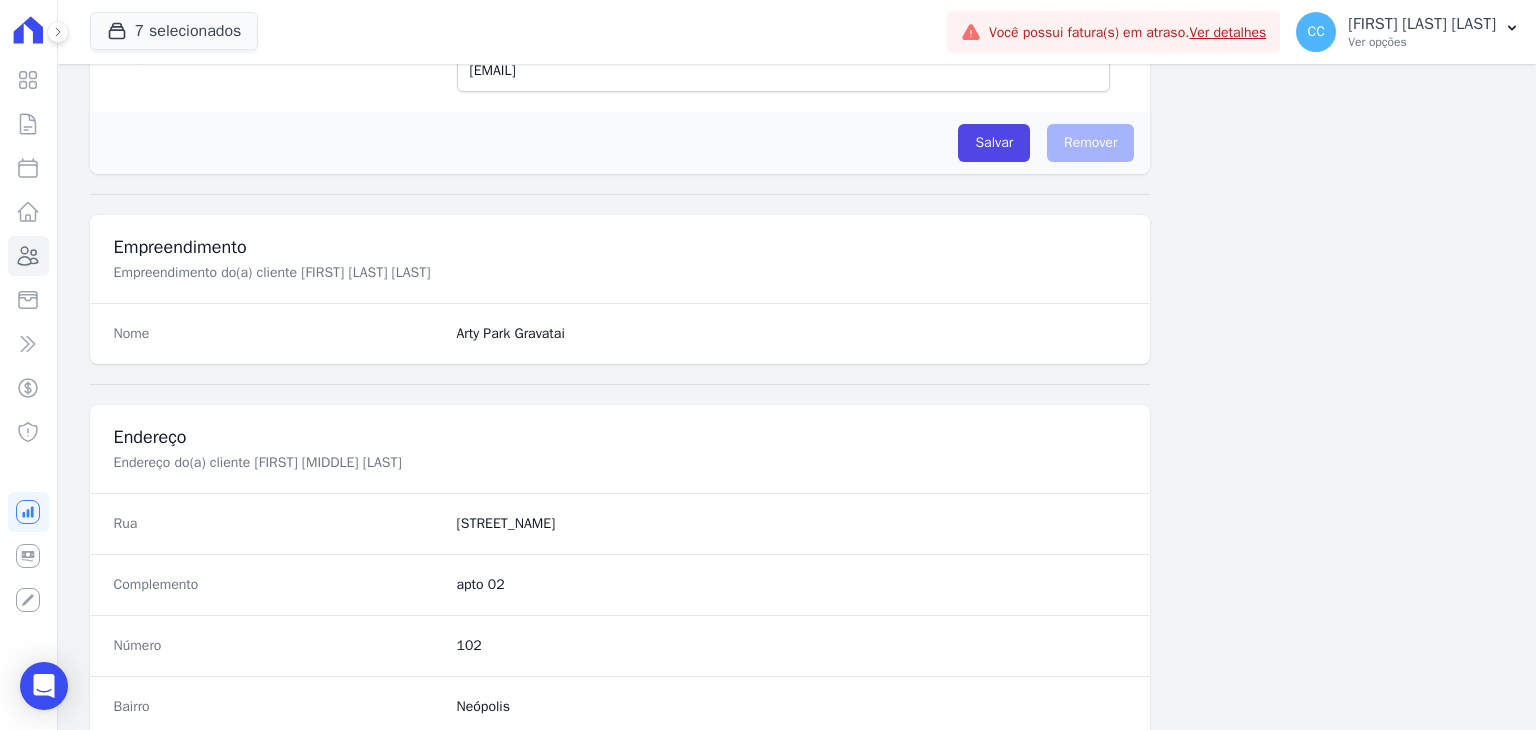 scroll, scrollTop: 235, scrollLeft: 0, axis: vertical 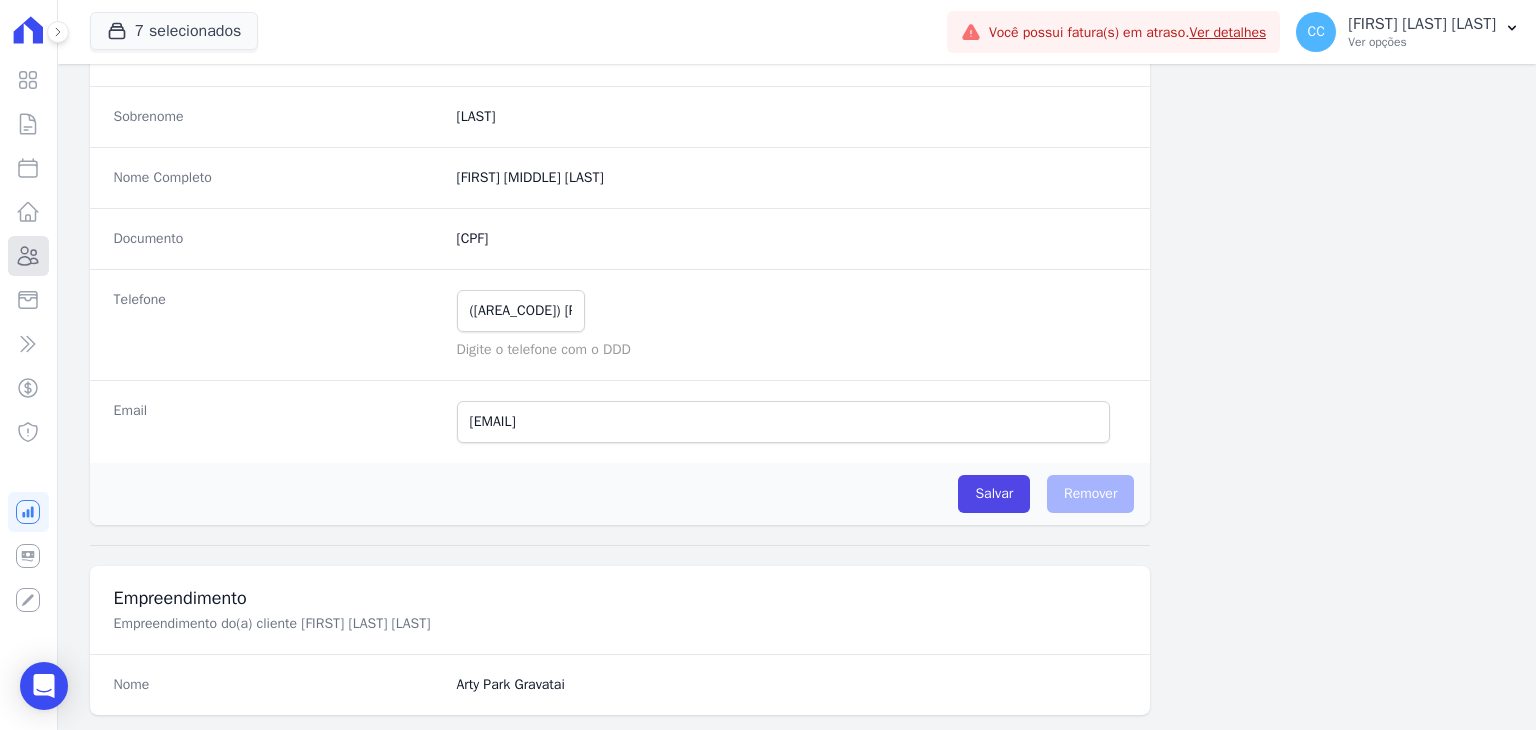 click 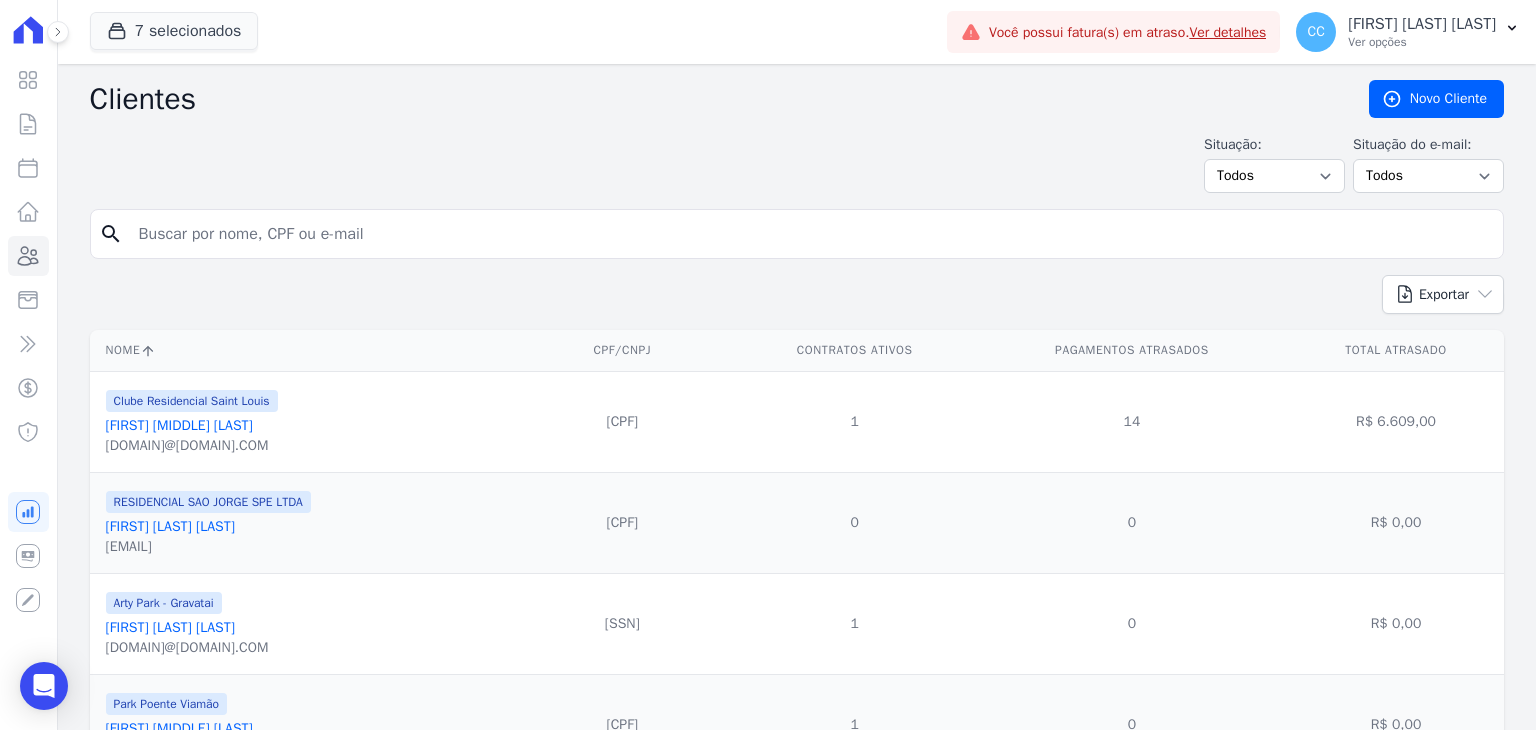 click at bounding box center [811, 234] 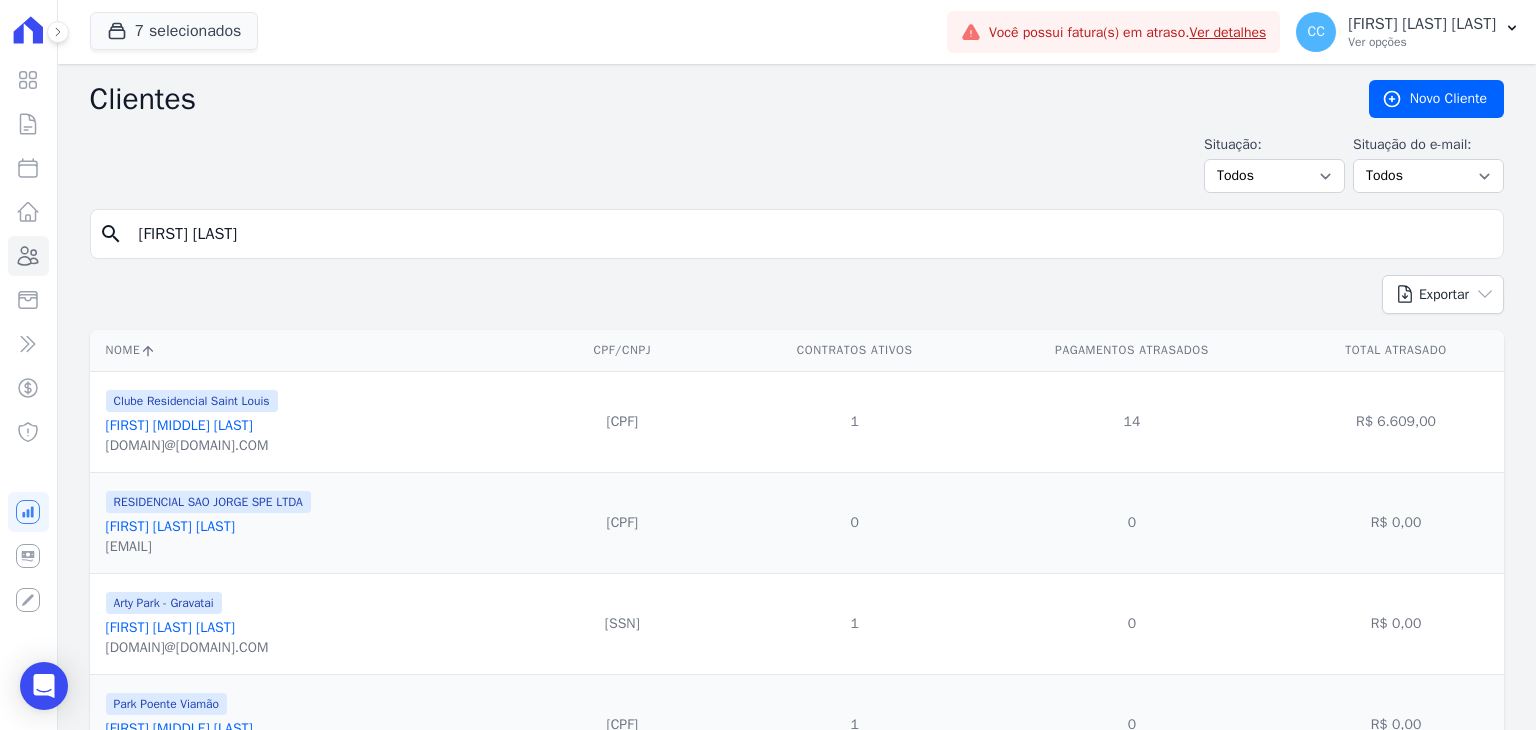 type on "[FIRST] [LAST]" 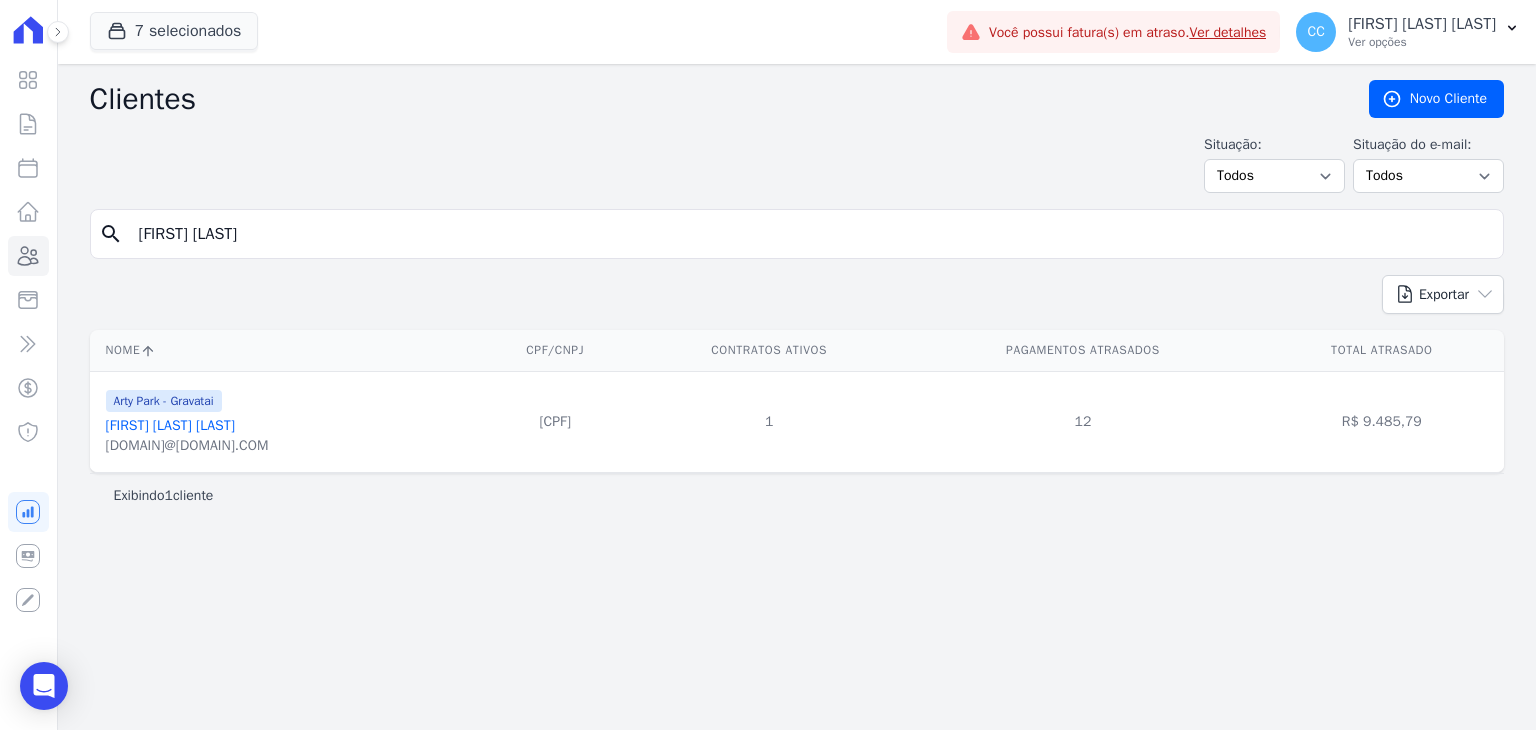 drag, startPoint x: 572, startPoint y: 423, endPoint x: 724, endPoint y: 430, distance: 152.1611 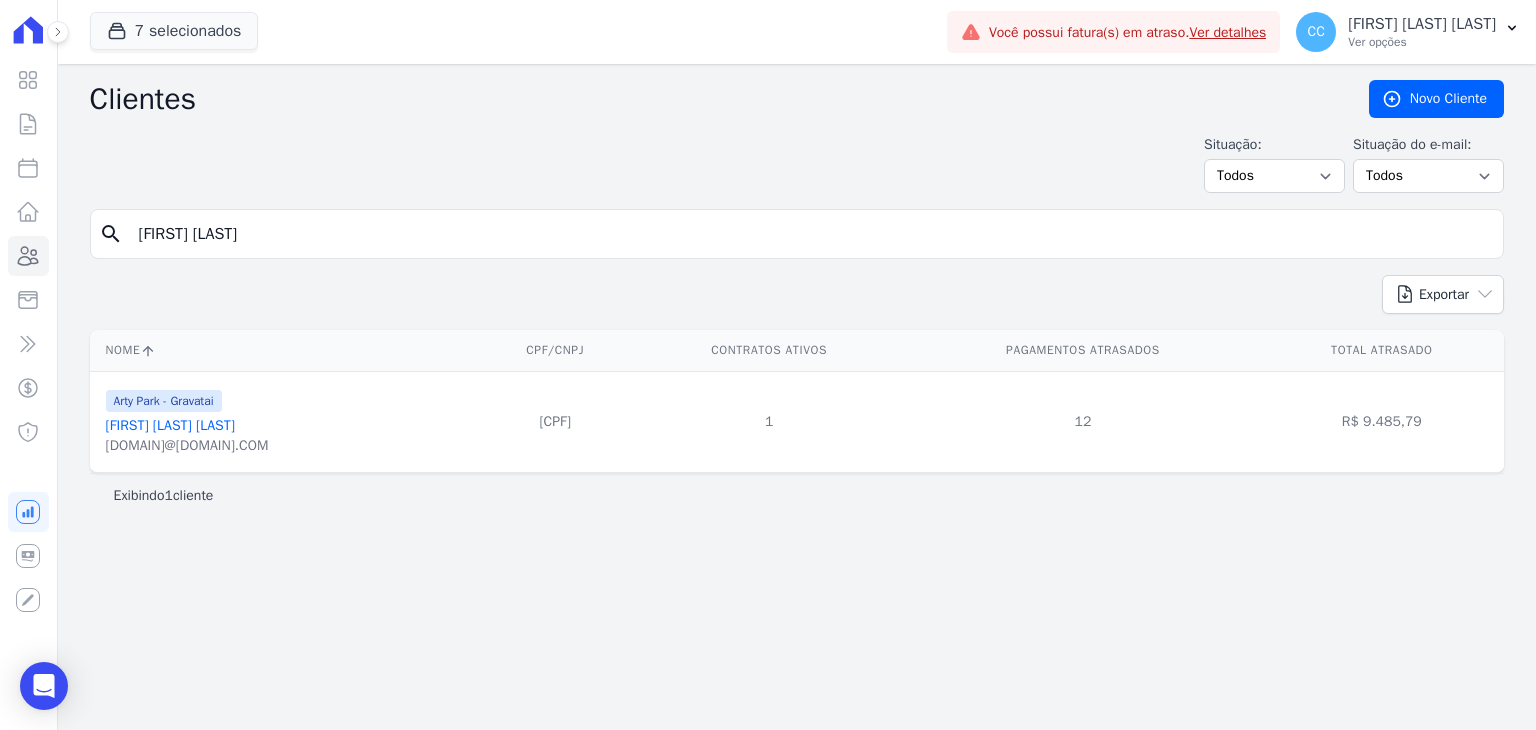 drag, startPoint x: 1375, startPoint y: 421, endPoint x: 1444, endPoint y: 433, distance: 70.035706 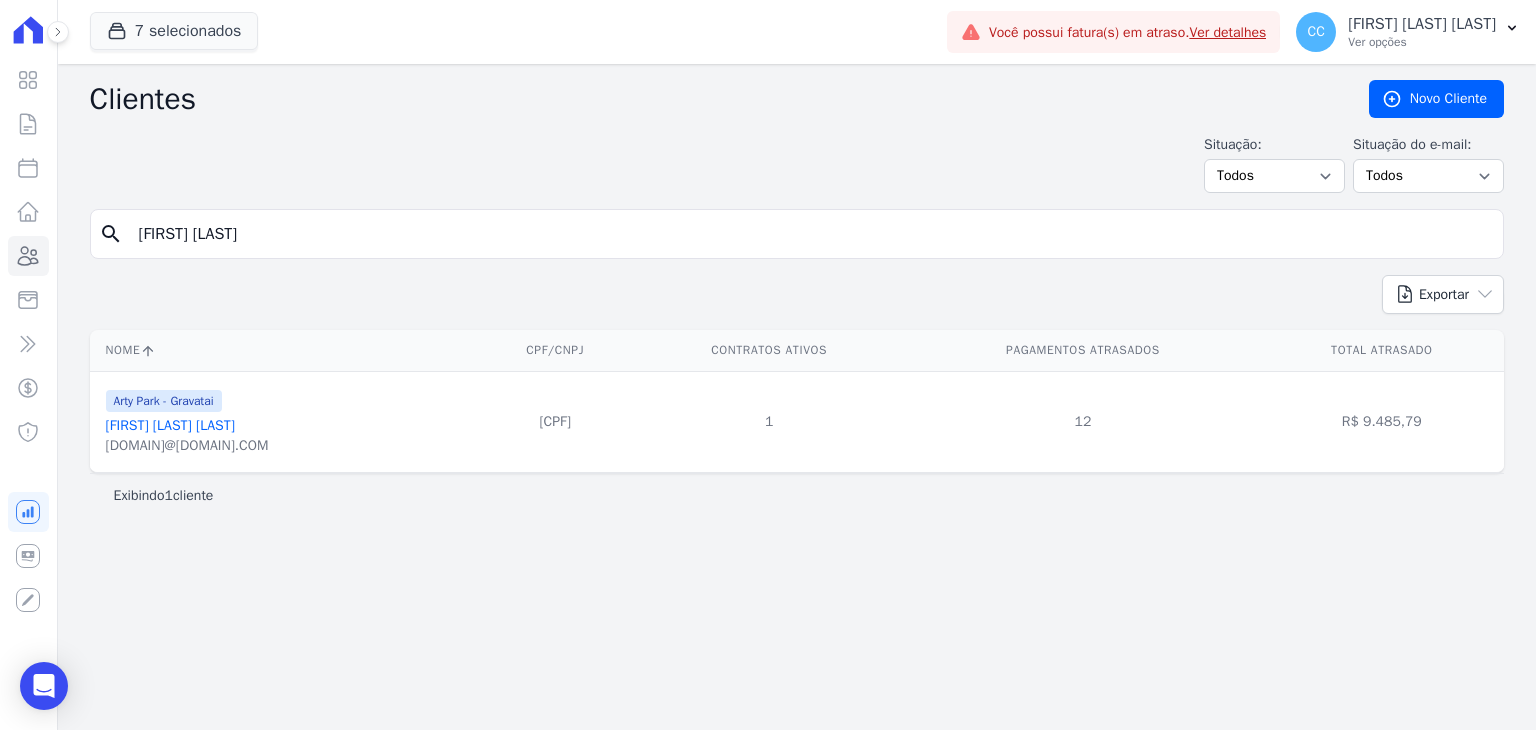 click on "[FIRST] [LAST] [LAST]" at bounding box center (170, 425) 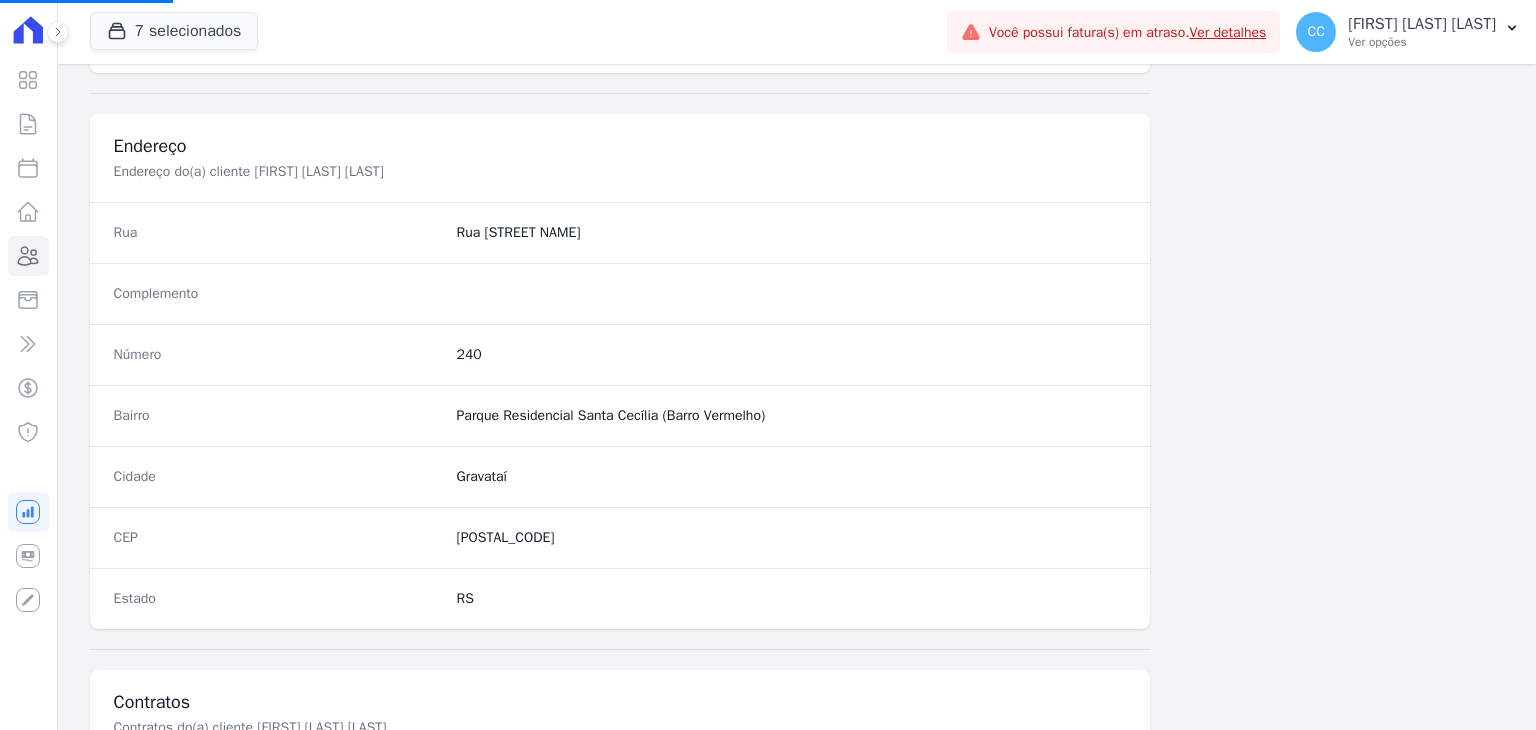 scroll, scrollTop: 900, scrollLeft: 0, axis: vertical 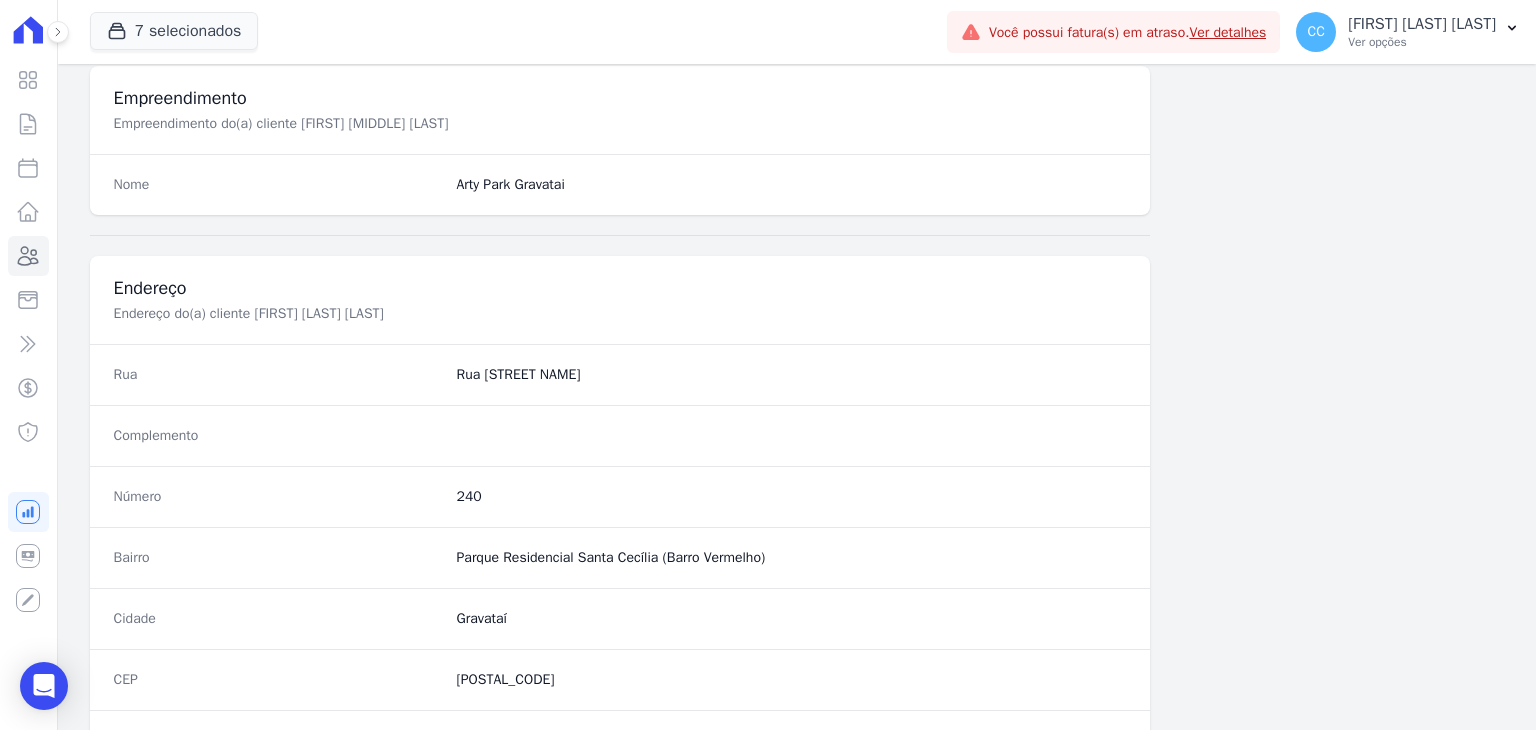 drag, startPoint x: 445, startPoint y: 377, endPoint x: 587, endPoint y: 377, distance: 142 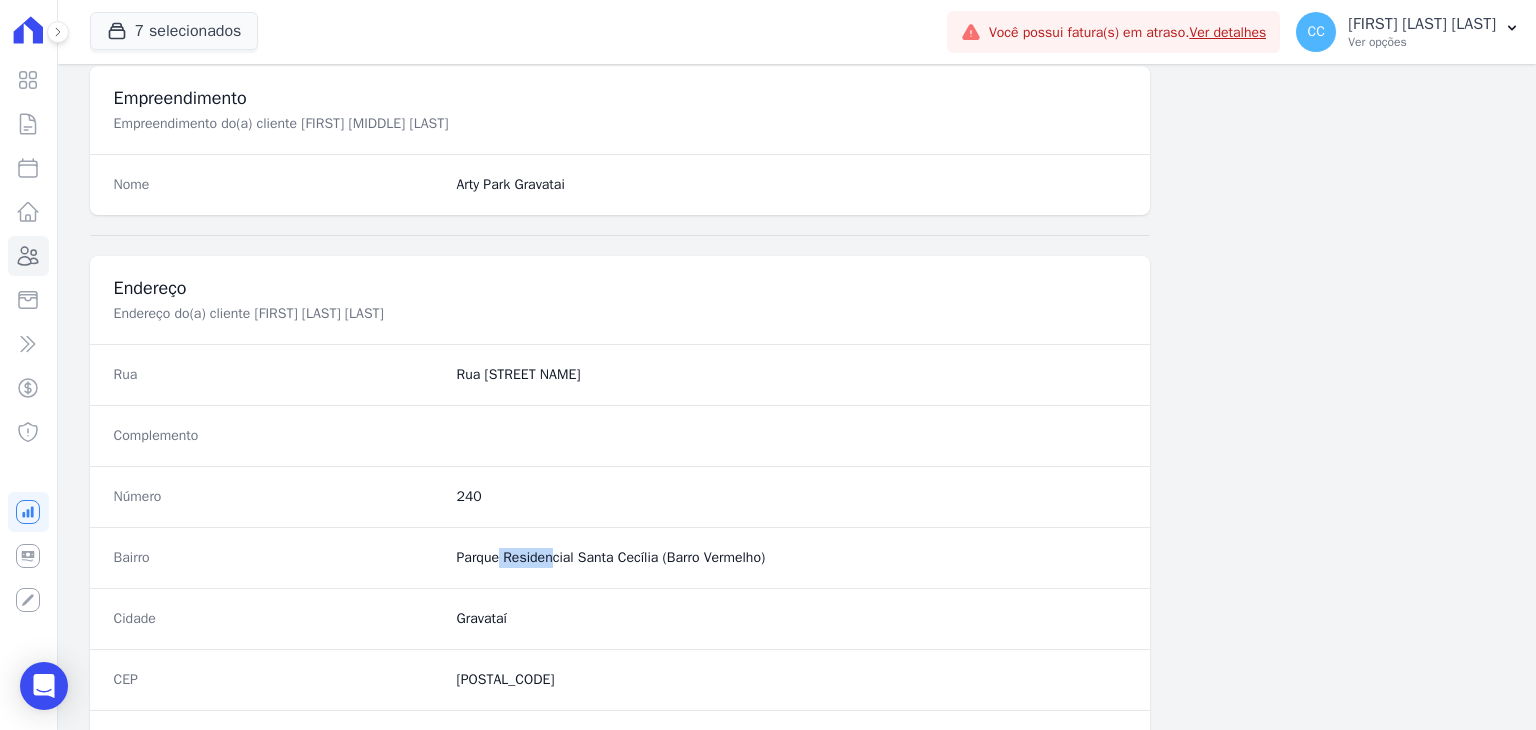drag, startPoint x: 462, startPoint y: 549, endPoint x: 490, endPoint y: 558, distance: 29.410883 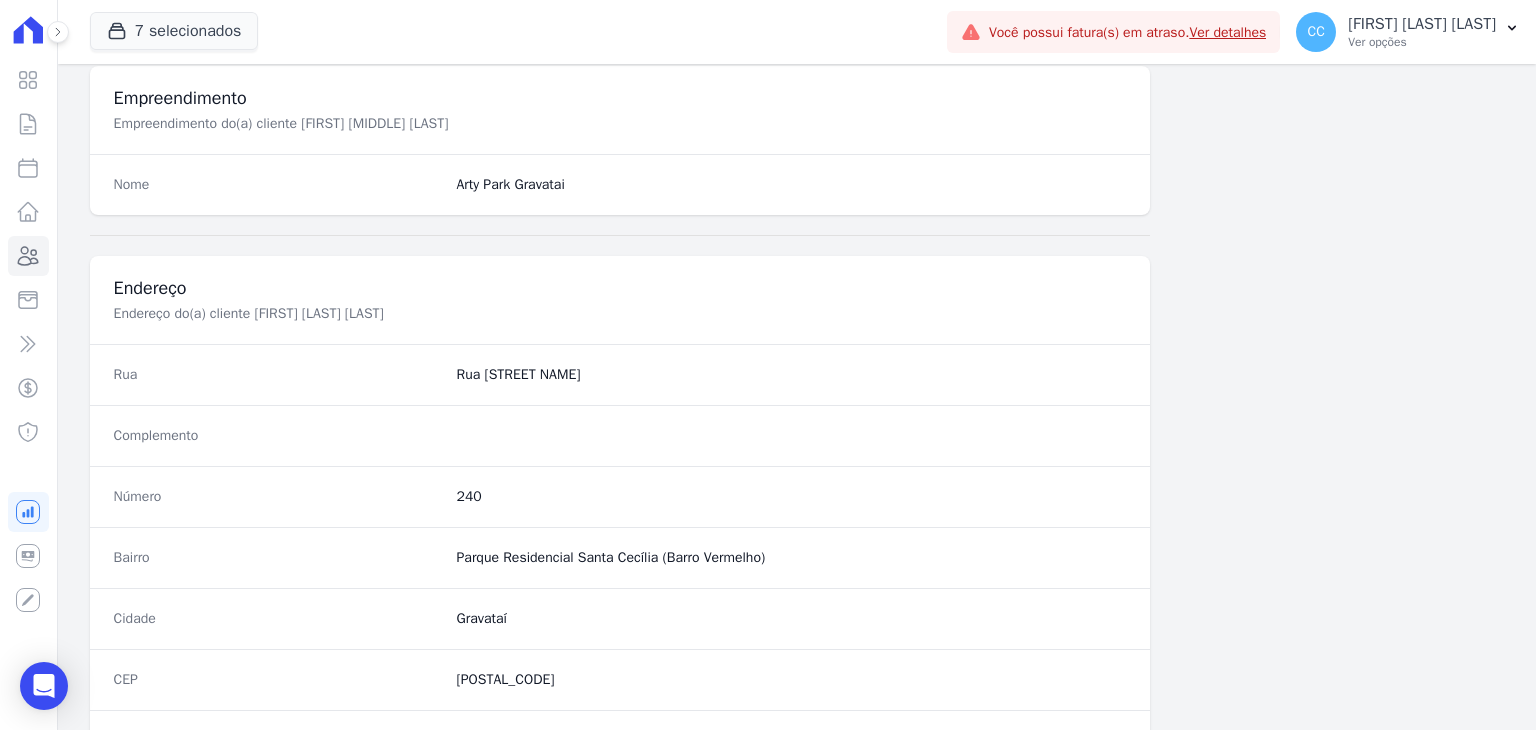 click on "Bairro
Parque Residencial Santa Cecília (Barro Vermelho)" at bounding box center [620, 557] 